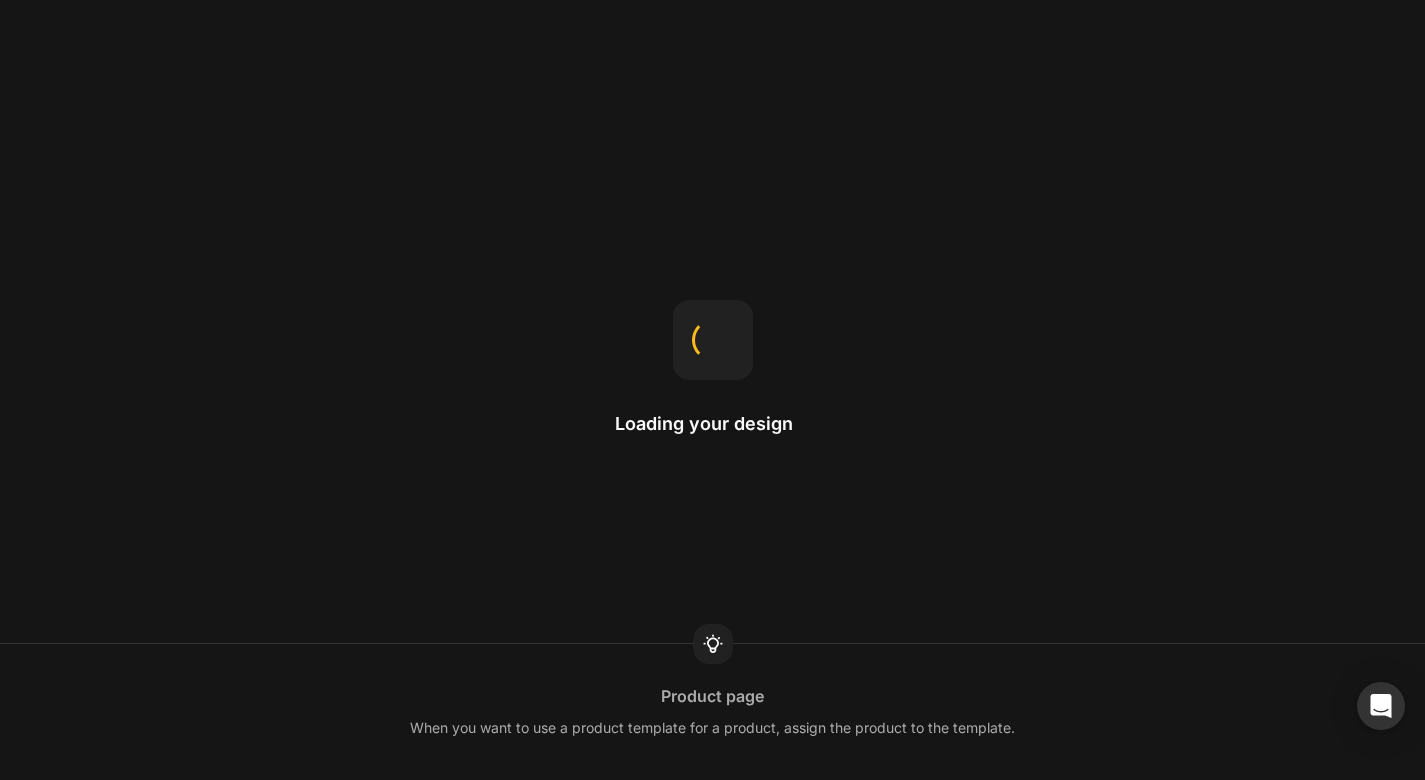 scroll, scrollTop: 0, scrollLeft: 0, axis: both 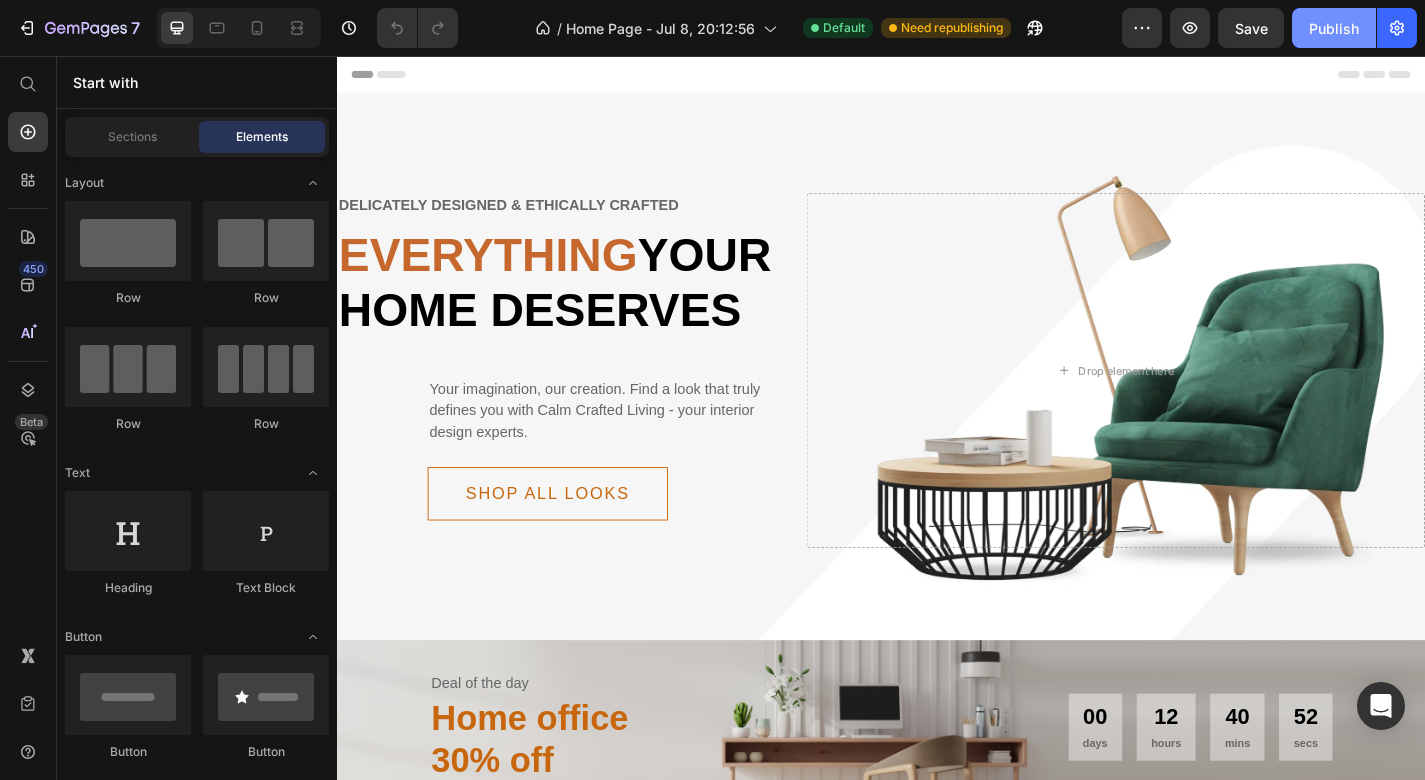 click on "Publish" at bounding box center [1334, 28] 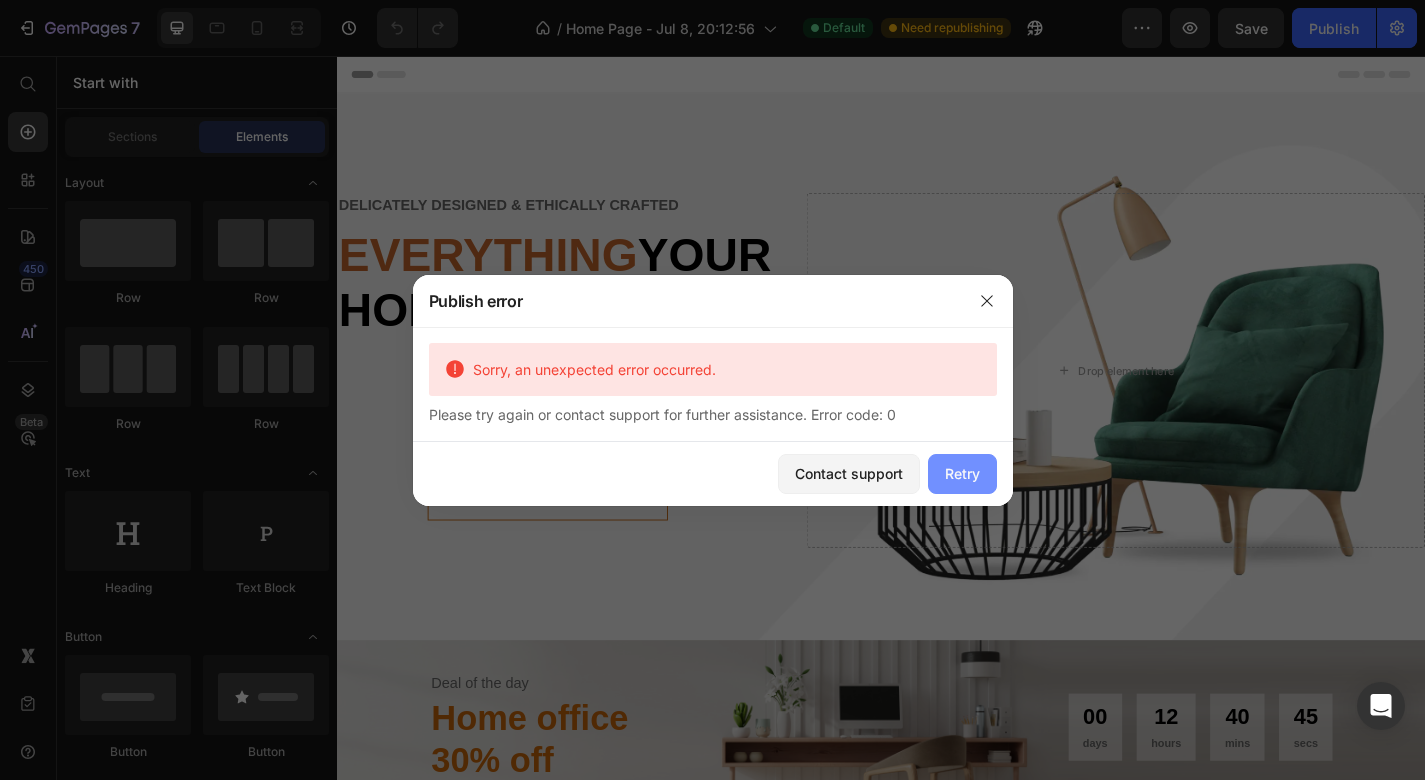 click on "Retry" at bounding box center (962, 474) 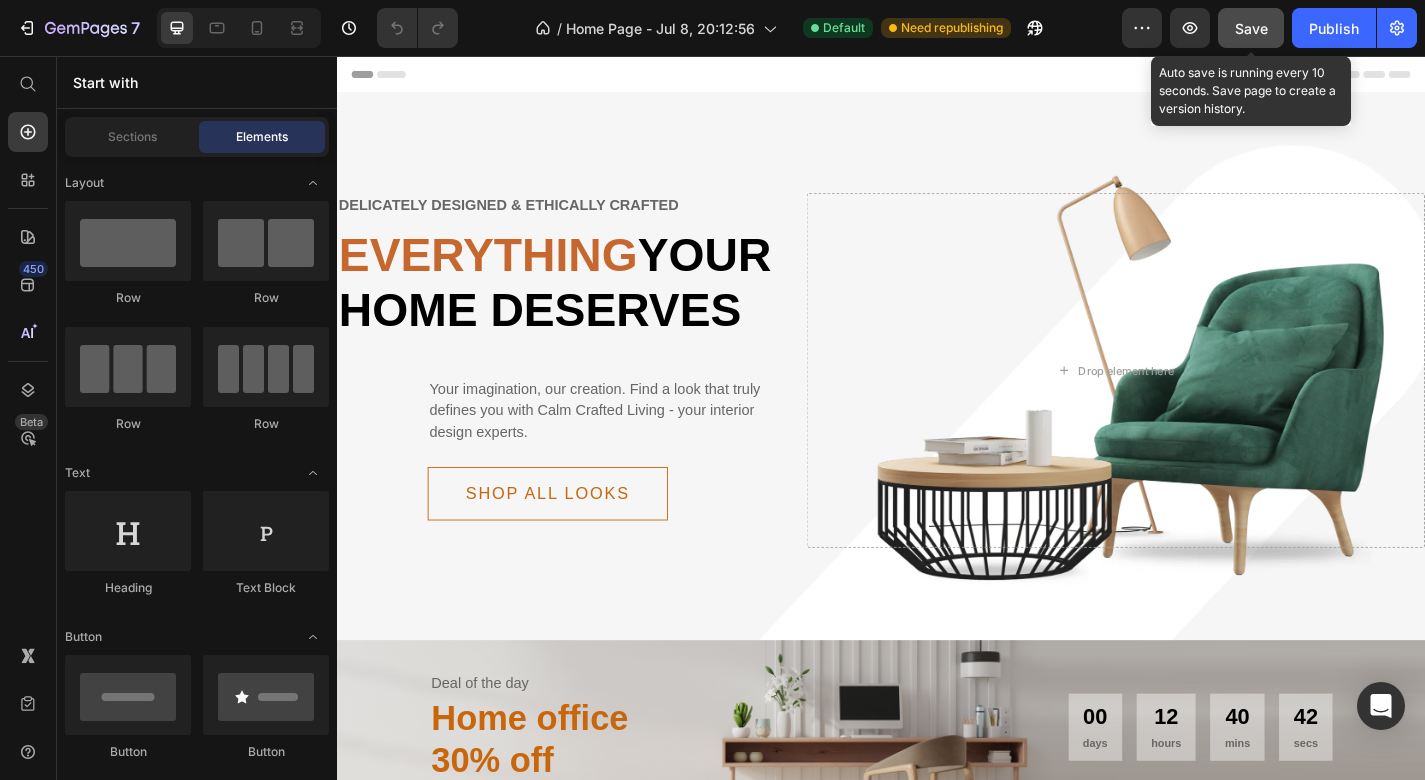 click on "Save" at bounding box center (1251, 28) 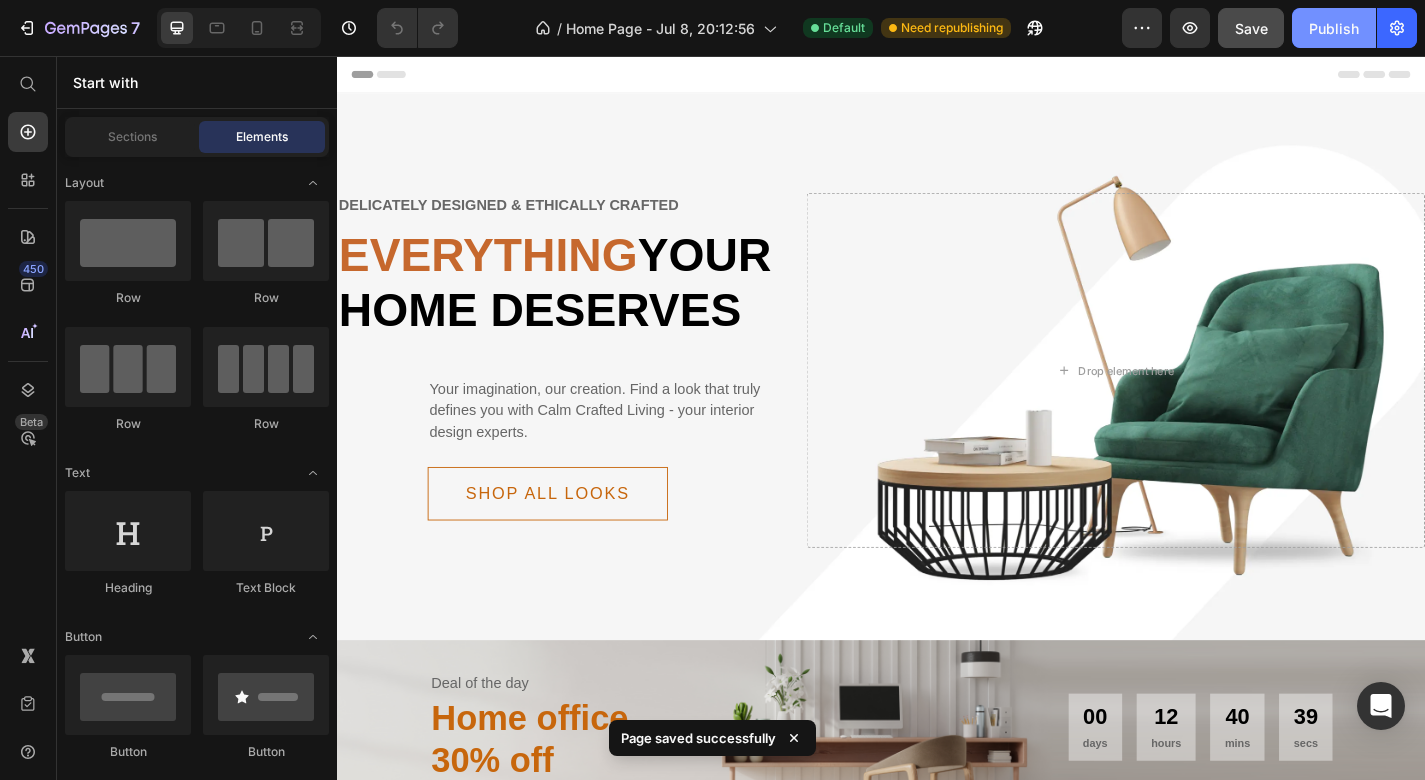 click on "Publish" at bounding box center (1334, 28) 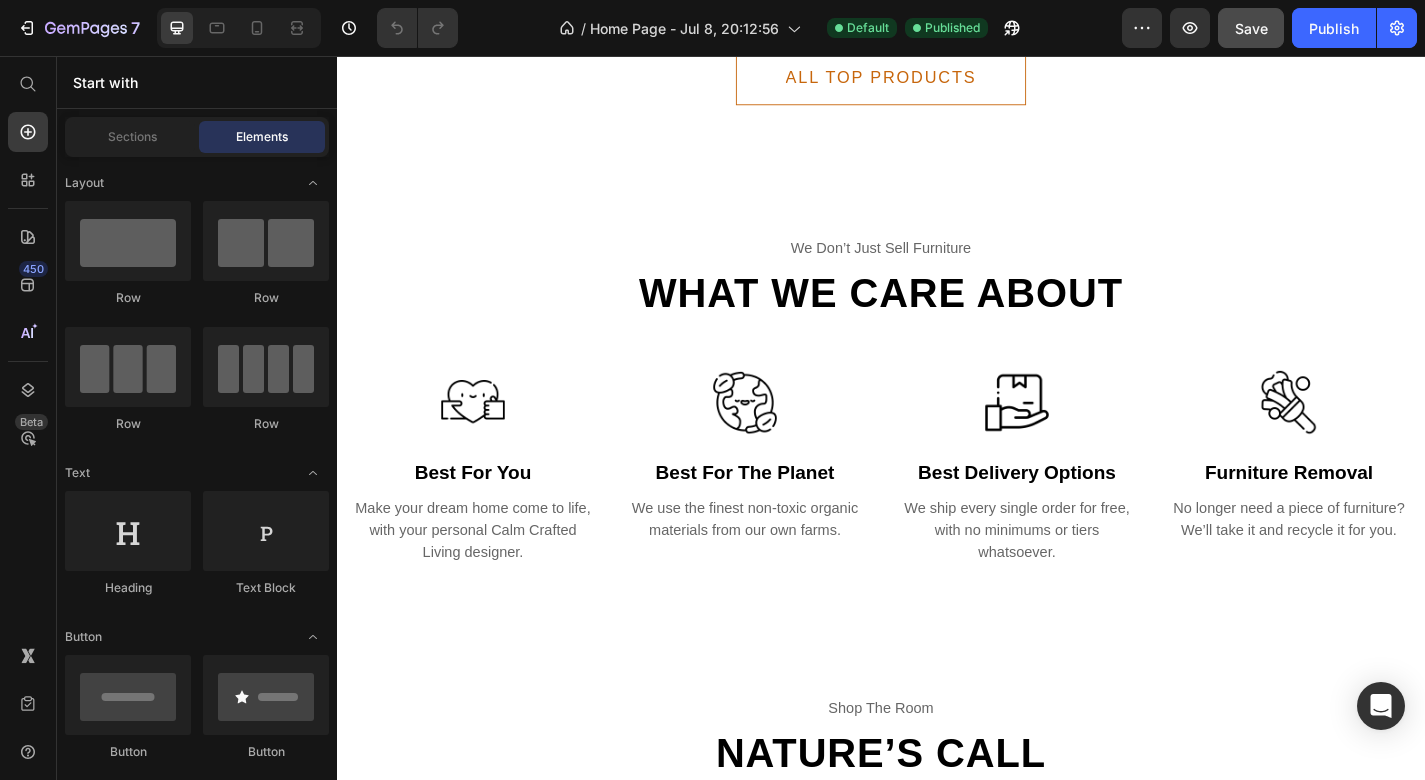 scroll, scrollTop: 2502, scrollLeft: 0, axis: vertical 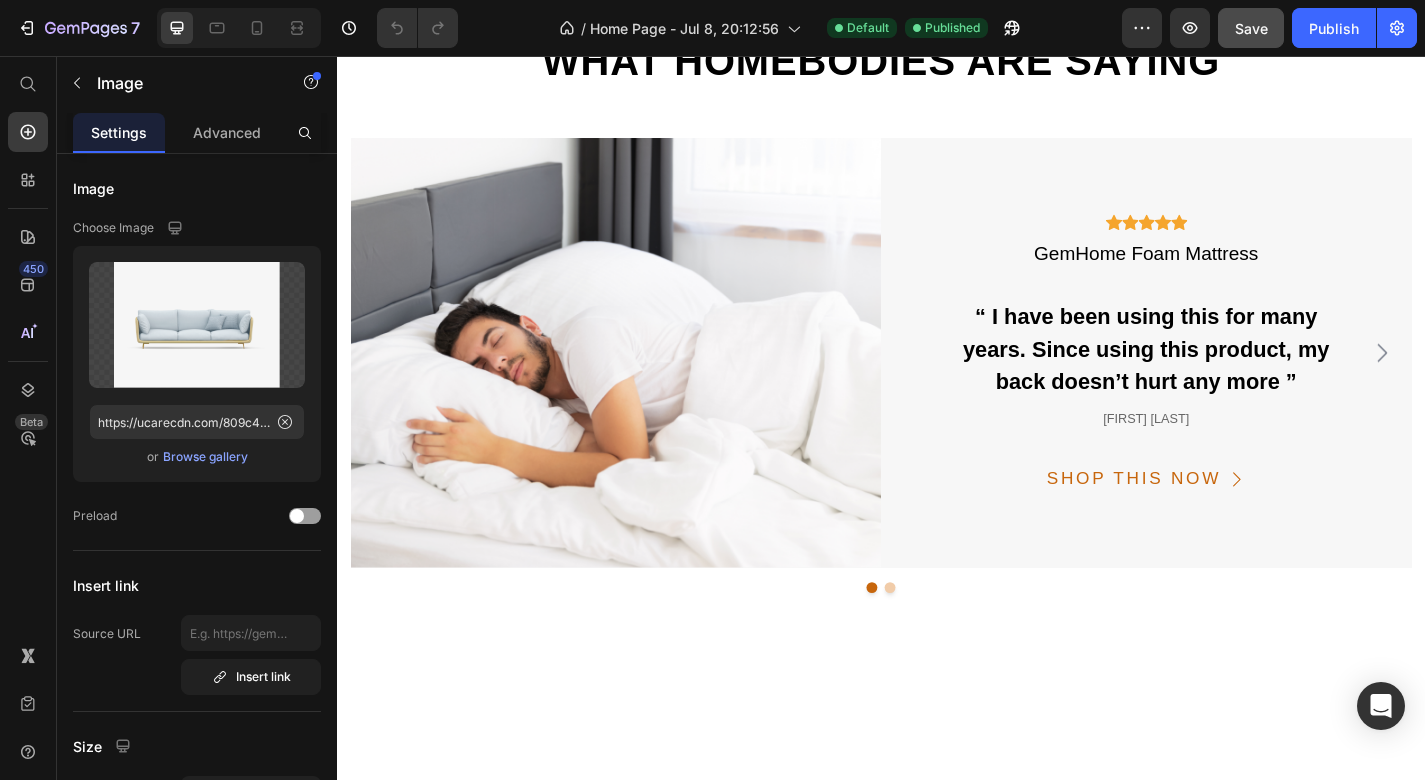click at bounding box center [439, -297] 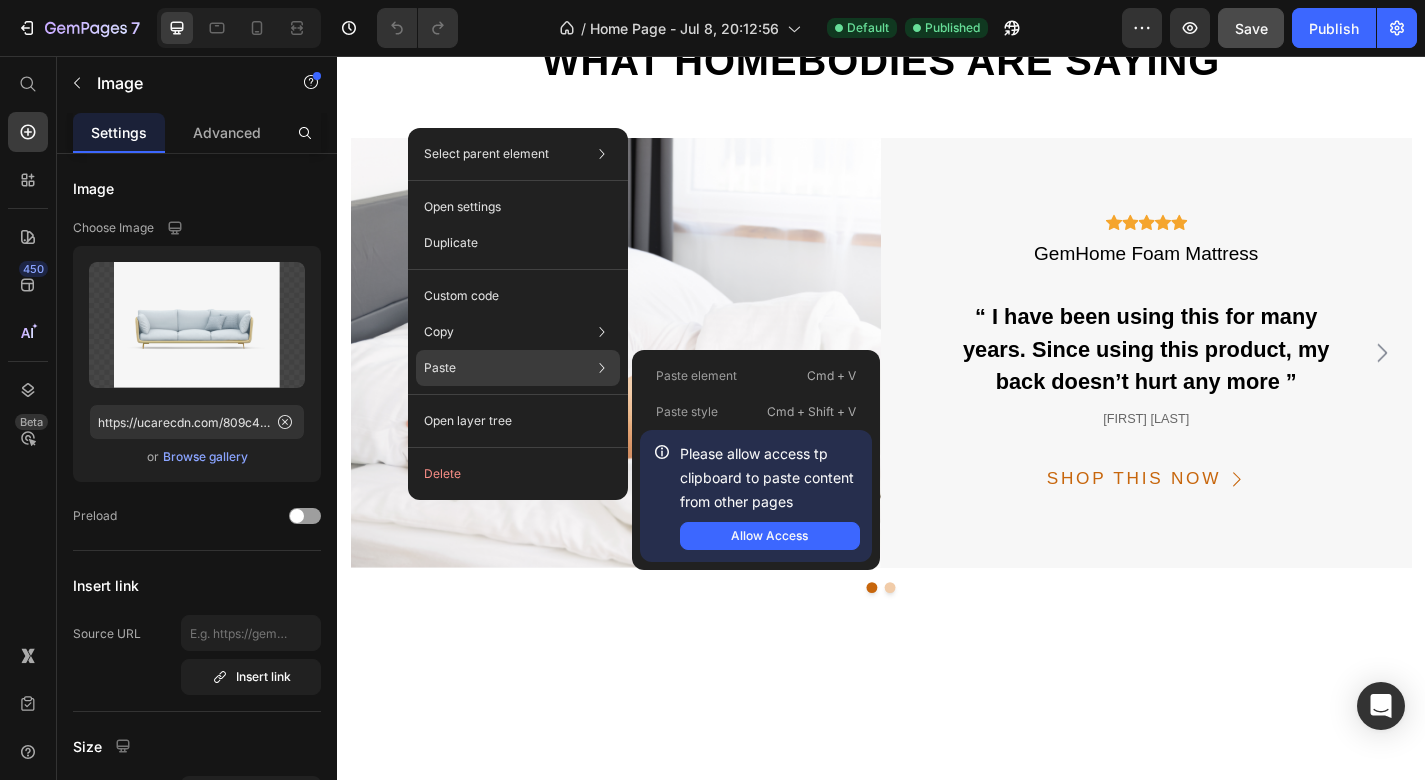 click on "Paste Paste element  Cmd + V Paste style  Cmd + Shift + V  Please allow access tp clipboard to paste content from other pages  Allow Access" 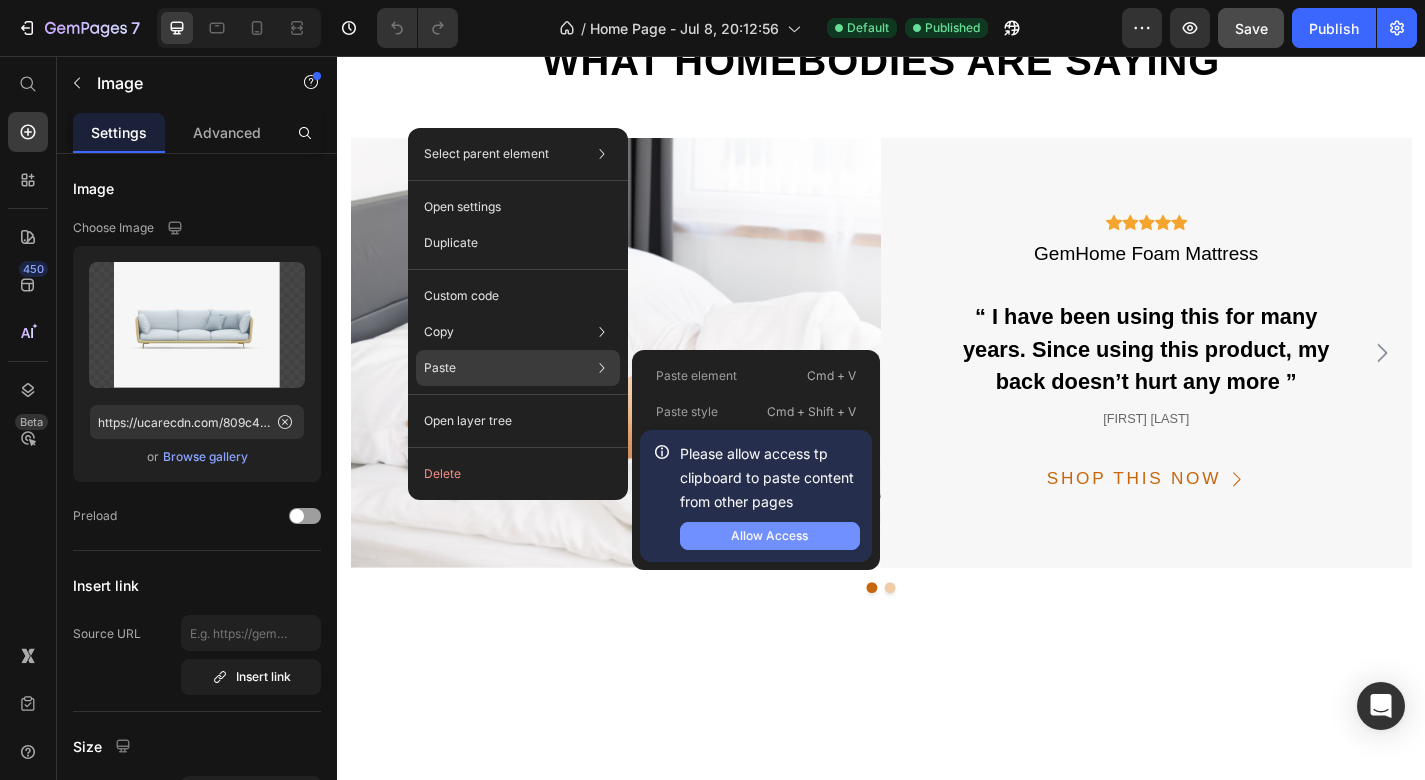 click on "Allow Access" at bounding box center [770, 536] 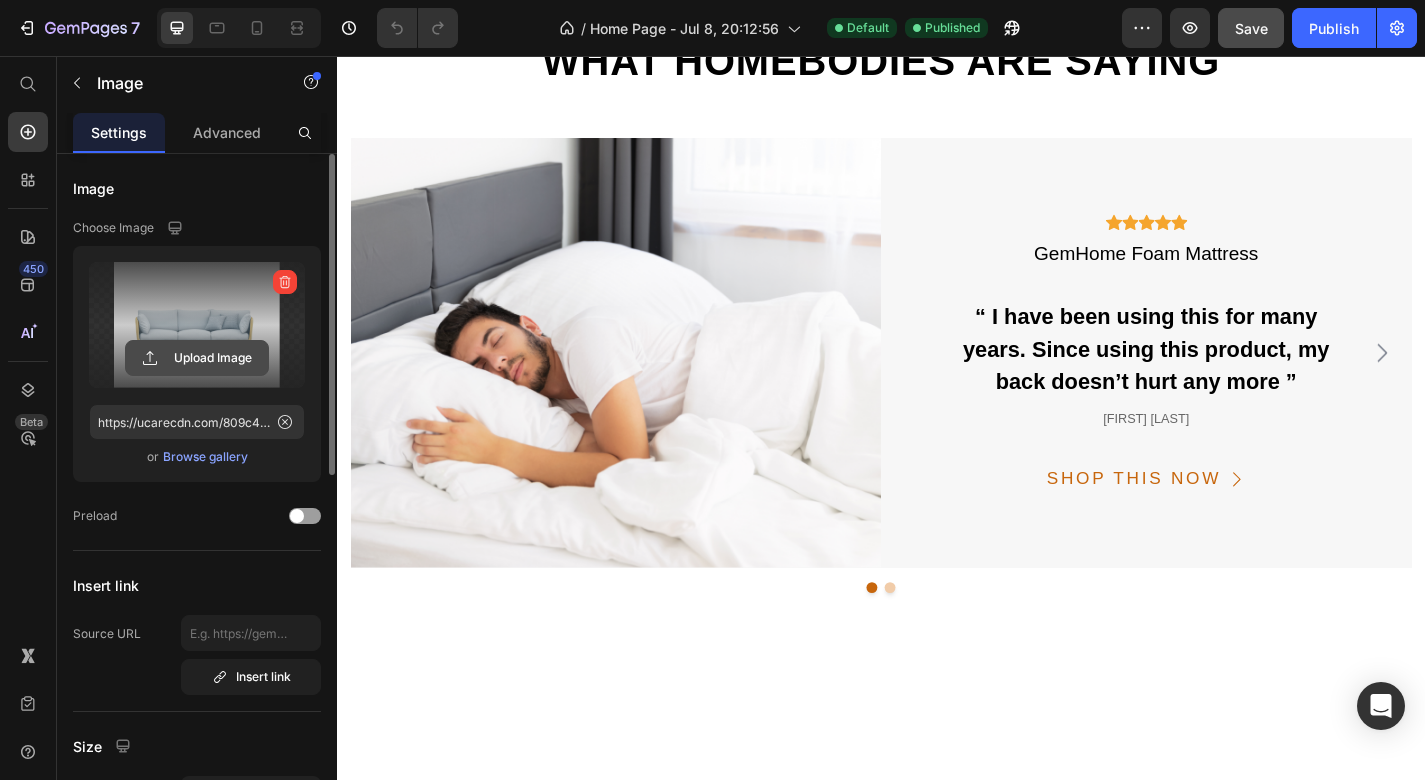 click 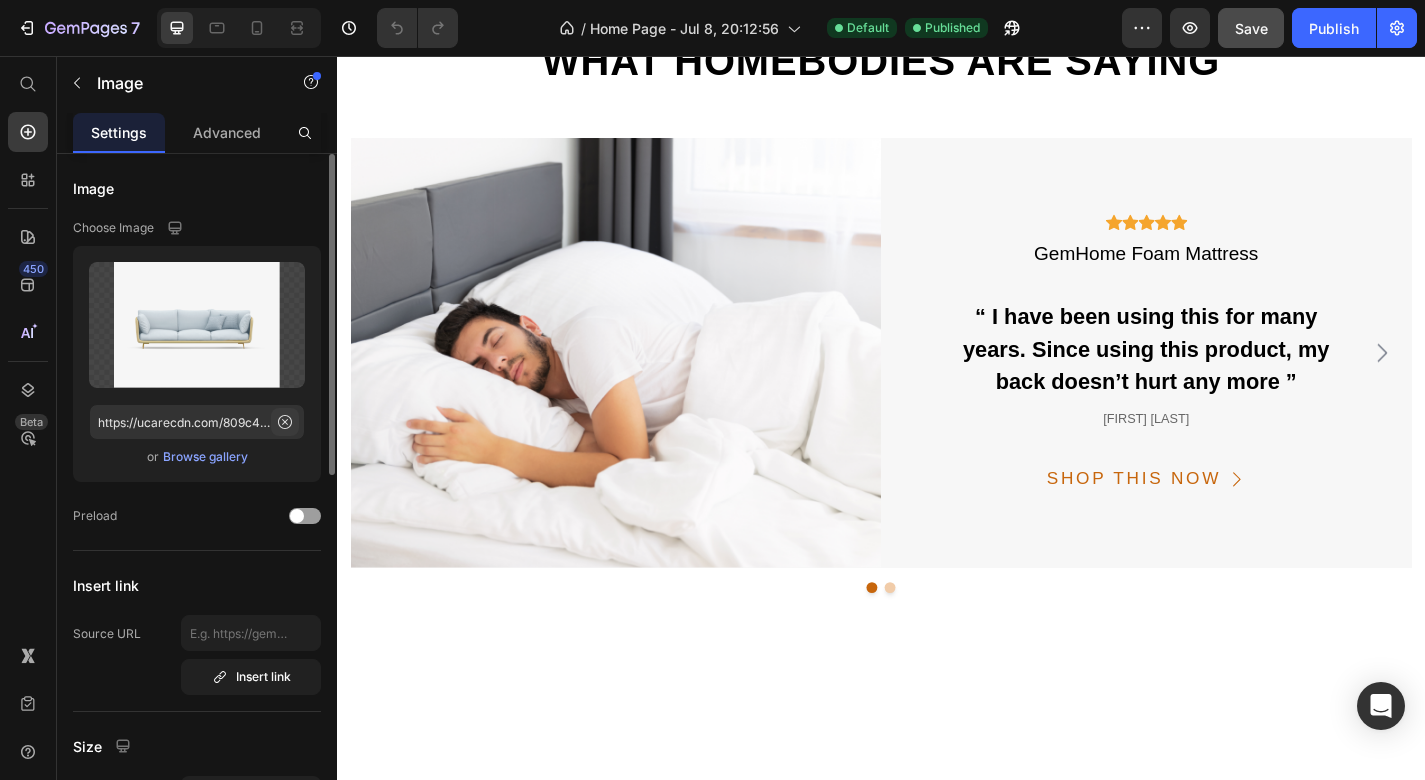 click 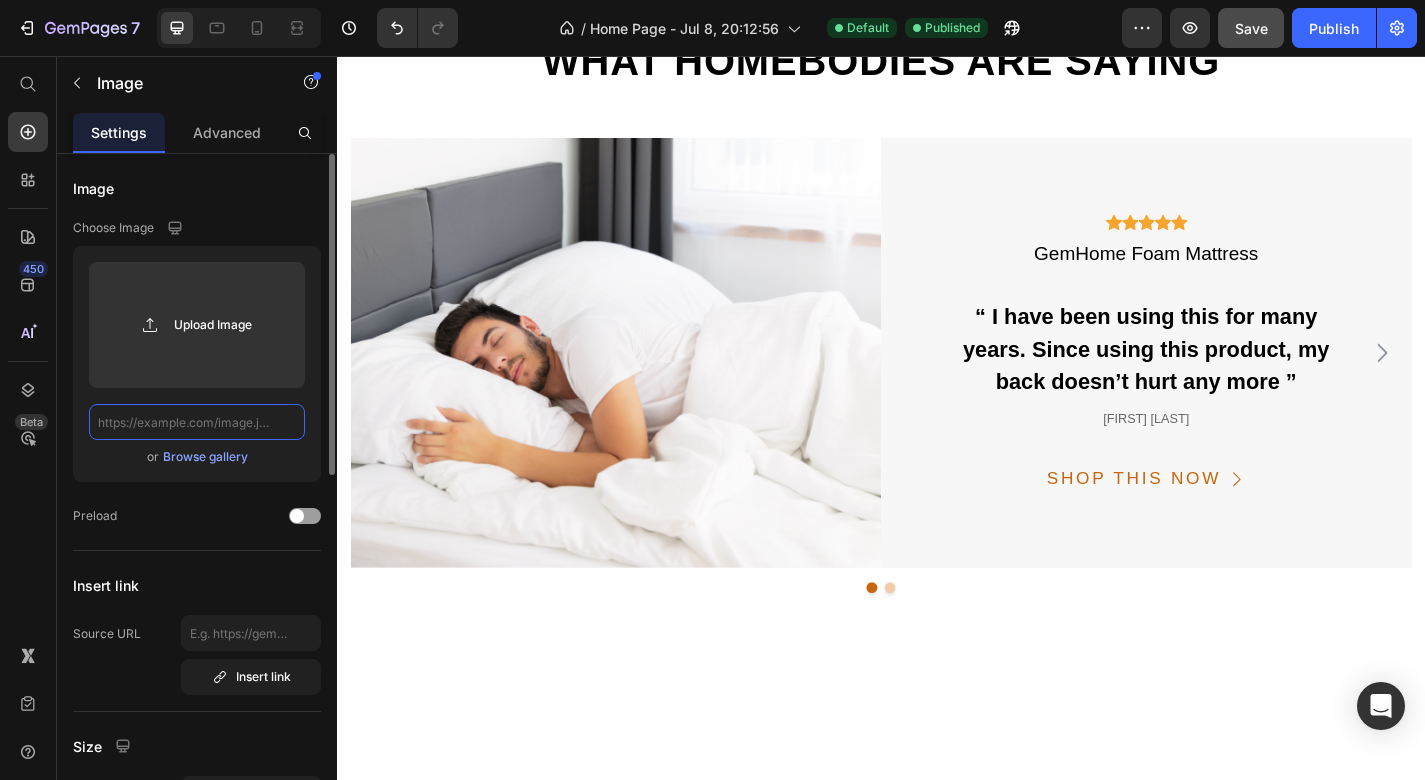 paste on "Functional" 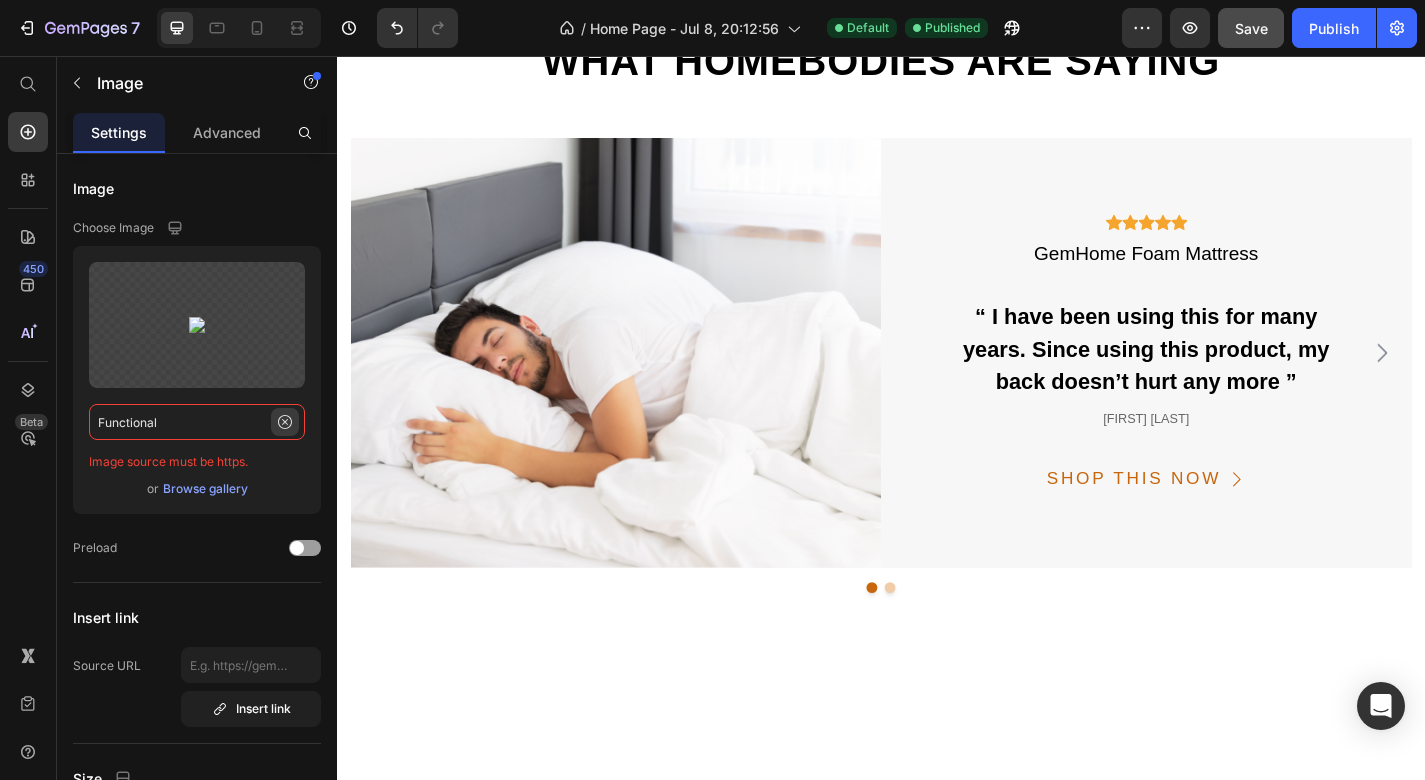 type on "Functional" 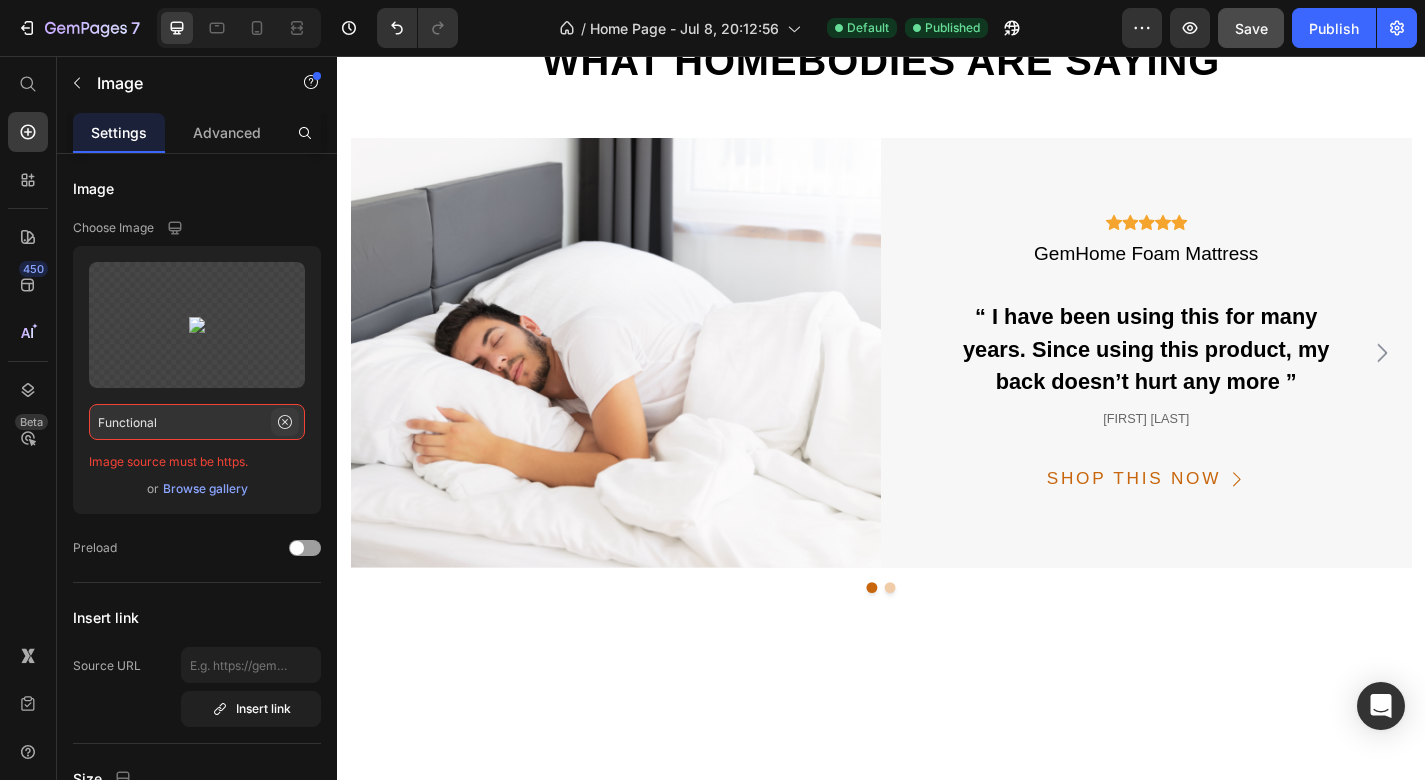 click 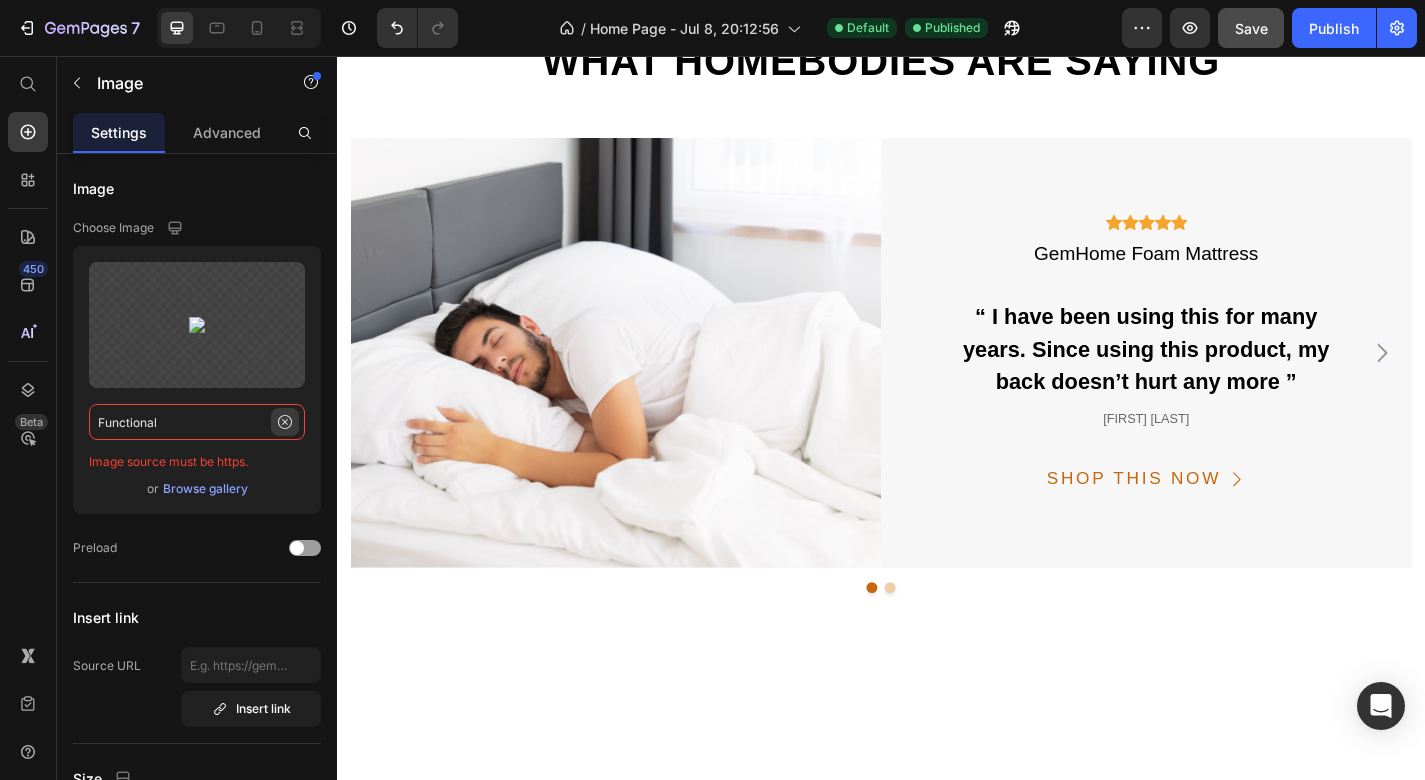 type 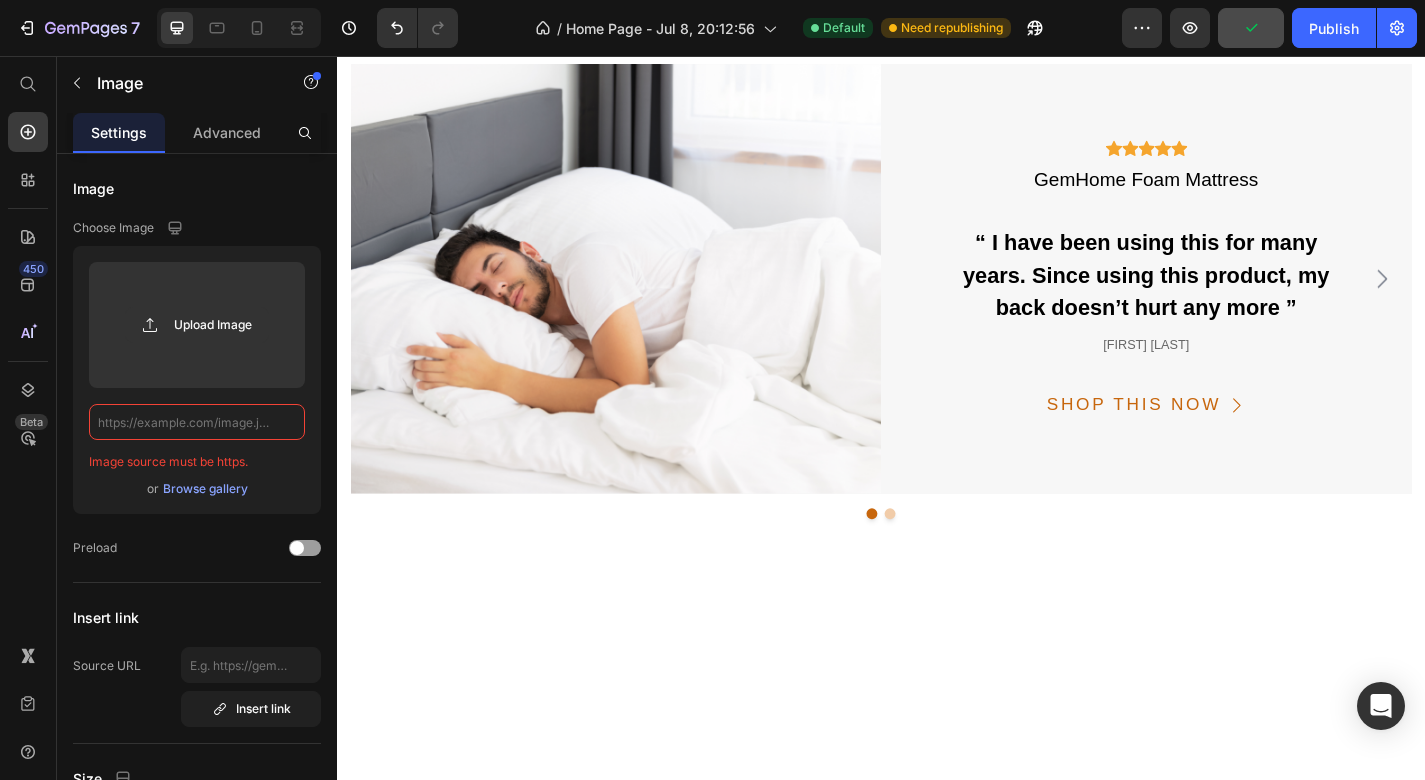 scroll, scrollTop: 4372, scrollLeft: 0, axis: vertical 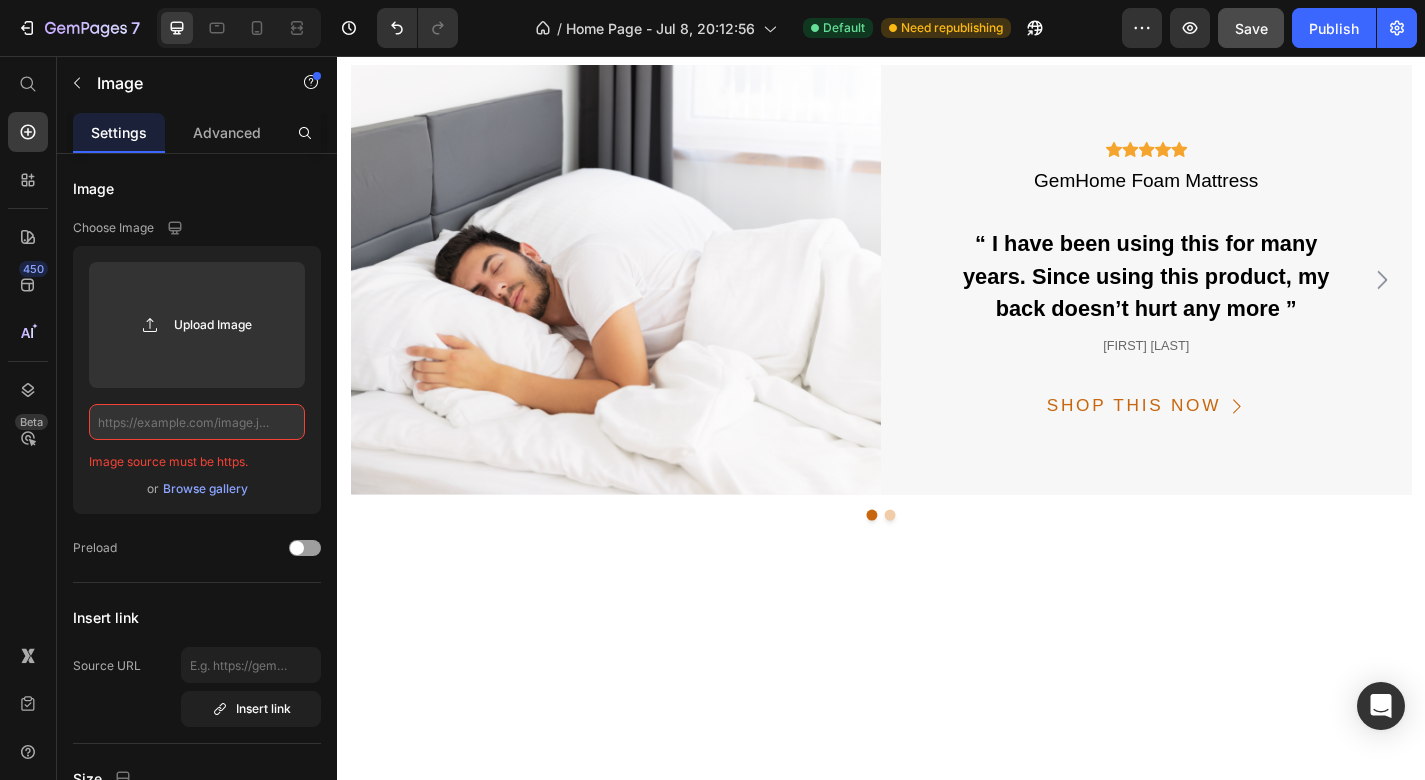click on "VIEW COLLECTION" at bounding box center [937, -256] 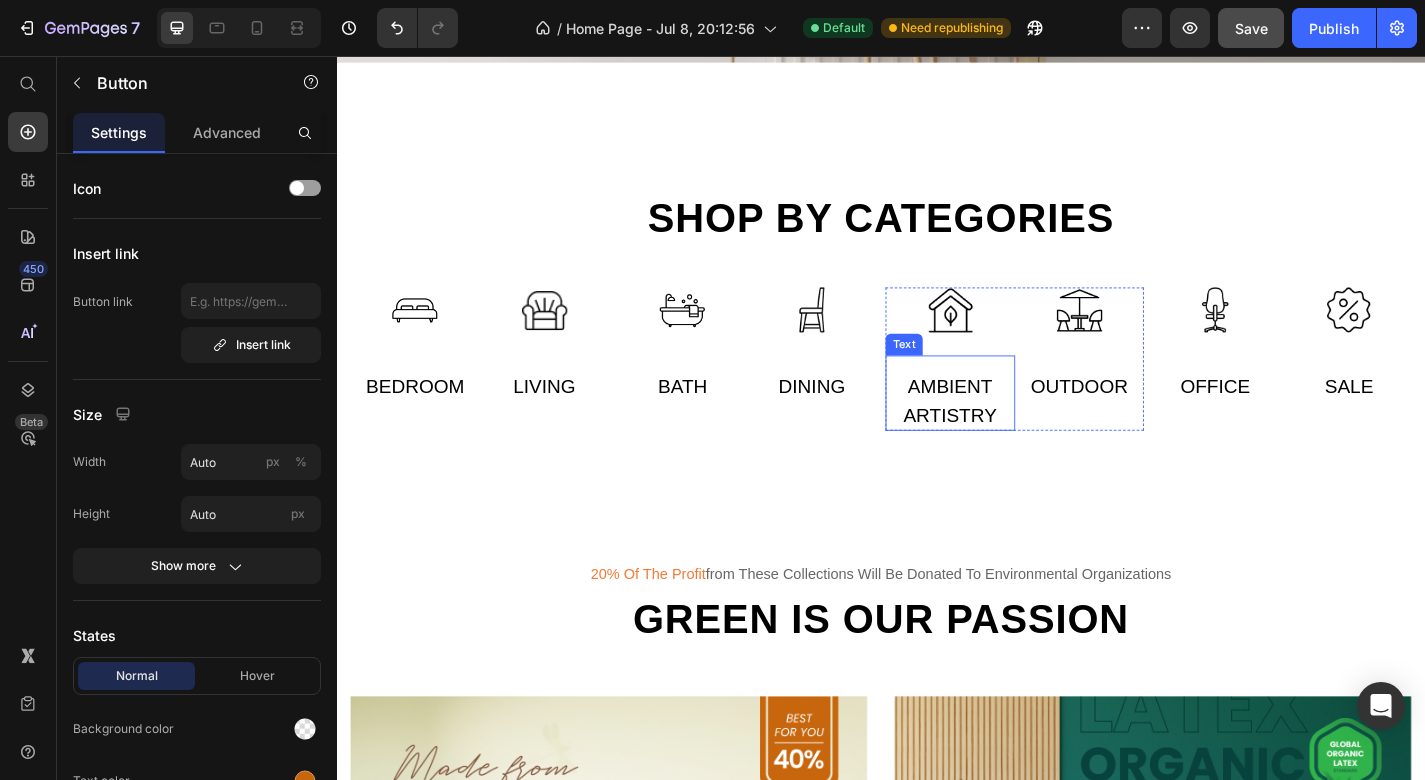 scroll, scrollTop: 823, scrollLeft: 0, axis: vertical 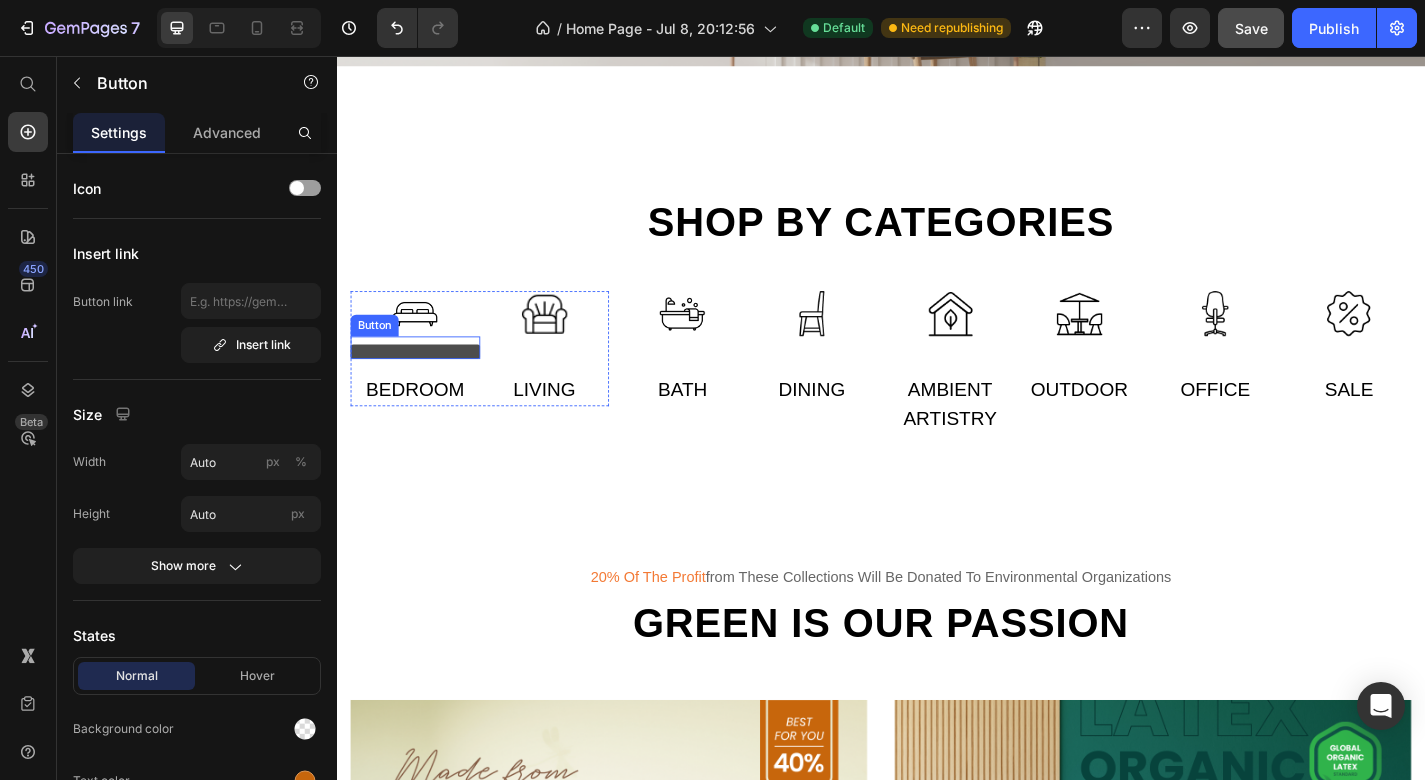 click at bounding box center [423, 382] 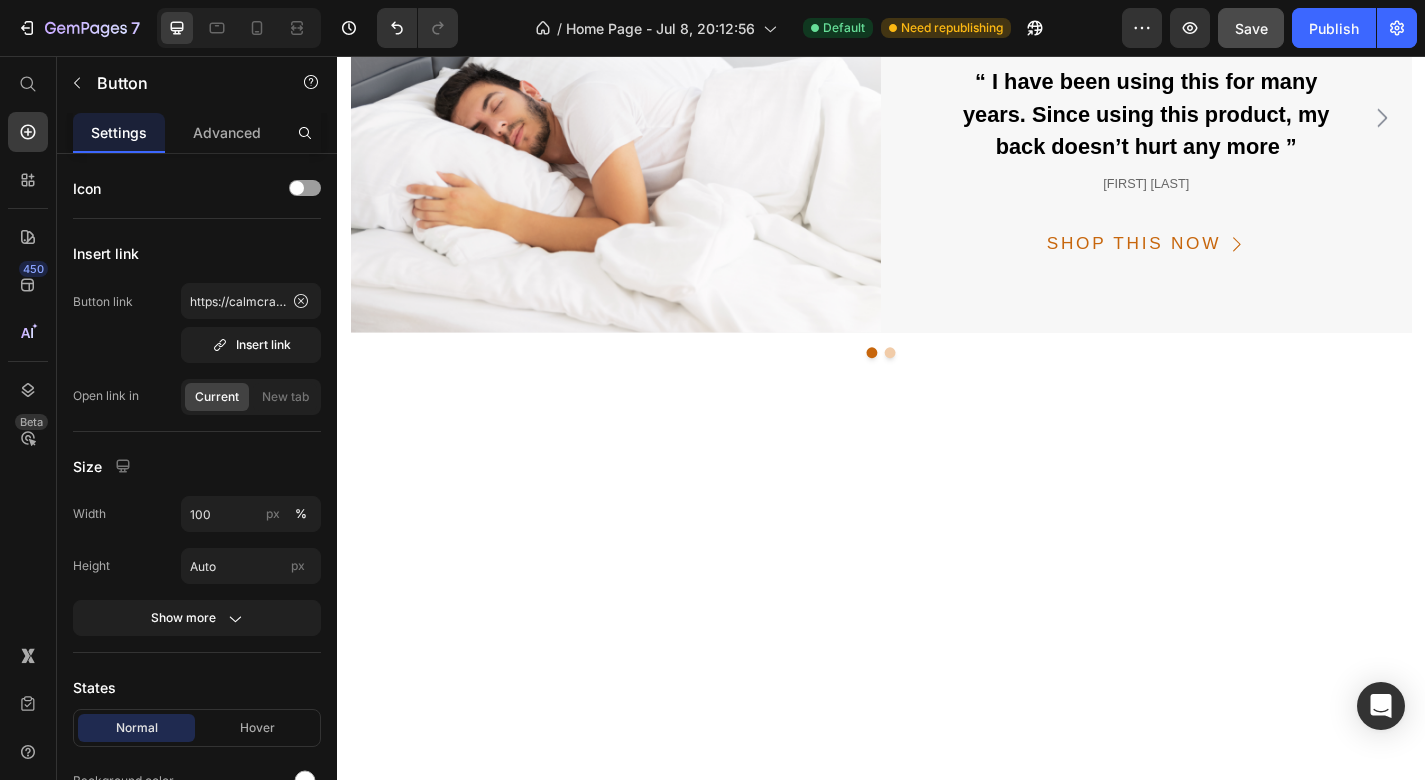 scroll, scrollTop: 4553, scrollLeft: 0, axis: vertical 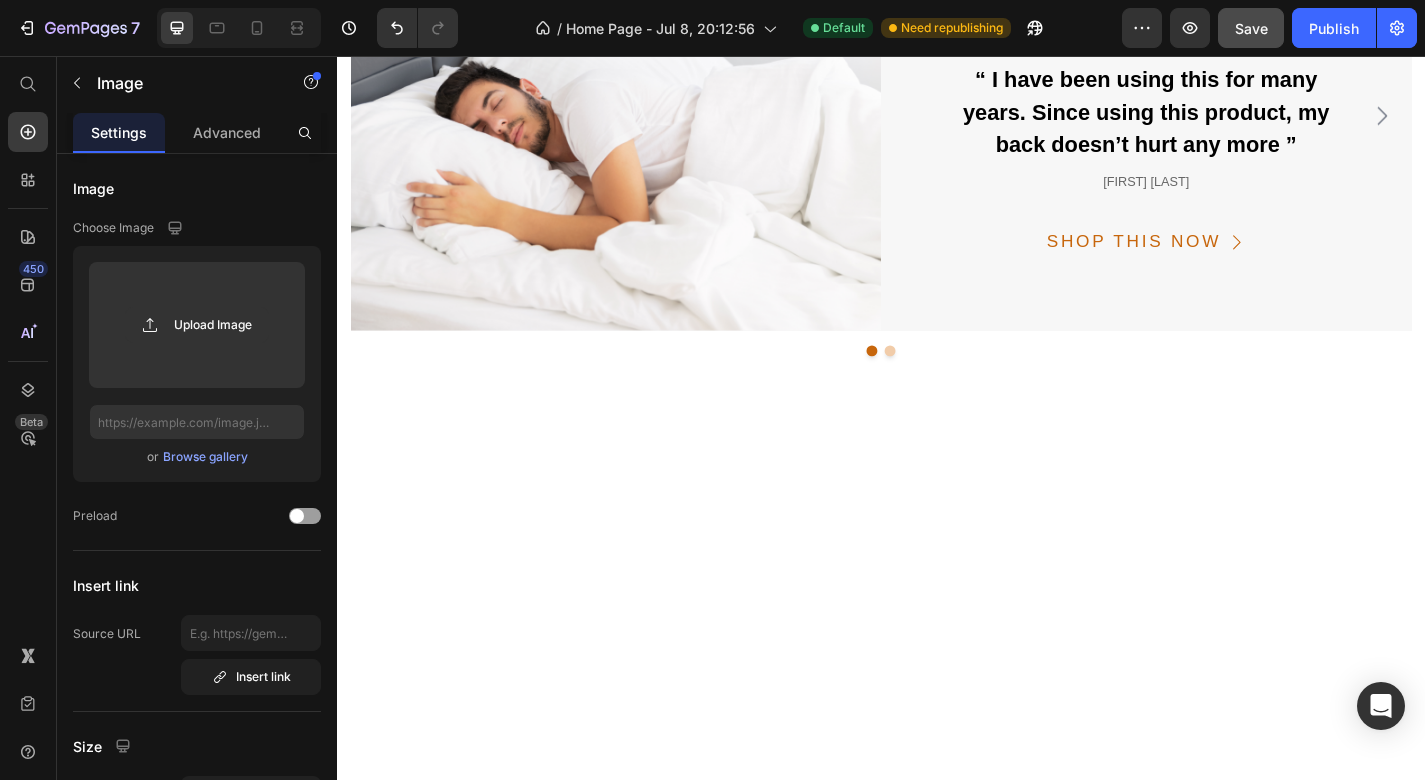 click at bounding box center (439, -558) 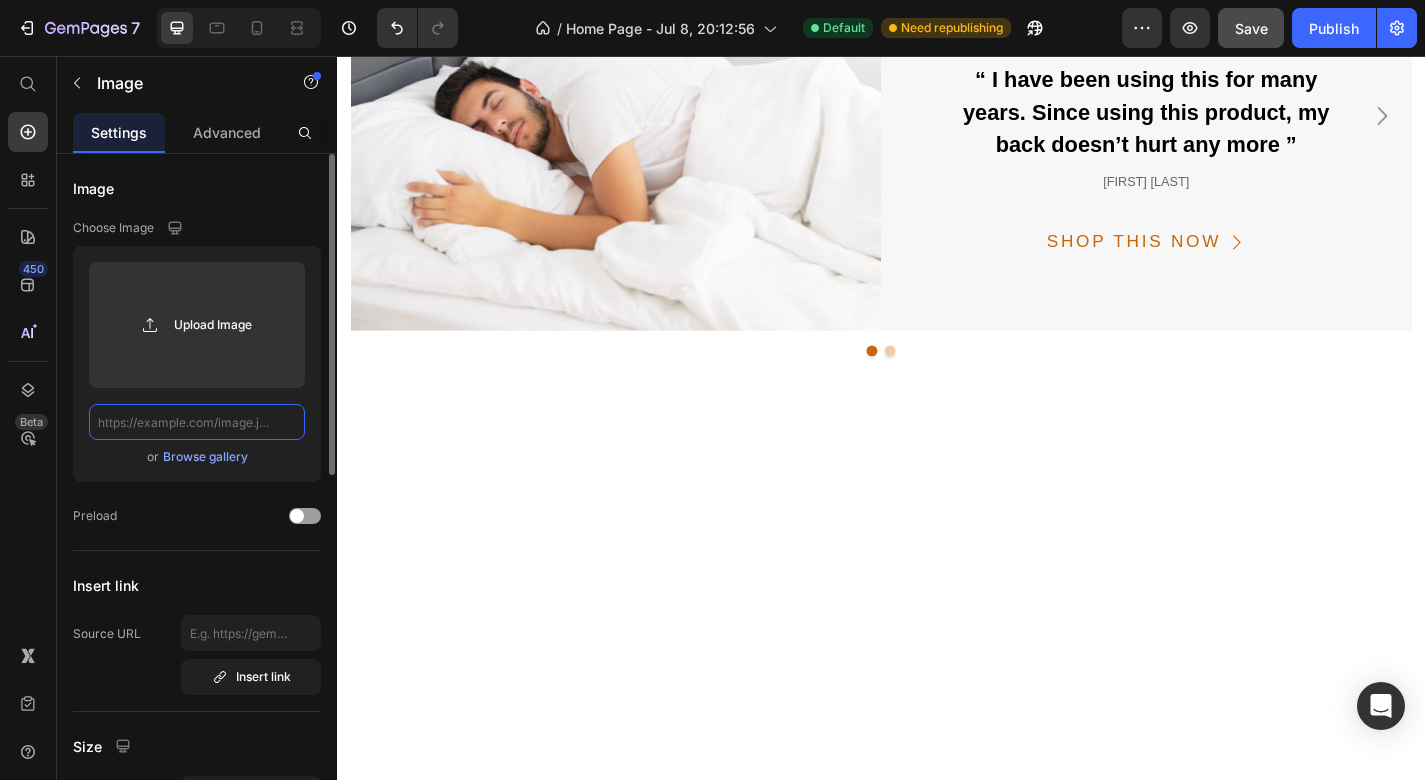 click 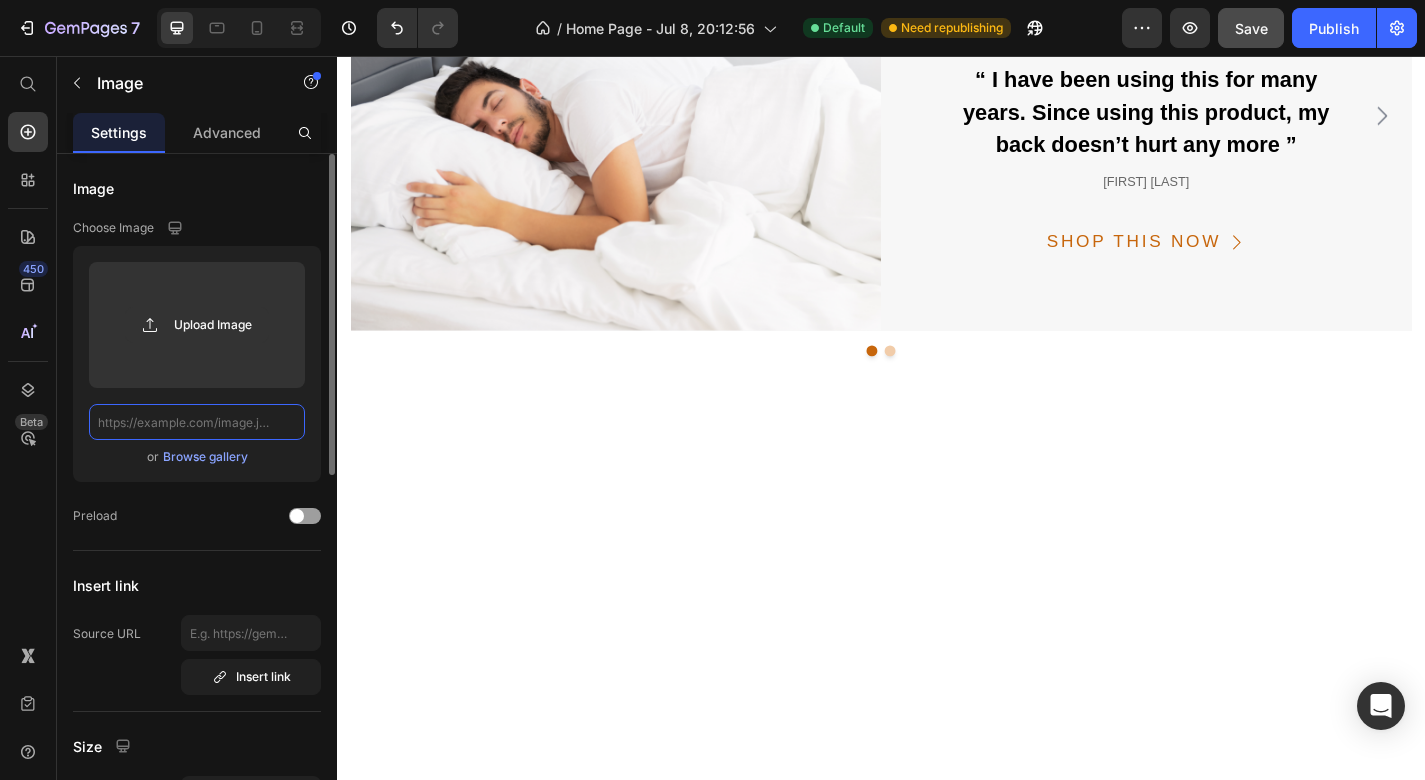 paste on "https://calmcraftedliving.com/products/set-of-2-black-led-nightstands-modern-bedside-tables-with-2-drawers-for-bedroom" 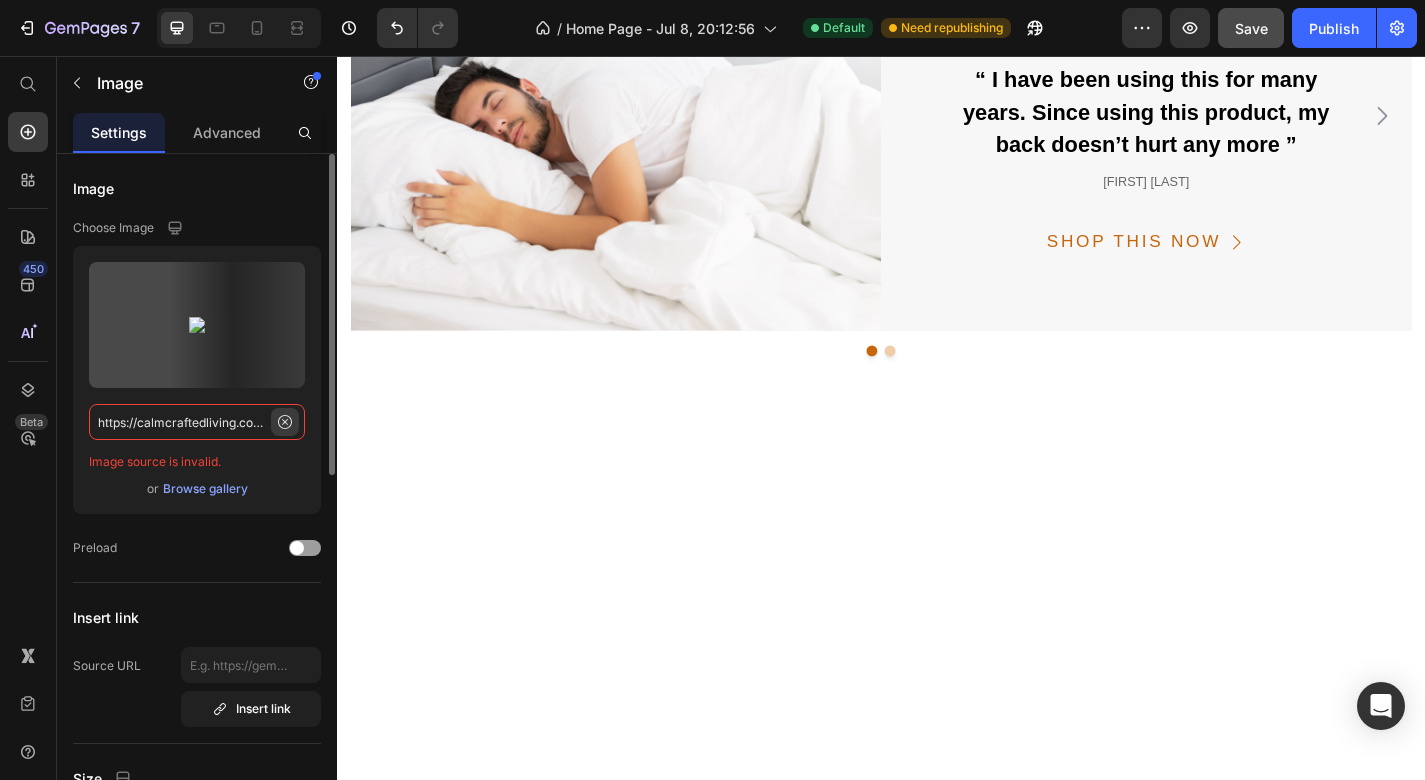 type on "https://calmcraftedliving.com/products/set-of-2-black-led-nightstands-modern-bedside-tables-with-2-drawers-for-bedroom" 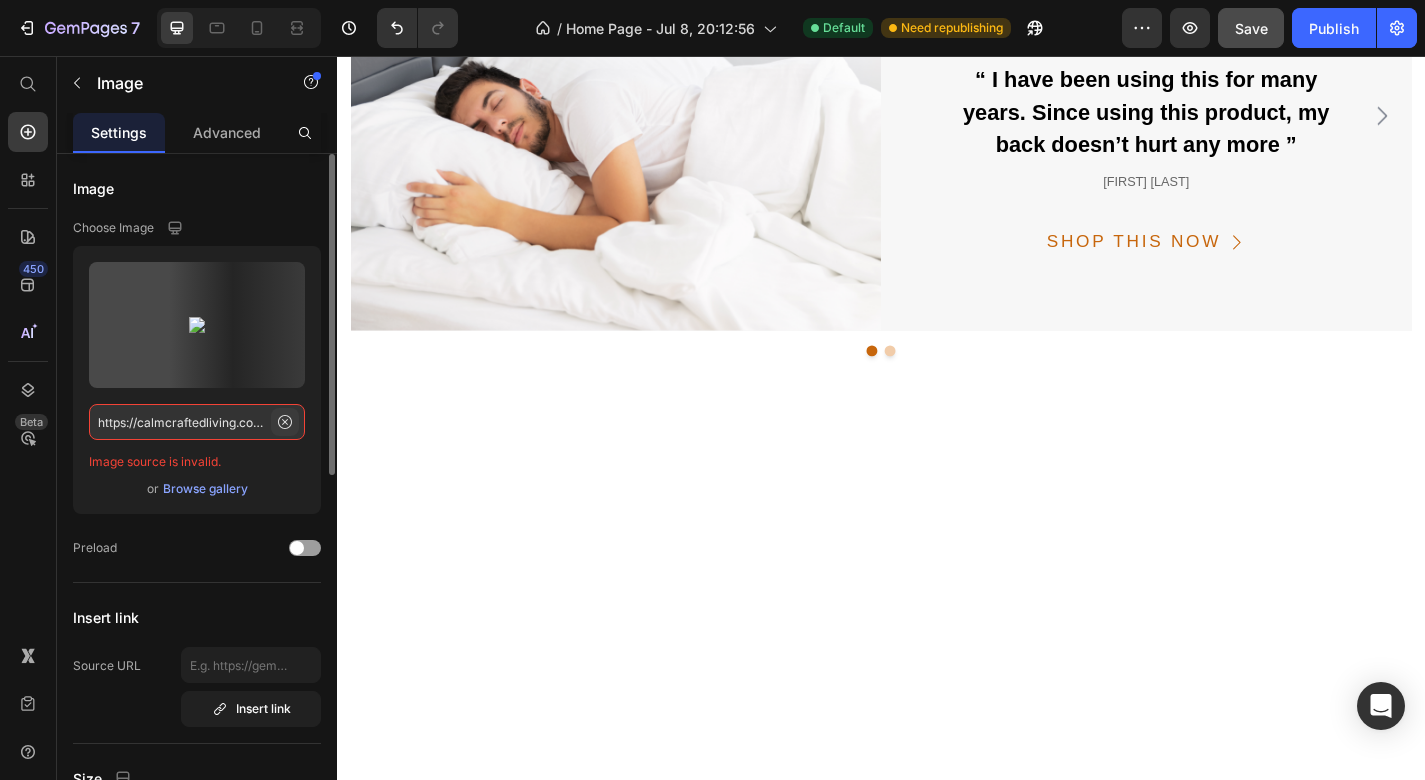 click 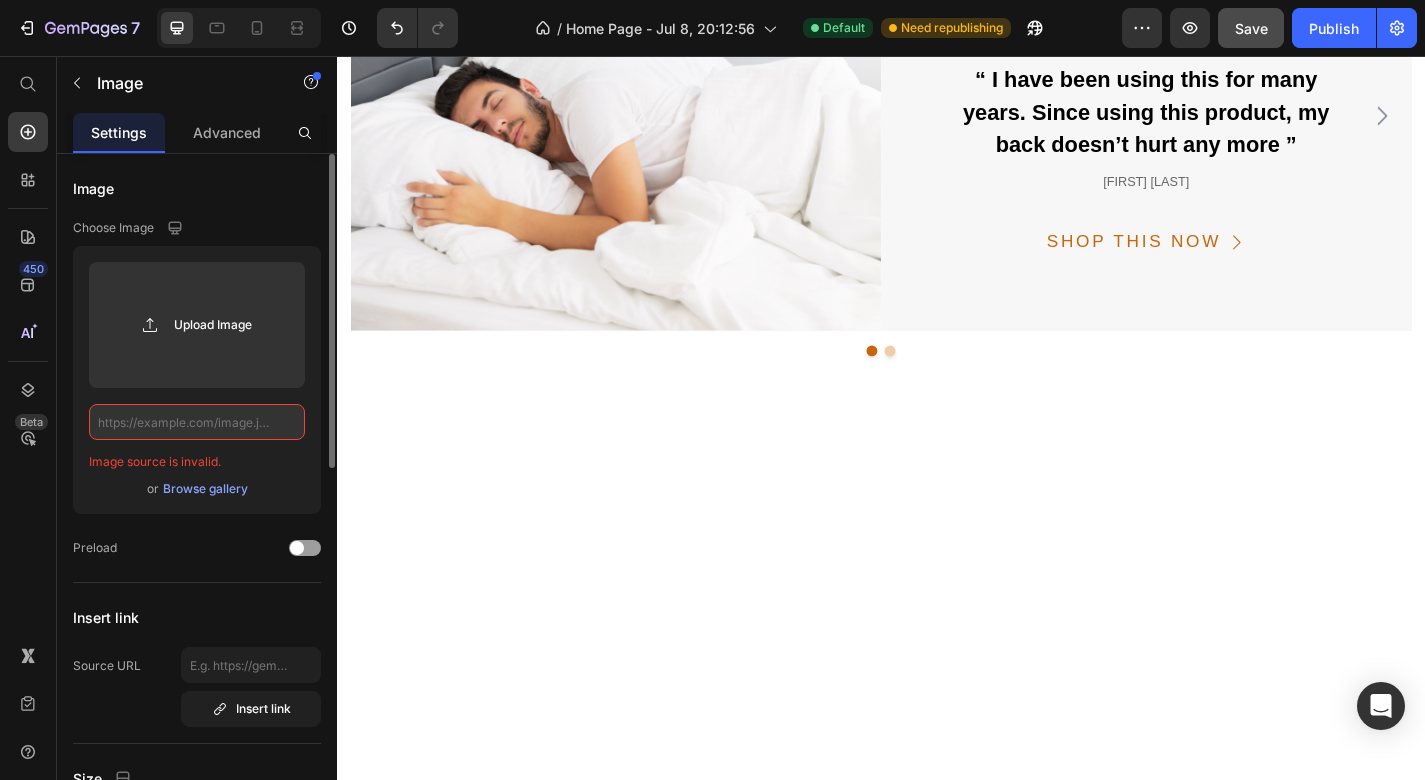 click on "Image source is invalid." at bounding box center [197, 460] 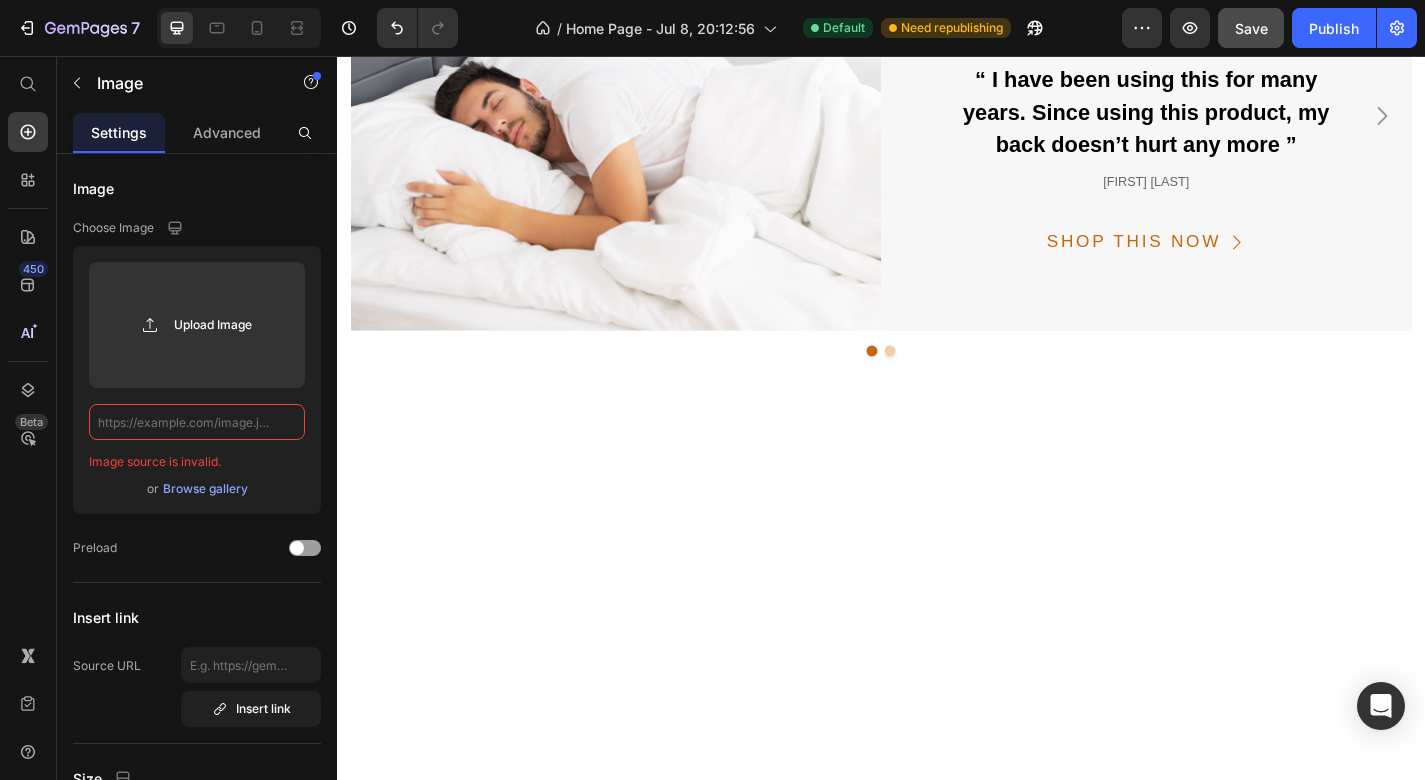 click 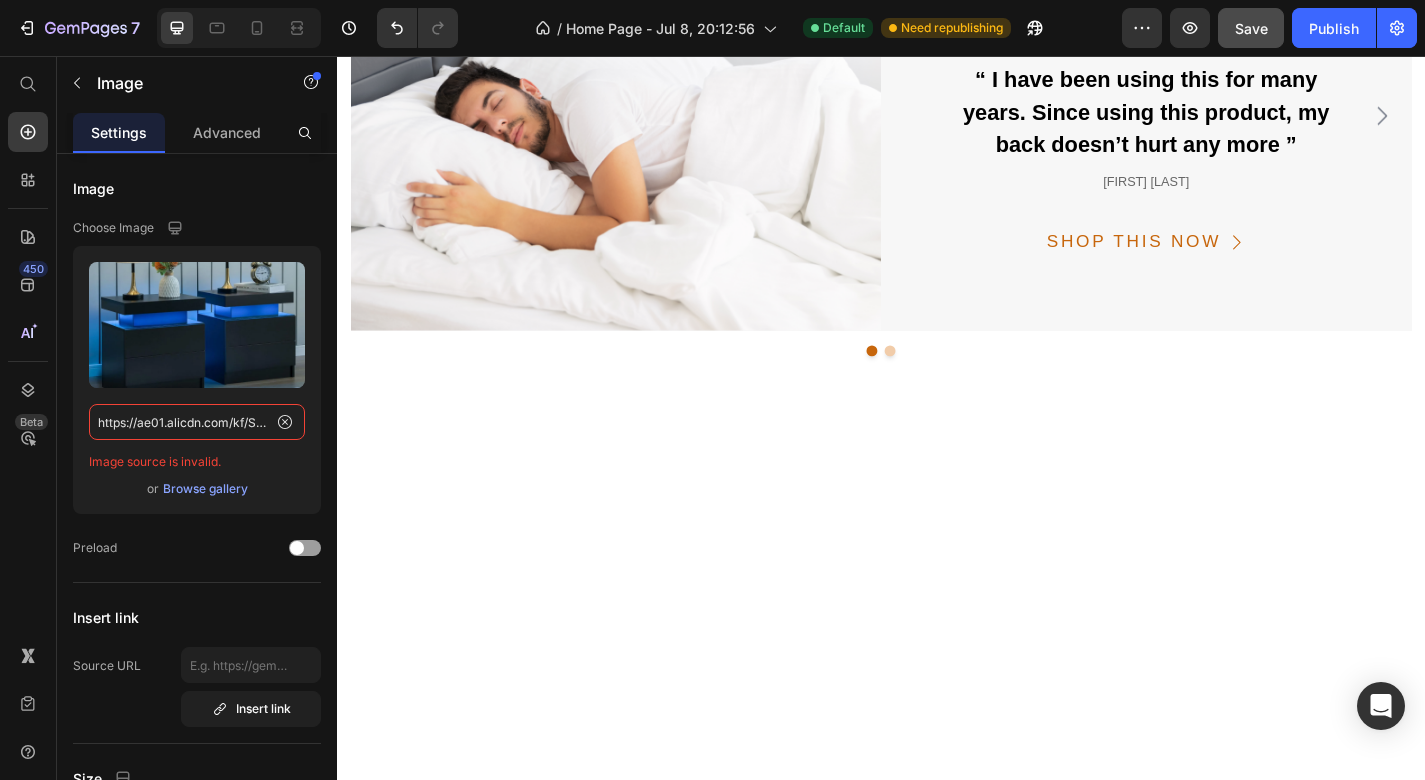 type on "https://ae01.alicdn.com/kf/S234af5464c9e49afa67625c88f9f828dE.jpg" 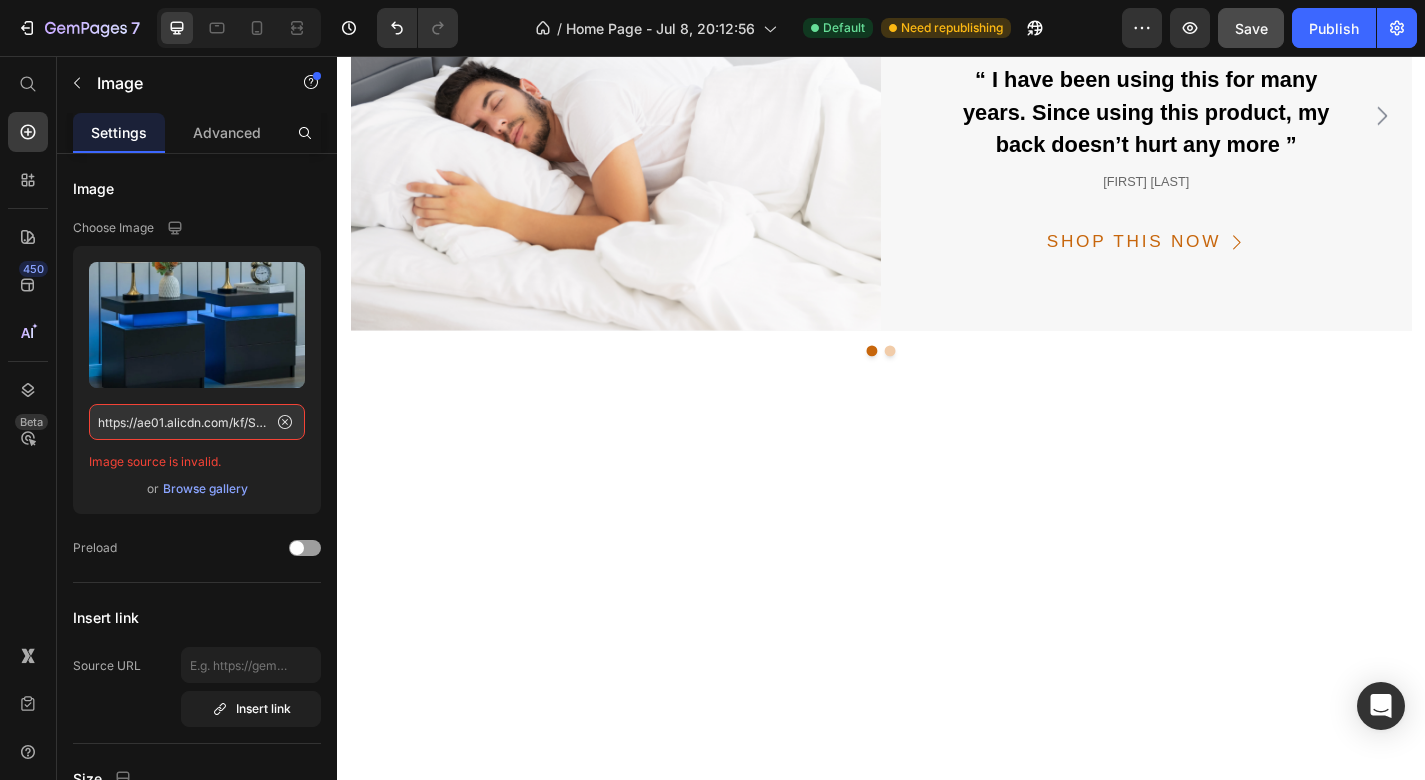 click on "Upload Image https://ae01.alicdn.com/kf/S234af5464c9e49afa67625c88f9f828dE.jpg Image source is invalid.  or   Browse gallery" at bounding box center [197, 380] 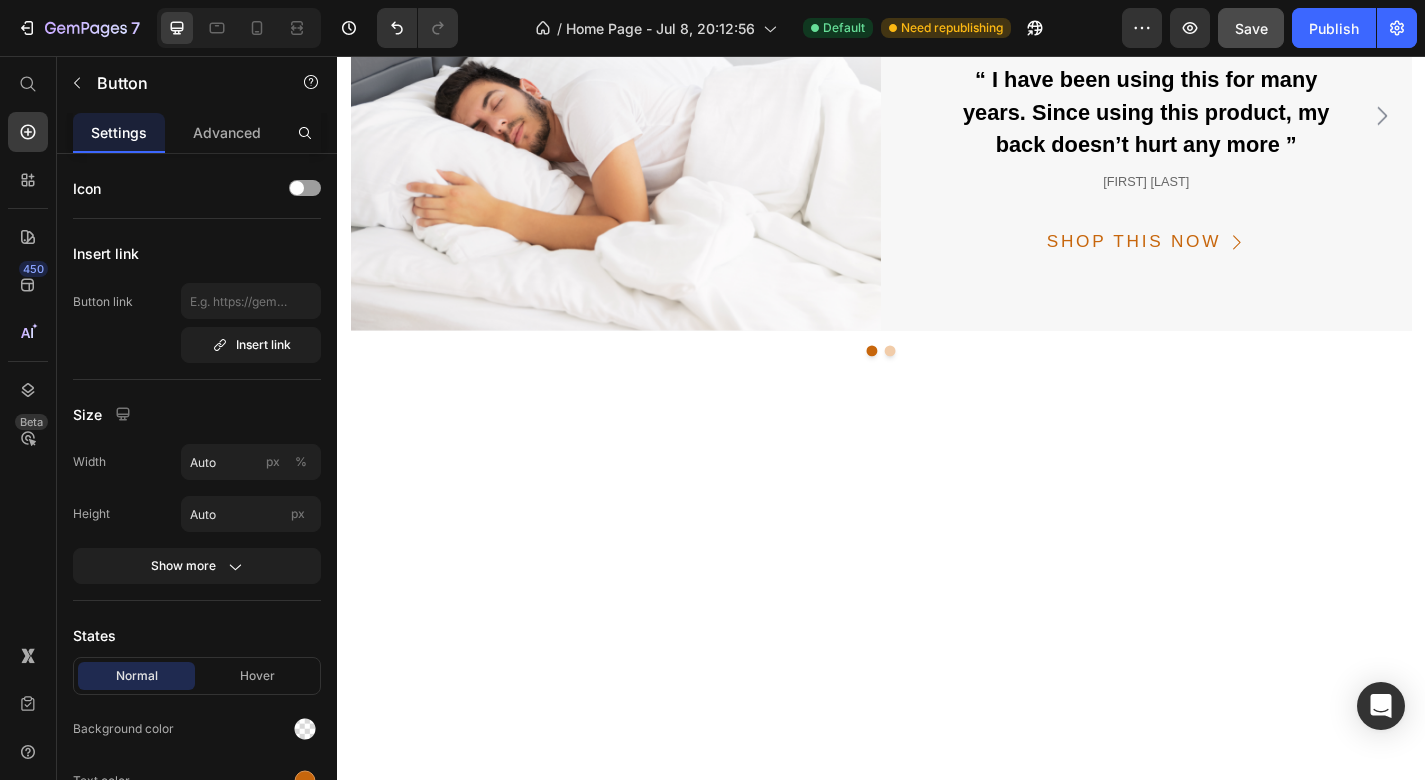 click on "VIEW COLLECTION Button" at bounding box center (937, -437) 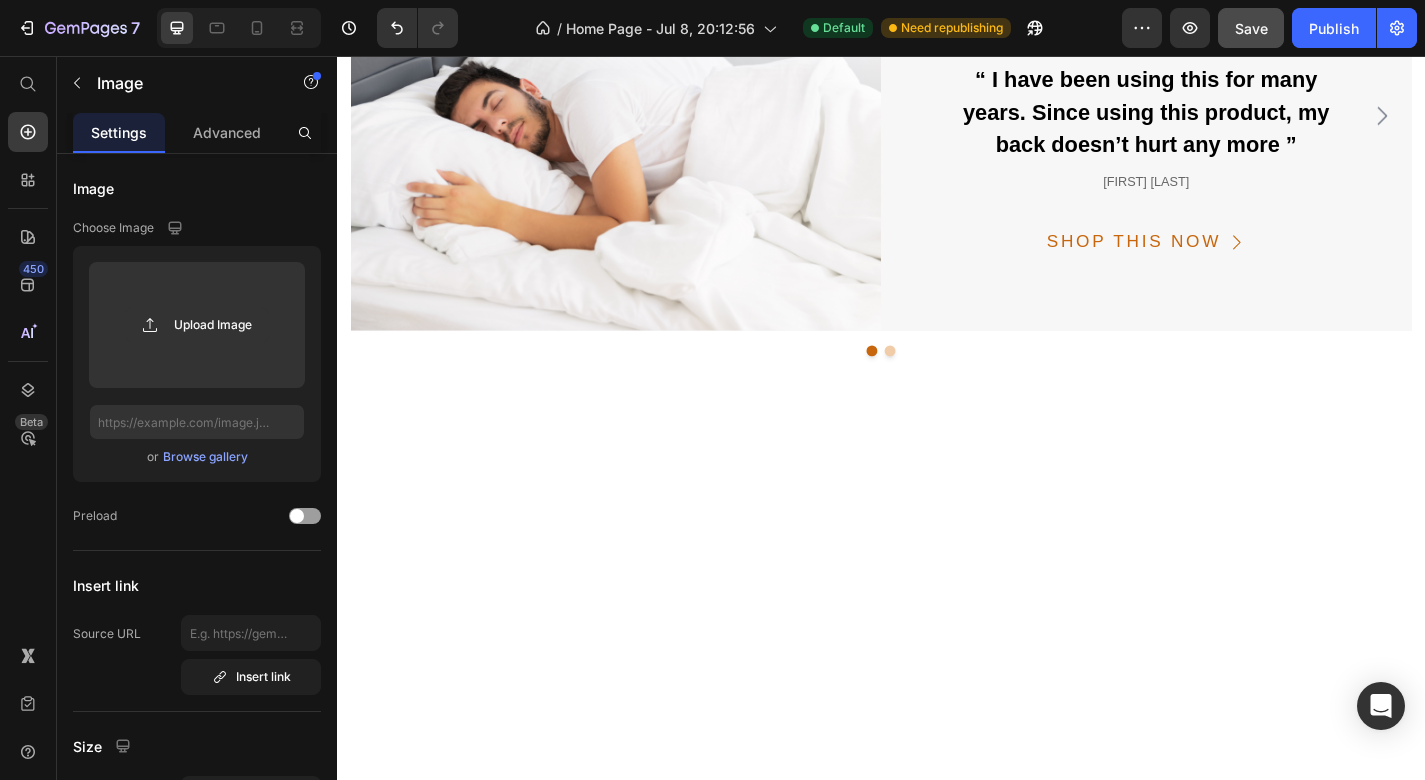 click at bounding box center [439, -558] 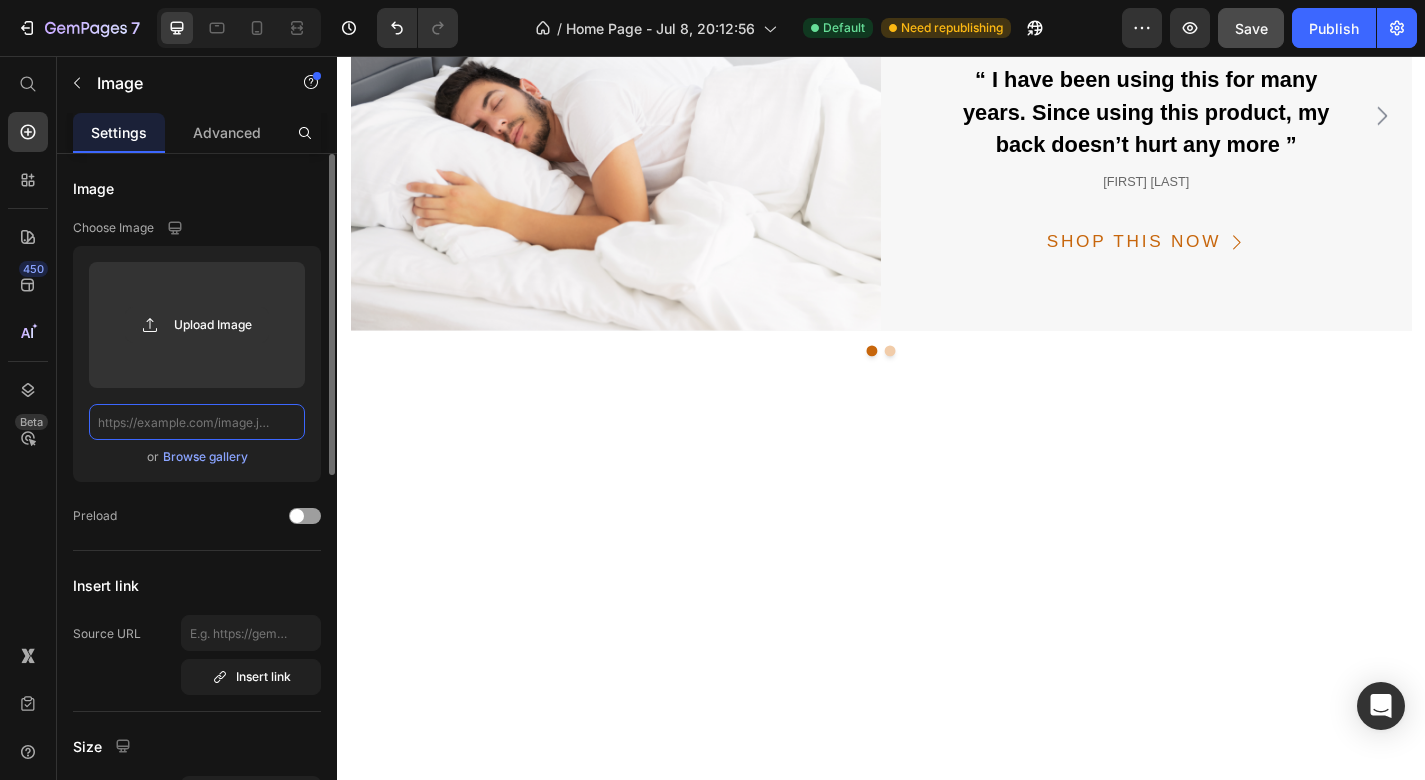 click 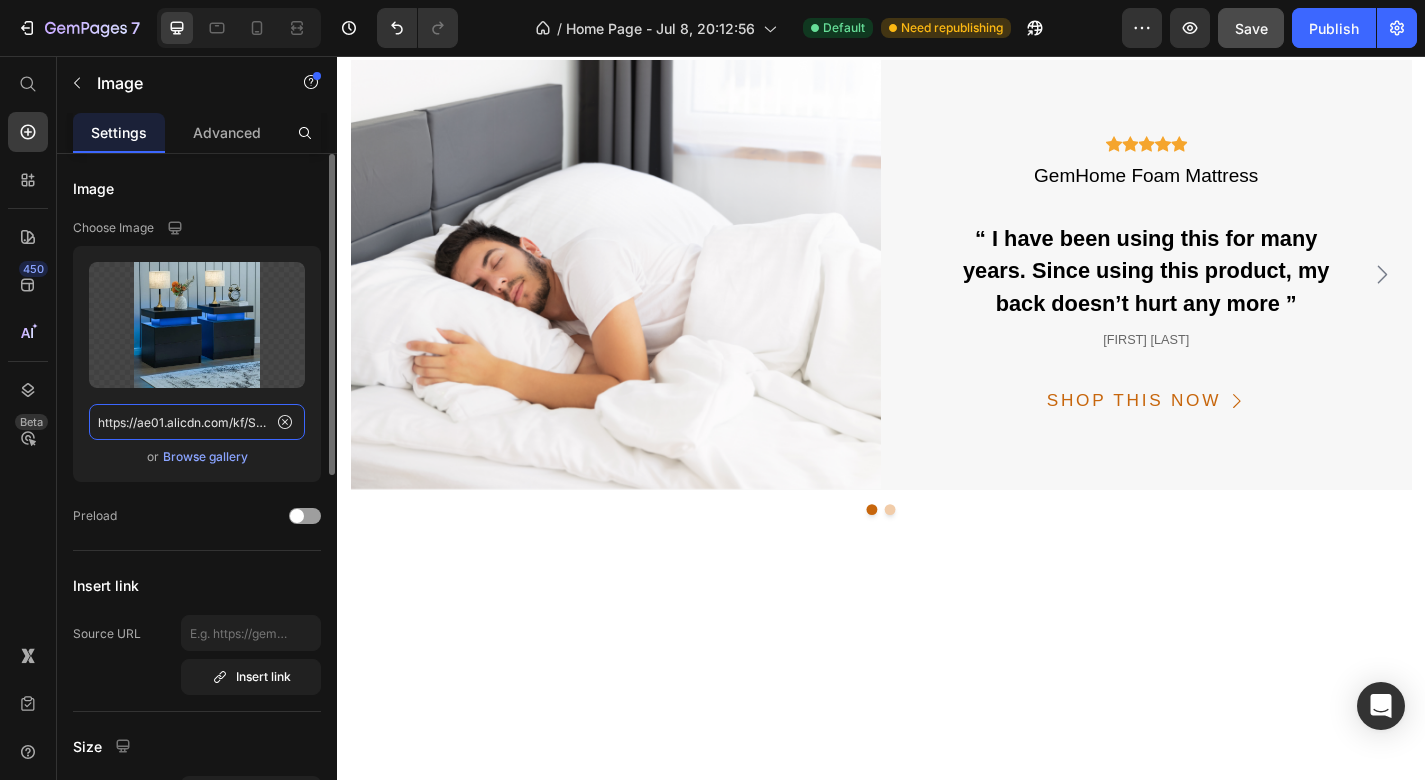 type on "https://ae01.alicdn.com/kf/S234af5464c9e49afa67625c88f9f828dE.jpg" 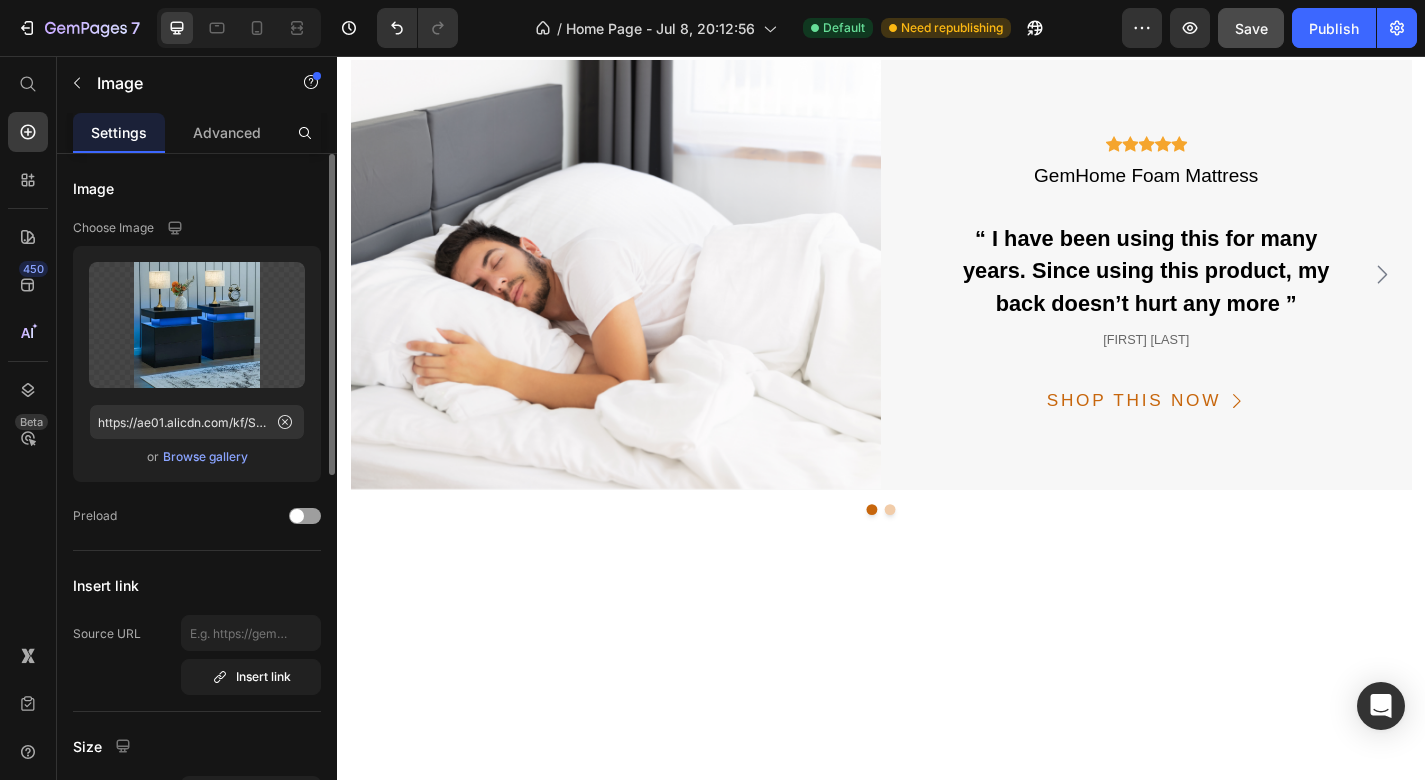 click on "Image Choose Image Upload Image https://ae01.alicdn.com/kf/S234af5464c9e49afa67625c88f9f828dE.jpg  or   Browse gallery  Preload" 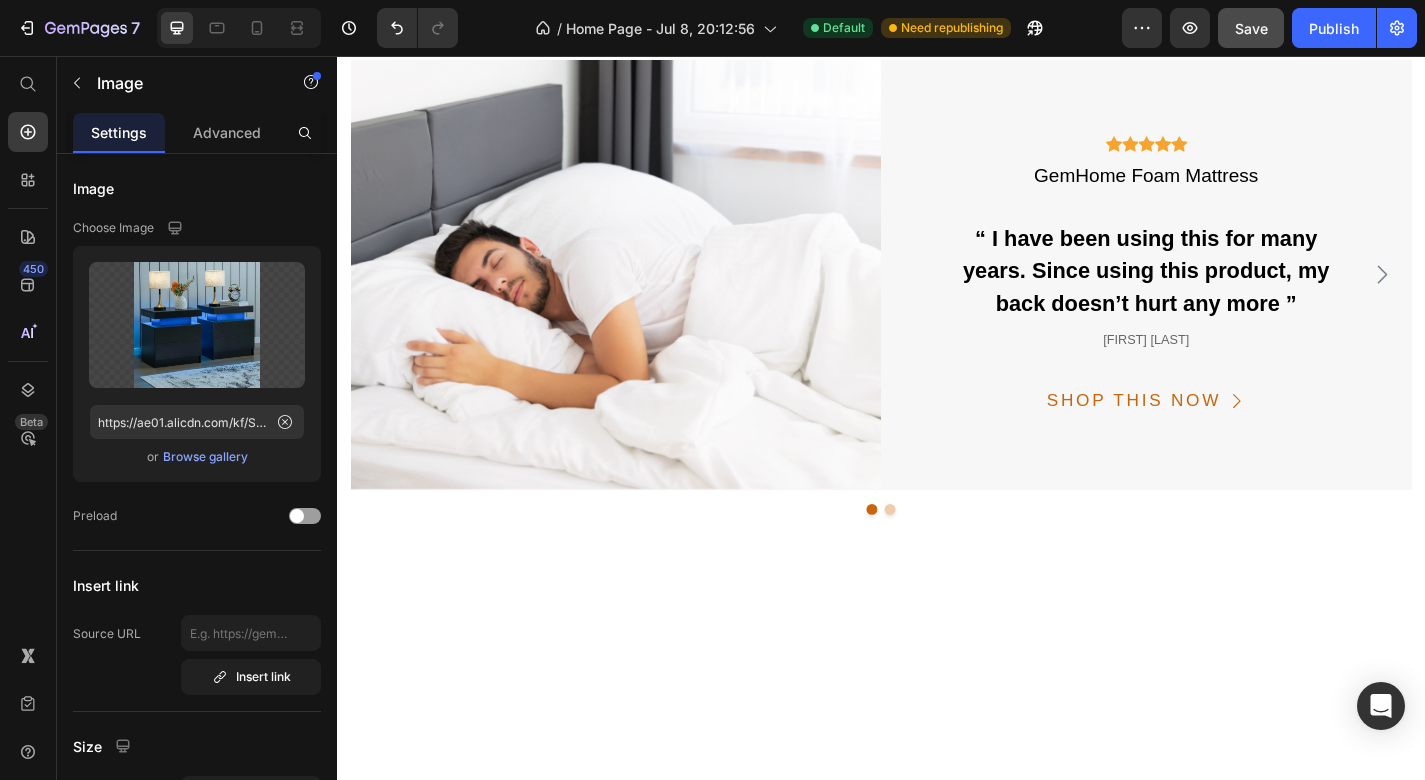 click on "Image Image   16 three-seat sofa Text block Image Wood Cocktail Table Text block Image Weave wooden chair Text block Image Terrarium wall decor Text block Image palm Artificial Tree Text block Image Berber Shag Area Rug Text block Carousel VIEW COLLECTION Button" at bounding box center [937, -392] 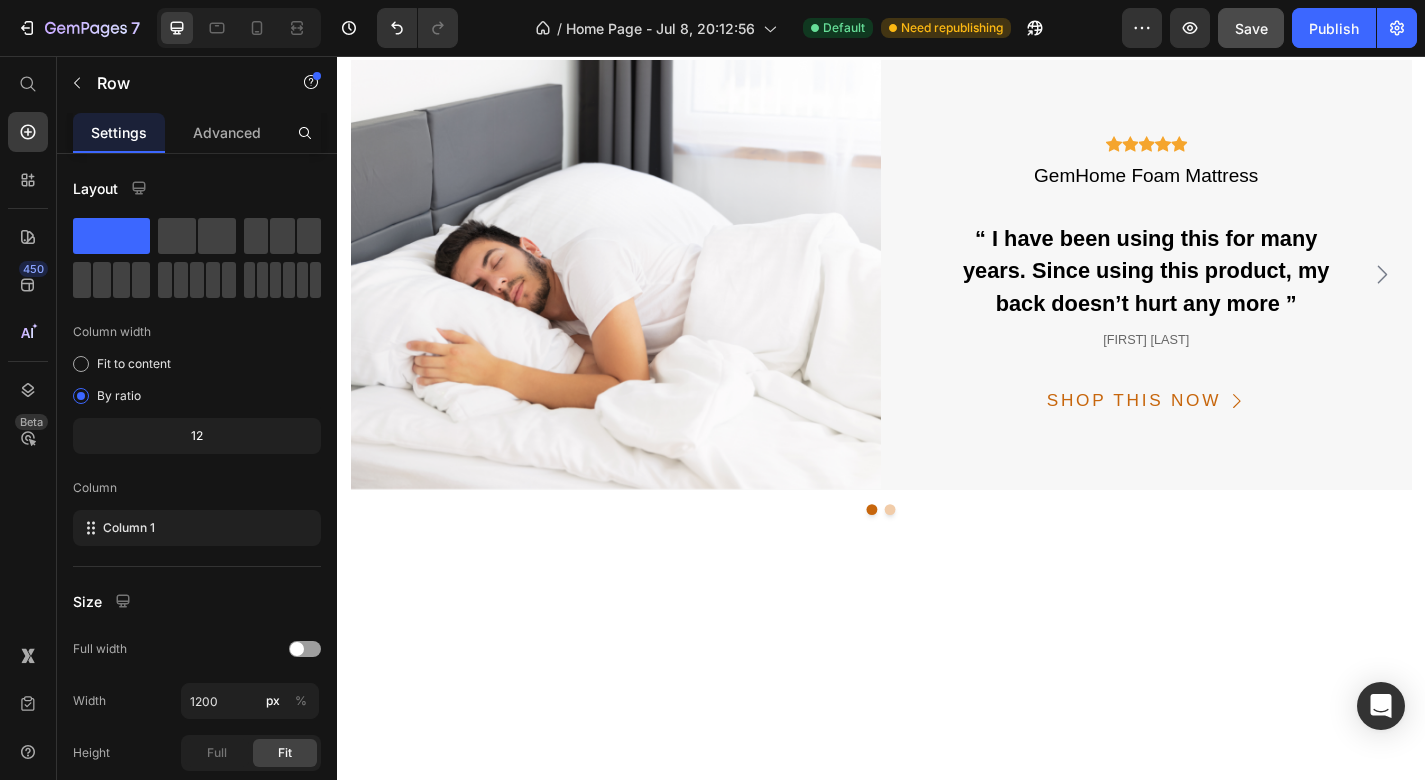click at bounding box center (439, -471) 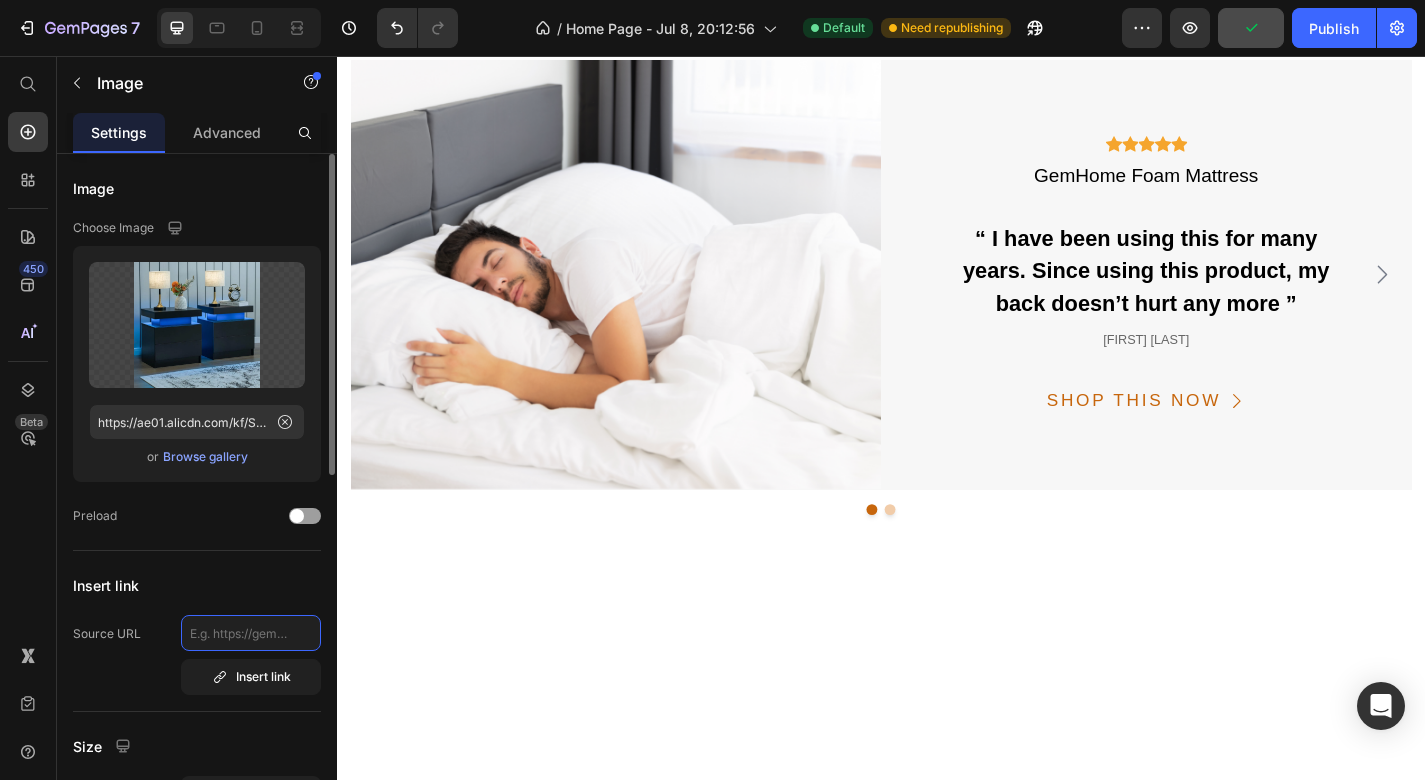 click 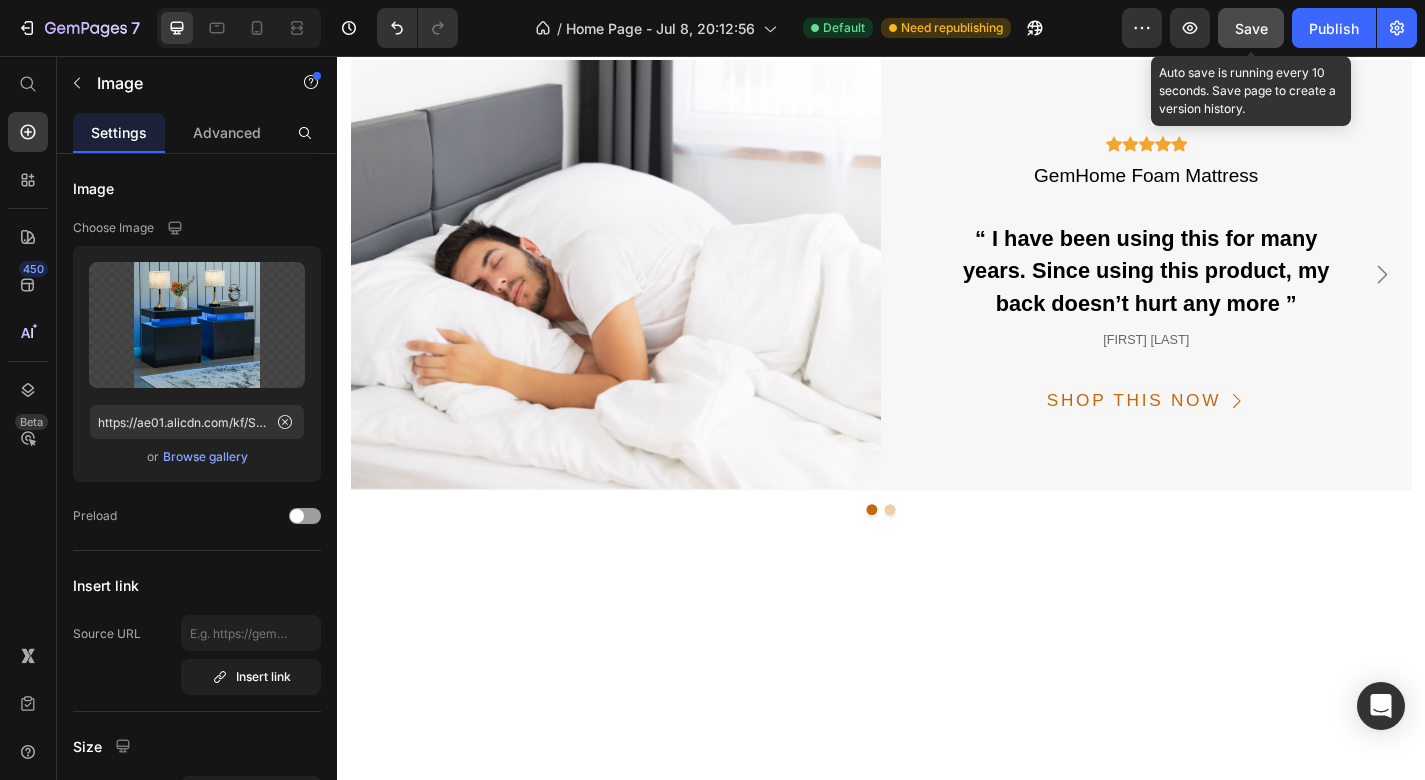 click on "Save" at bounding box center [1251, 28] 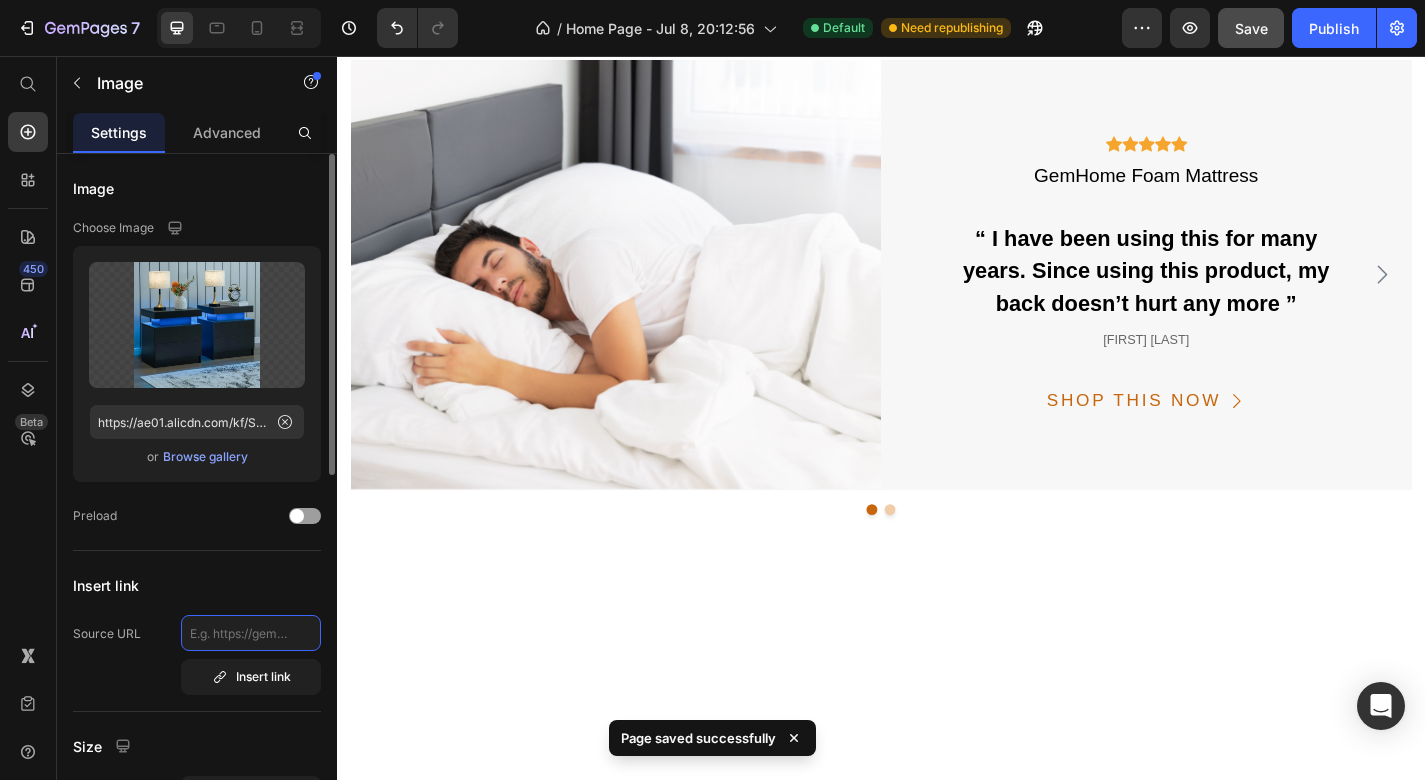 click 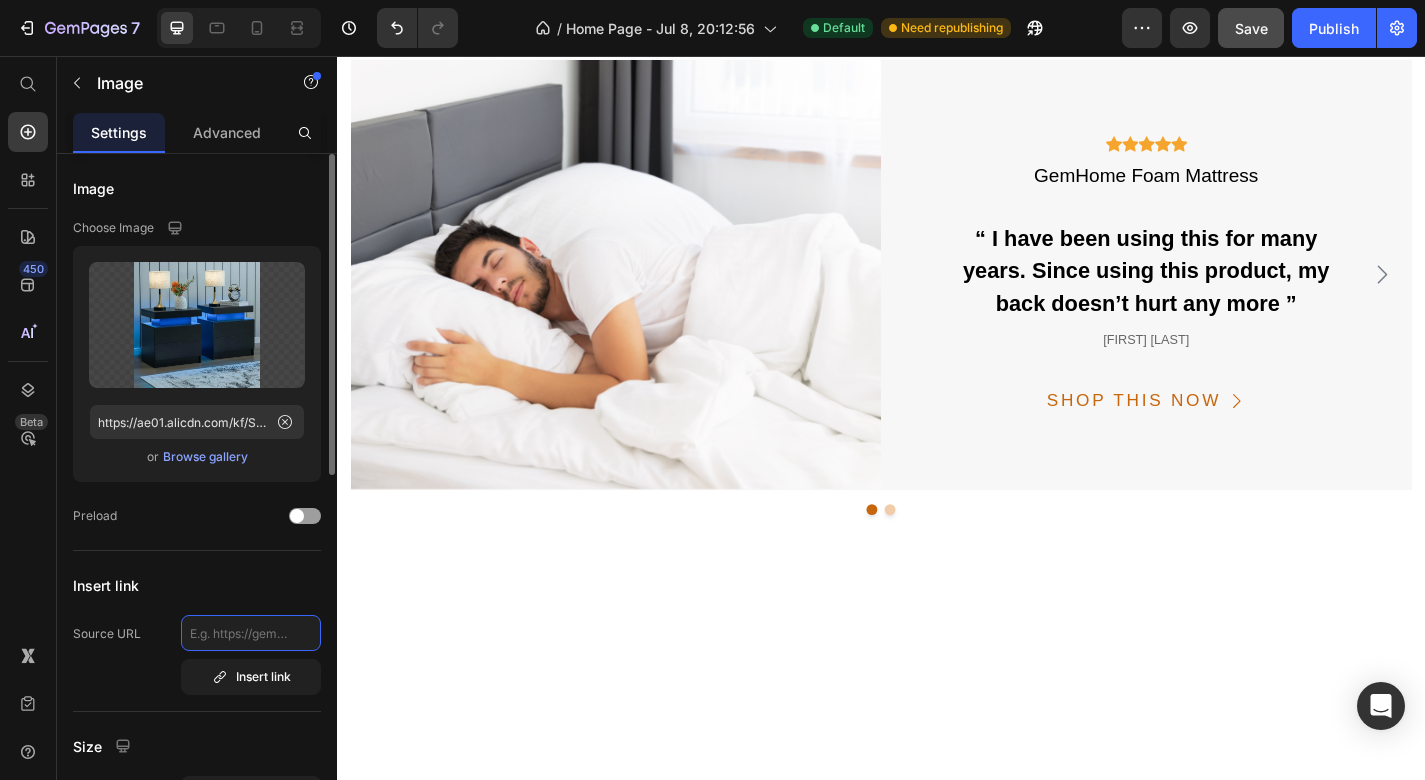paste on "https://calmcraftedliving.com/products/set-of-2-black-led-nightstands-modern-bedside-tables-with-2-drawers-for-bedroom" 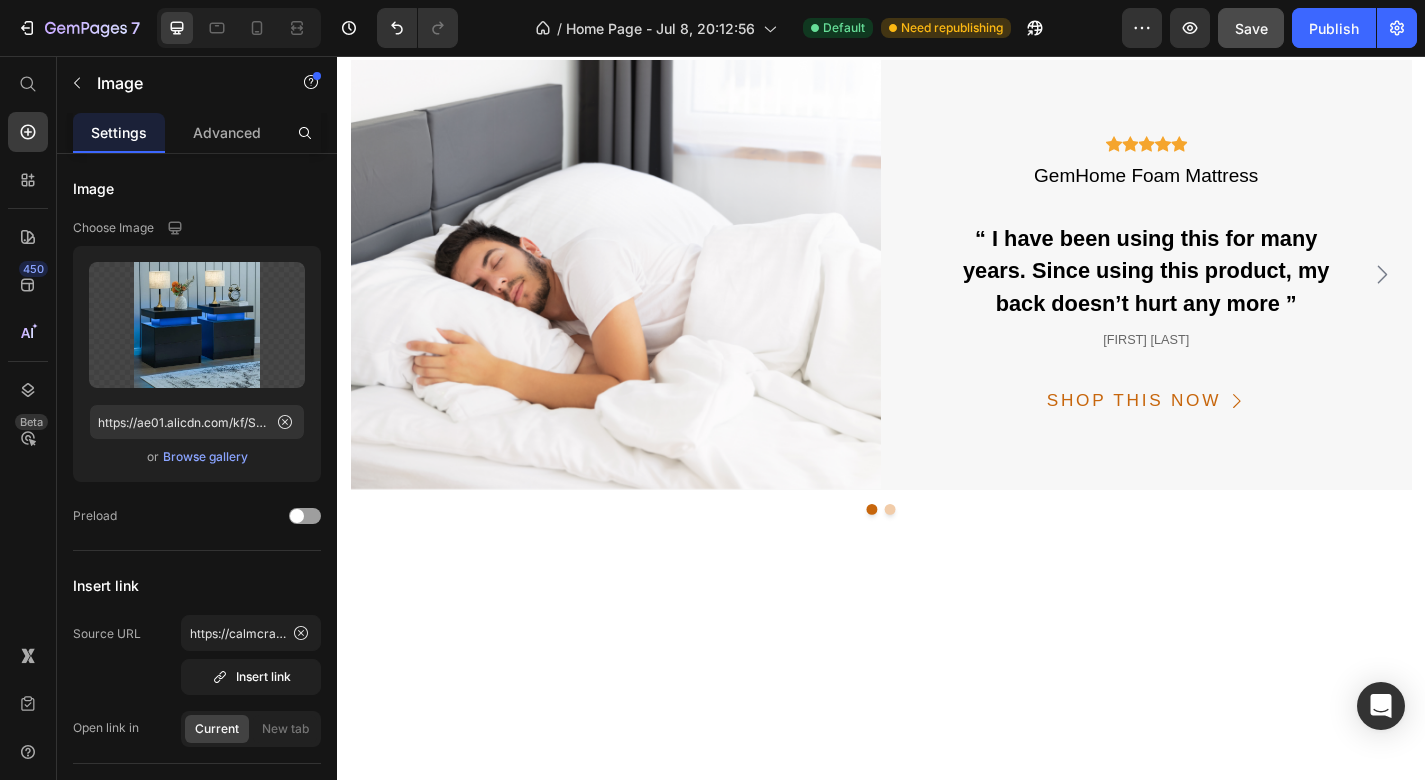 click on "shop the room Text Nature’s Call Heading If you’re looking for a way to freshen up - our latest summer furniture collection has everything to offer. From a small terrarium to the whole living room set, turn your home into a tropical paradise. Text Row Image Image   16 three-seat sofa Text block Image Wood Cocktail Table Text block Image Weave wooden chair Text block Image Terrarium wall decor Text block Image palm Artificial Tree Text block Image Berber Shag Area Rug Text block Carousel VIEW COLLECTION Button Row Section 6" at bounding box center [937, -512] 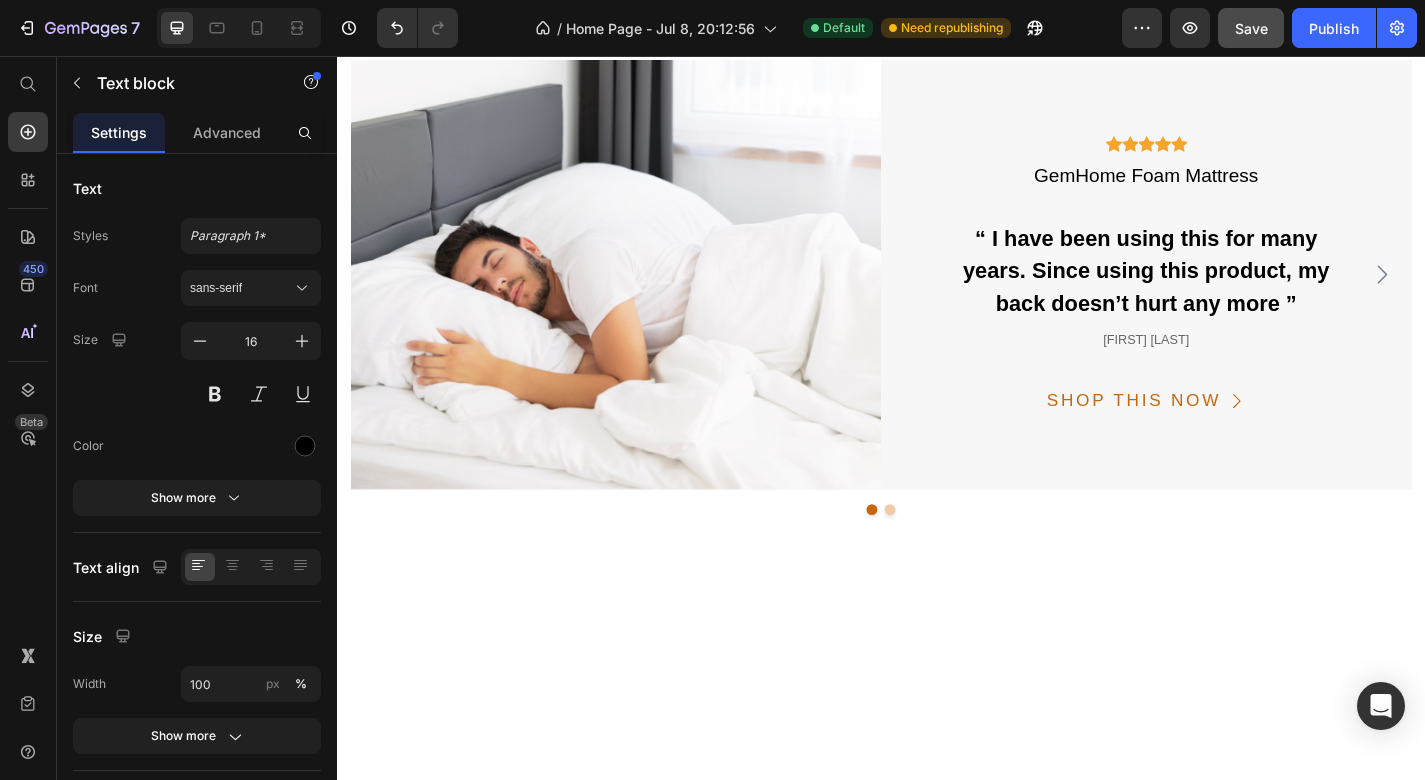 click on "three-seat sofa" at bounding box center [439, -353] 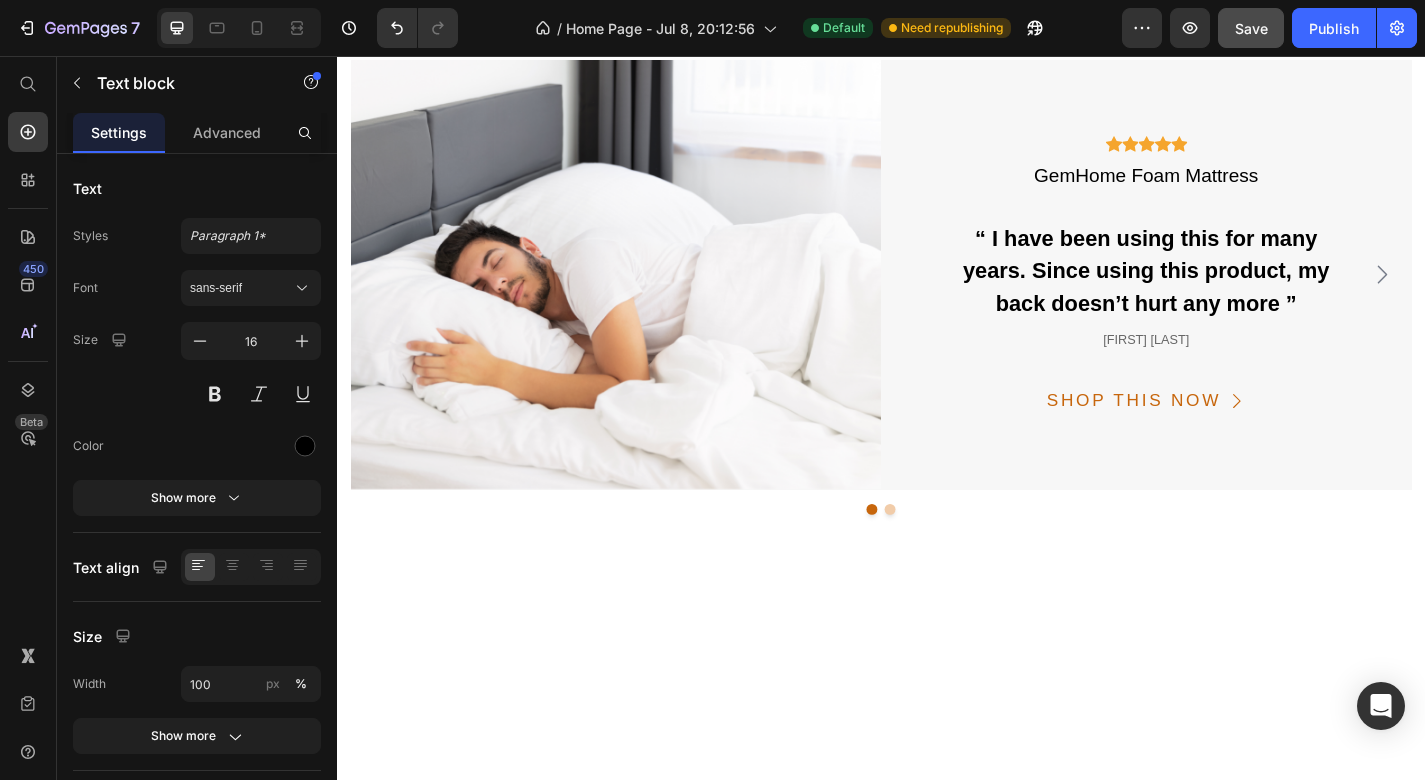 drag, startPoint x: 467, startPoint y: 416, endPoint x: 335, endPoint y: 409, distance: 132.18547 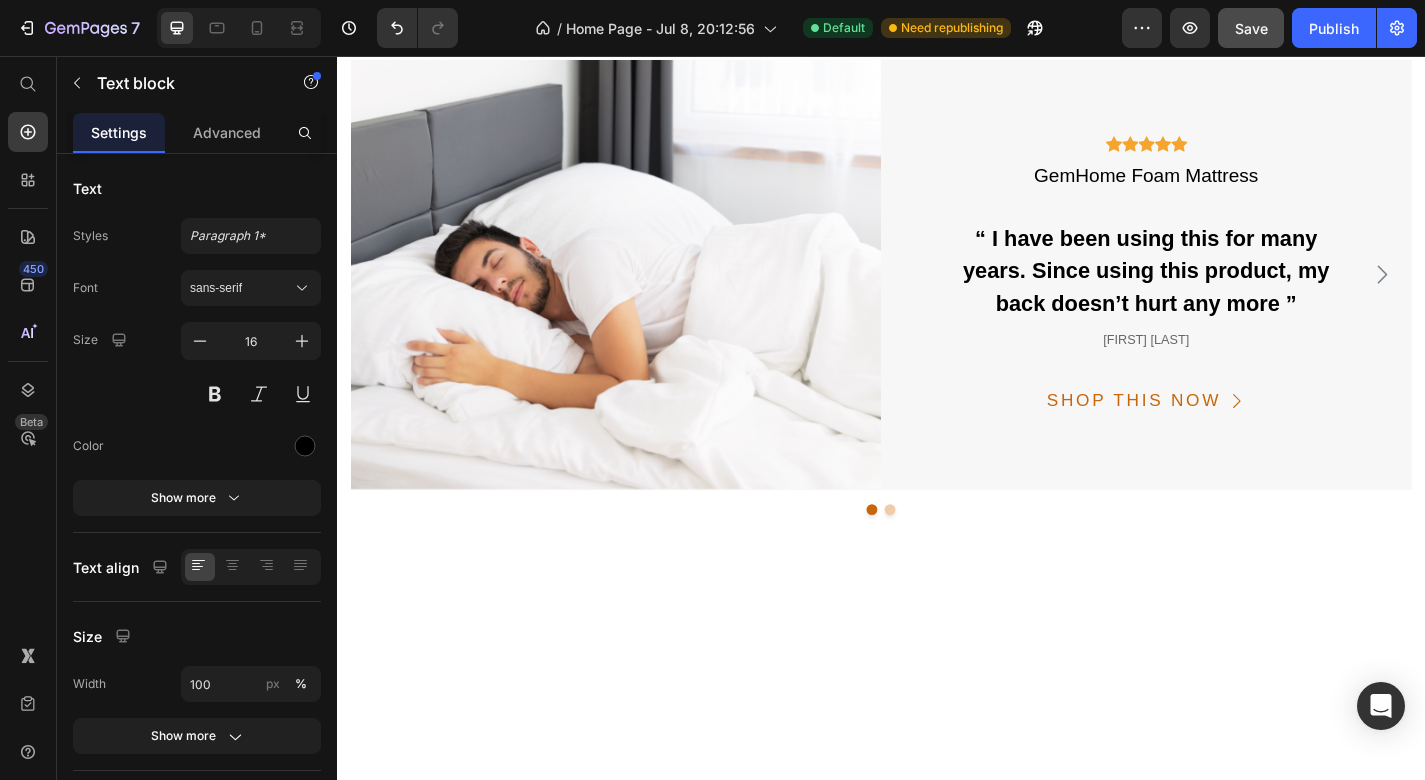 click at bounding box center [439, -353] 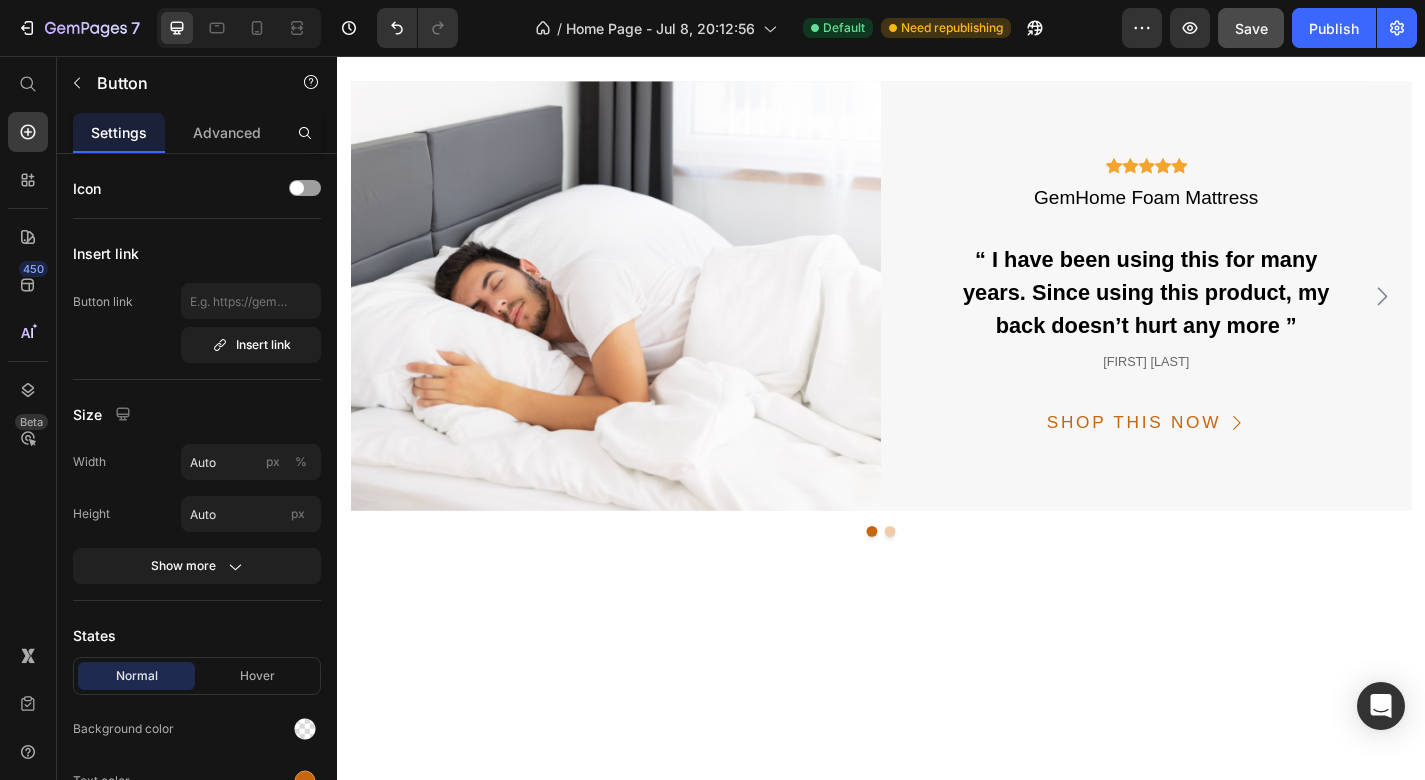 click on "VIEW COLLECTION Button" at bounding box center (937, -238) 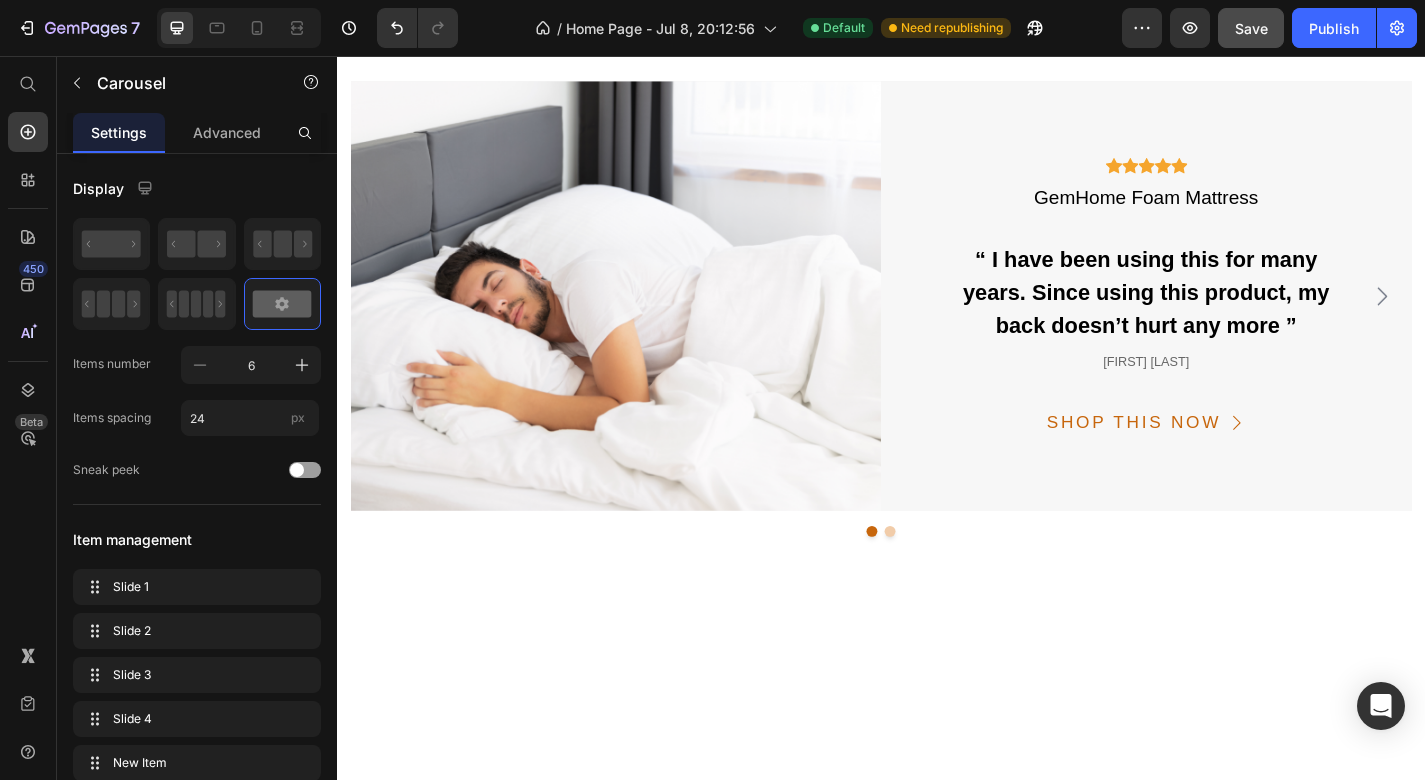 click on "Image Wood Cocktail Table Text block" at bounding box center [638, -437] 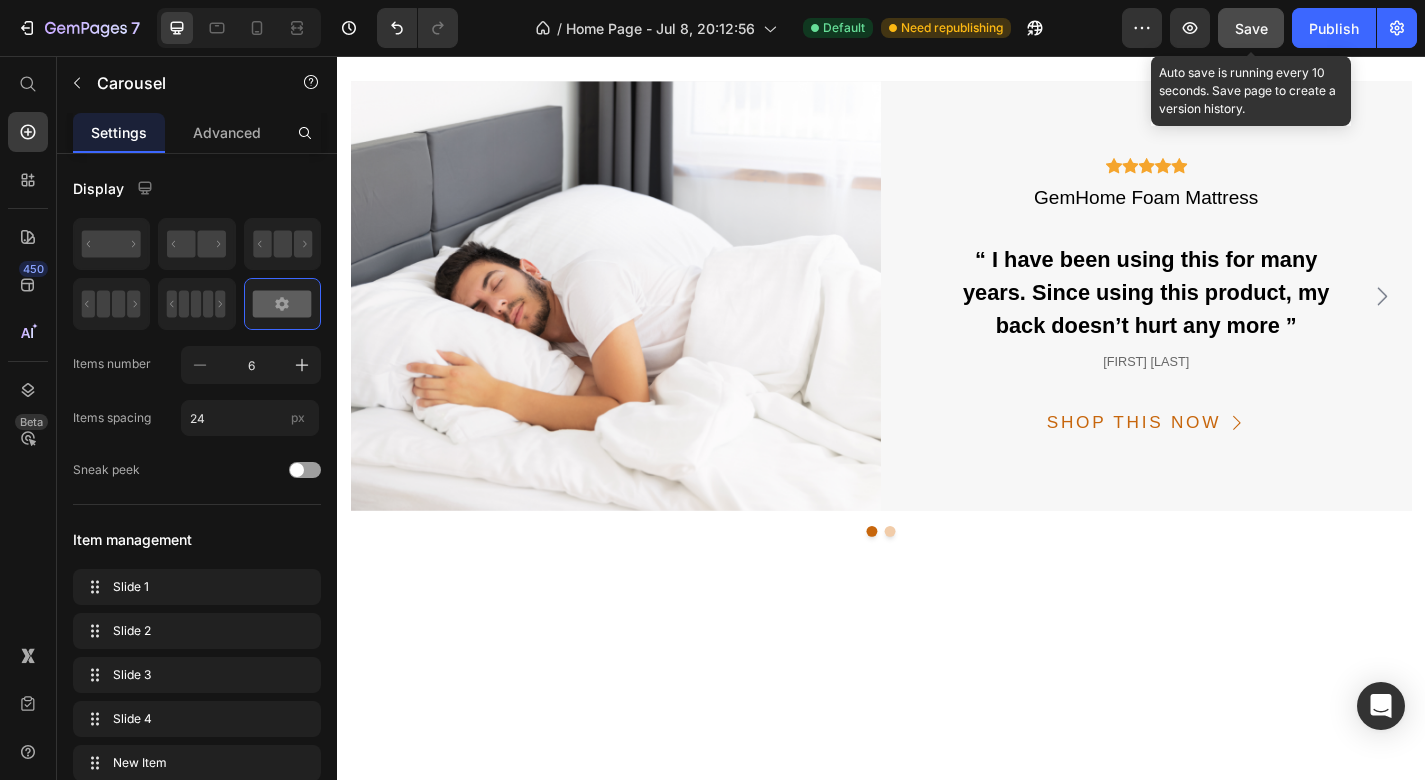 click on "Save" 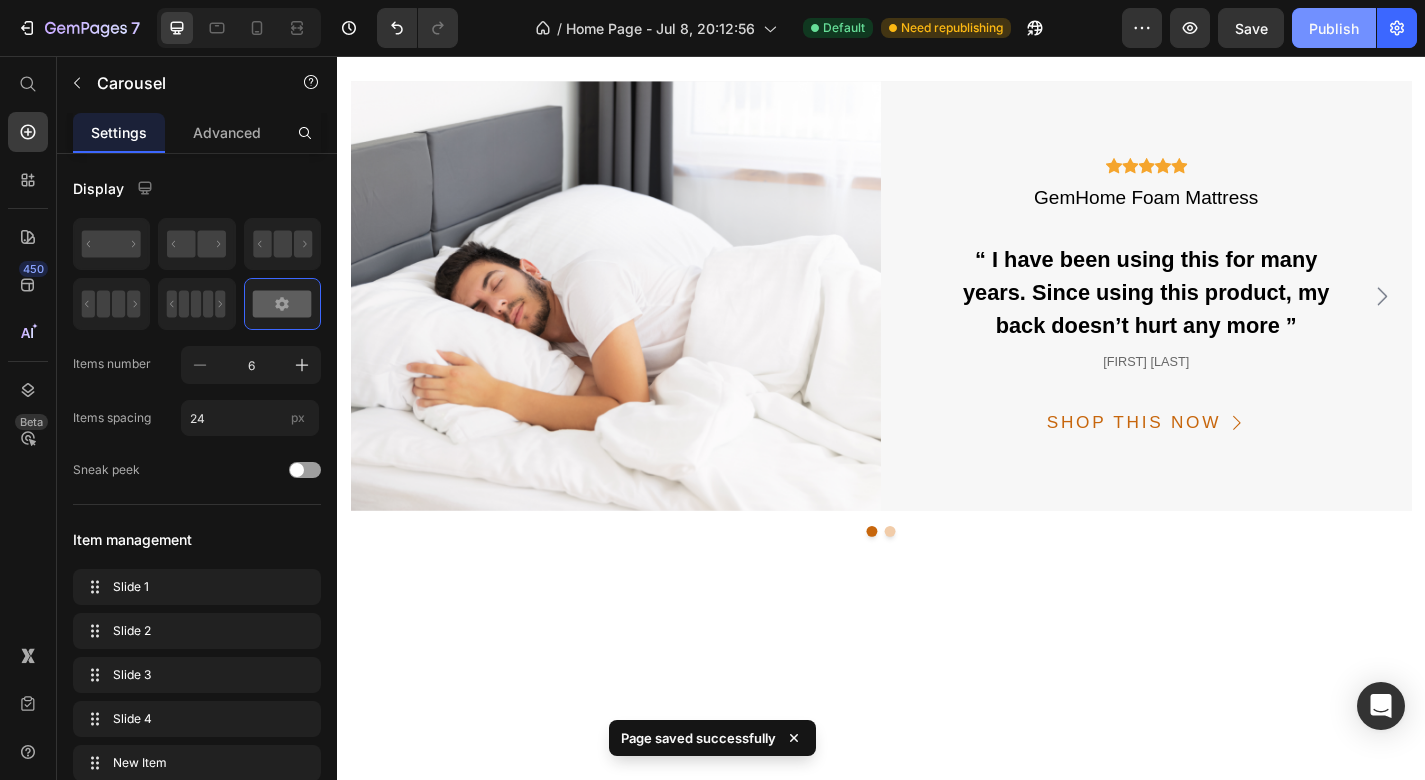 click on "Publish" 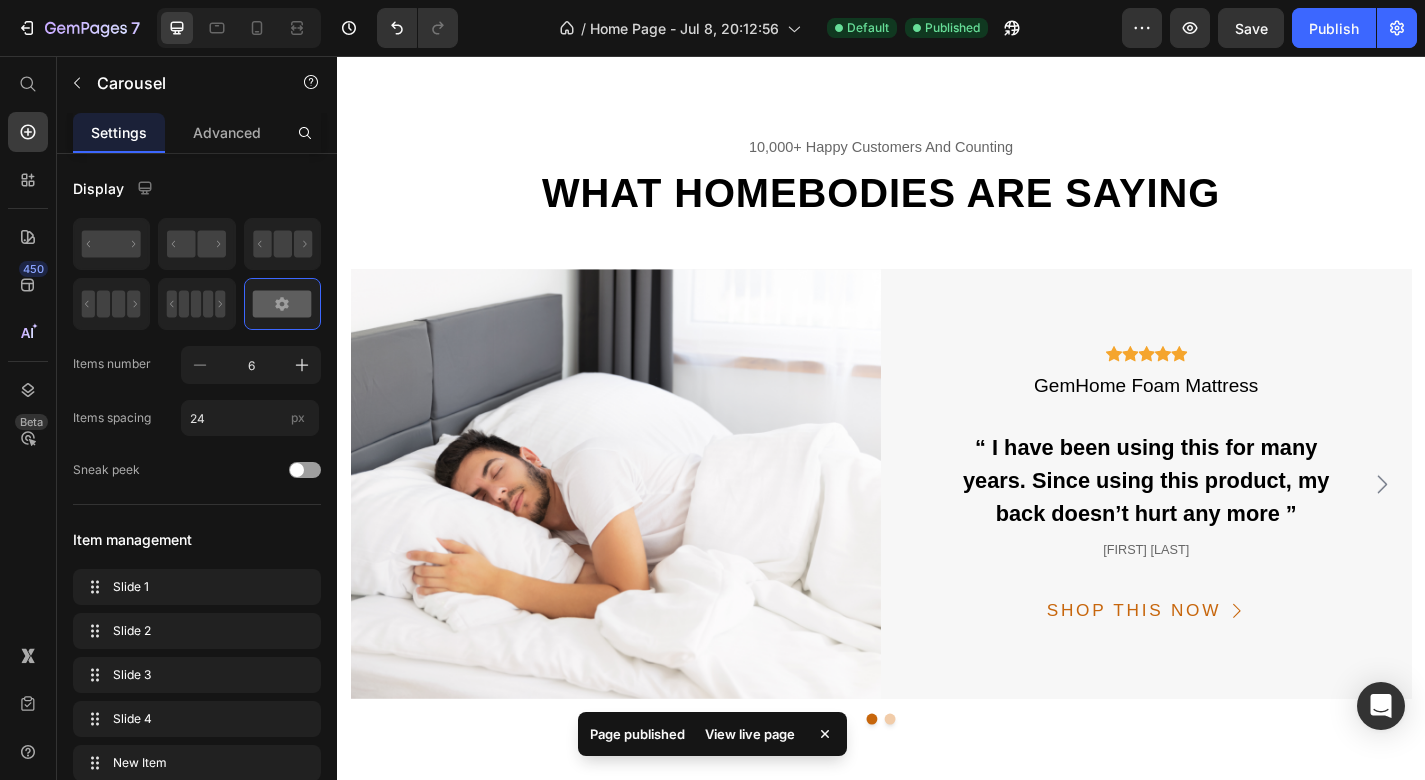 scroll, scrollTop: 4350, scrollLeft: 0, axis: vertical 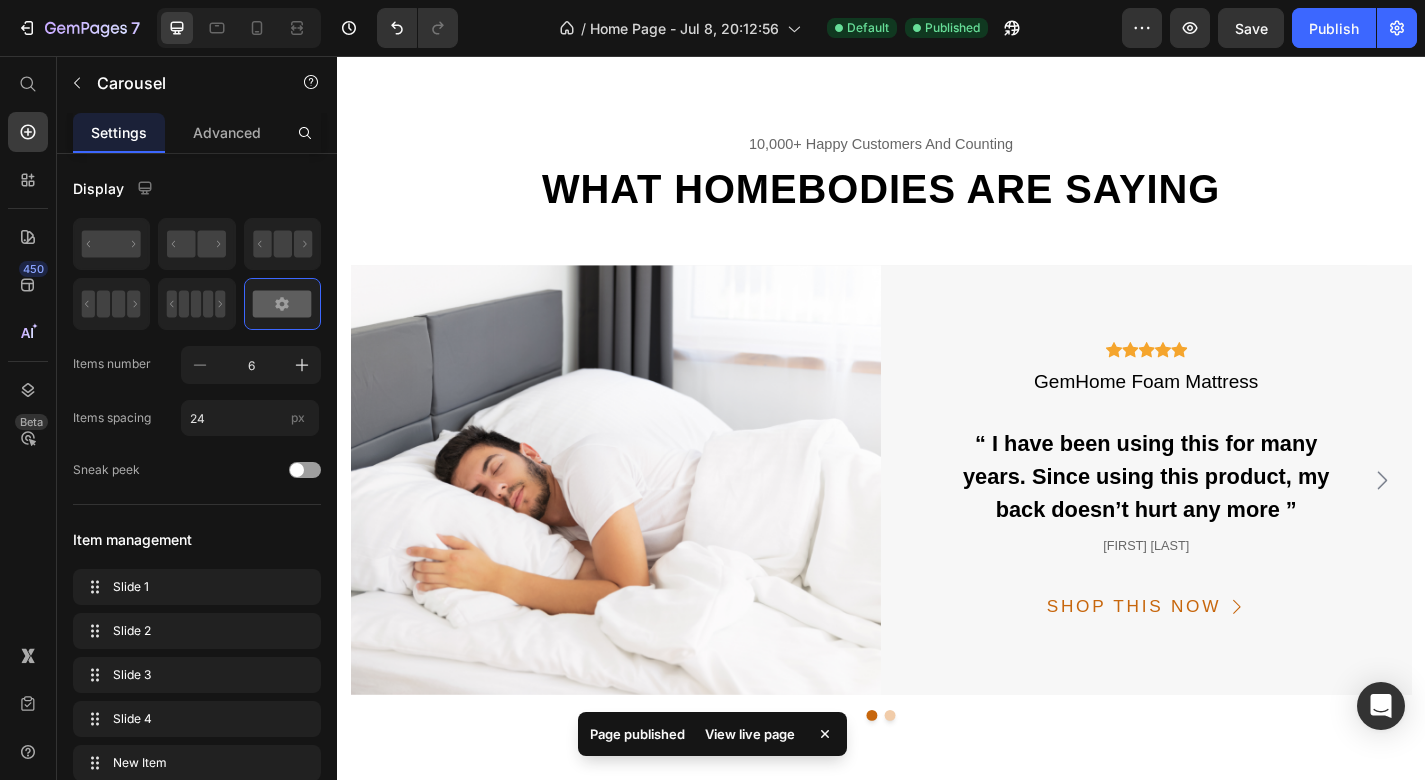 click at bounding box center (638, -355) 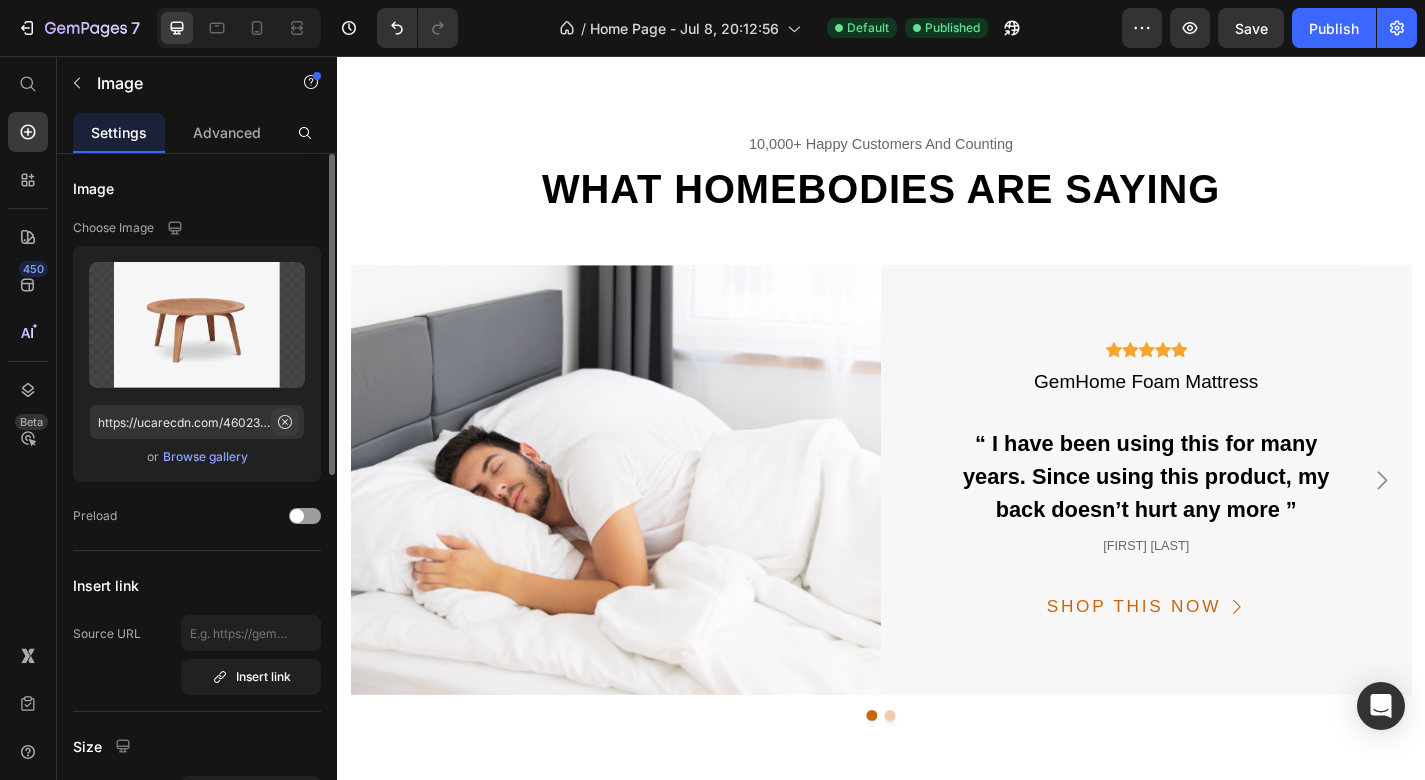 click 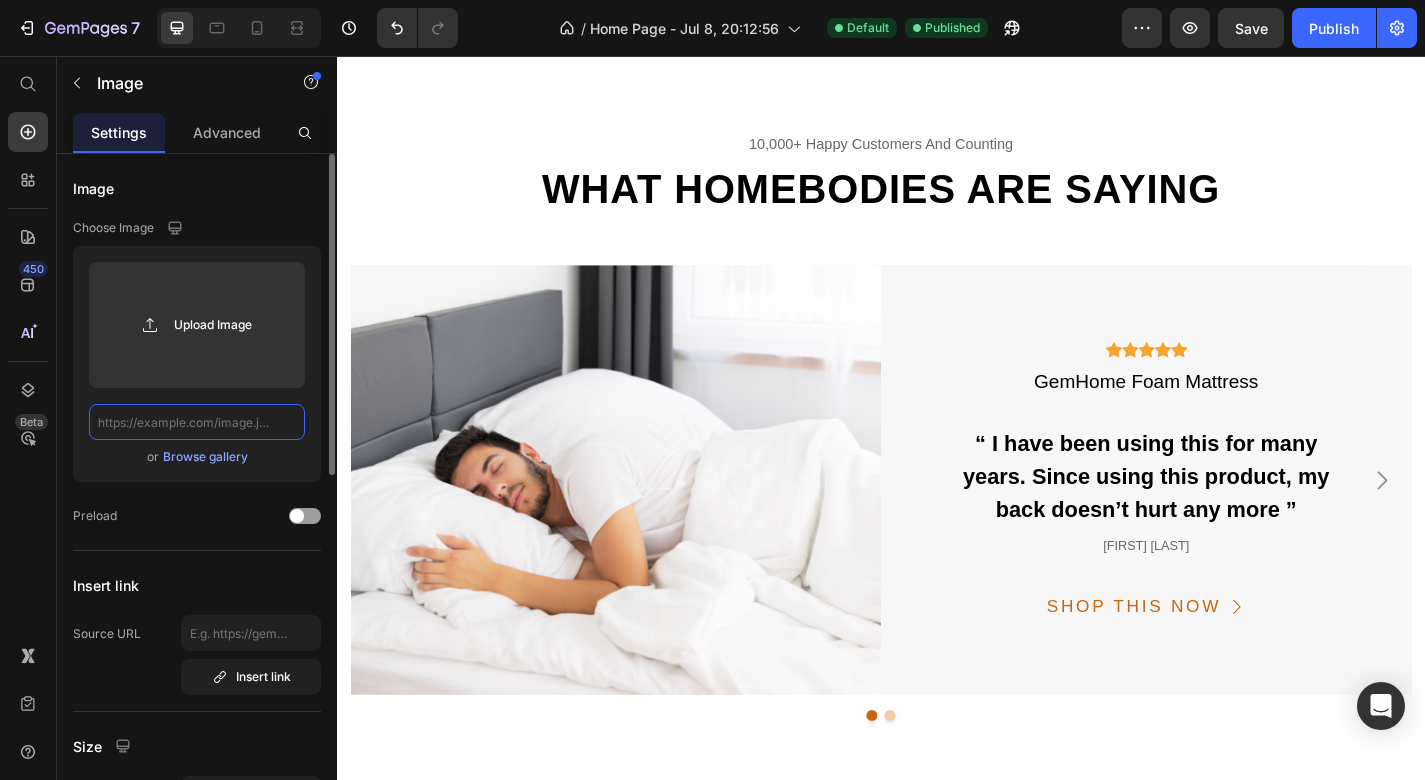 paste on "https://ae01.alicdn.com/kf/S95d401ba89df4437bf38ef42dcb812a7j.jpg" 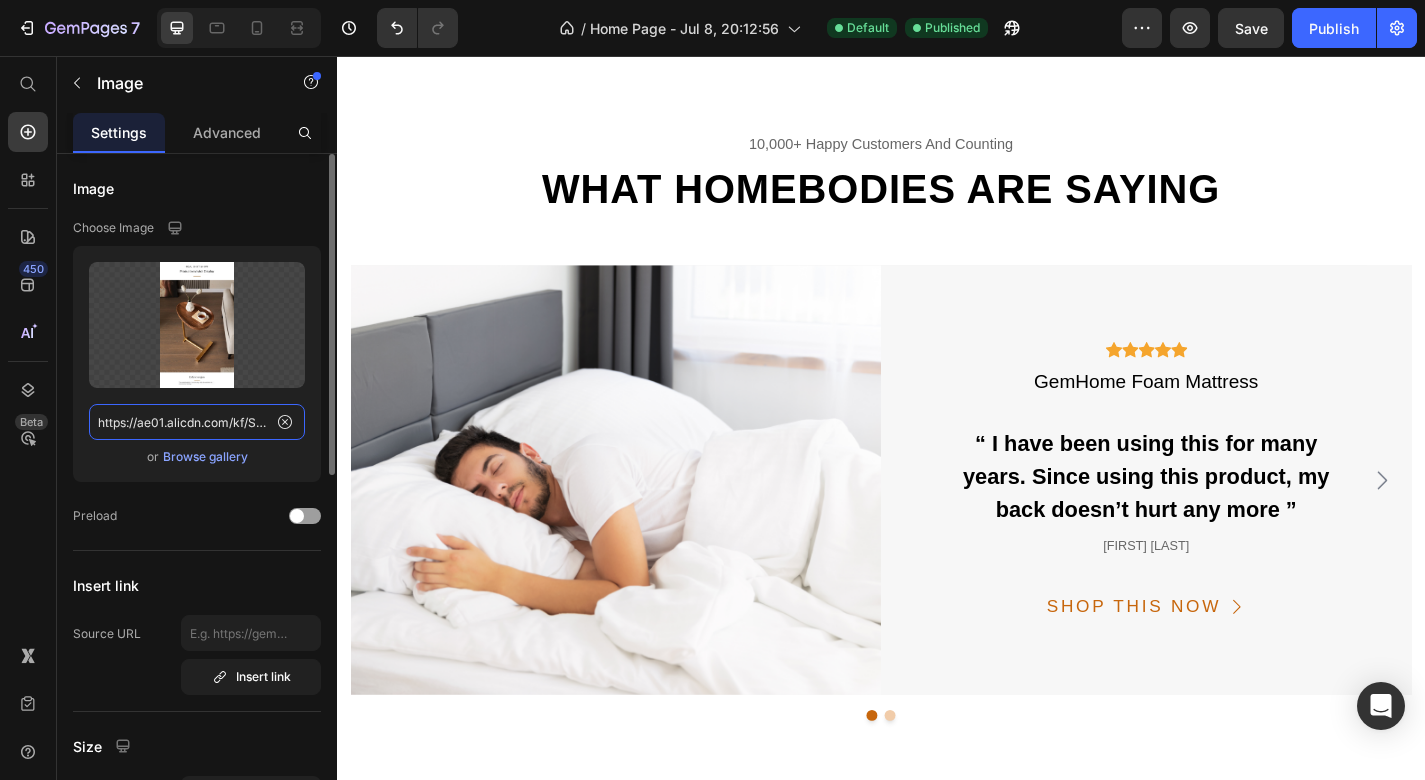 type on "https://ae01.alicdn.com/kf/S95d401ba89df4437bf38ef42dcb812a7j.jpg" 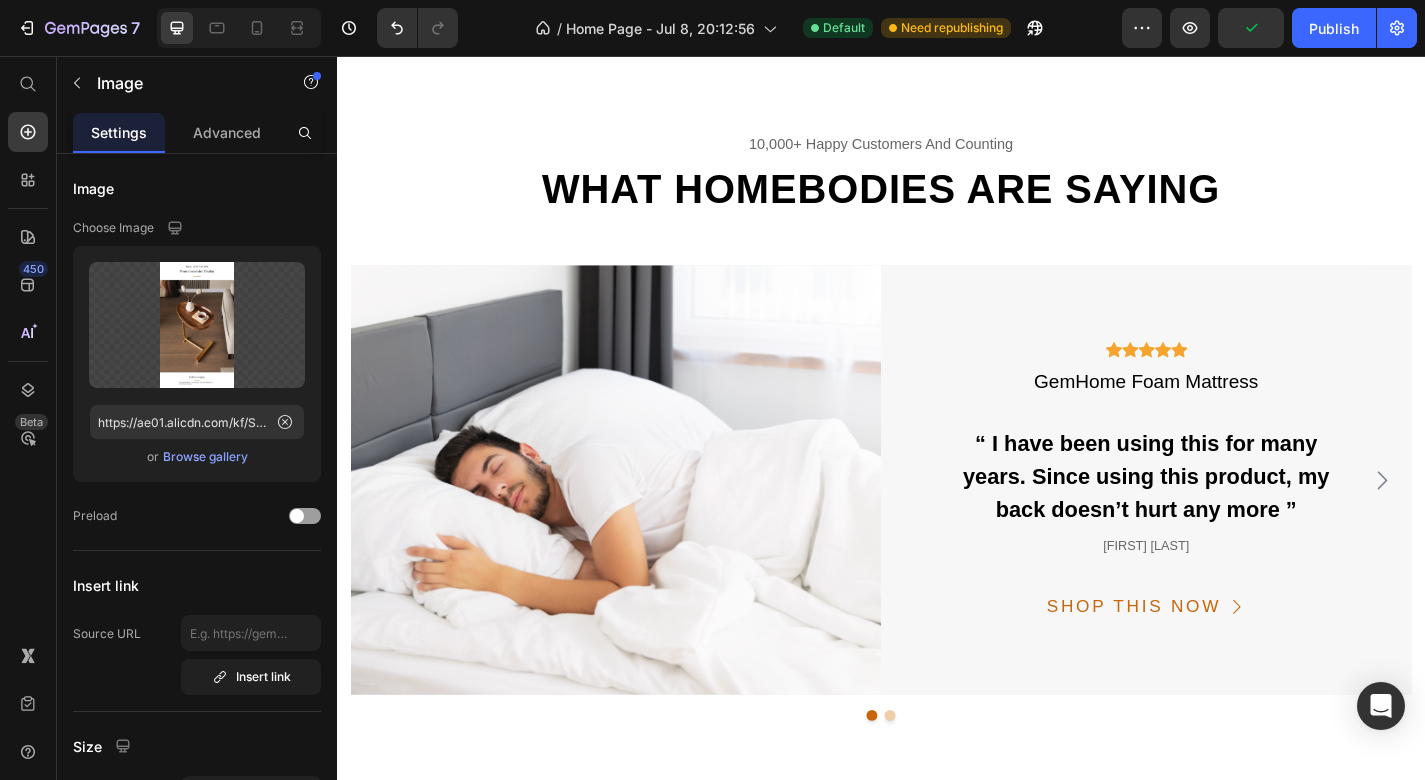 click on "Image" at bounding box center [597, -335] 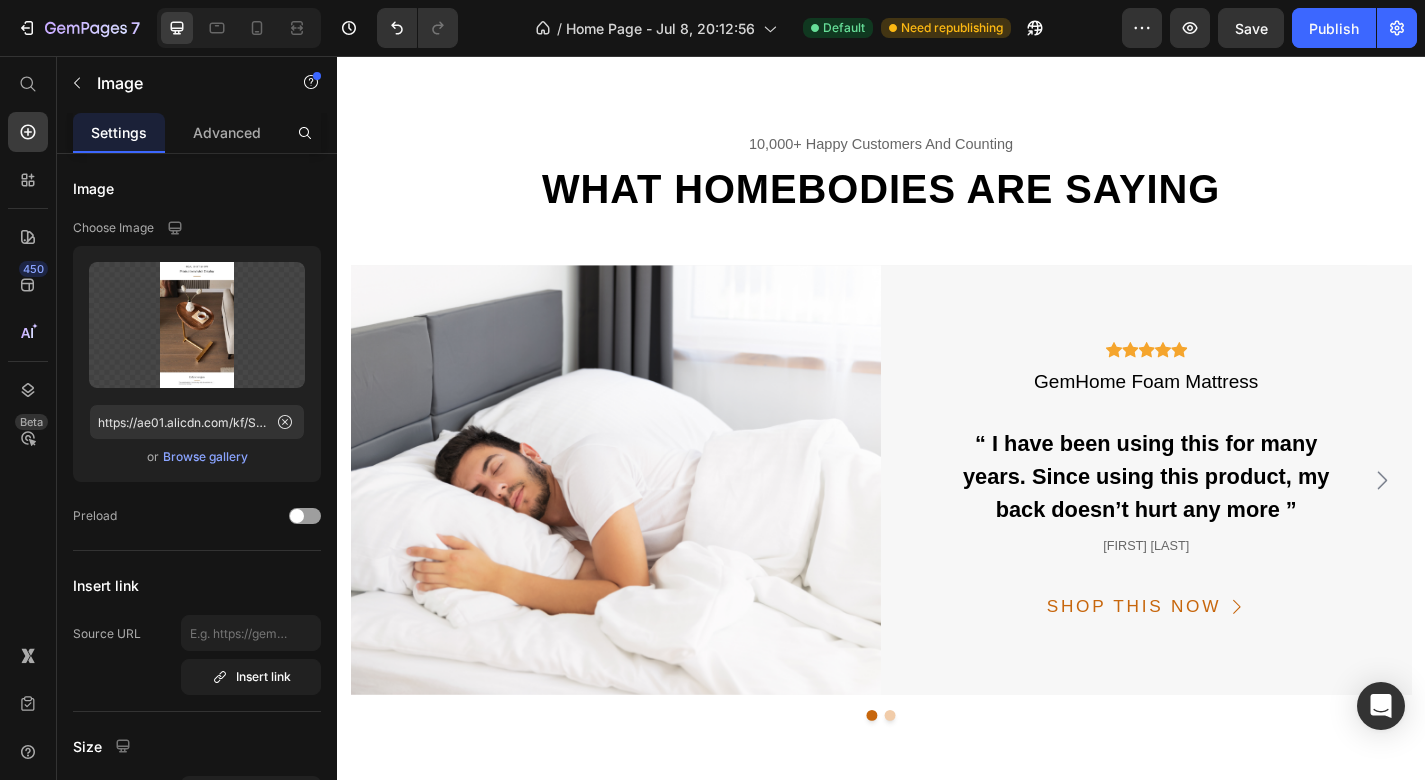 click on "Image" at bounding box center (597, -335) 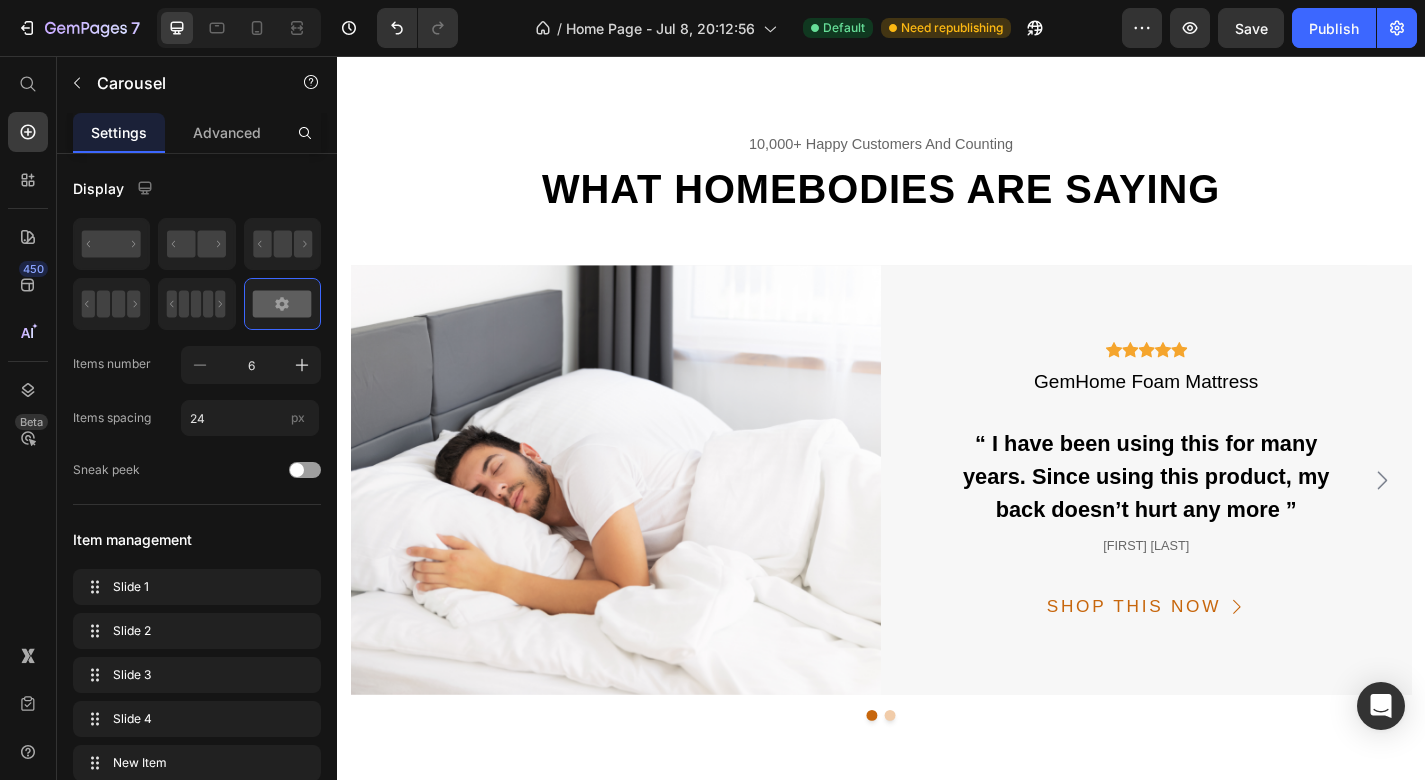 click on "Image Weave wooden chair Text block" at bounding box center [837, -234] 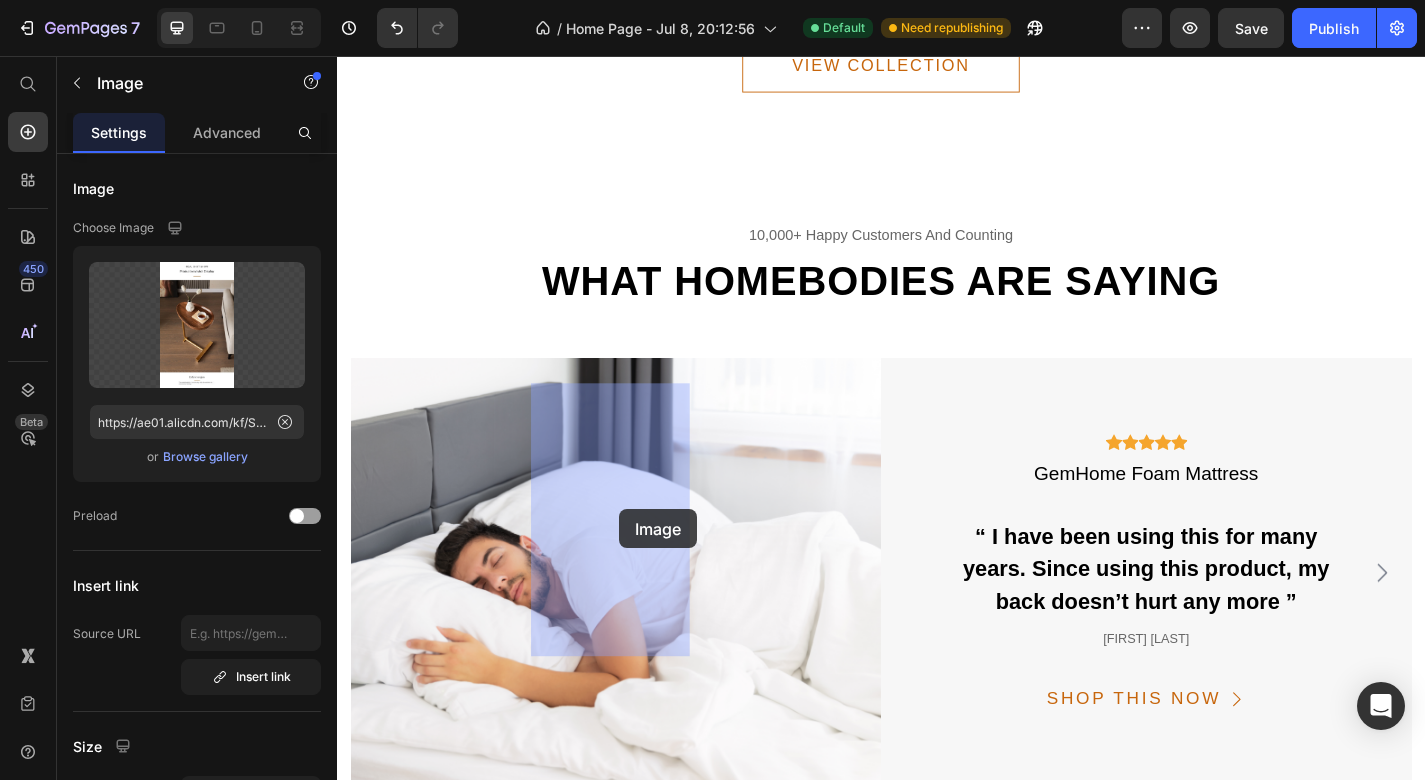 drag, startPoint x: 649, startPoint y: 595, endPoint x: 648, endPoint y: 556, distance: 39.012817 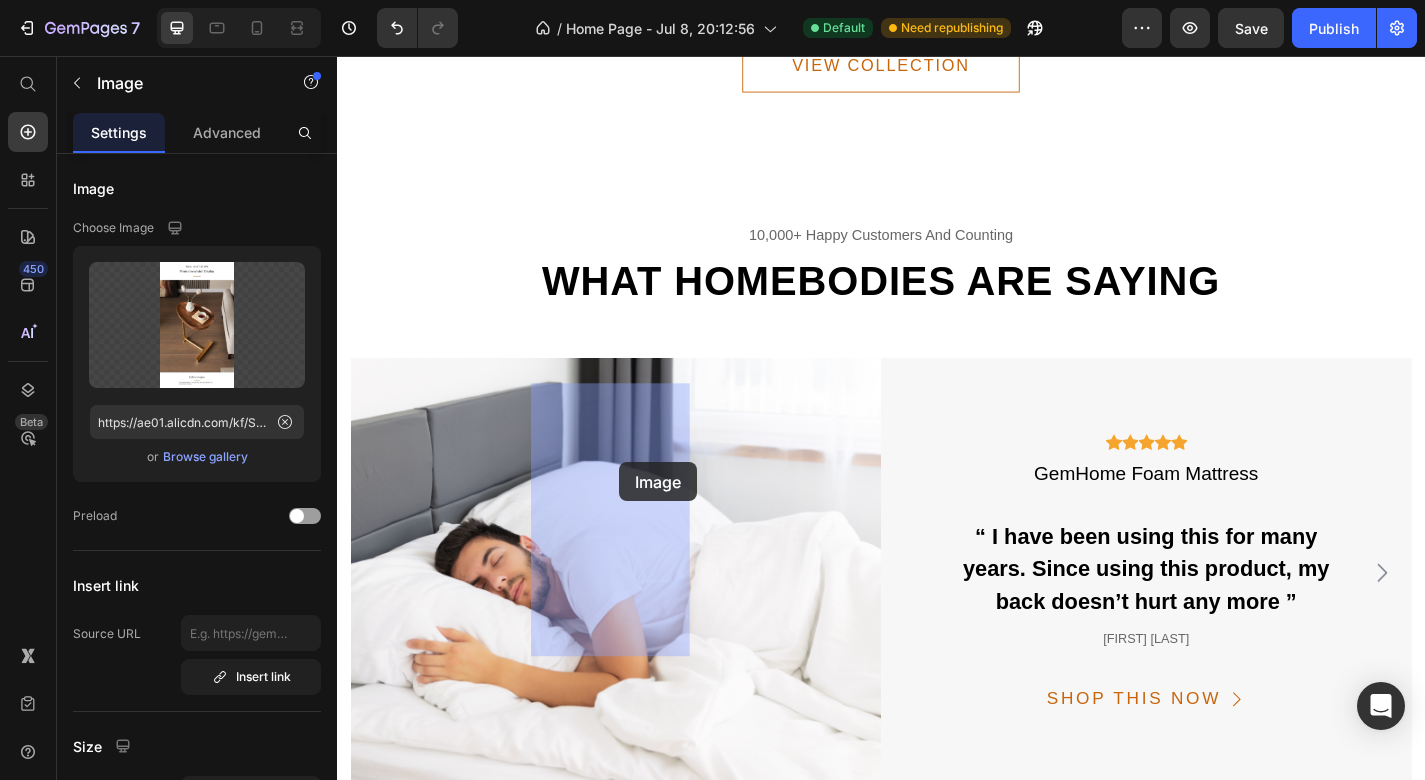 drag, startPoint x: 648, startPoint y: 557, endPoint x: 647, endPoint y: 503, distance: 54.00926 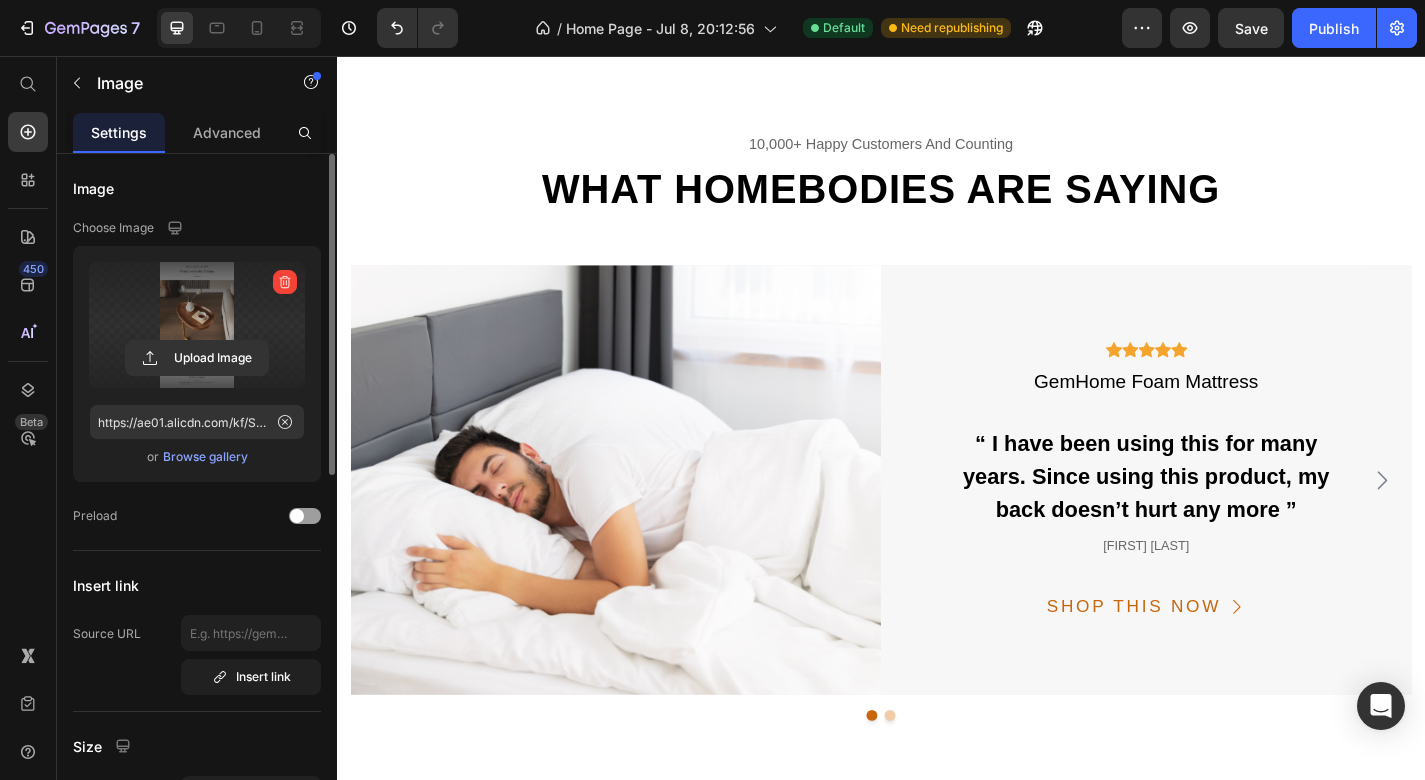 drag, startPoint x: 205, startPoint y: 342, endPoint x: 204, endPoint y: 296, distance: 46.010868 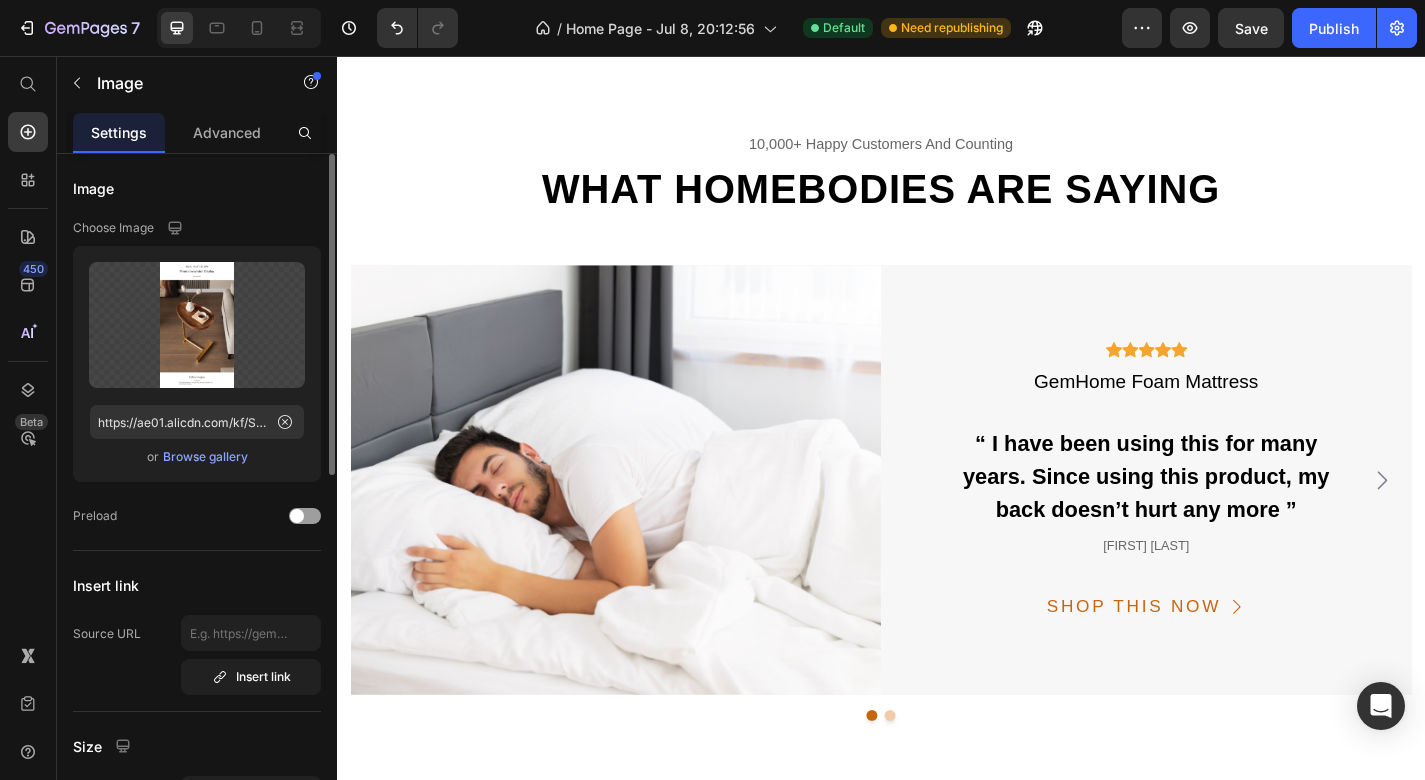click on "Image" at bounding box center [197, 188] 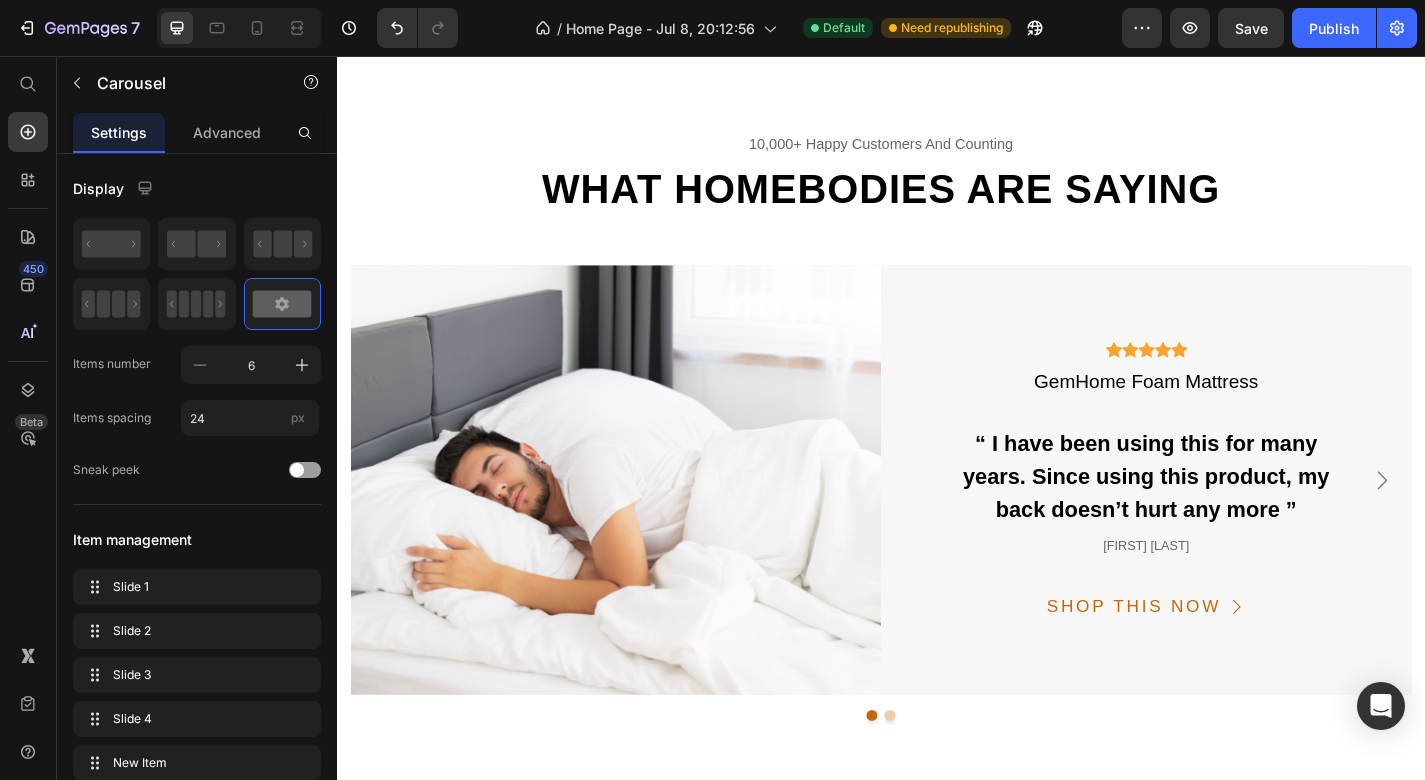 click on "Image Weave wooden chair Text block" at bounding box center [837, -234] 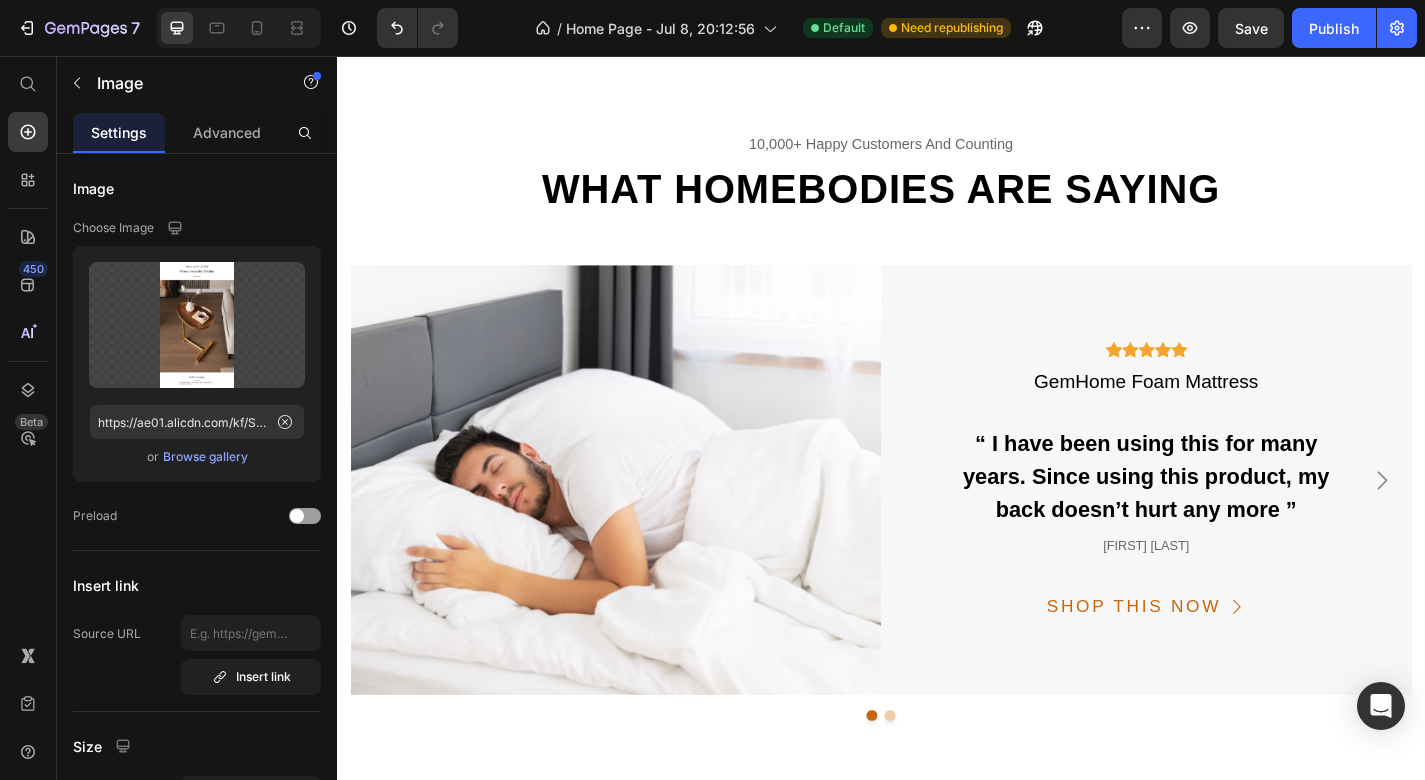click 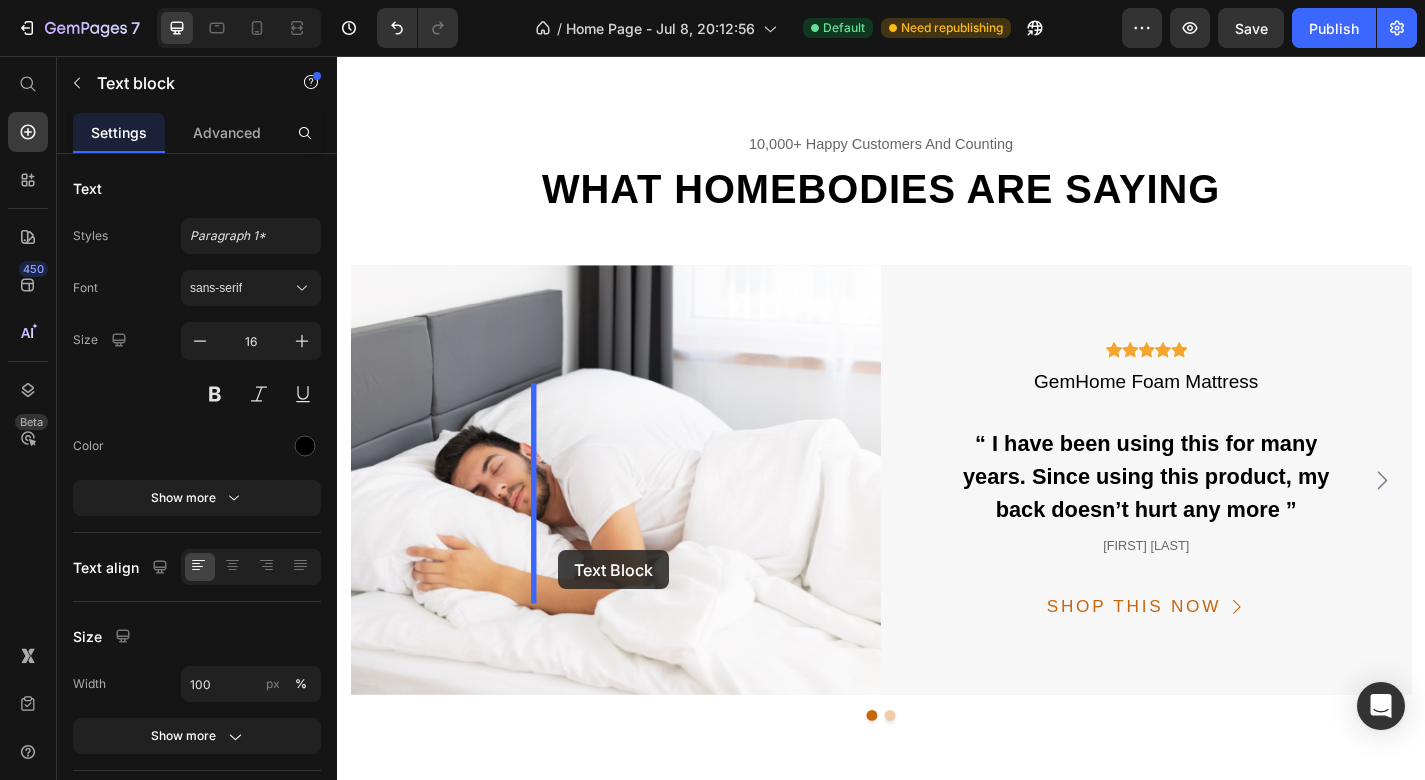 drag, startPoint x: 615, startPoint y: 431, endPoint x: 581, endPoint y: 601, distance: 173.36667 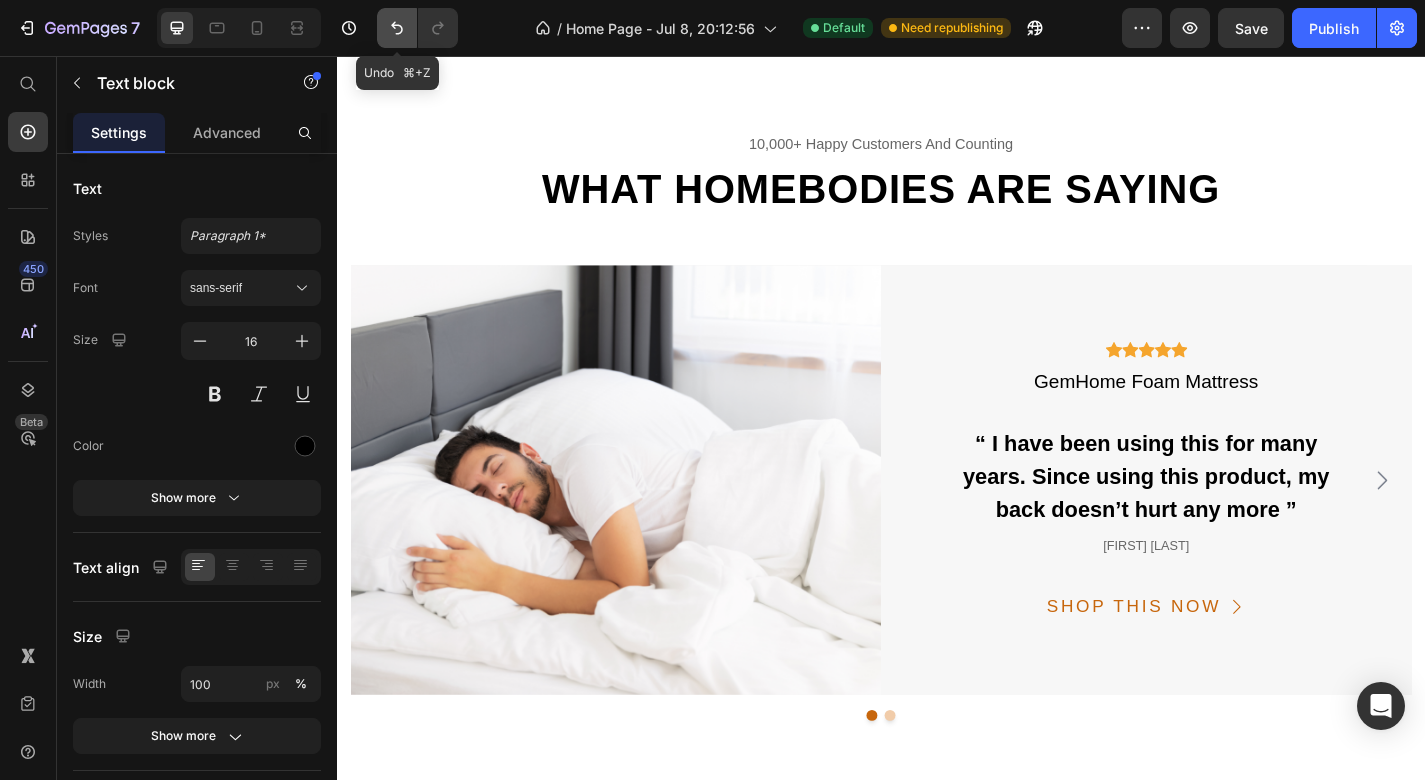 click 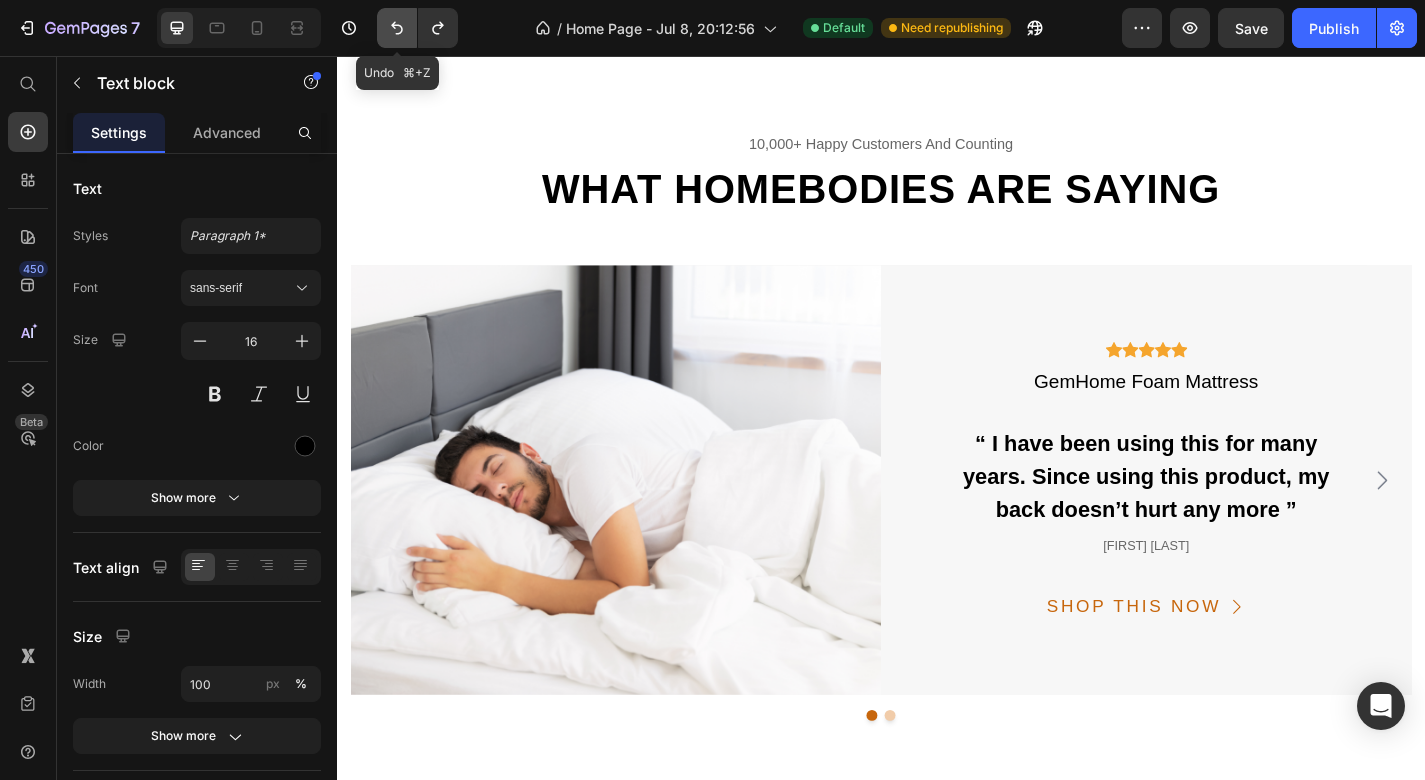 click 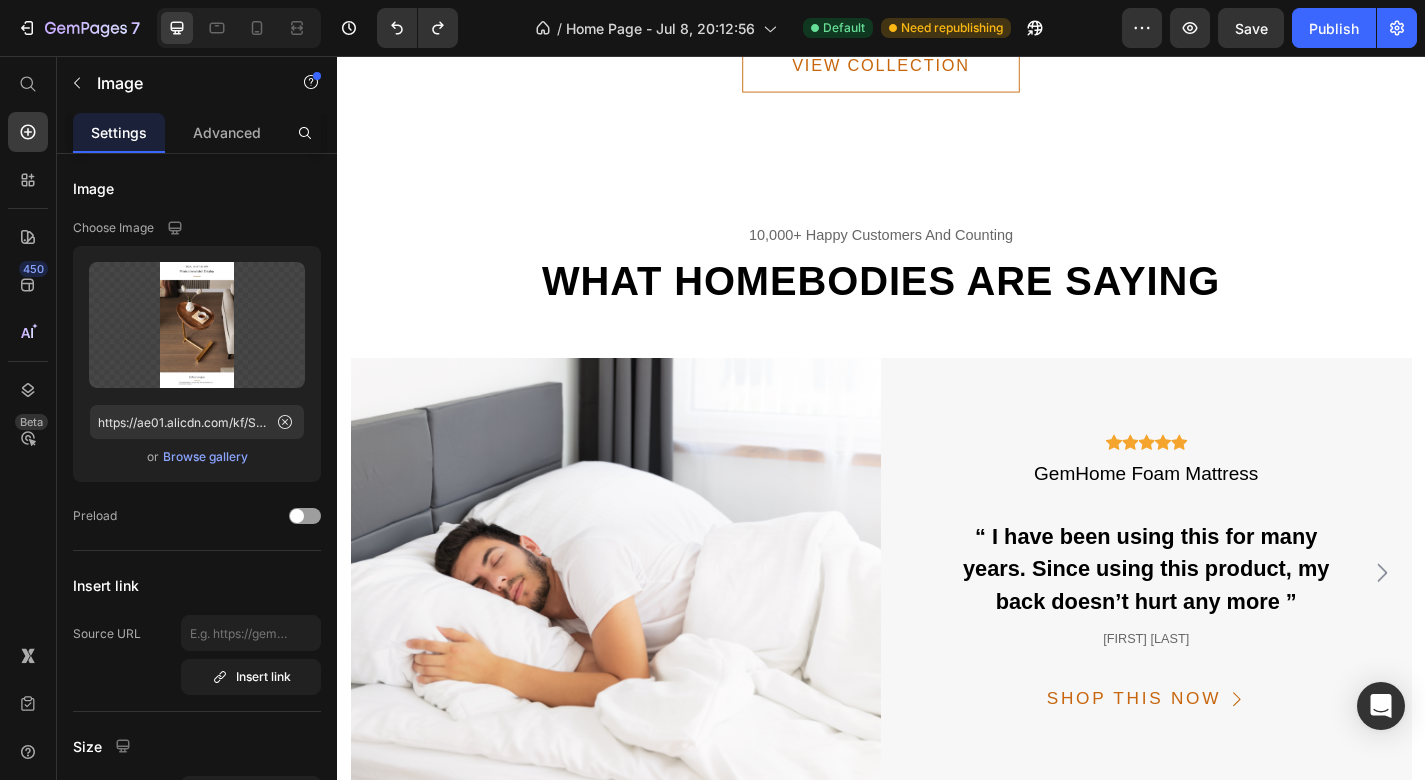 click at bounding box center (638, -205) 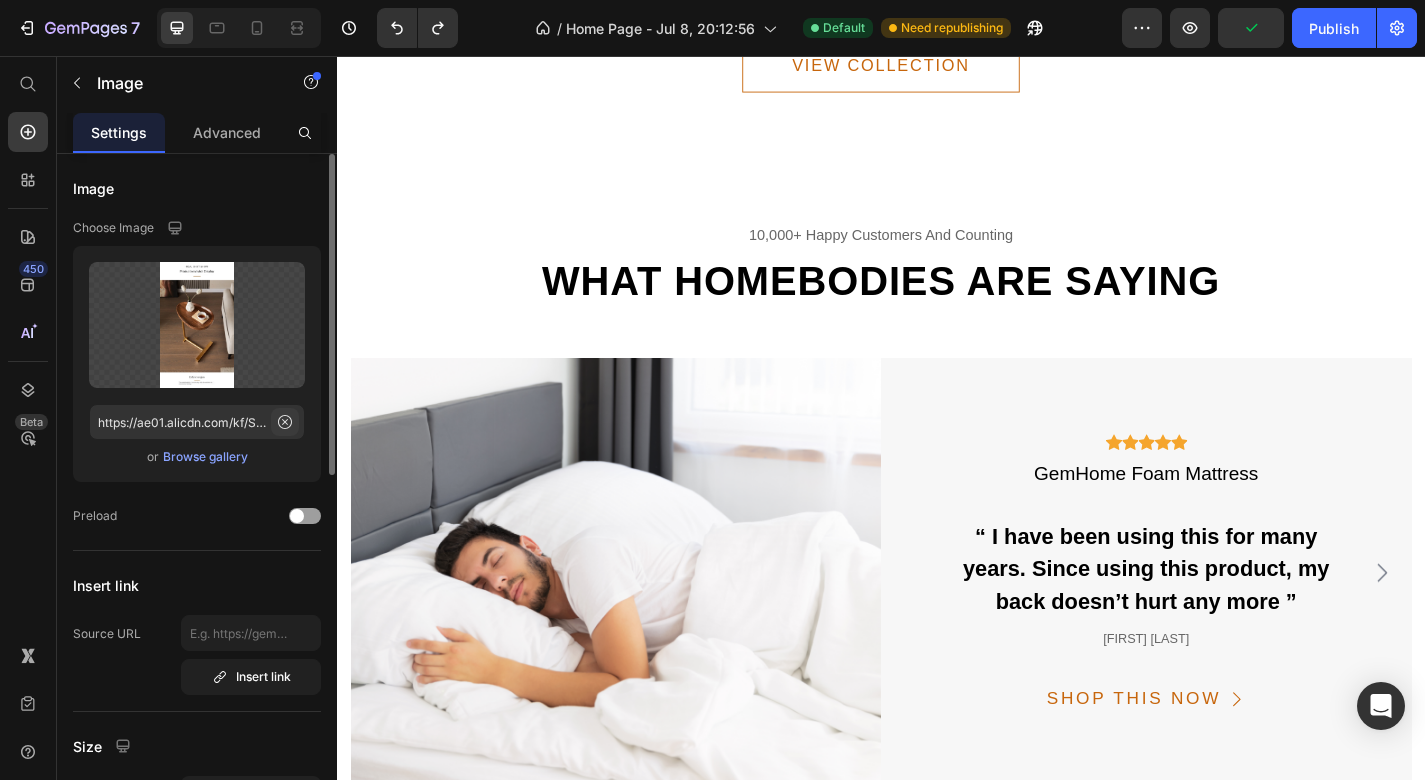 click 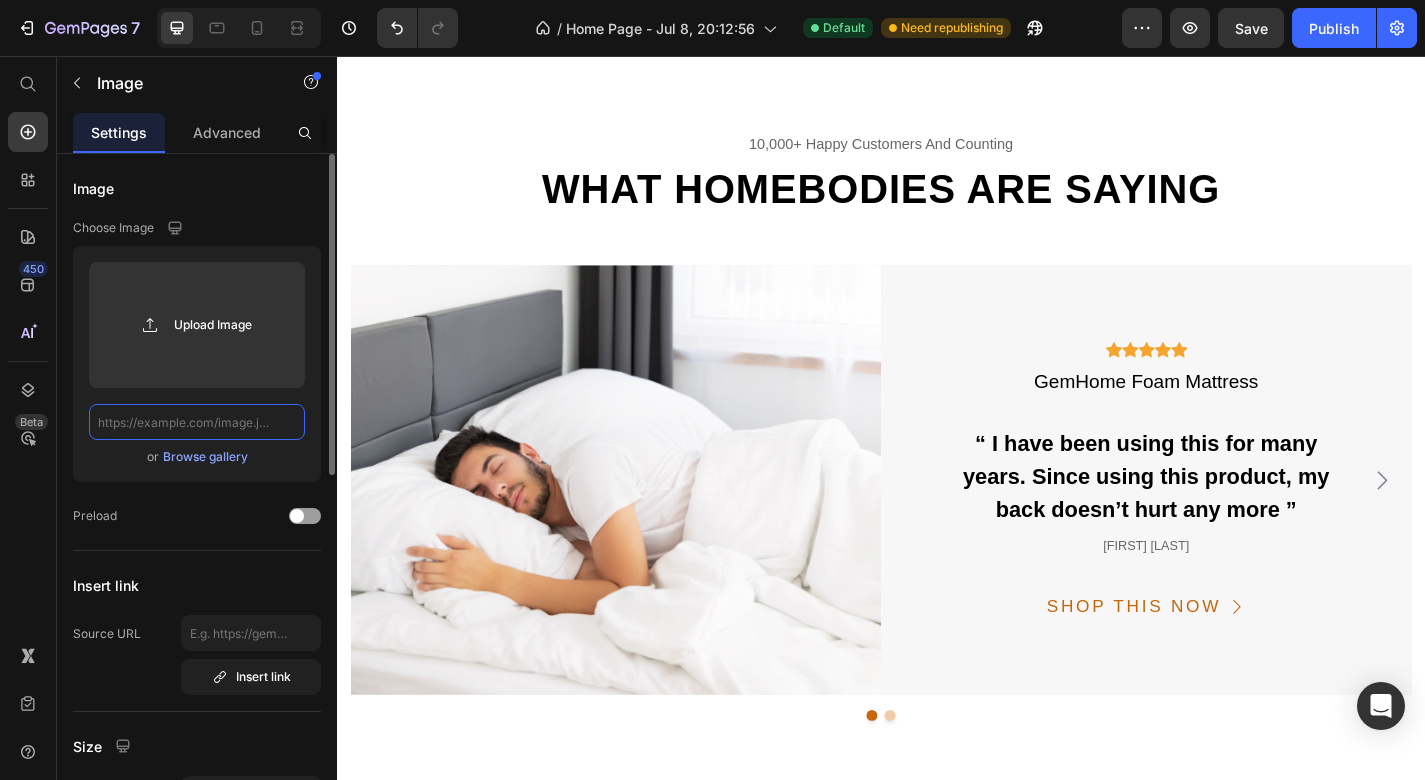 paste on "https://ae01.alicdn.com/kf/S178c026a6cc84e0f933f42e1a1c20159r.jpg" 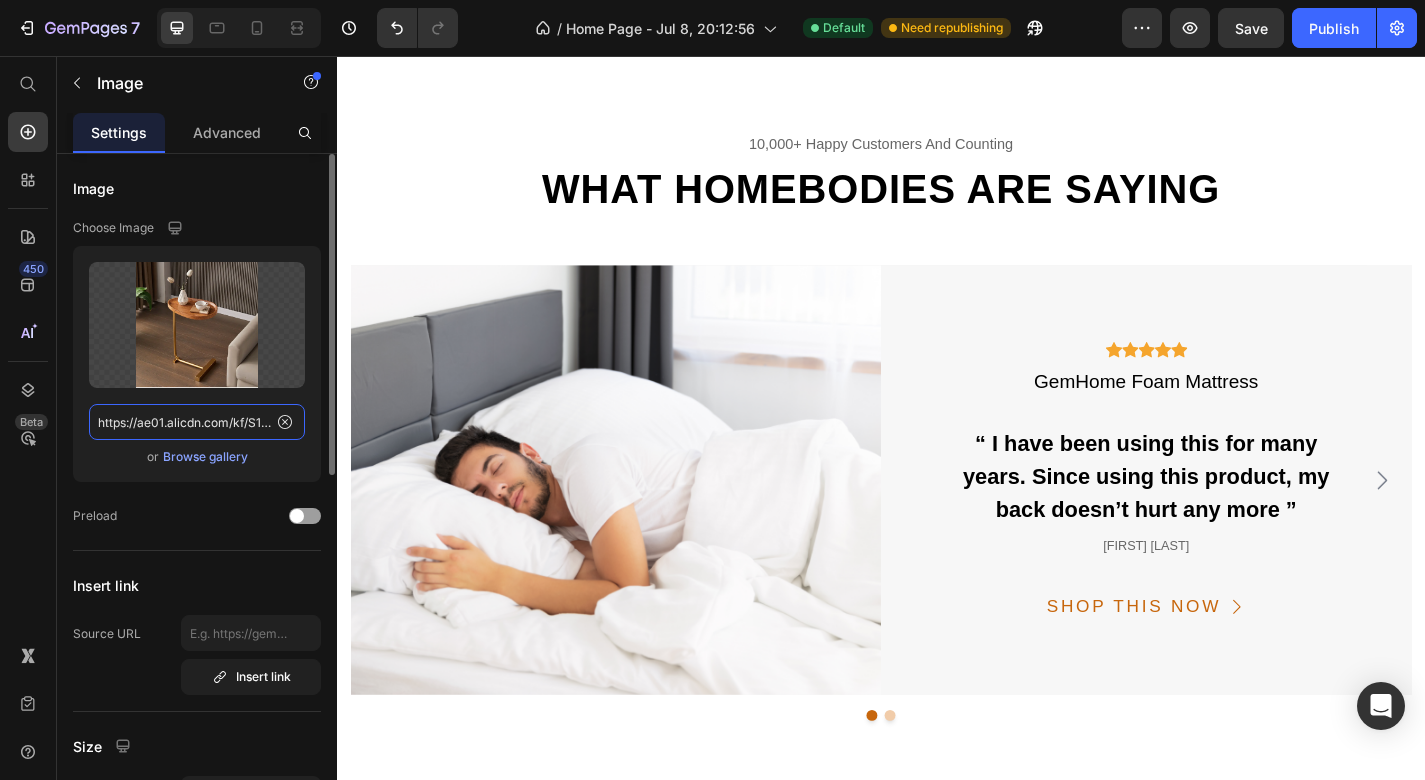 type on "https://ae01.alicdn.com/kf/S178c026a6cc84e0f933f42e1a1c20159r.jpg" 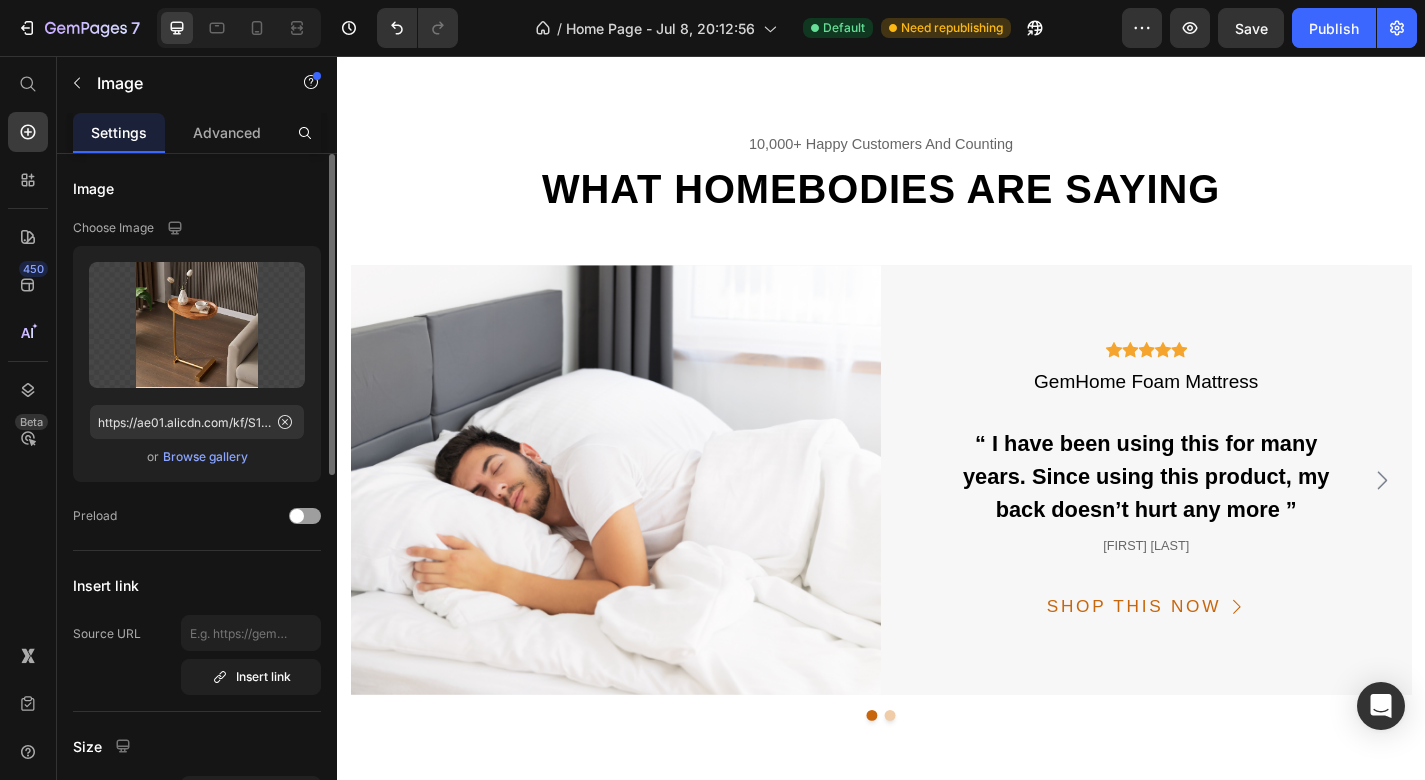 click on "Image Choose Image Upload Image https://ae01.alicdn.com/kf/S178c026a6cc84e0f933f42e1a1c20159r.jpg  or   Browse gallery  Preload" 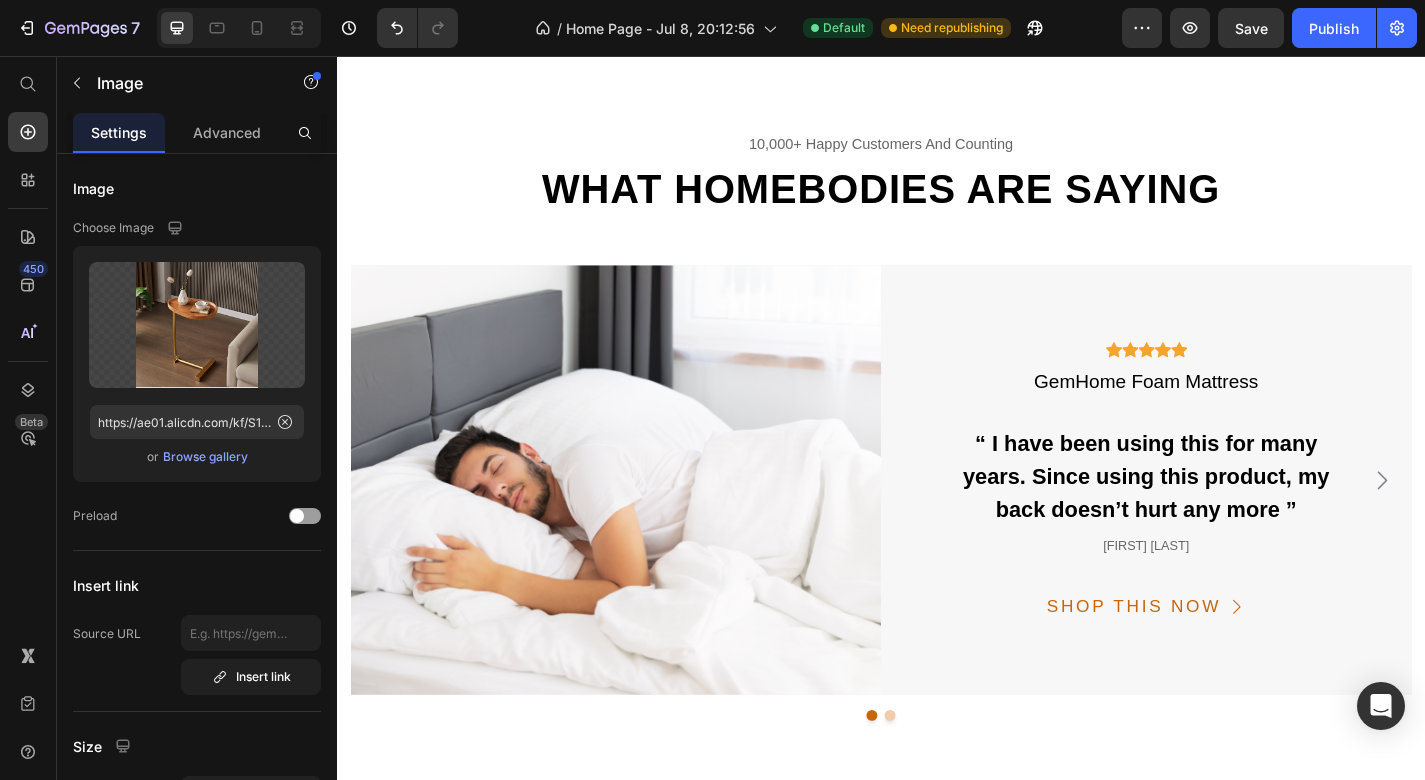 click on "Wood Cocktail Table" at bounding box center (638, -144) 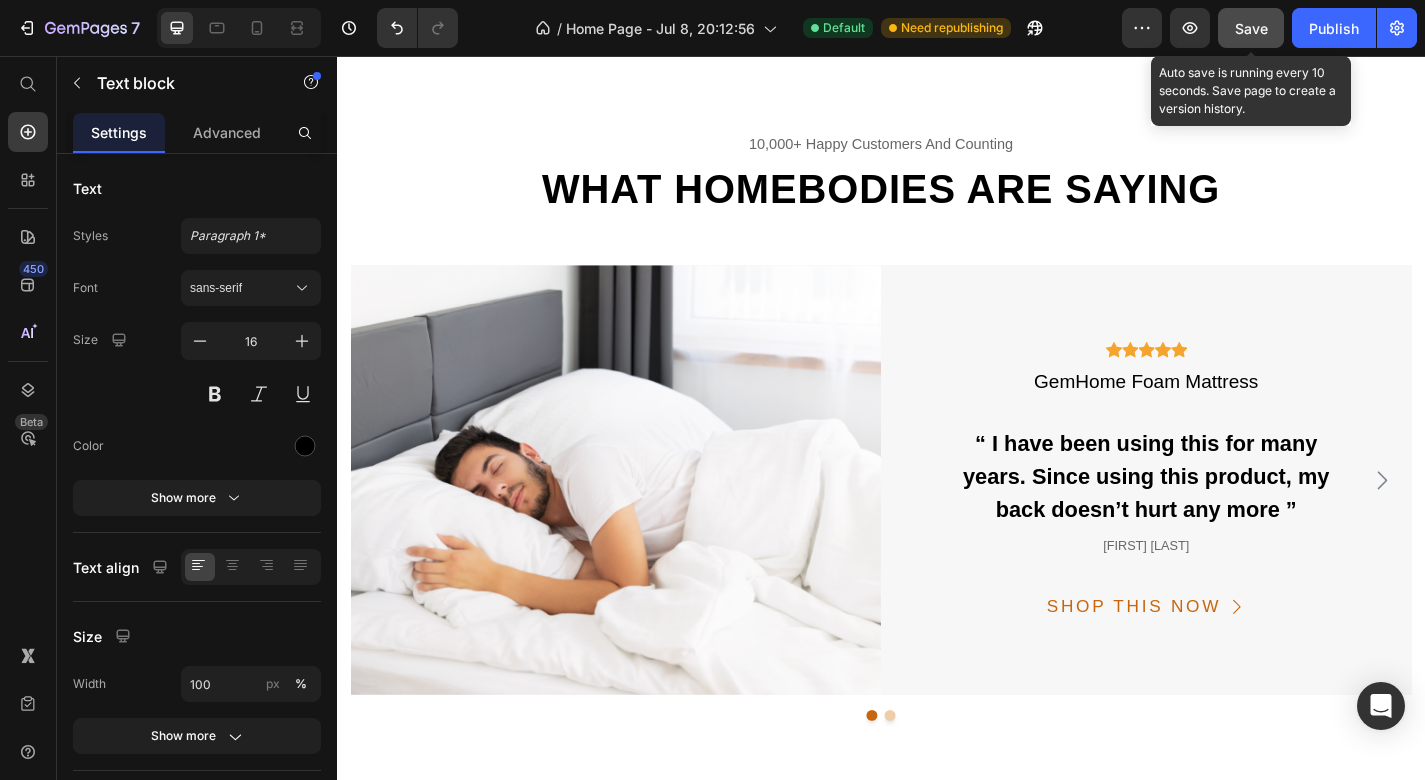 click on "Save" 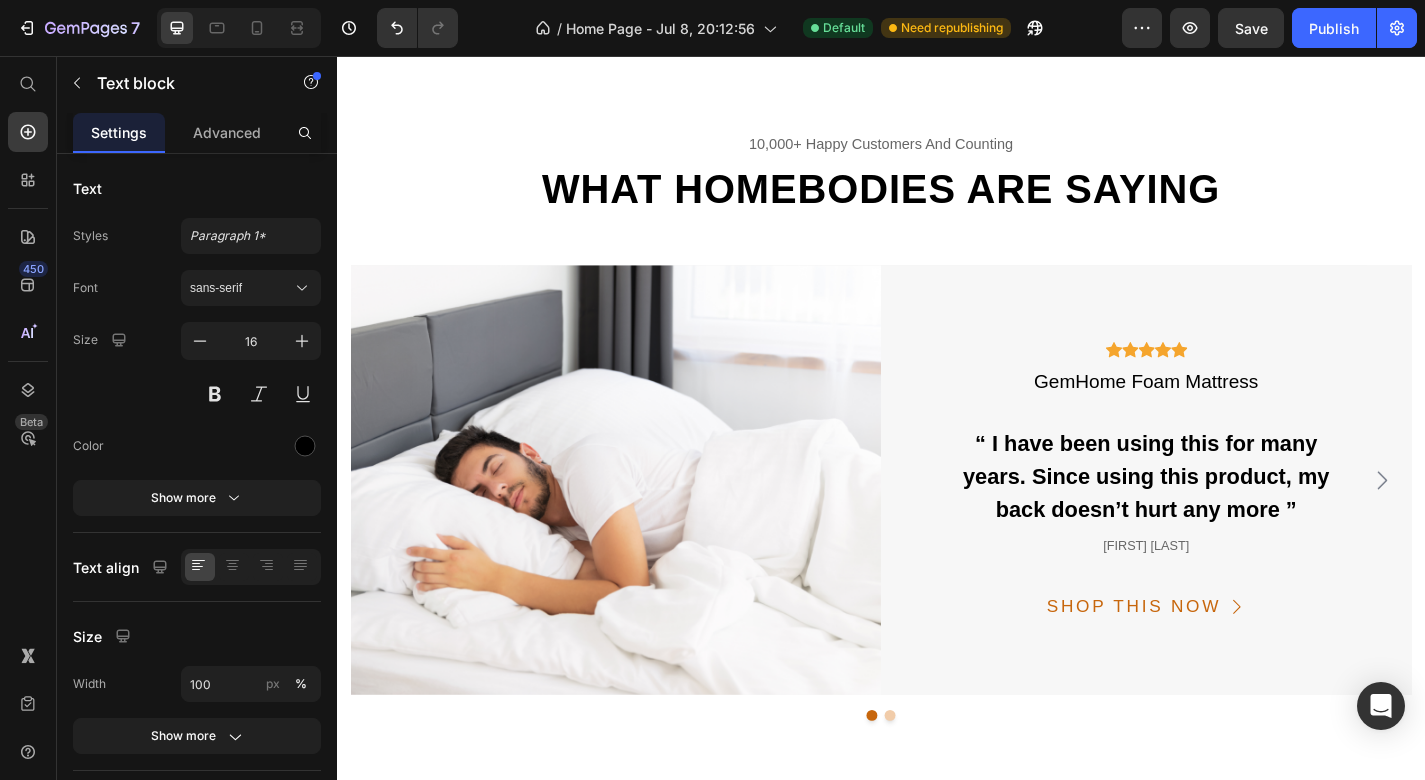 click at bounding box center (638, -264) 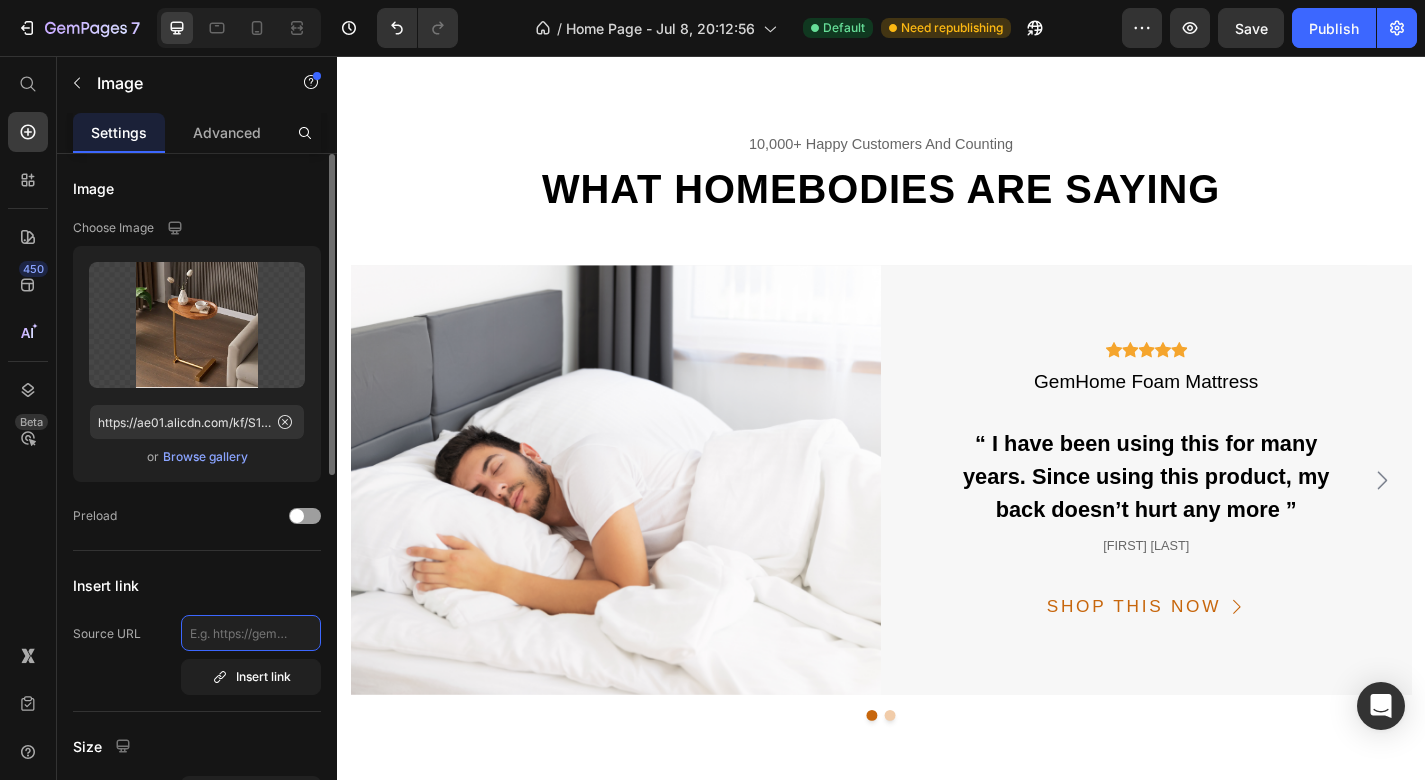 click 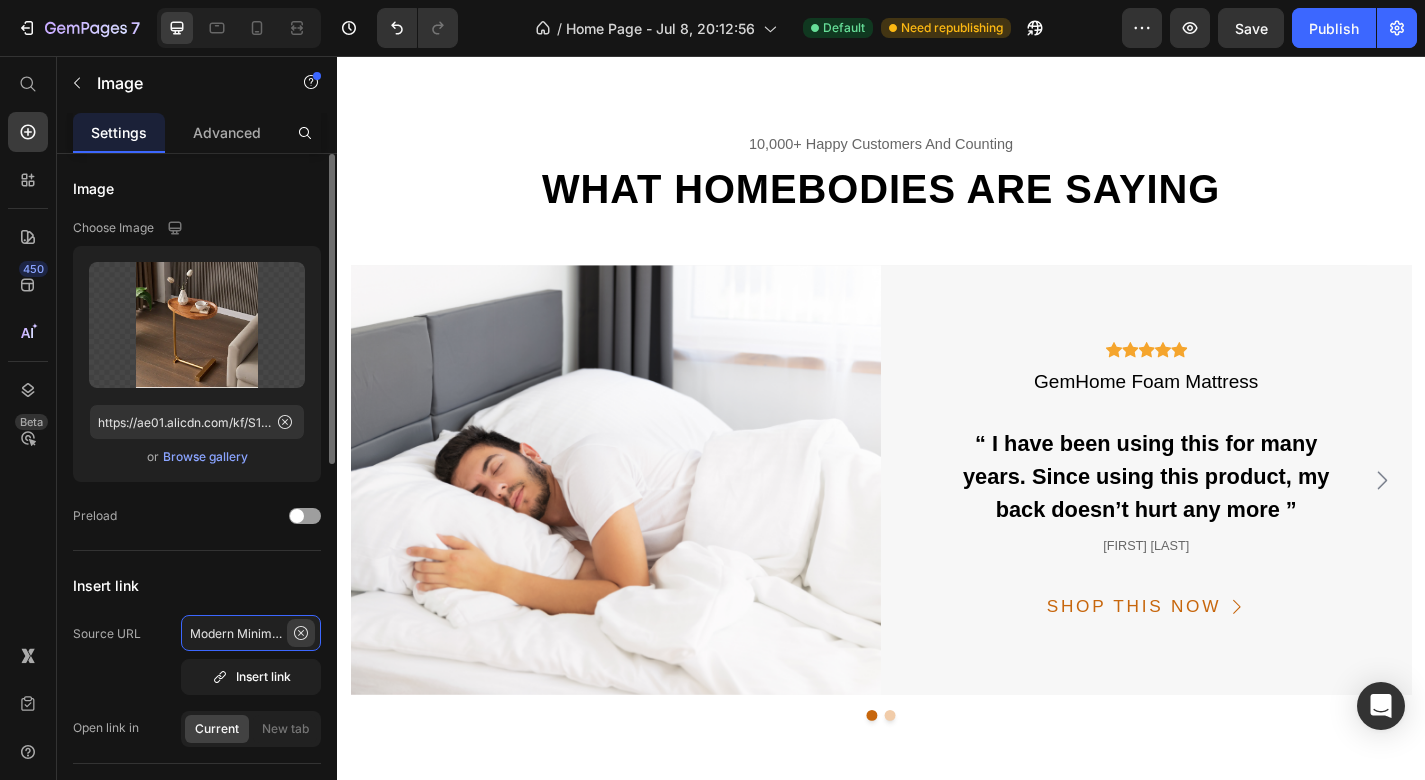 type on "Modern Minimalist Side Table" 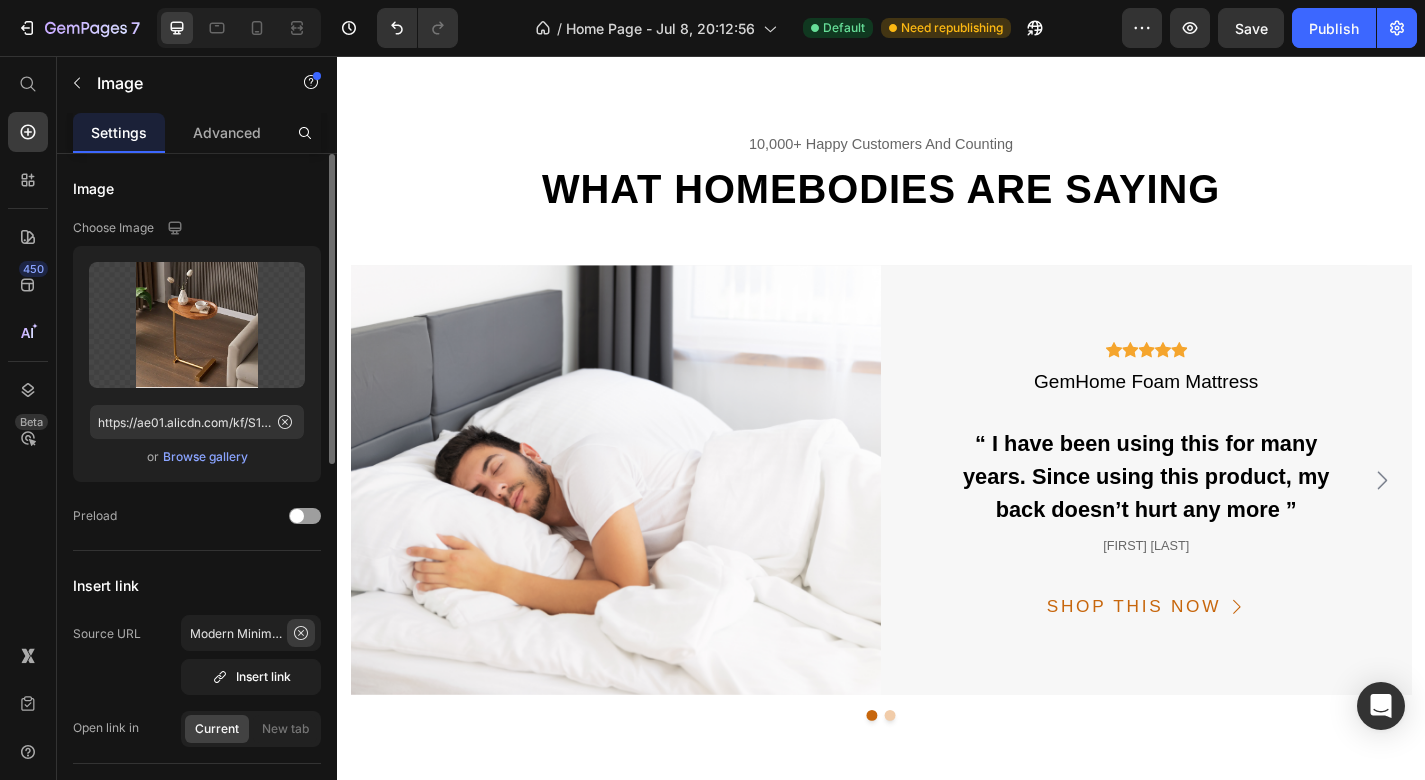 click 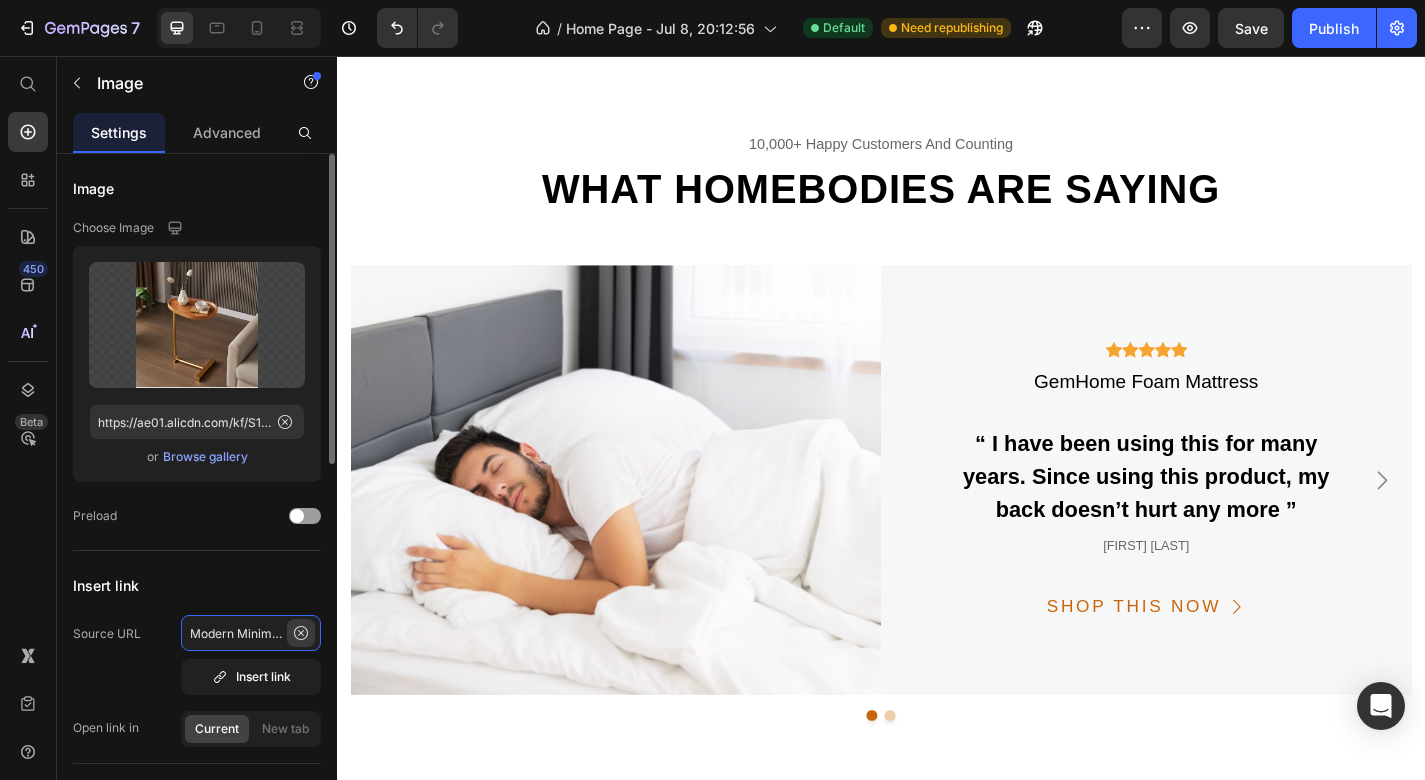 type 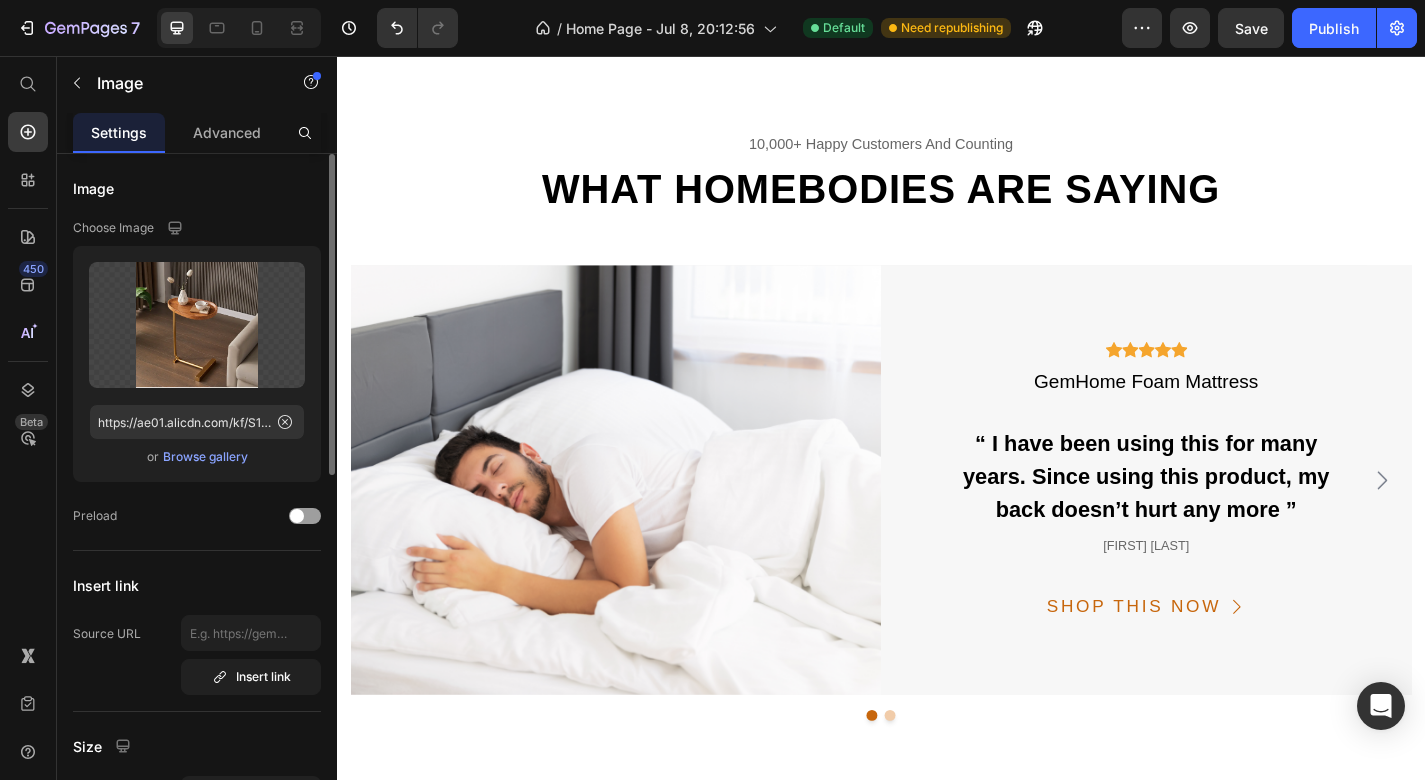 click on "Wood Cocktail Table" at bounding box center (638, -144) 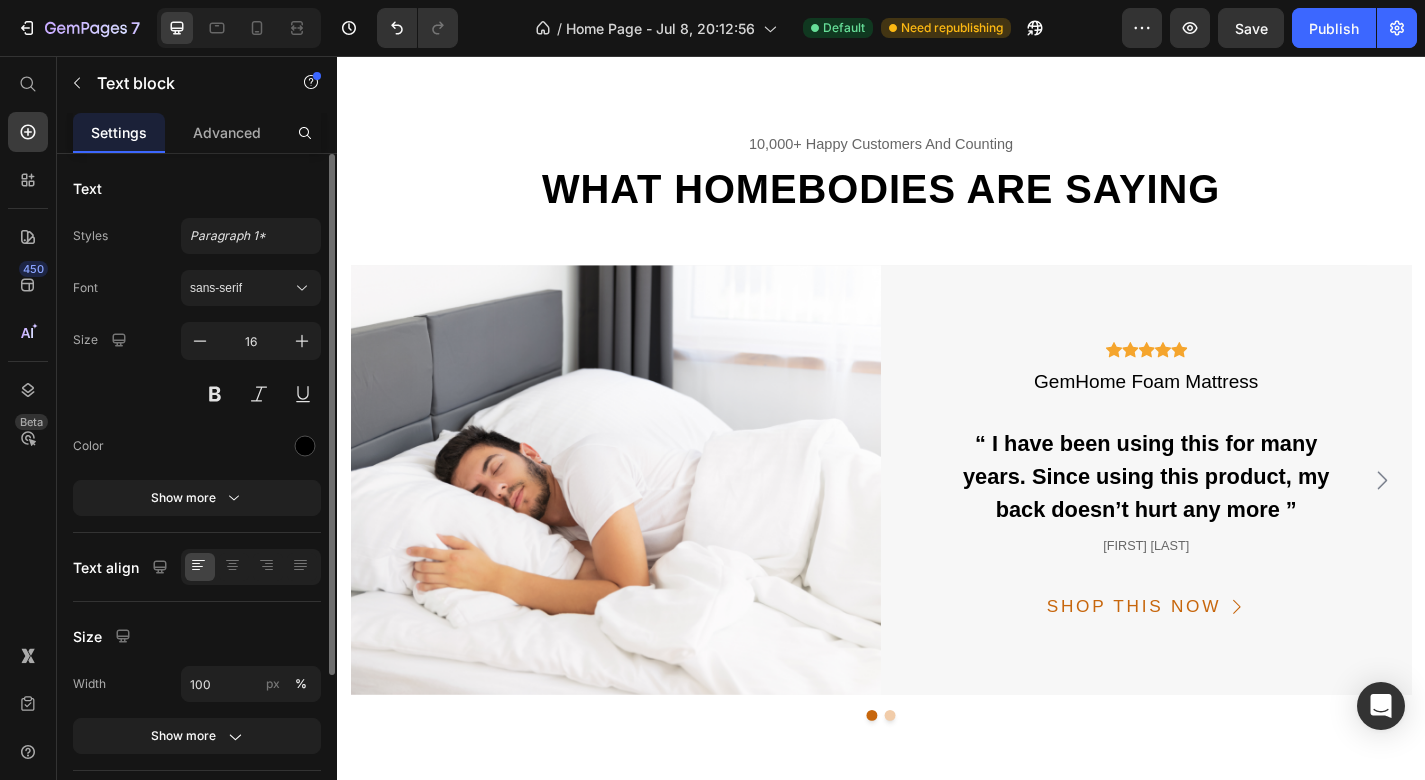 click on "Wood Cocktail Table" at bounding box center (638, -144) 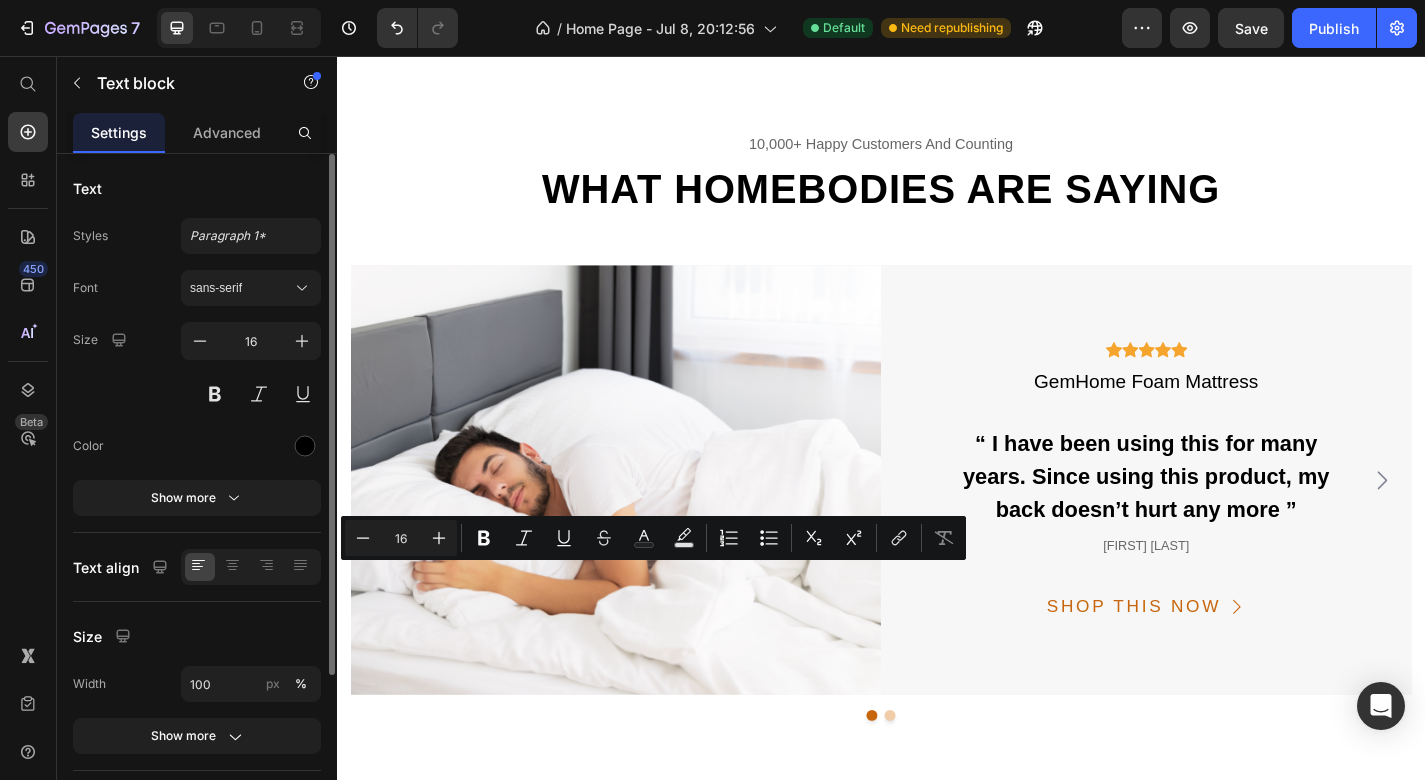 drag, startPoint x: 710, startPoint y: 627, endPoint x: 576, endPoint y: 615, distance: 134.53624 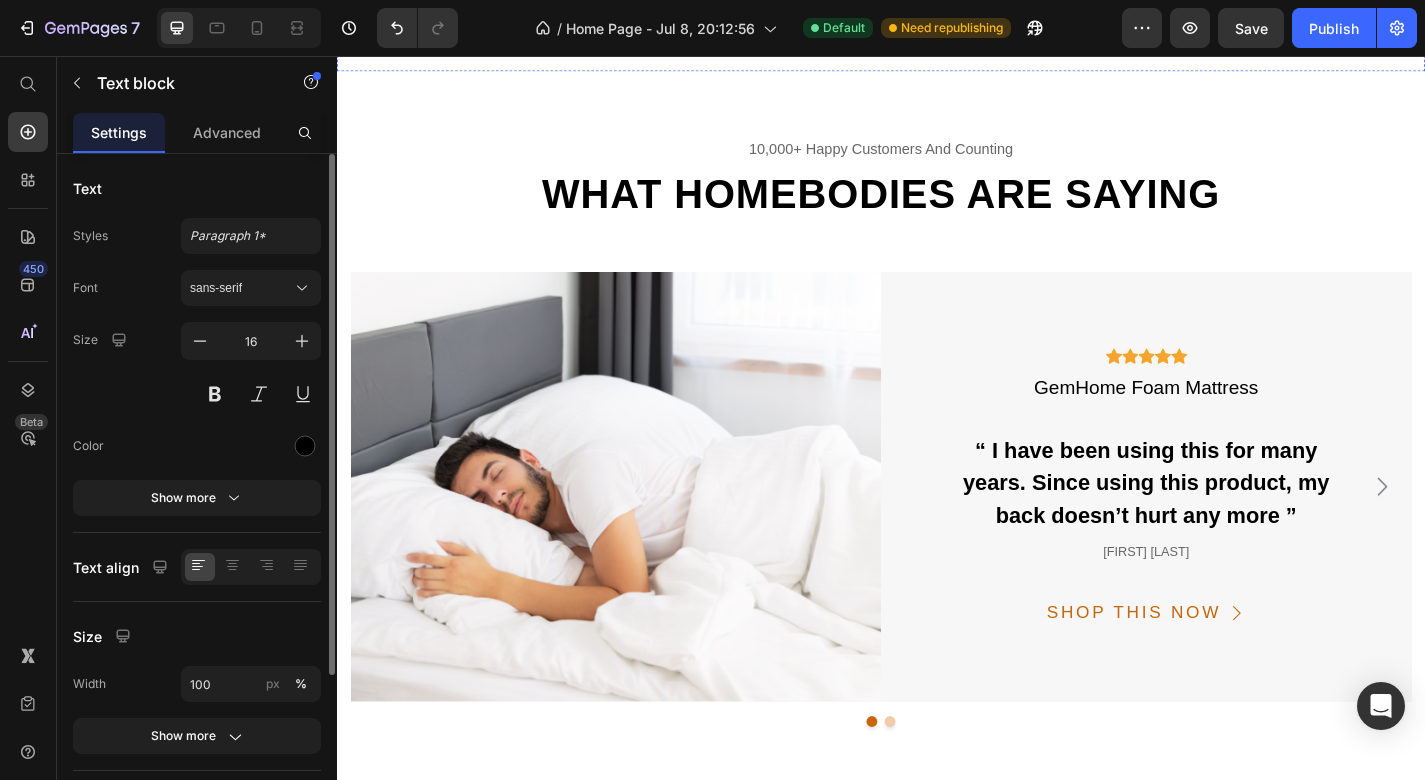 click on "Image Image Set of 2 Black LED Nightstands Text block Image Modern Minimalist Side Table Text block   0 Image Weave wooden chair Text block Image Terrarium wall decor Text block Image palm Artificial Tree Text block Image Berber Shag Area Rug Text block Carousel VIEW COLLECTION Button" at bounding box center [937, -174] 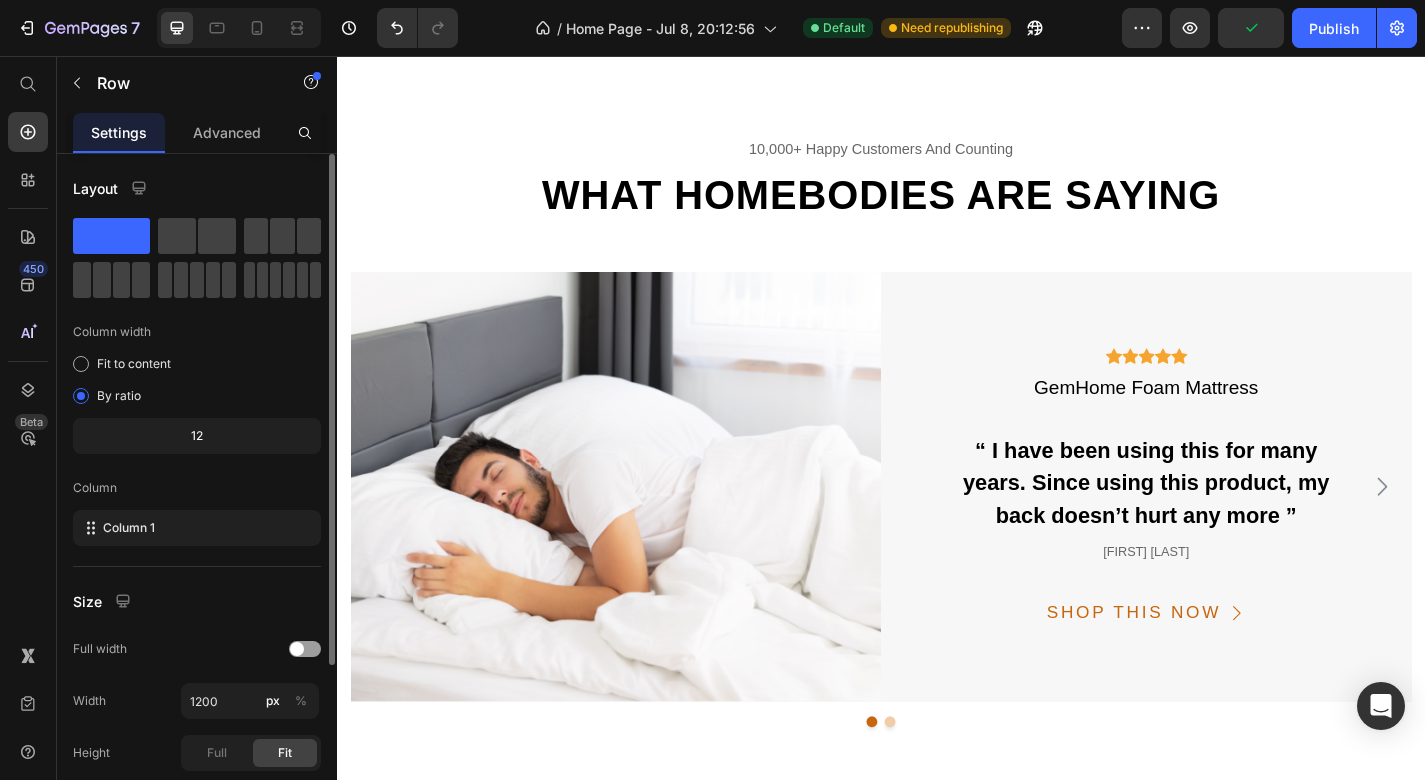 click at bounding box center [638, -264] 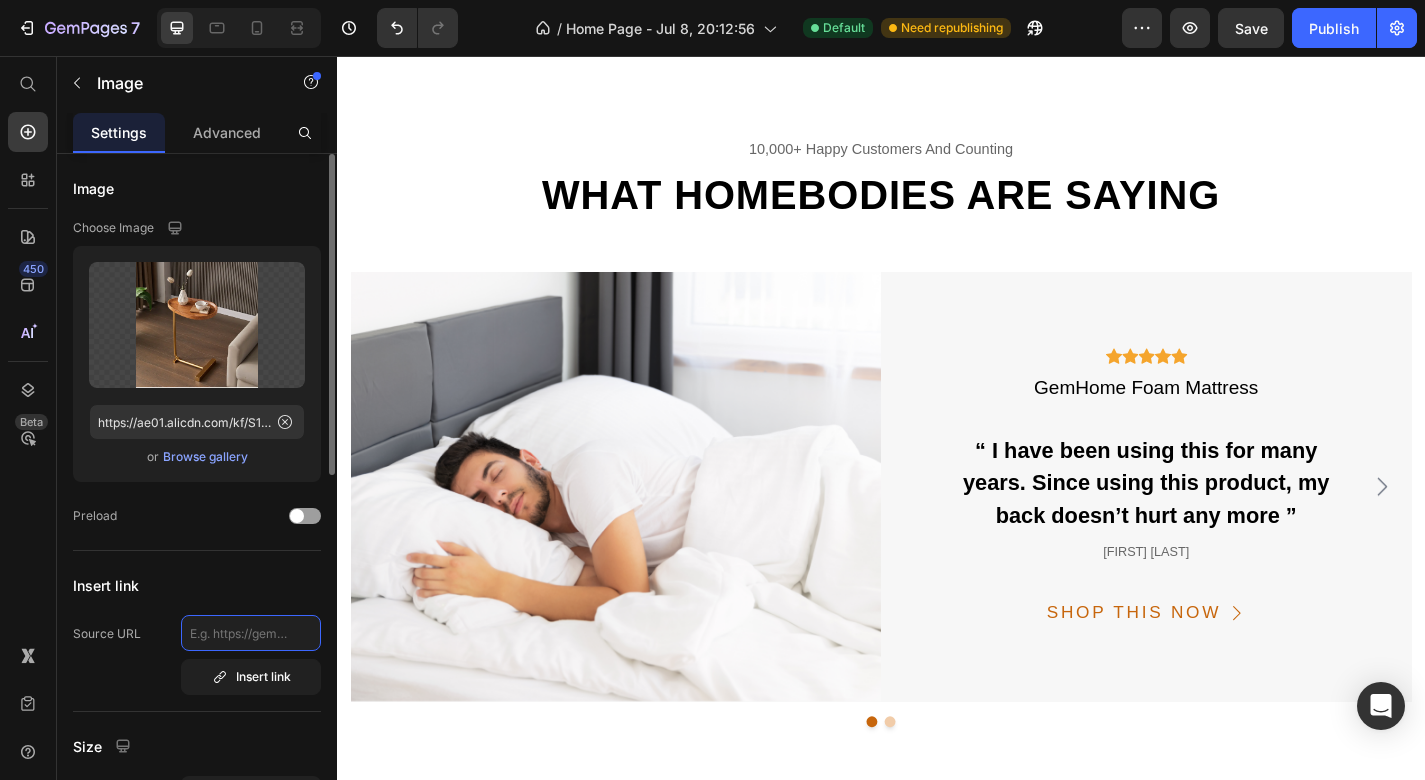click 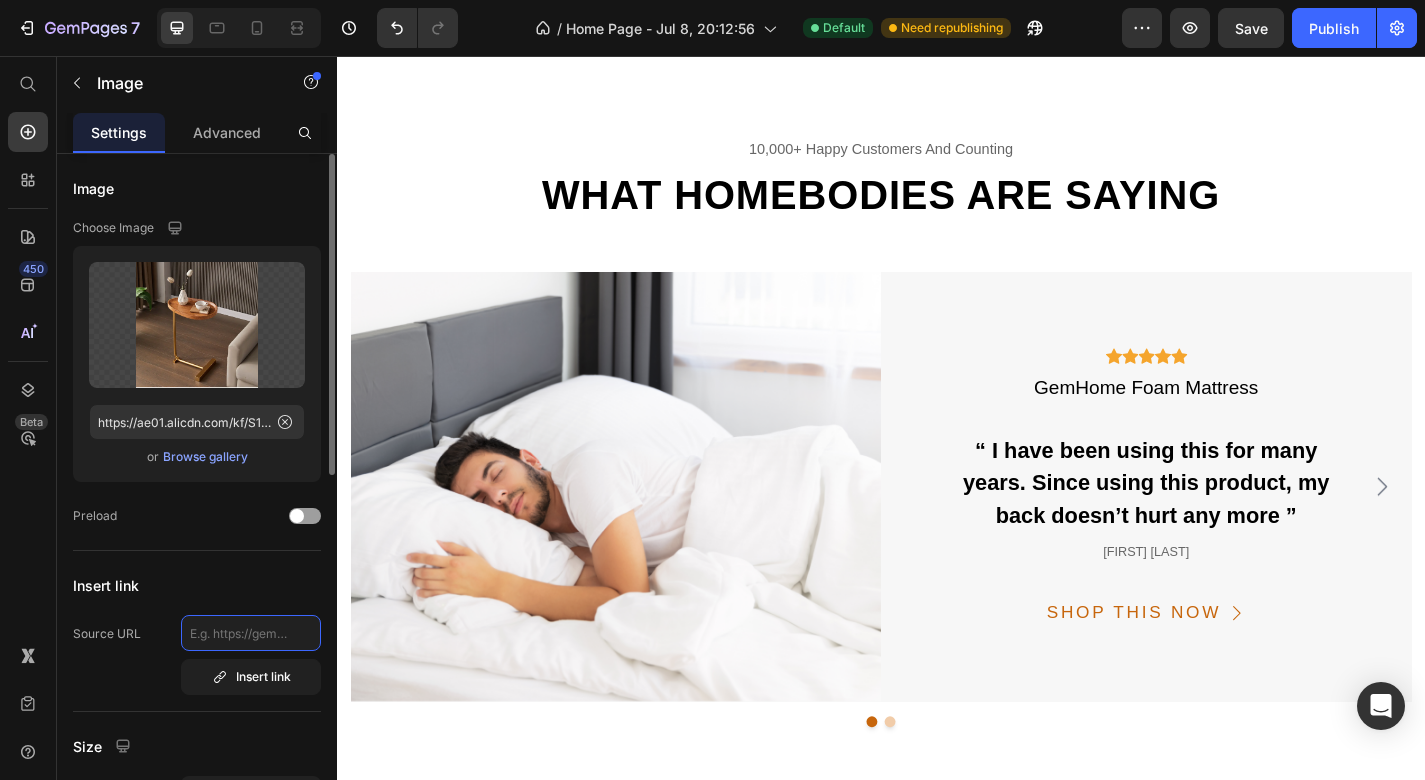 paste on "https://calmcraftedliving.com/products/modern-minimalist-side-table-compact-corner-accent-table-for-living-room-bedroom-or-small-spaces" 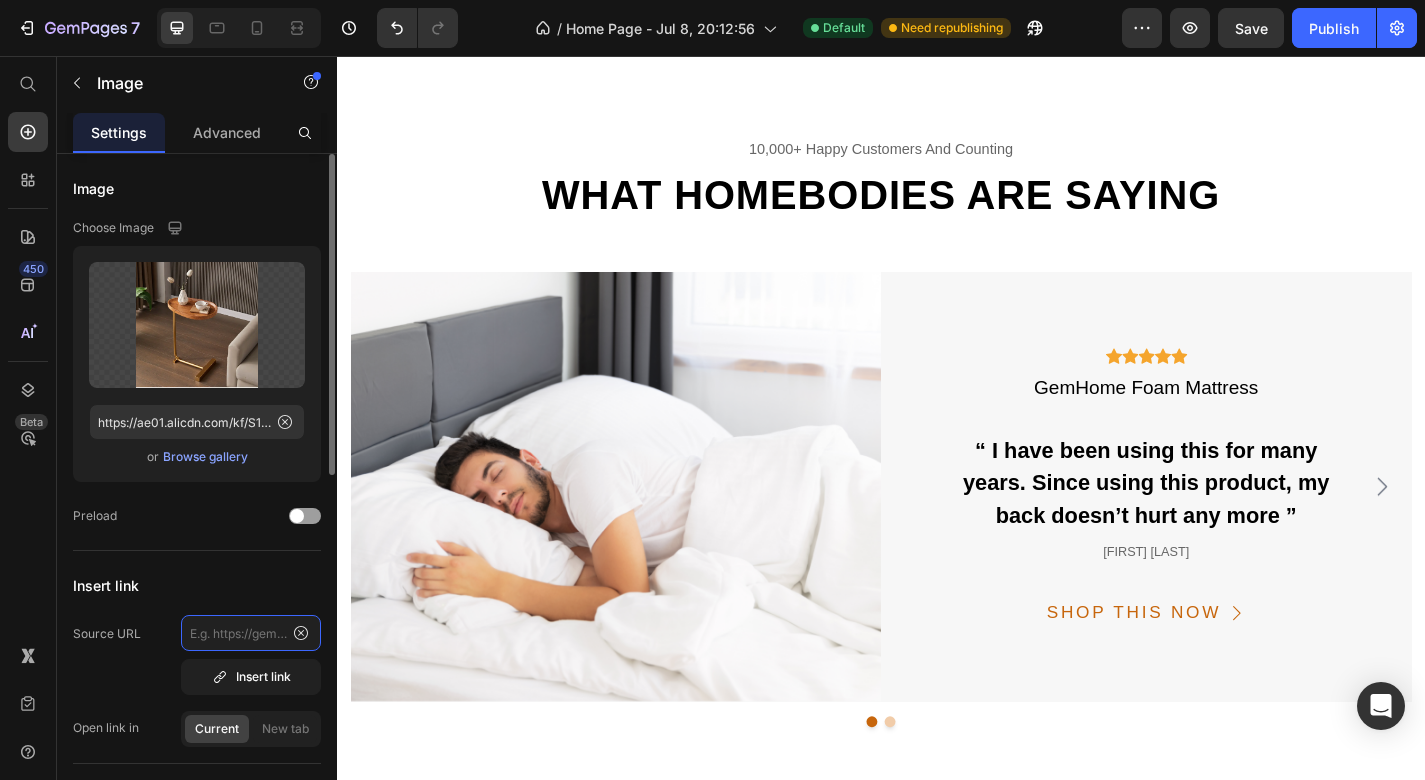 type on "https://calmcraftedliving.com/products/modern-minimalist-side-table-compact-corner-accent-table-for-living-room-bedroom-or-small-spaces" 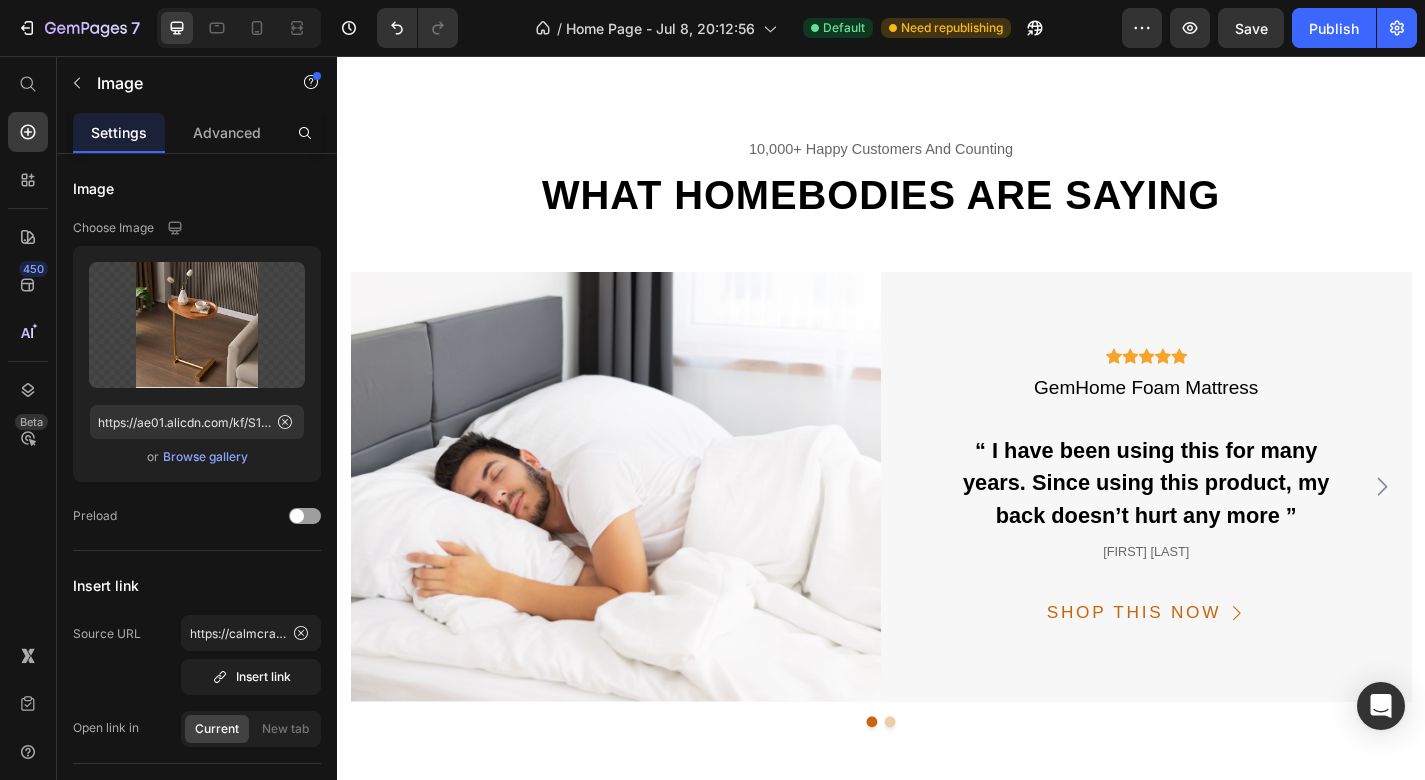 click on "Image Image Set of 2 Black LED Nightstands Text block Image   16 Modern Minimalist Side Table Text block Image Weave wooden chair Text block Image Terrarium wall decor Text block Image palm Artificial Tree Text block Image Berber Shag Area Rug Text block Carousel VIEW COLLECTION Button" at bounding box center [937, -174] 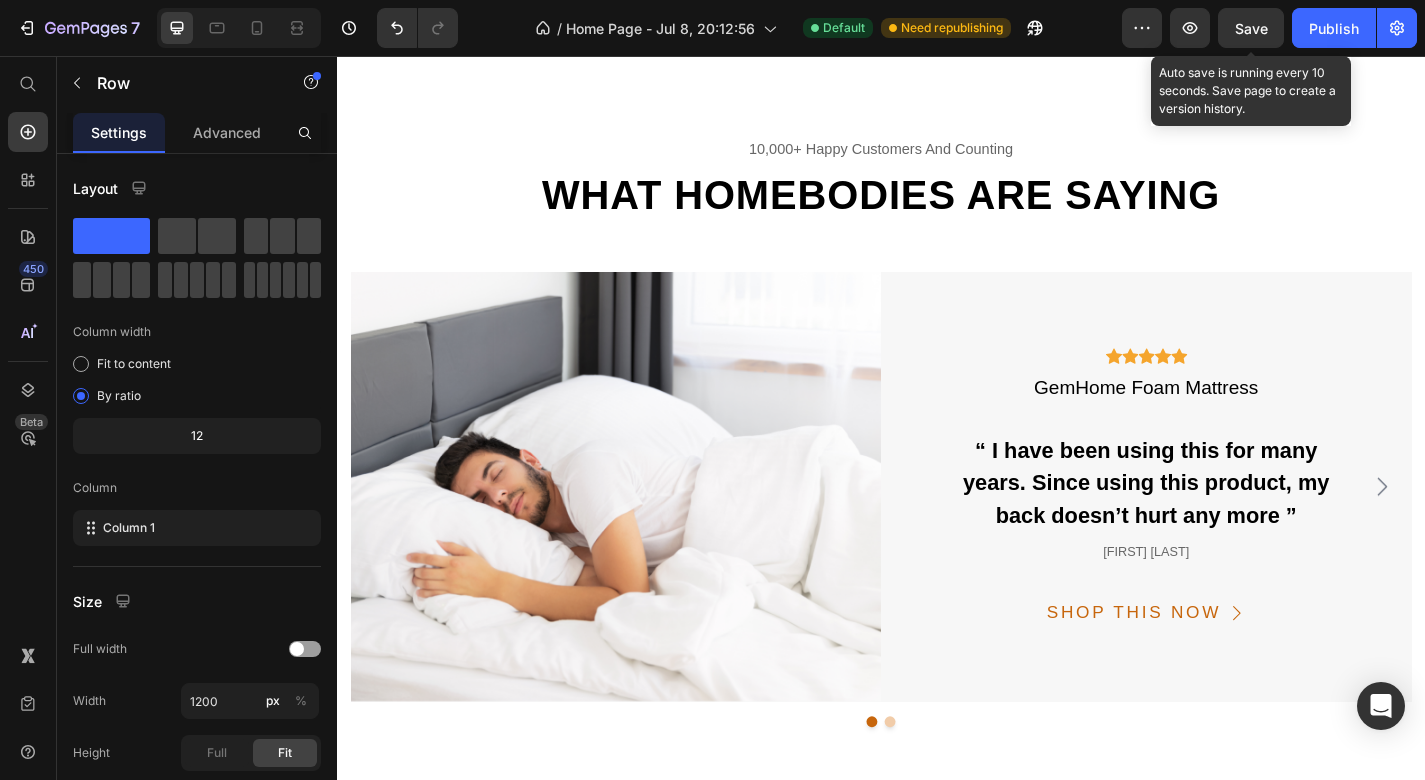click on "Save" 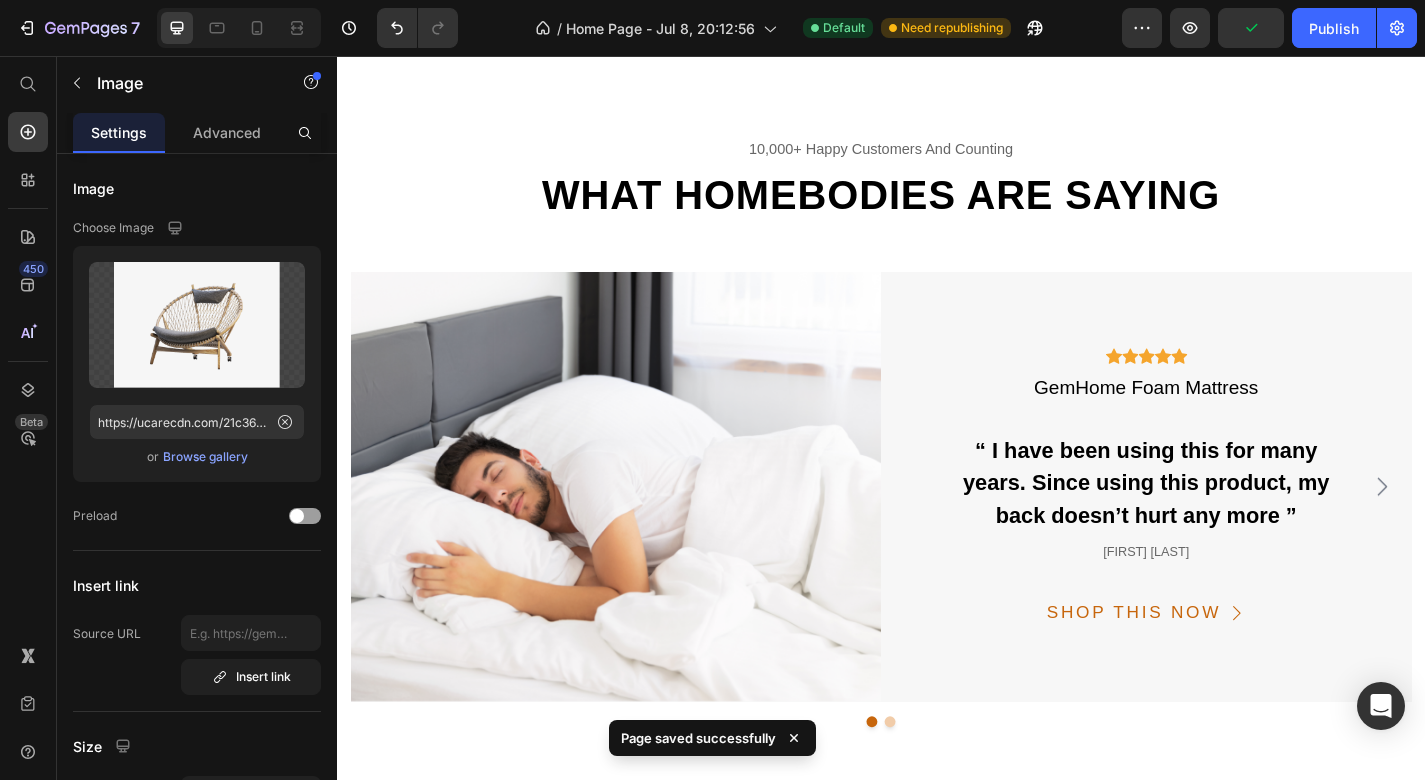 click at bounding box center (837, -355) 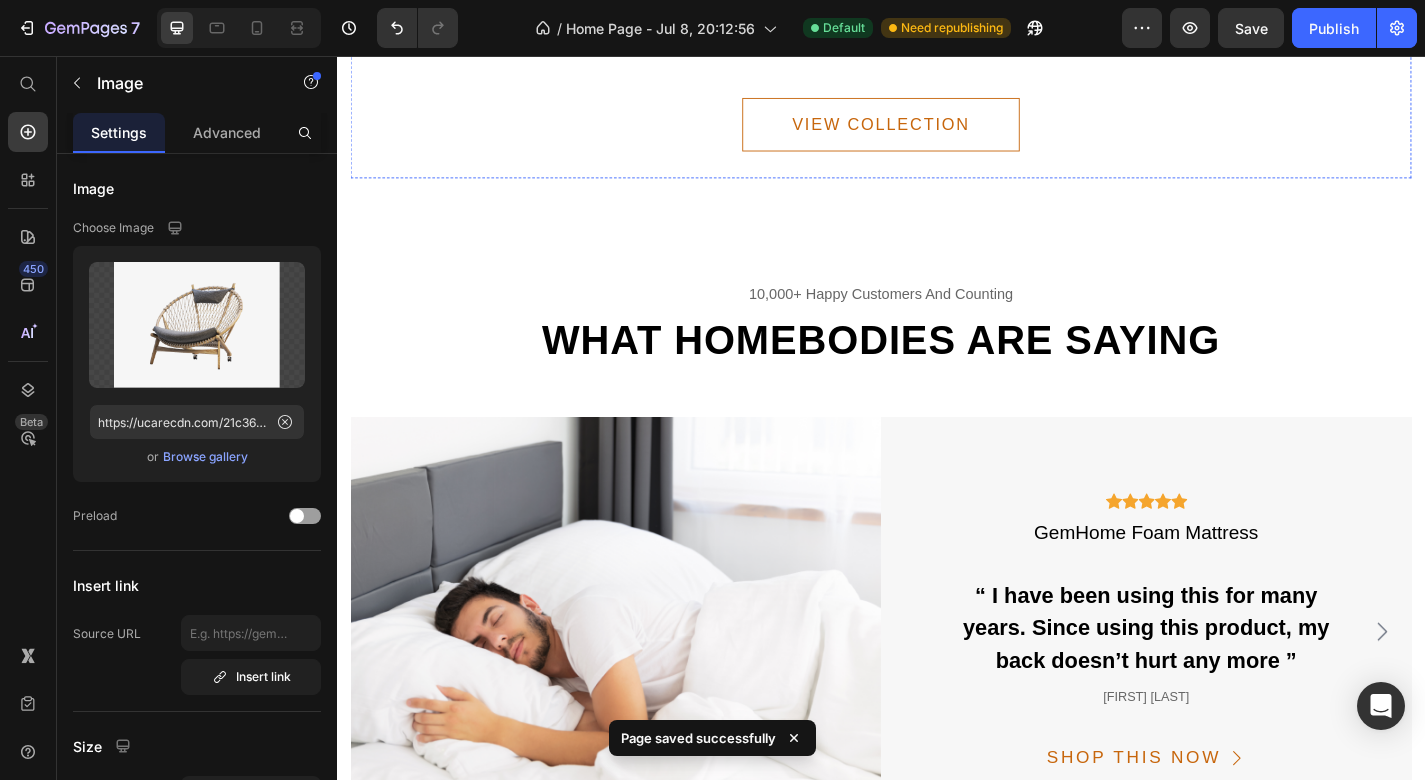 scroll, scrollTop: 4183, scrollLeft: 0, axis: vertical 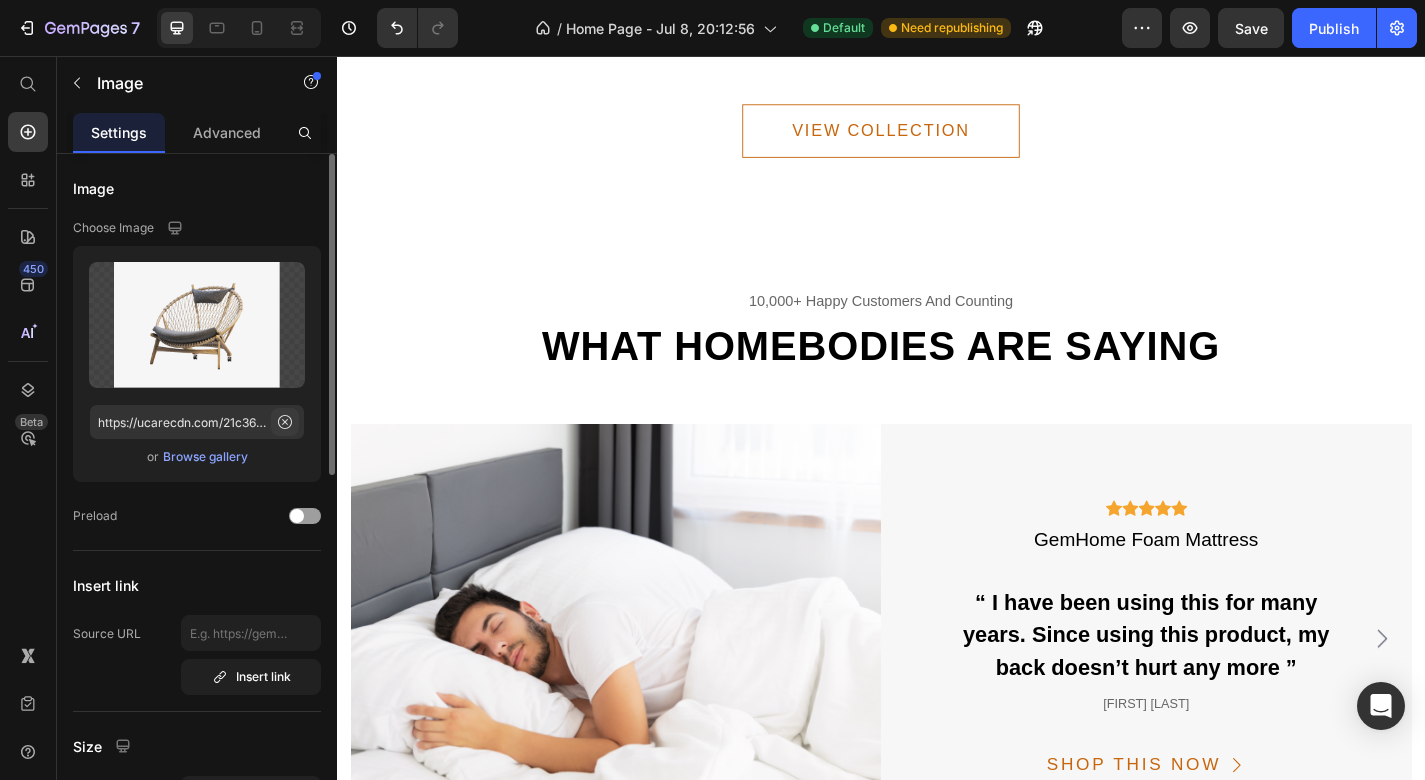 click 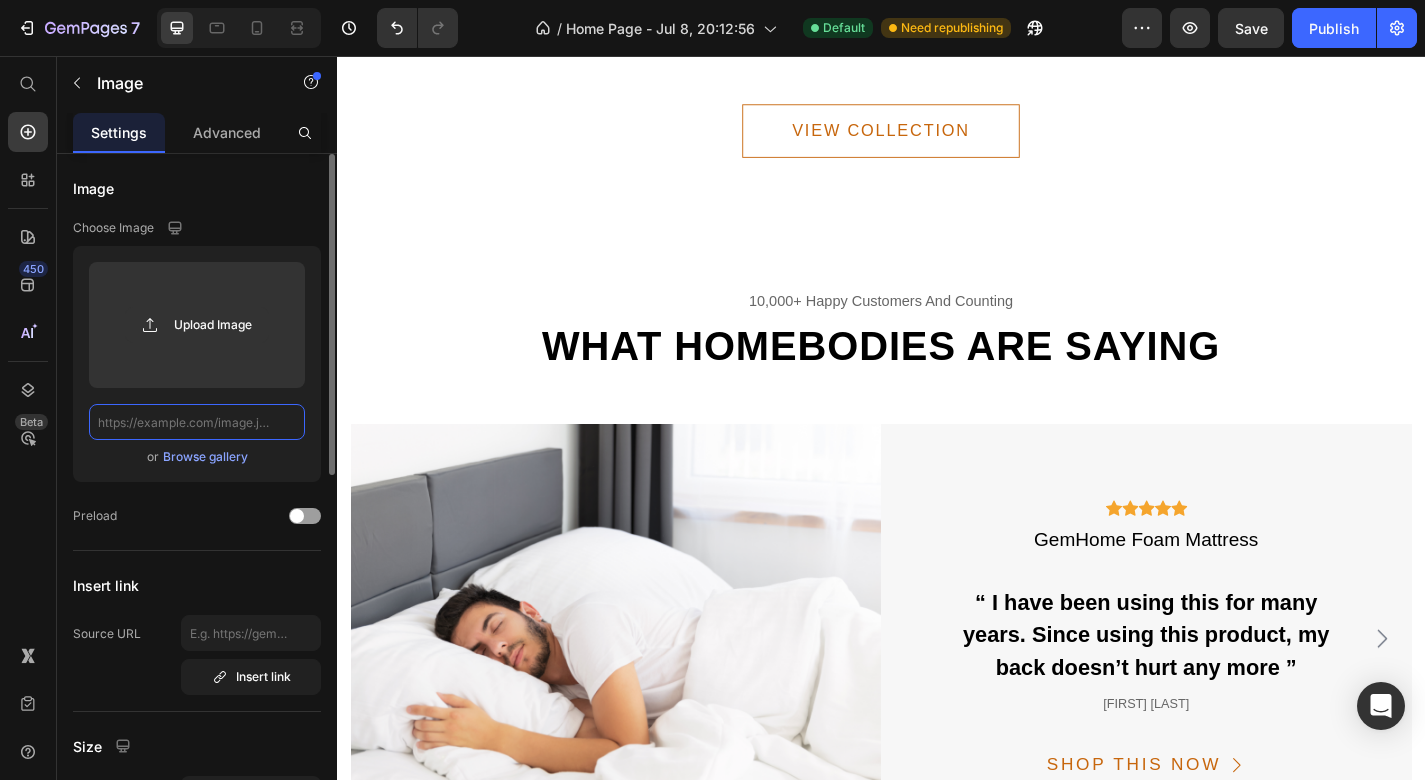 paste on "https://ae01.alicdn.com/kf/S733e2c64ed444235a8f285d3ba82445f0.jpg" 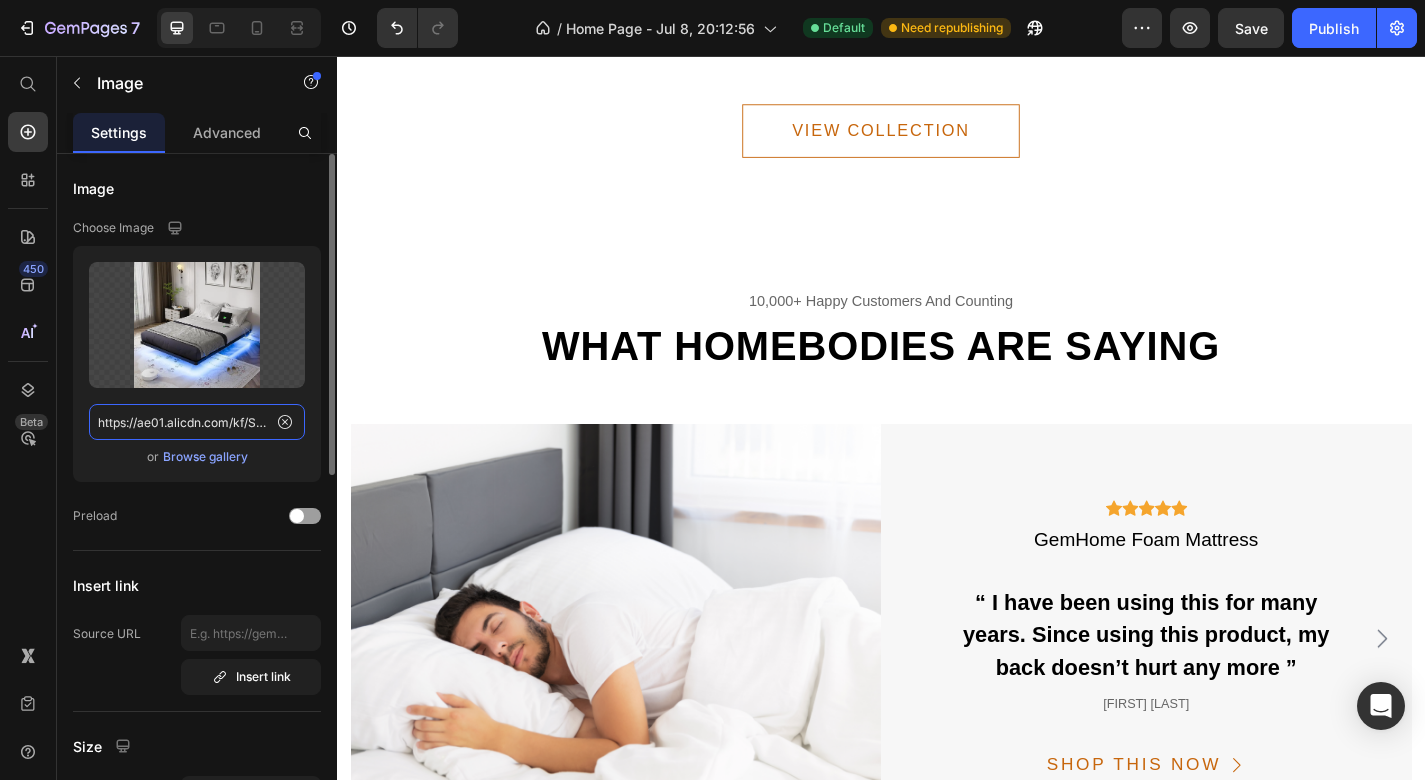 type on "https://ae01.alicdn.com/kf/S733e2c64ed444235a8f285d3ba82445f0.jpg" 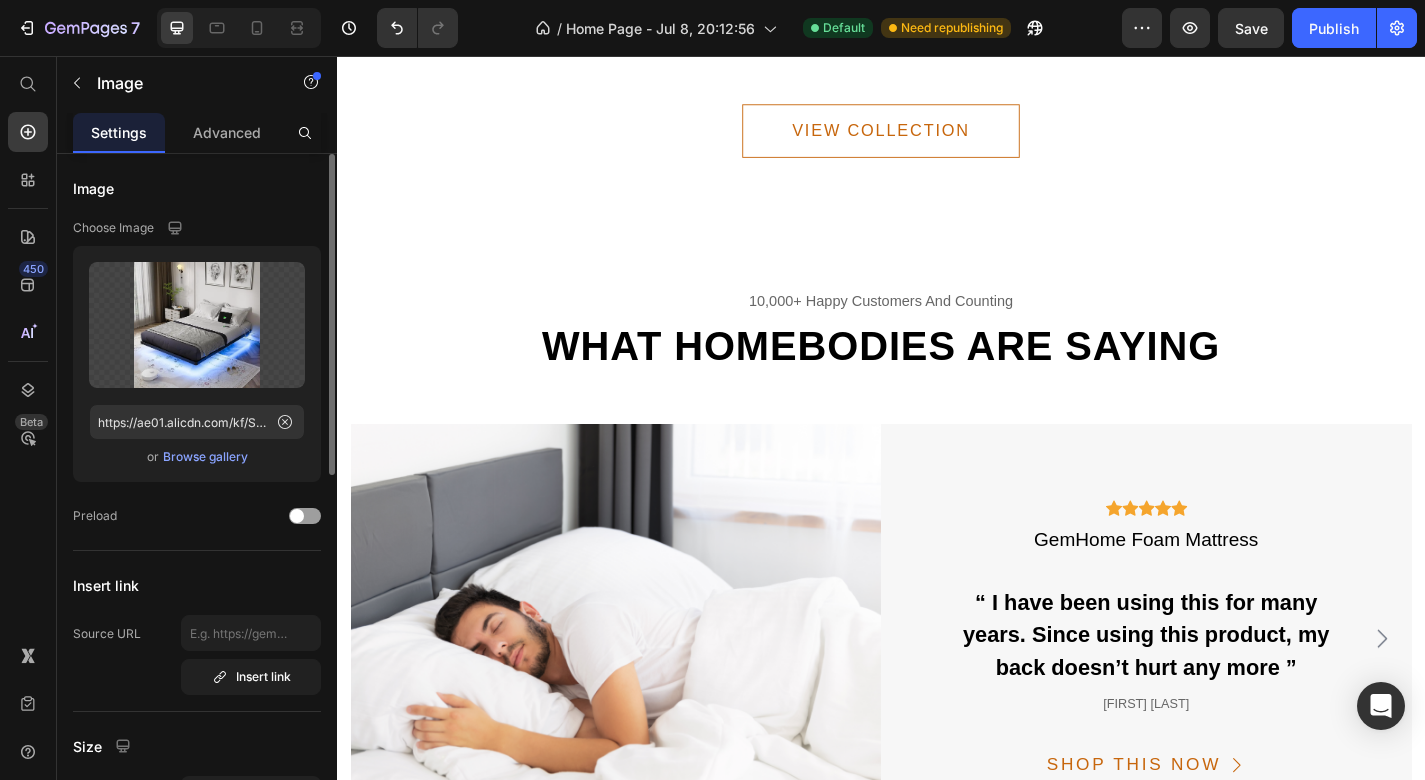 click on "Upload Image https://ae01.alicdn.com/kf/S733e2c64ed444235a8f285d3ba82445f0.jpg  or   Browse gallery" 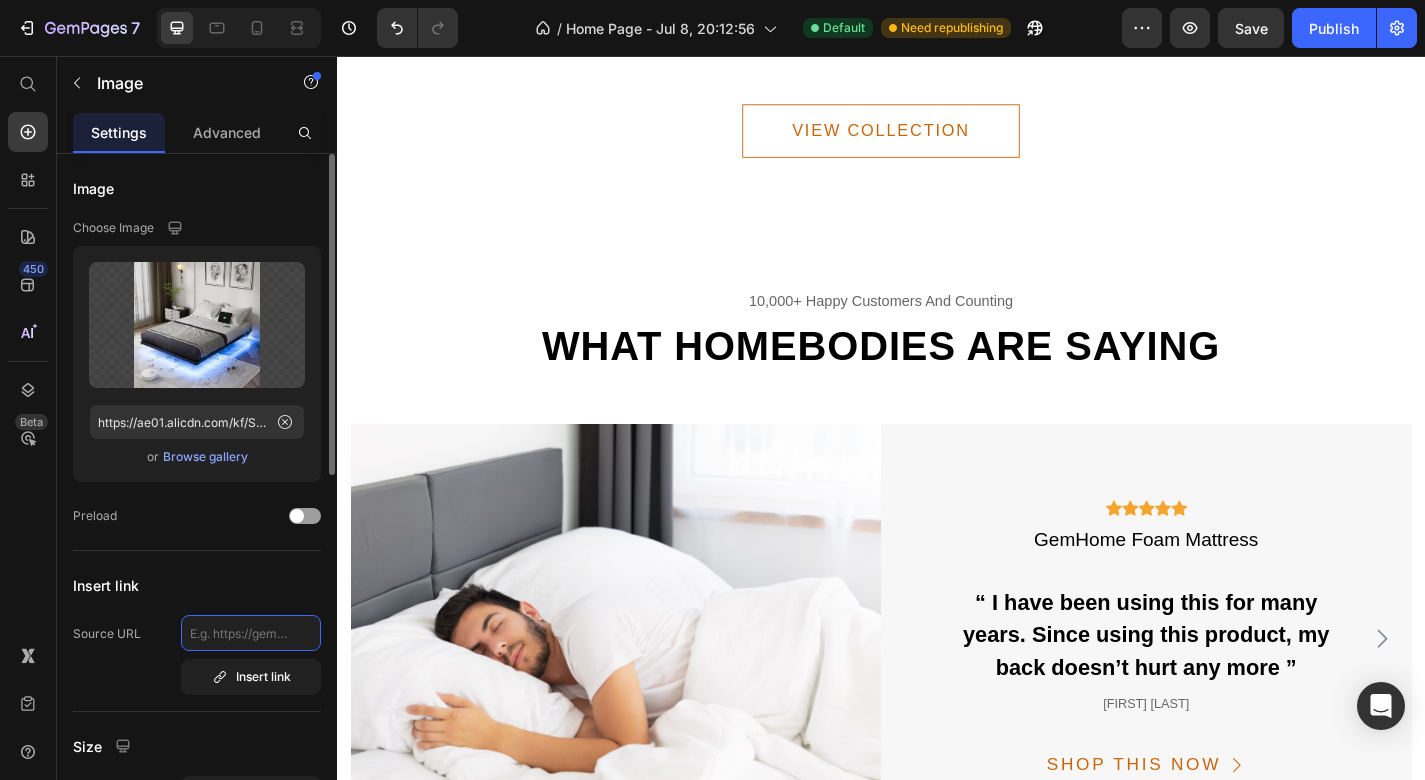 click 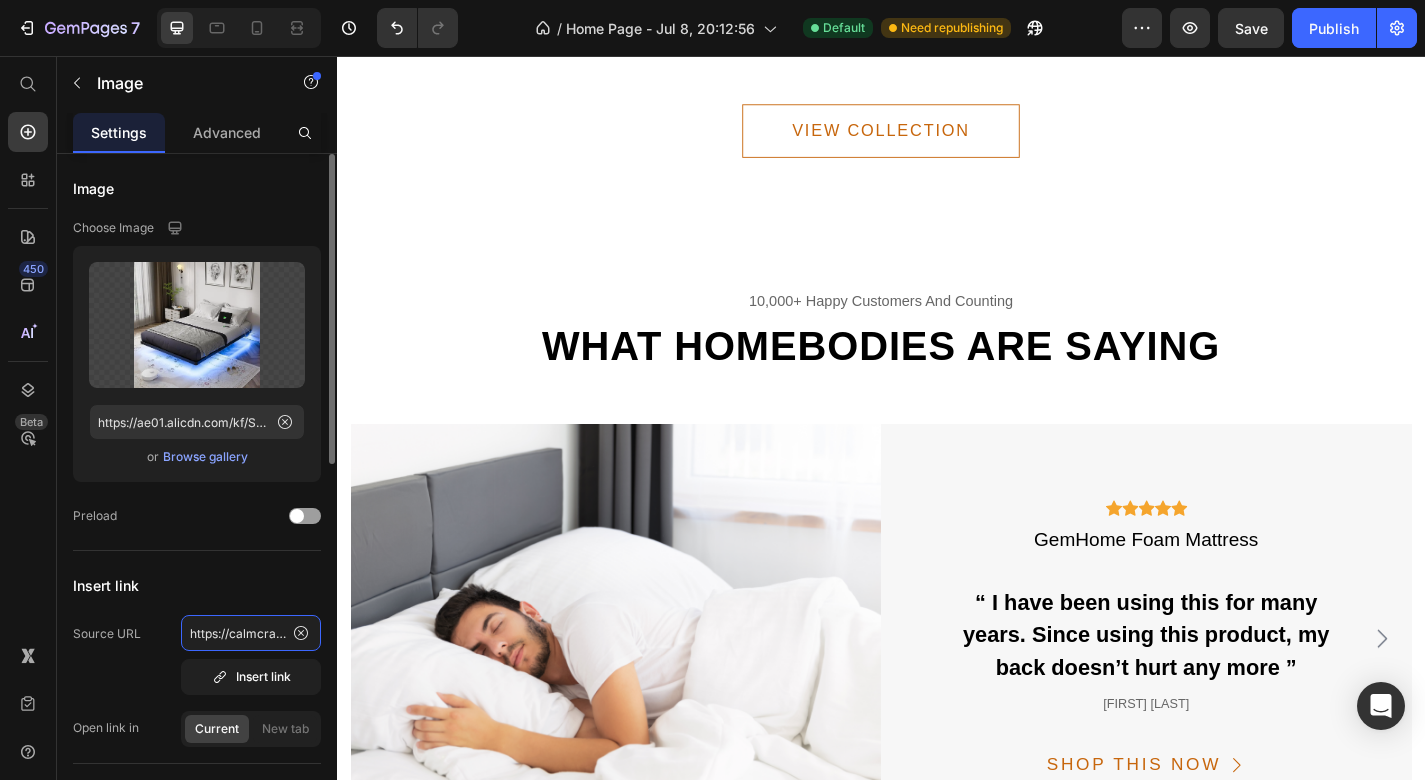 type on "https://calmcraftedliving.com/products/full-size-smart-led-metal-bed-frame-platform-design-with-charging-station-no-box-spring-needed" 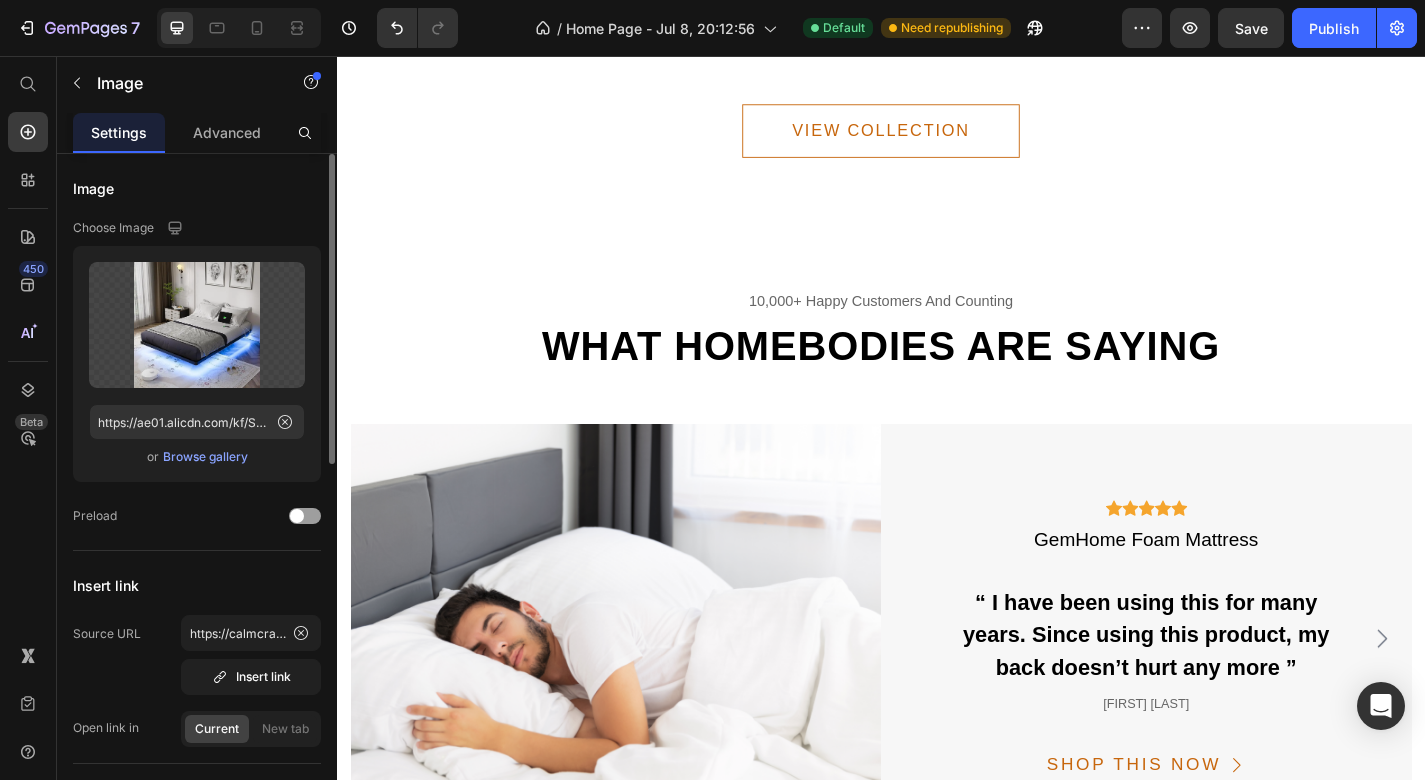 click on "Insert link" at bounding box center [197, 585] 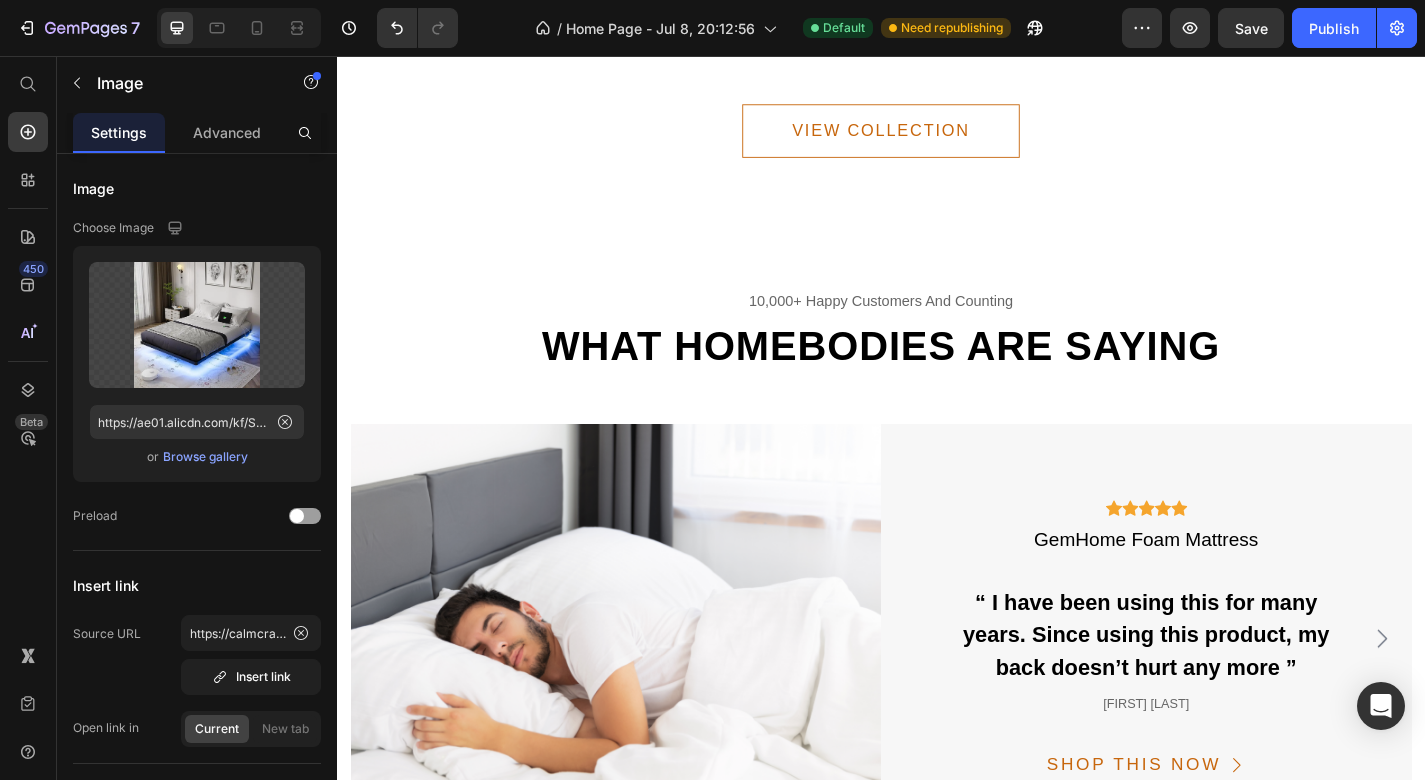 click on "16" at bounding box center [838, 19] 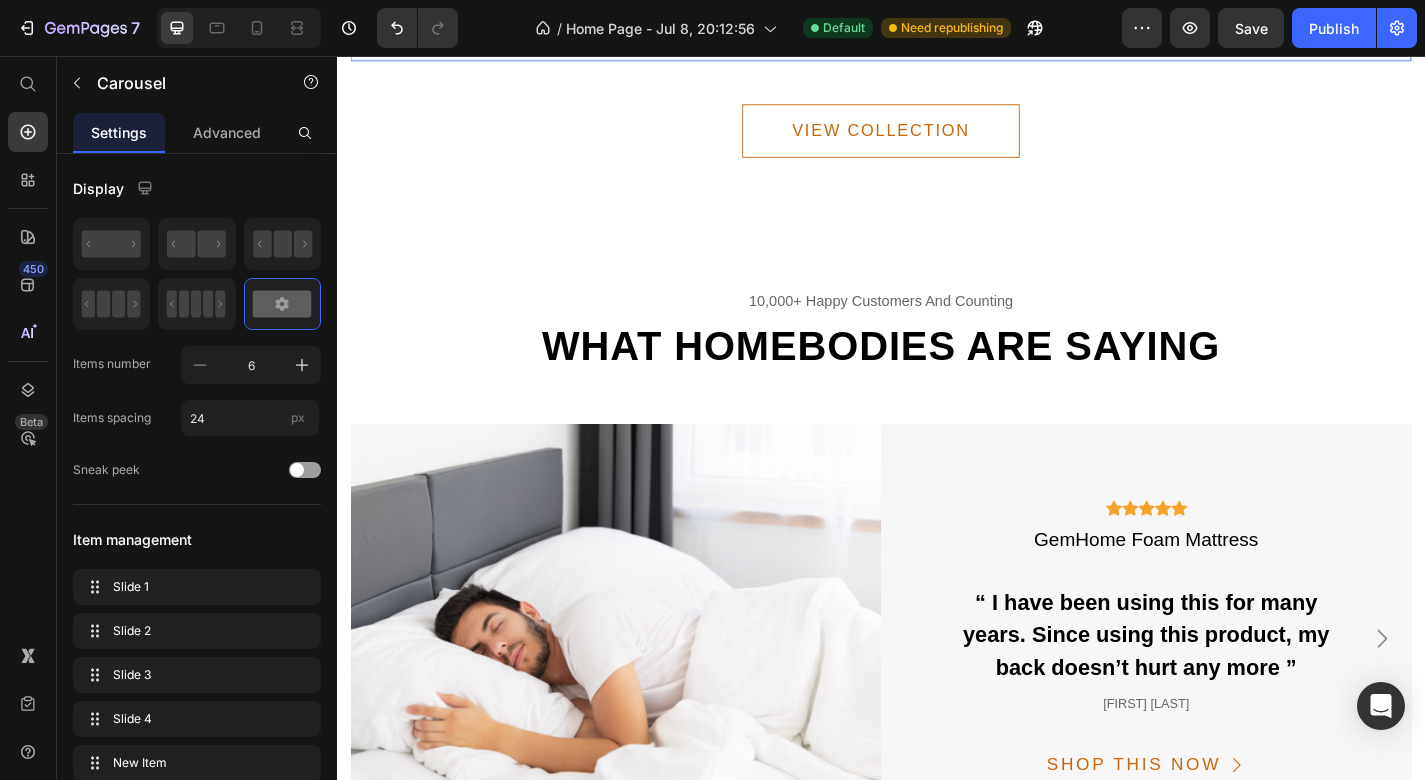 click on "Image Terrarium wall decor Text block" at bounding box center (1036, -63) 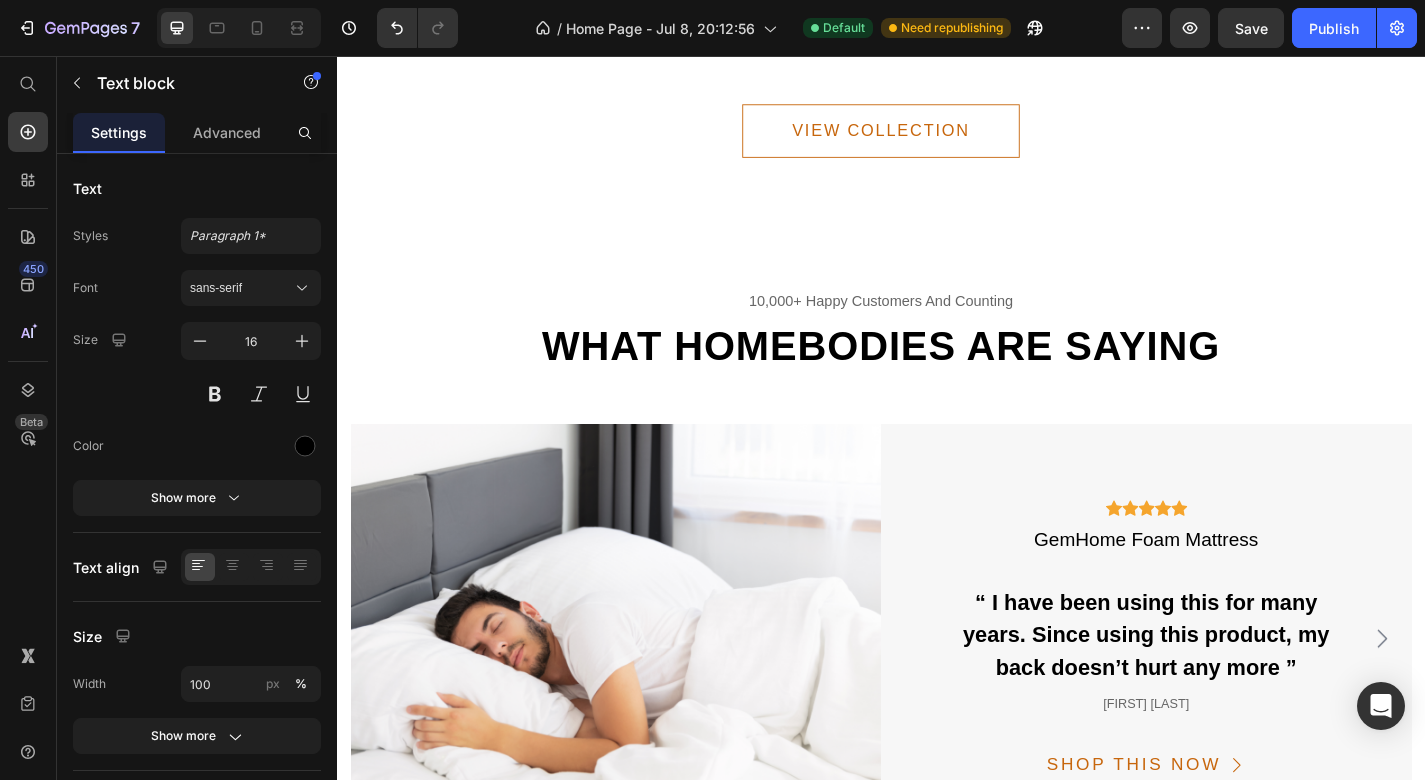 click on "Weave wooden chair" at bounding box center (837, 17) 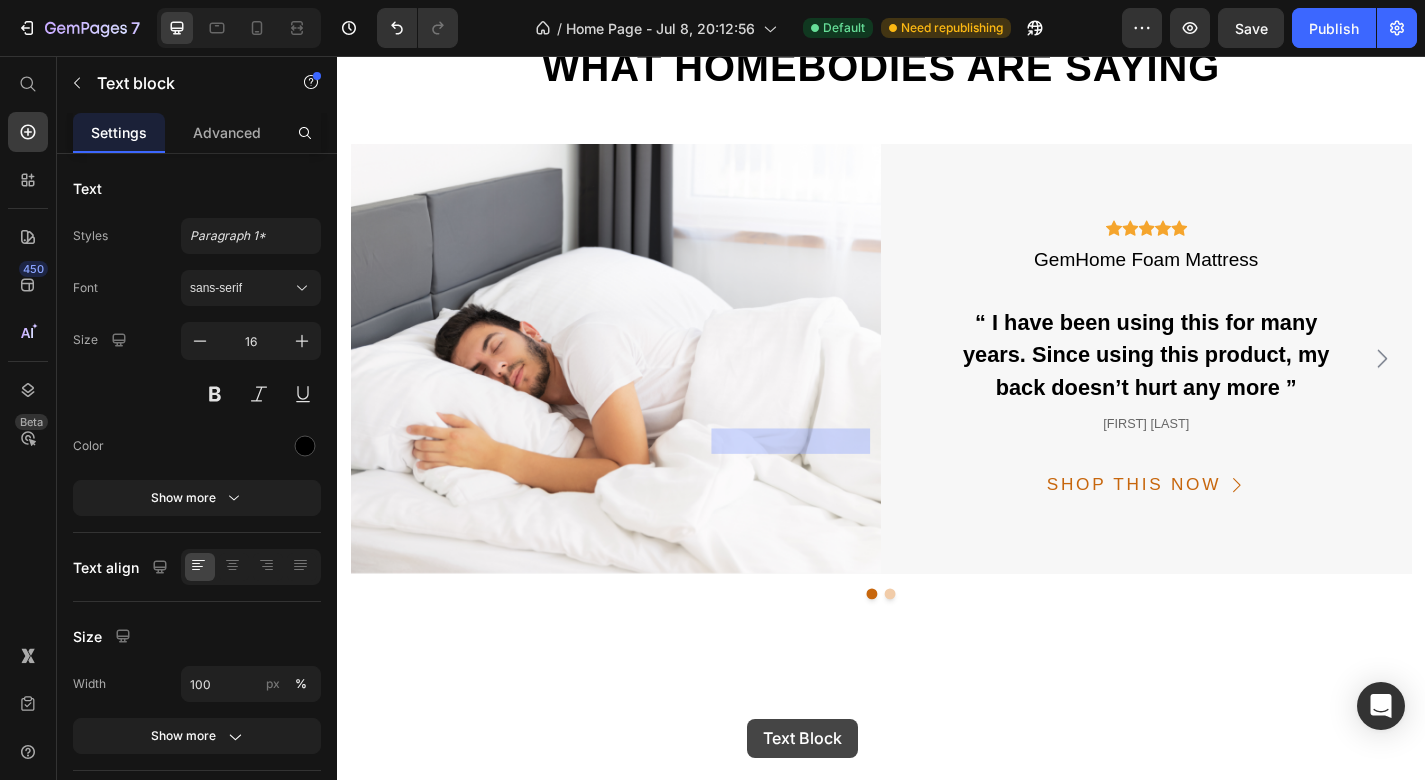 drag, startPoint x: 905, startPoint y: 793, endPoint x: 789, endPoint y: 787, distance: 116.15507 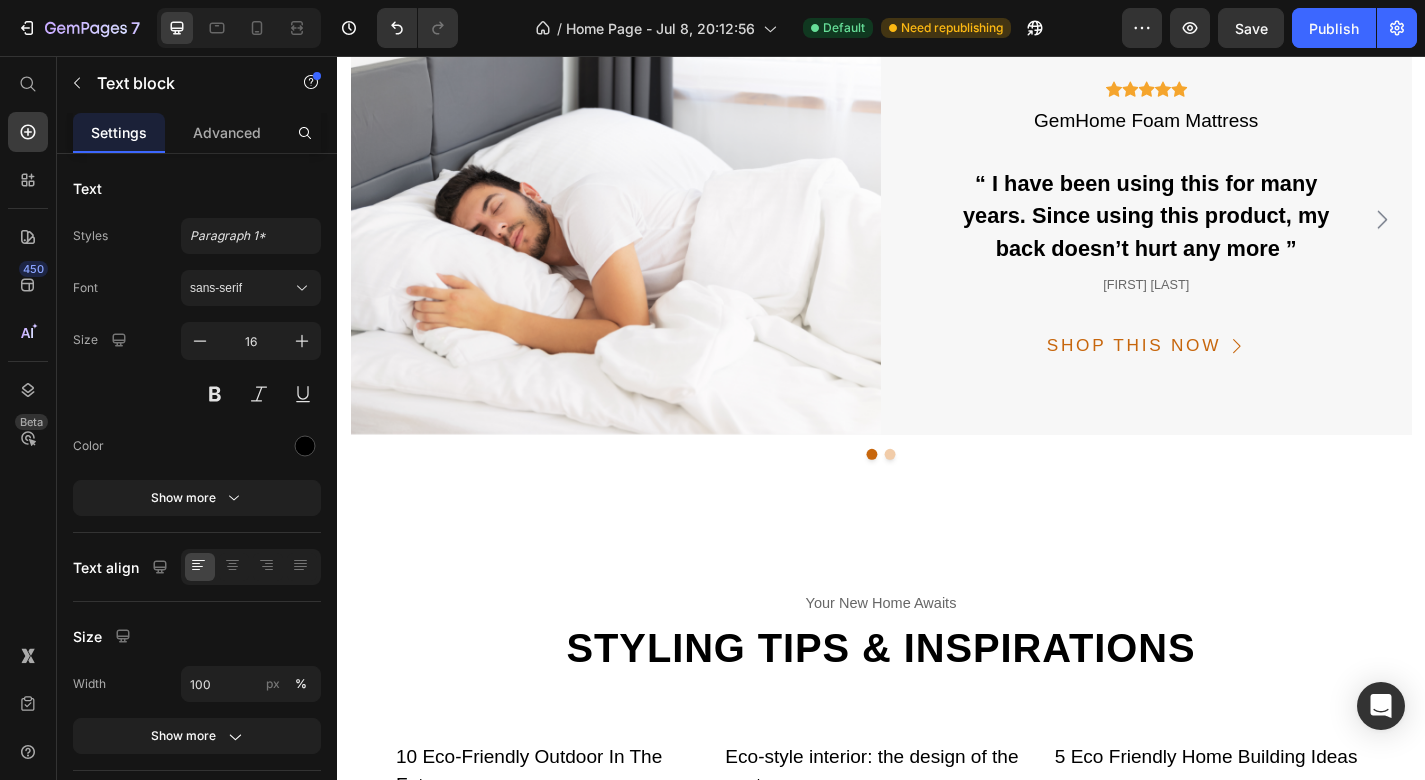 click on "Image Terrarium wall decor Text block" at bounding box center (1036, -525) 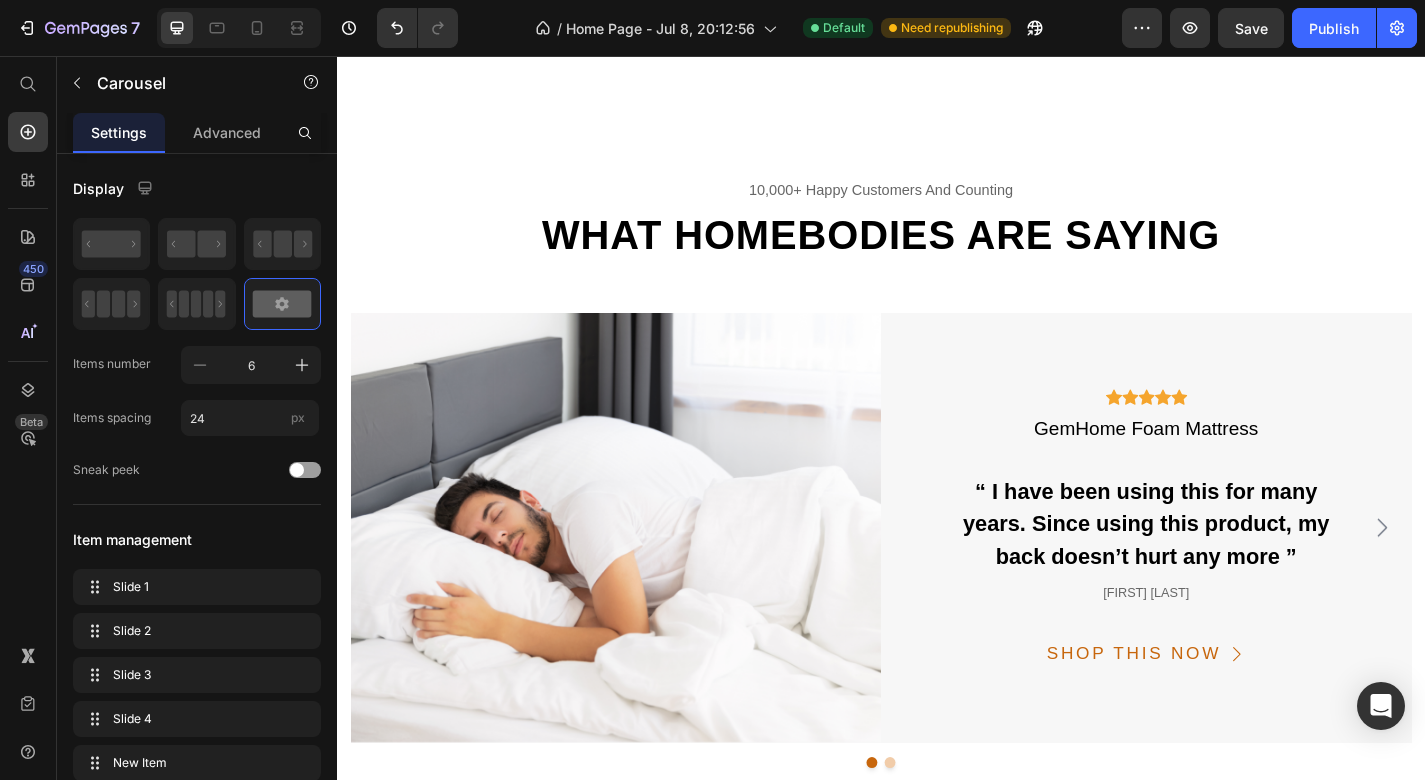 scroll, scrollTop: 4306, scrollLeft: 0, axis: vertical 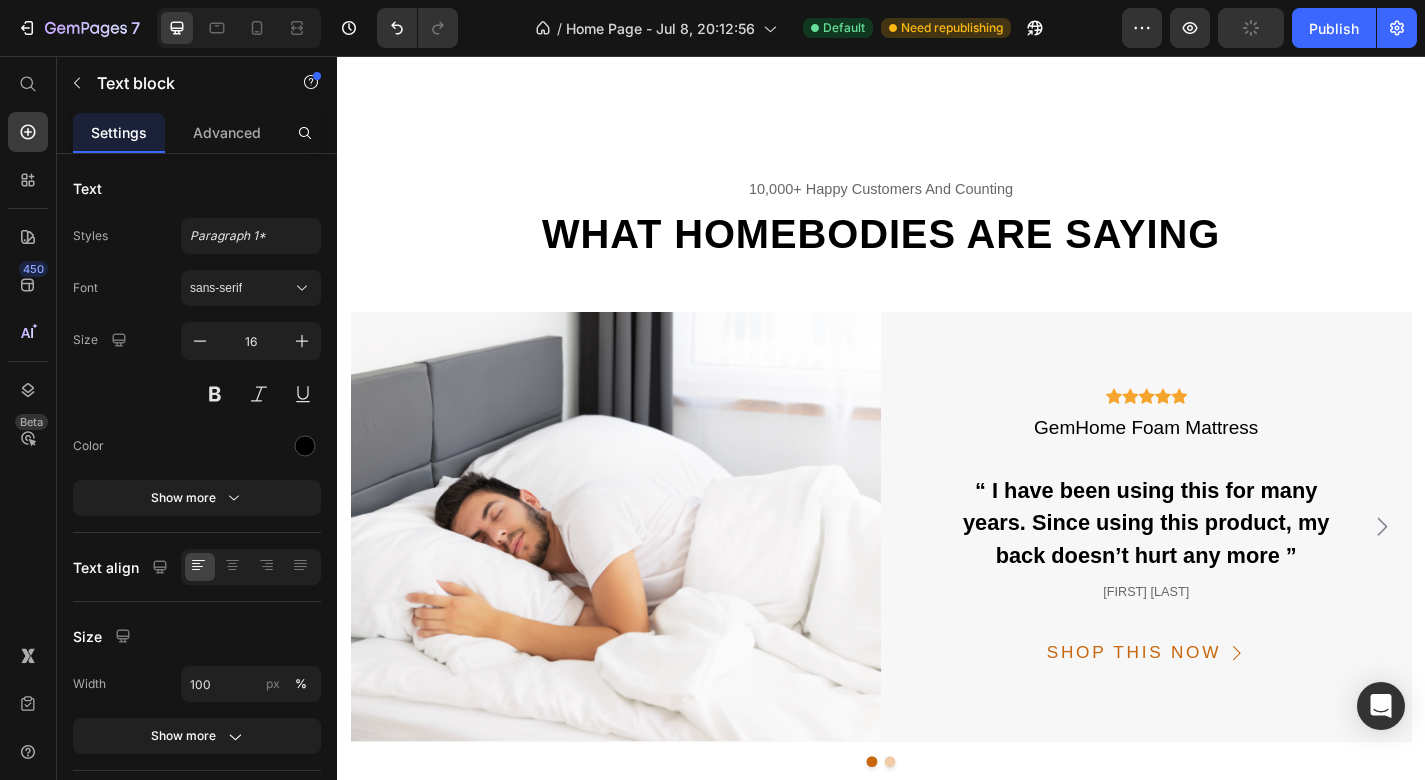 click on "Weave wooden chair" at bounding box center [837, -106] 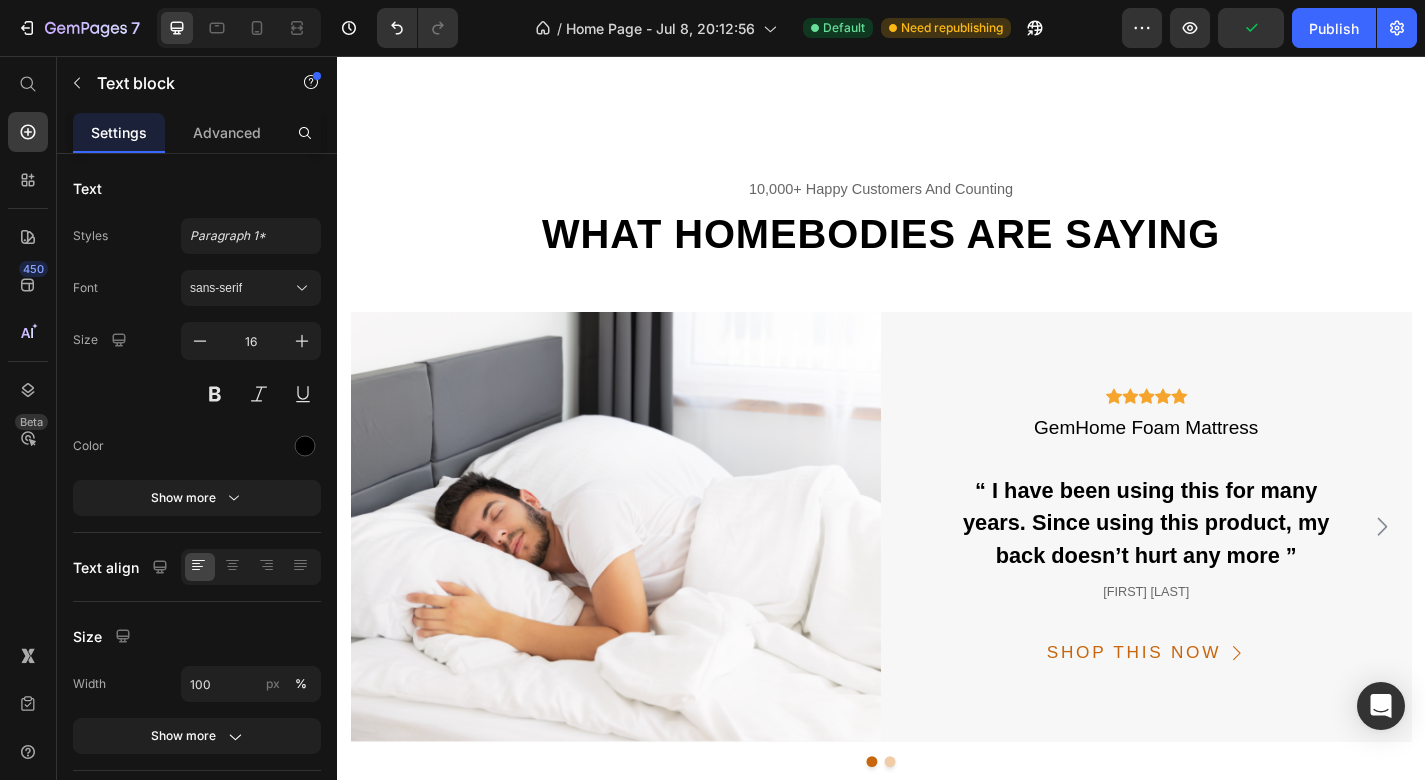 click on "Weave wooden chair" at bounding box center [837, -106] 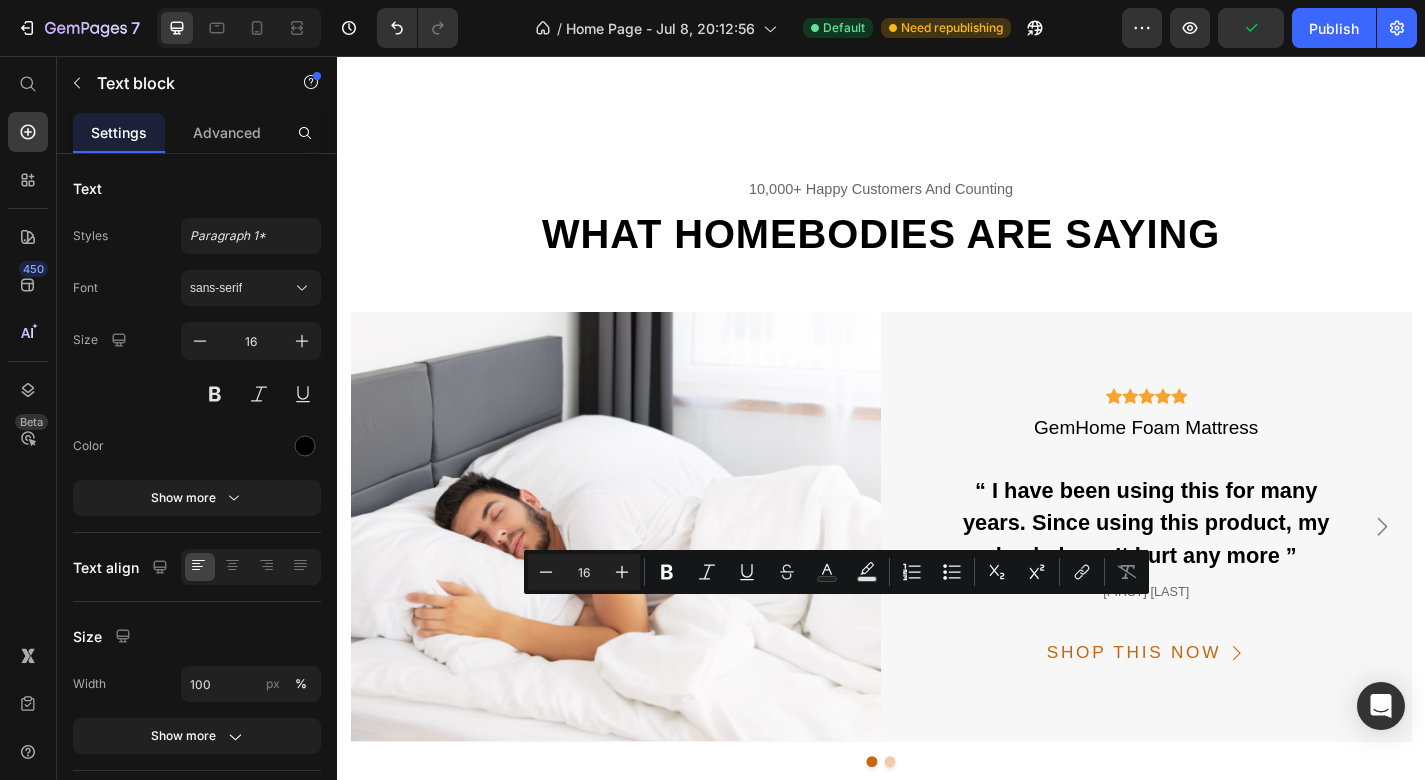 drag, startPoint x: 904, startPoint y: 664, endPoint x: 836, endPoint y: 656, distance: 68.46897 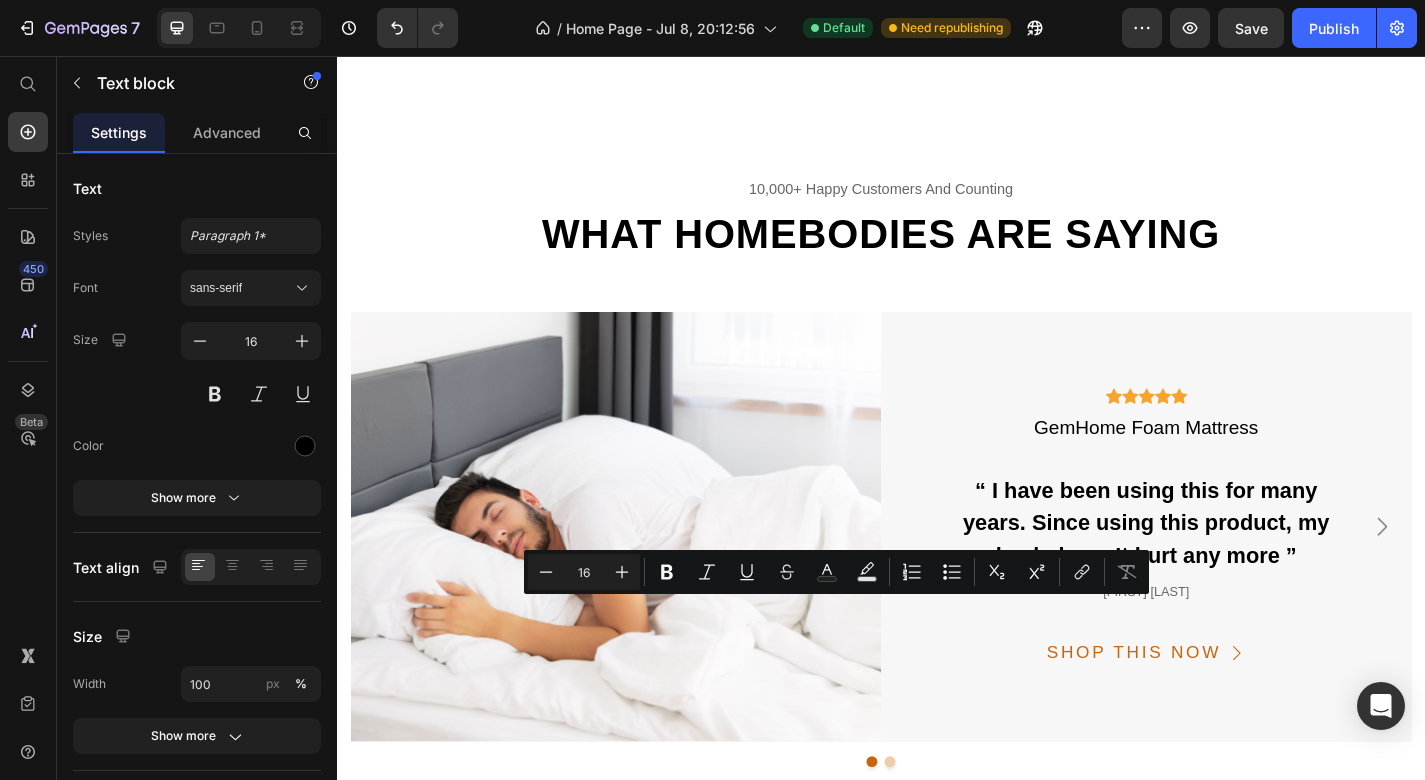 click on "Weave wooden chair" at bounding box center [837, -106] 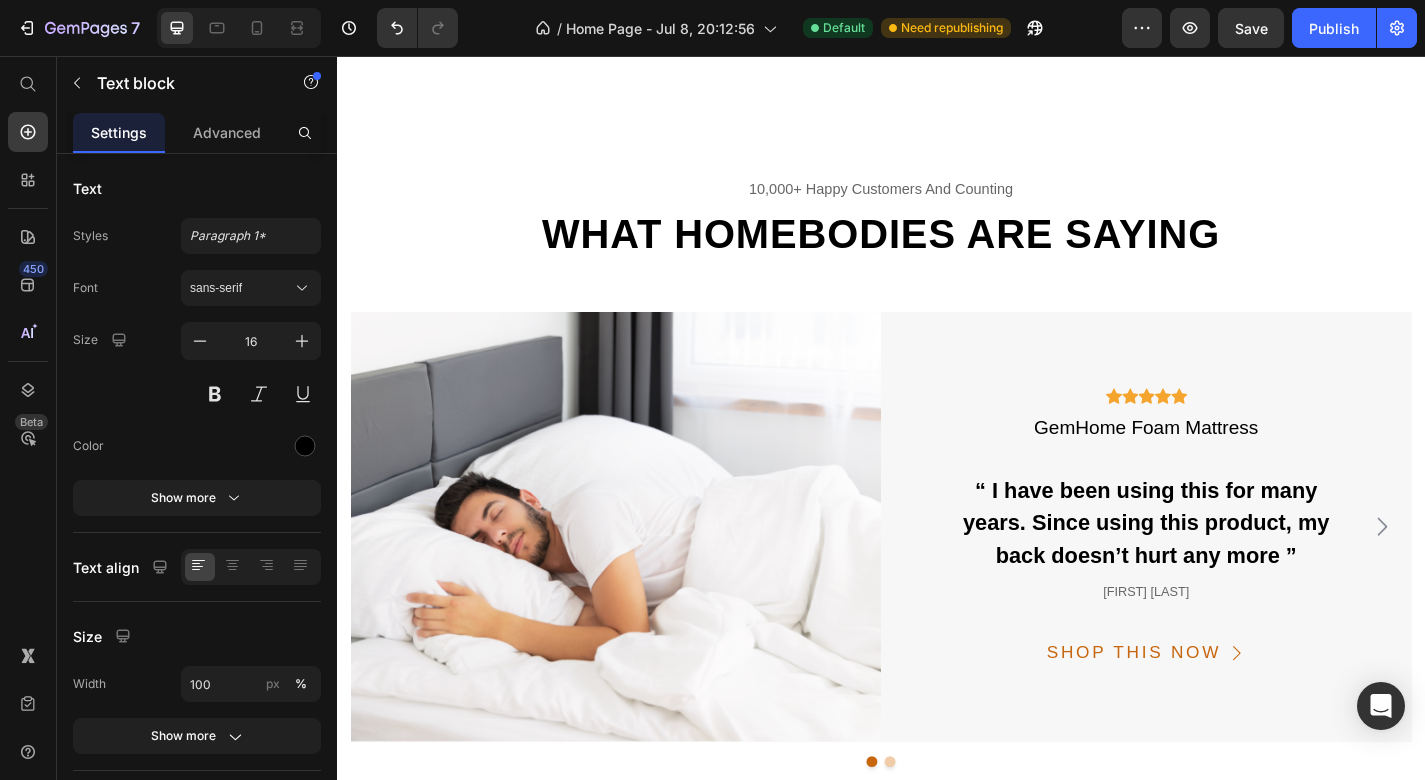 drag, startPoint x: 913, startPoint y: 664, endPoint x: 752, endPoint y: 659, distance: 161.07762 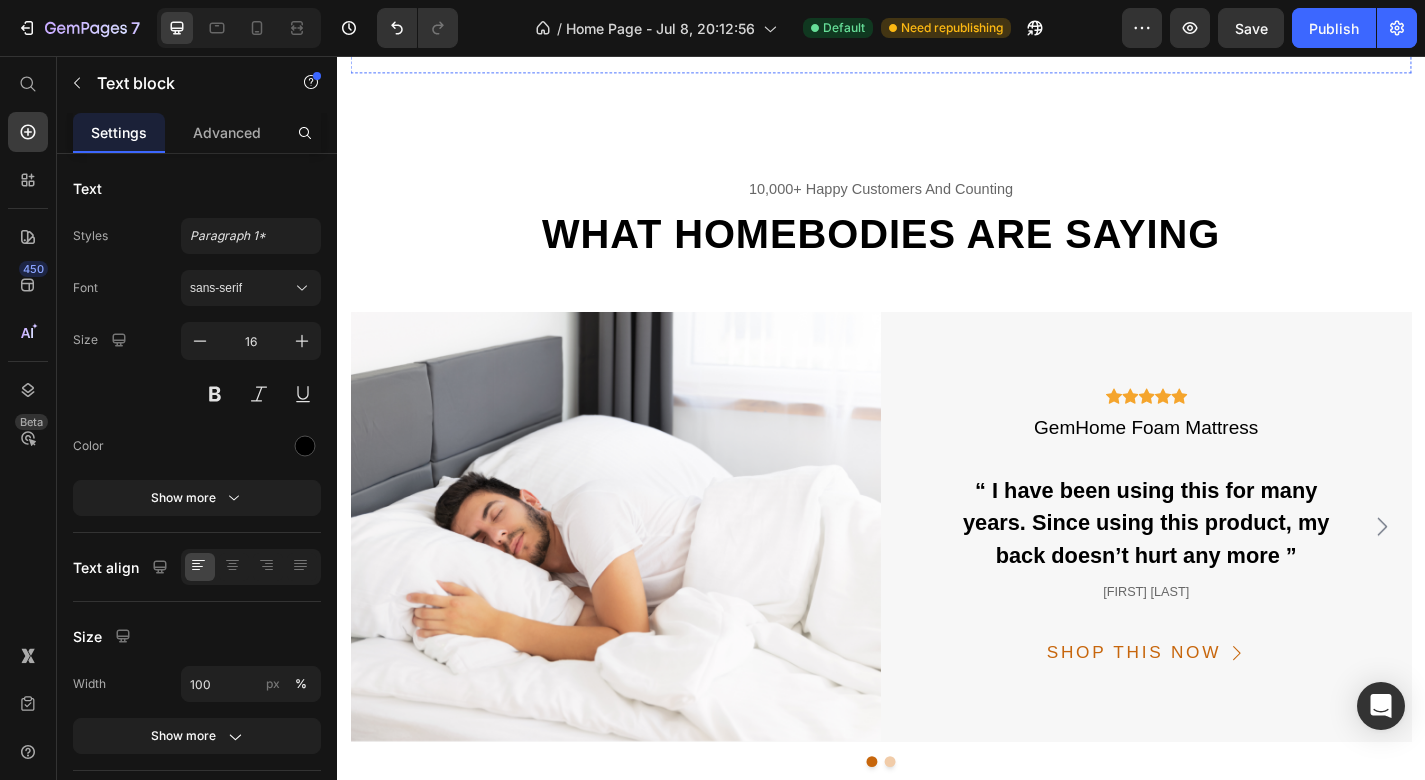 click on "Image Terrarium wall decor Text block" at bounding box center (1036, -186) 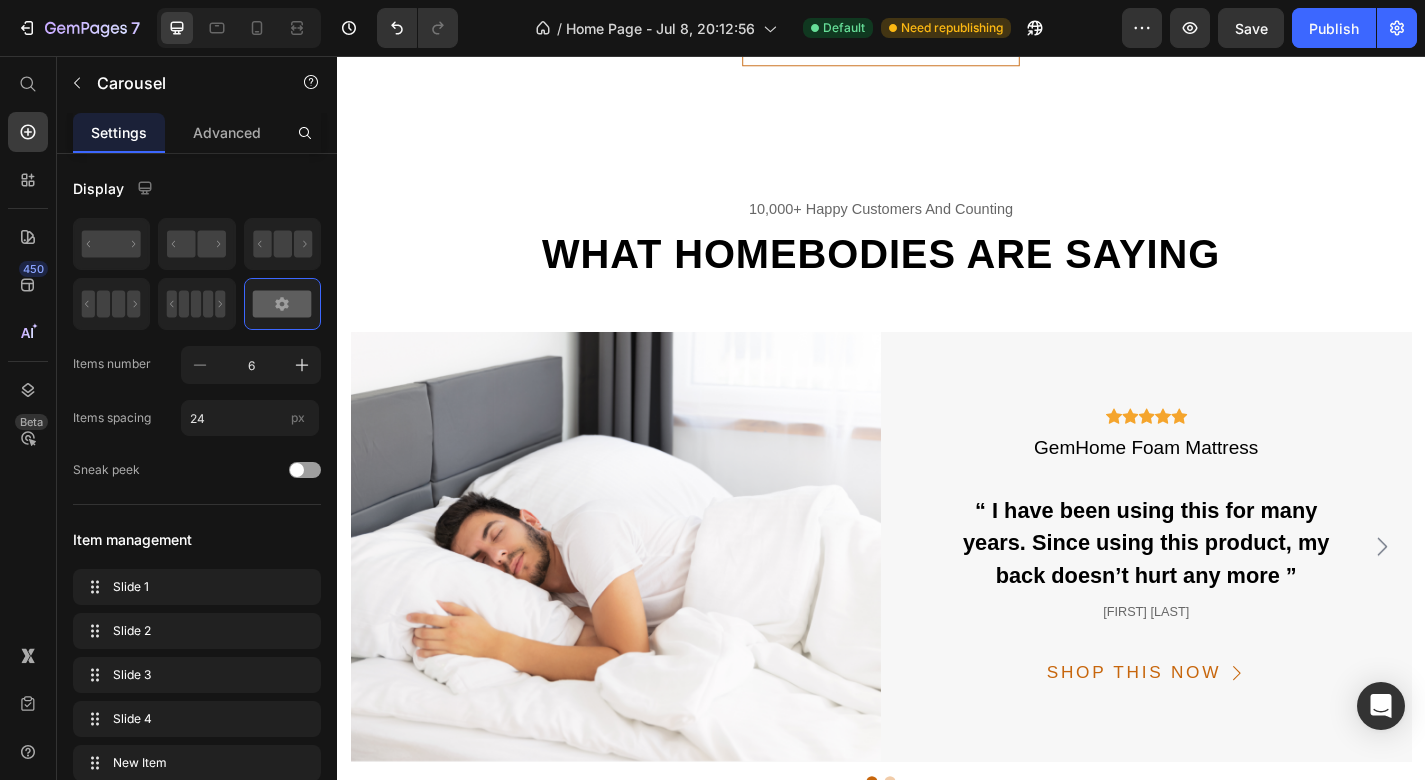 scroll, scrollTop: 4280, scrollLeft: 0, axis: vertical 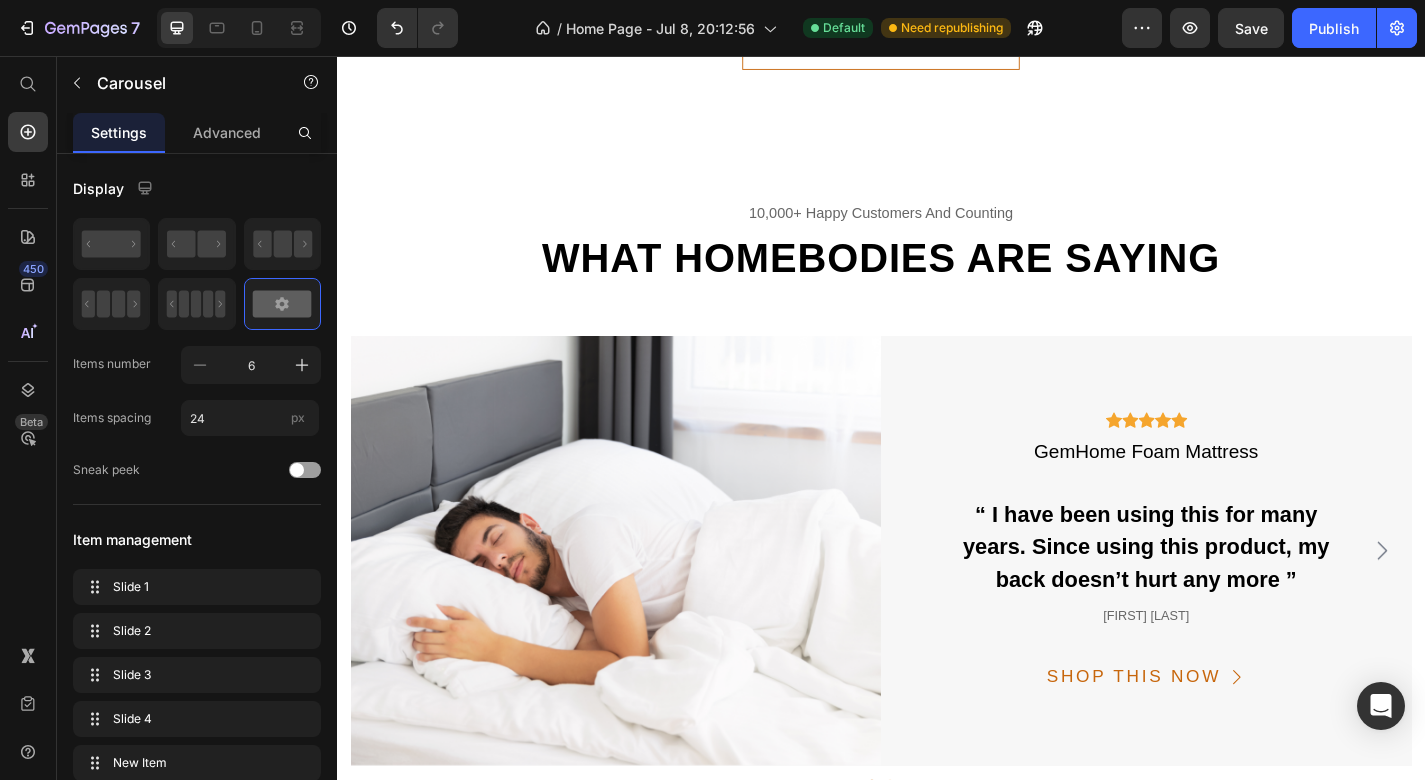 click on "Image Terrarium wall decor Text block" at bounding box center (1036, -160) 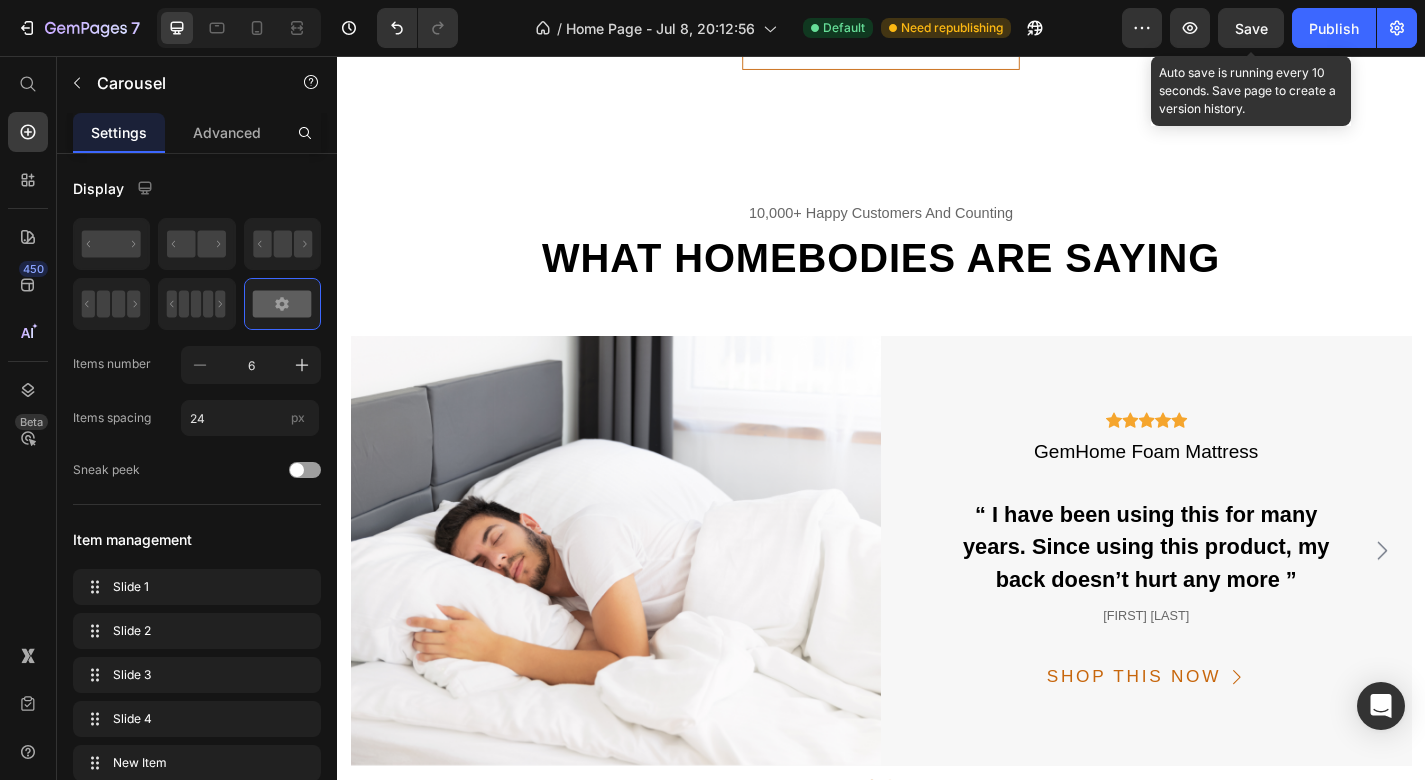 click on "Save" at bounding box center [1251, 28] 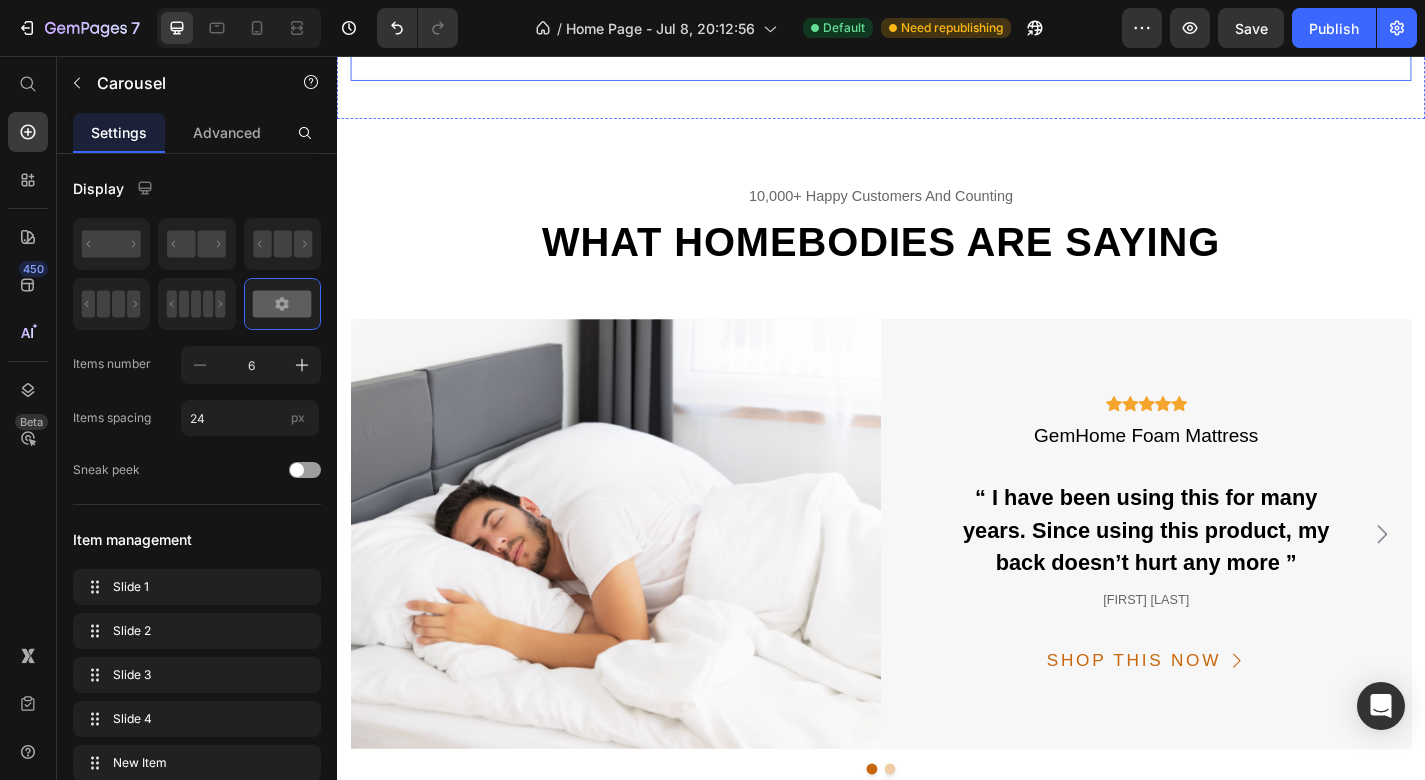 scroll, scrollTop: 4220, scrollLeft: 0, axis: vertical 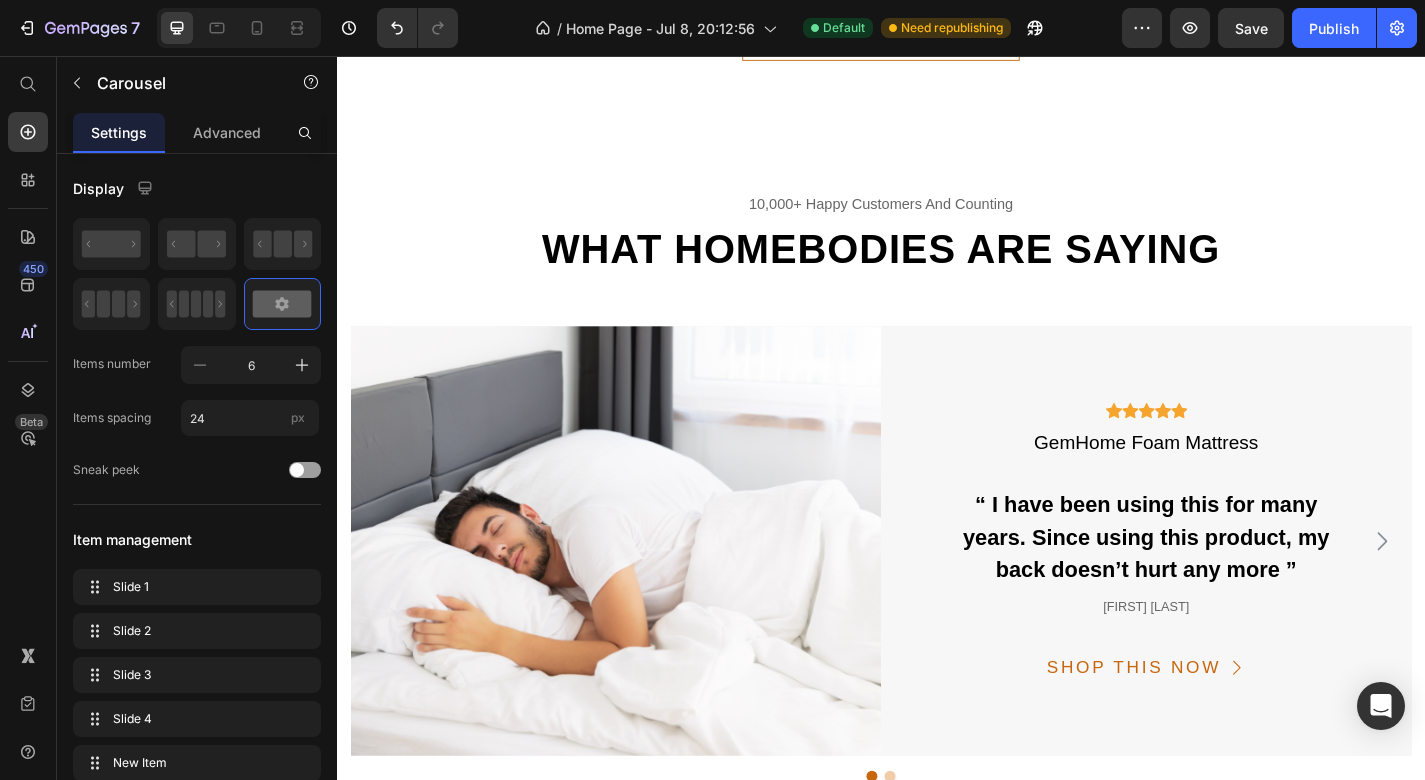 click at bounding box center (1036, -295) 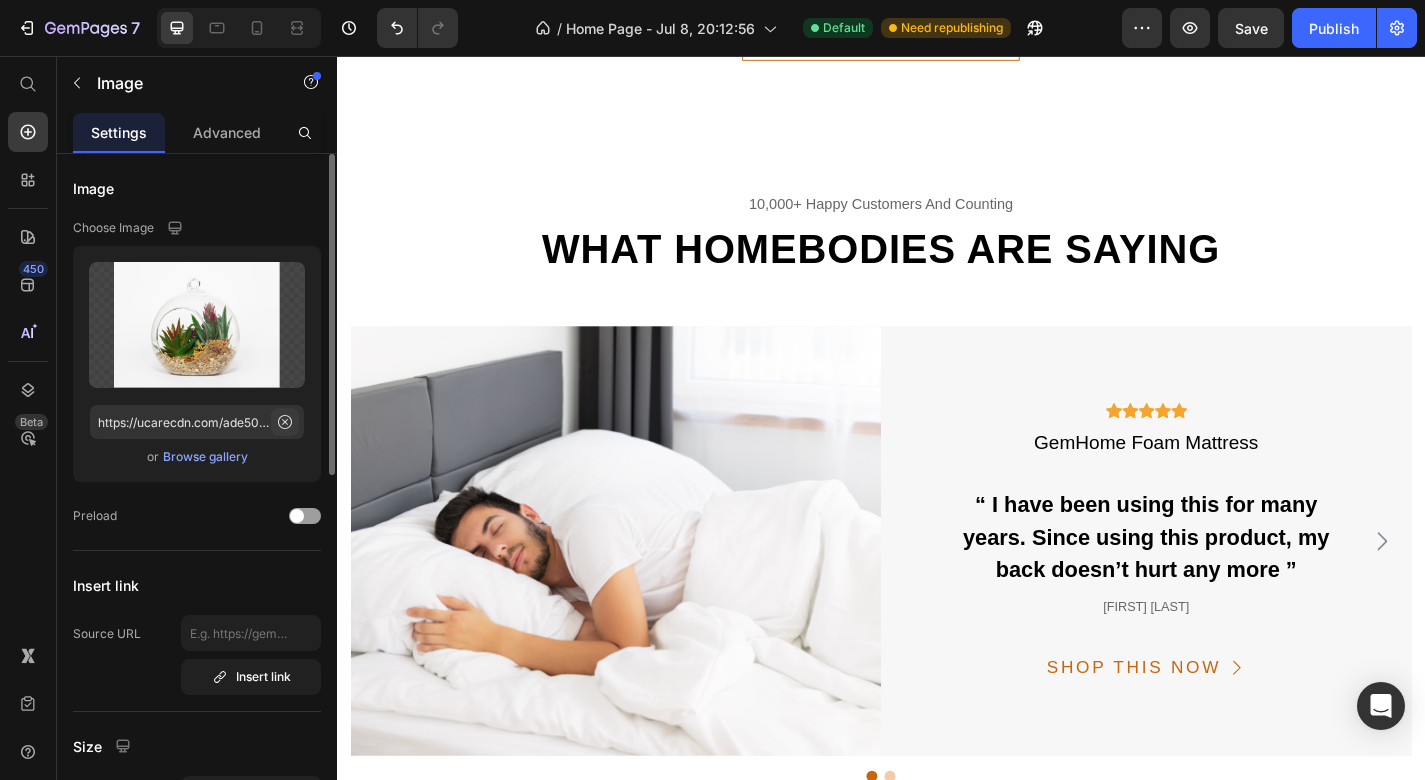 click 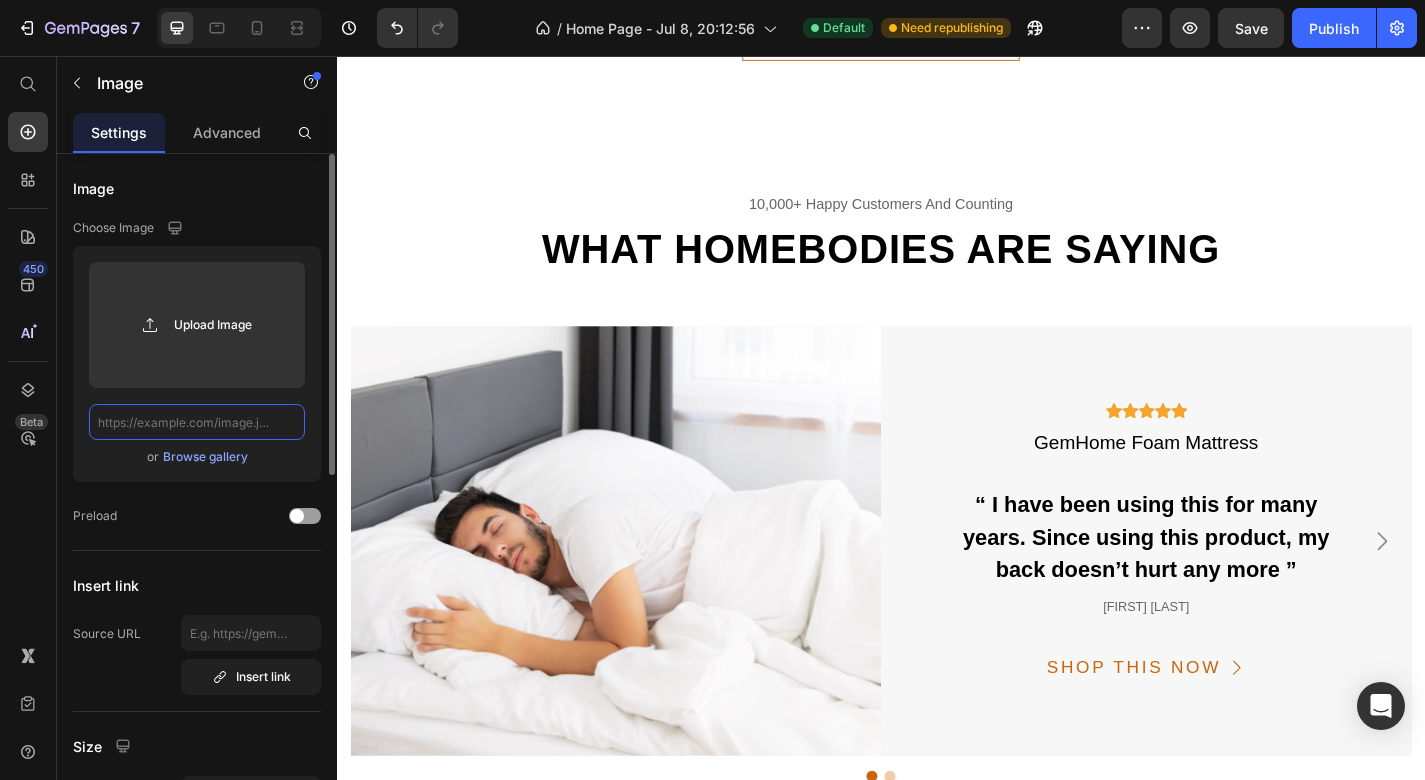 paste on "https://calmcraftedliving.com/cdn/shop/files/S9602b5530fc34763aa6d91ef805250d02.webp?v=1752134084" 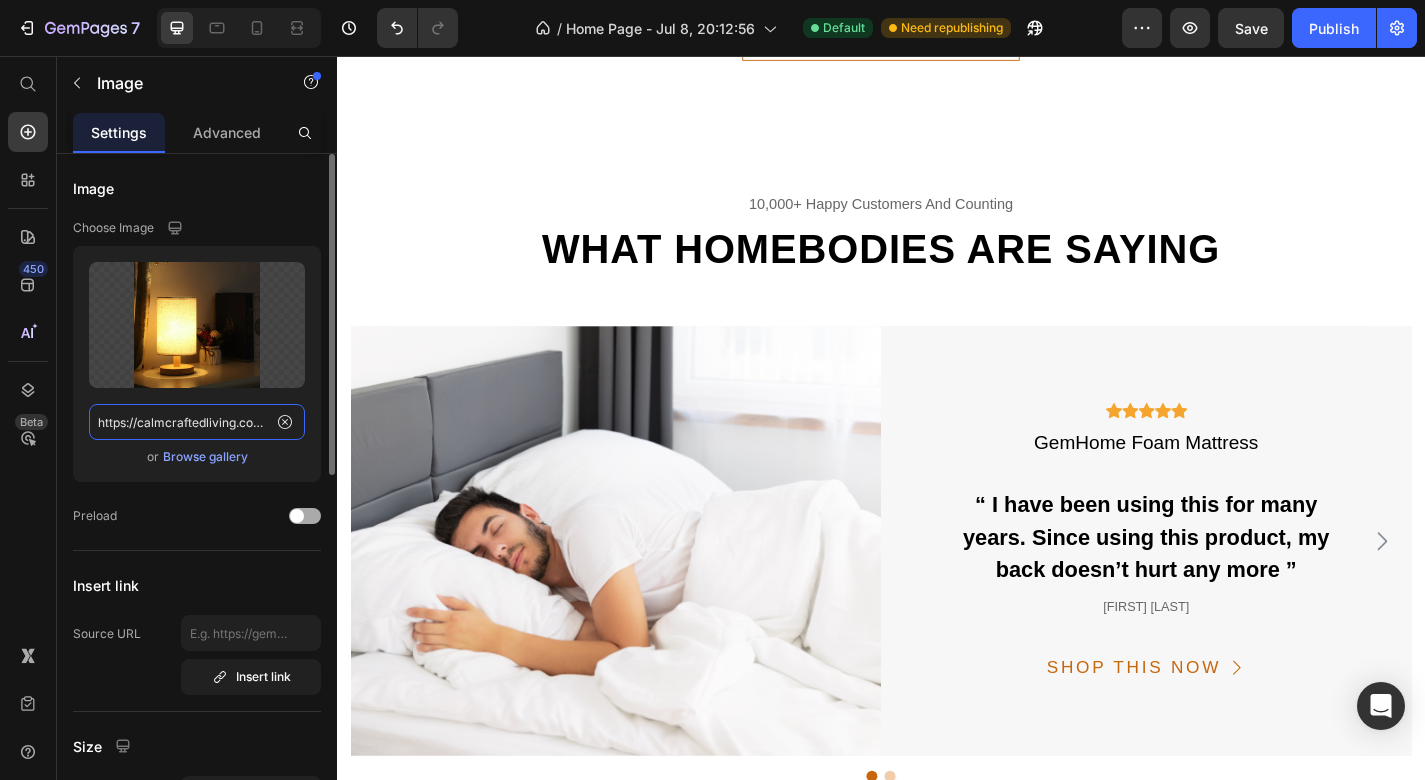 type on "https://calmcraftedliving.com/cdn/shop/files/S9602b5530fc34763aa6d91ef805250d02.webp?v=1752134084" 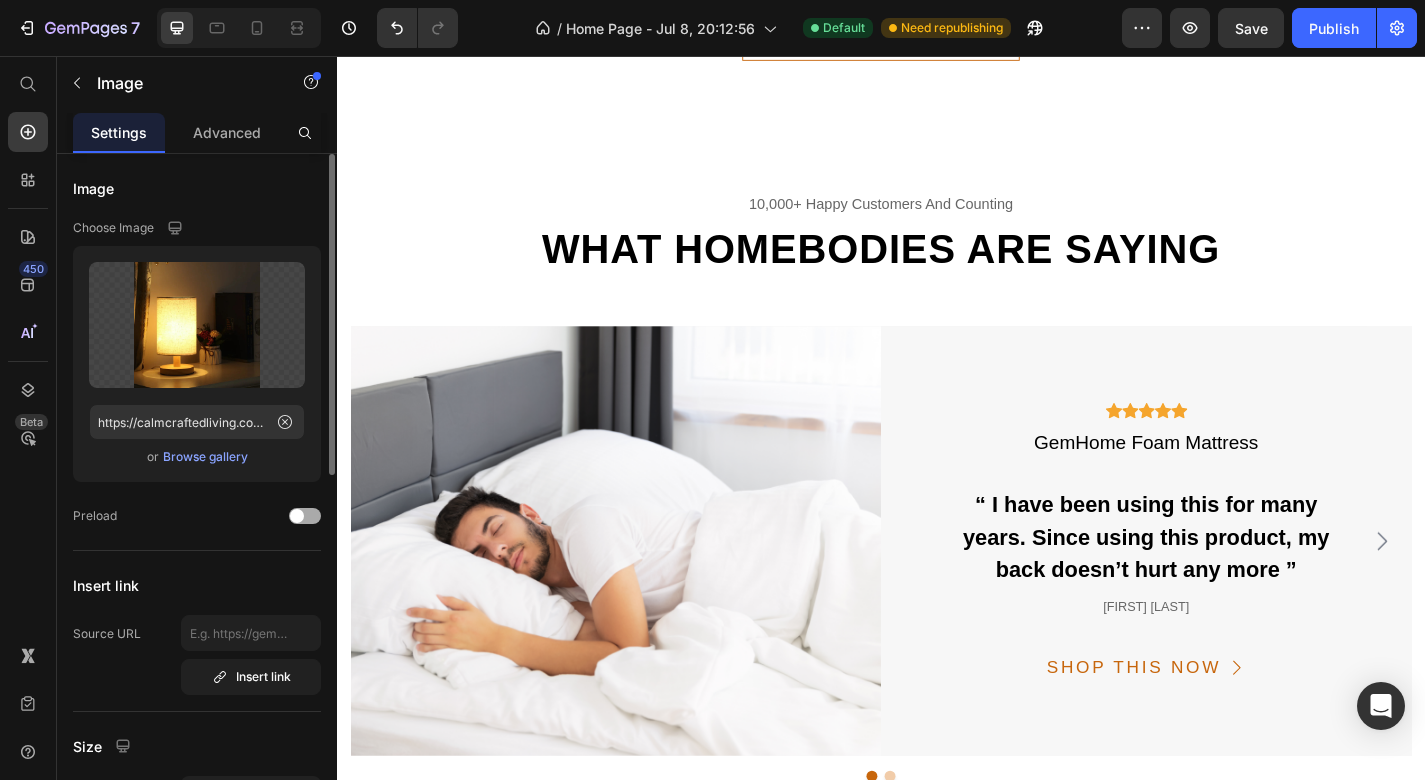 click on "Preload" 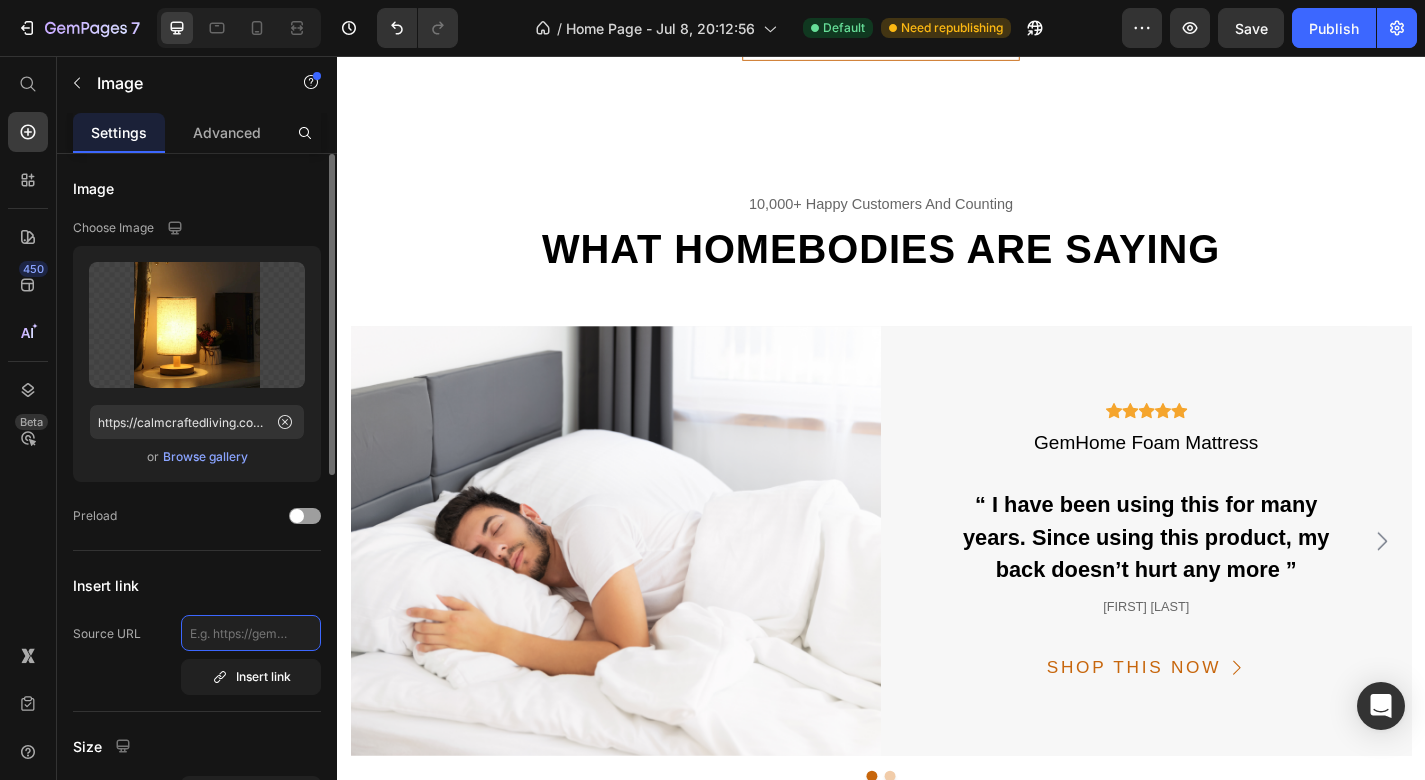 click 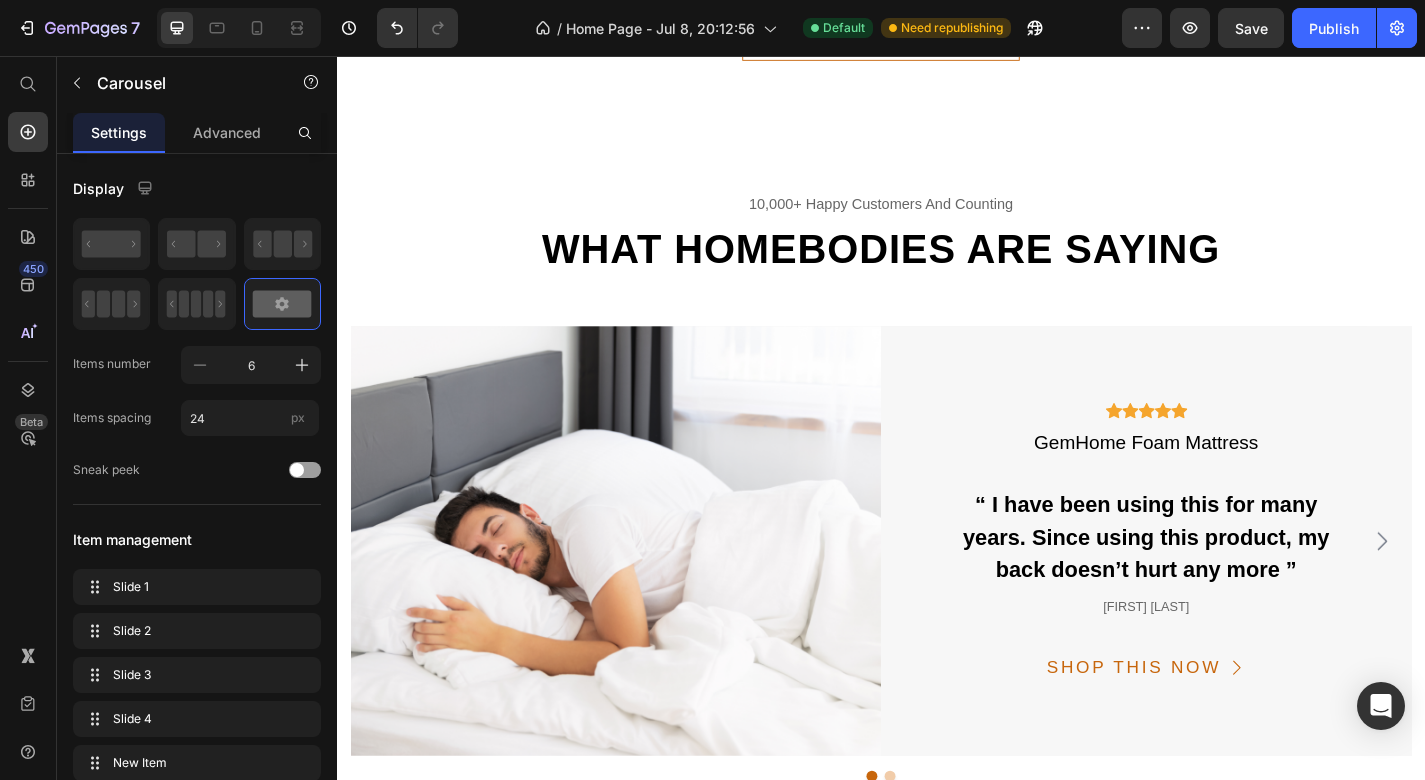 click on "Image Set of 2 Black LED Nightstands Text block" at bounding box center (439, -170) 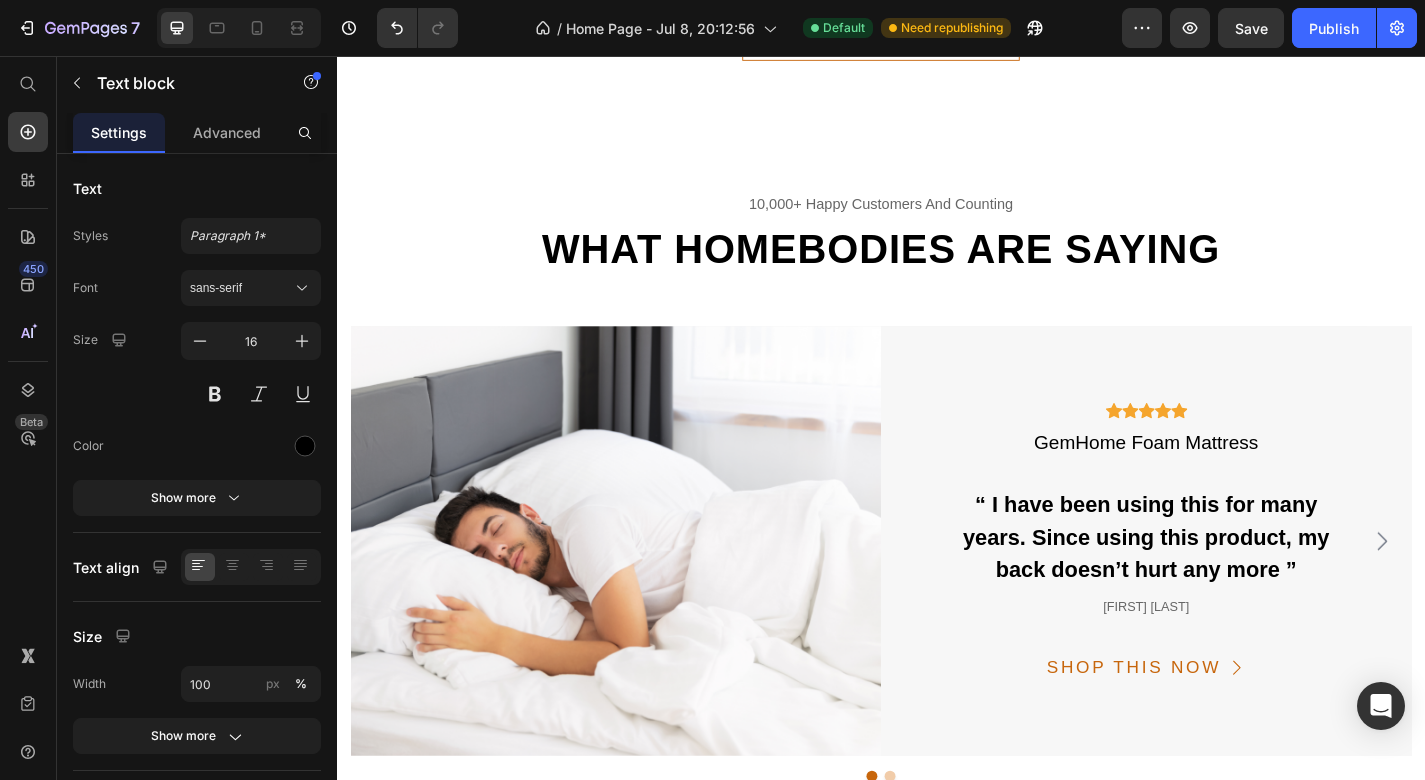 click on "Terrarium wall decor" at bounding box center (1036, -90) 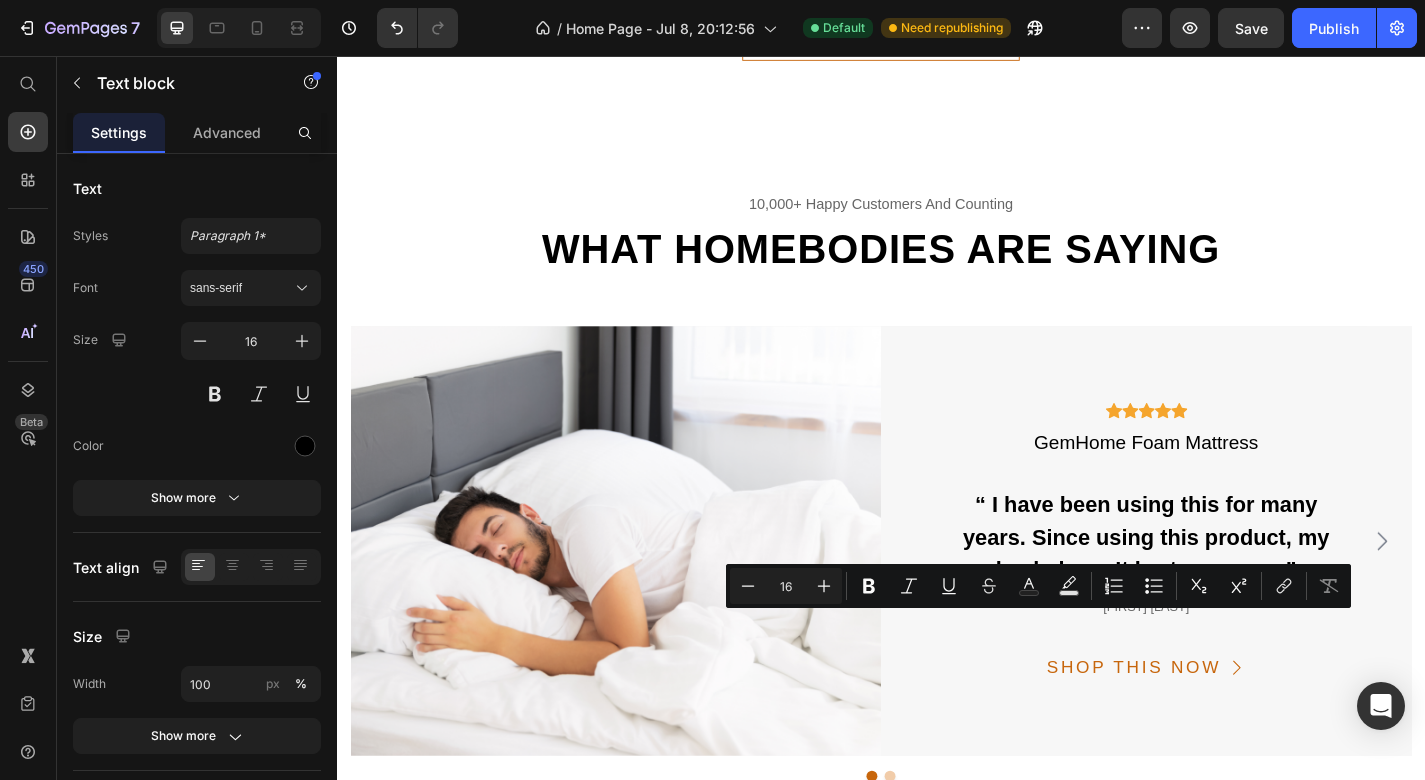click on "Terrarium wall decor" at bounding box center [1036, -90] 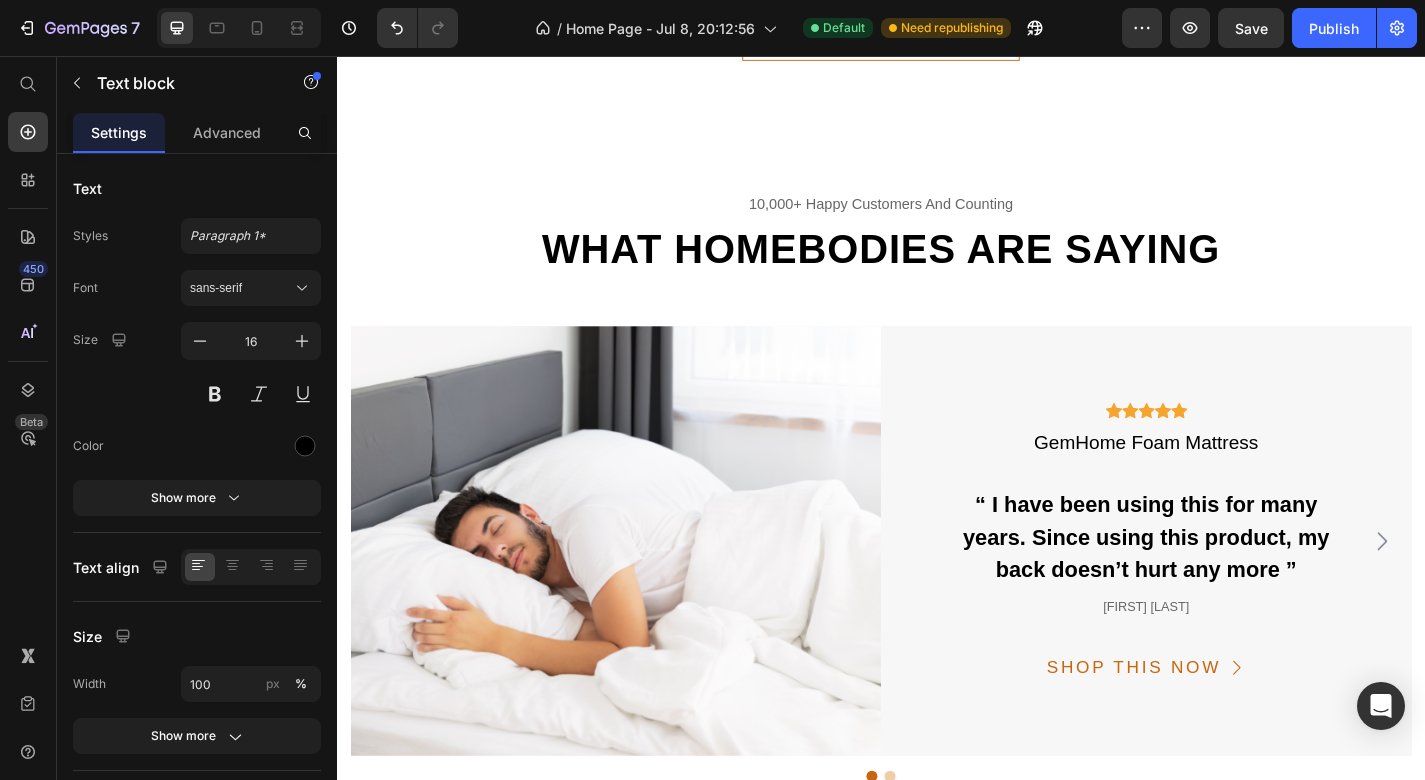 drag, startPoint x: 1105, startPoint y: 684, endPoint x: 950, endPoint y: 675, distance: 155.26108 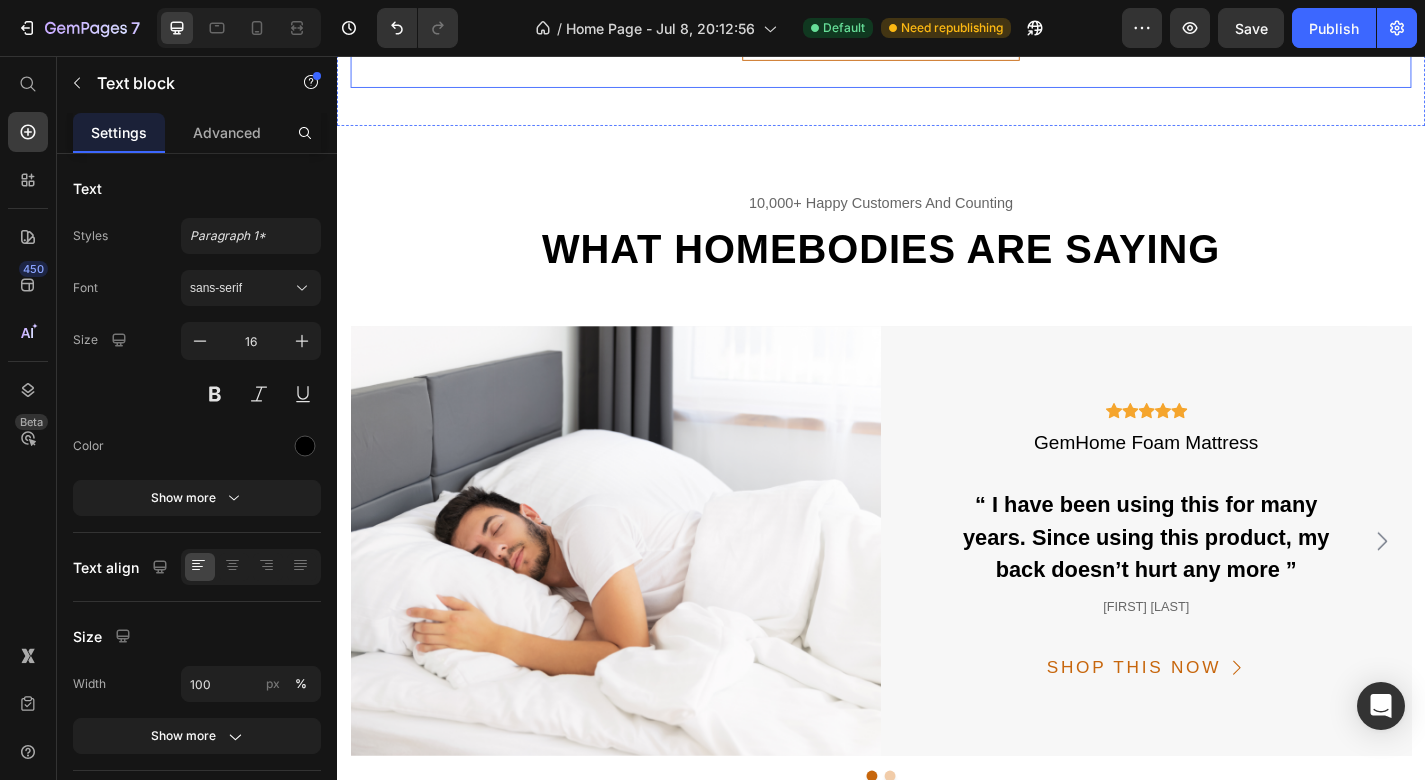 click on "Image Image Set of 2 Black LED Nightstands Text block Image Modern Minimalist Side Table Text block Image Smart LED Metal Bed Frame Text block Image Solid Wood LED Table Lamp Text block   0 Image palm Artificial Tree Text block Image Berber Shag Area Rug Text block Carousel VIEW COLLECTION Button" at bounding box center [937, -114] 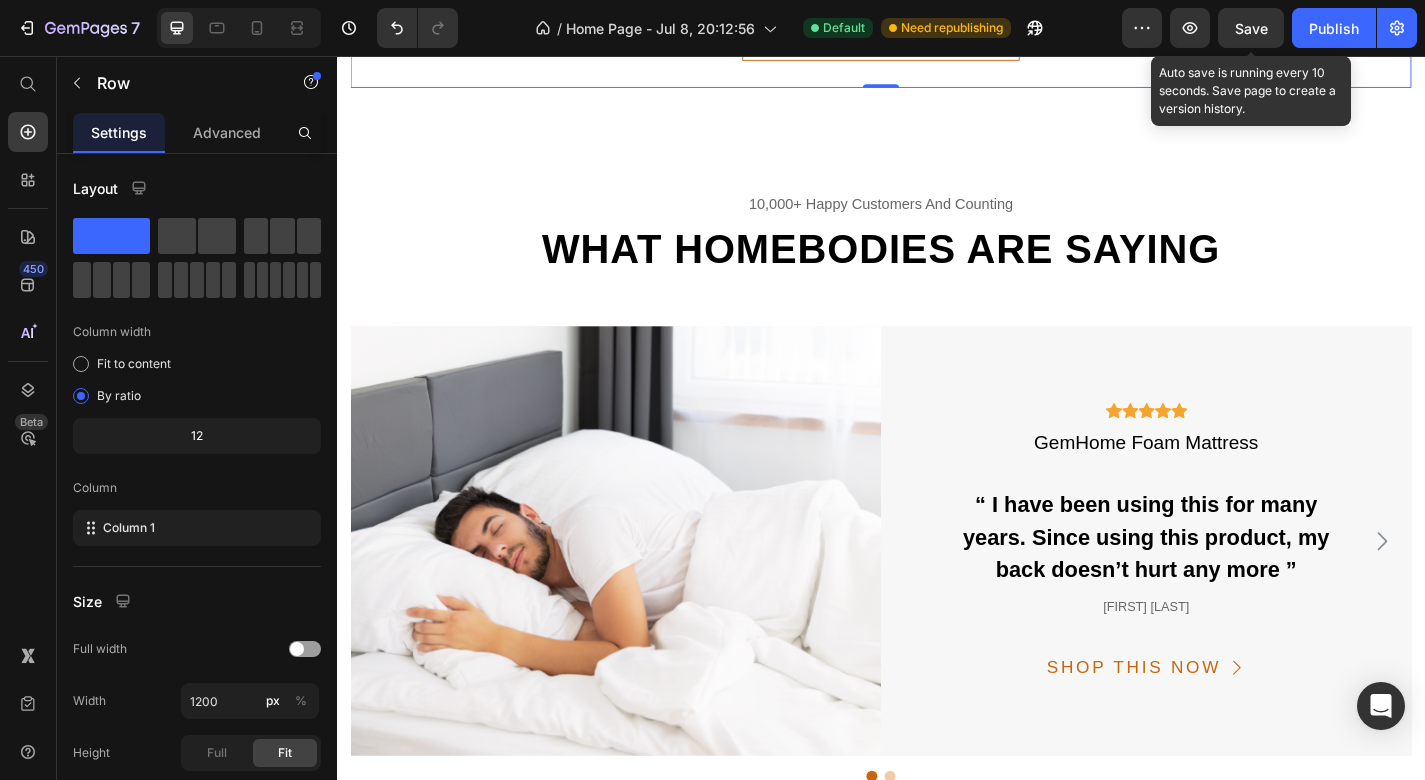 click on "Save" at bounding box center [1251, 28] 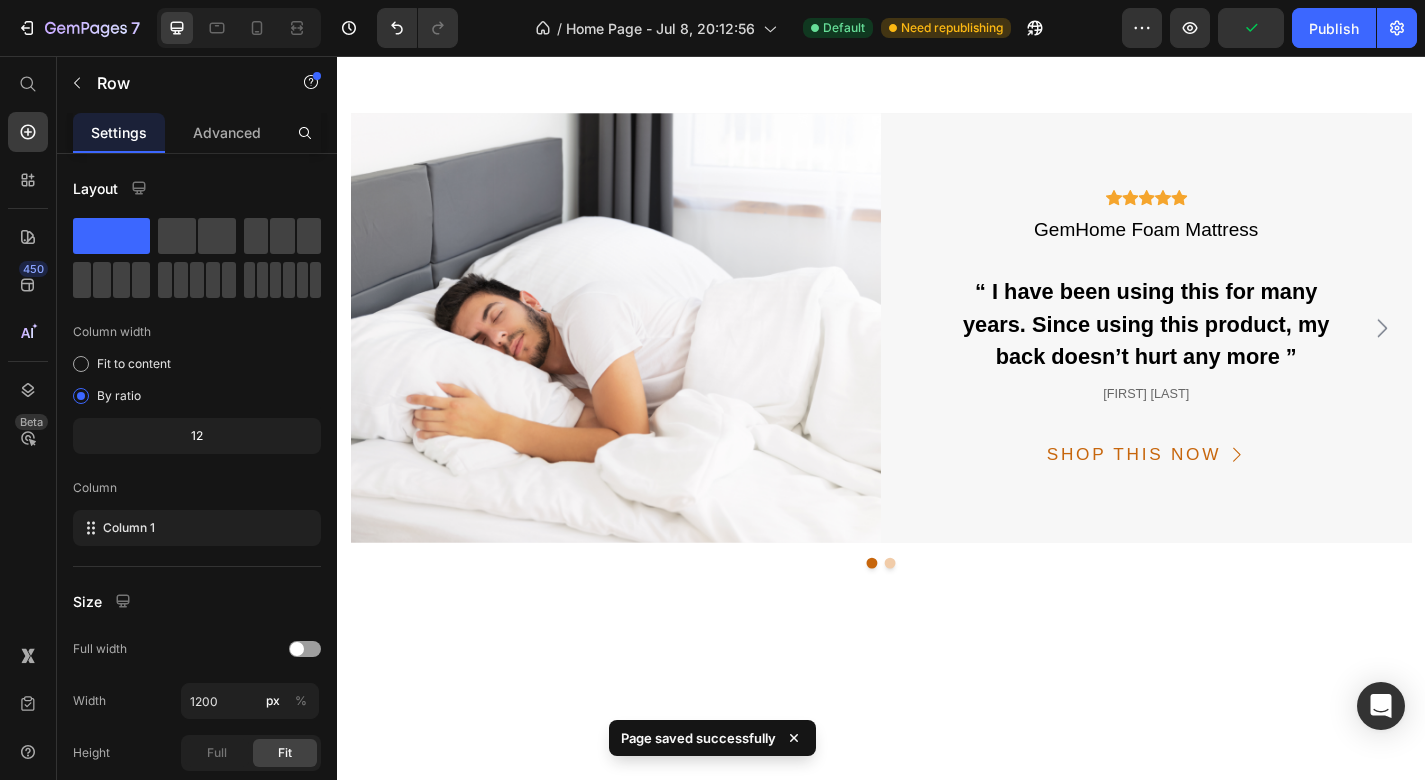 scroll, scrollTop: 4475, scrollLeft: 0, axis: vertical 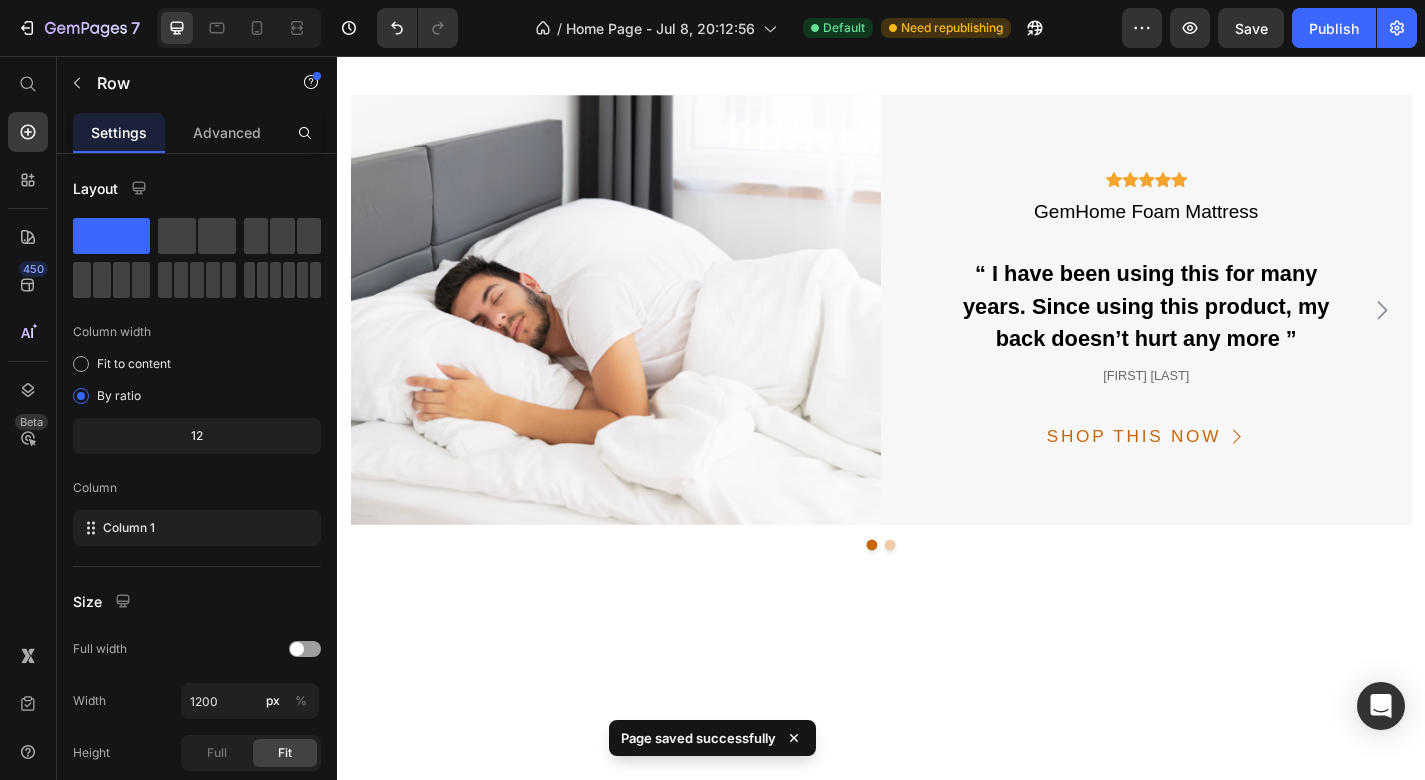 click on "VIEW COLLECTION" at bounding box center [937, -224] 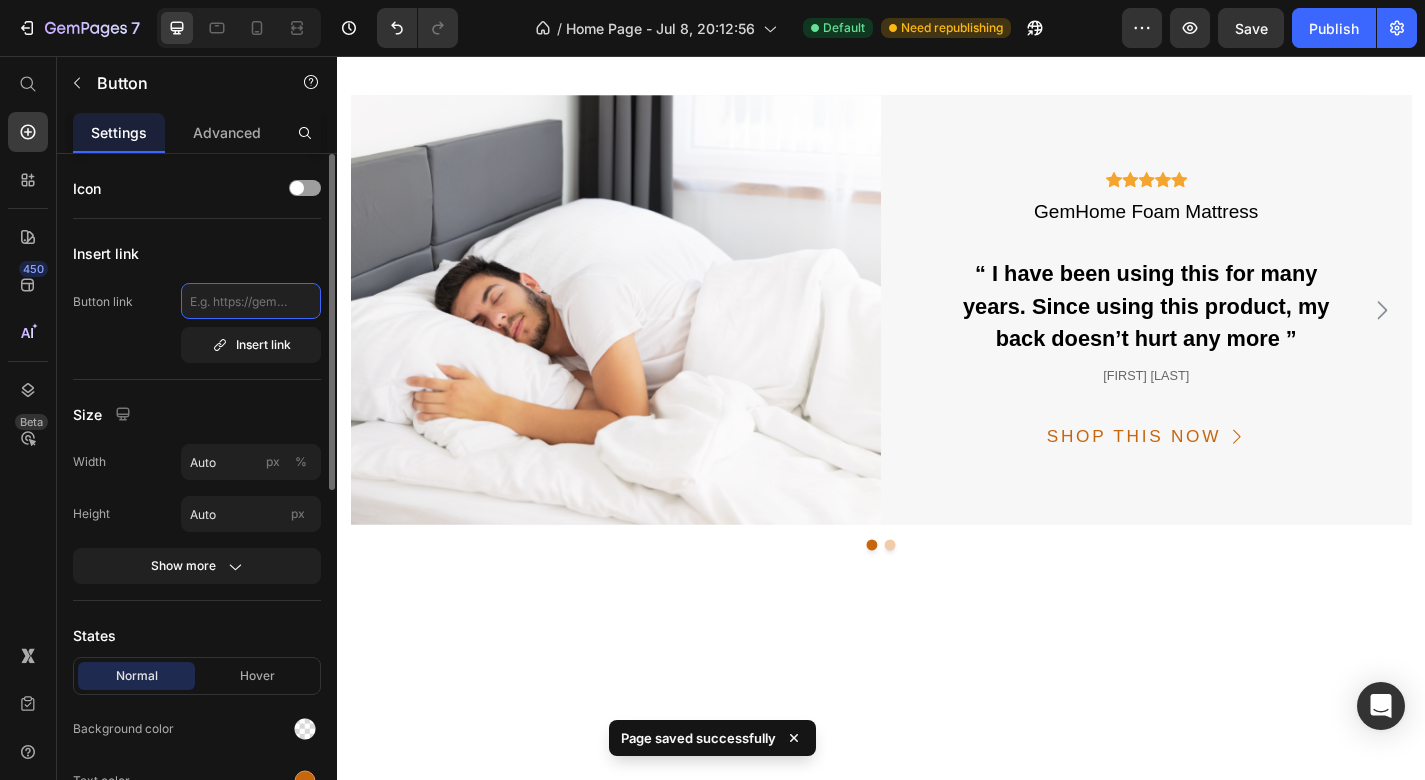 click 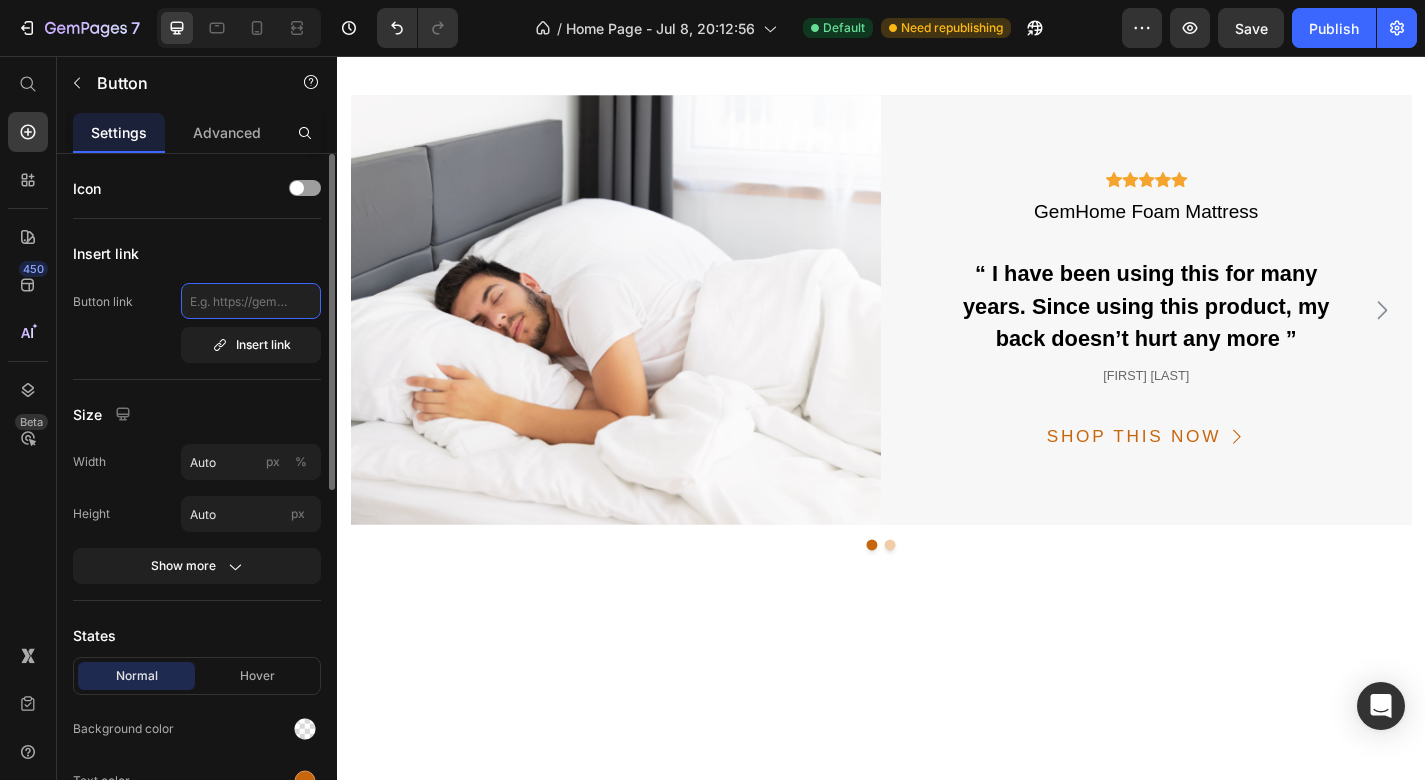 click 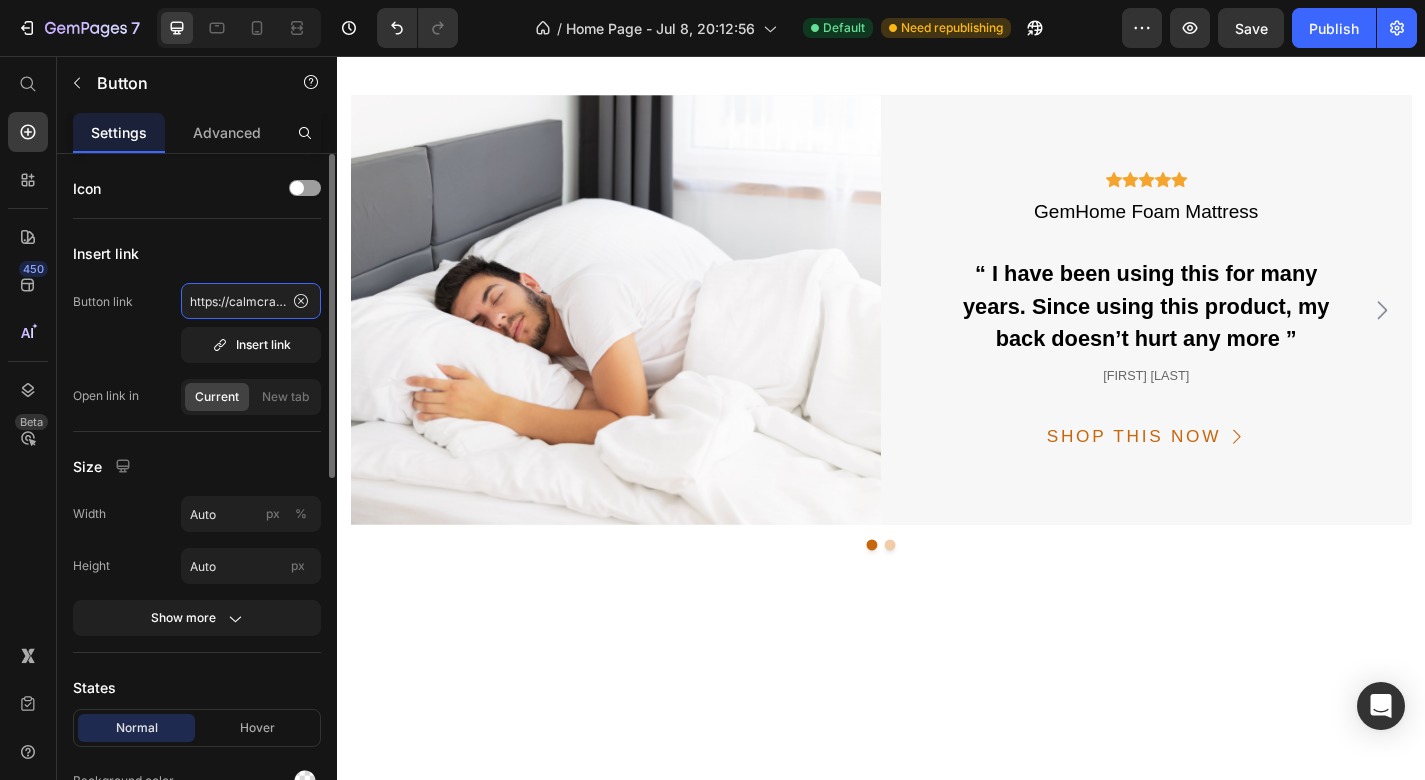 type on "https://calmcraftedliving.com/collections/bedroom" 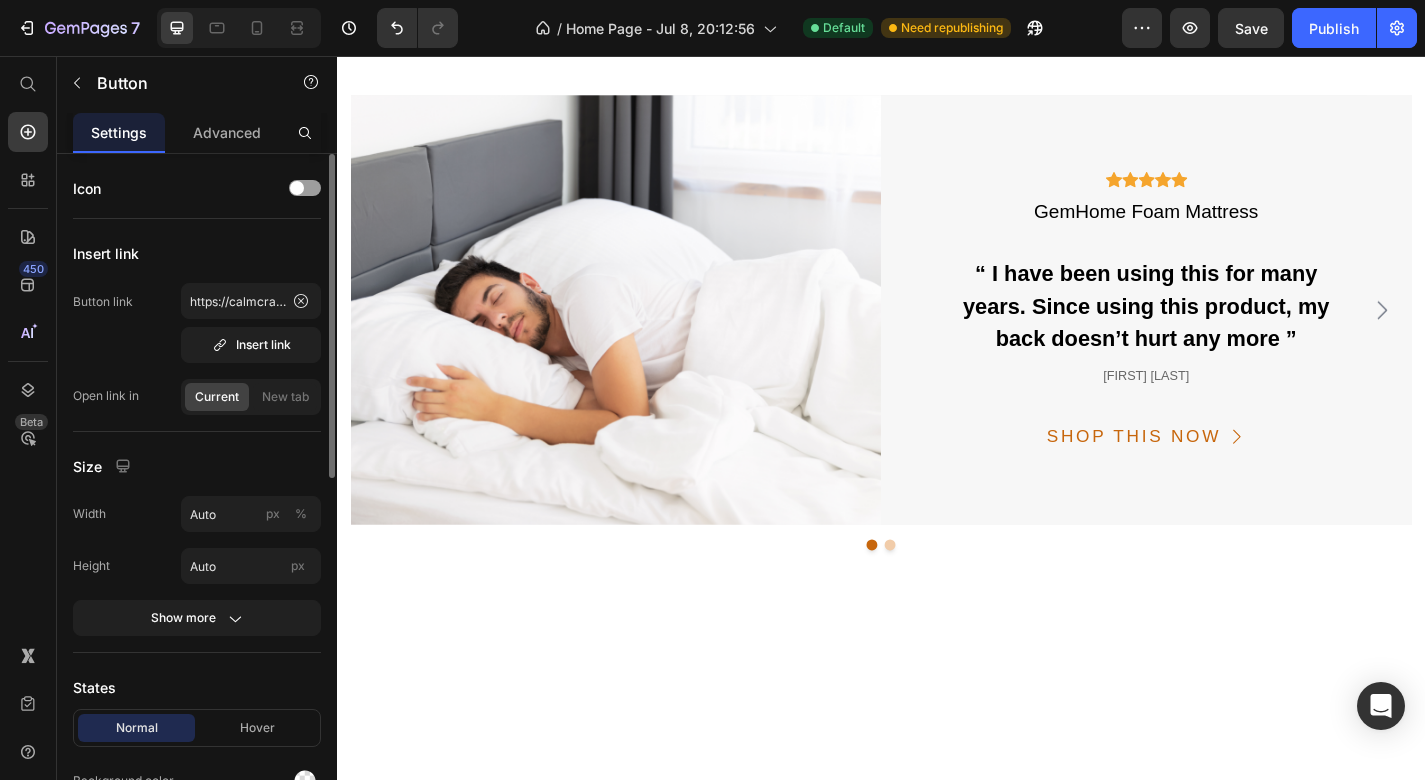 click on "Button link https://calmcraftedliving.com/collections/bedroom  Insert link" at bounding box center (197, 323) 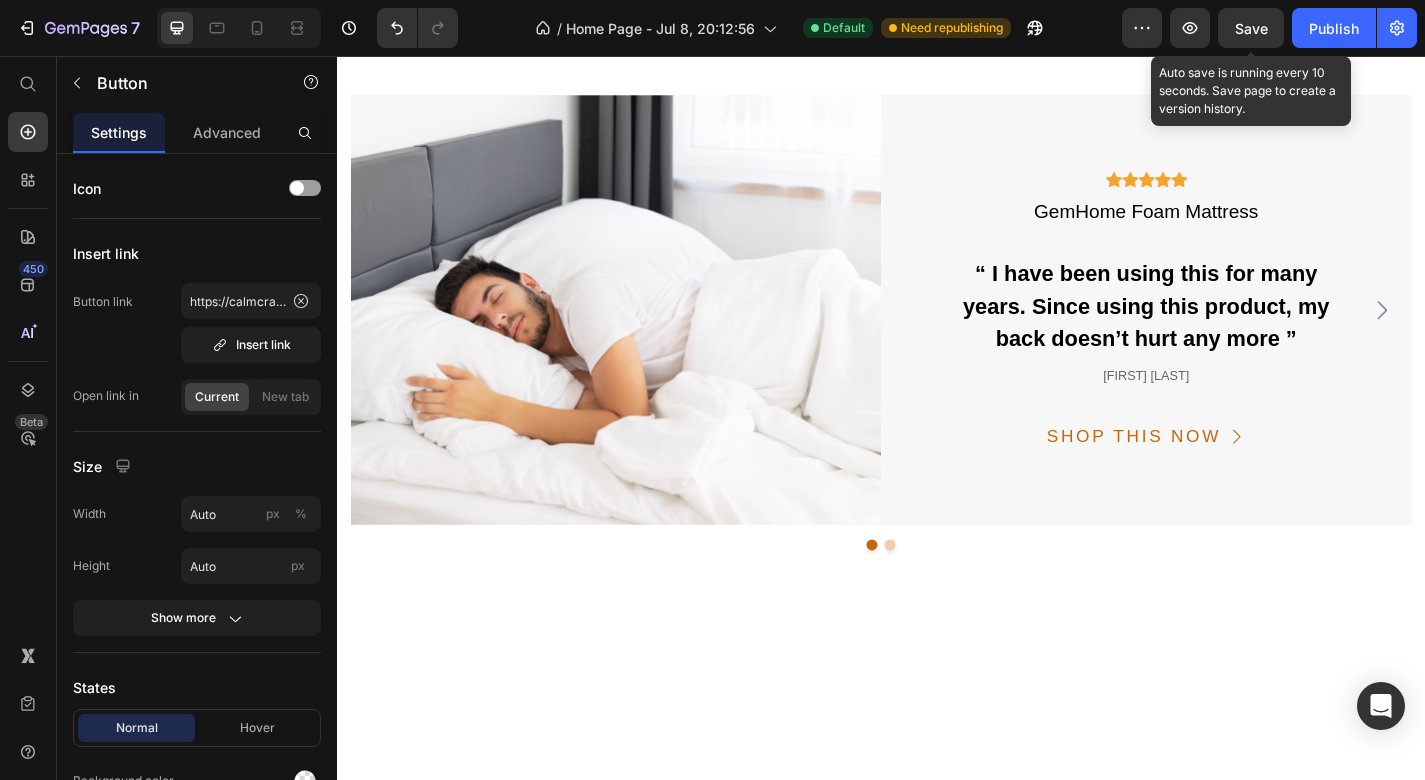 click on "Save" at bounding box center [1251, 28] 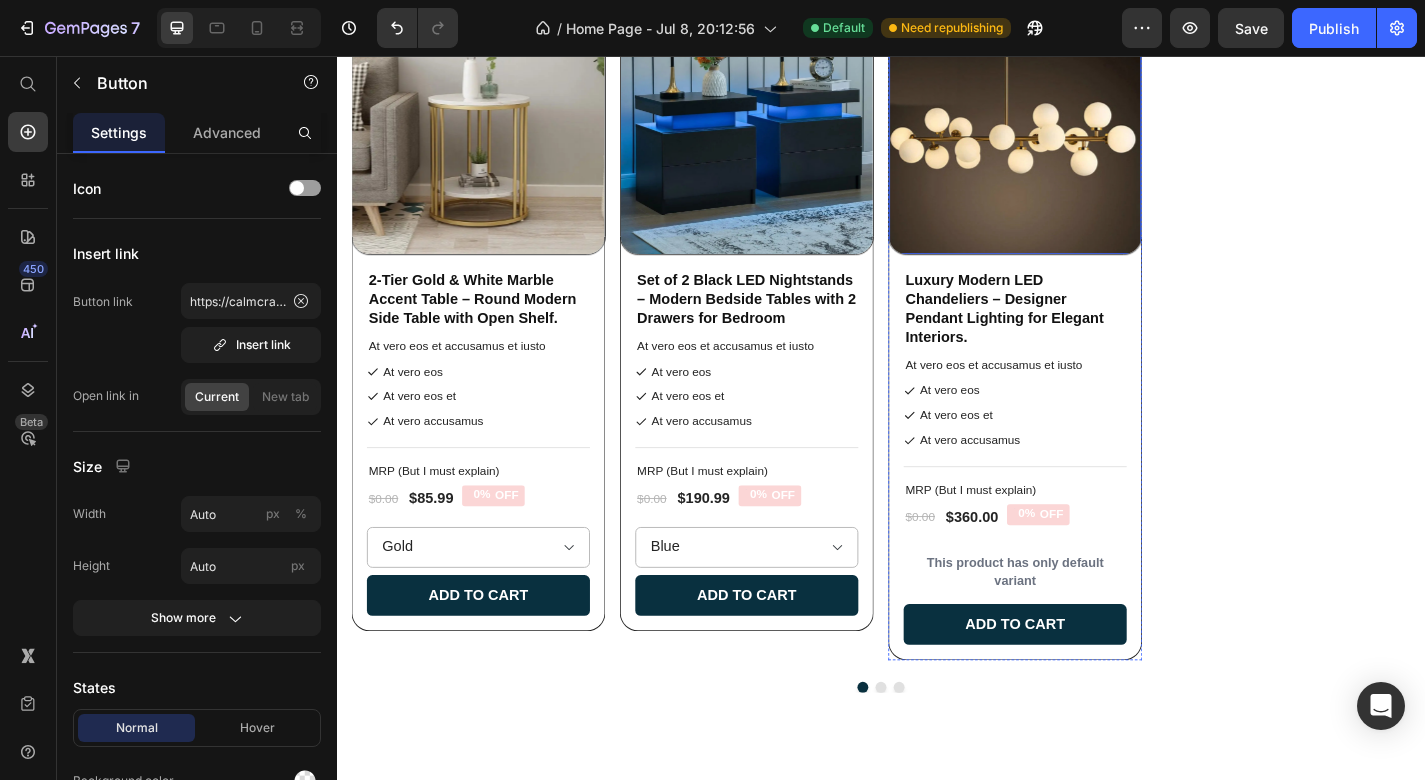 scroll, scrollTop: 7291, scrollLeft: 0, axis: vertical 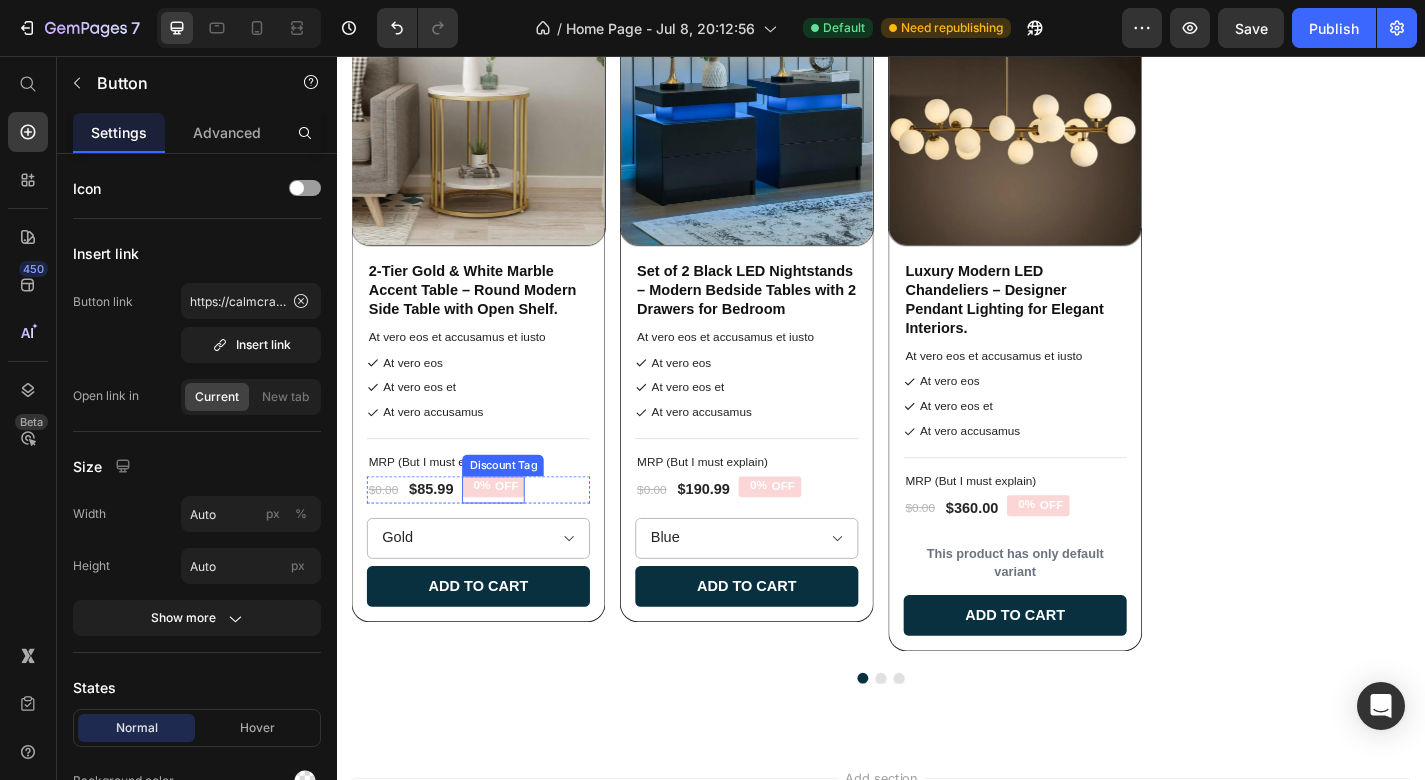 click on "0%" at bounding box center [496, 529] 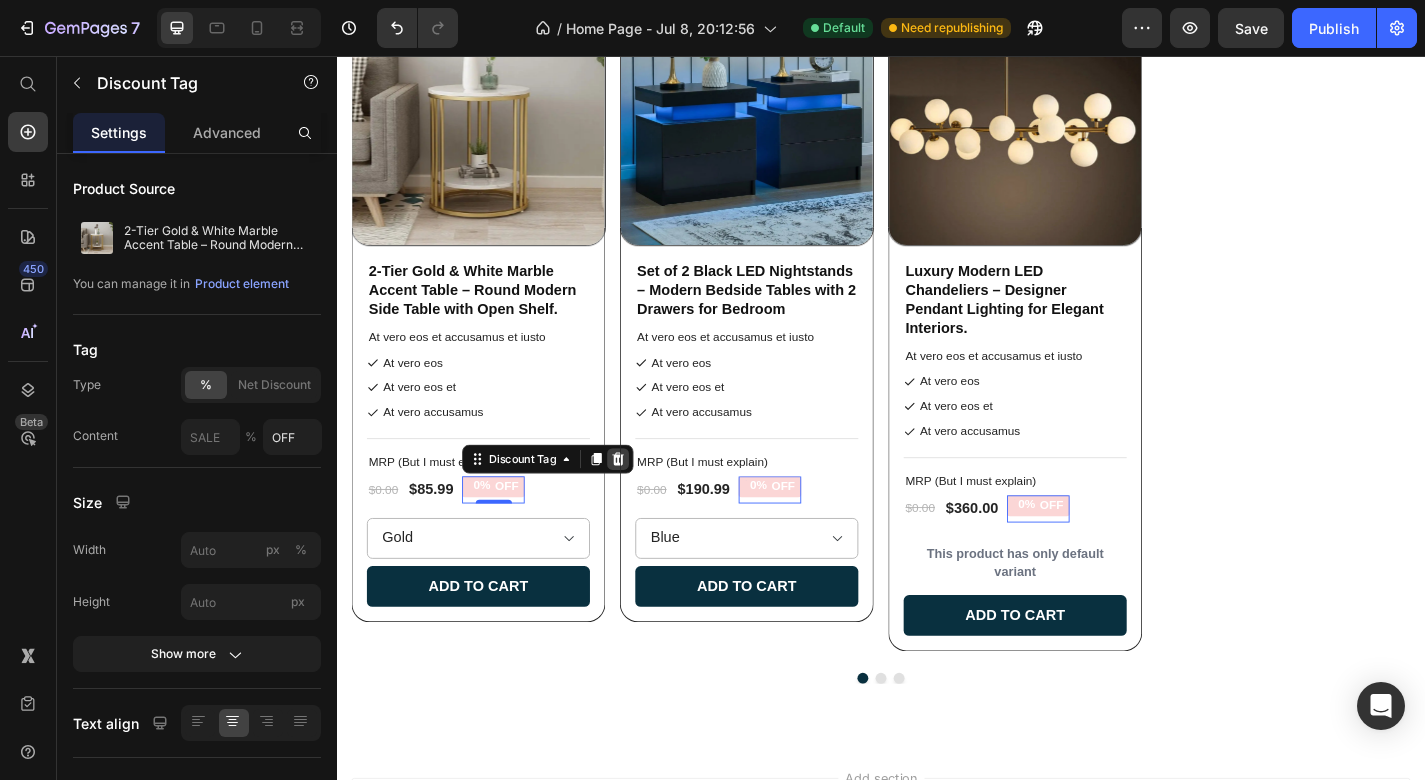 click 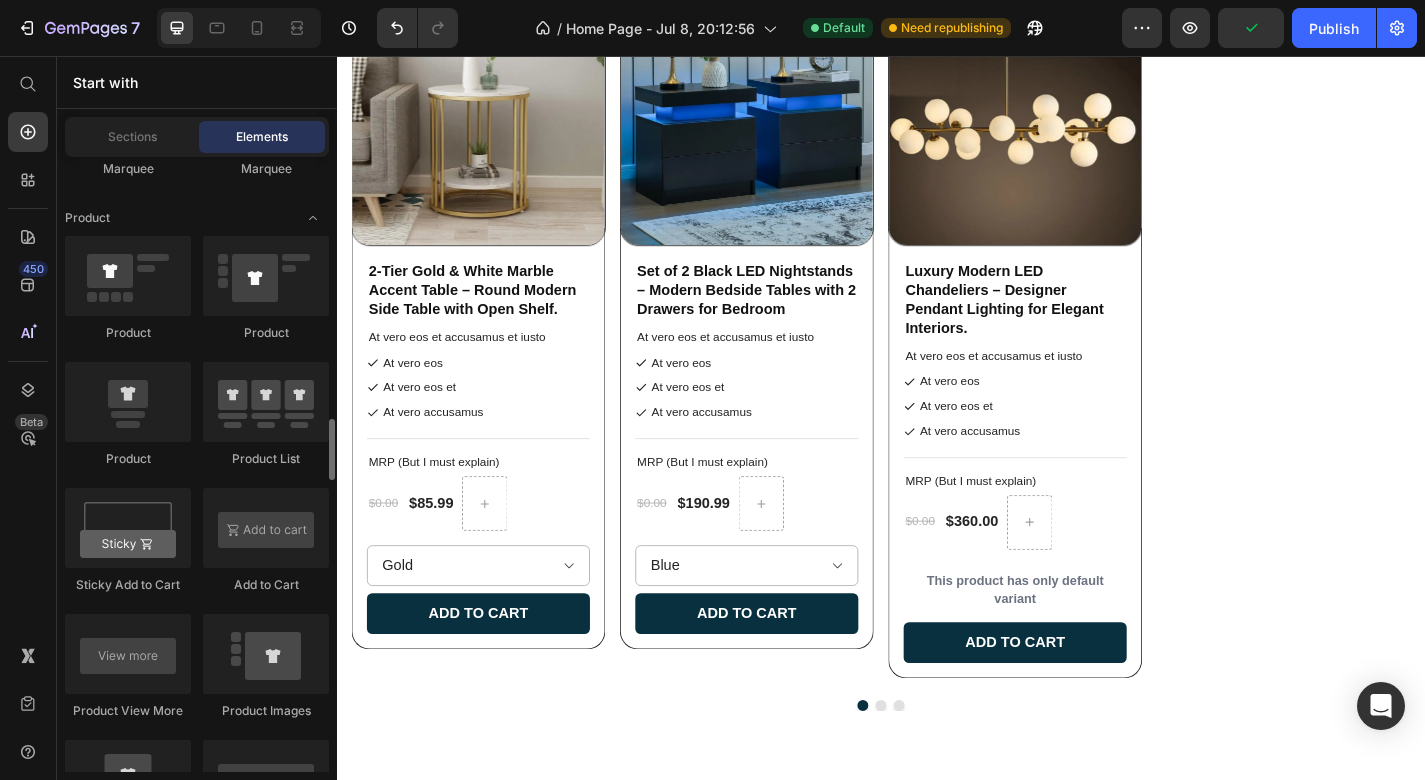 scroll, scrollTop: 2637, scrollLeft: 0, axis: vertical 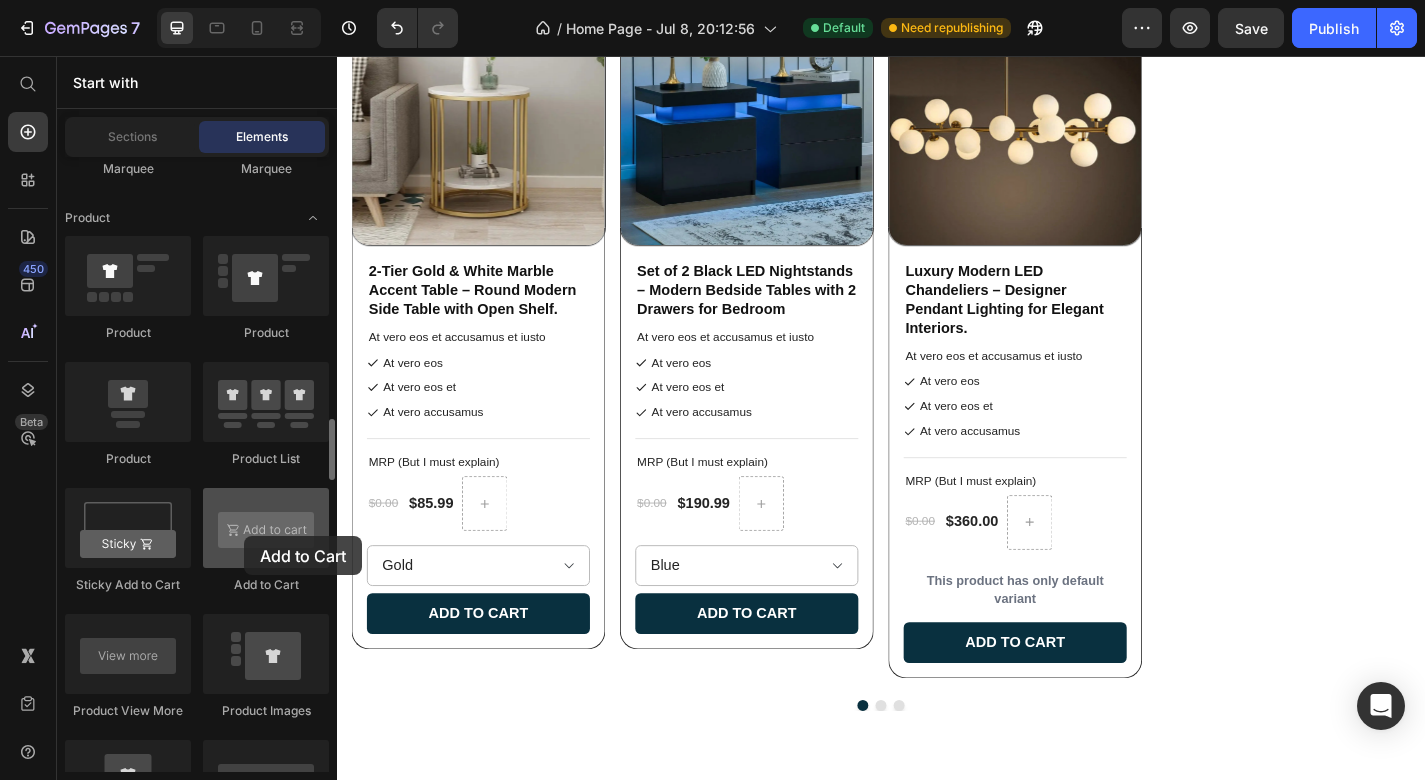drag, startPoint x: 231, startPoint y: 543, endPoint x: 241, endPoint y: 536, distance: 12.206555 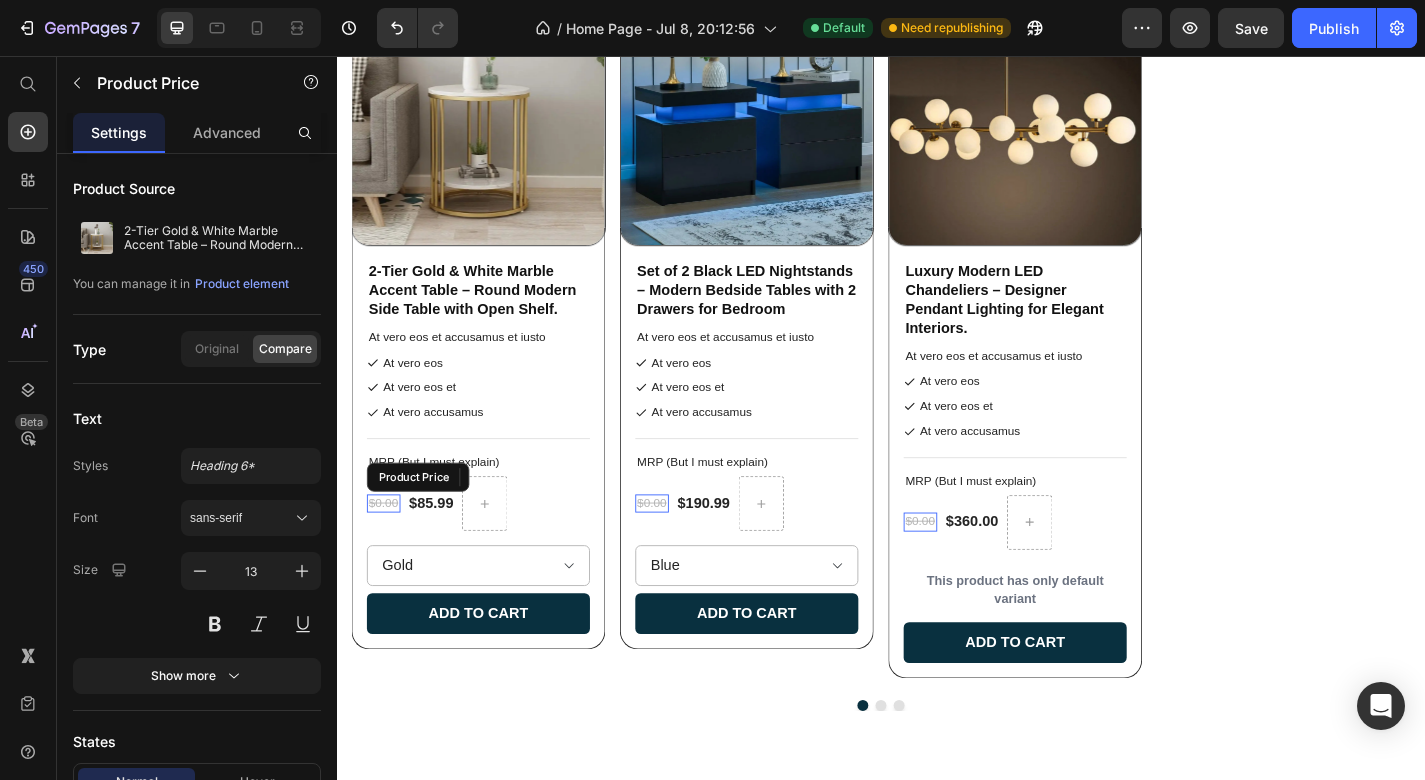 click on "$0.00" at bounding box center (388, 549) 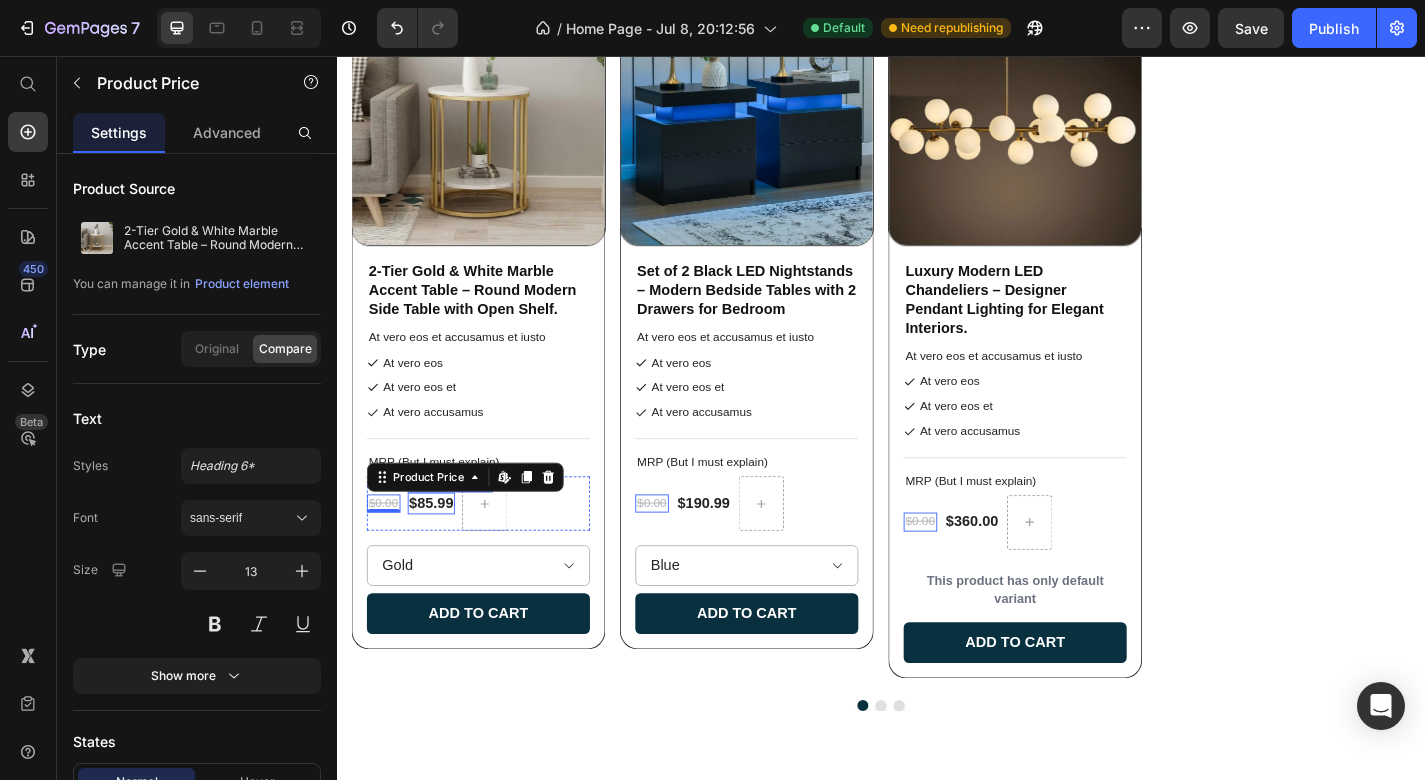 click on "$85.99" at bounding box center (441, 549) 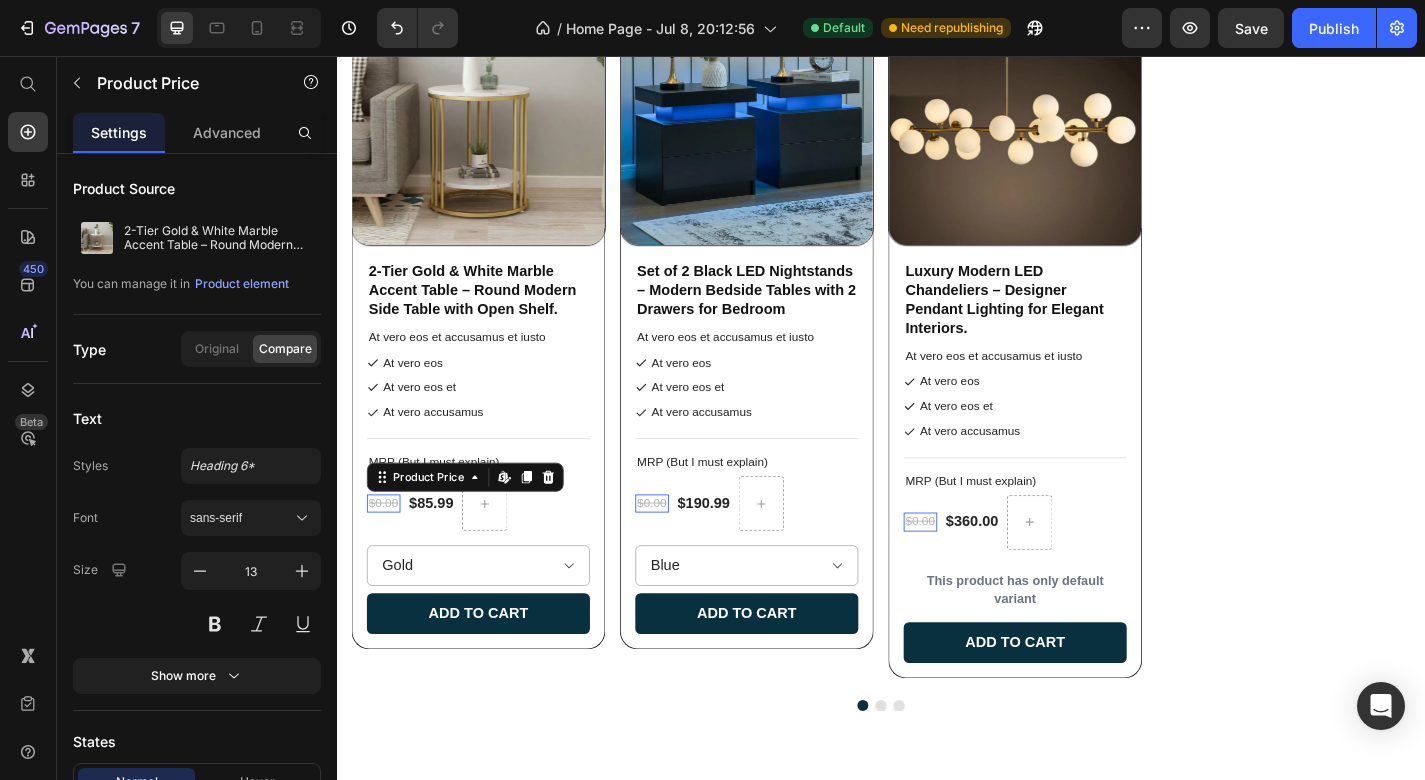 click on "$0.00" at bounding box center (388, 549) 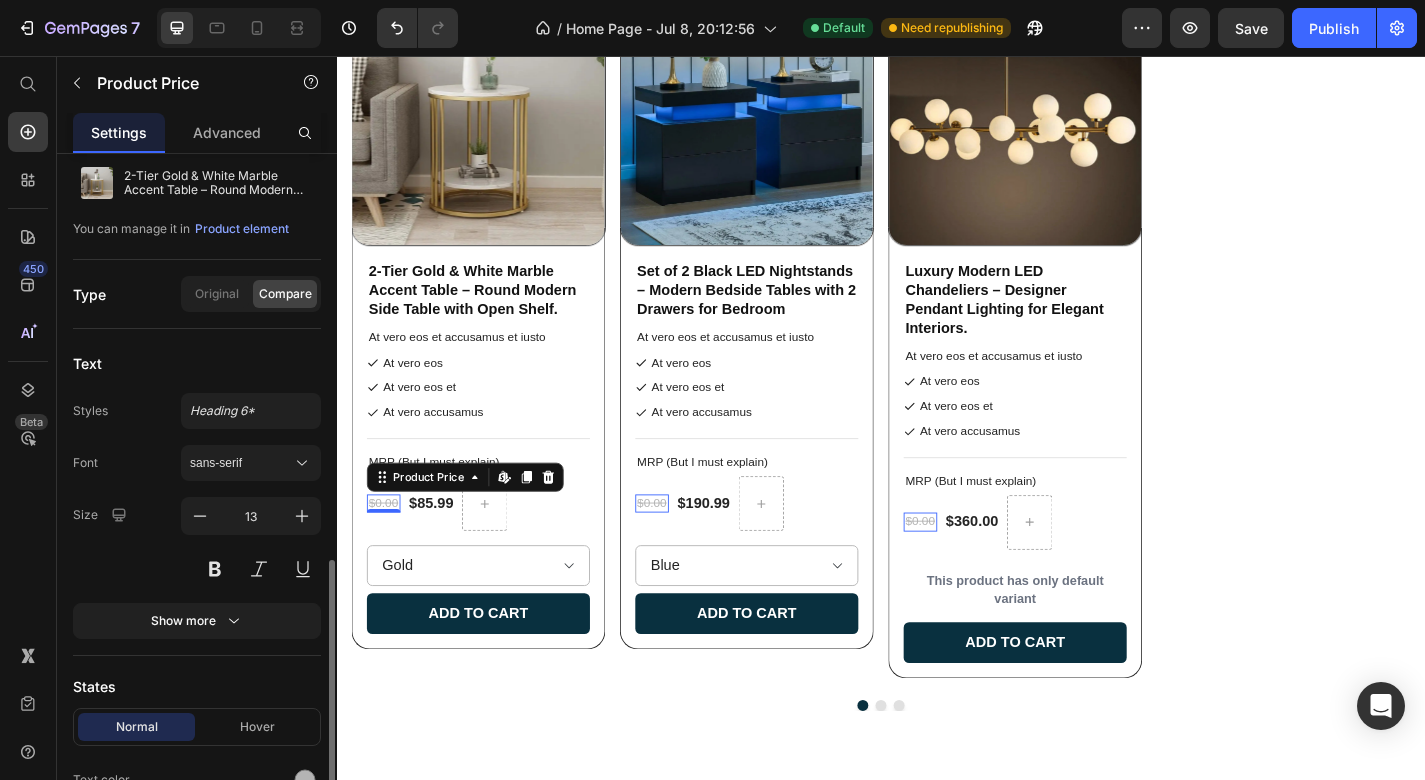 scroll, scrollTop: 0, scrollLeft: 0, axis: both 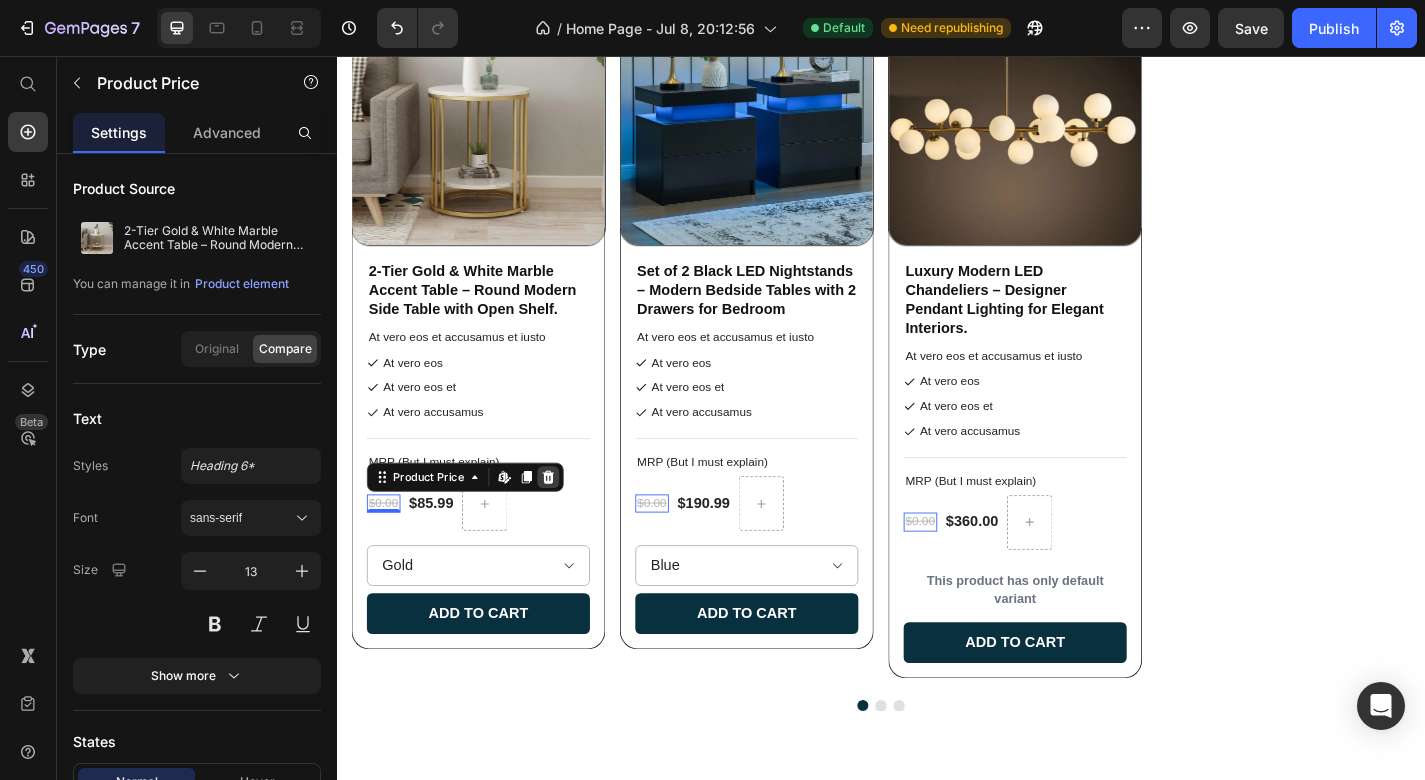 click 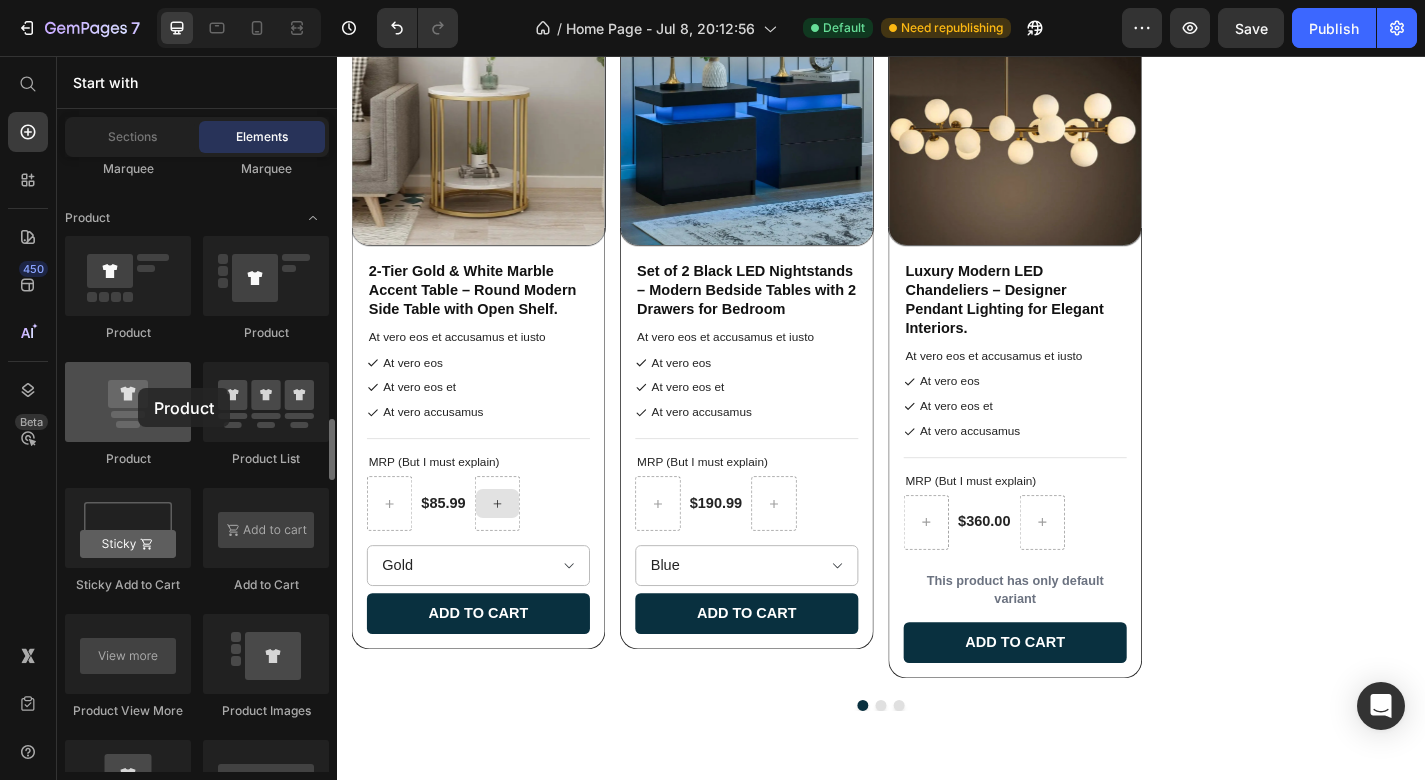 drag, startPoint x: 149, startPoint y: 430, endPoint x: 138, endPoint y: 388, distance: 43.416588 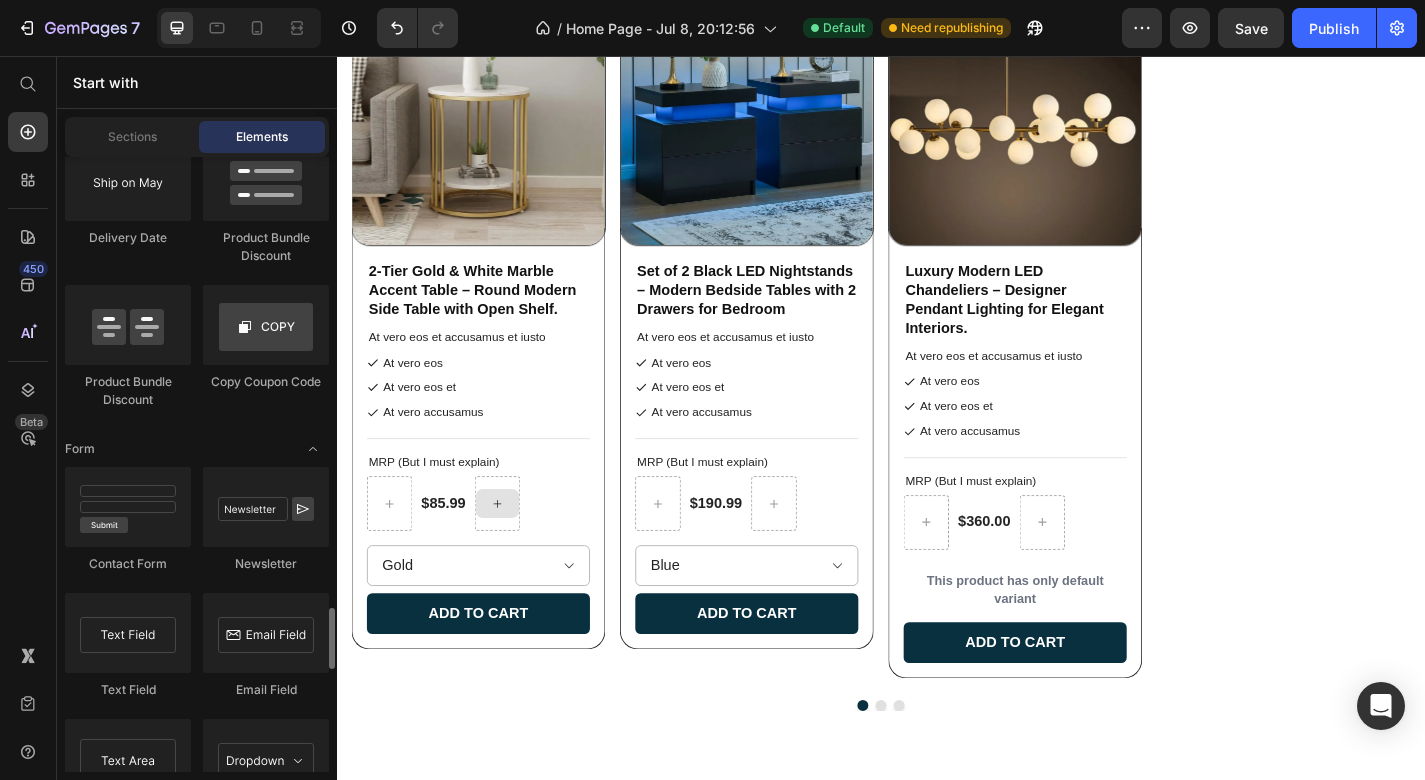 scroll, scrollTop: 4532, scrollLeft: 0, axis: vertical 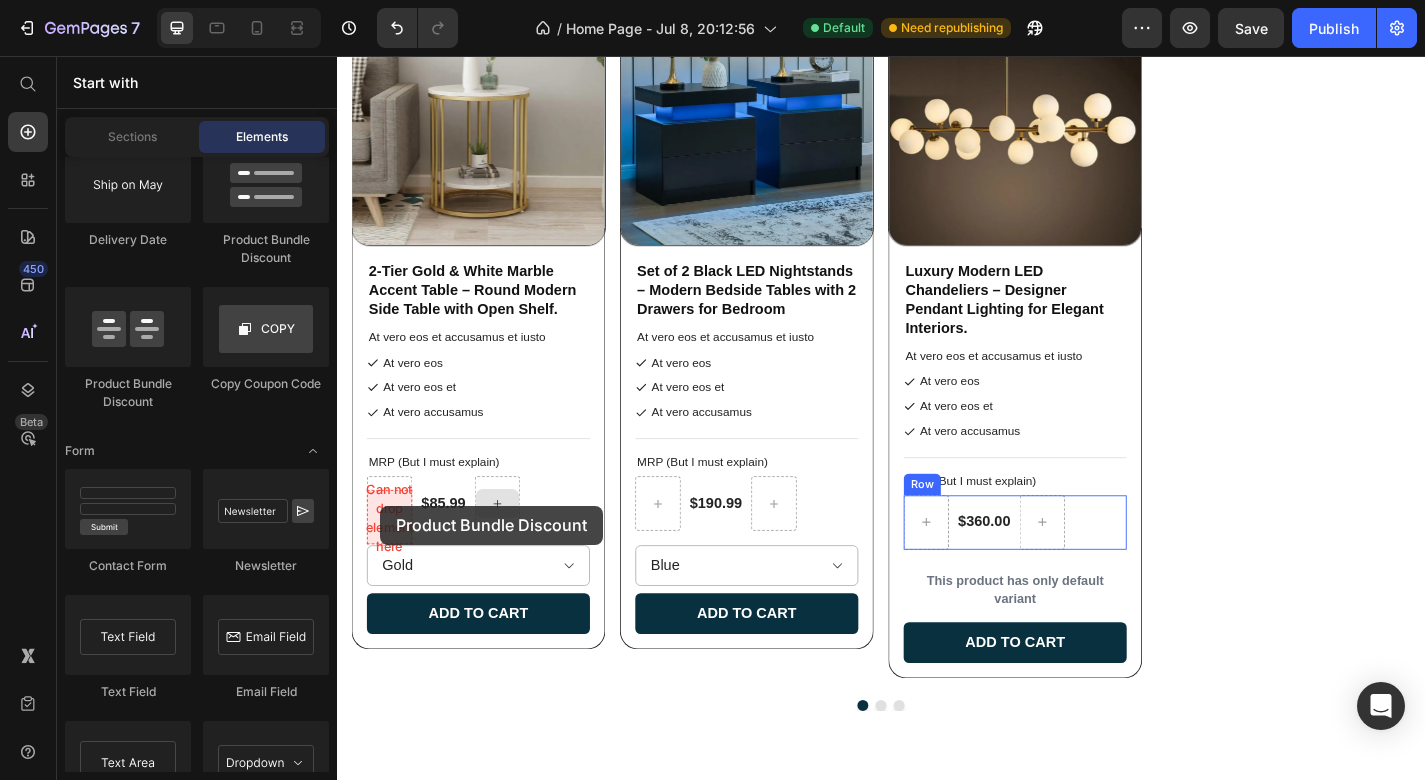 drag, startPoint x: 483, startPoint y: 410, endPoint x: 384, endPoint y: 552, distance: 173.10402 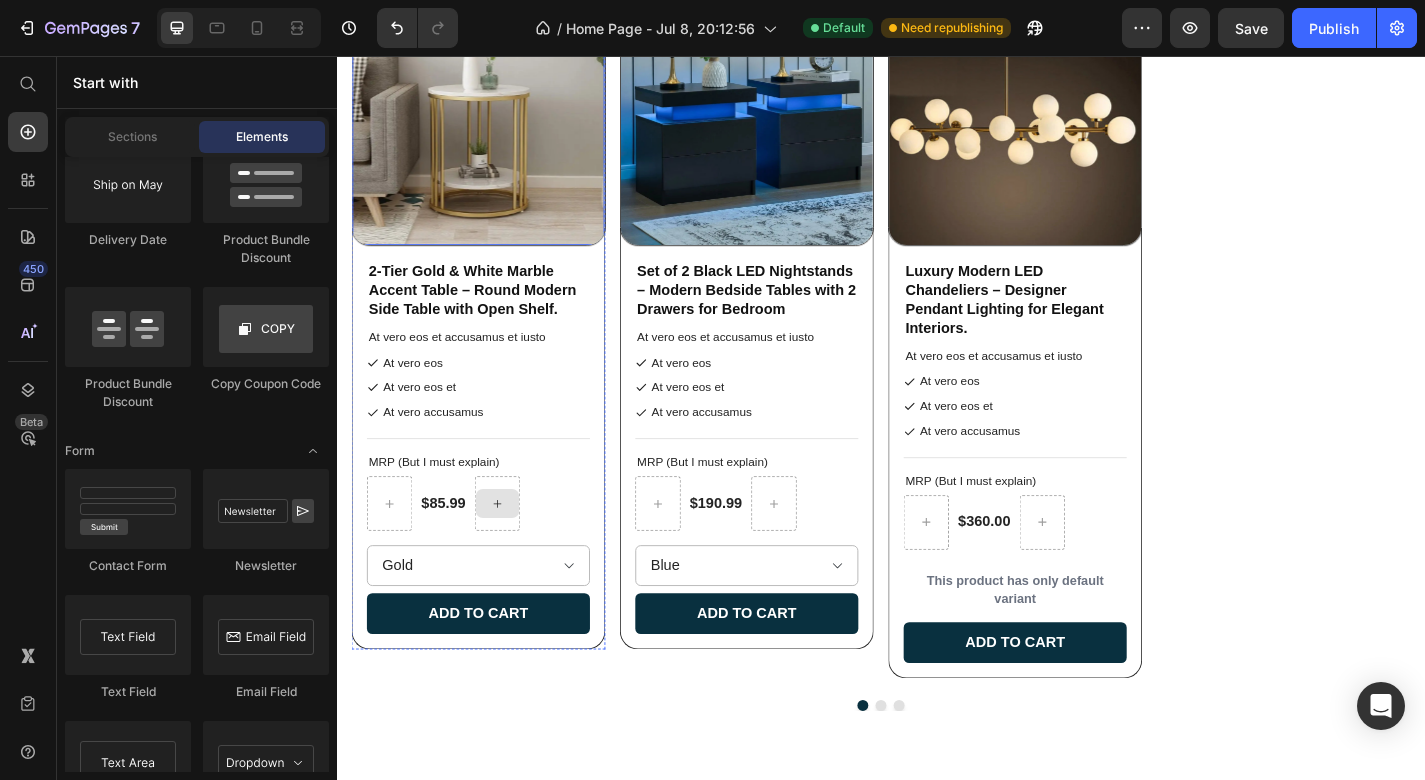 click at bounding box center [493, 125] 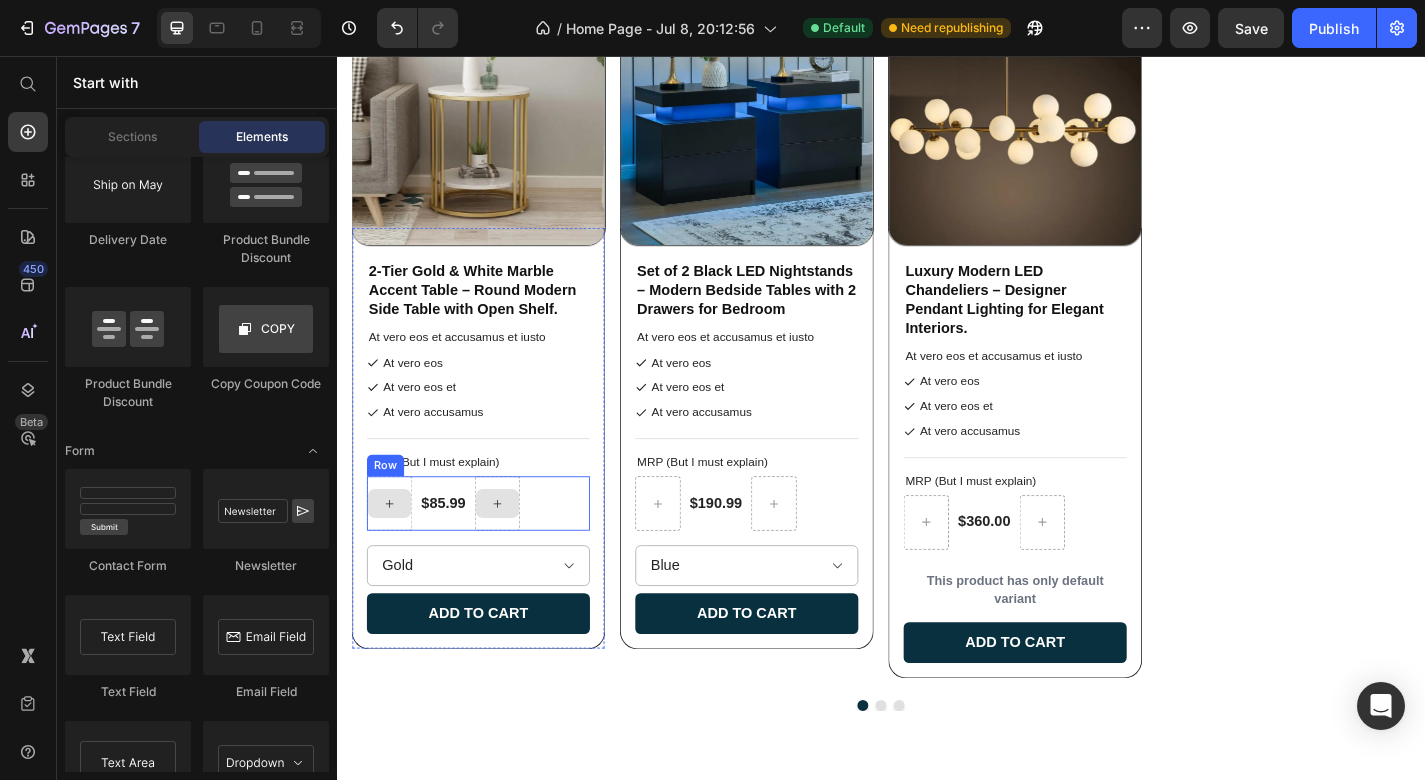 click 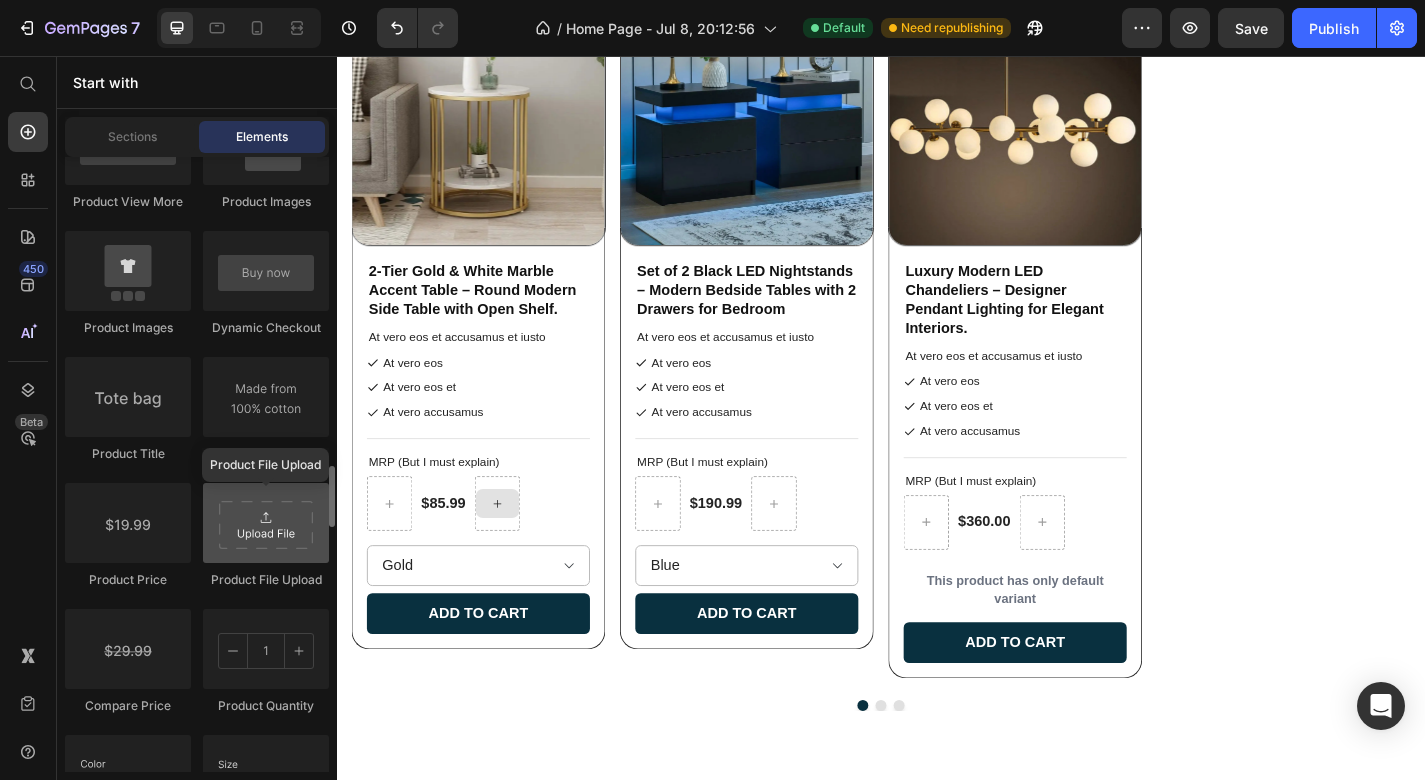 scroll, scrollTop: 3143, scrollLeft: 0, axis: vertical 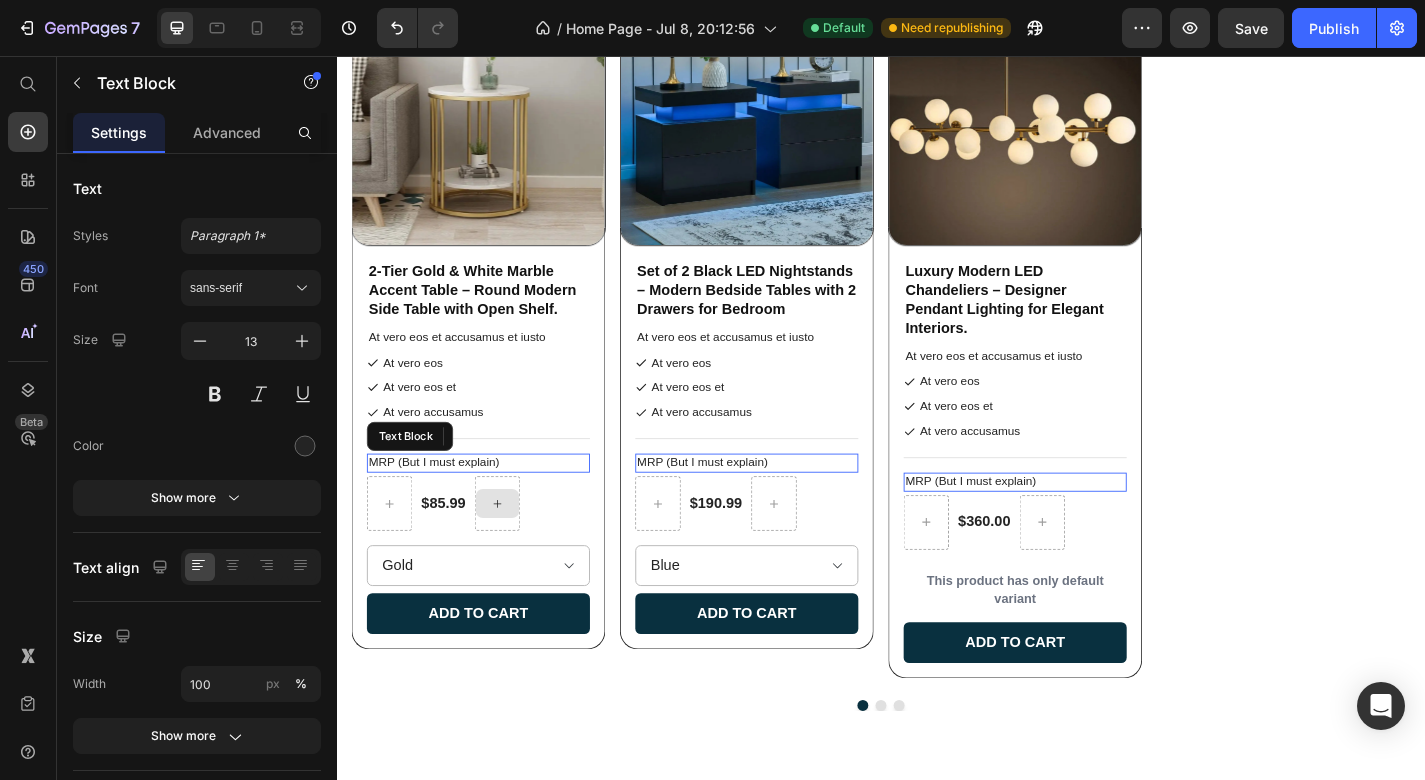click on "2-Tier Gold & White Marble Accent Table – Round Modern Side Table with Open Shelf. Product Title At vero eos et accusamus et iusto Text Block
At vero eos
At vero eos et
At vero accusamus Item List                Title Line MRP (But I must explain) Text Block
$85.99 Product Price
Row Gold Product Variants & Swatches Add to cart Add to Cart" at bounding box center [493, 495] 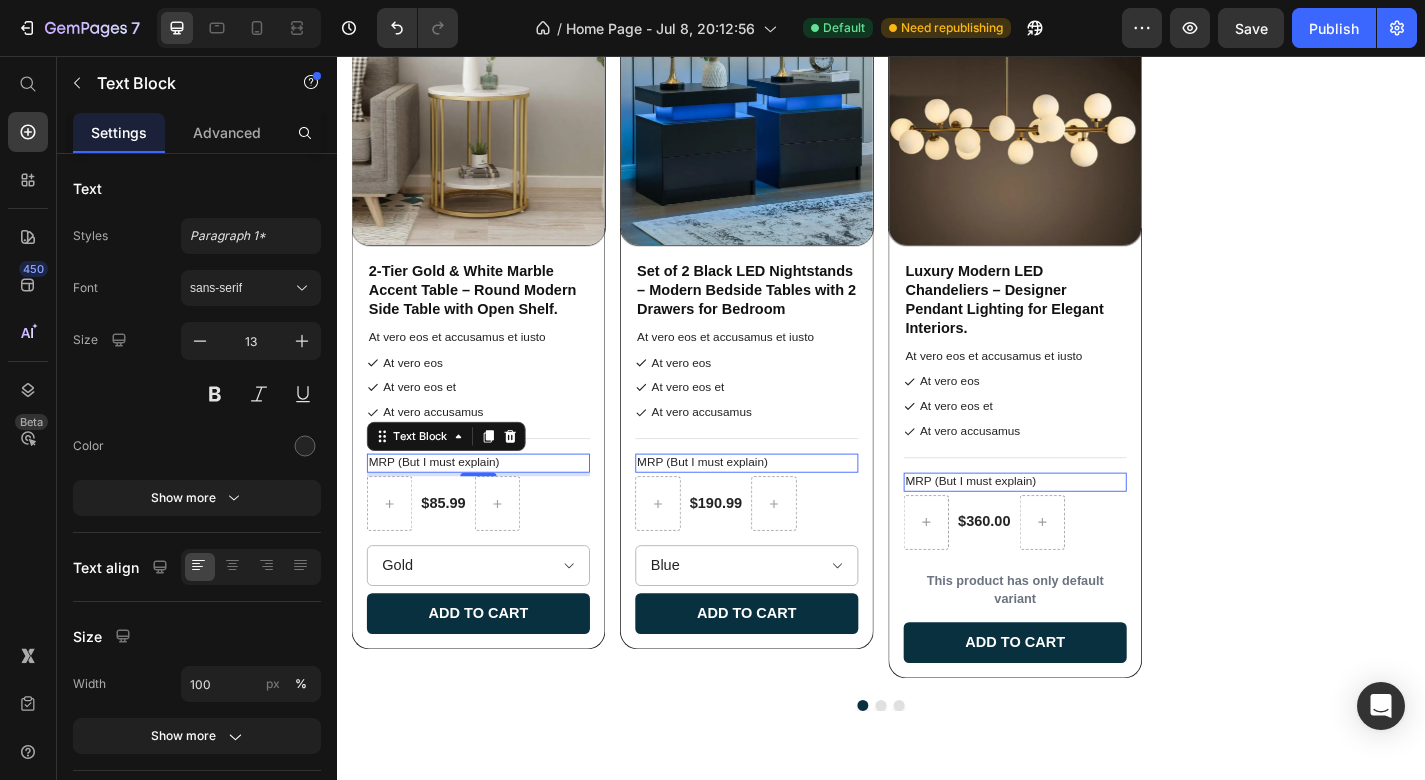 click on "MRP (But I must explain)" at bounding box center [493, 504] 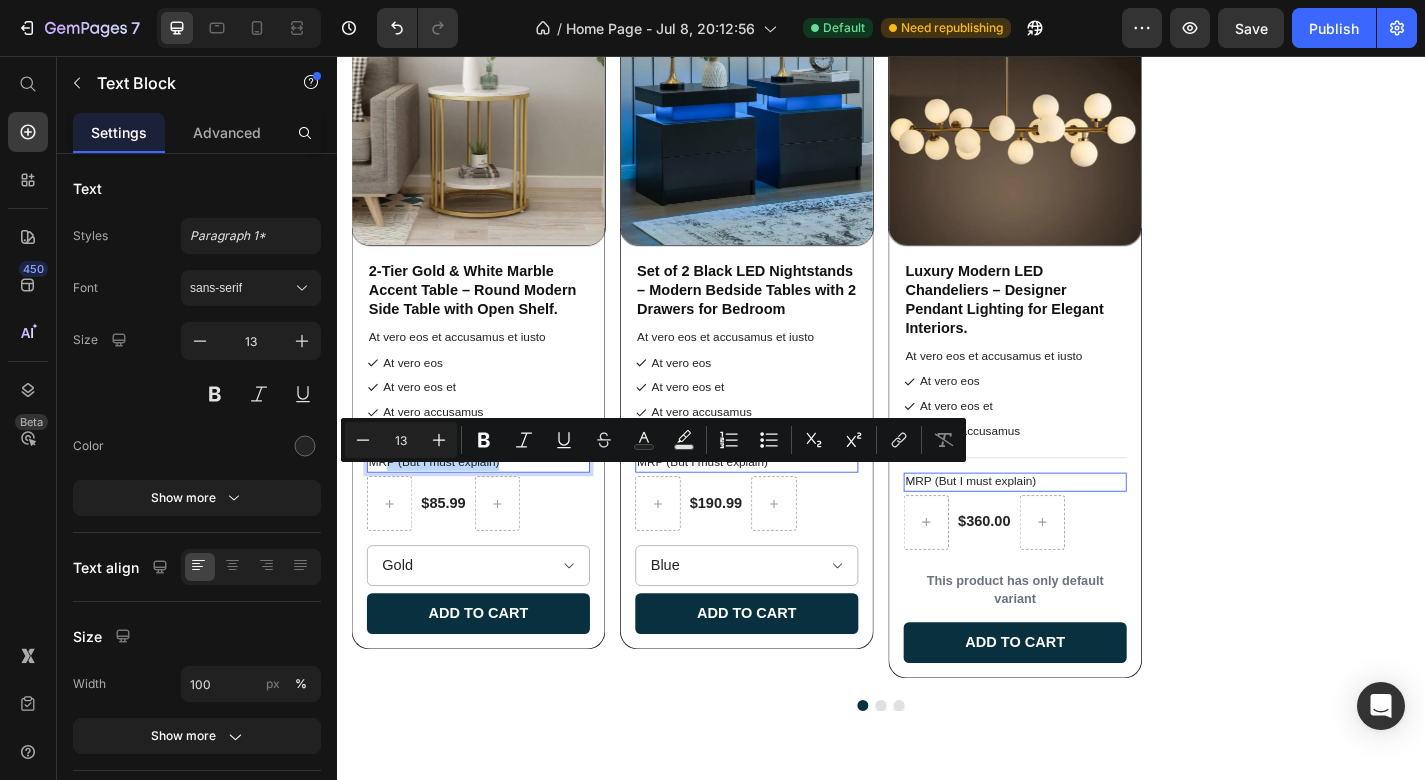 drag, startPoint x: 522, startPoint y: 519, endPoint x: 393, endPoint y: 515, distance: 129.062 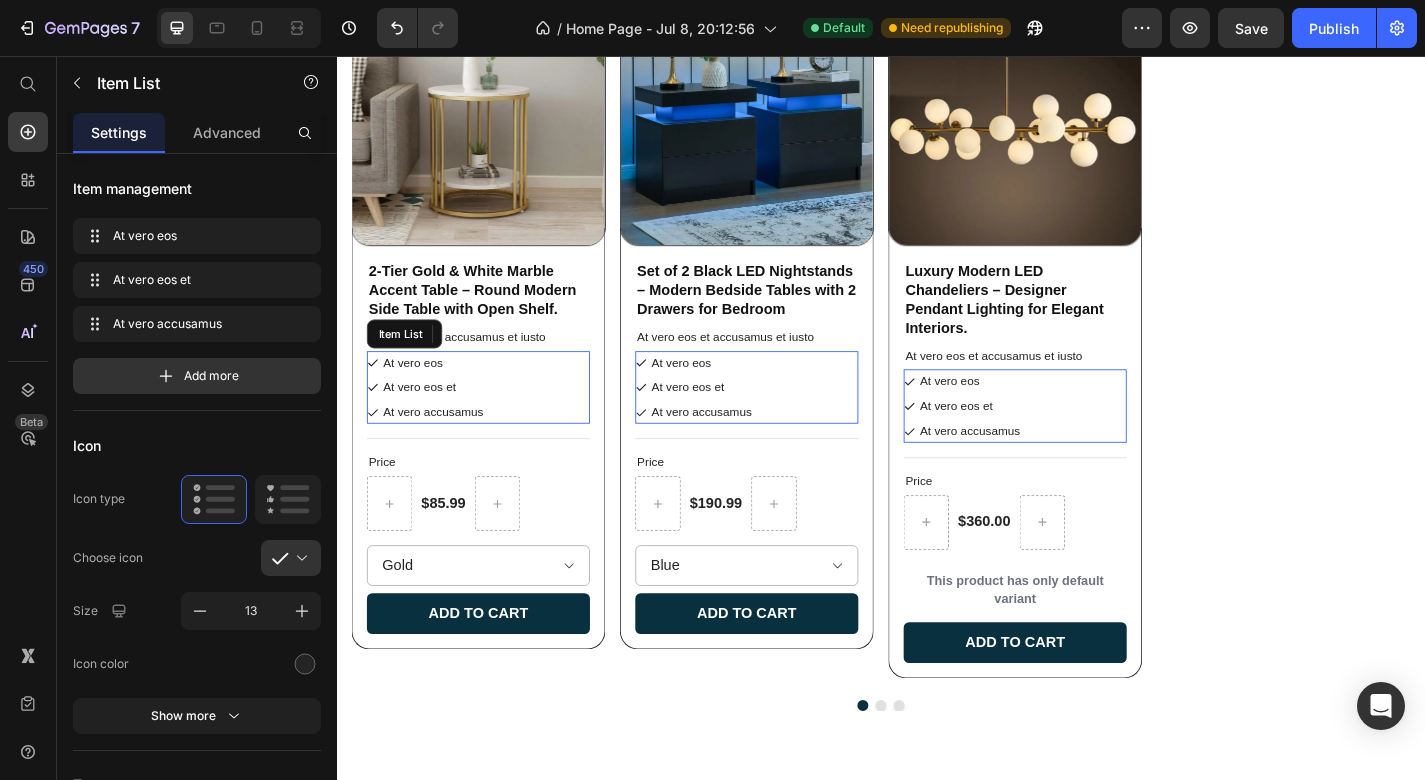 click on "At vero eos
At vero eos et
At vero accusamus" at bounding box center (493, 421) 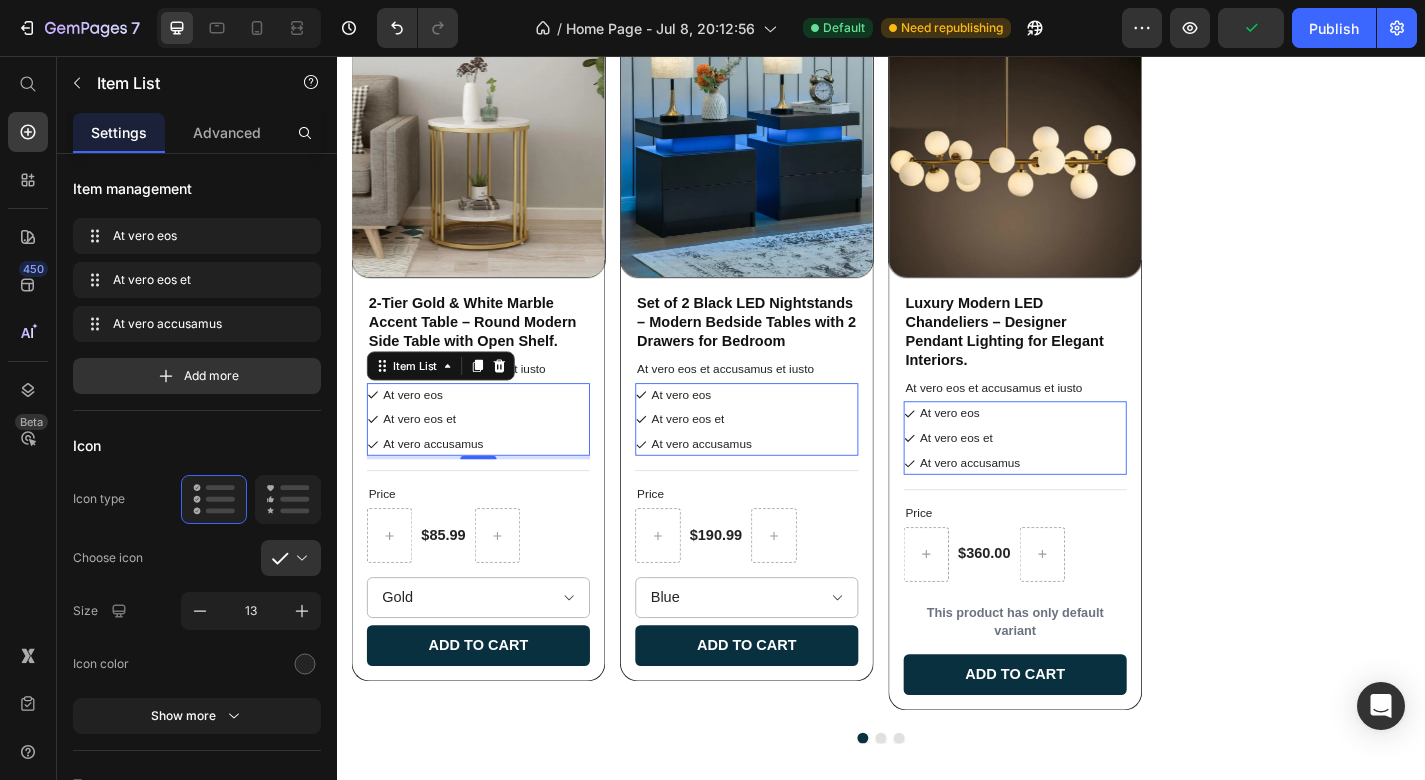 scroll, scrollTop: 7247, scrollLeft: 0, axis: vertical 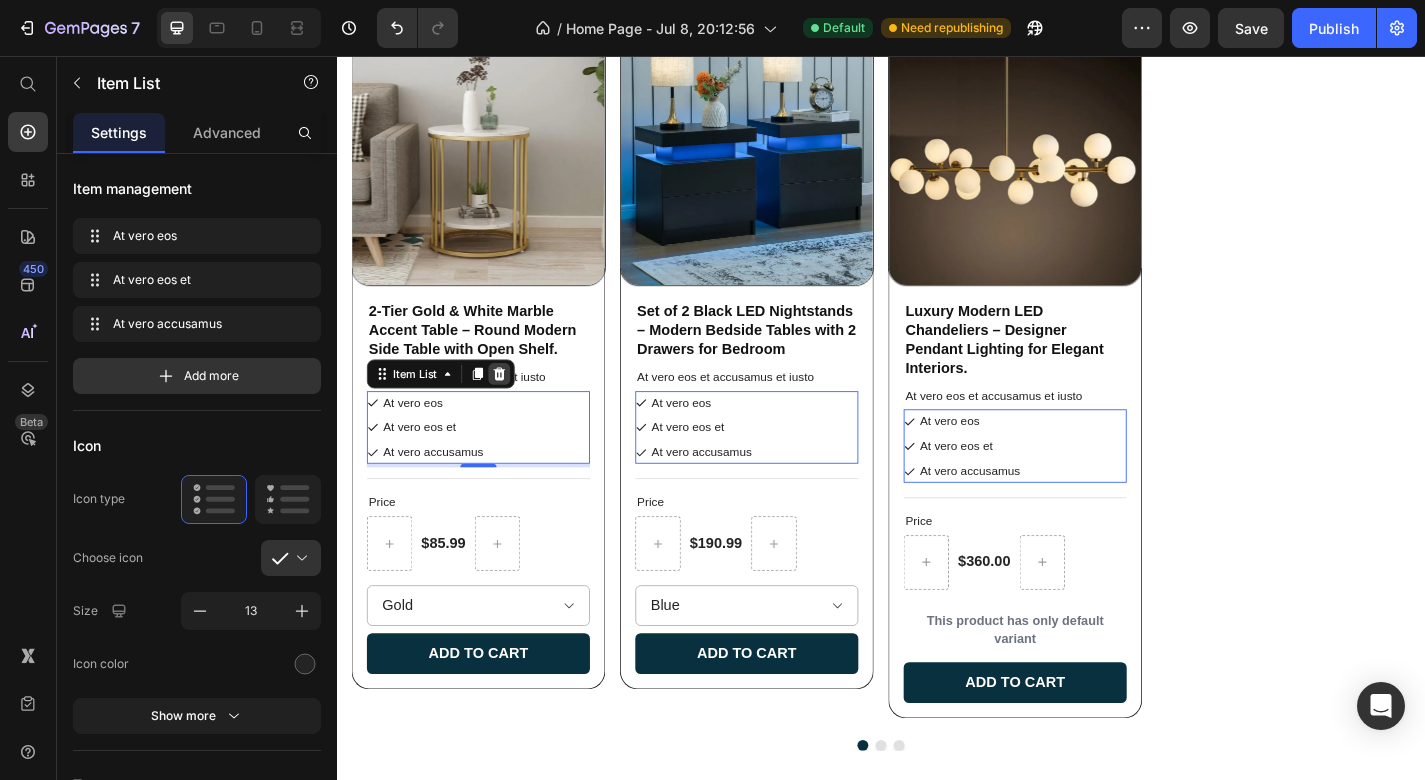 click 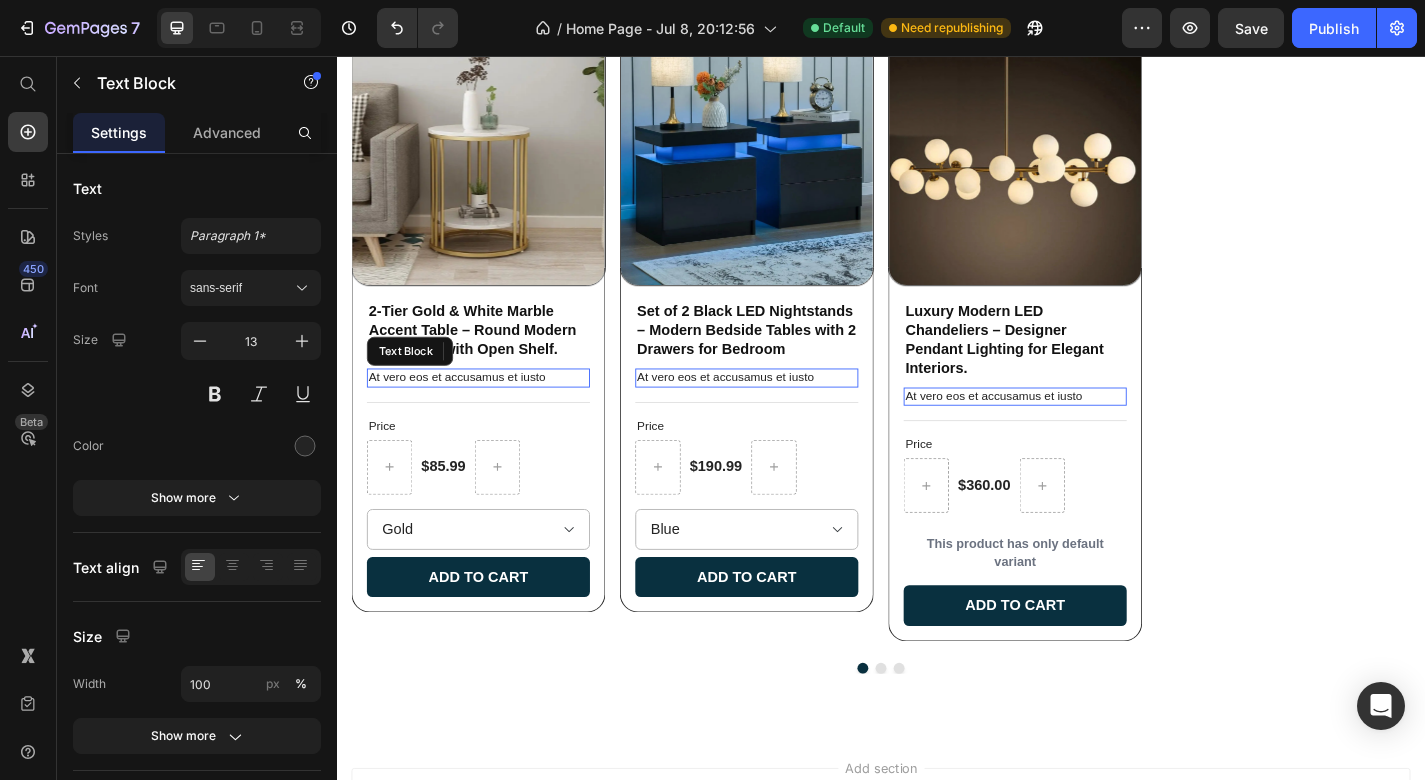click on "At vero eos et accusamus et iusto" at bounding box center (493, 410) 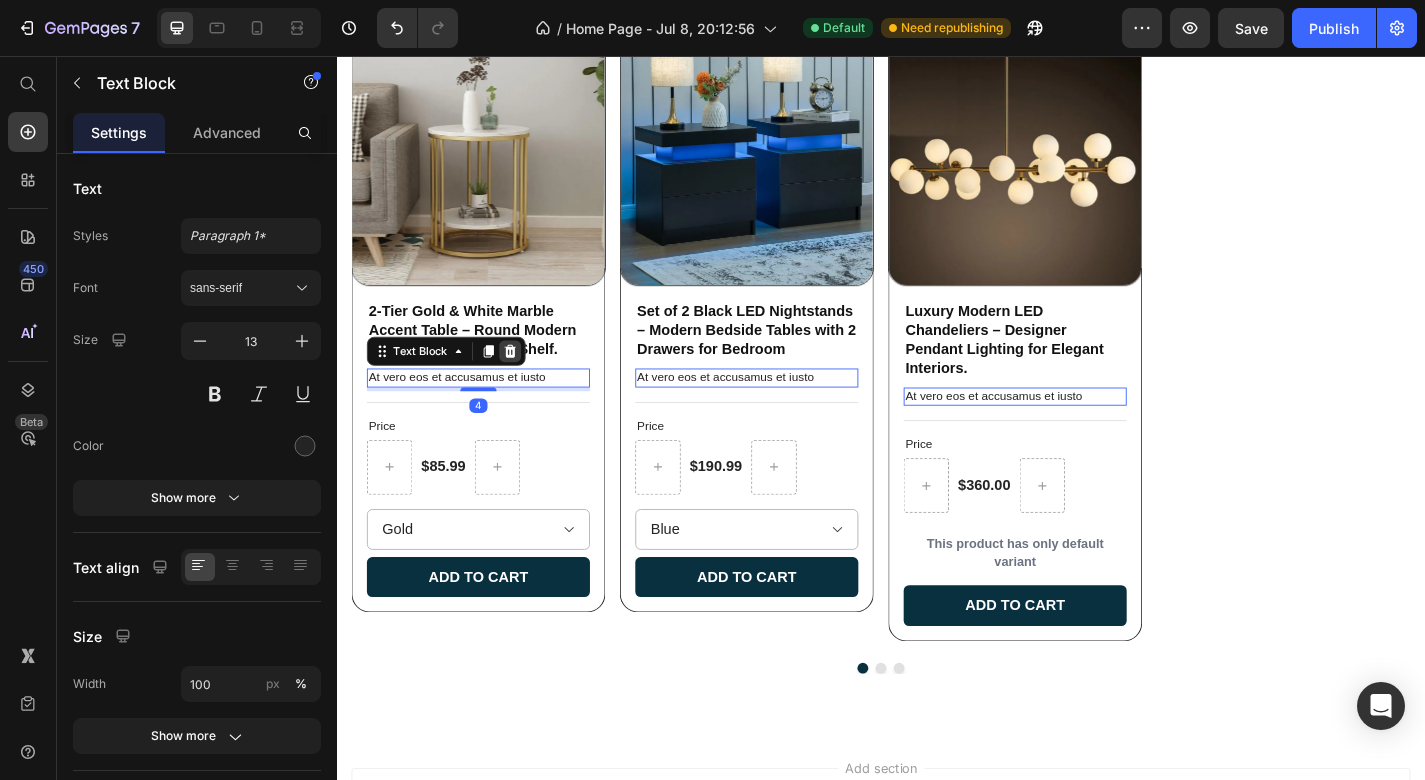 click 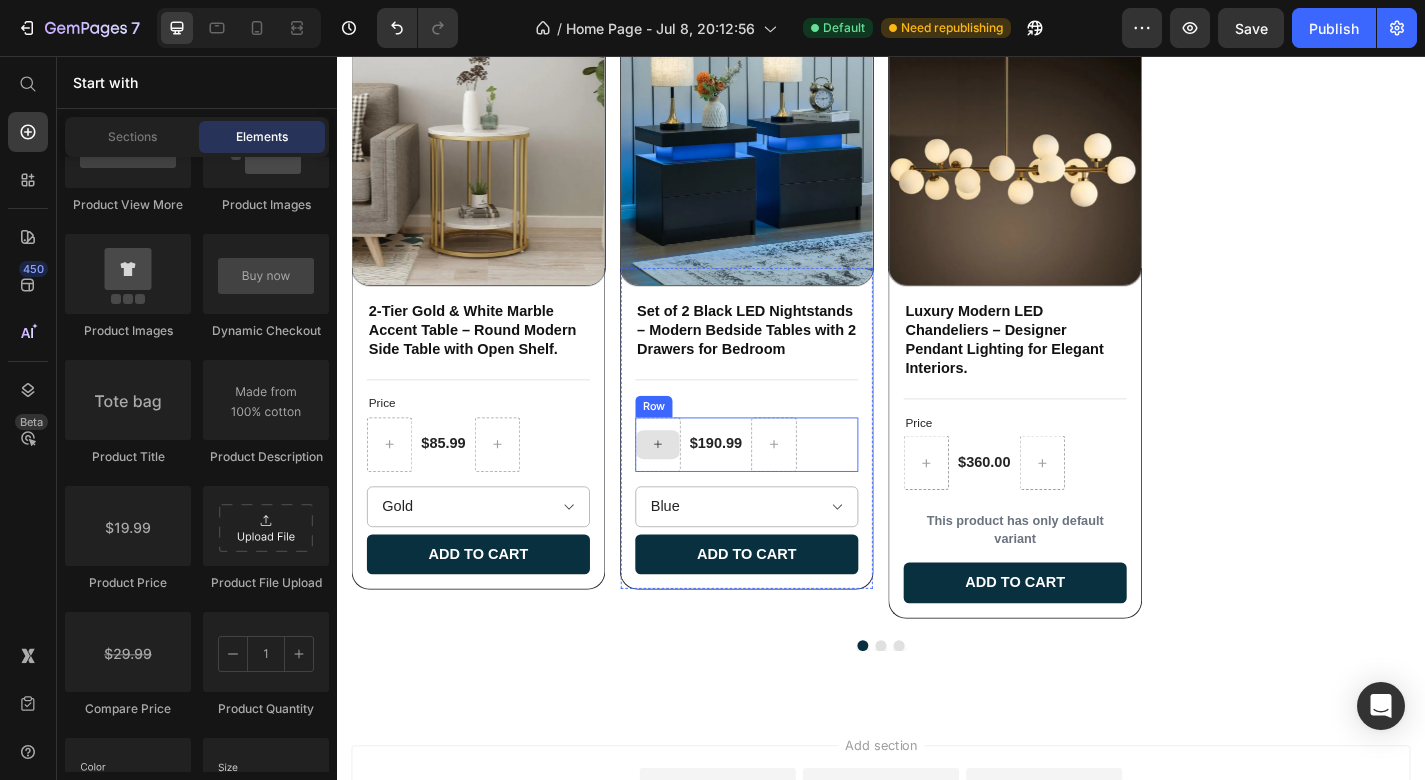 click at bounding box center [691, 484] 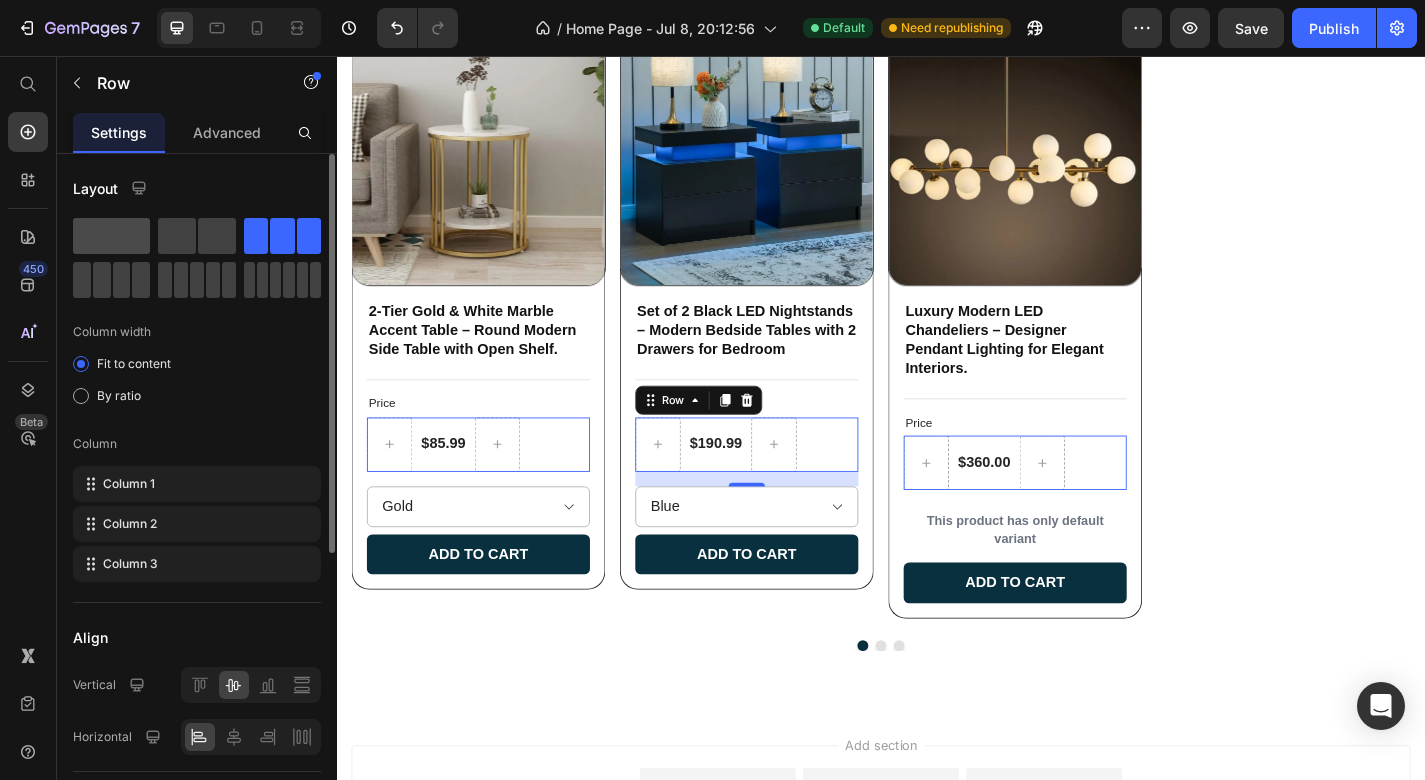 click 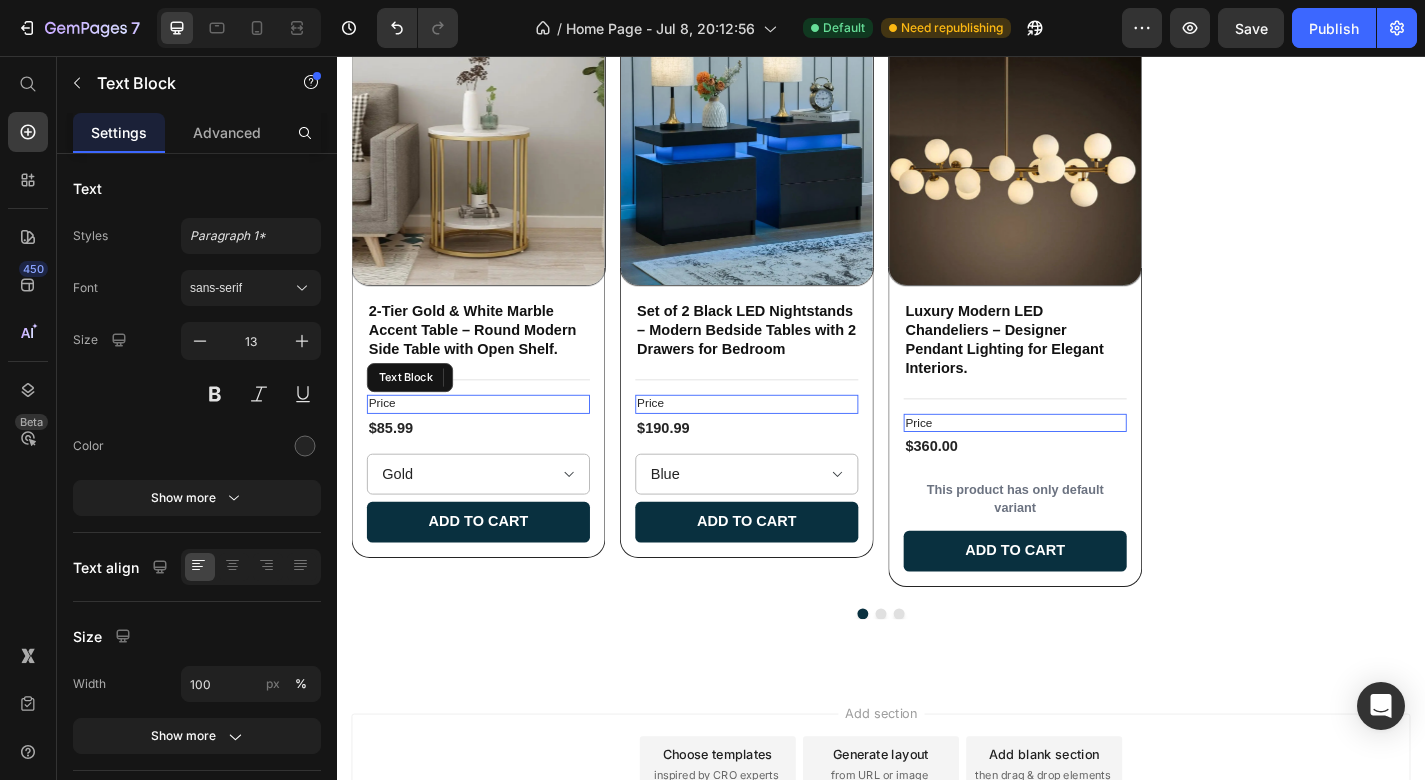 click on "Price" at bounding box center (493, 439) 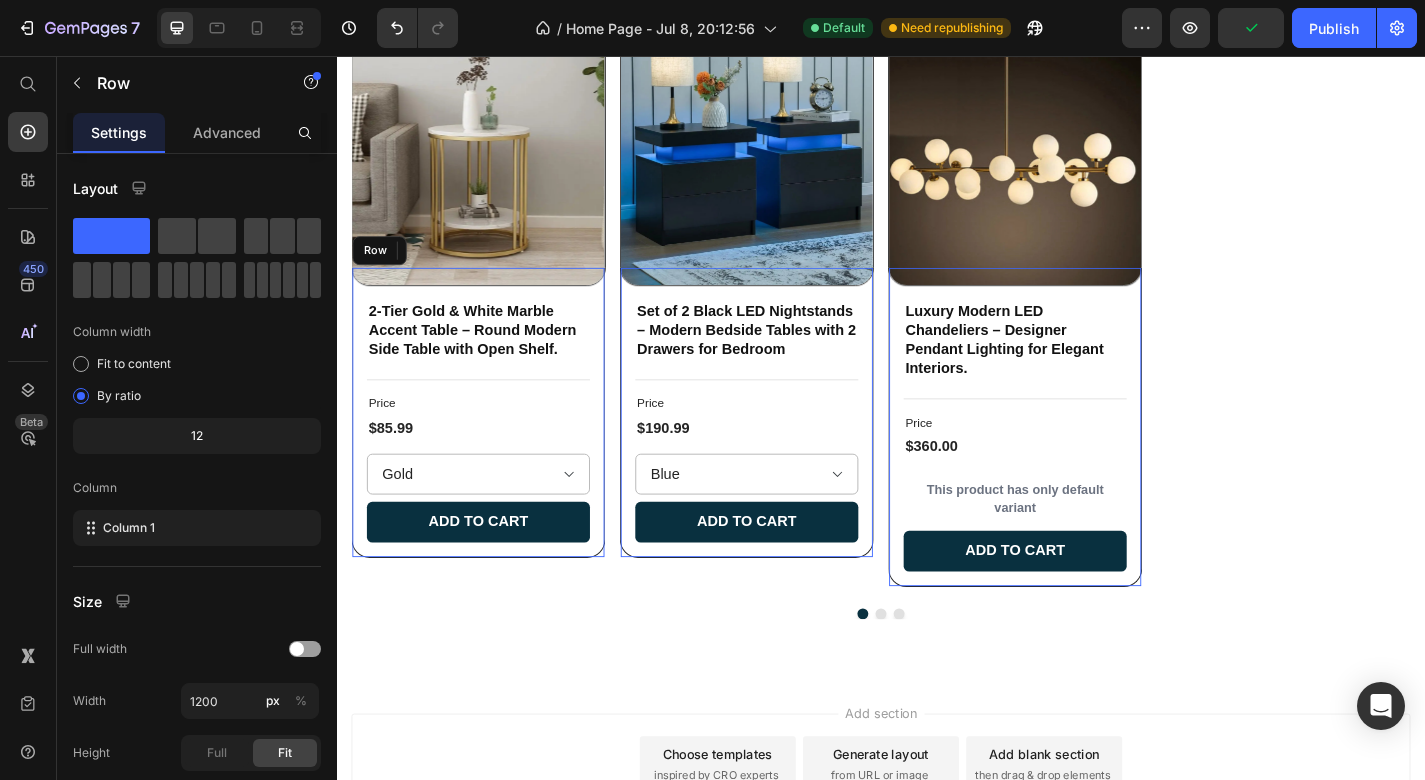 click on "2-Tier Gold & White Marble Accent Table – Round Modern Side Table with Open Shelf. Product Title                Title Line Price Text Block   4 $85.99 Product Price Row Gold Product Variants & Swatches Add to cart Add to Cart" at bounding box center [493, 466] 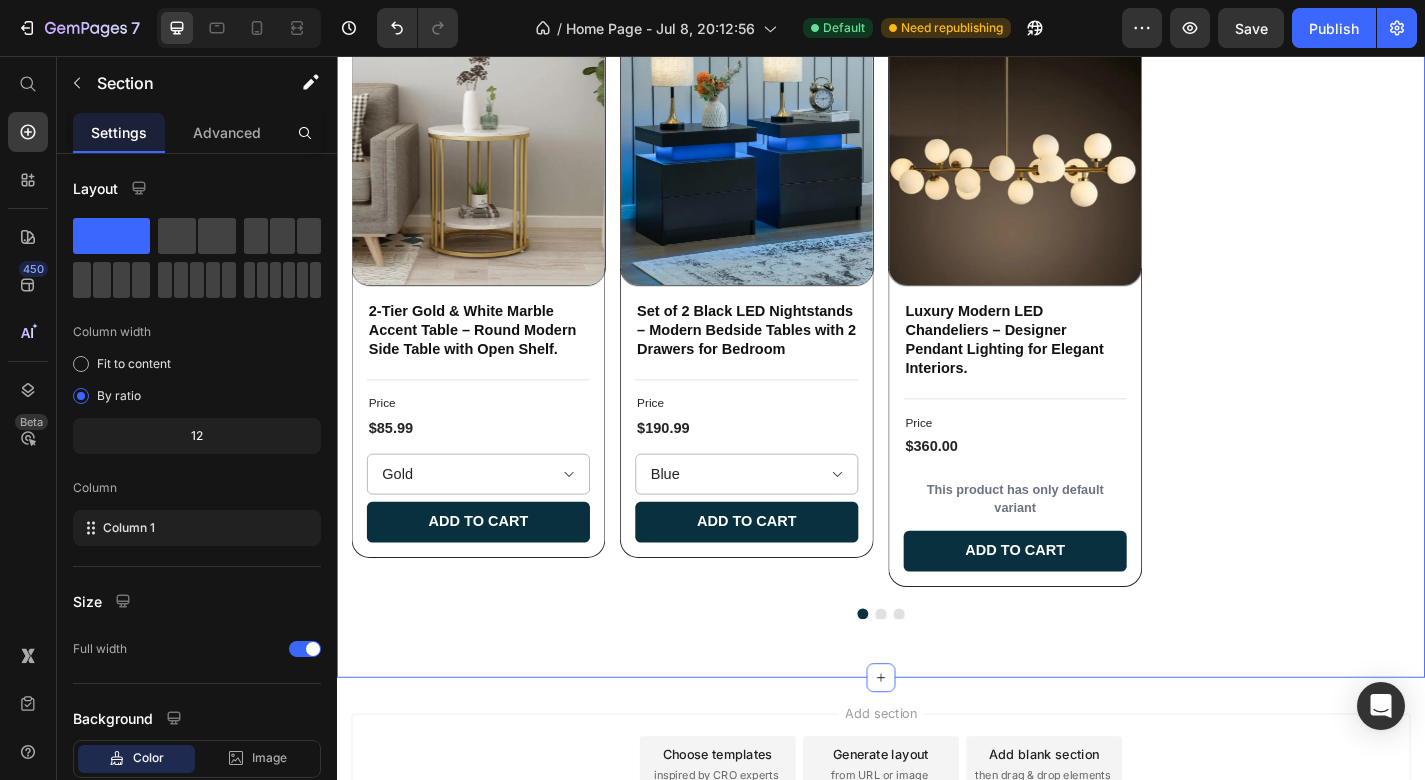 click on "Bestsellers Heading Text Block Row Product Images 2-Tier Gold & White Marble Accent Table – Round Modern Side Table with Open Shelf. Product Title                Title Line Price Text Block $85.99 Product Price Row Gold Product Variants & Swatches Add to cart Add to Cart Row   0 Row Product Images Set of 2 Black LED Nightstands – Modern Bedside Tables with 2 Drawers for Bedroom Product Title                Title Line Price Text Block $190.99 Product Price Row Blue Black Woodgrain Grey Black Grey White Grey Gold White Marble Black Gold Black Product Variants & Swatches Add to cart Add to Cart Row   0 Row Product Images Luxury Modern LED Chandeliers – Designer Pendant Lighting for Elegant Interiors. Product Title                Title Line Price Text Block $360.00 Product Price Row This product has only default variant Product Variants & Swatches Add to cart Add to Cart Row   0 Row Product List Product Images Product Title At vero eos et accusamus et iusto Text Block
At vero eos Item List" at bounding box center (937, 239) 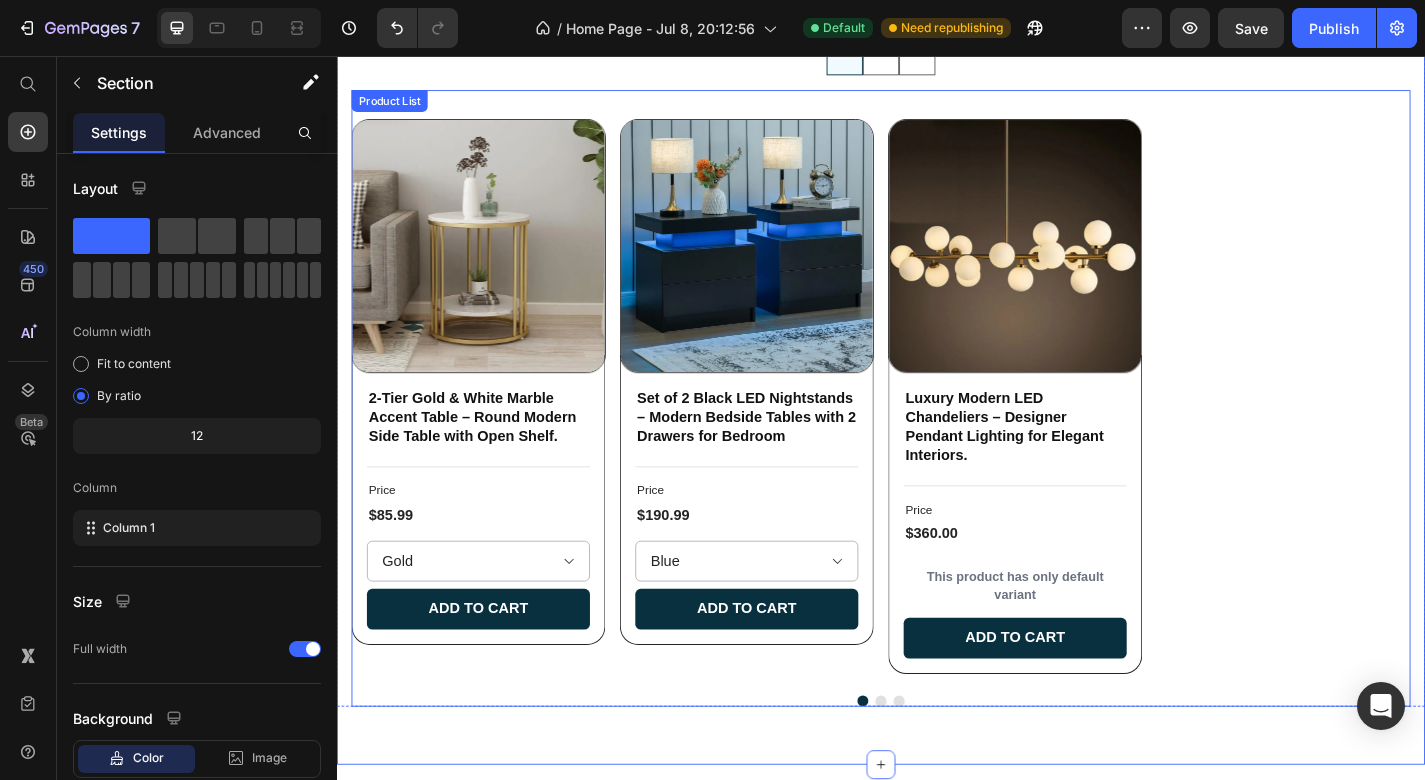 scroll, scrollTop: 7136, scrollLeft: 0, axis: vertical 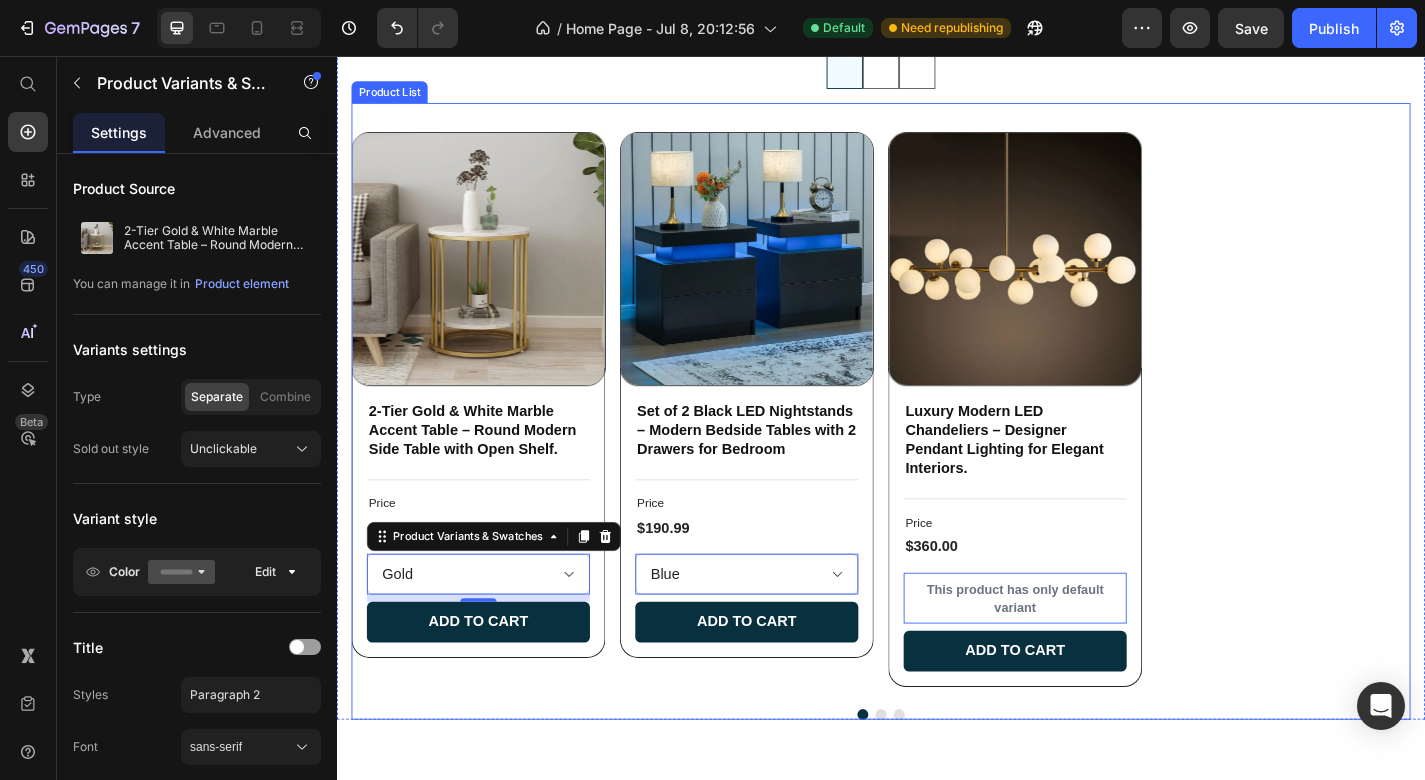 click on "Product Images 2-Tier Gold & White Marble Accent Table – Round Modern Side Table with Open Shelf. Product Title                Title Line Price Text Block $85.99 Product Price Row Gold Product Variants & Swatches   8 Add to cart Add to Cart Row Row Product Images Set of 2 Black LED Nightstands – Modern Bedside Tables with 2 Drawers for Bedroom Product Title                Title Line Price Text Block $190.99 Product Price Row Blue Black Woodgrain Grey Black Grey White Grey Gold White Marble Black Gold Black Product Variants & Swatches   0 Add to cart Add to Cart Row Row Product Images Luxury Modern LED Chandeliers – Designer Pendant Lighting for Elegant Interiors. Product Title                Title Line Price Text Block $360.00 Product Price Row This product has only default variant Product Variants & Swatches   0 Add to cart Add to Cart Row Row" at bounding box center [937, 450] 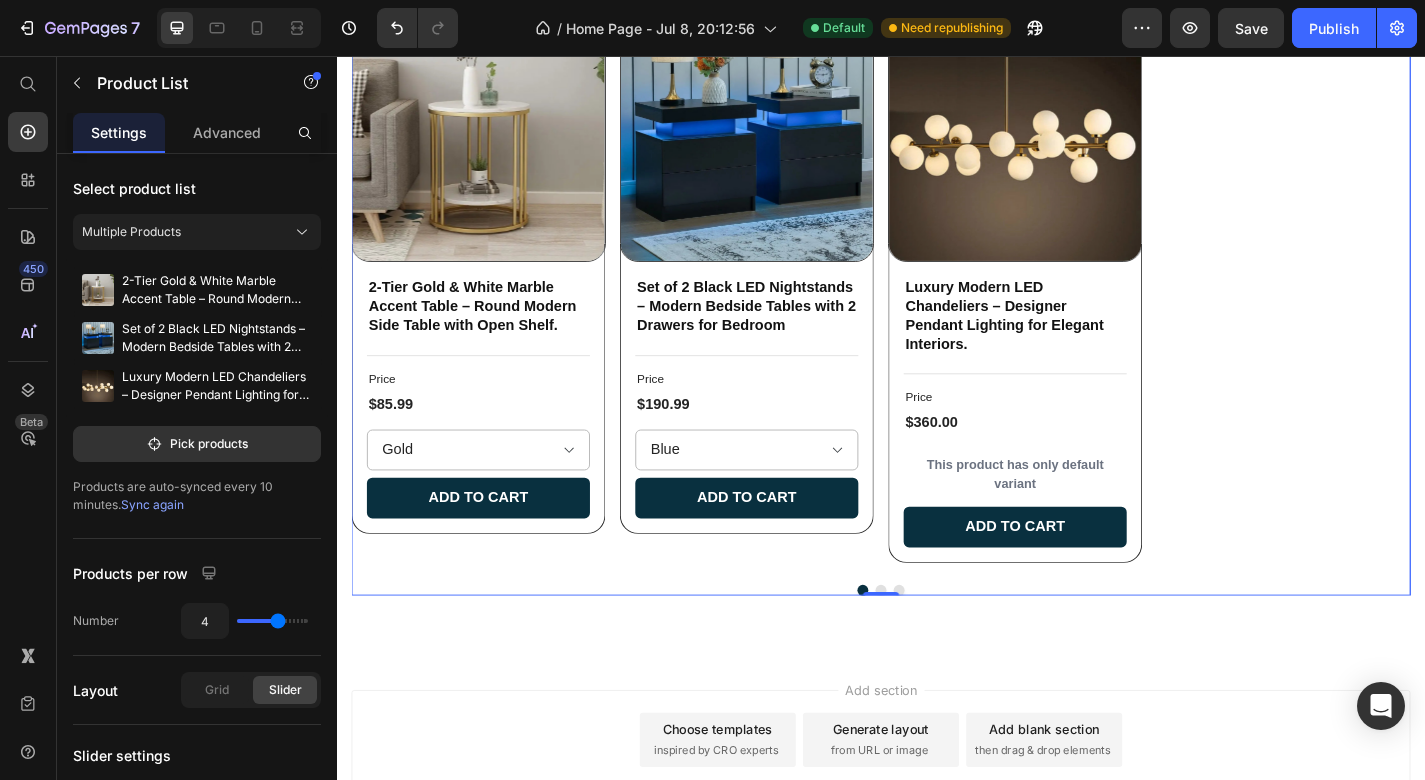 scroll, scrollTop: 7074, scrollLeft: 0, axis: vertical 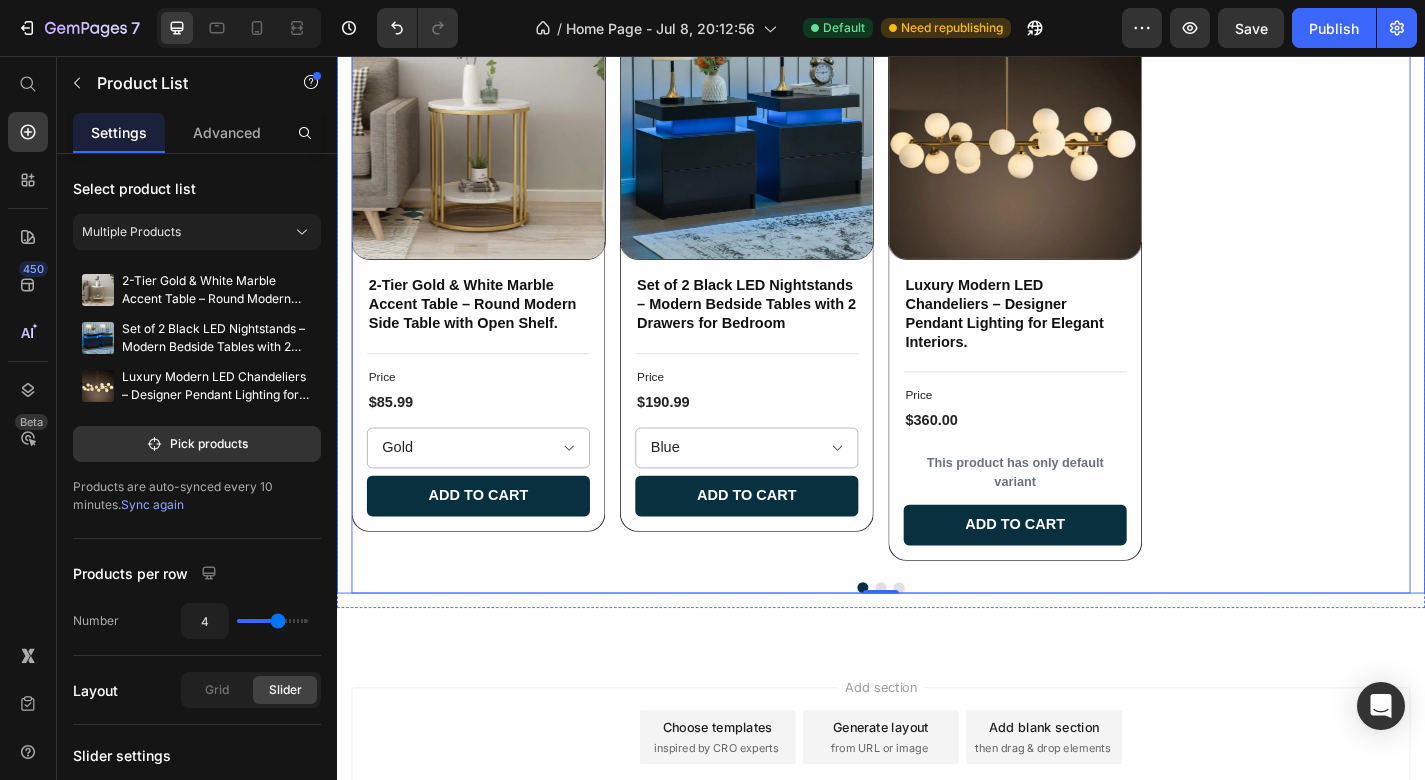 click at bounding box center (977, -75) 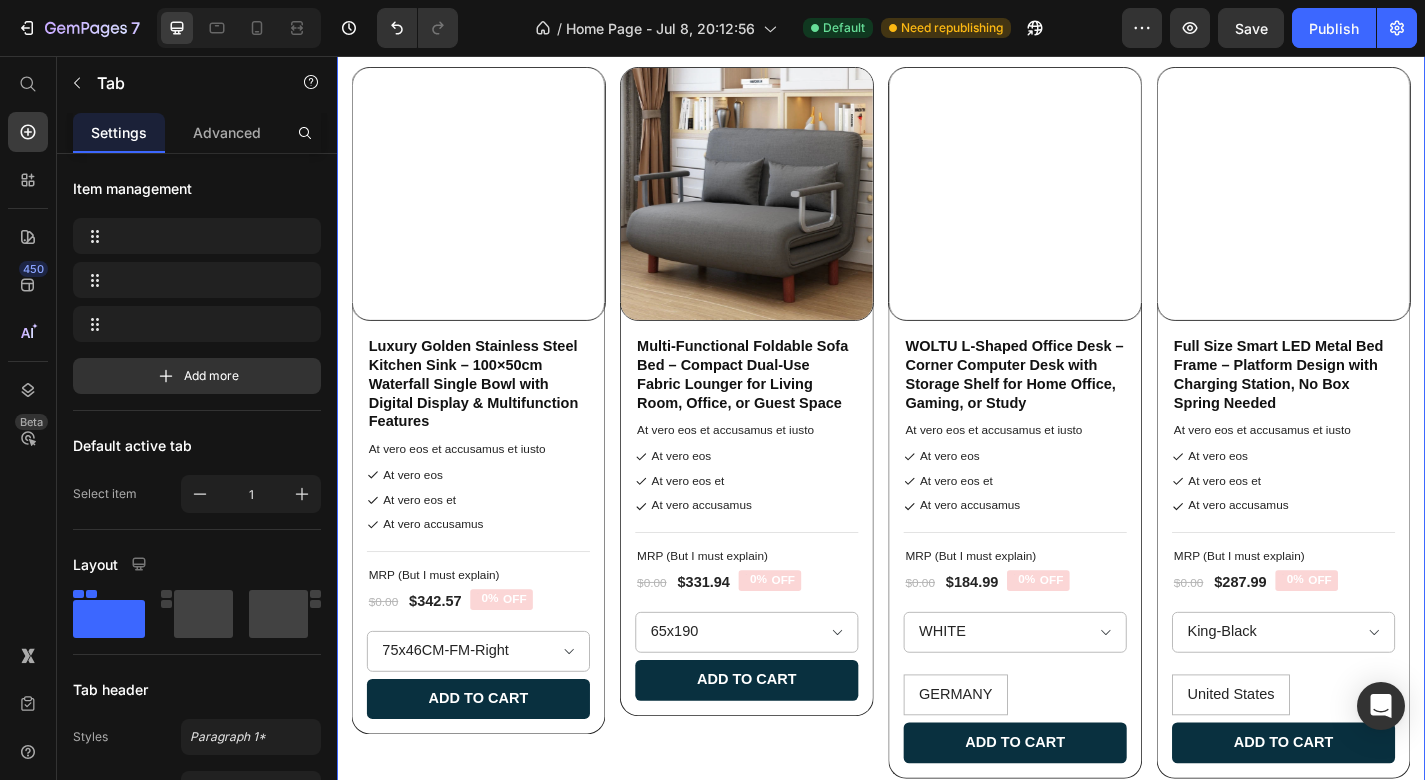scroll, scrollTop: 7016, scrollLeft: 0, axis: vertical 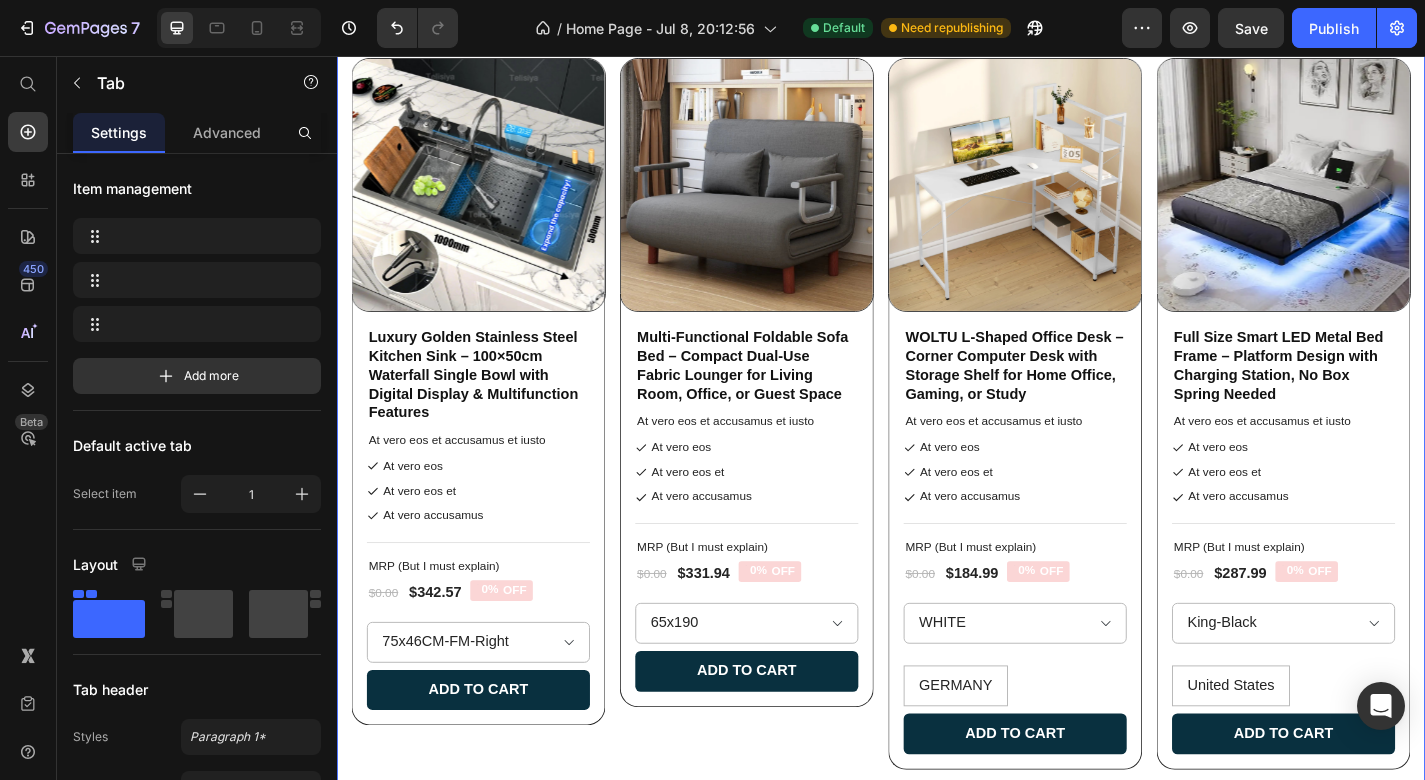 click at bounding box center [937, -17] 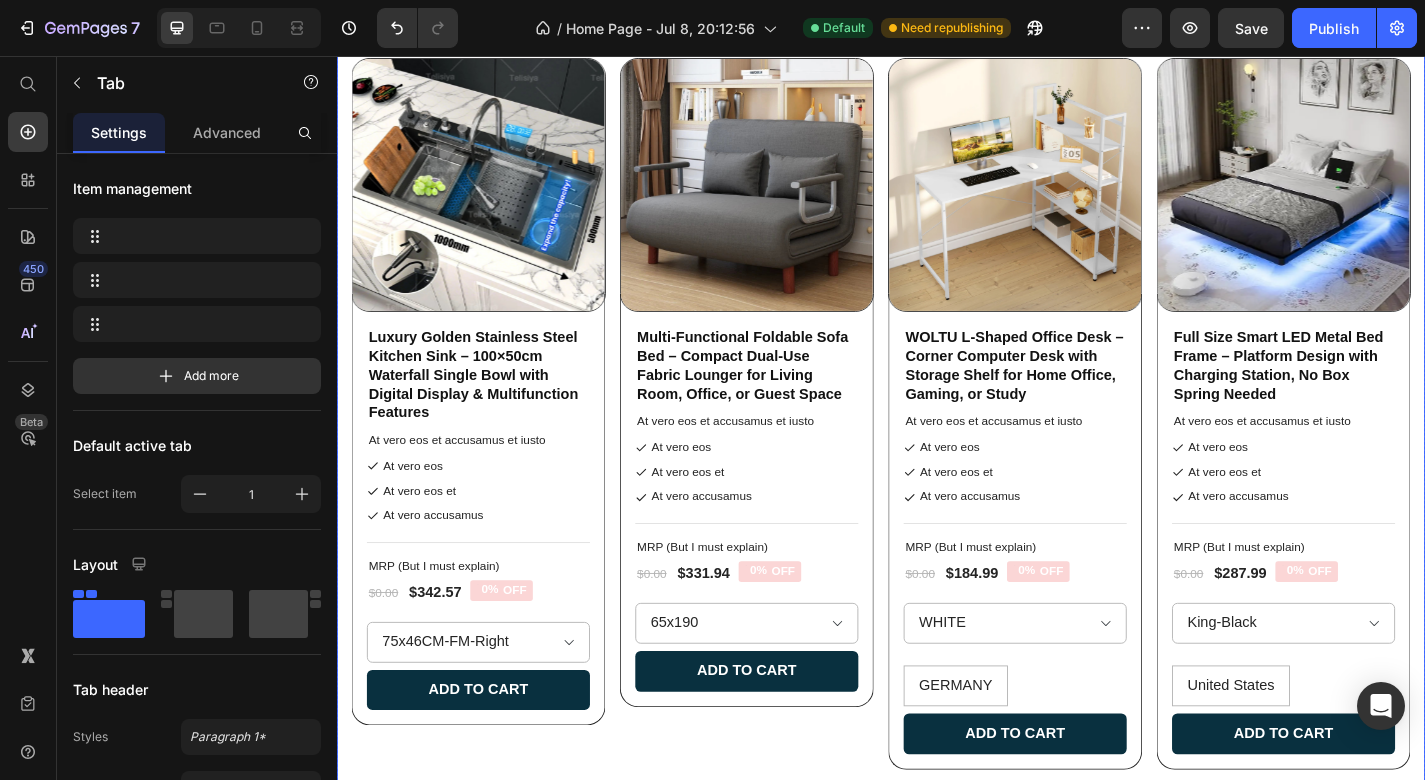 drag, startPoint x: 1043, startPoint y: 195, endPoint x: 995, endPoint y: 188, distance: 48.507732 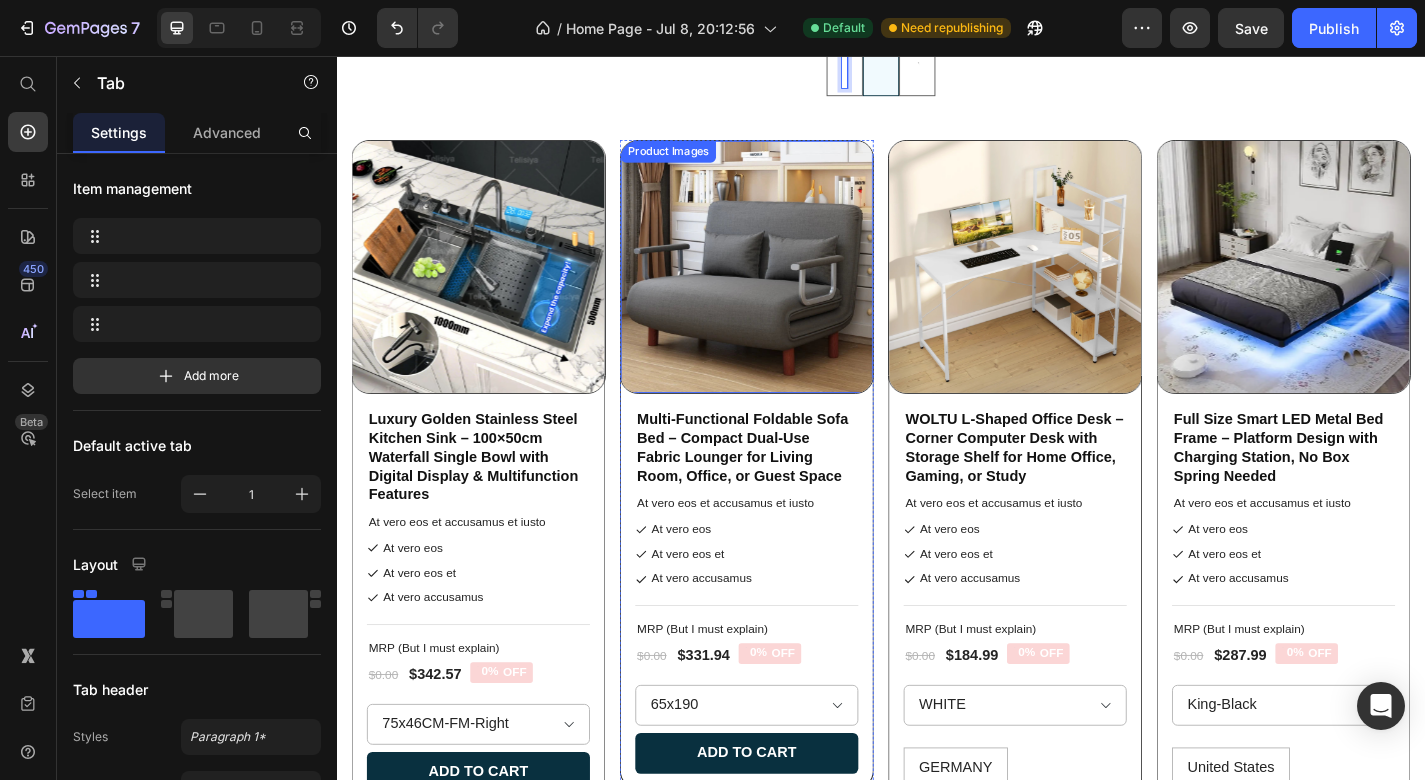 scroll, scrollTop: 6829, scrollLeft: 0, axis: vertical 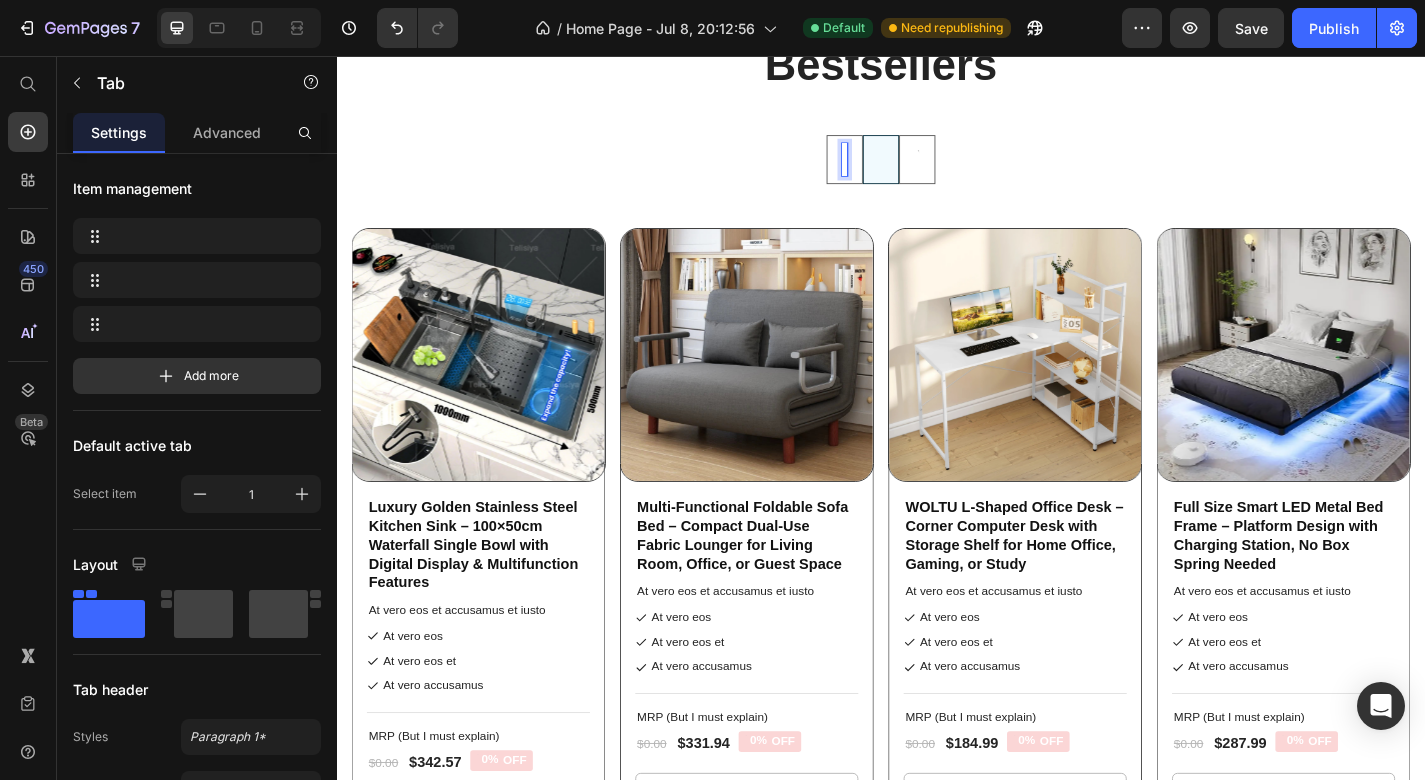 click at bounding box center [897, 170] 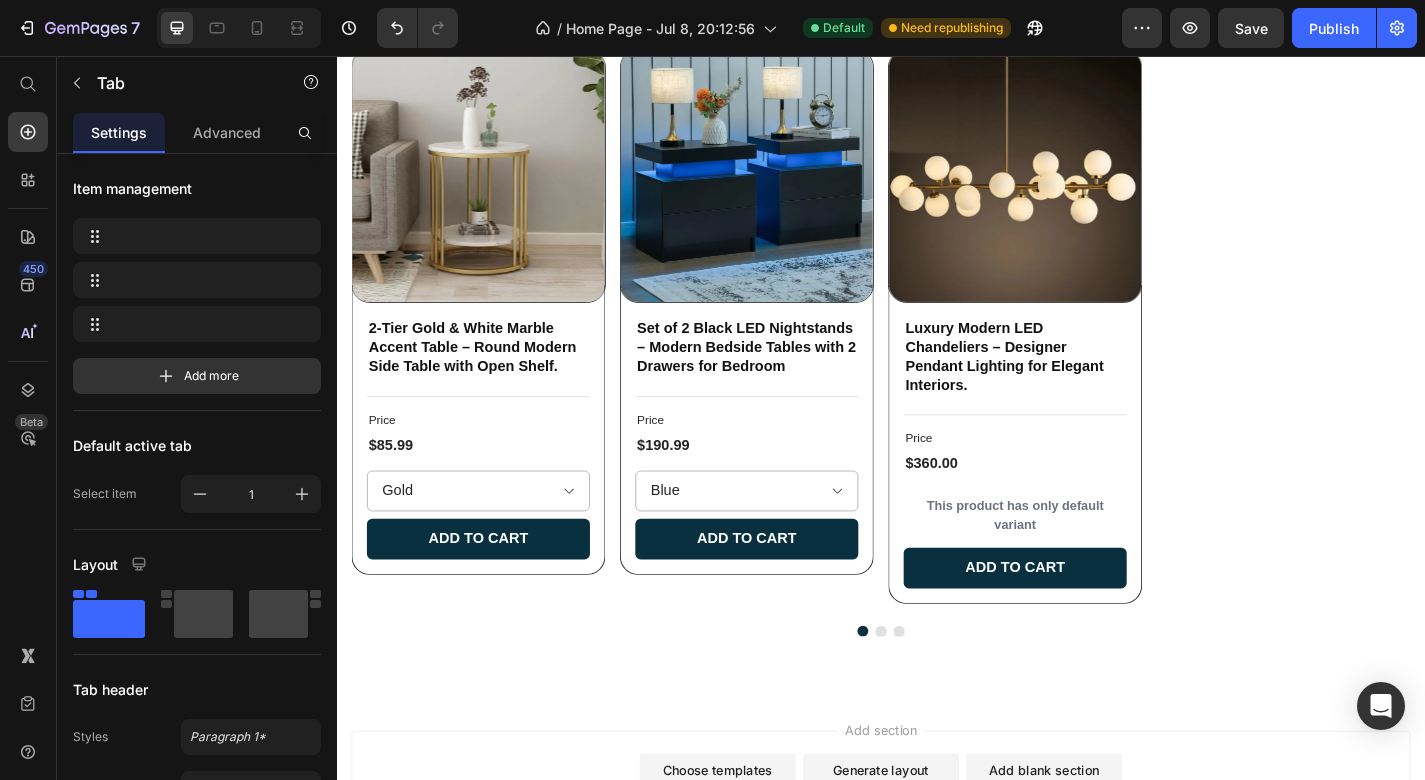 scroll, scrollTop: 7024, scrollLeft: 0, axis: vertical 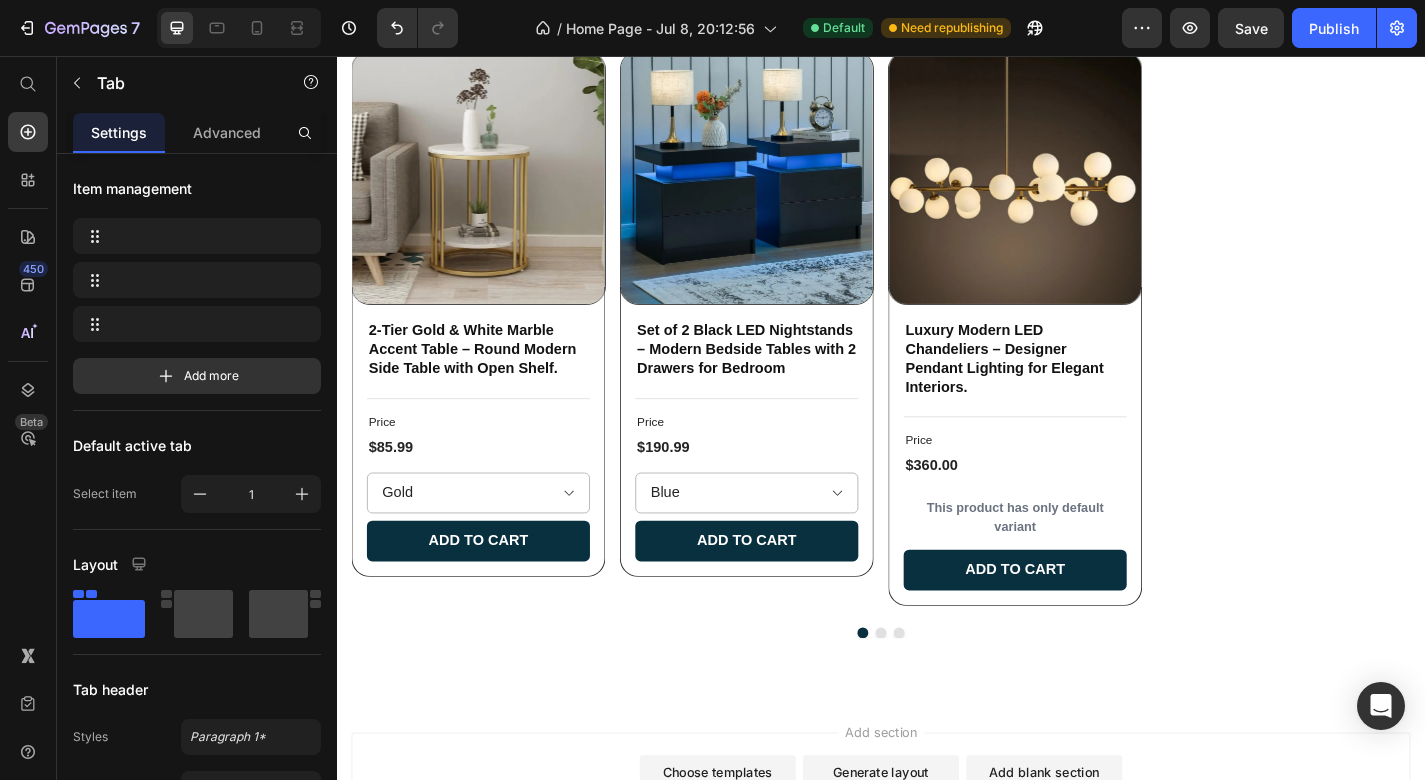 click at bounding box center [937, -25] 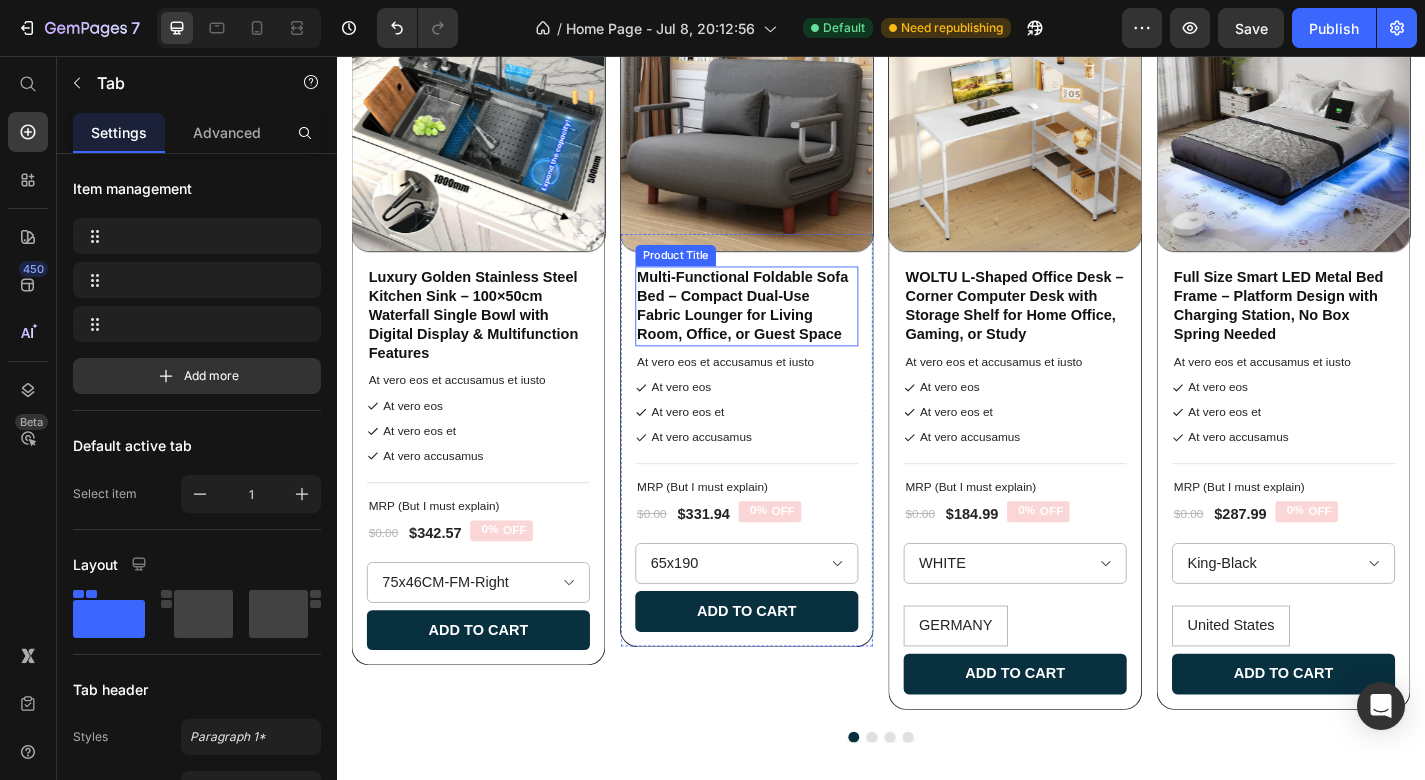 scroll, scrollTop: 7288, scrollLeft: 0, axis: vertical 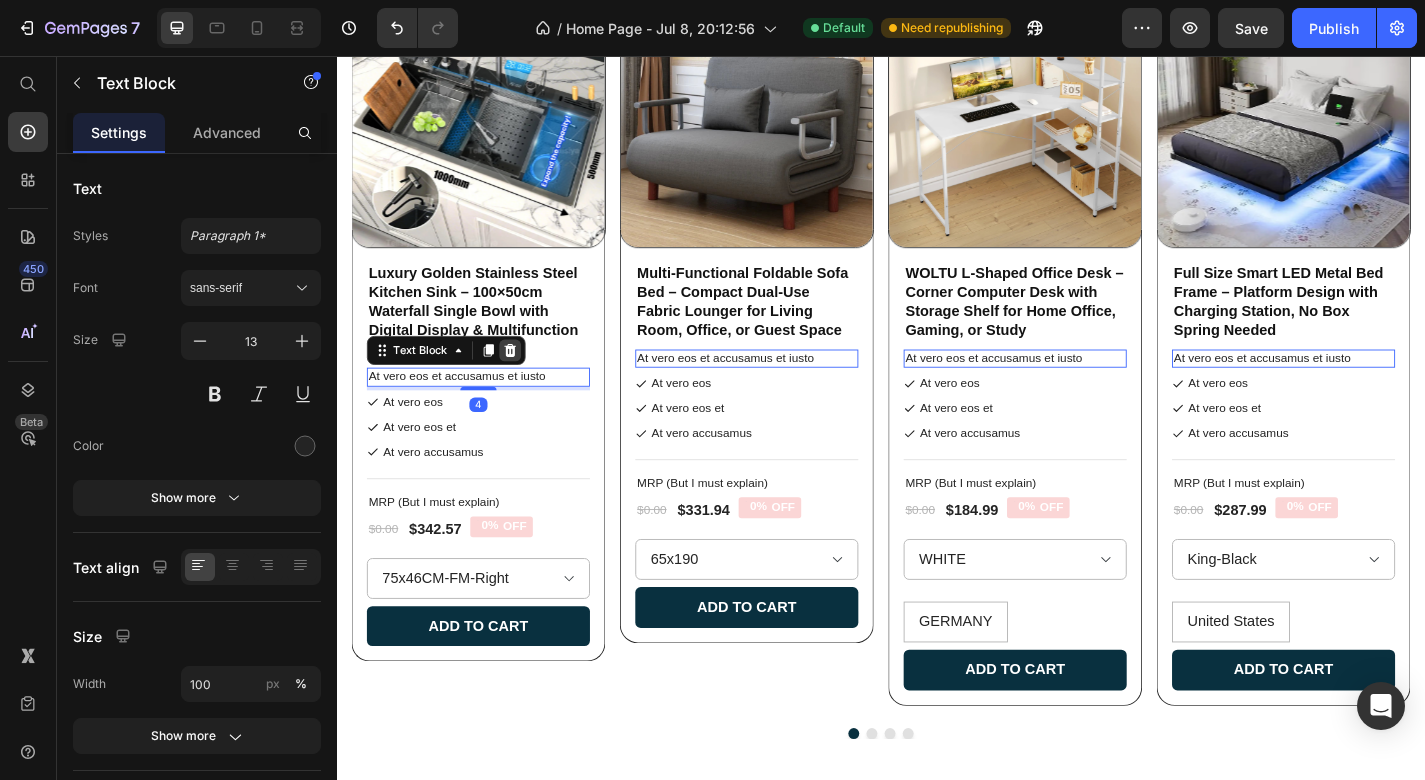 click 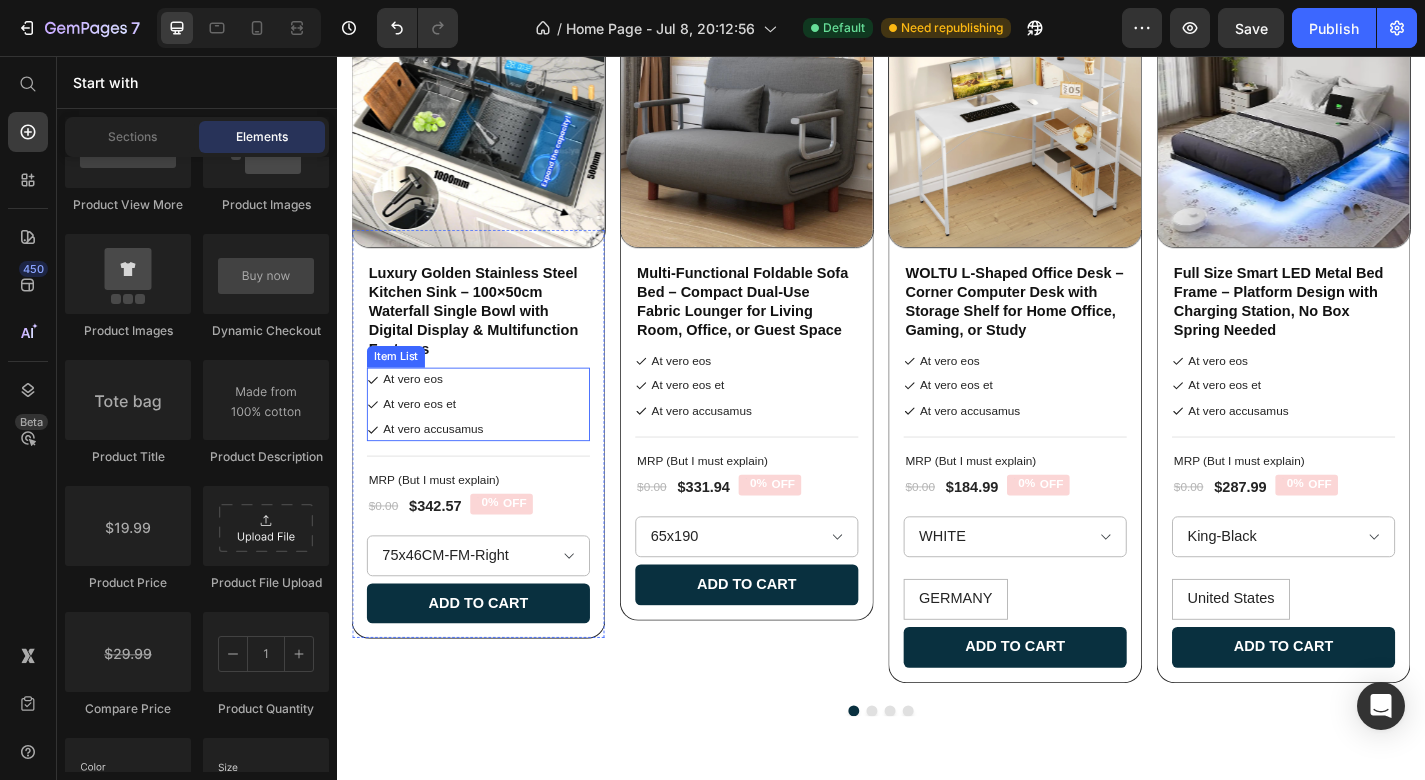 click on "At vero eos et" at bounding box center [443, 441] 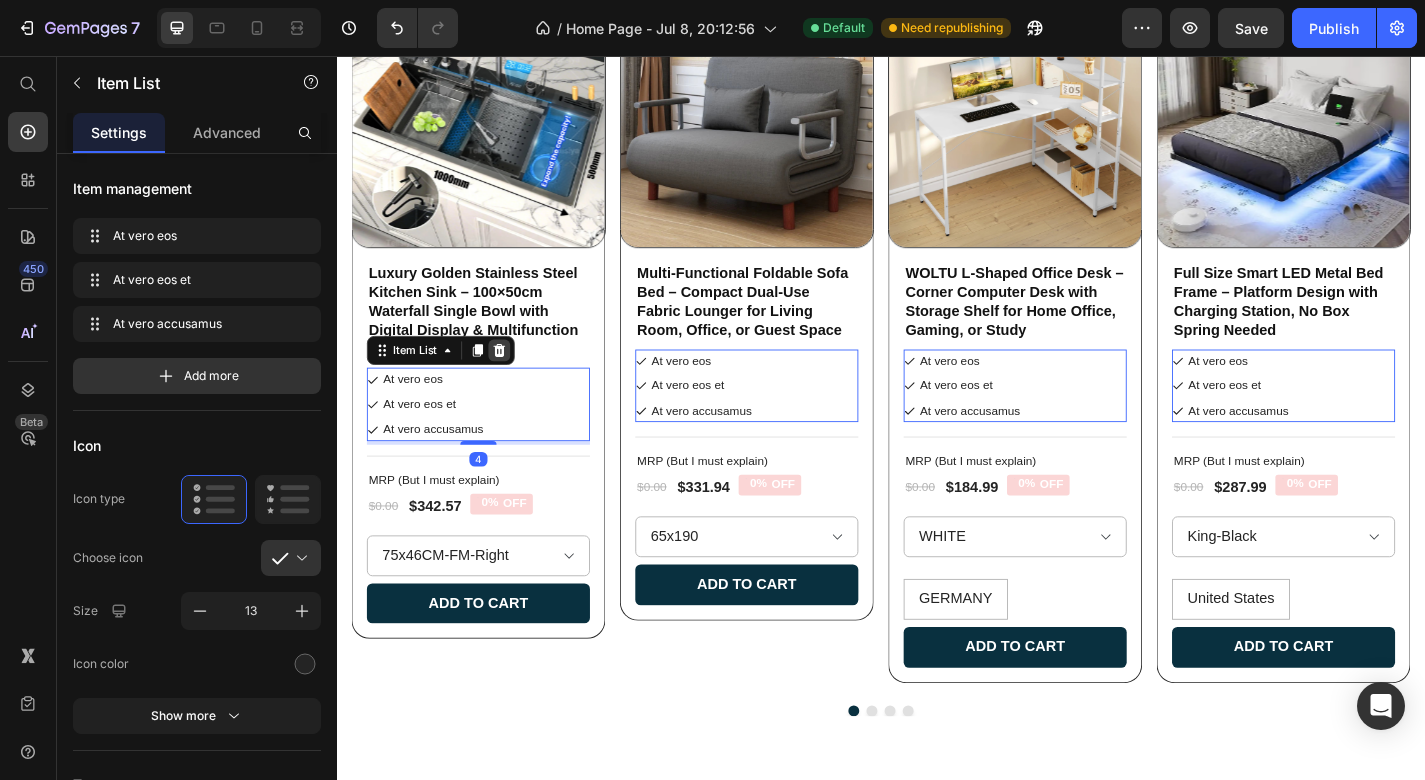 click 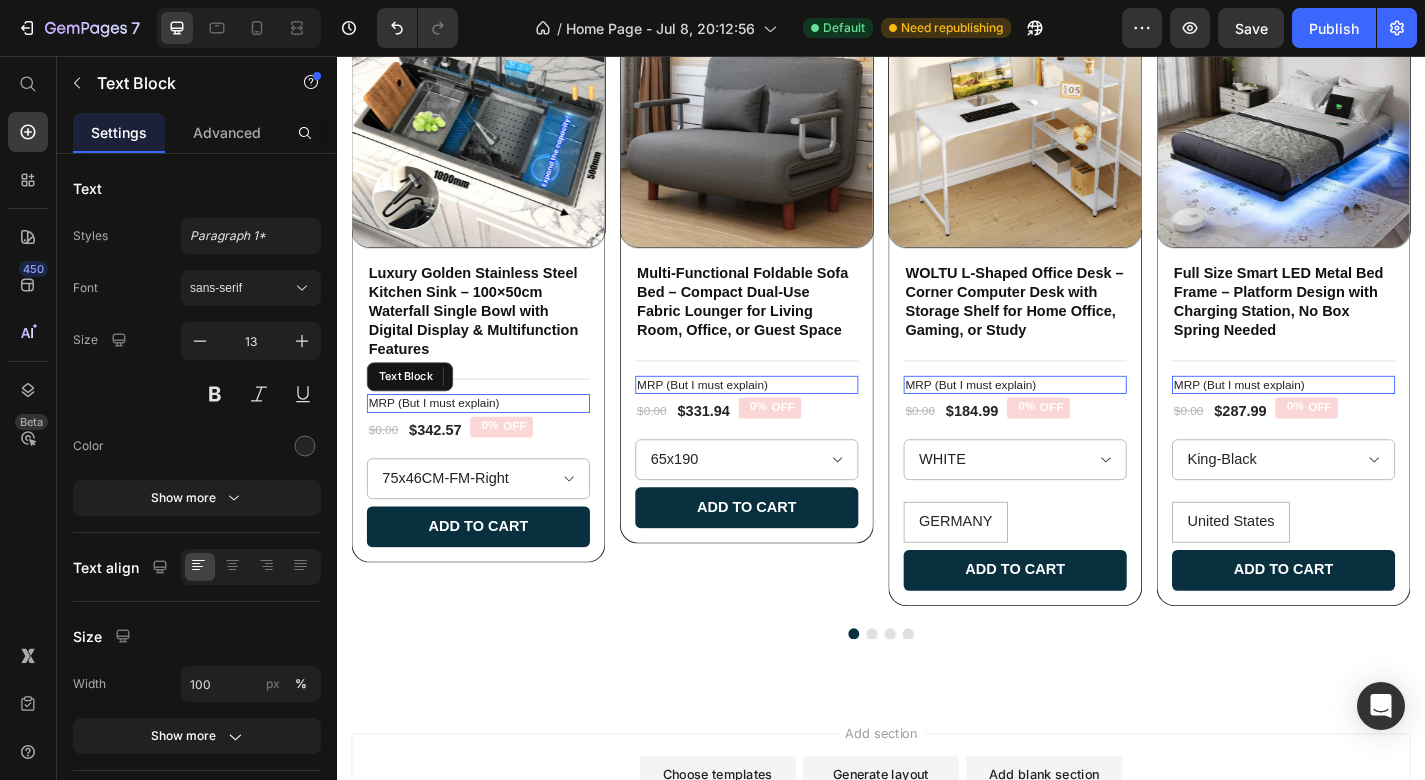 click on "MRP (But I must explain)" at bounding box center [493, 439] 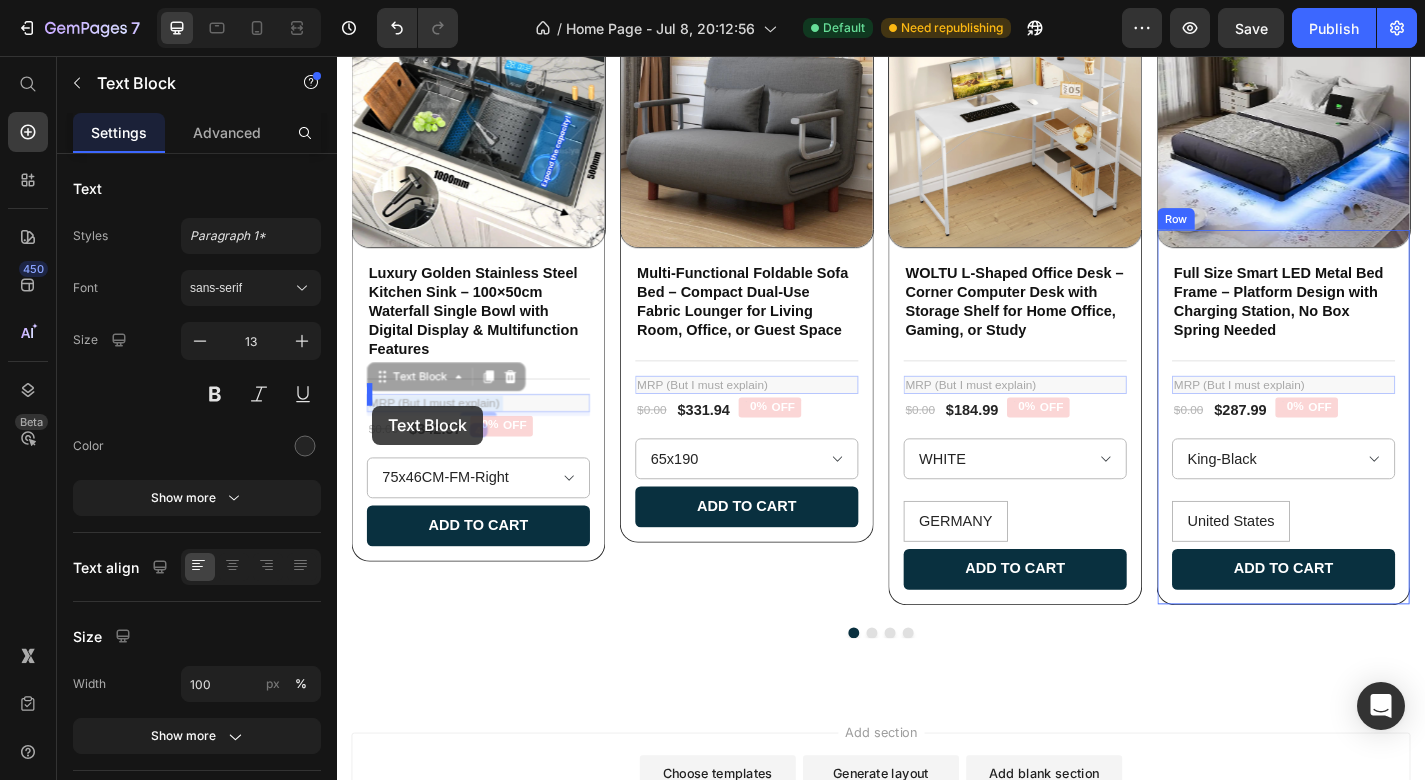 drag, startPoint x: 527, startPoint y: 451, endPoint x: 376, endPoint y: 443, distance: 151.21178 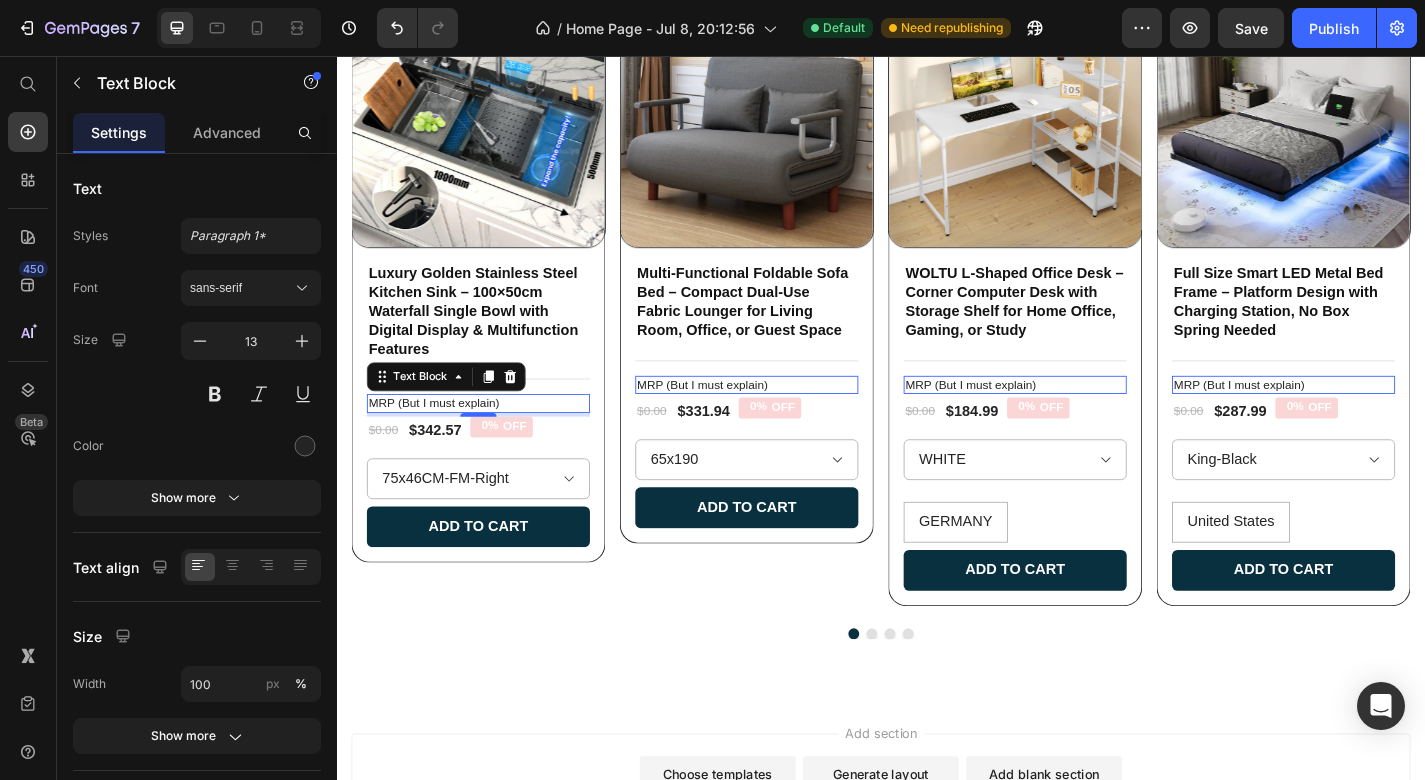 click on "MRP (But I must explain)" at bounding box center [493, 439] 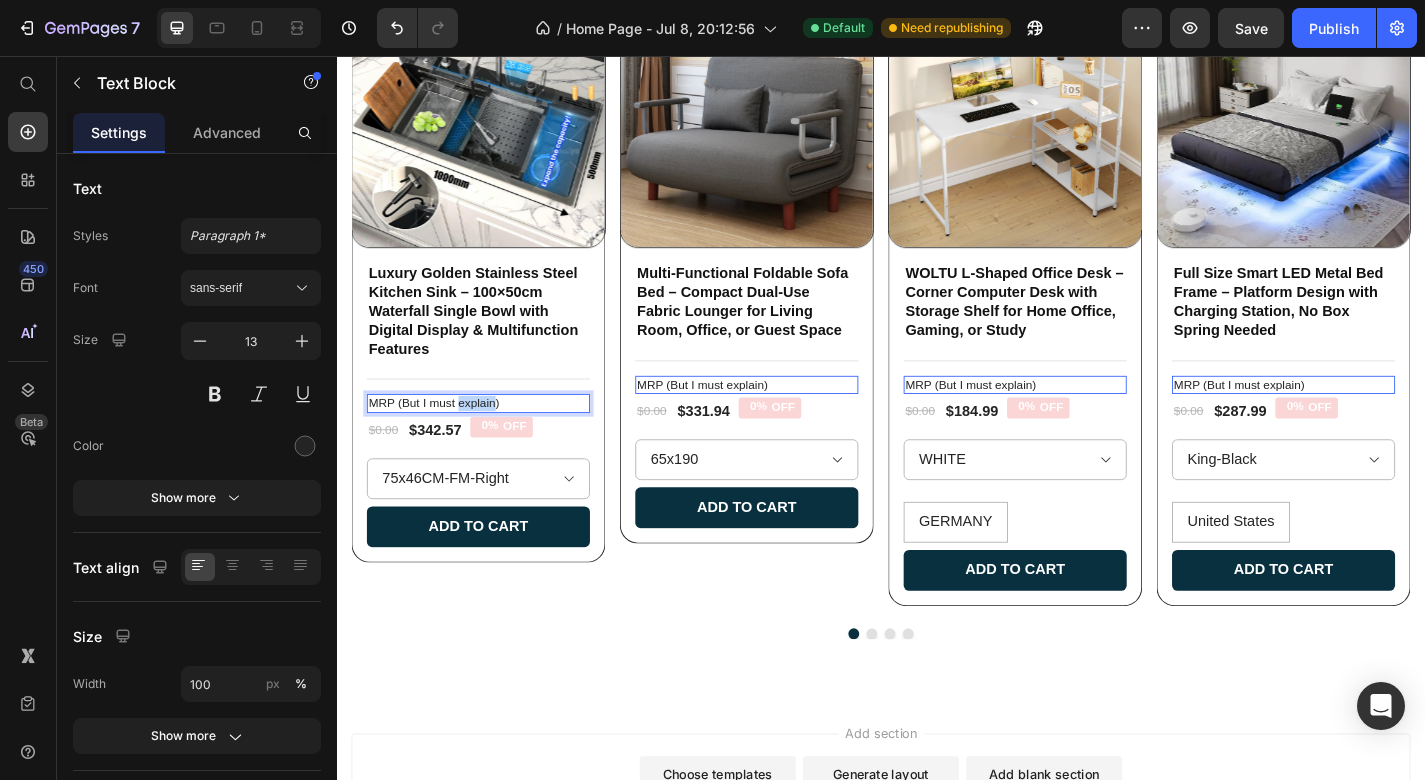 click on "MRP (But I must explain)" at bounding box center (493, 439) 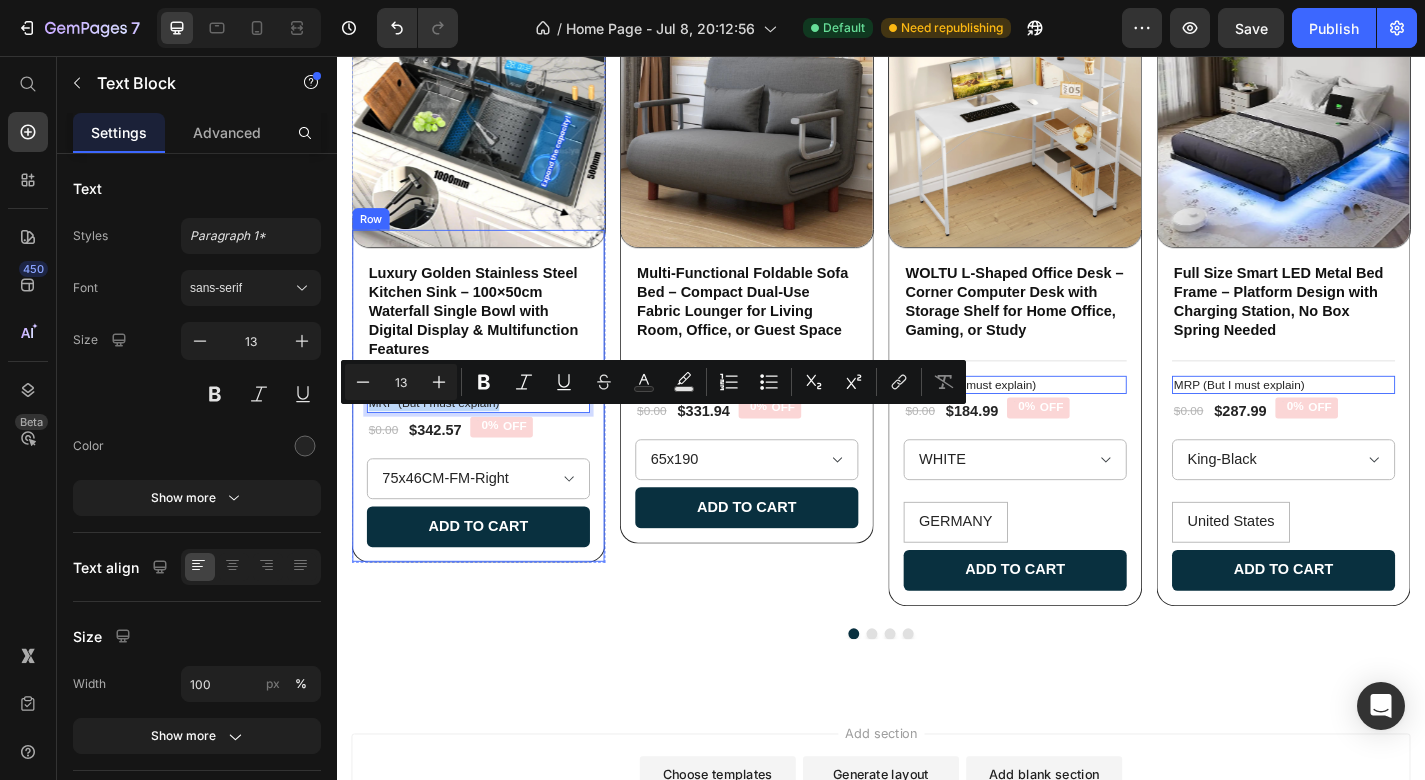 drag, startPoint x: 525, startPoint y: 452, endPoint x: 370, endPoint y: 445, distance: 155.15799 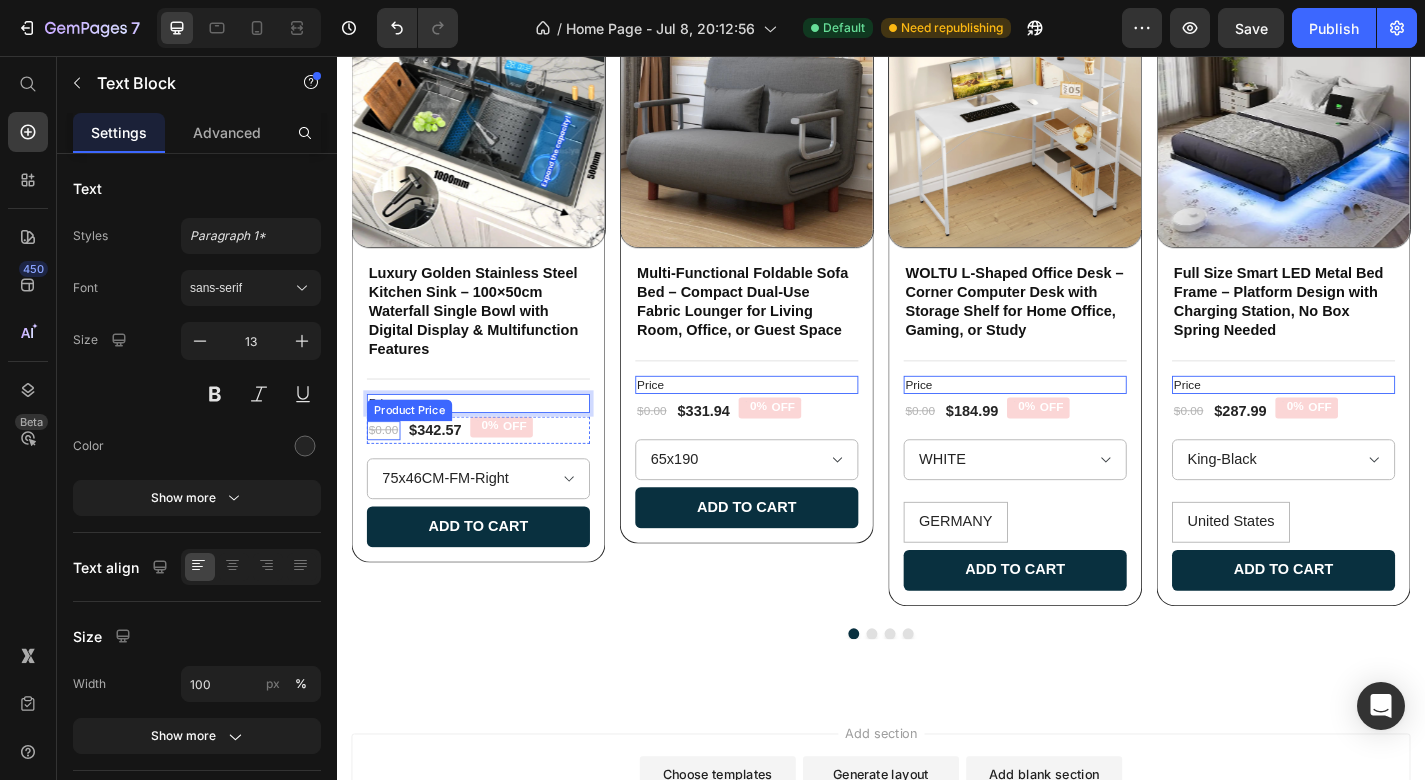 click on "$0.00" at bounding box center (388, 469) 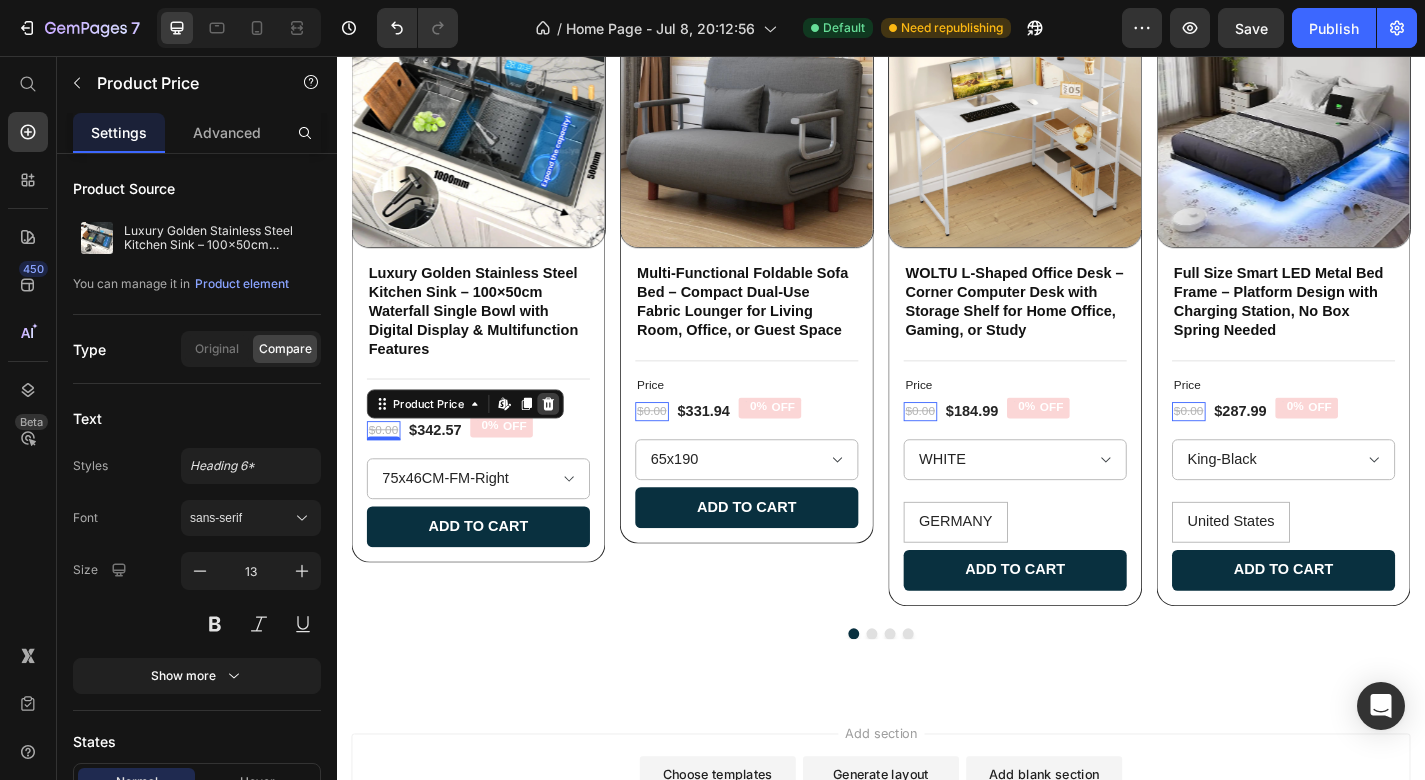 click 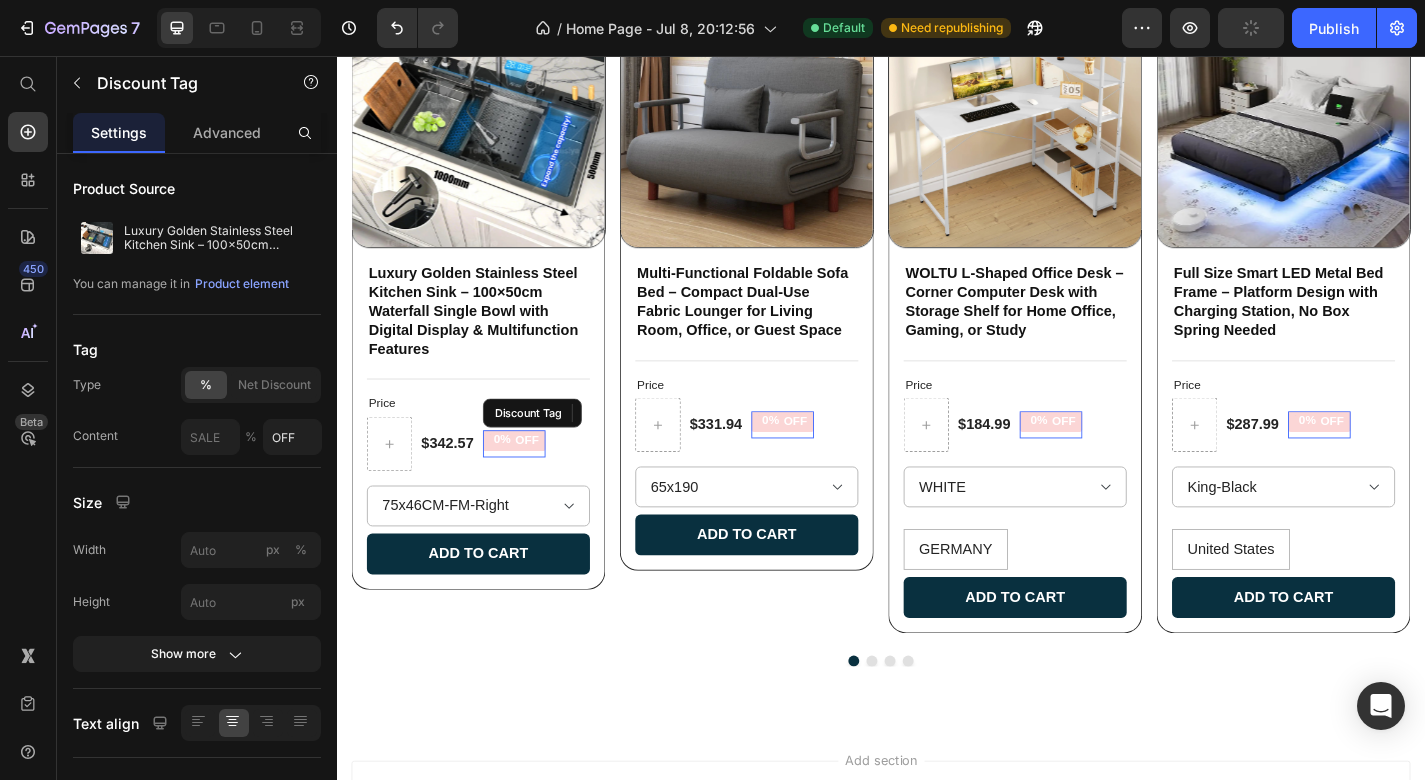click on "OFF" at bounding box center [547, 480] 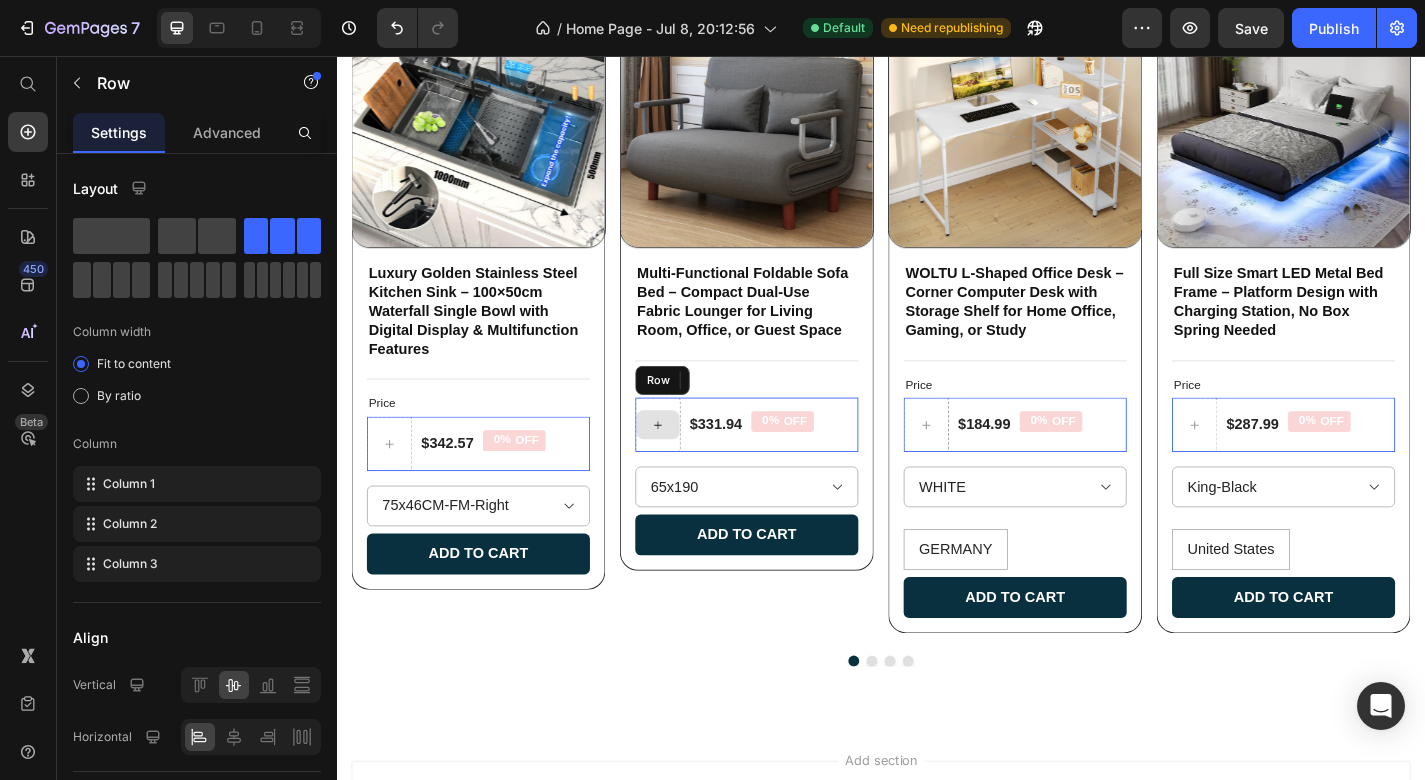 click at bounding box center (691, 463) 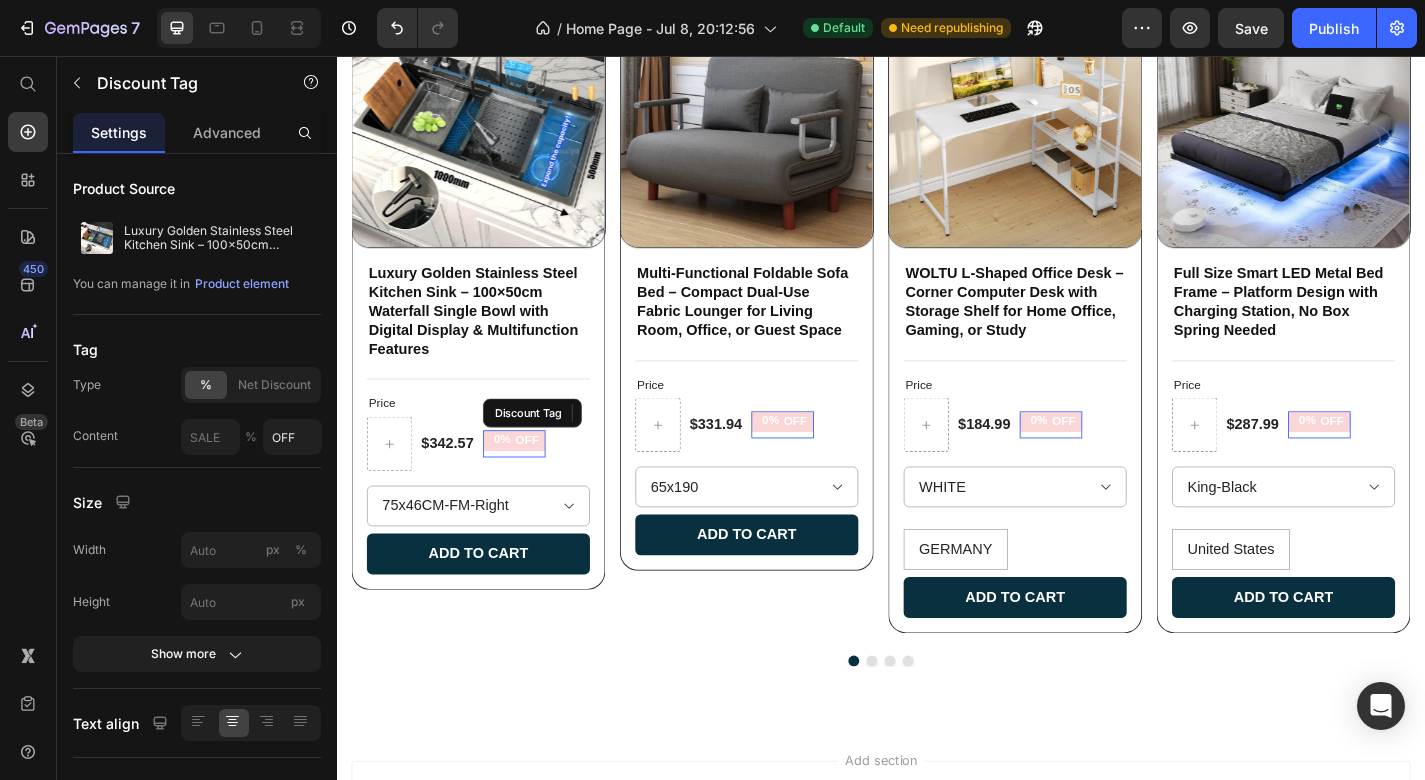 click on "OFF" at bounding box center [547, 480] 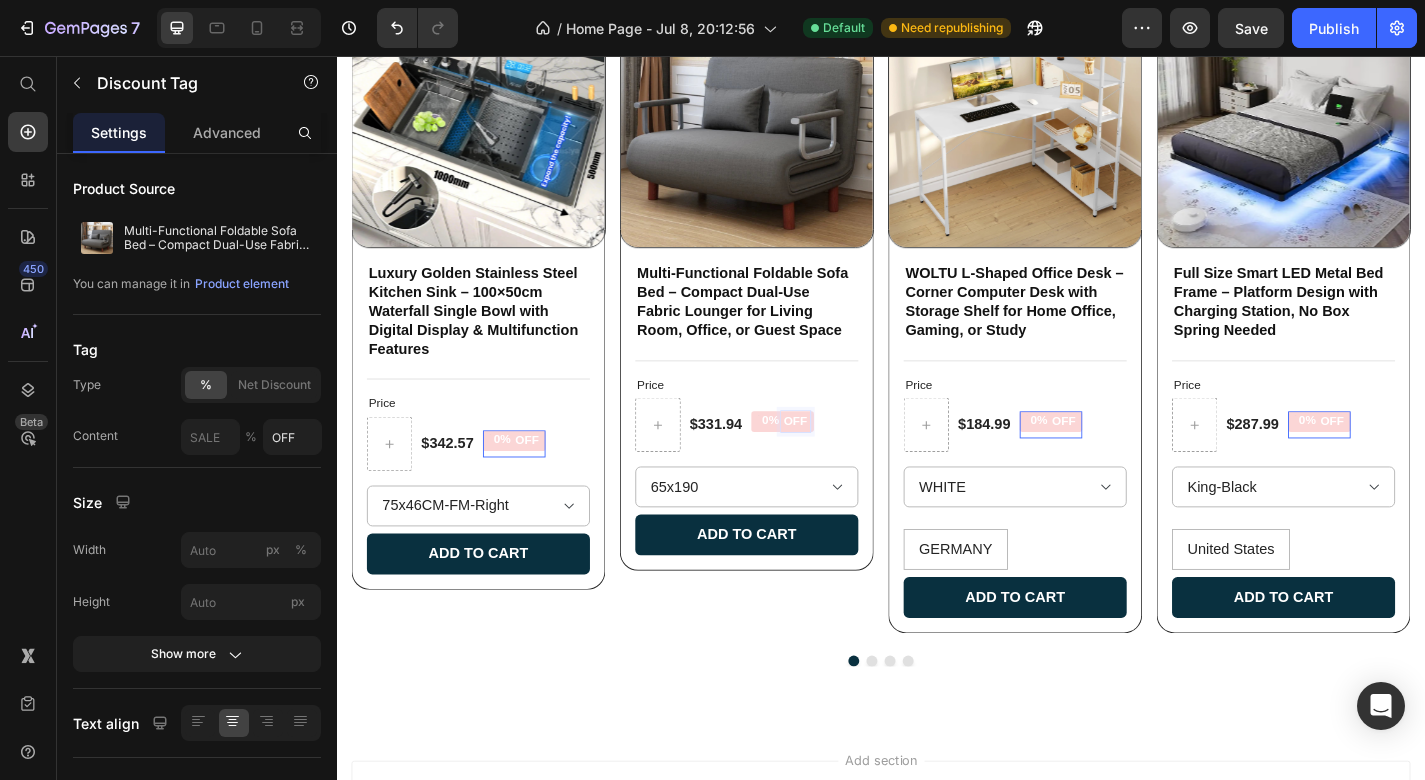 click on "OFF" at bounding box center (843, 459) 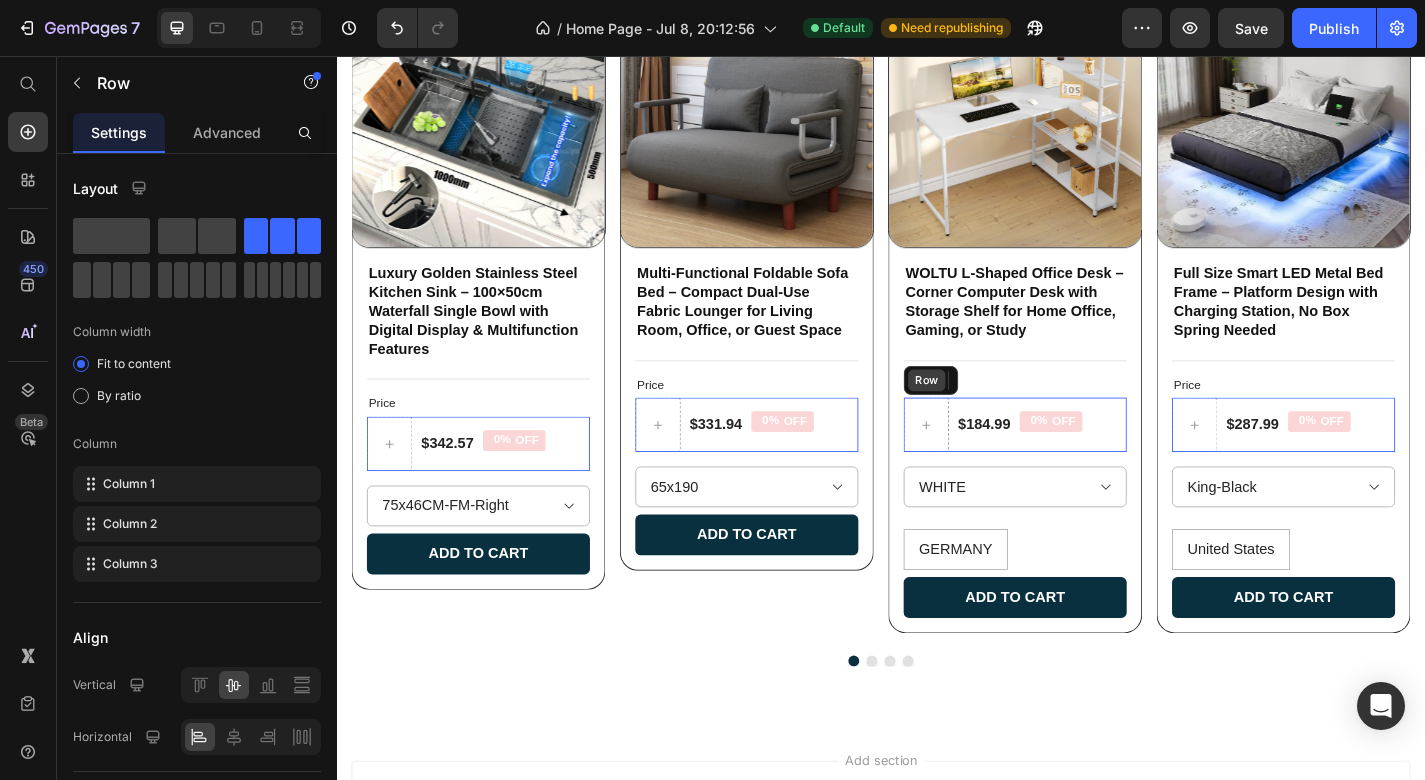 click on "Row" at bounding box center (992, 414) 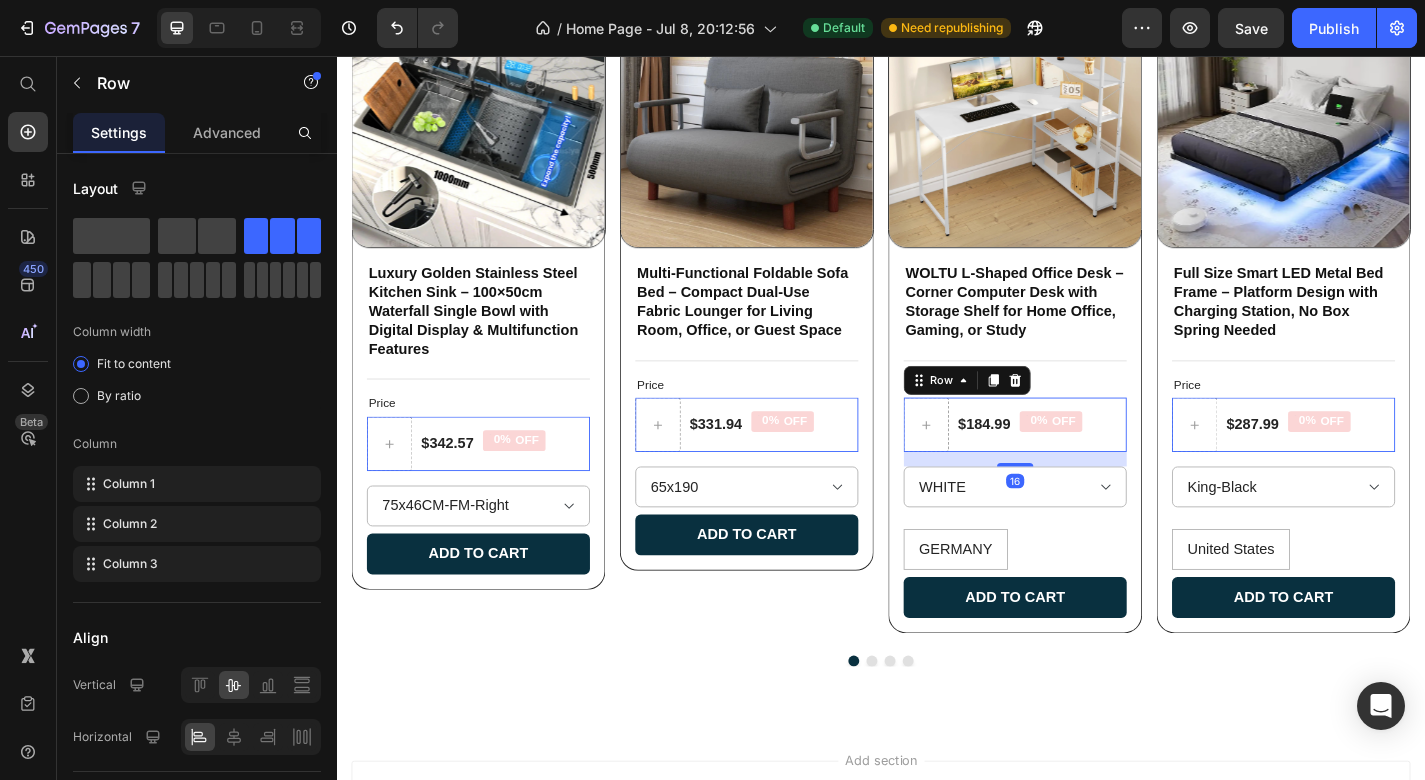 click on "0% OFF Discount Tag" at bounding box center (1124, 463) 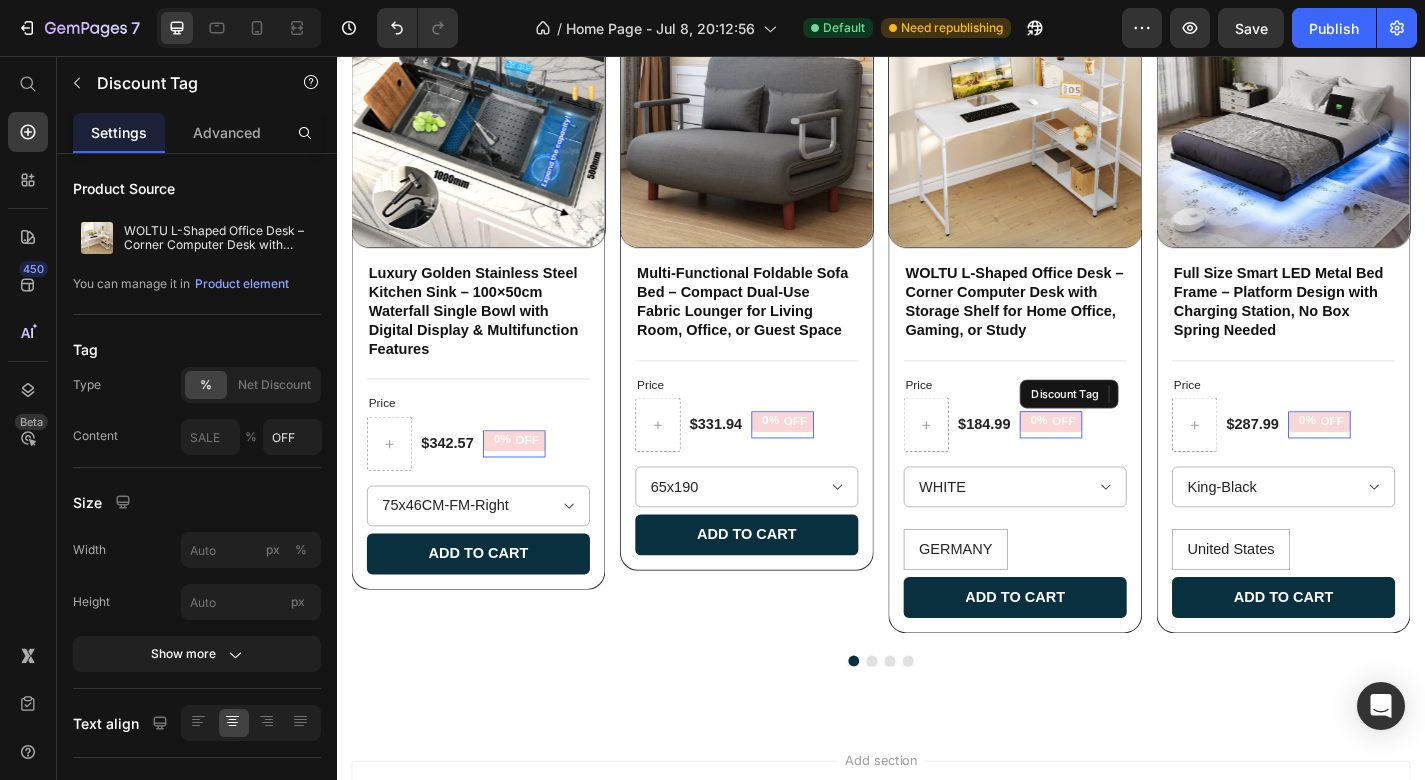 click on "OFF" at bounding box center [1139, 459] 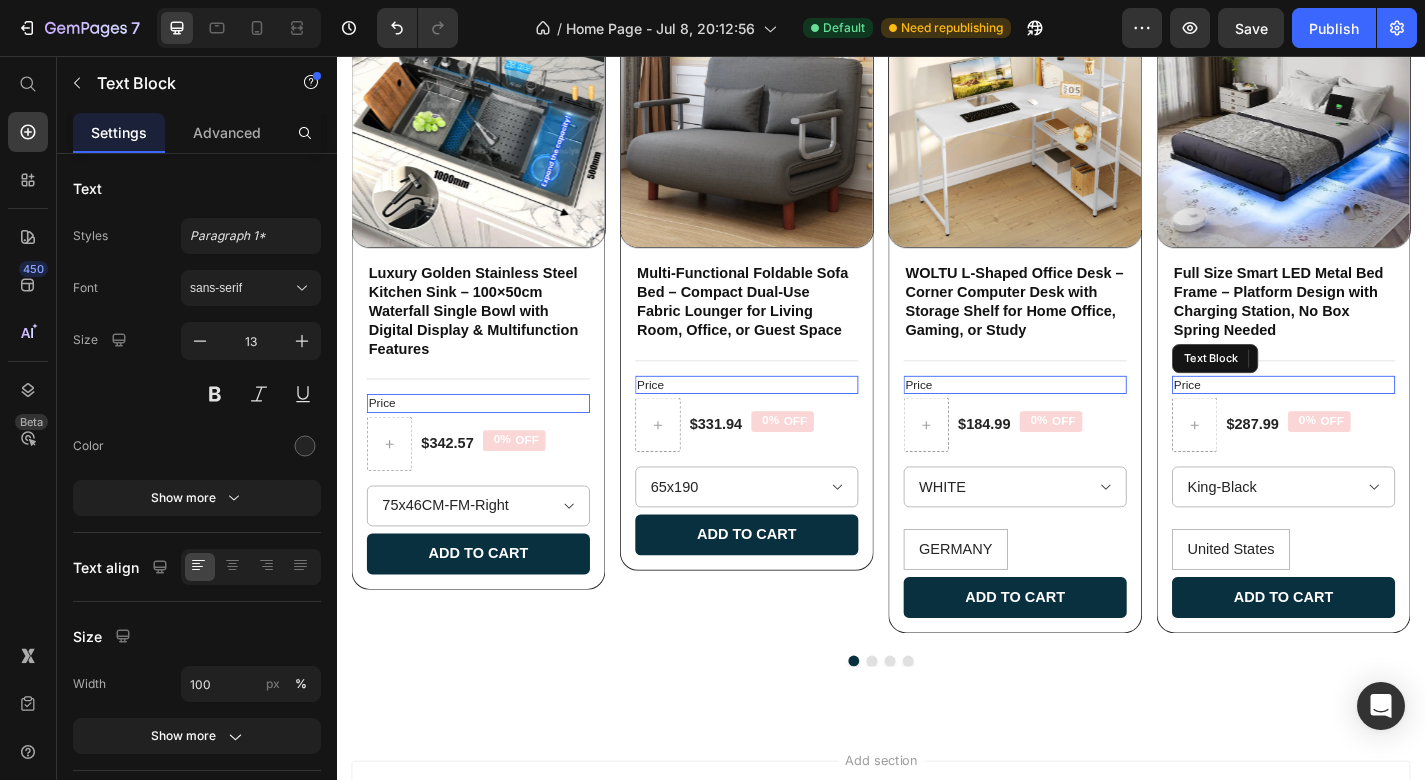 click on "Price" at bounding box center [1381, 419] 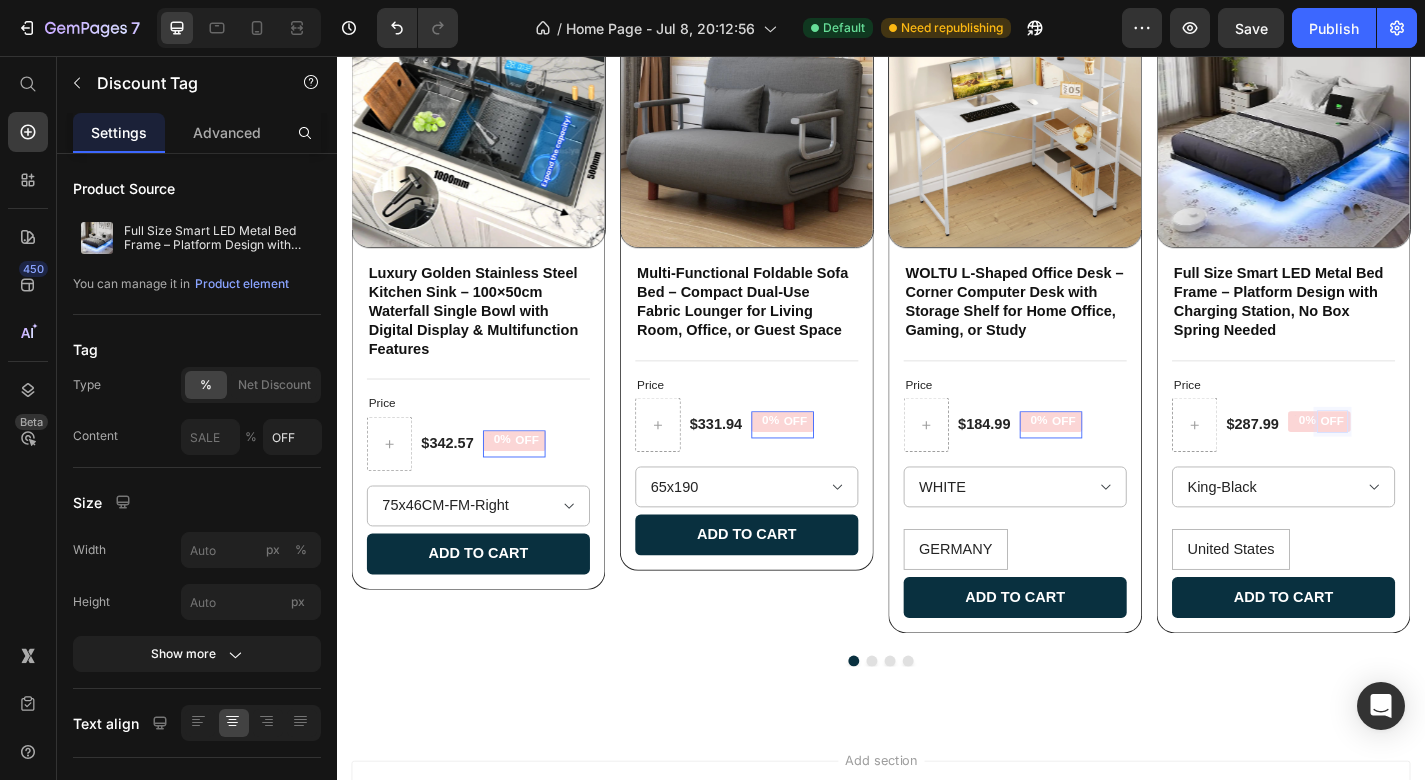 click on "OFF" at bounding box center (1435, 459) 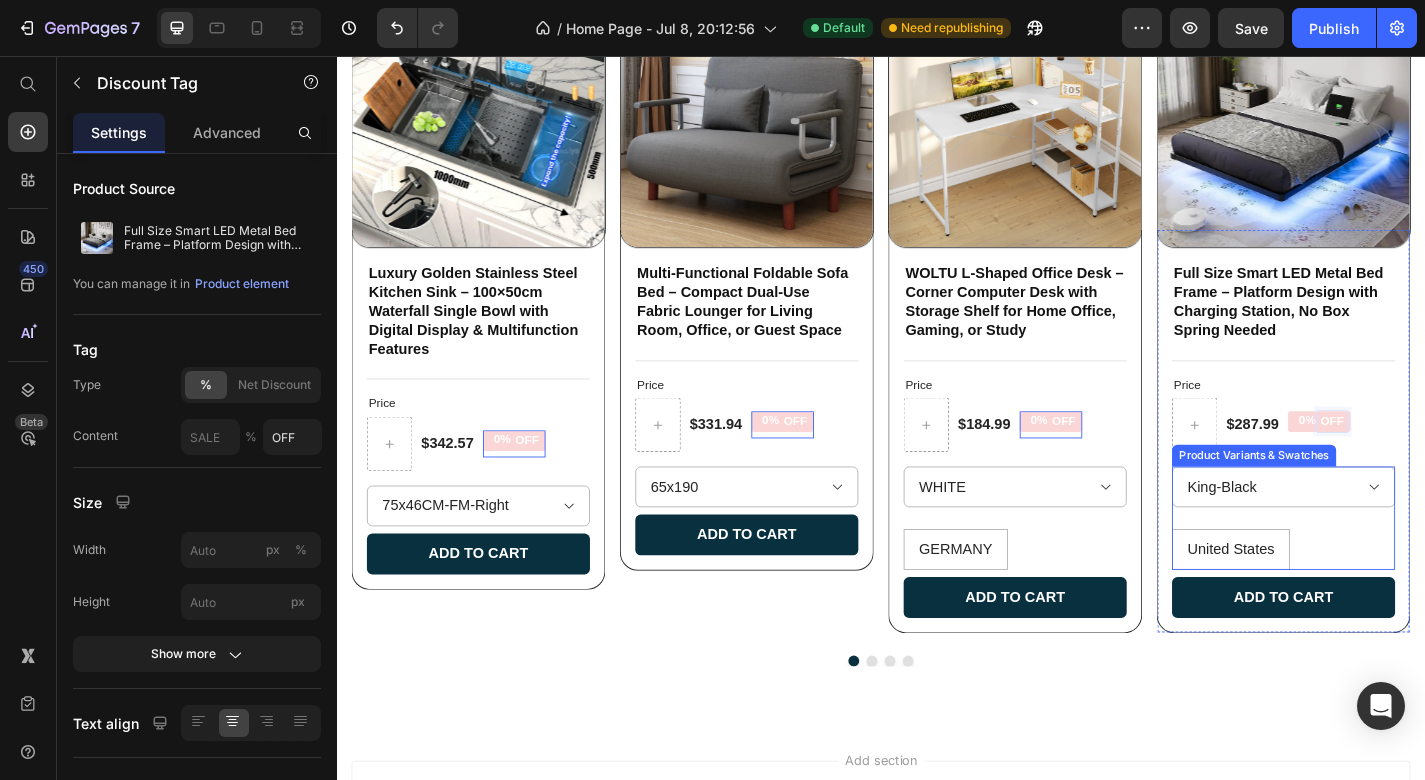 click on "0% OFF Discount Tag   0" at bounding box center [1420, 463] 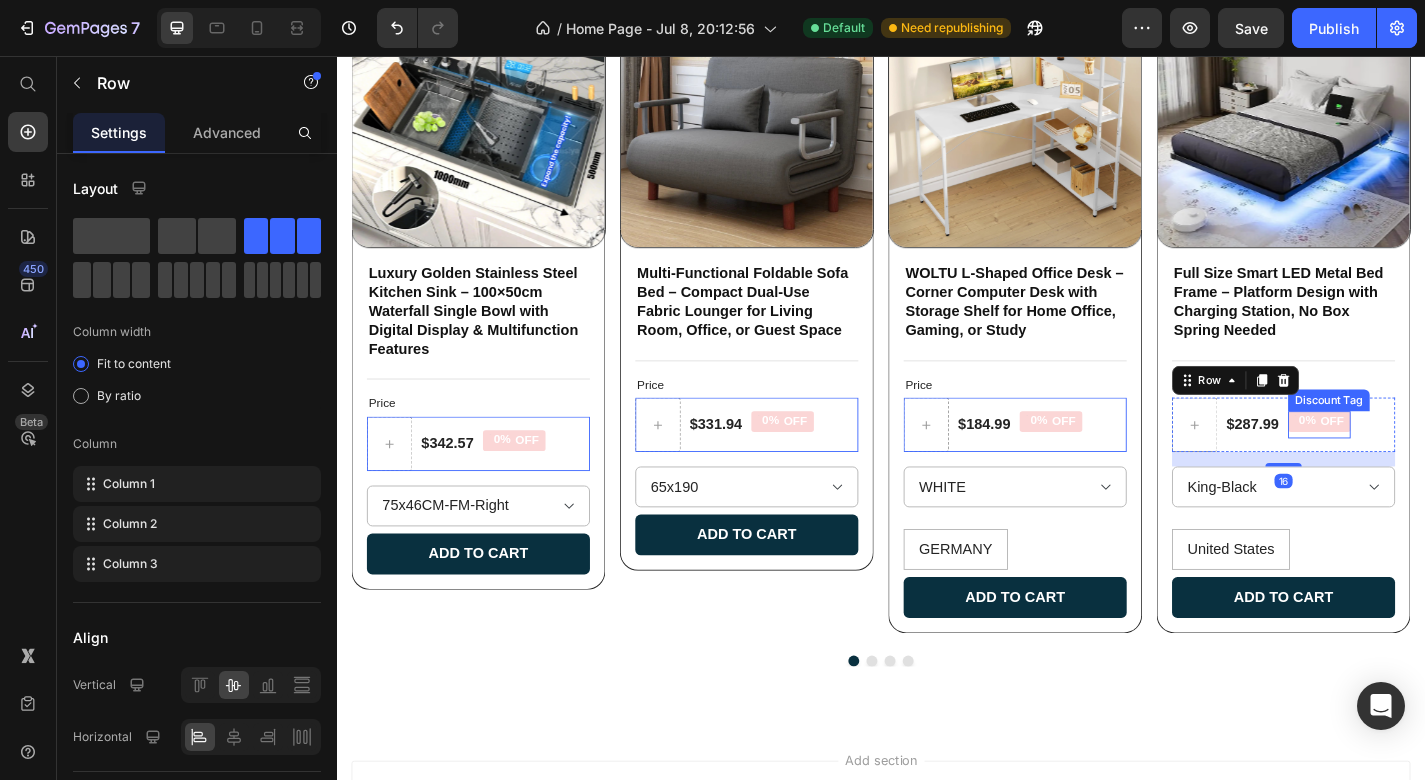 click on "OFF" at bounding box center (1435, 459) 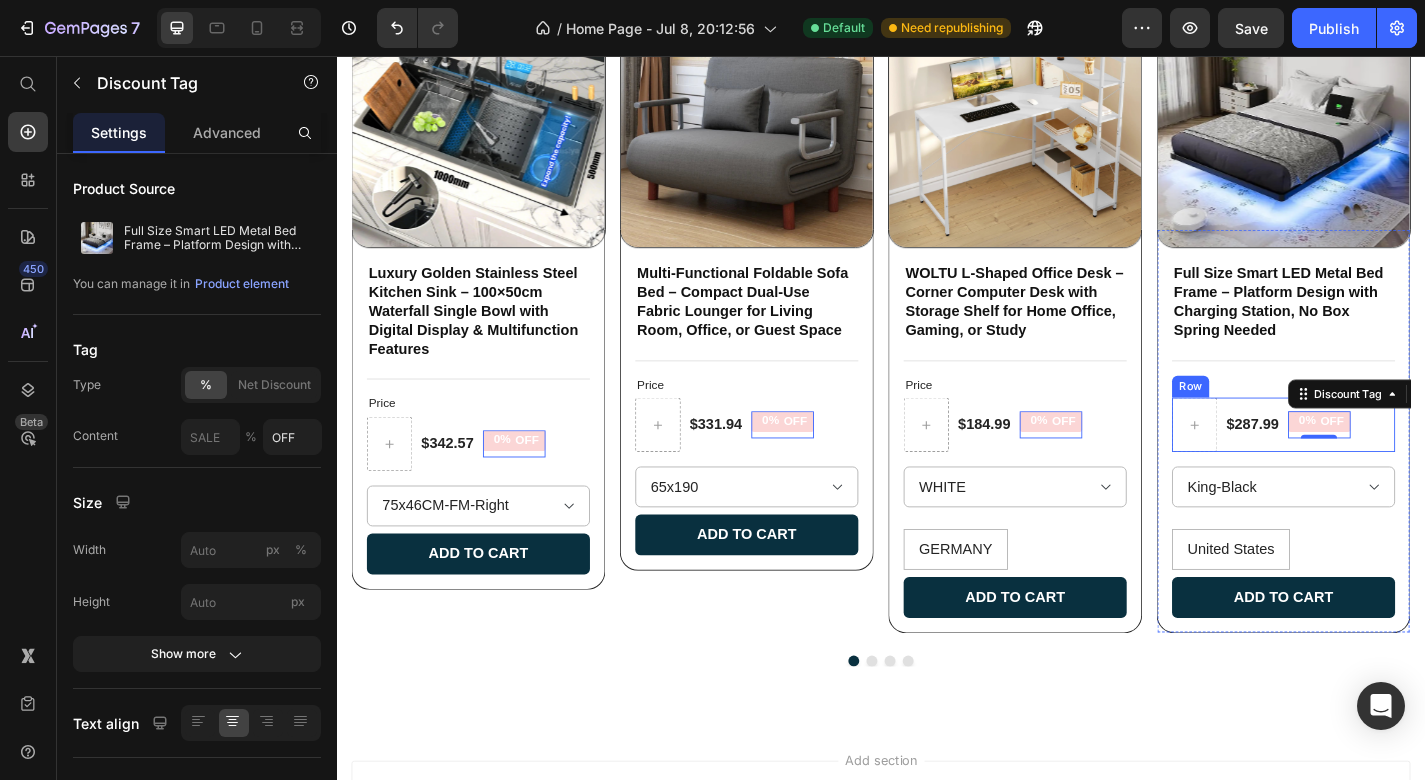scroll, scrollTop: 7287, scrollLeft: 0, axis: vertical 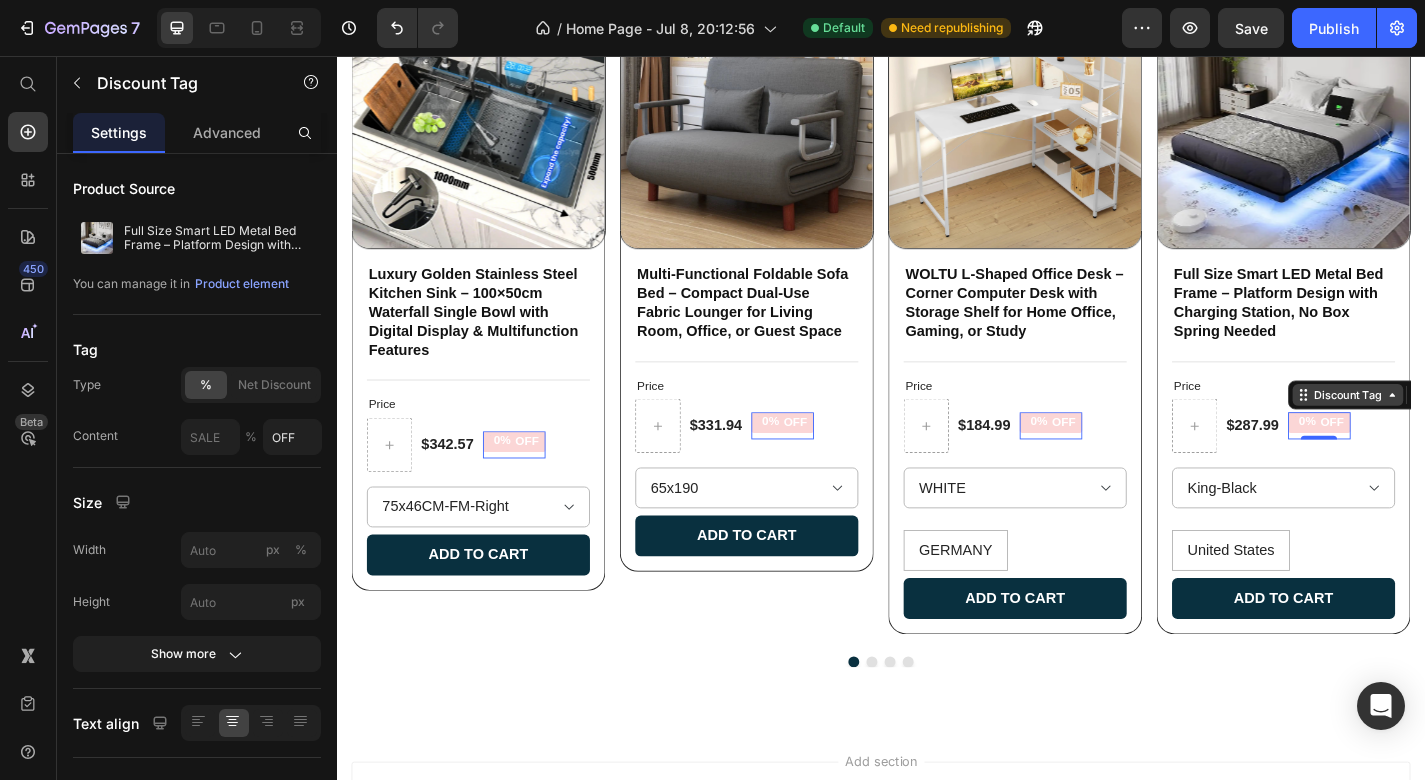 click 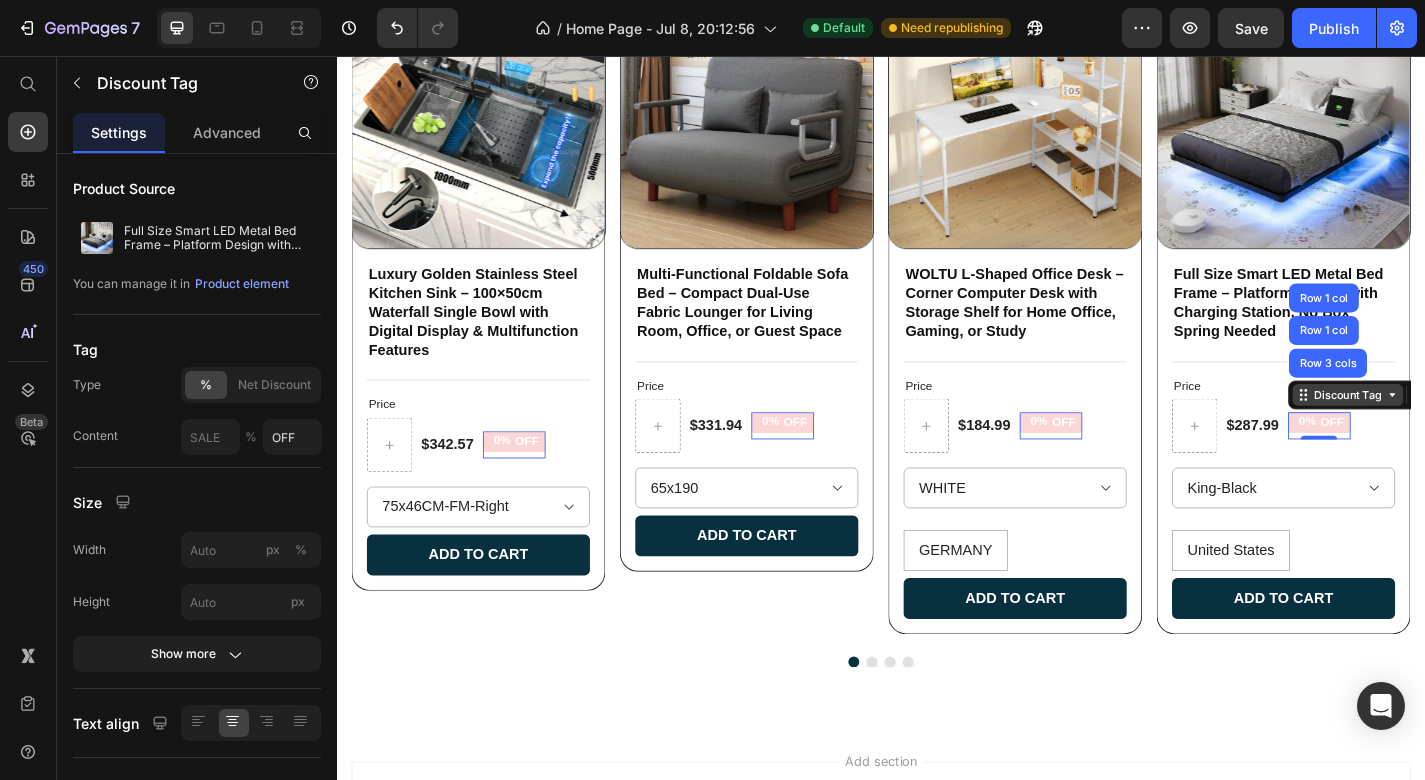 click on "Discount Tag" at bounding box center (1452, 430) 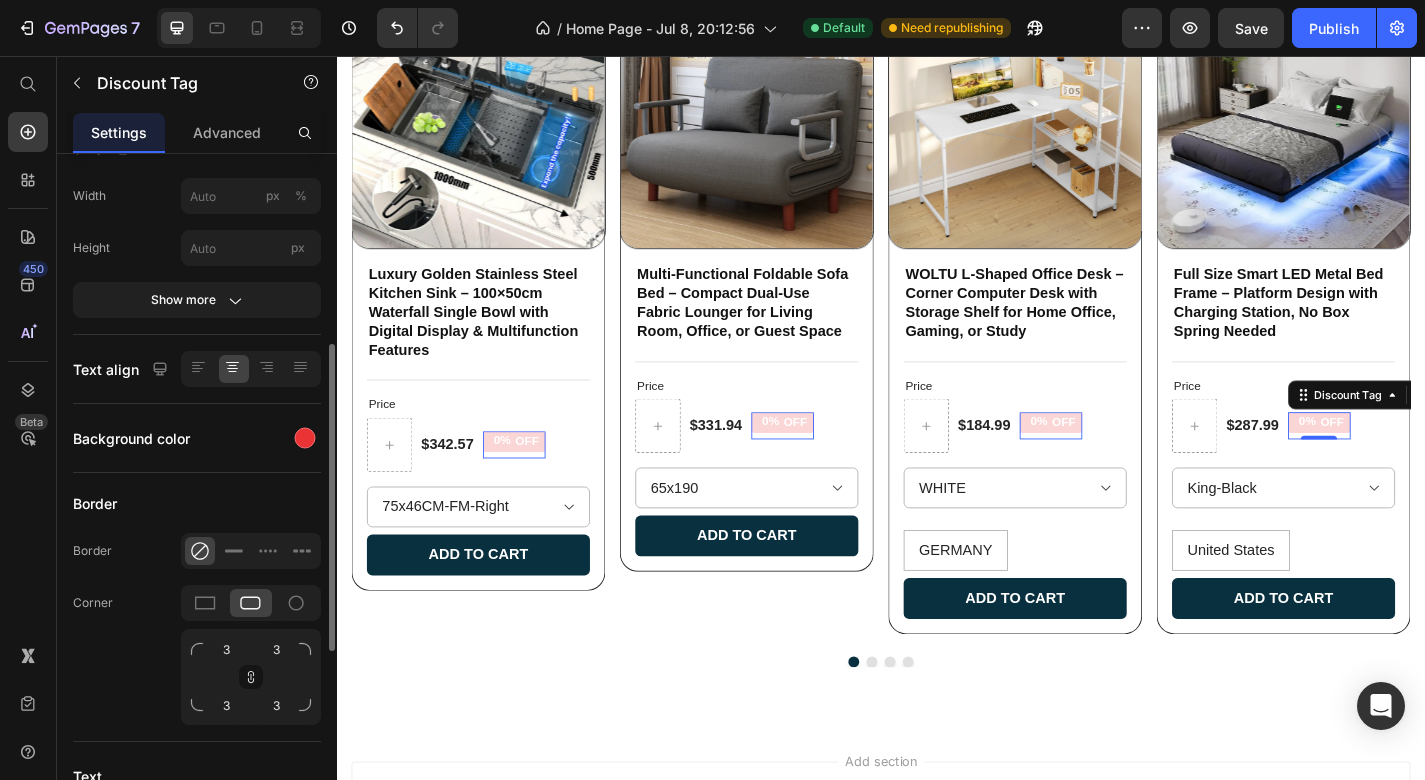 scroll, scrollTop: 384, scrollLeft: 0, axis: vertical 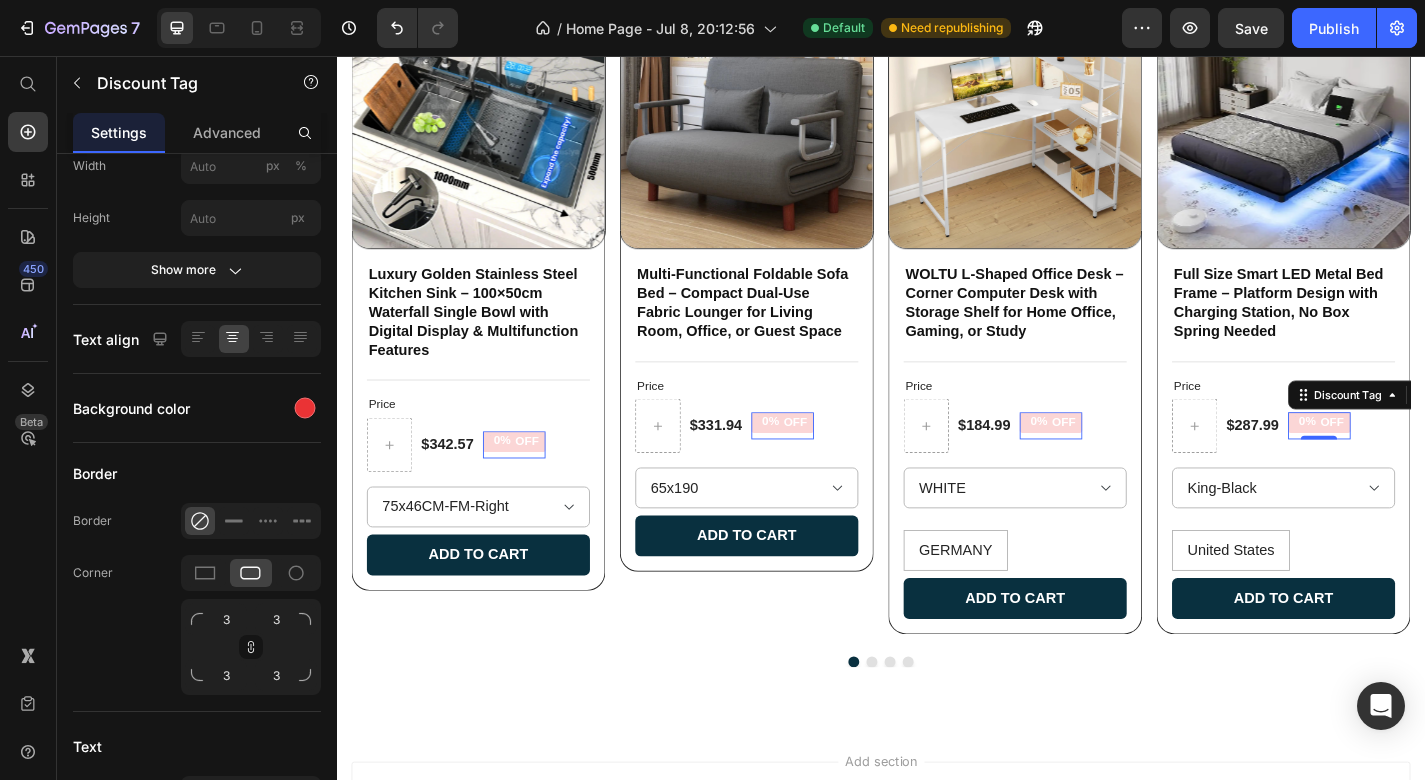 click on "0%" at bounding box center (815, 459) 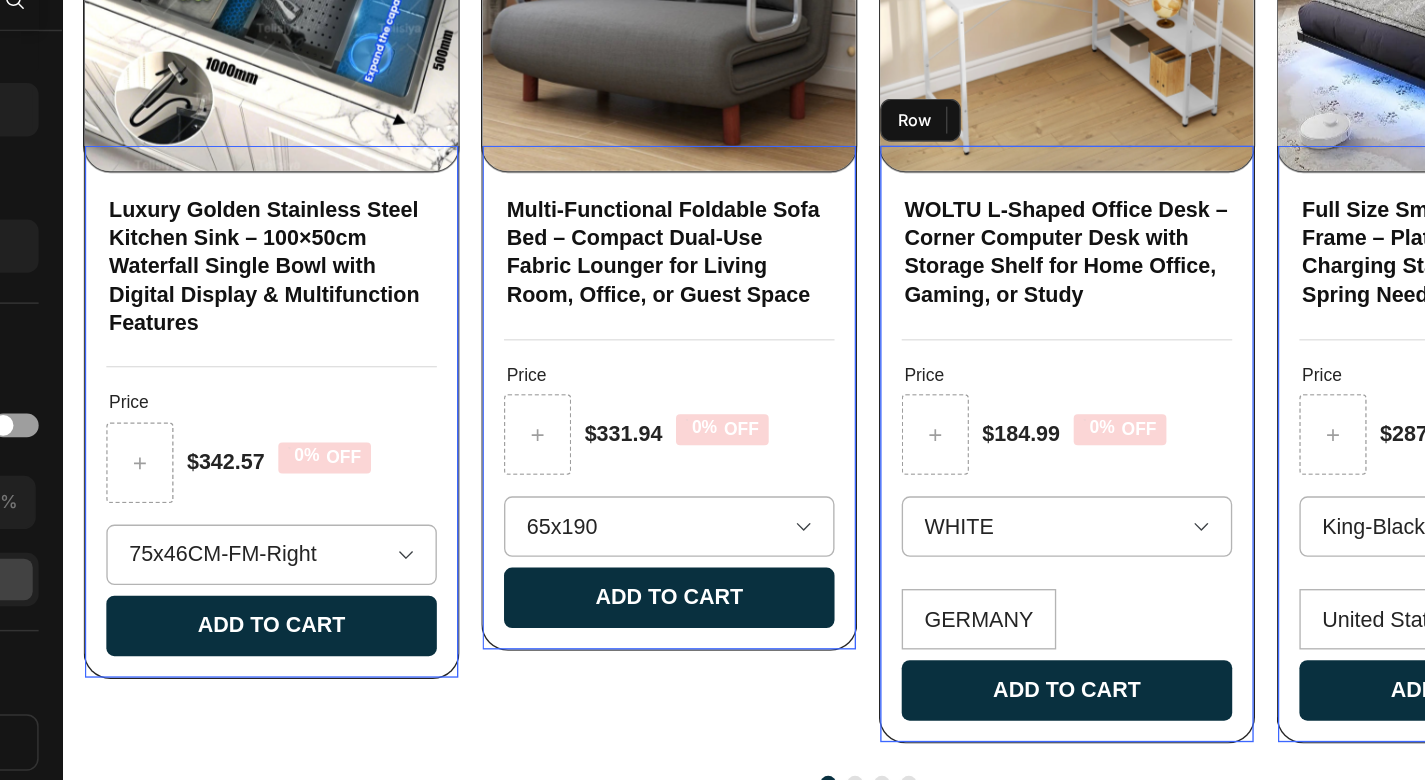 click on "WOLTU L-Shaped Office Desk – Corner Computer Desk with Storage Shelf for Home Office, Gaming, or Study Product Title                Title Line Price Text Block
$184.99 Product Price 0% OFF Discount Tag   0 Row WHITE GERMANY GERMANY GERMANY Product Variants & Swatches Add to cart Add to Cart" at bounding box center (810, 320) 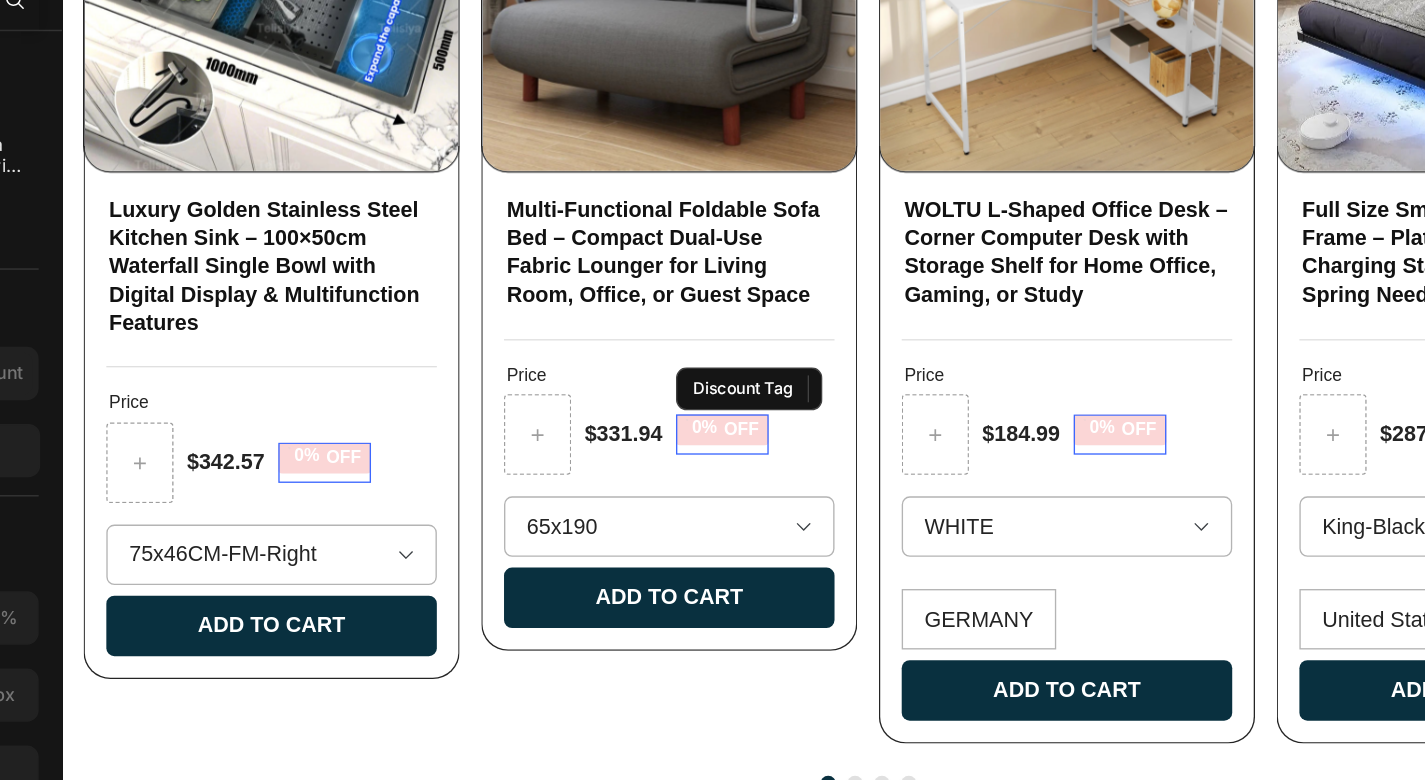 click on "OFF" at bounding box center (568, 291) 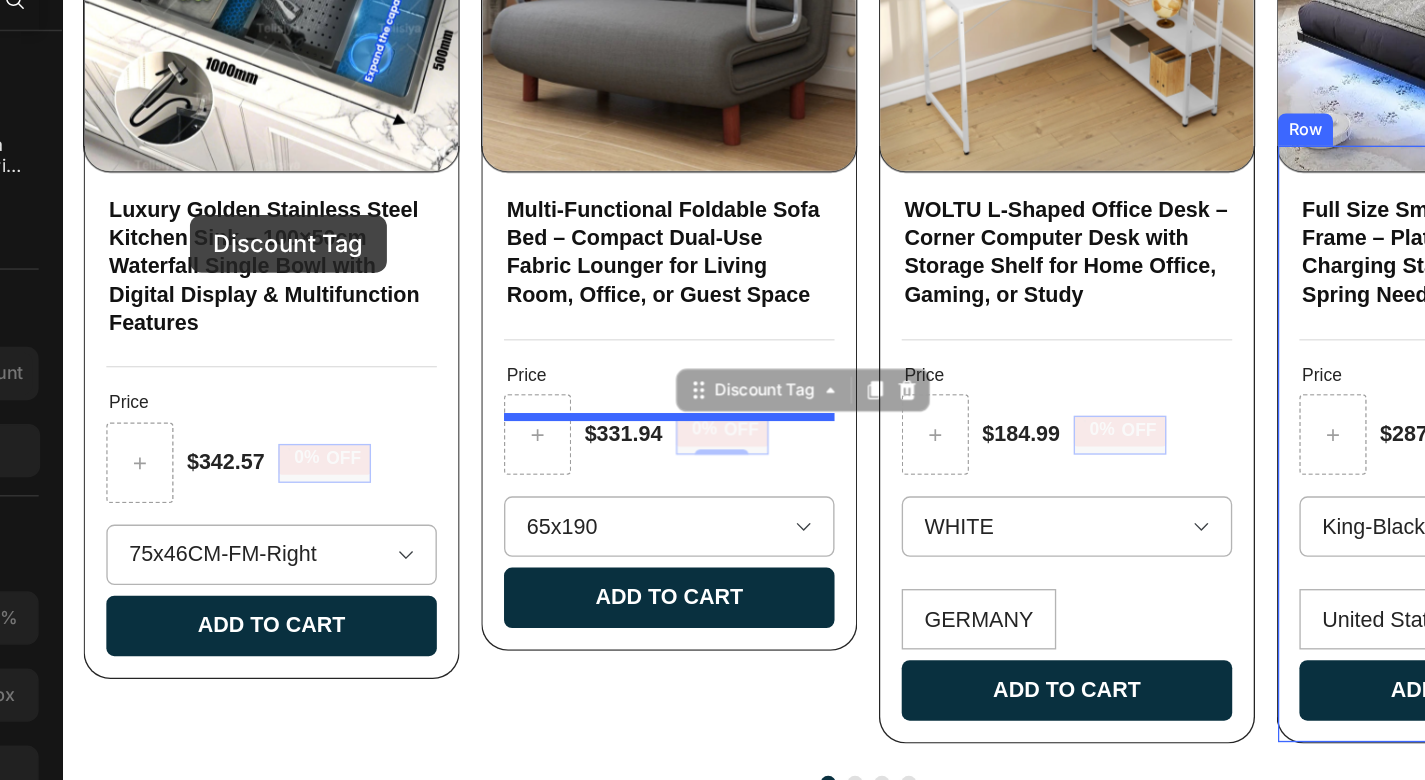 drag, startPoint x: 557, startPoint y: 282, endPoint x: 482, endPoint y: 279, distance: 75.059975 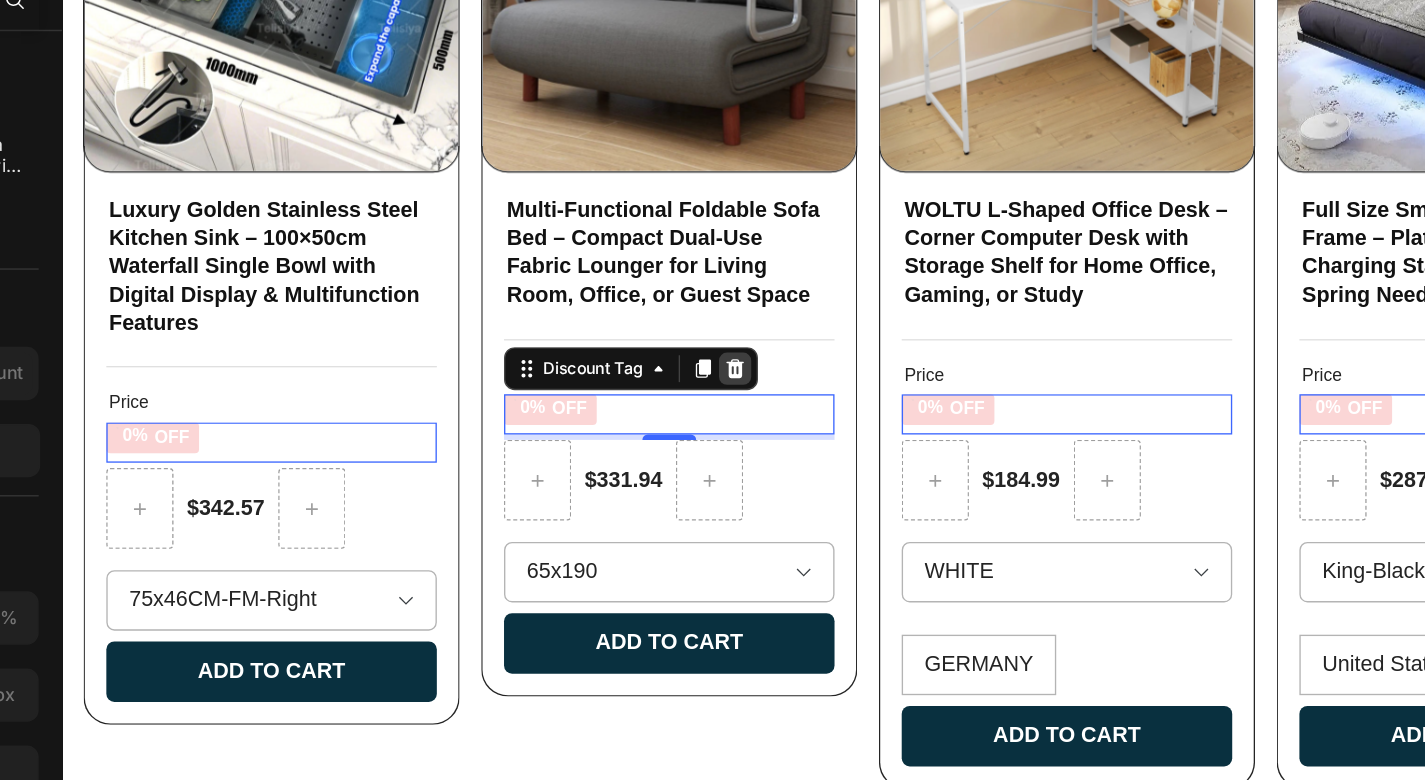 click 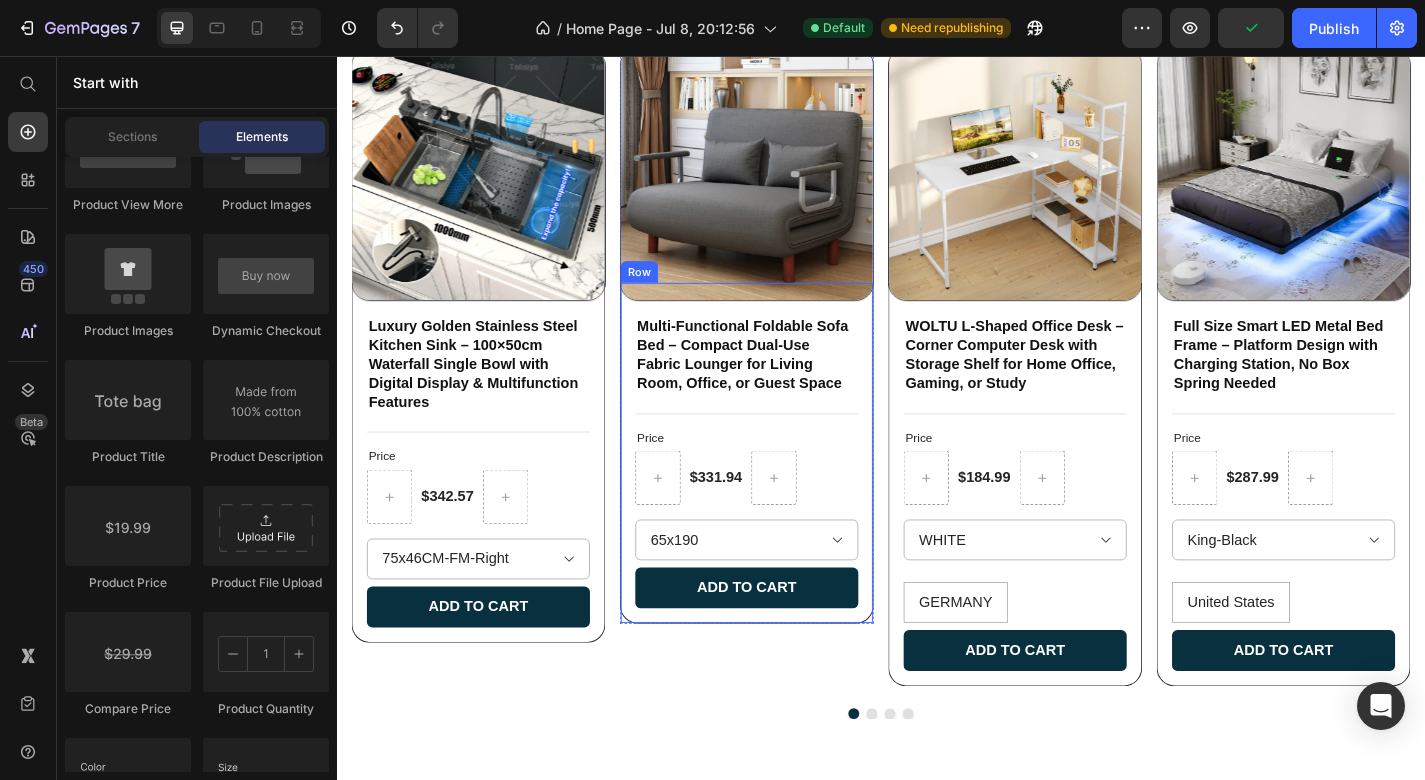 scroll, scrollTop: 7229, scrollLeft: 0, axis: vertical 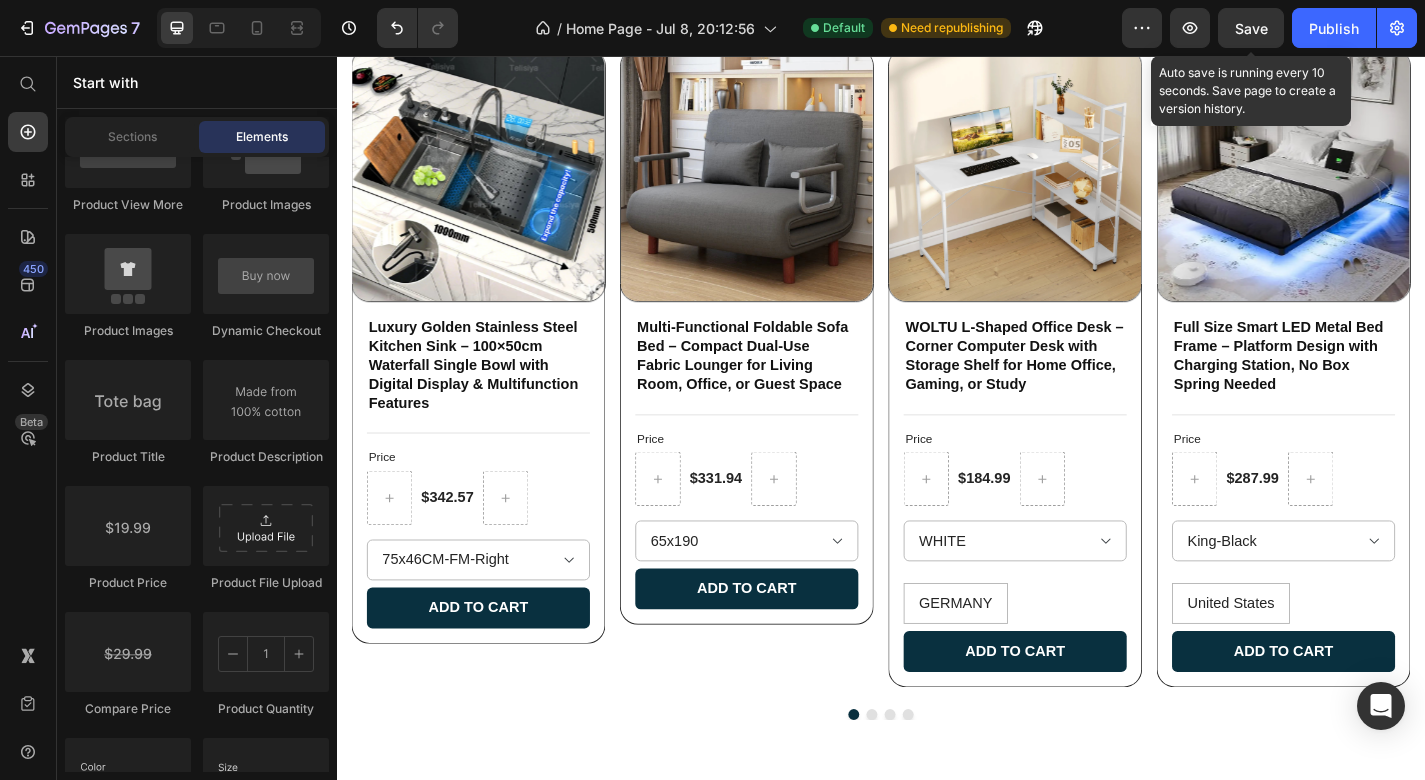 click on "Save" at bounding box center (1251, 28) 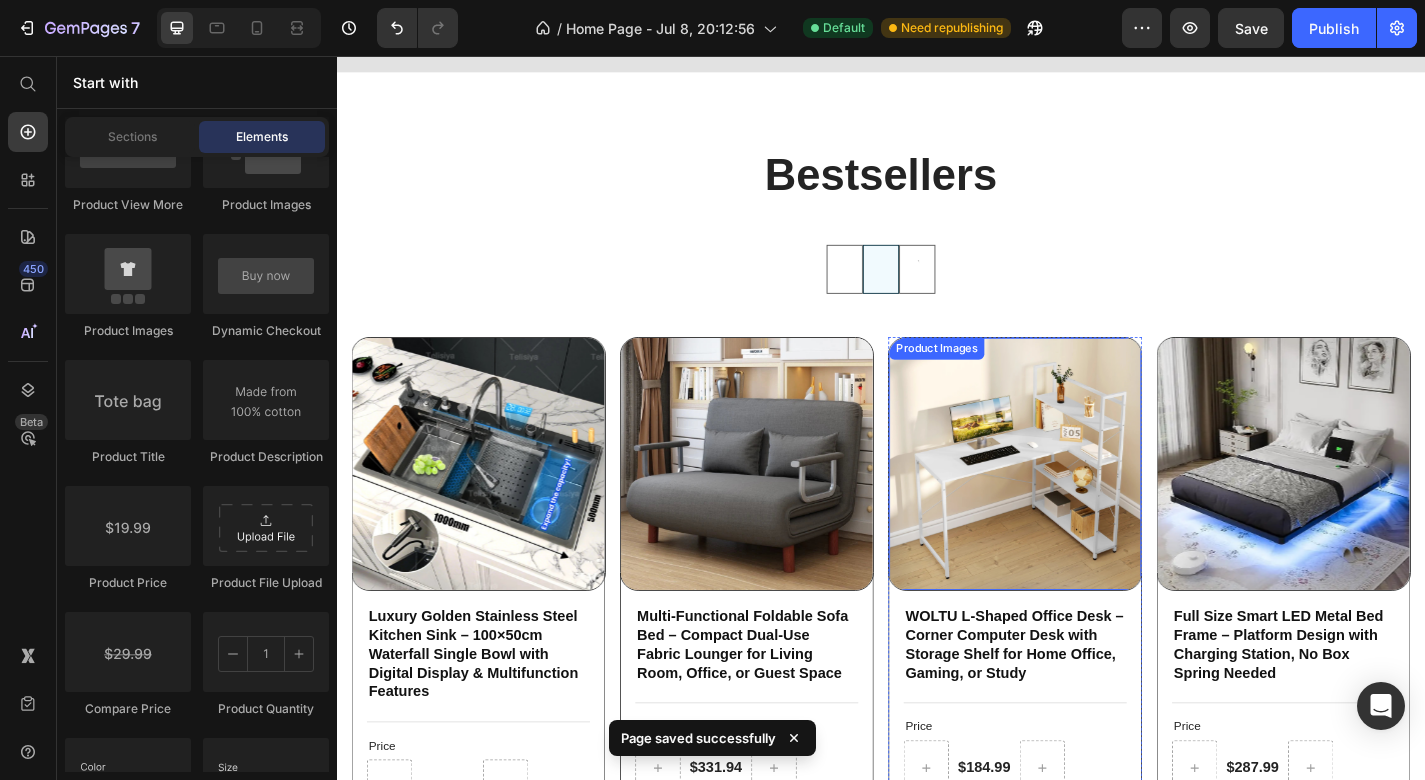 scroll, scrollTop: 6664, scrollLeft: 0, axis: vertical 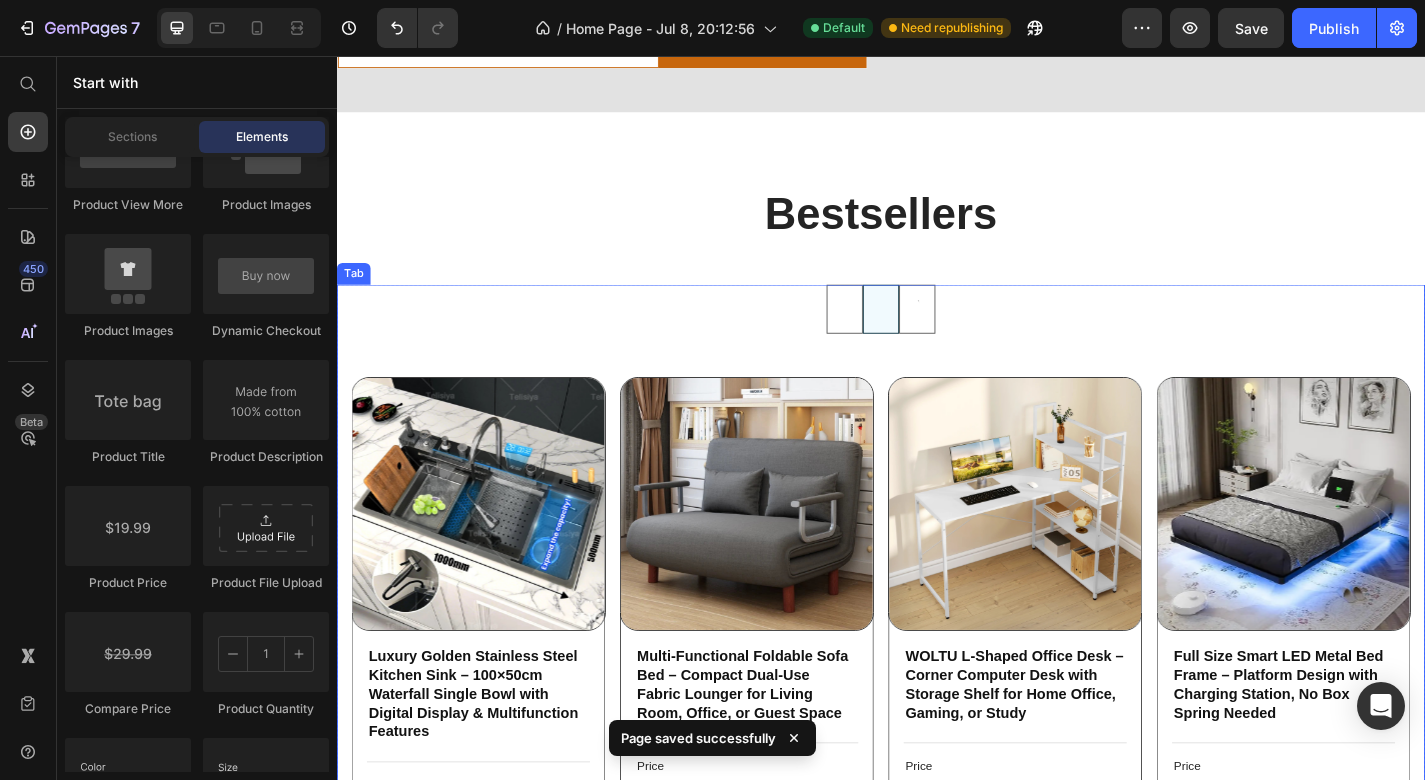 click at bounding box center (977, 335) 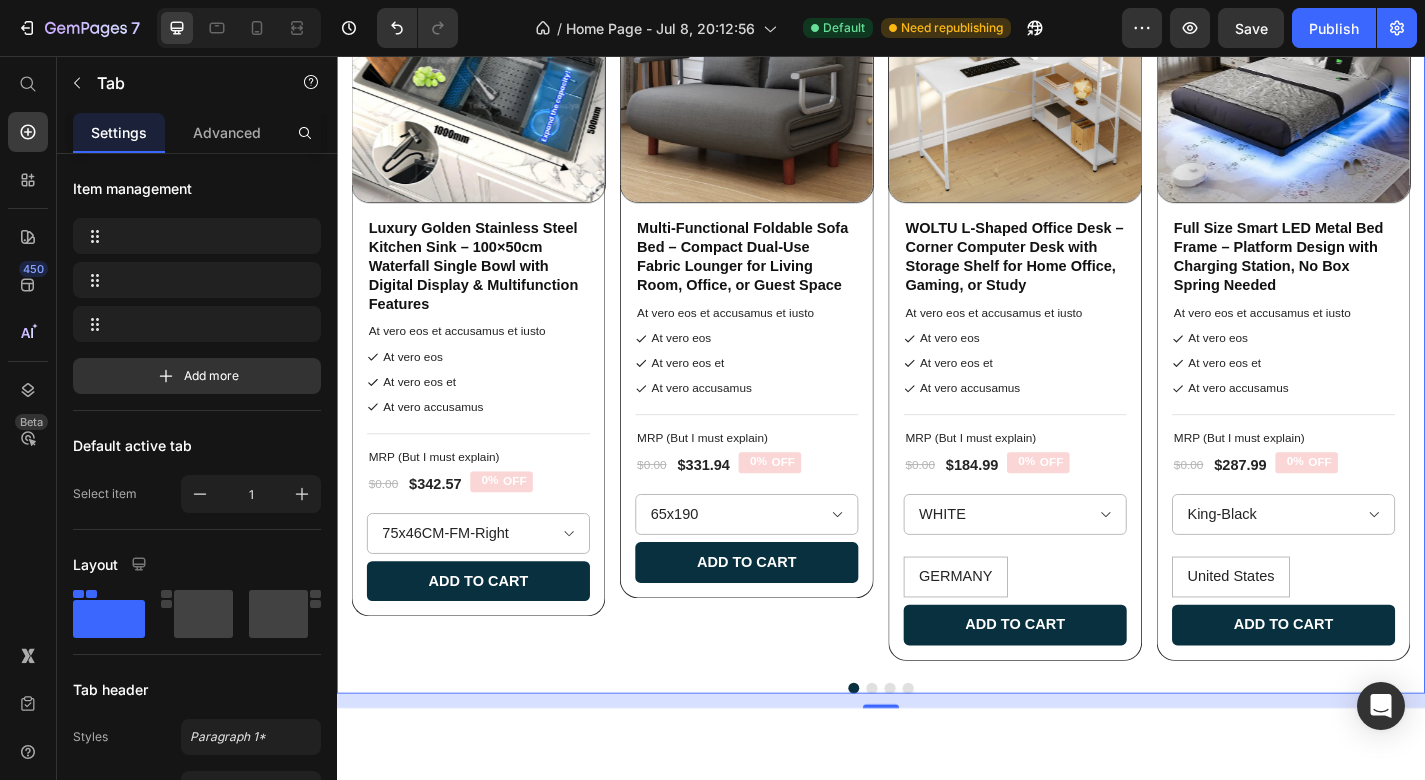 scroll, scrollTop: 7340, scrollLeft: 0, axis: vertical 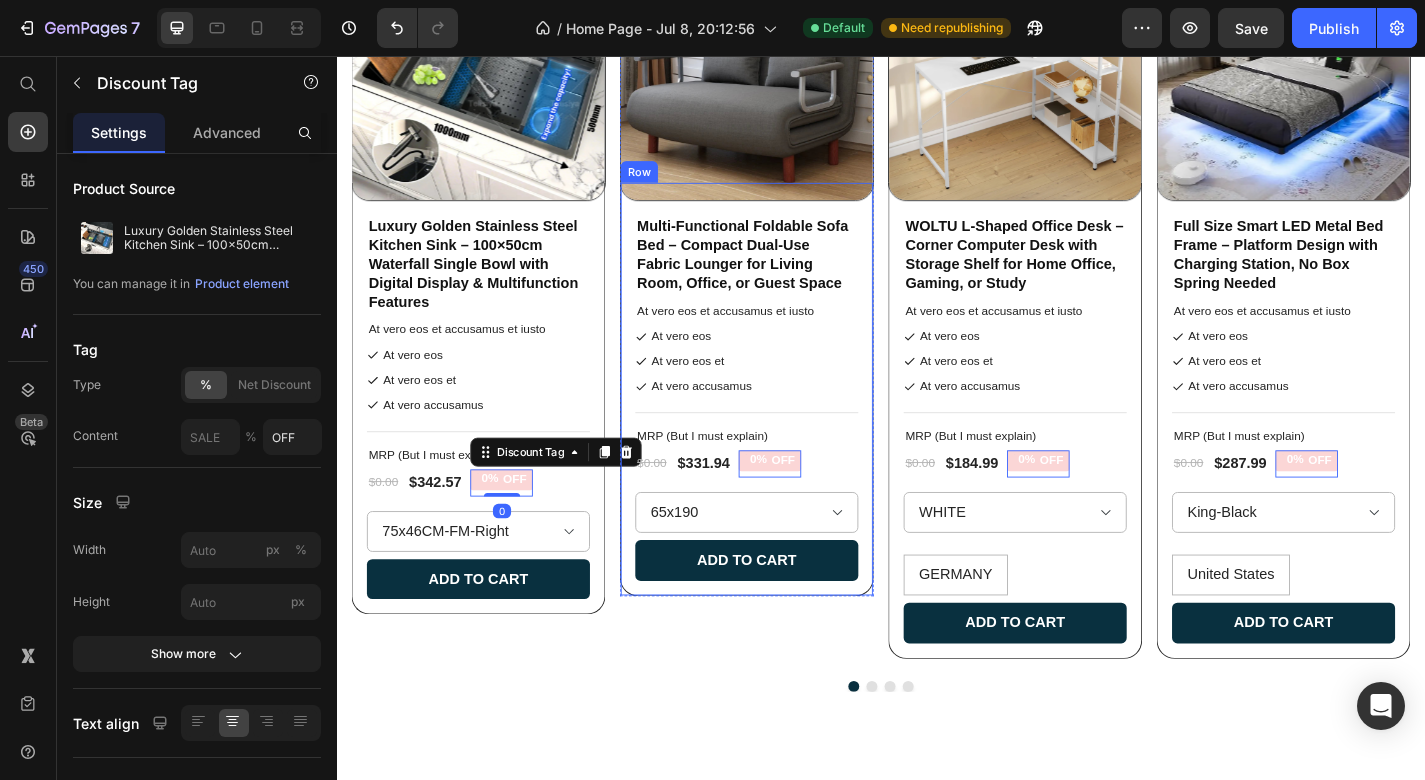 click on "Multi-Functional Foldable Sofa Bed – Compact Dual-Use Fabric Lounger for Living Room, Office, or Guest Space Product Title At vero eos et accusamus et iusto Text Block
At vero eos
At vero eos et
At vero accusamus Item List                Title Line MRP (But I must explain) Text Block $0.00 Product Price $331.94 Product Price 0% OFF Discount Tag   0 Row 65x190 65x190 1 65x190 2 65x190 3 65x190 4 65x190 5 80x190 120x190 80x190 1 80x190 2 65x190 6 65x190 7 120x190 1 120x190 2 80x190 3 80x190 4 80x190 5 80x190 6 Product Variants & Swatches Add to cart Add to Cart Row" at bounding box center [789, 423] 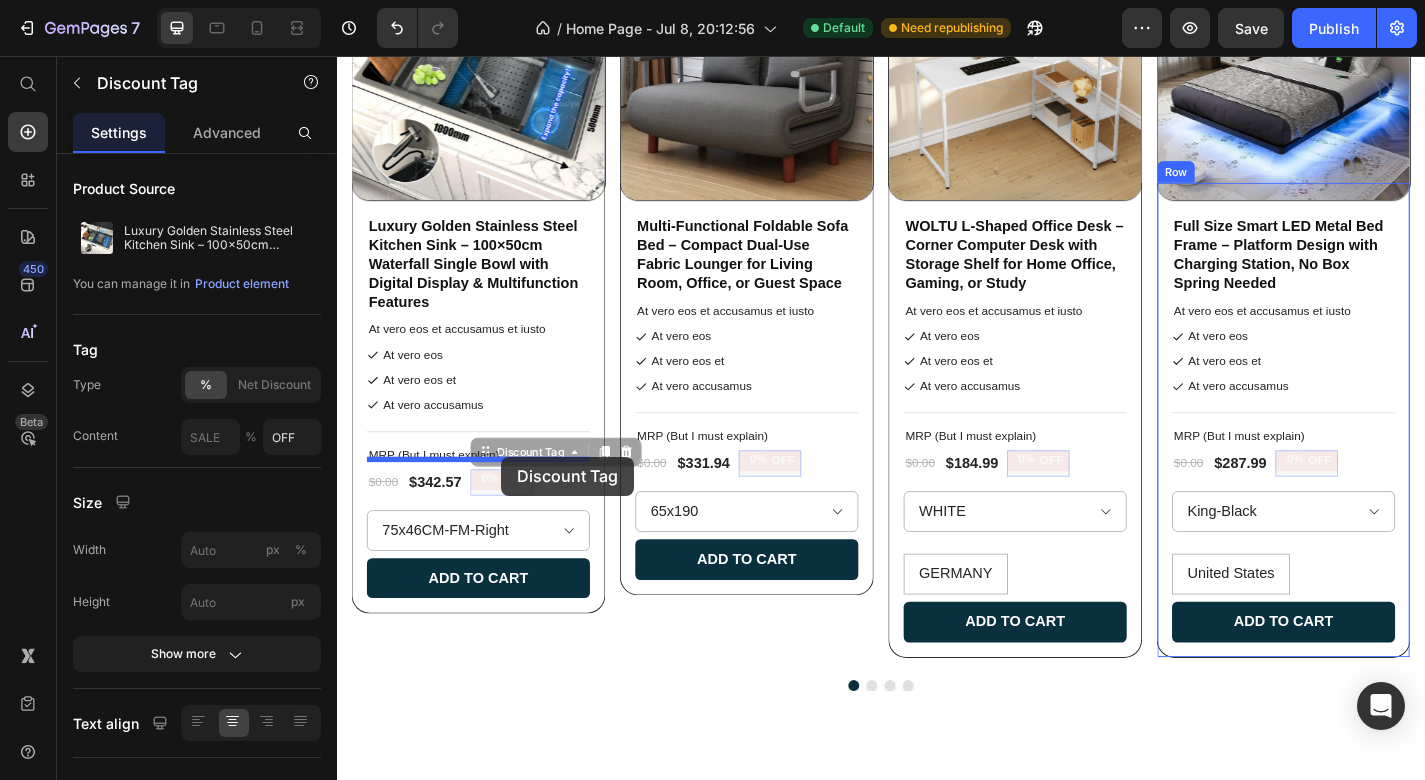 drag, startPoint x: 538, startPoint y: 534, endPoint x: 517, endPoint y: 498, distance: 41.677334 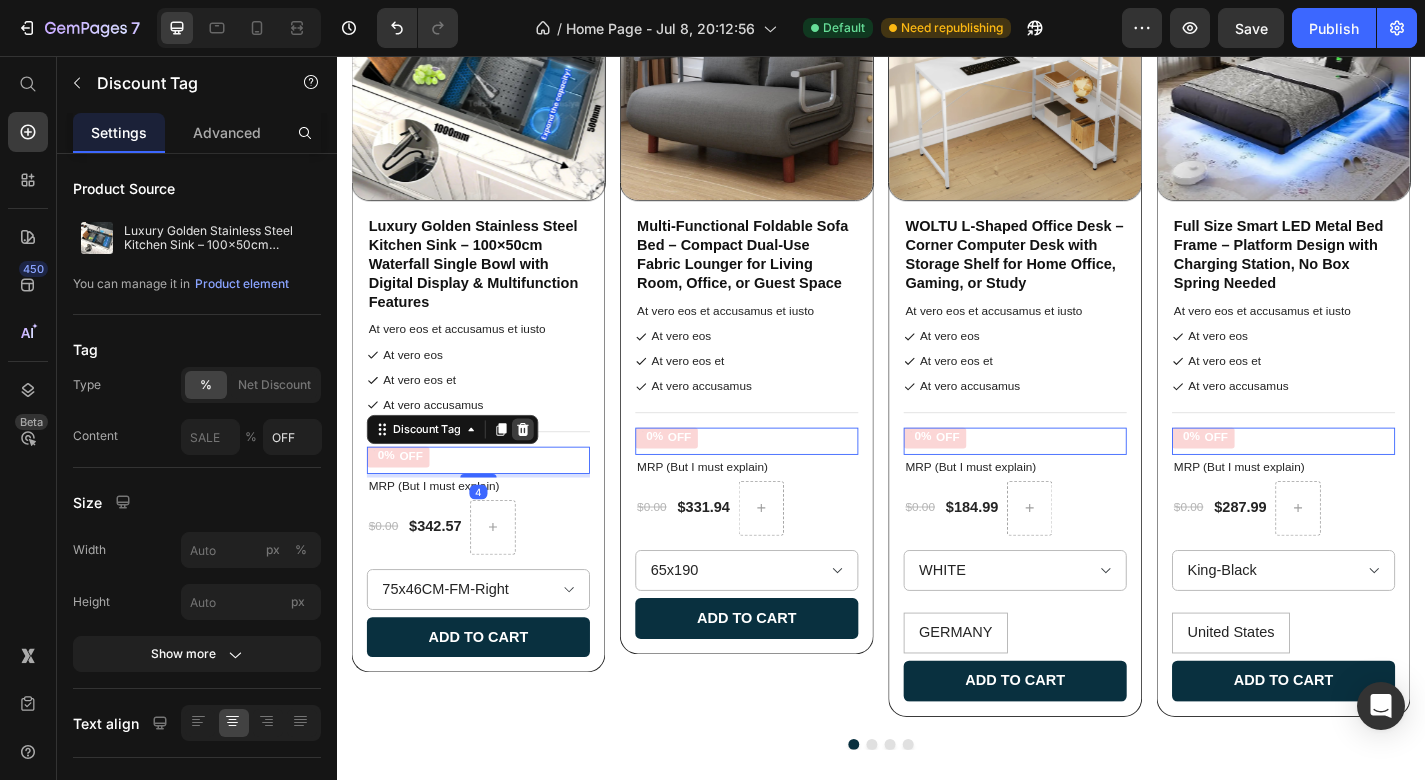click 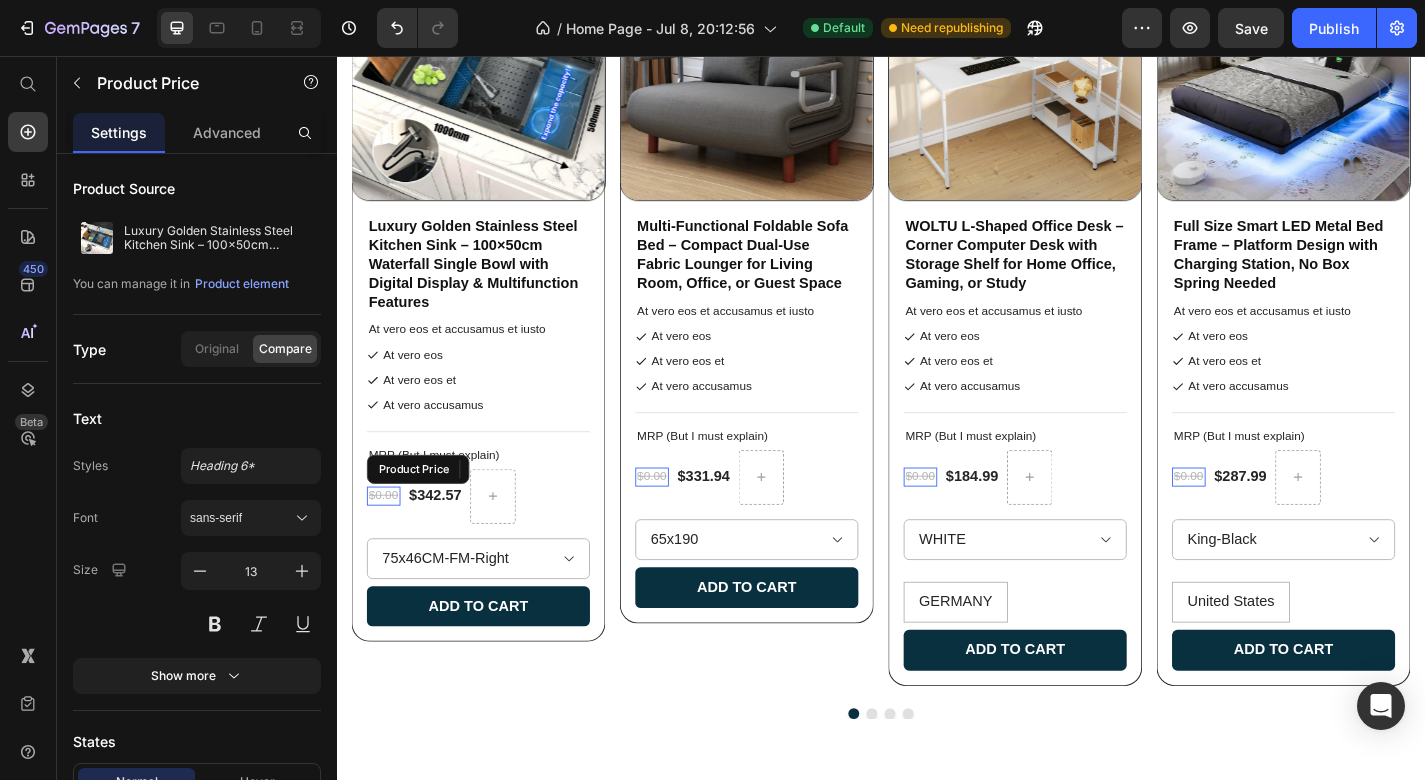 click on "$0.00" at bounding box center [388, 541] 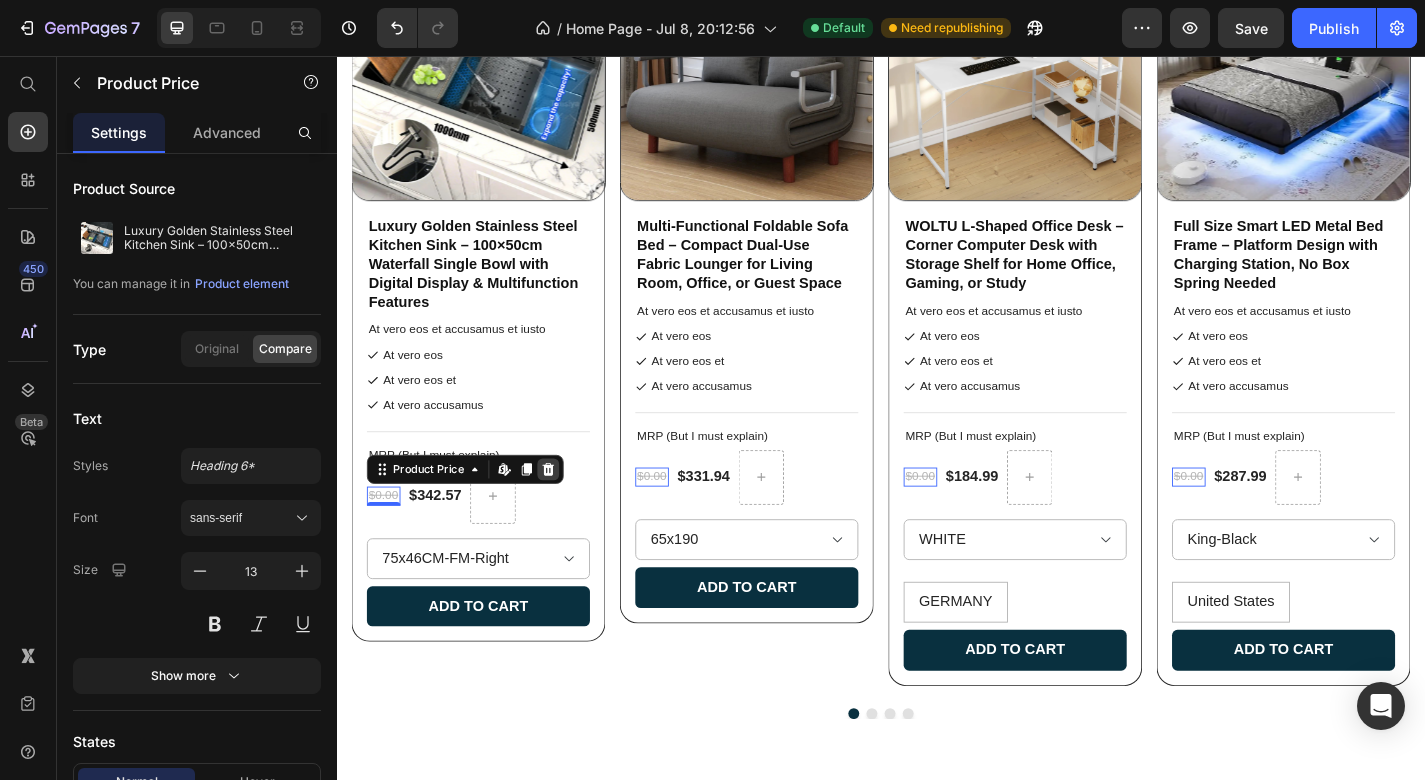 click 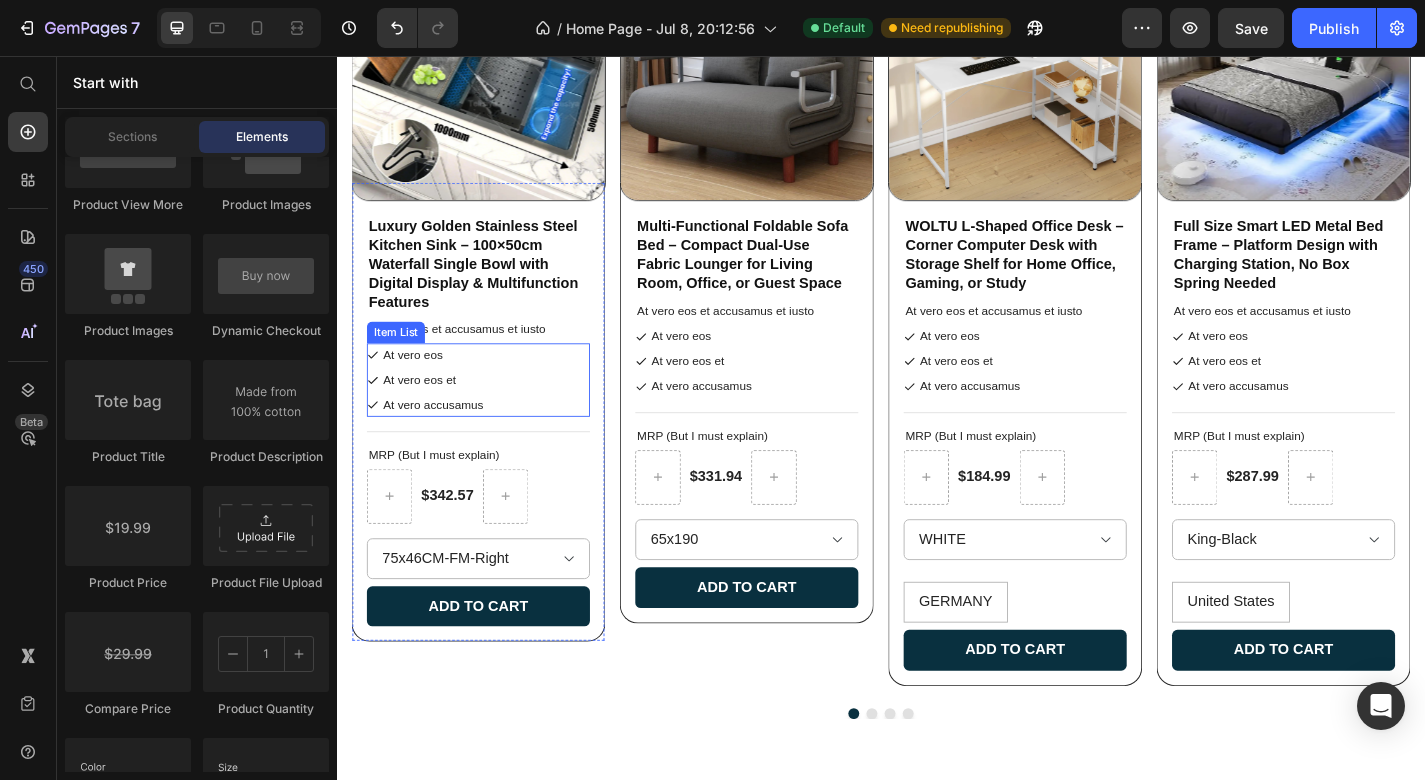 click on "At vero eos et" at bounding box center [443, 414] 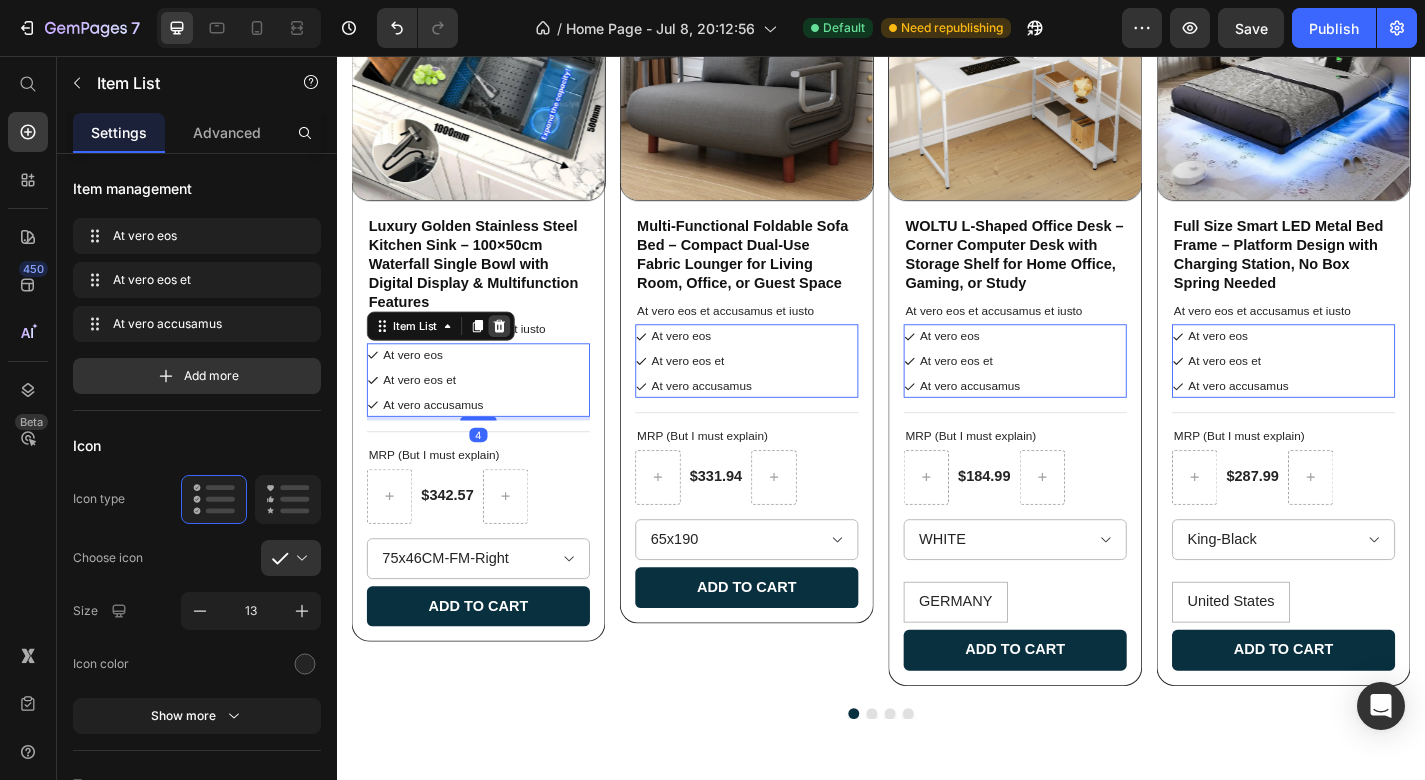 click 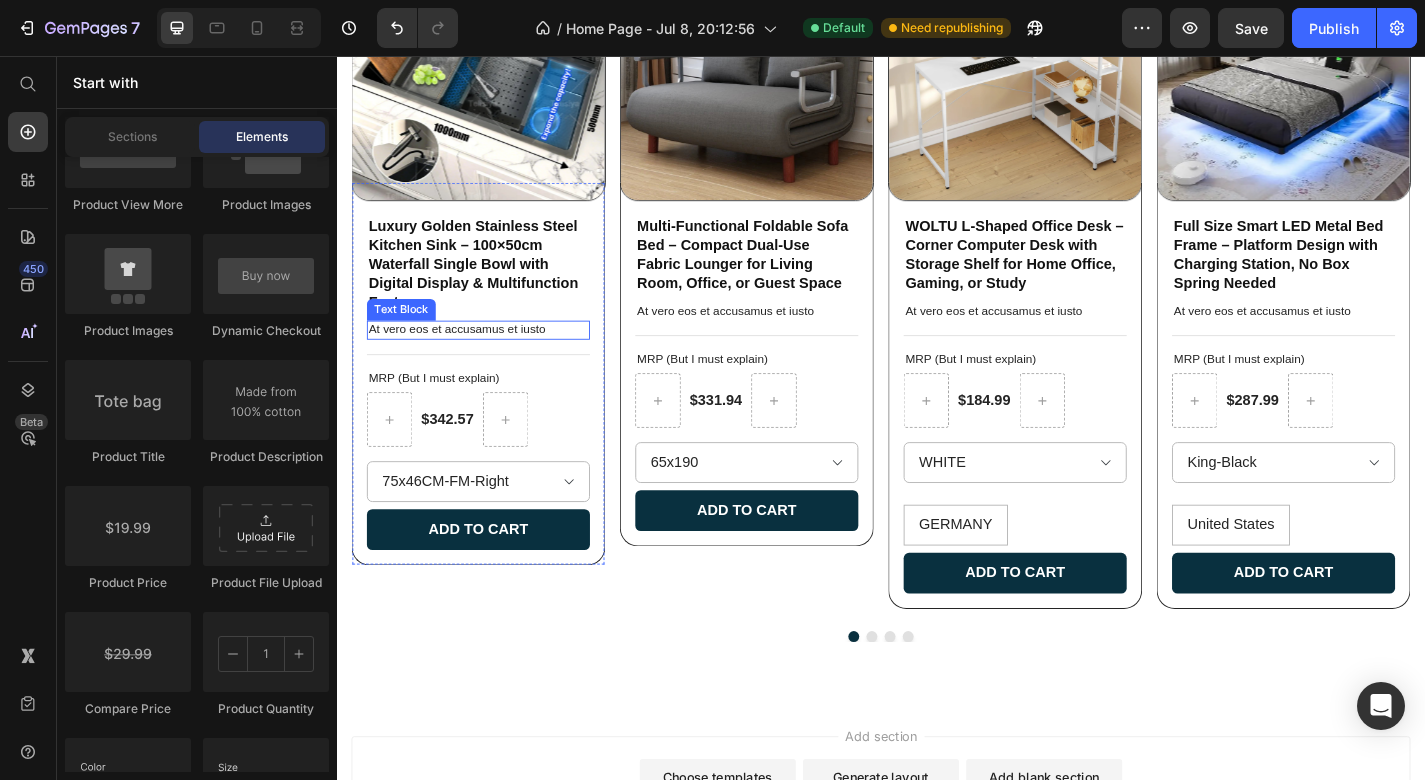 click on "At vero eos et accusamus et iusto" at bounding box center [493, 358] 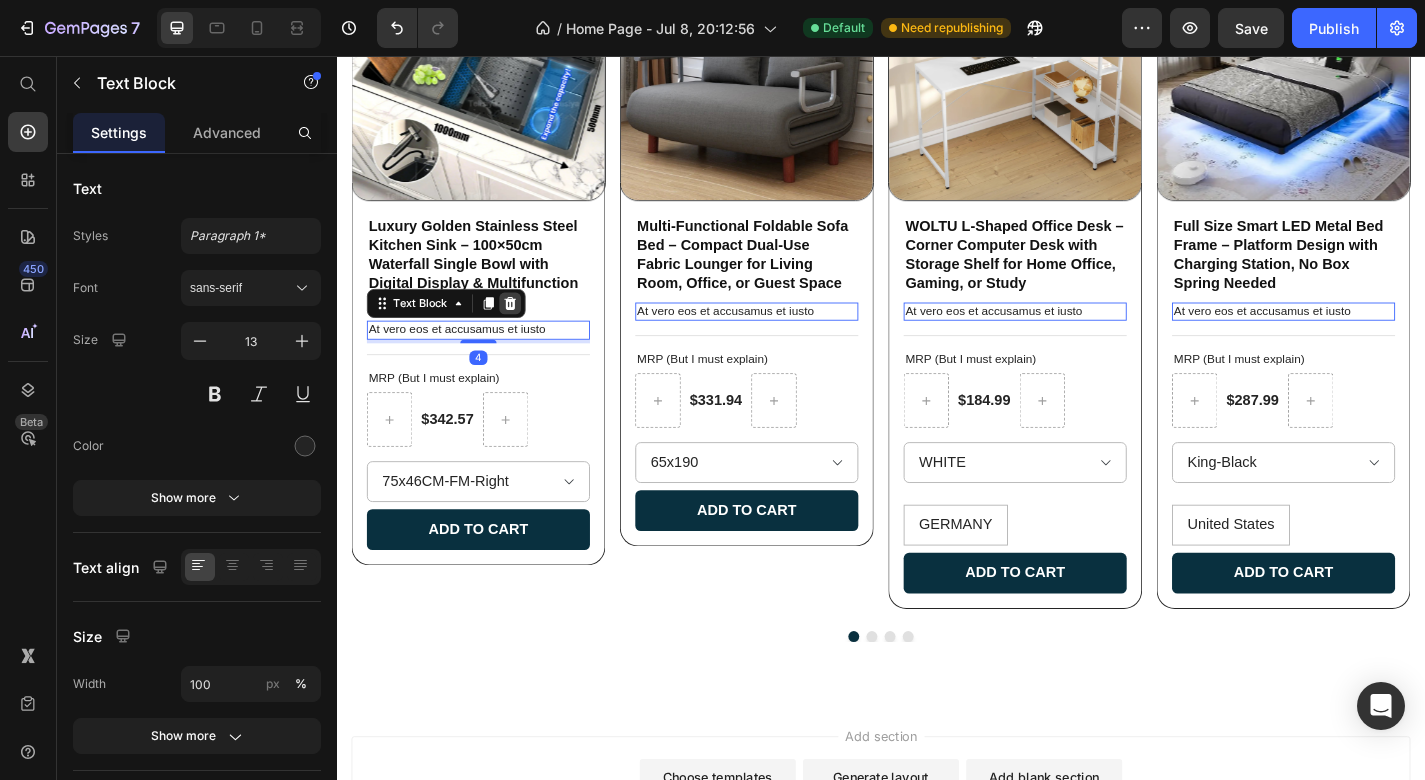 click 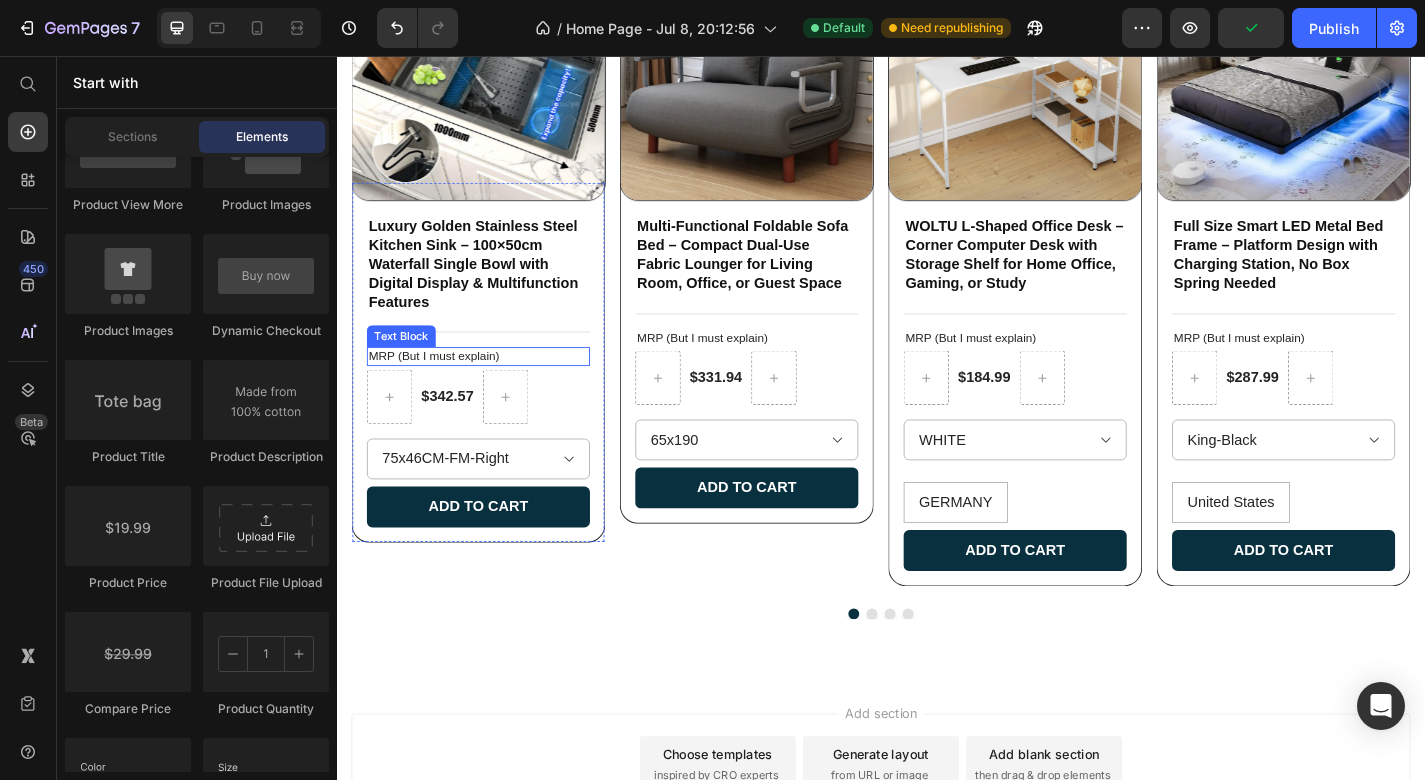 click on "MRP (But I must explain)" at bounding box center [493, 387] 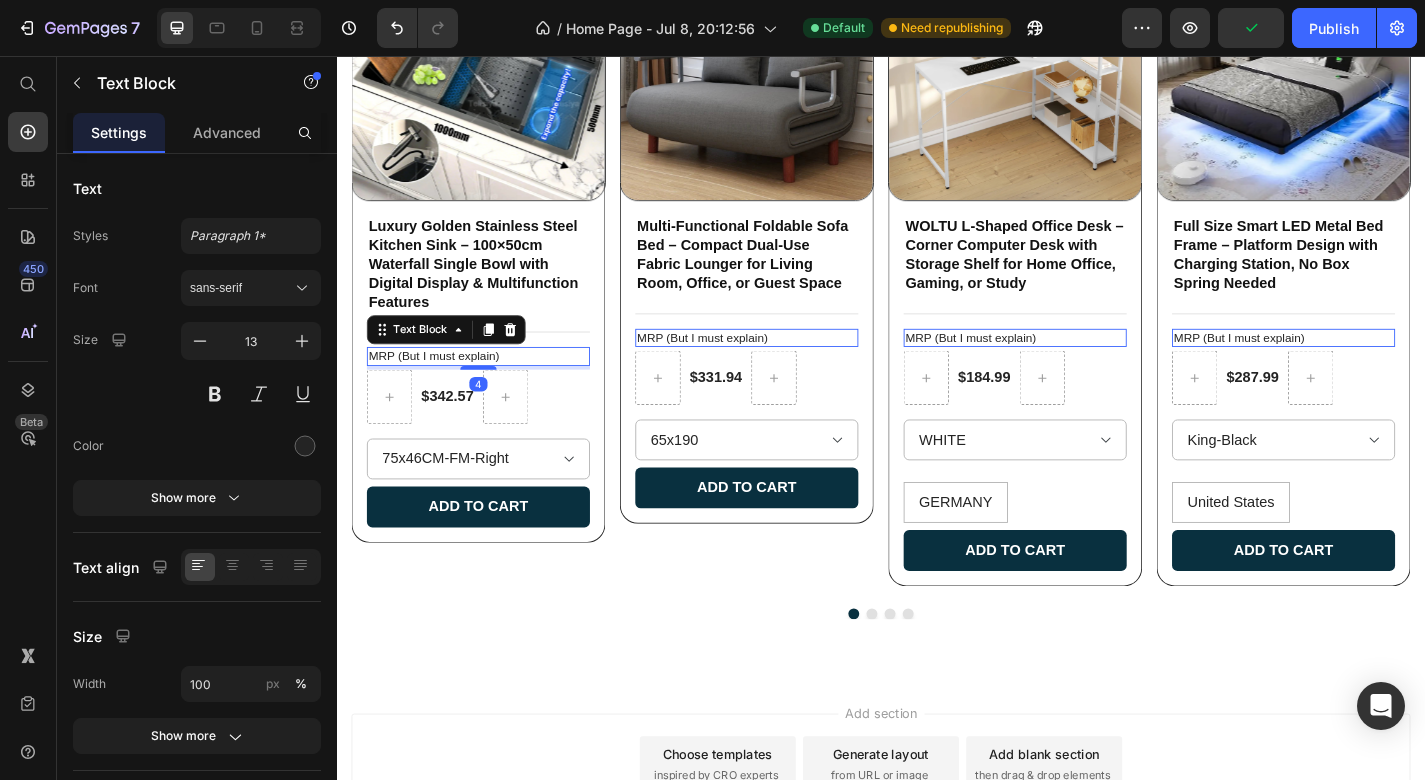 click on "MRP (But I must explain)" at bounding box center [493, 387] 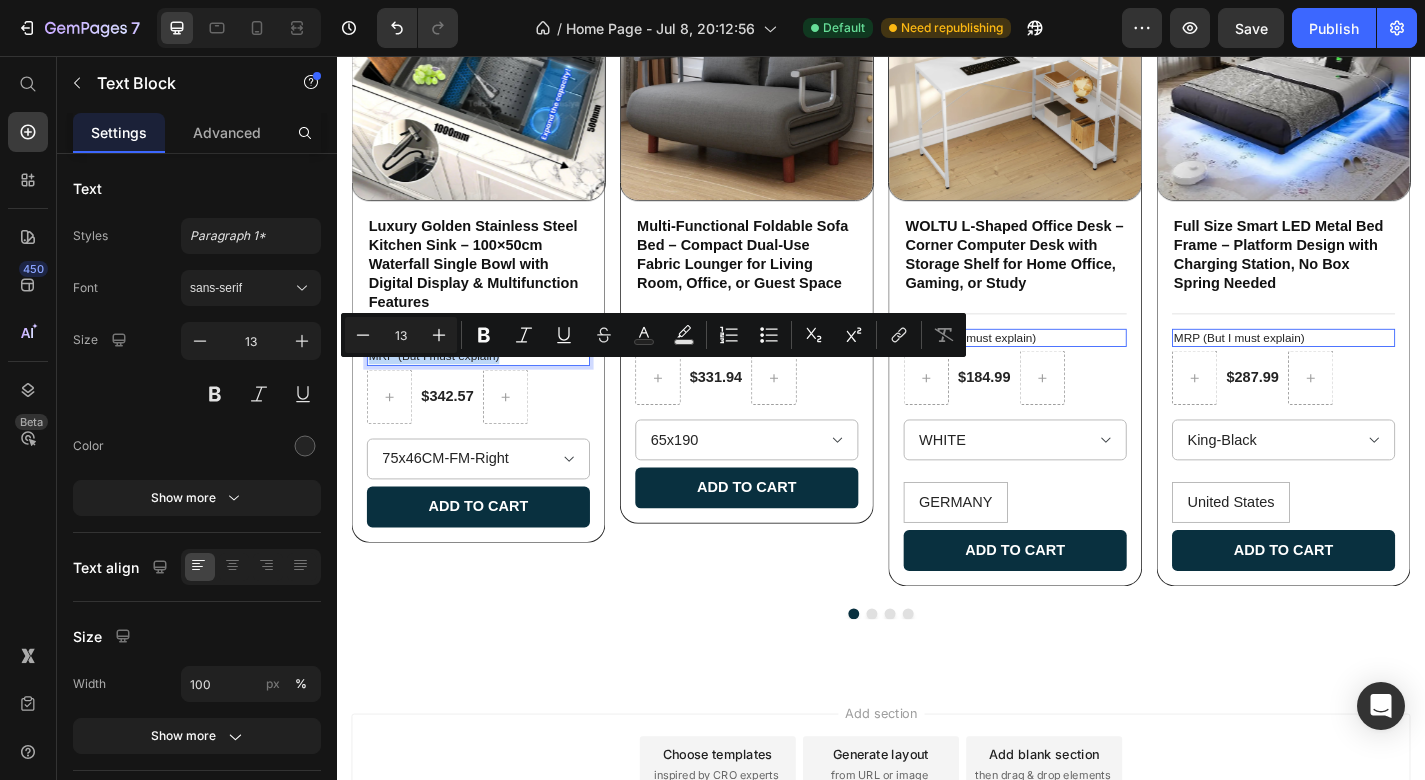 drag, startPoint x: 525, startPoint y: 399, endPoint x: 367, endPoint y: 402, distance: 158.02847 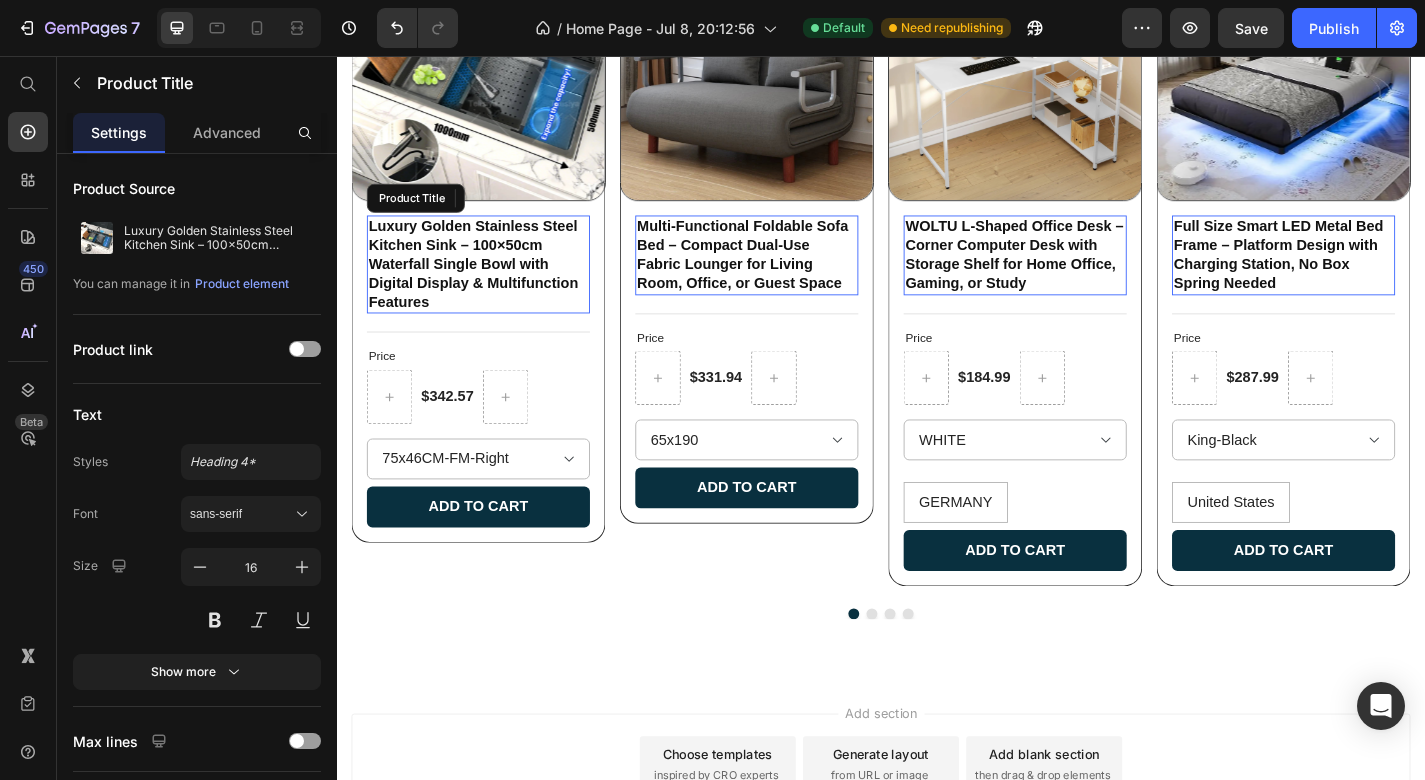 click on "Luxury Golden Stainless Steel Kitchen Sink – 100×50cm Waterfall Single Bowl with Digital Display & Multifunction Features" at bounding box center (493, 286) 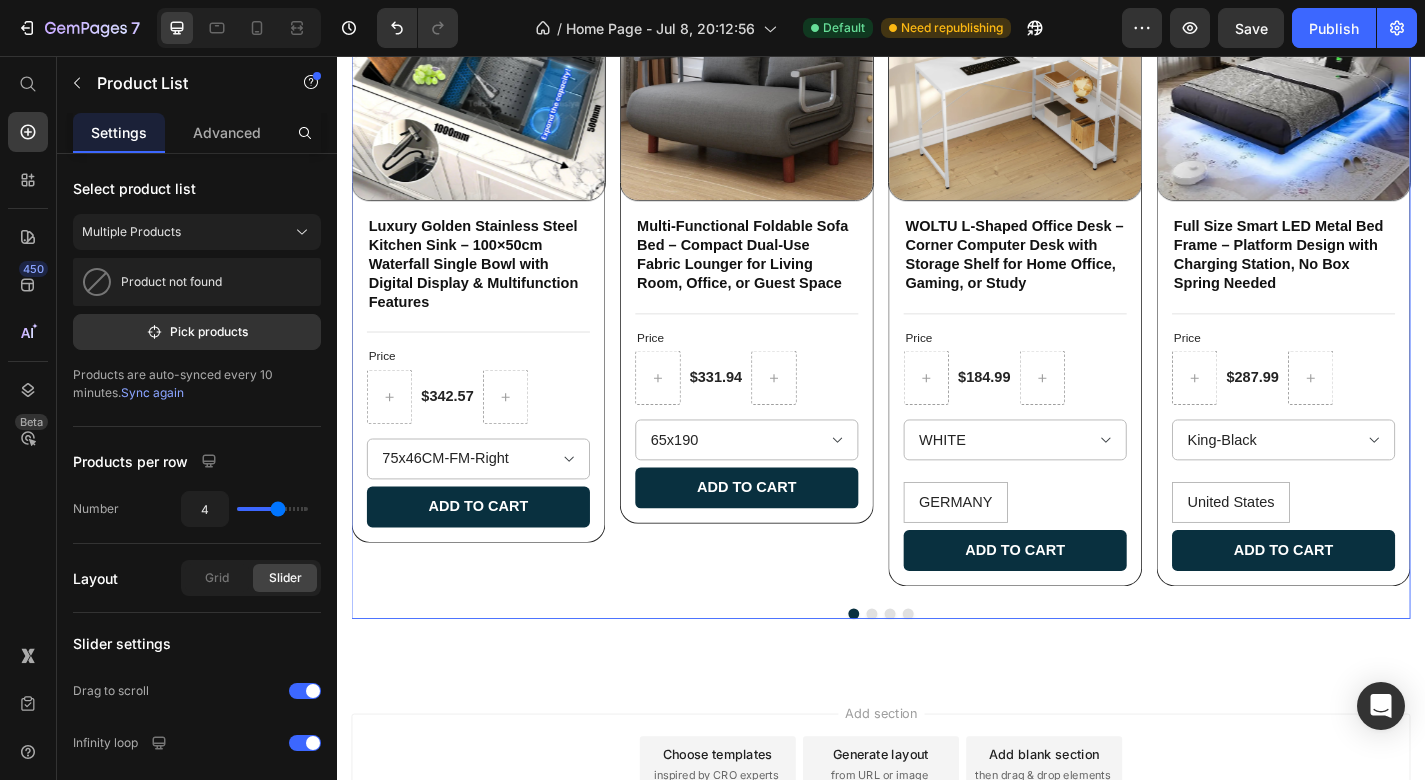 click on "Product Images Multi-Functional Foldable Sofa Bed – Compact Dual-Use Fabric Lounger for Living Room, Office, or Guest Space Product Title   Edit content in Shopify 0                Title Line Price Text Block
$331.94 Product Price
Row 65x190 65x190 1 65x190 2 65x190 3 65x190 4 65x190 5 80x190 120x190 80x190 1 80x190 2 65x190 6 65x190 7 120x190 1 120x190 2 80x190 3 80x190 4 80x190 5 80x190 6 Product Variants & Swatches Add to cart Add to Cart Row Row" at bounding box center (789, 292) 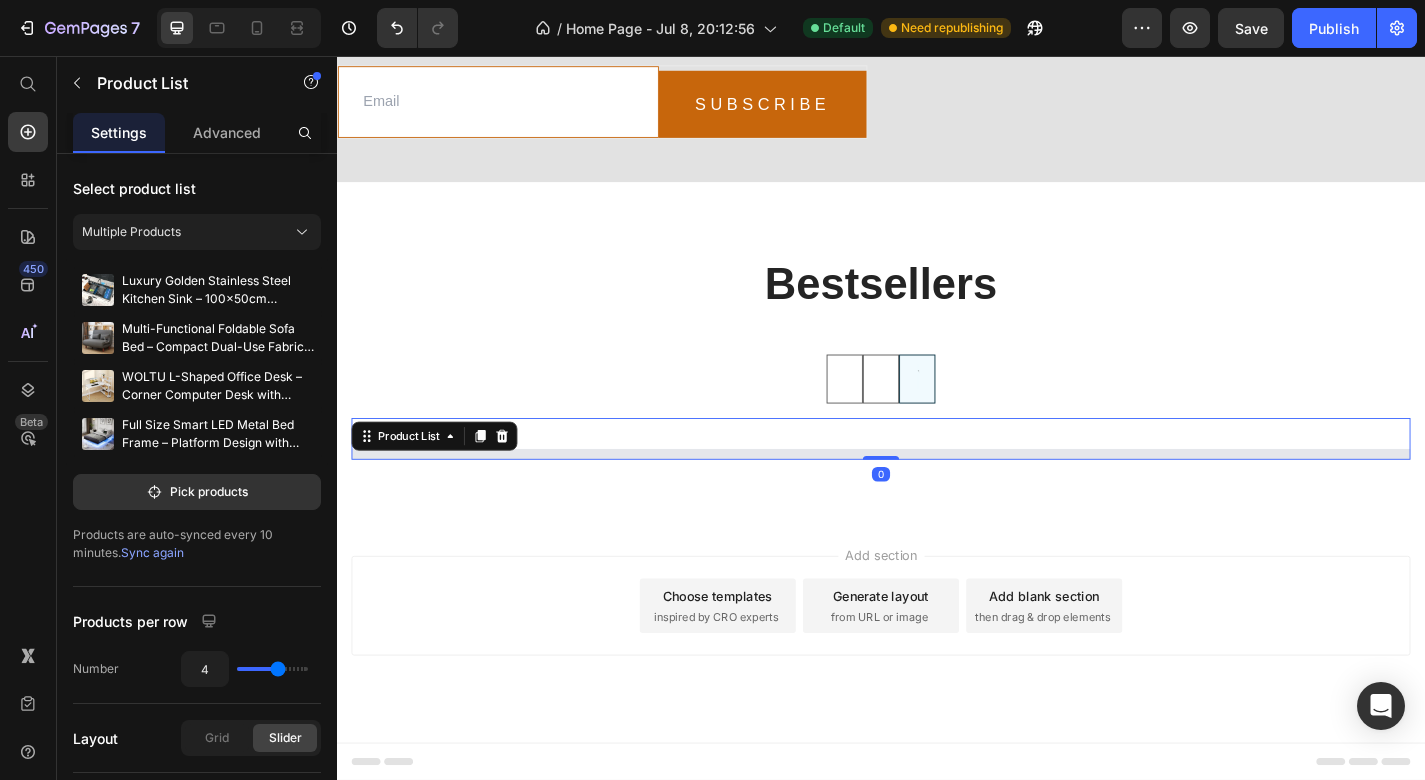 scroll, scrollTop: 6606, scrollLeft: 0, axis: vertical 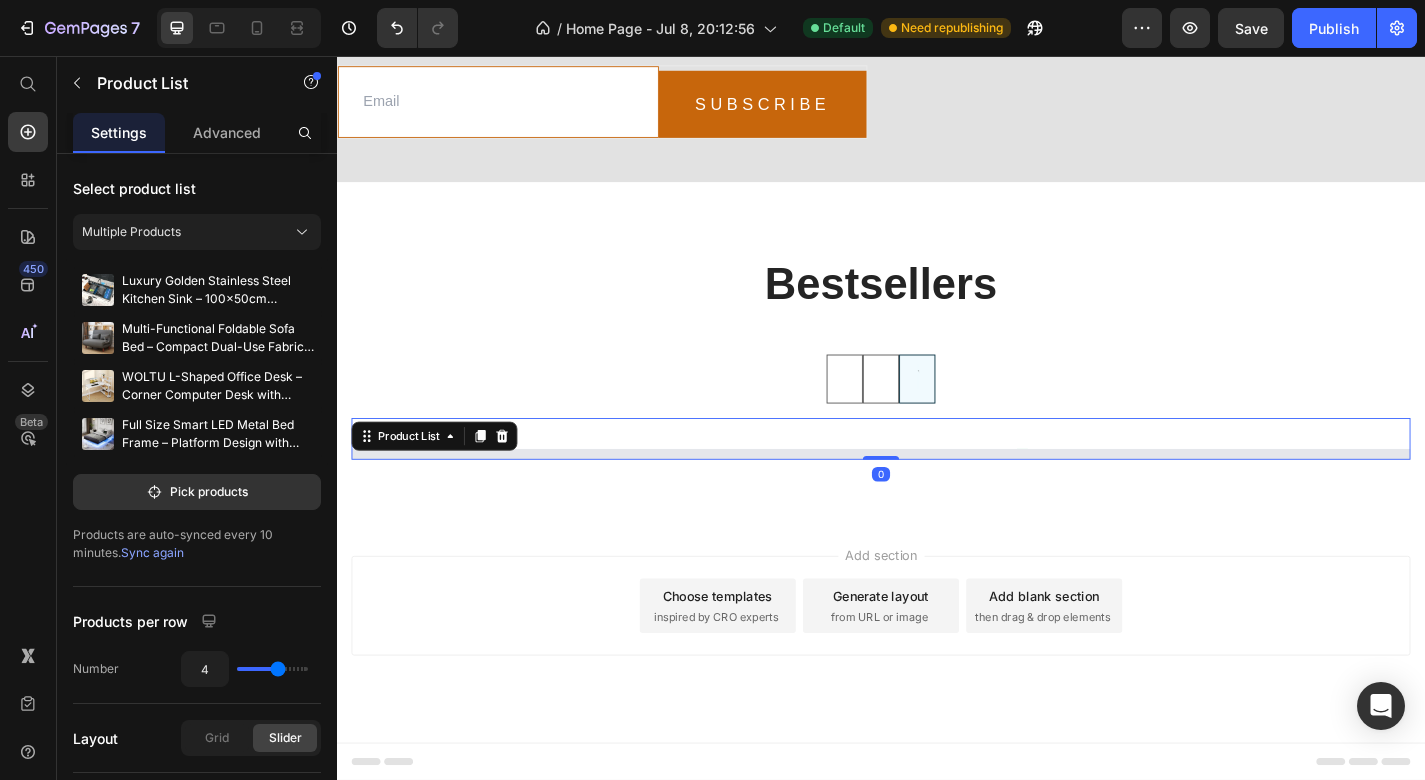 select on "75x46CM-FM-Right" 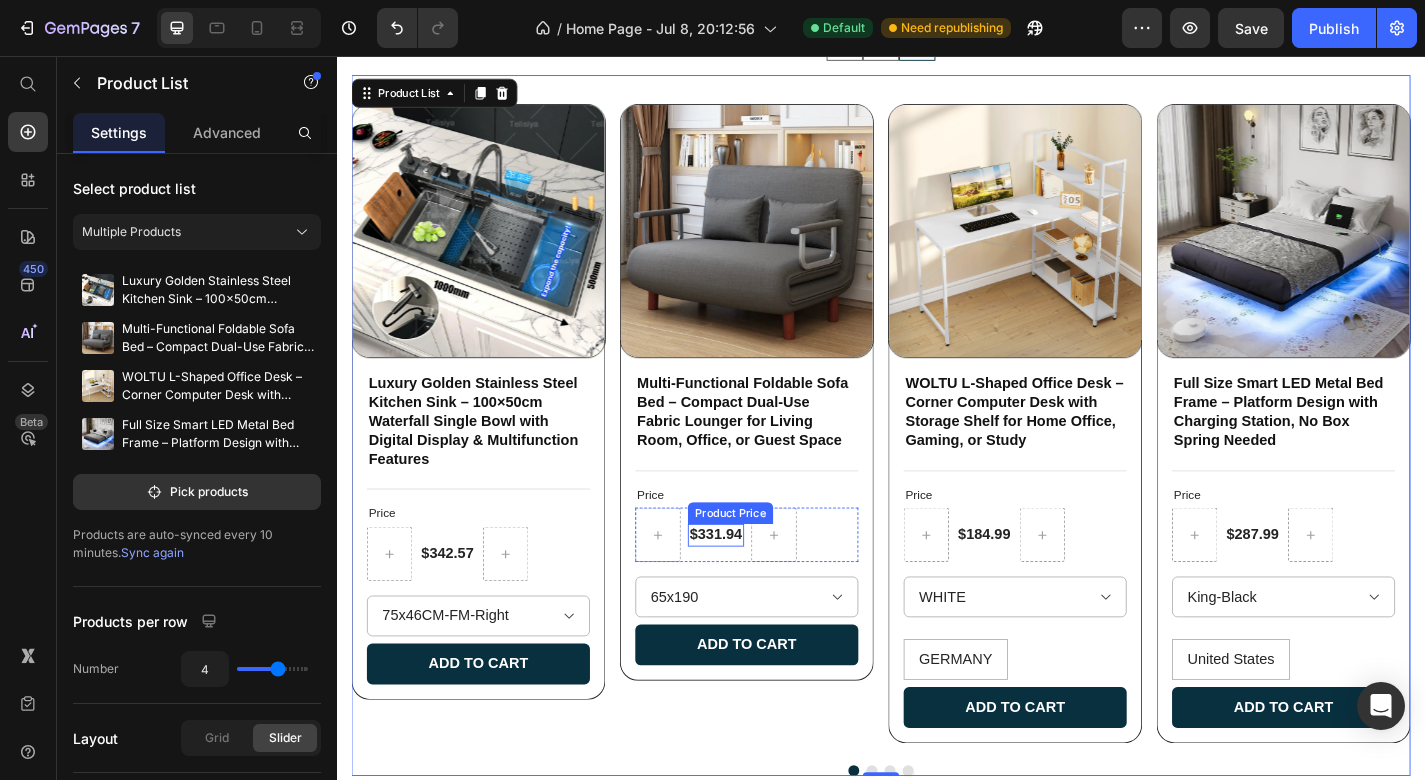 scroll, scrollTop: 7195, scrollLeft: 0, axis: vertical 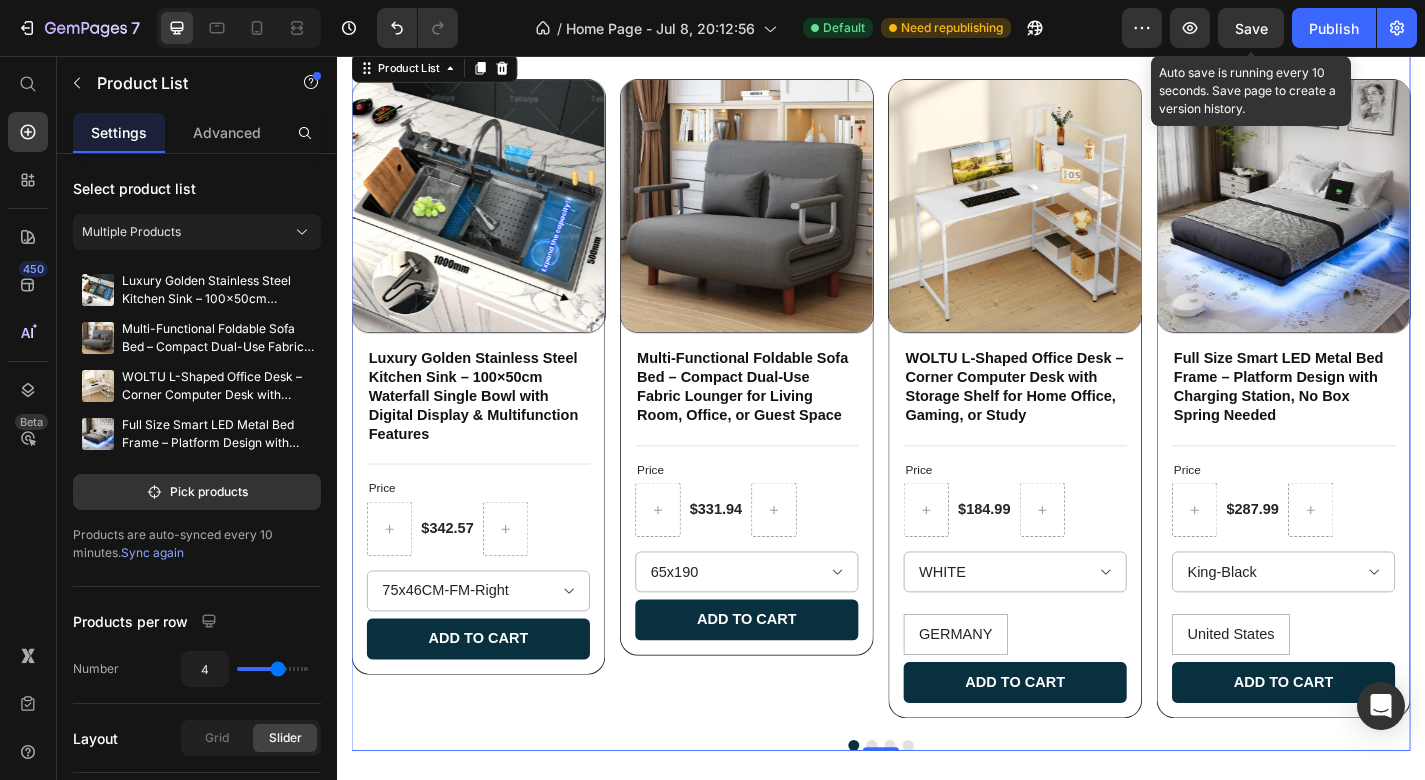 click on "Save" at bounding box center (1251, 28) 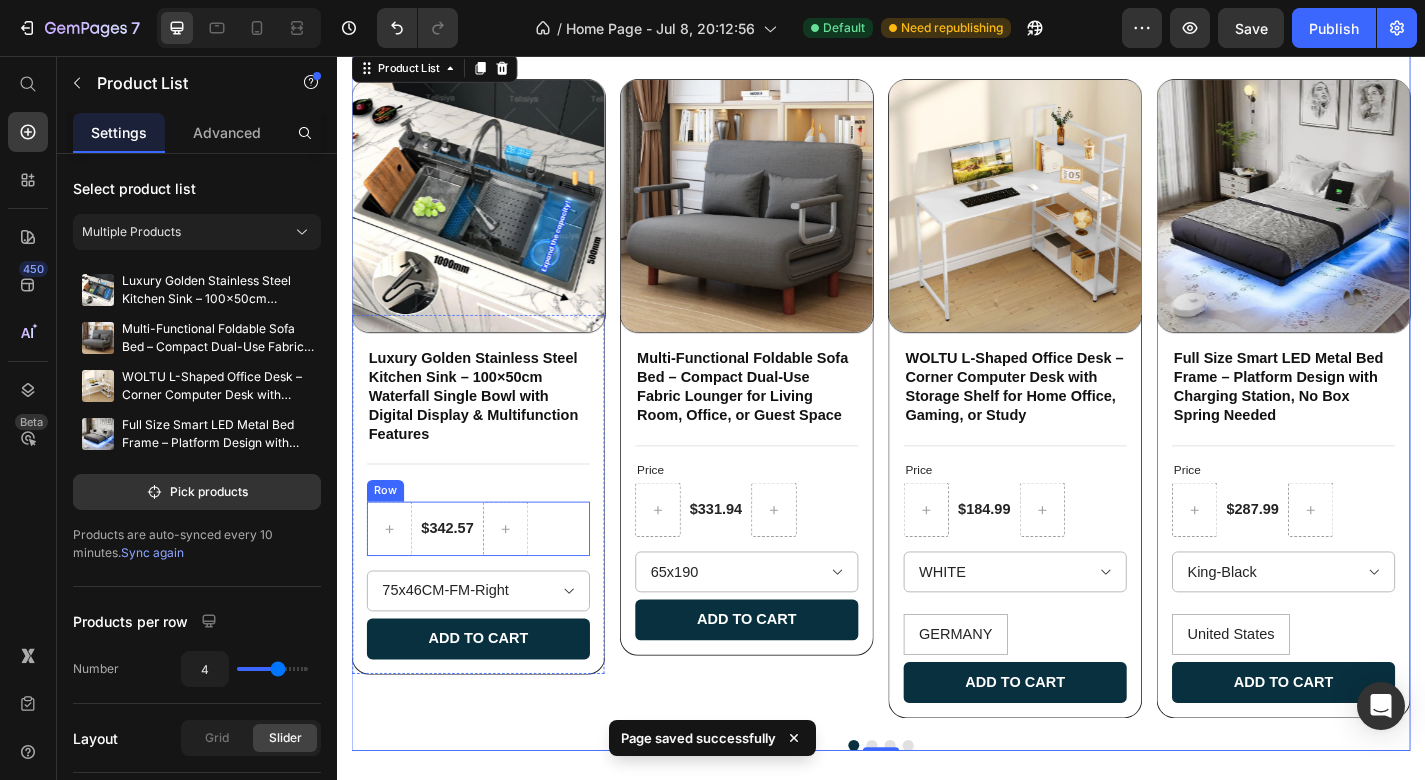 click on "$342.57 Product Price
Row" at bounding box center [493, 577] 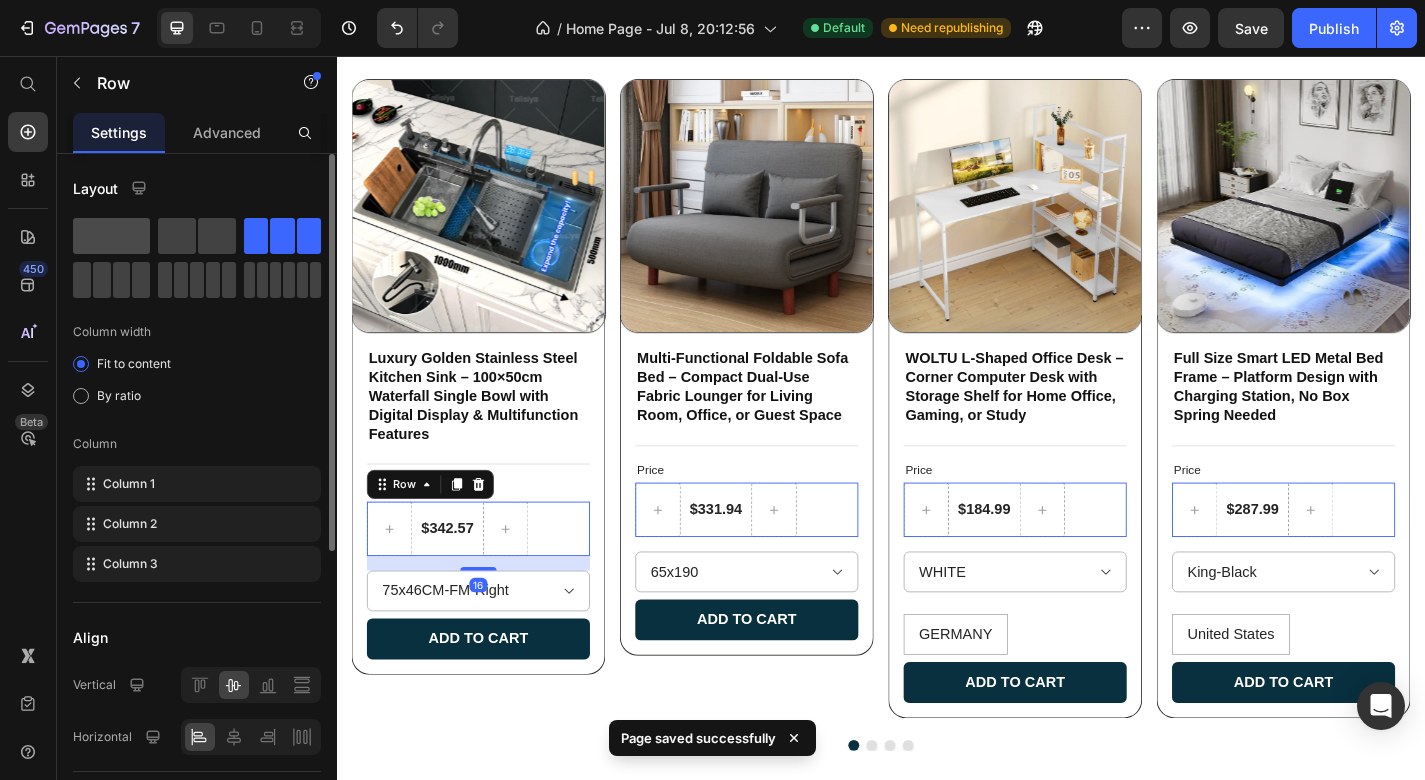 click 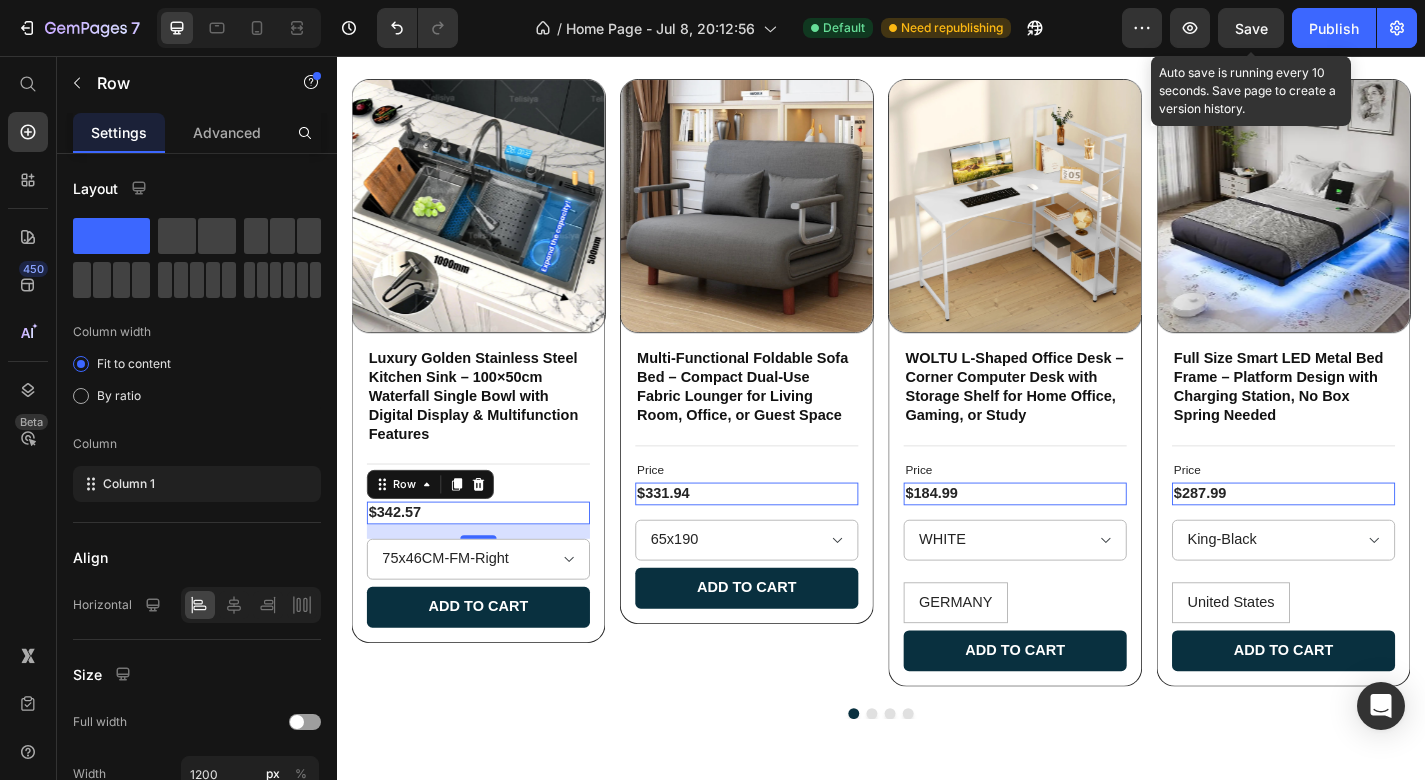 click on "Save" at bounding box center (1251, 28) 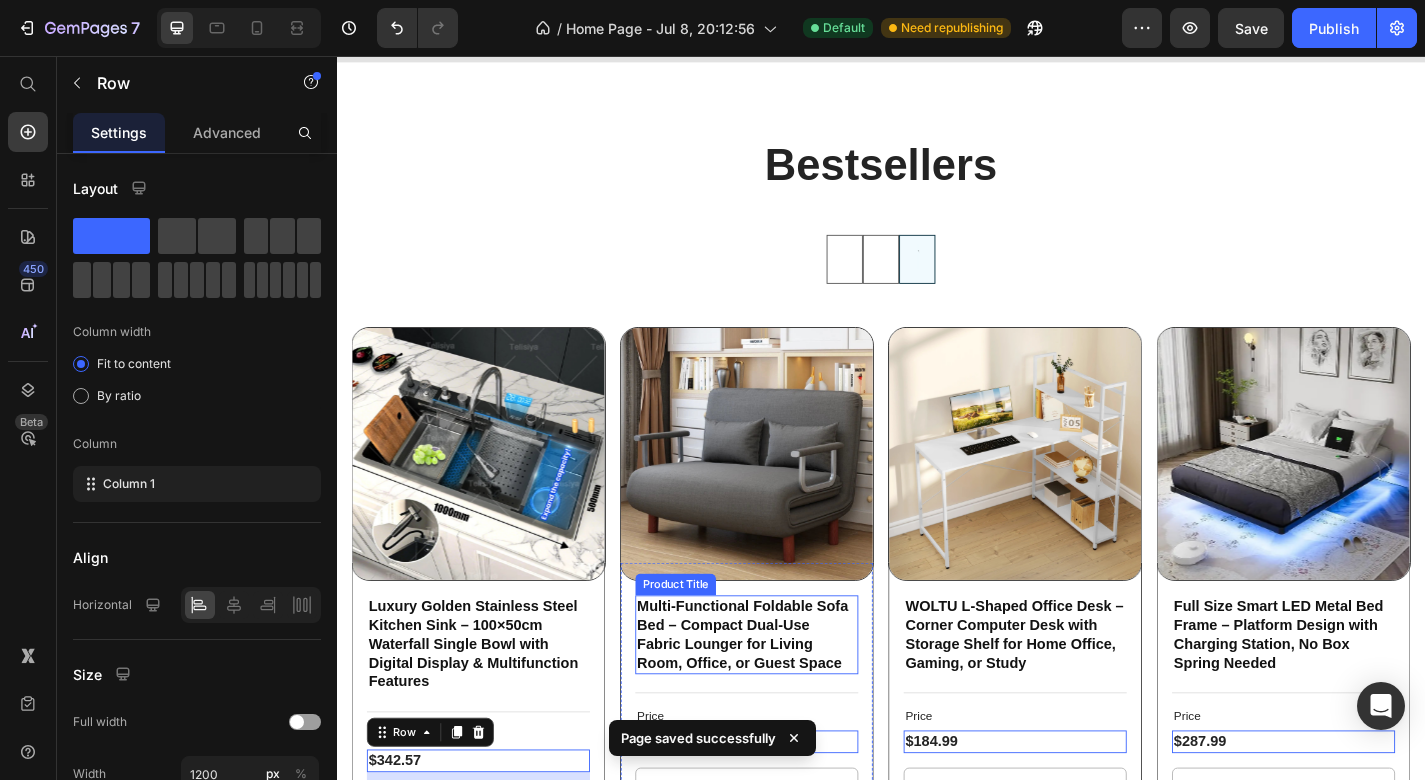 scroll, scrollTop: 6716, scrollLeft: 0, axis: vertical 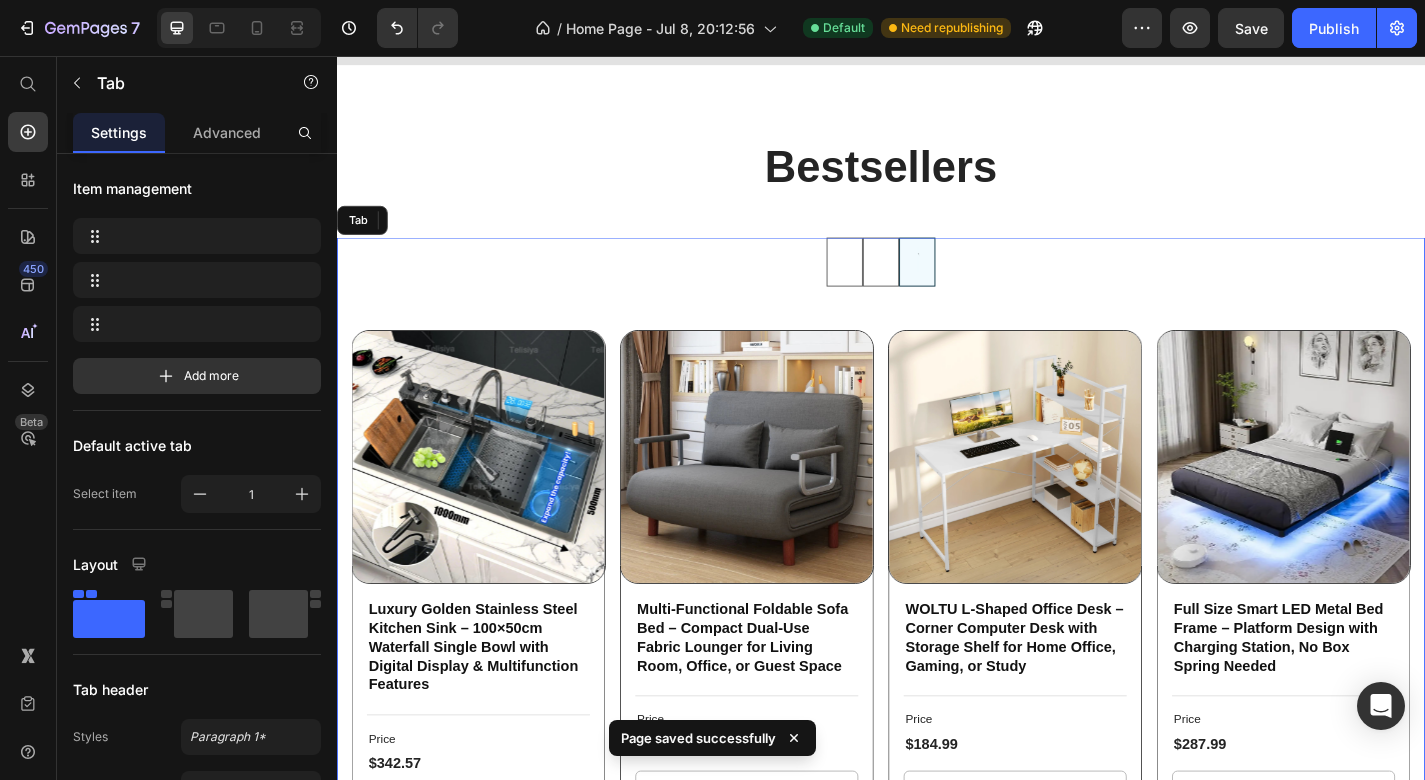 click on "Product Images Luxury Golden Stainless Steel Kitchen Sink – 100×50cm Waterfall Single Bowl with Digital Display & Multifunction Features Product Title                Title Line Price Text Block $342.57 Product Price Row   16 80X46CM-ZZ 100x50CM-KM-gold 75x46CM-FM-Right 68x46CM-FM-Right 80x46CM-FM-Right 68x46CM-FM-gold 80X46CM-FO-H2 75x46CM-FM-gold 80x46CM-FM-gold 100X50CM-KY-Left 88X48CM-KI-Left 100X50CM-KX-Right 88X48CM-KH-Right Product Variants & Swatches Add to cart Add to Cart Row Row Product Images Multi-Functional Foldable Sofa Bed – Compact Dual-Use Fabric Lounger for Living Room, Office, or Guest Space Product Title                Title Line Price Text Block $331.94 Product Price Row   0 65x190 65x190 1 65x190 2 65x190 3 65x190 4 65x190 5 80x190 120x190 80x190 1 80x190 2 65x190 6 65x190 7 120x190 1 120x190 2 80x190 3 80x190 4 80x190 5 80x190 6 Product Variants & Swatches Add to cart Add to Cart Row Row Product Images Product Title                Title Line Price Text Block $184.99 Product Price" at bounding box center (937, 697) 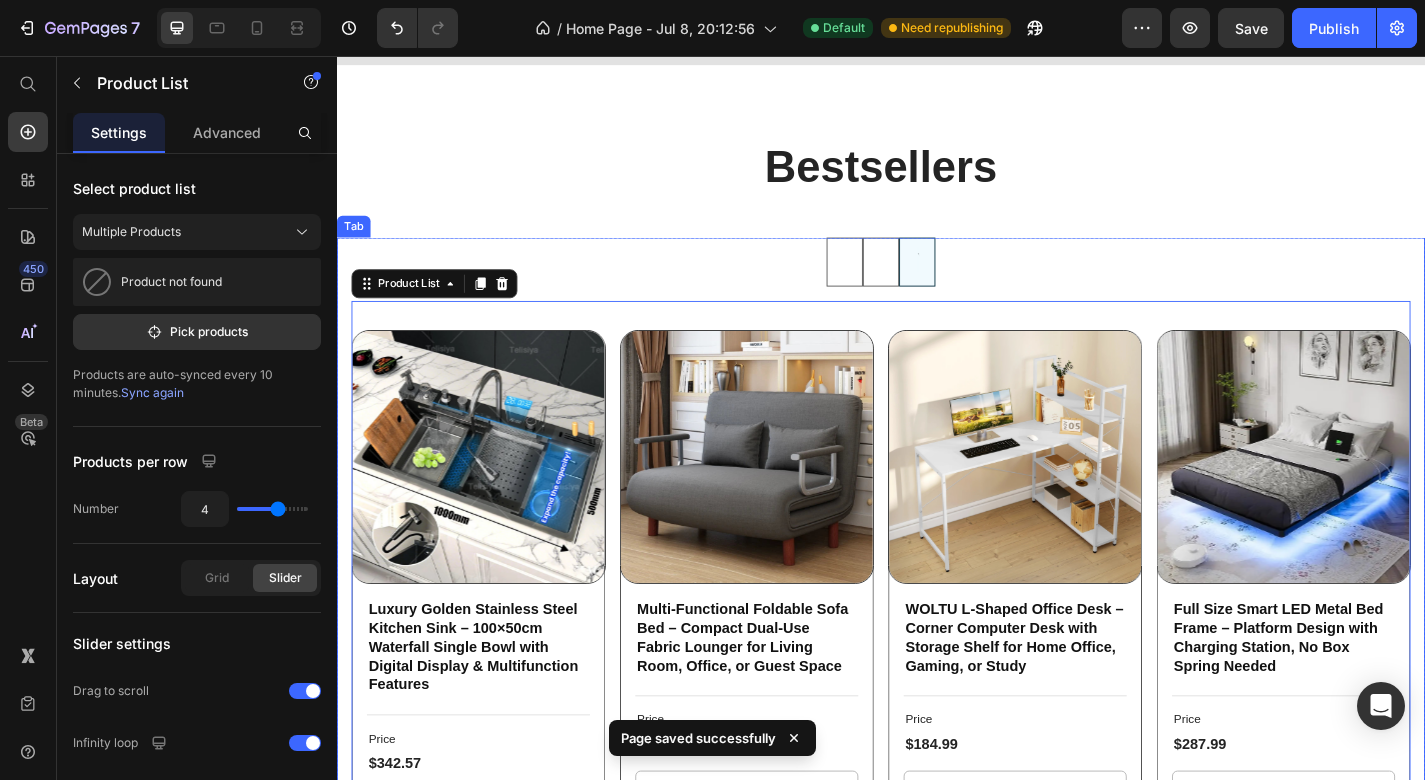 scroll, scrollTop: 6923, scrollLeft: 0, axis: vertical 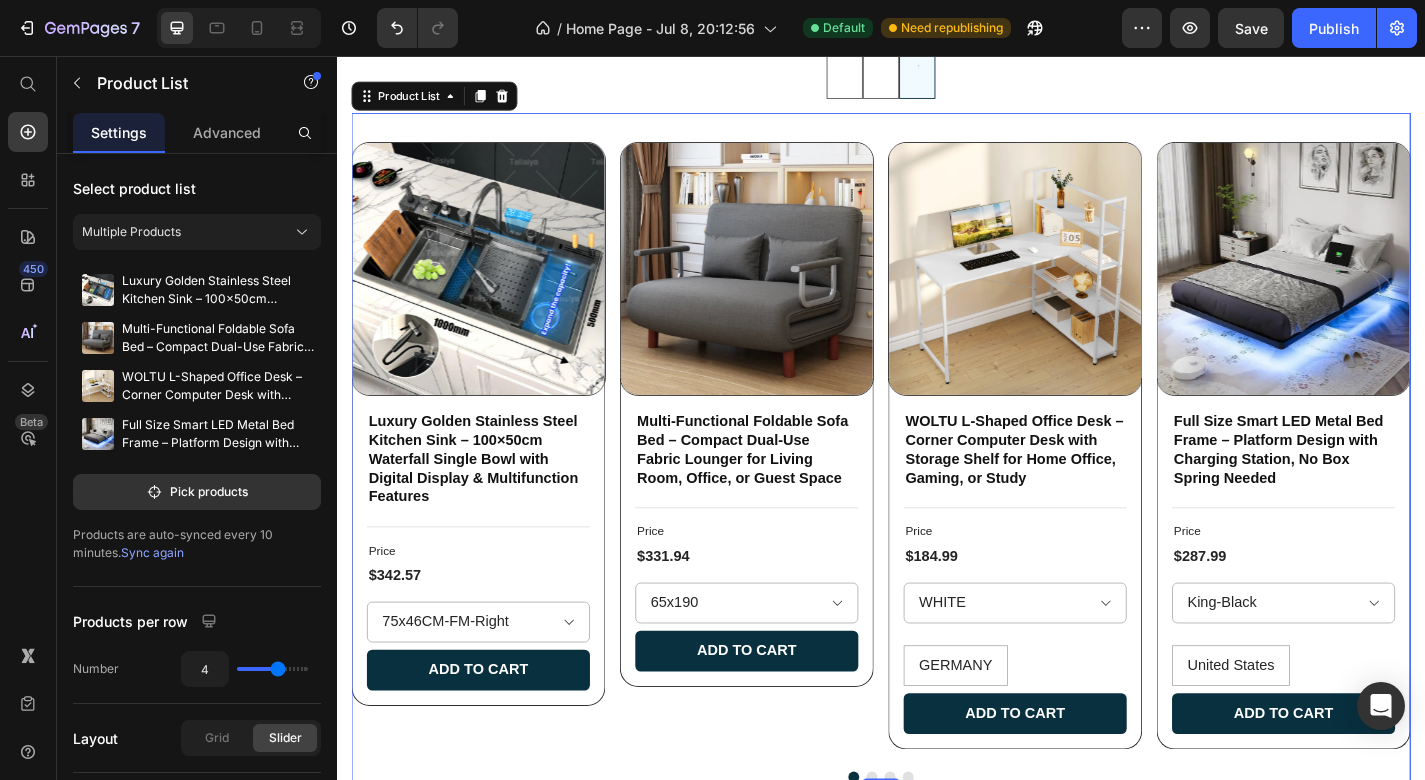 click on "Product Images Luxury Golden Stainless Steel Kitchen Sink – 100×50cm Waterfall Single Bowl with Digital Display & Multifunction Features Product Title                Title Line Price Text Block $342.57 Product Price Row 80X46CM-ZZ 100x50CM-KM-gold 75x46CM-FM-Right 68x46CM-FM-Right 80x46CM-FM-Right 68x46CM-FM-gold 80X46CM-FO-H2 75x46CM-FM-gold 80x46CM-FM-gold 100X50CM-KY-Left 88X48CM-KI-Left 100X50CM-KX-Right 88X48CM-KH-Right Product Variants & Swatches Add to cart Add to Cart Row Row Product Images Multi-Functional Foldable Sofa Bed – Compact Dual-Use Fabric Lounger for Living Room, Office, or Guest Space Product Title                Title Line Price Text Block $331.94 Product Price Row 65x190 65x190 1 65x190 2 65x190 3 65x190 4 65x190 5 80x190 120x190 80x190 1 80x190 2 65x190 6 65x190 7 120x190 1 120x190 2 80x190 3 80x190 4 80x190 5 80x190 6 Product Variants & Swatches Add to cart Add to Cart Row Row Product Images Product Title                Title Line Price Text Block $184.99 Product Price Row WHITE" at bounding box center (937, 490) 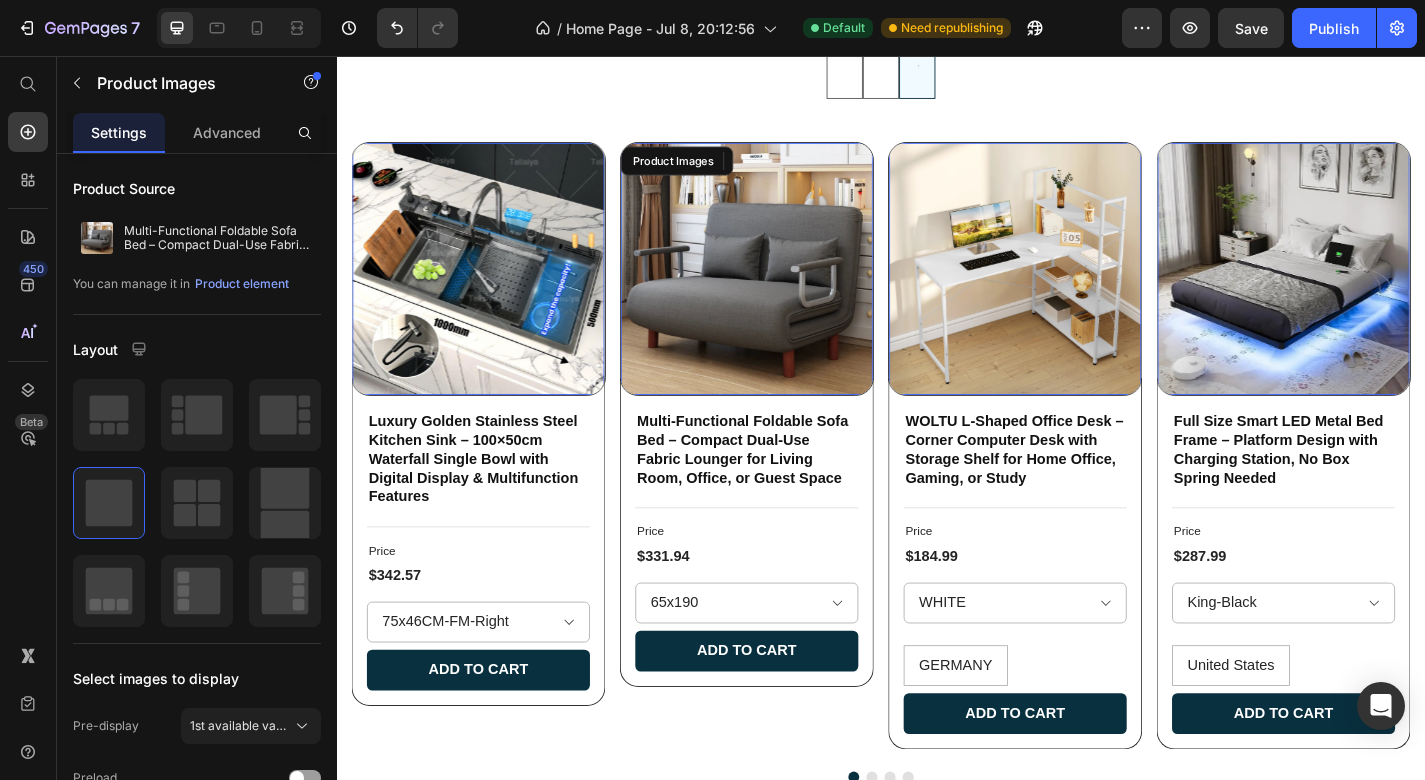 click at bounding box center (789, 291) 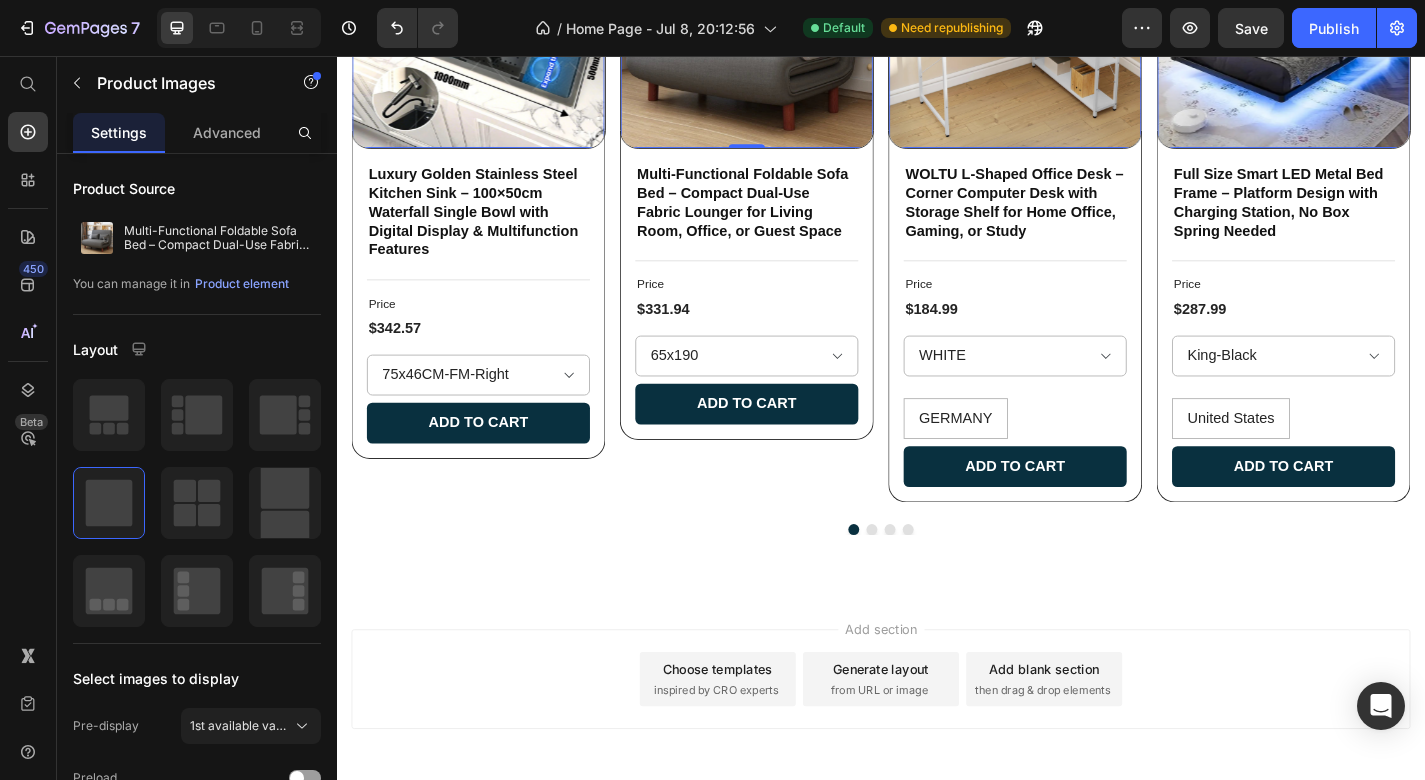 scroll, scrollTop: 6752, scrollLeft: 0, axis: vertical 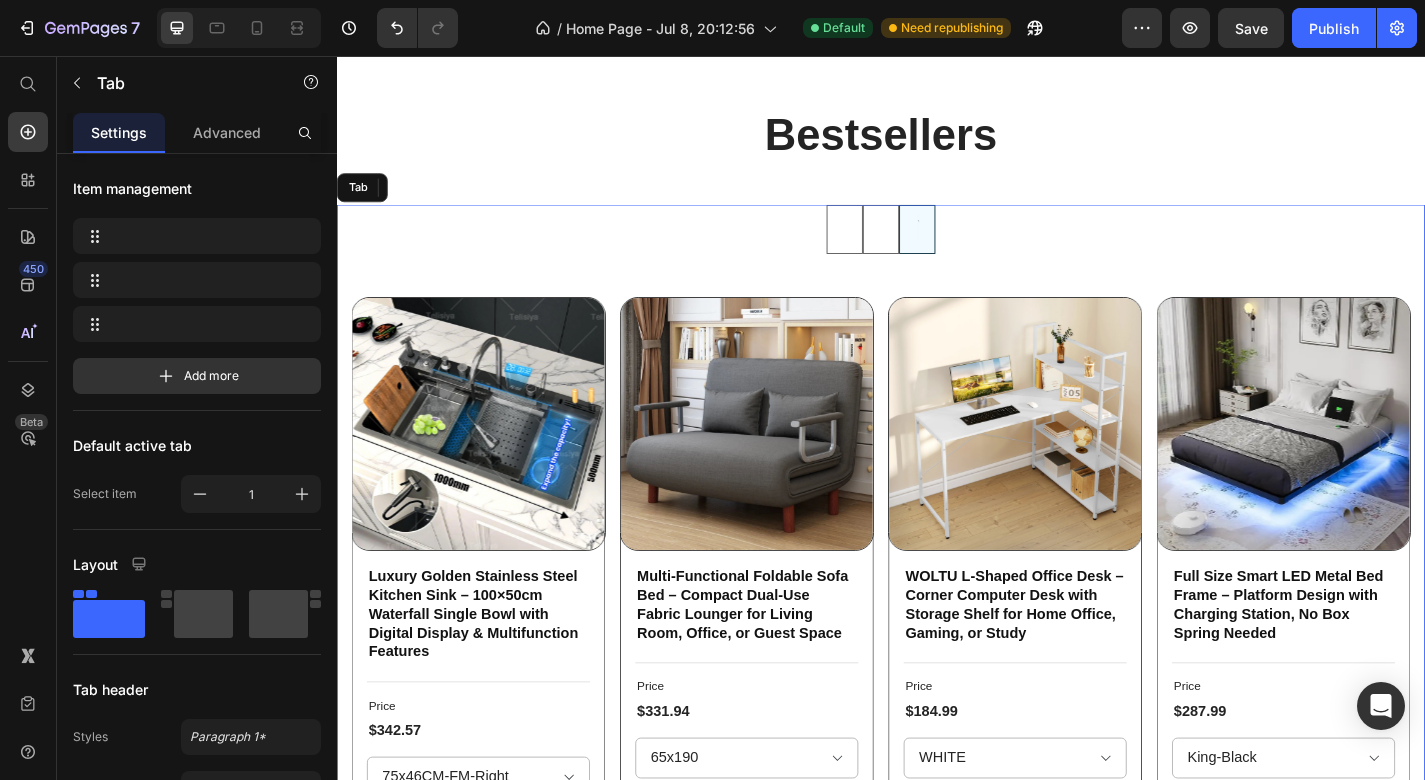 click at bounding box center [937, 247] 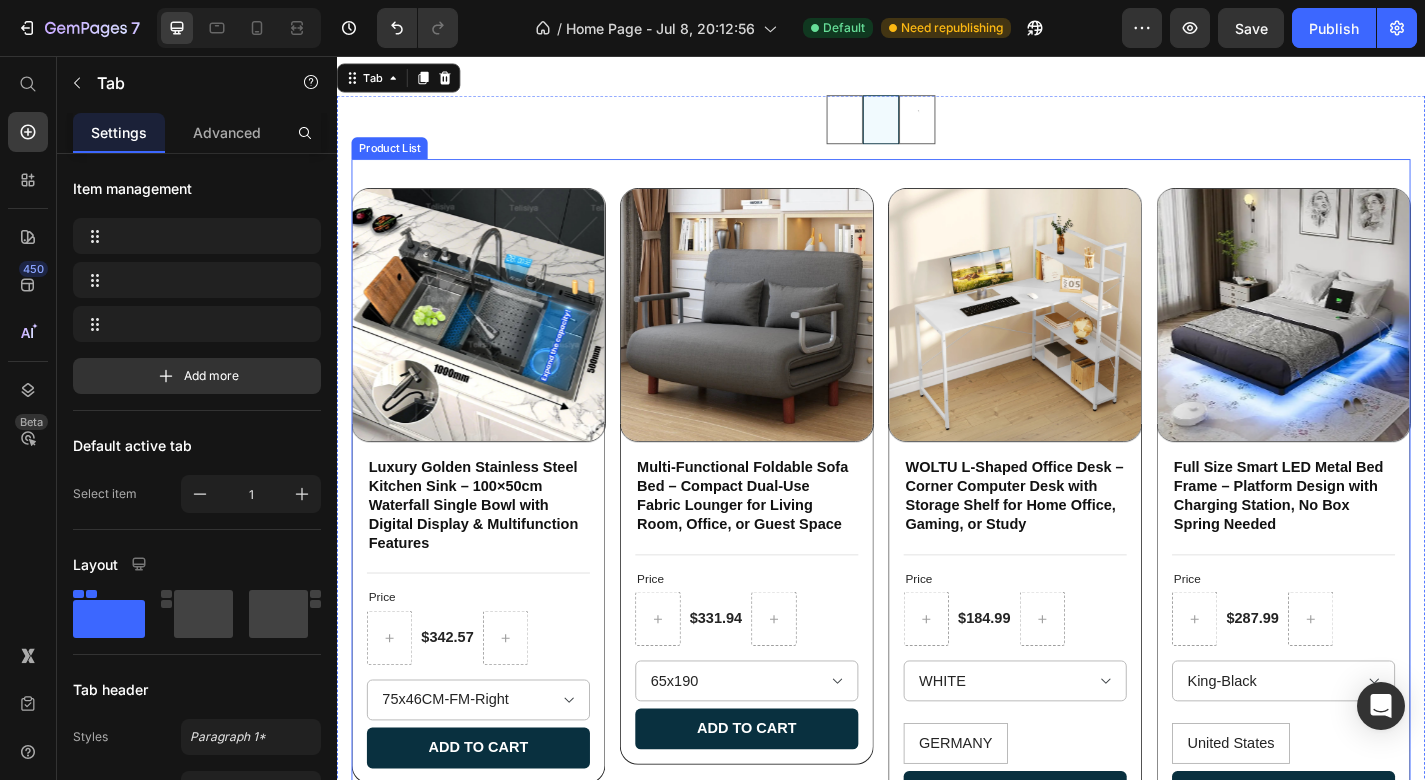 scroll, scrollTop: 7161, scrollLeft: 0, axis: vertical 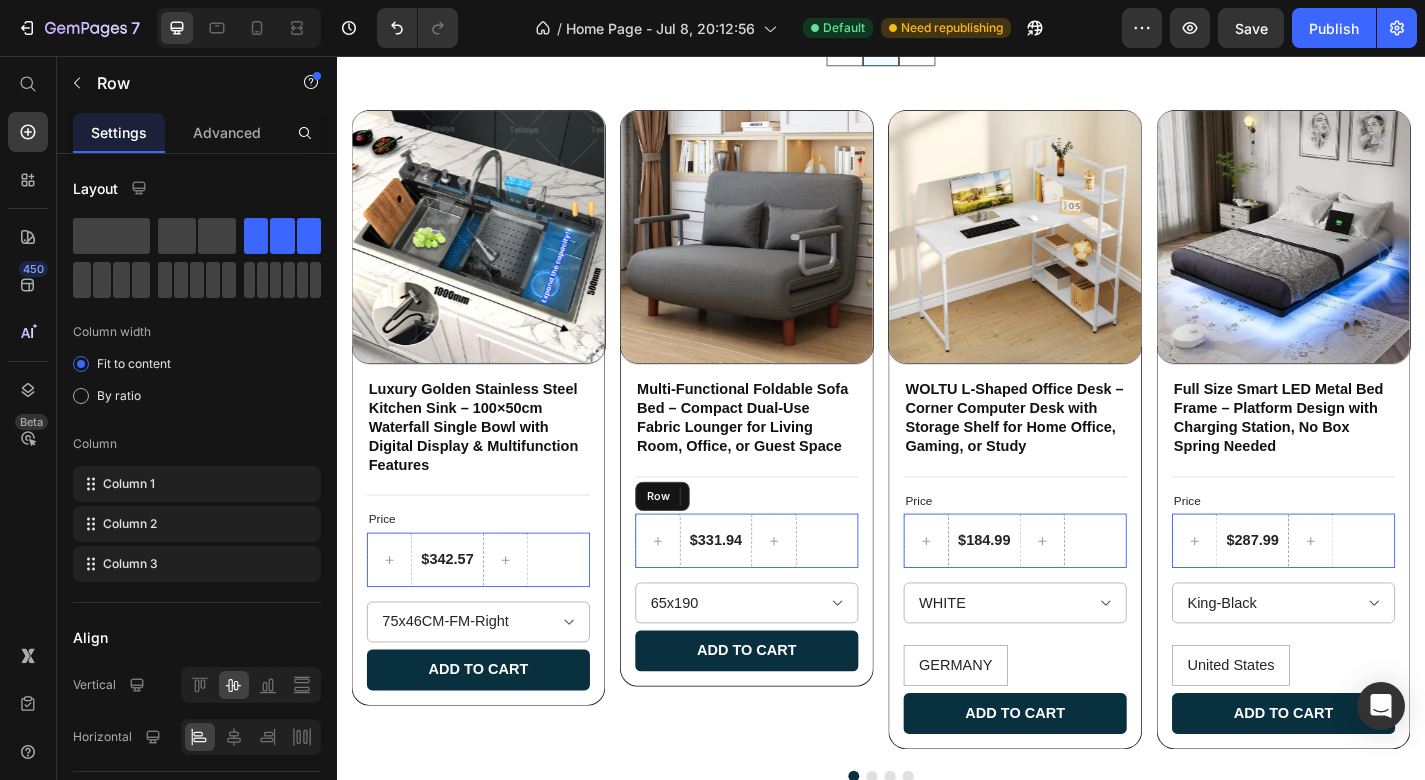 click on "$331.94 Product Price
Row" at bounding box center (789, 590) 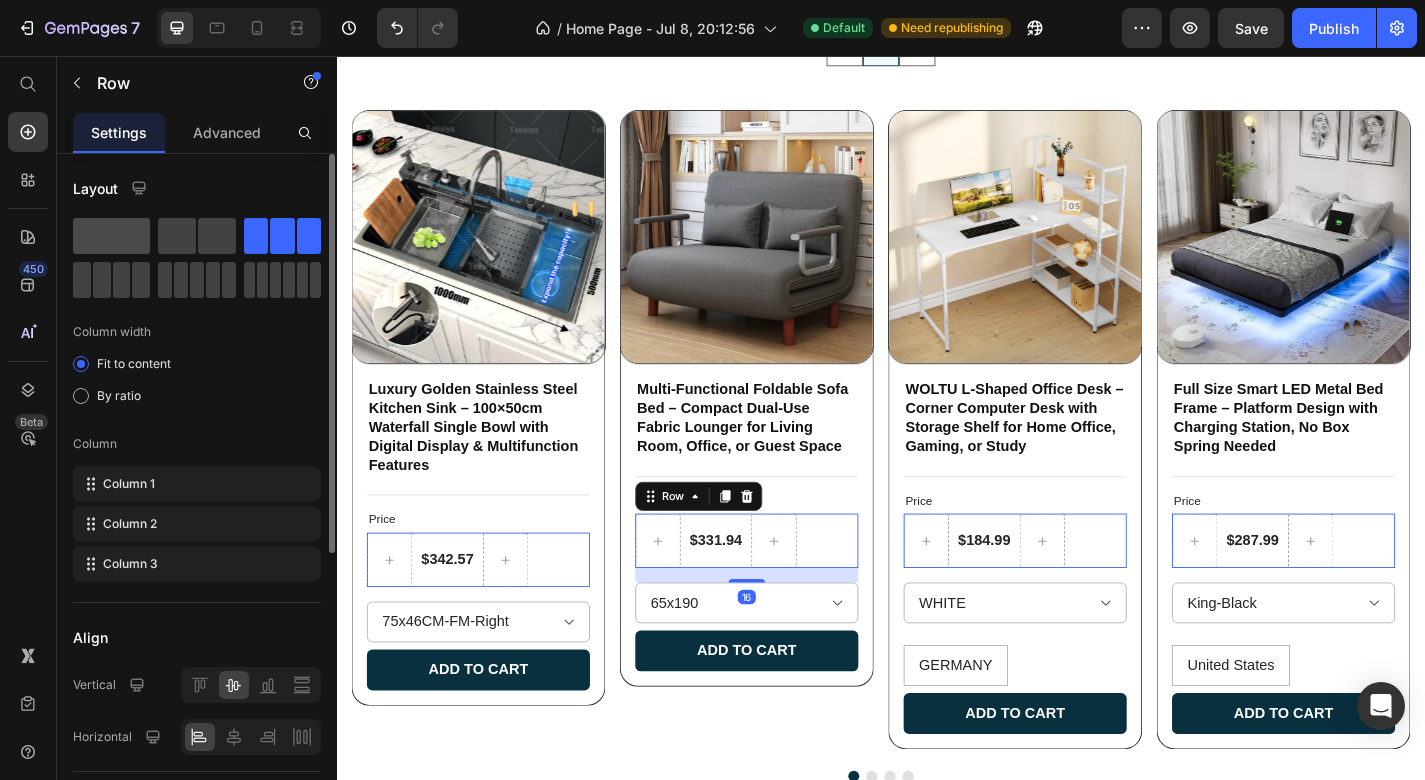 click 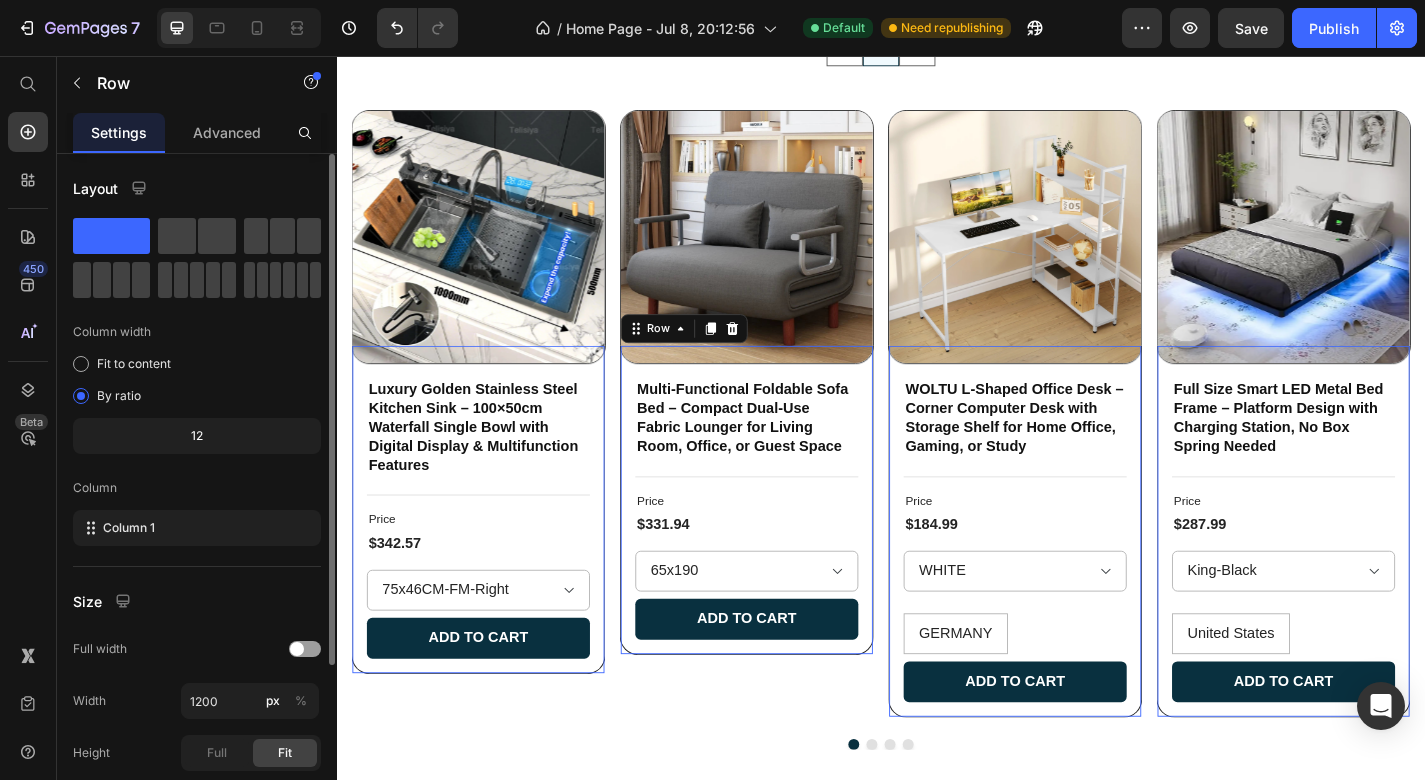 click on "Multi-Functional Foldable Sofa Bed – Compact Dual-Use Fabric Lounger for Living Room, Office, or Guest Space Product Title                Title Line Price Text Block $331.94 Product Price Row 65x190 65x190 1 65x190 2 65x190 3 65x190 4 65x190 5 80x190 120x190 80x190 1 80x190 2 65x190 6 65x190 7 120x190 1 120x190 2 80x190 3 80x190 4 80x190 5 80x190 6 Product Variants & Swatches Add to cart Add to Cart Row   0" at bounding box center [789, 545] 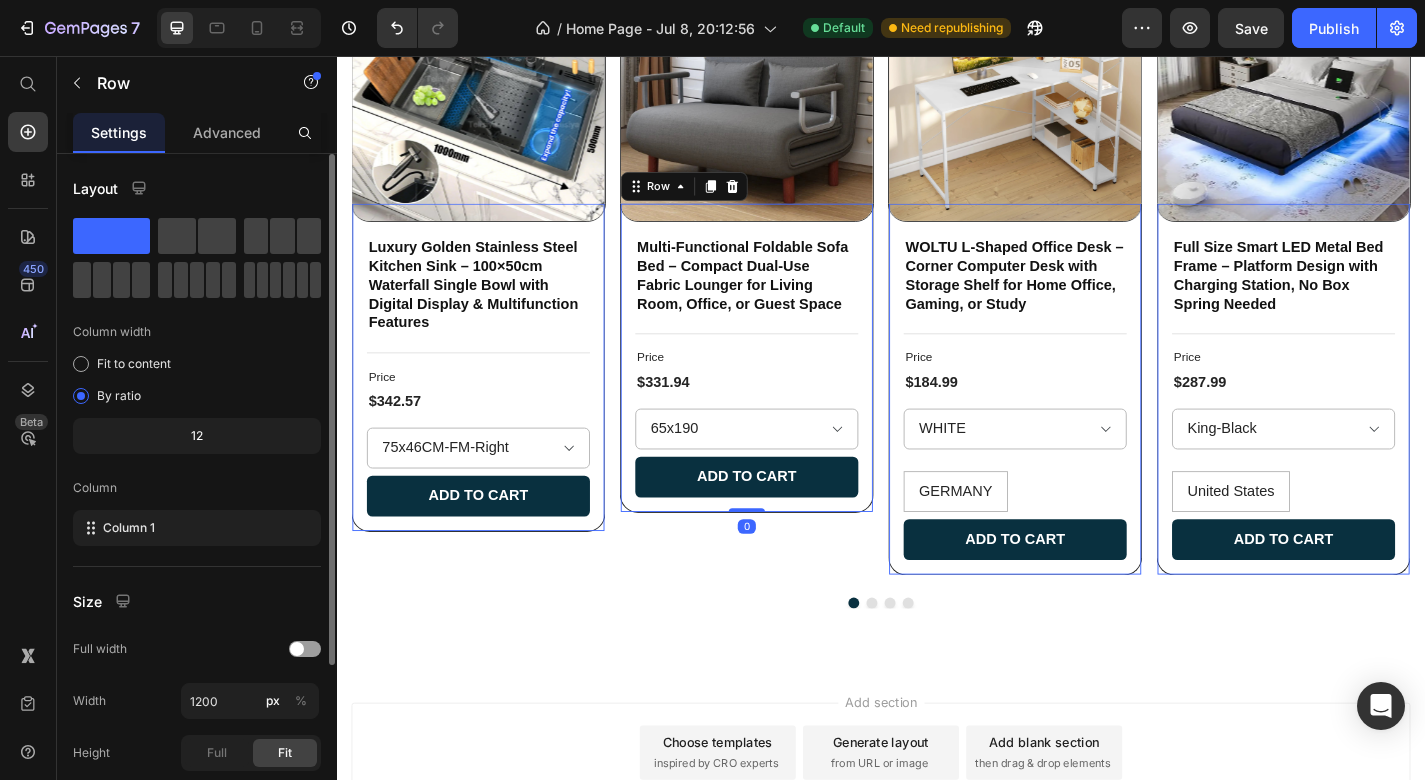 scroll, scrollTop: 7073, scrollLeft: 0, axis: vertical 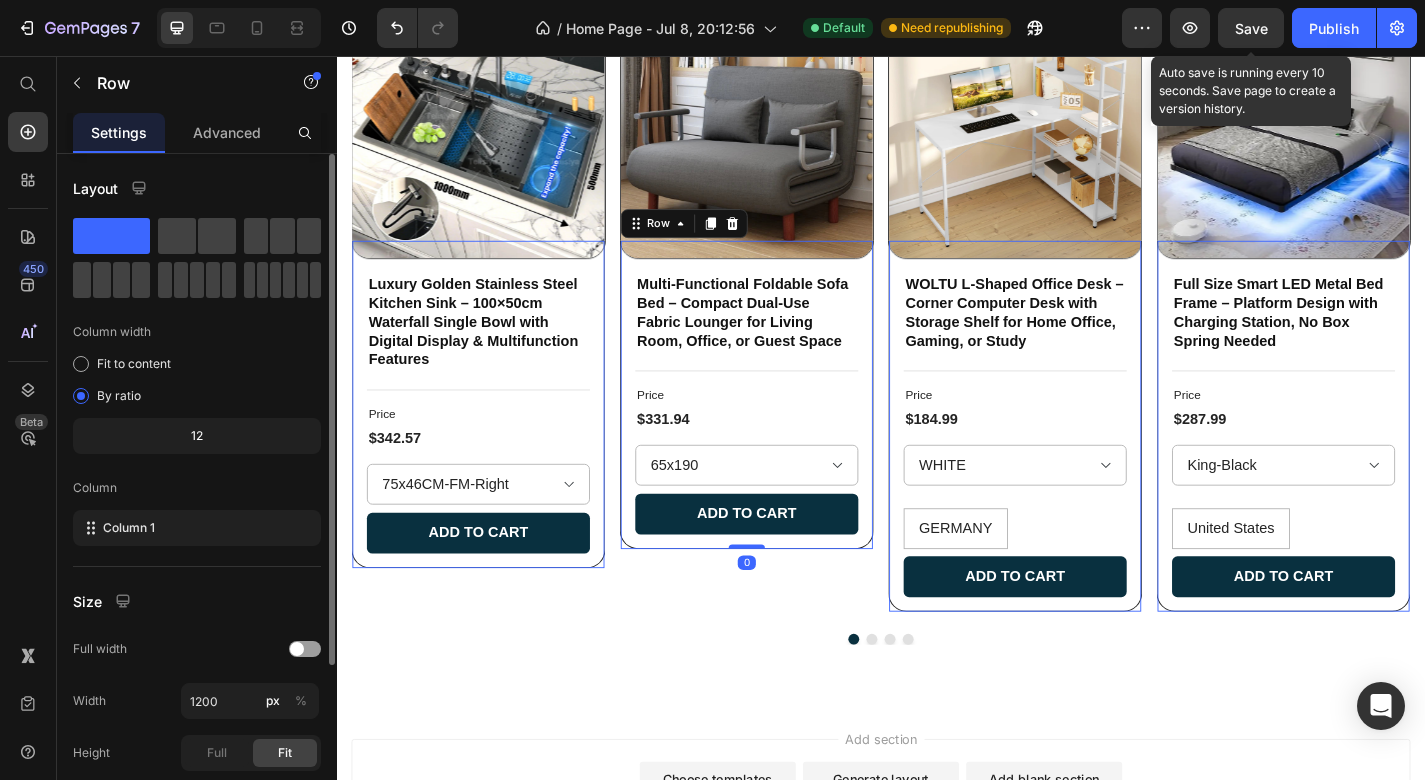click on "Save" at bounding box center (1251, 28) 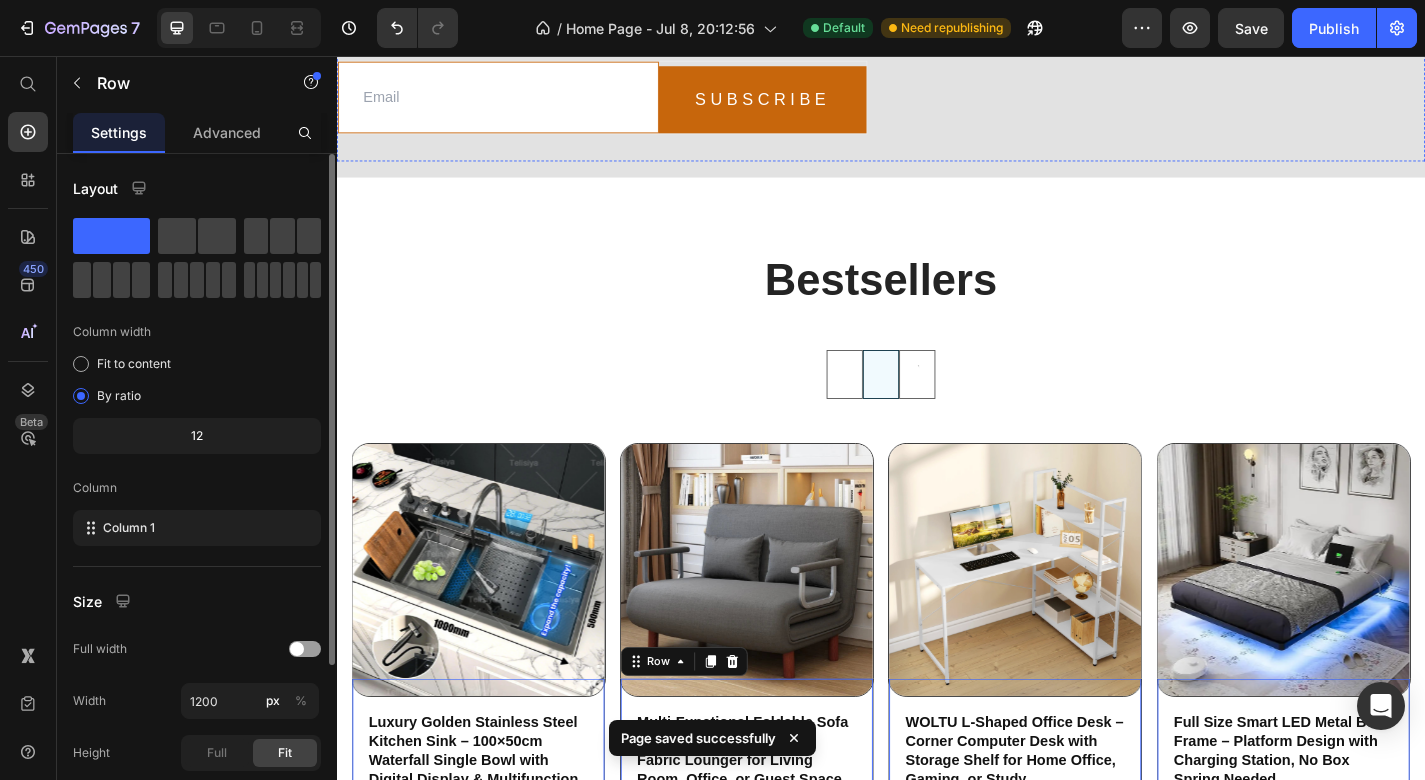 scroll, scrollTop: 6697, scrollLeft: 0, axis: vertical 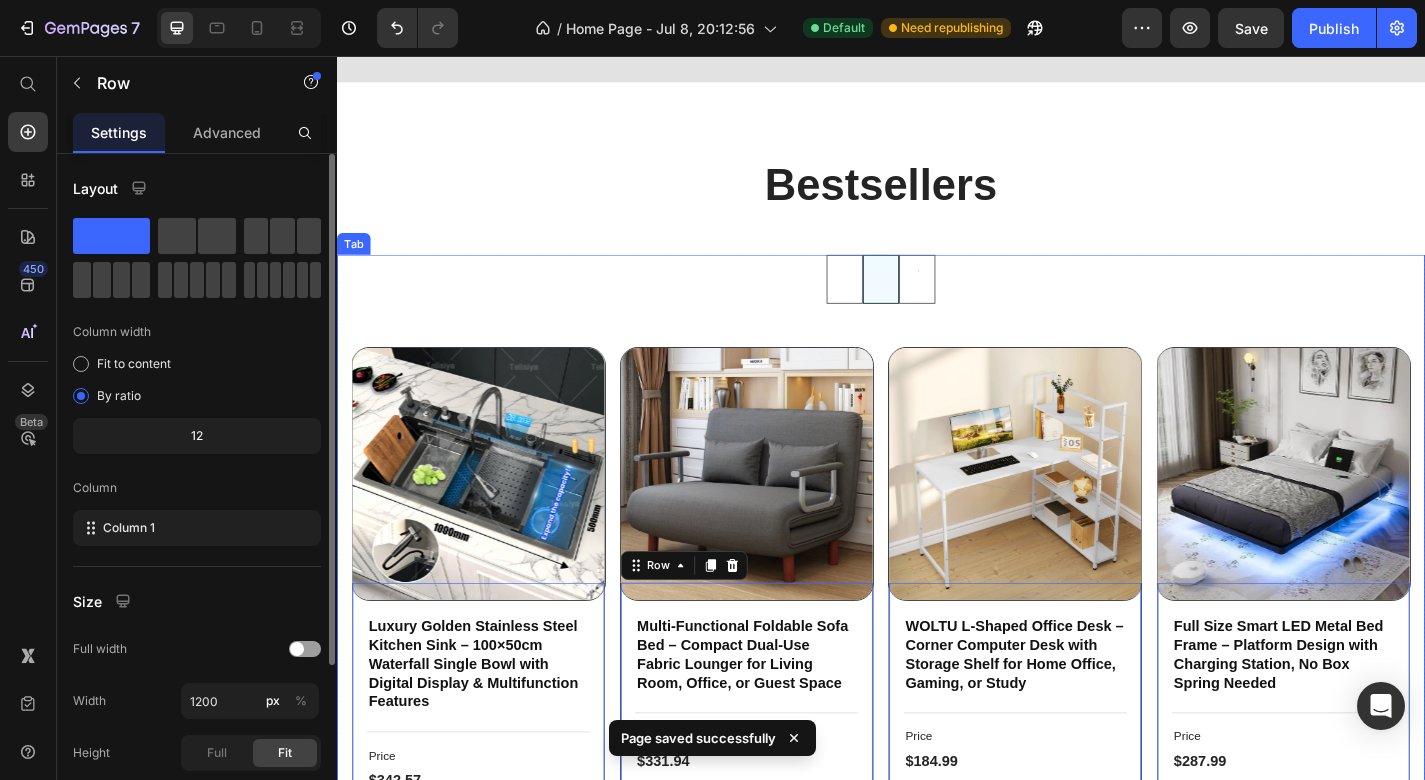 click at bounding box center [897, 302] 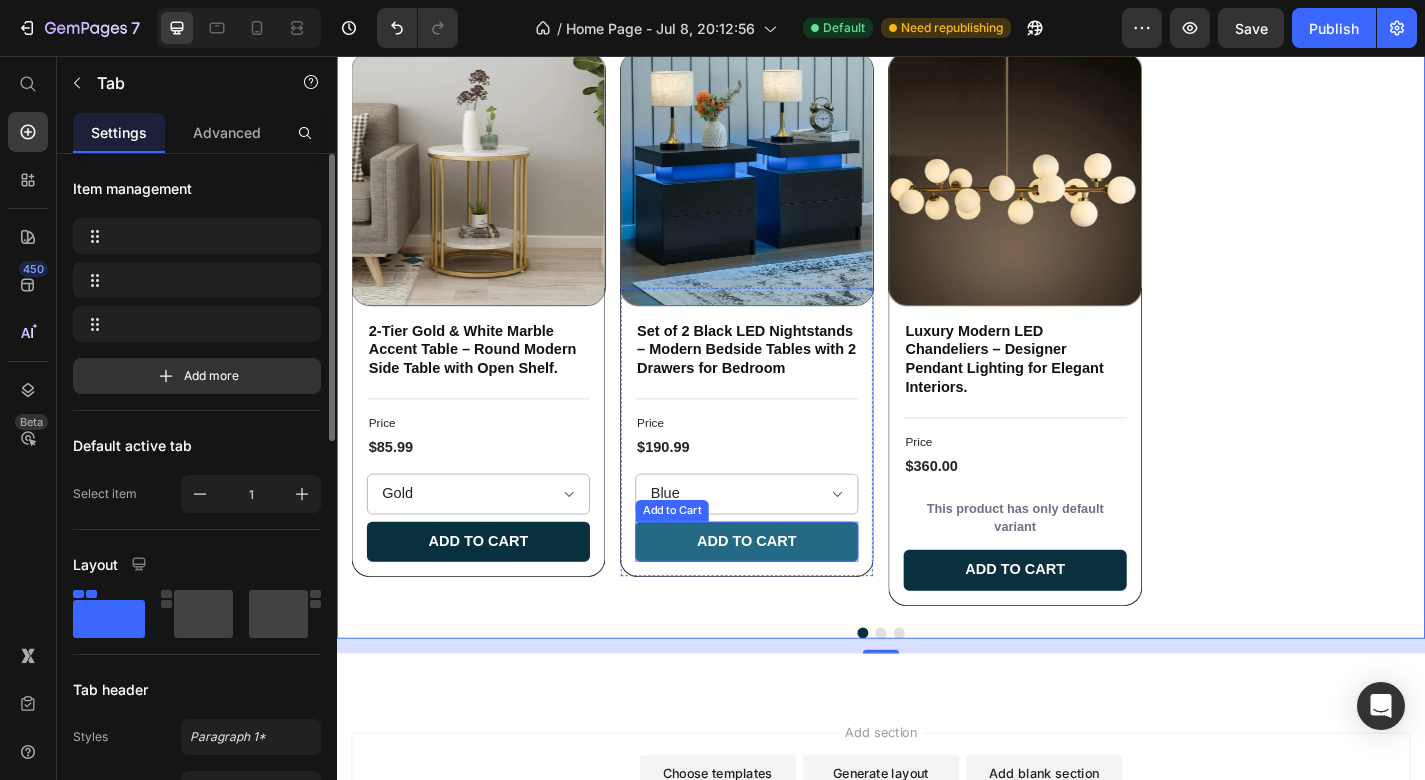 scroll, scrollTop: 7024, scrollLeft: 0, axis: vertical 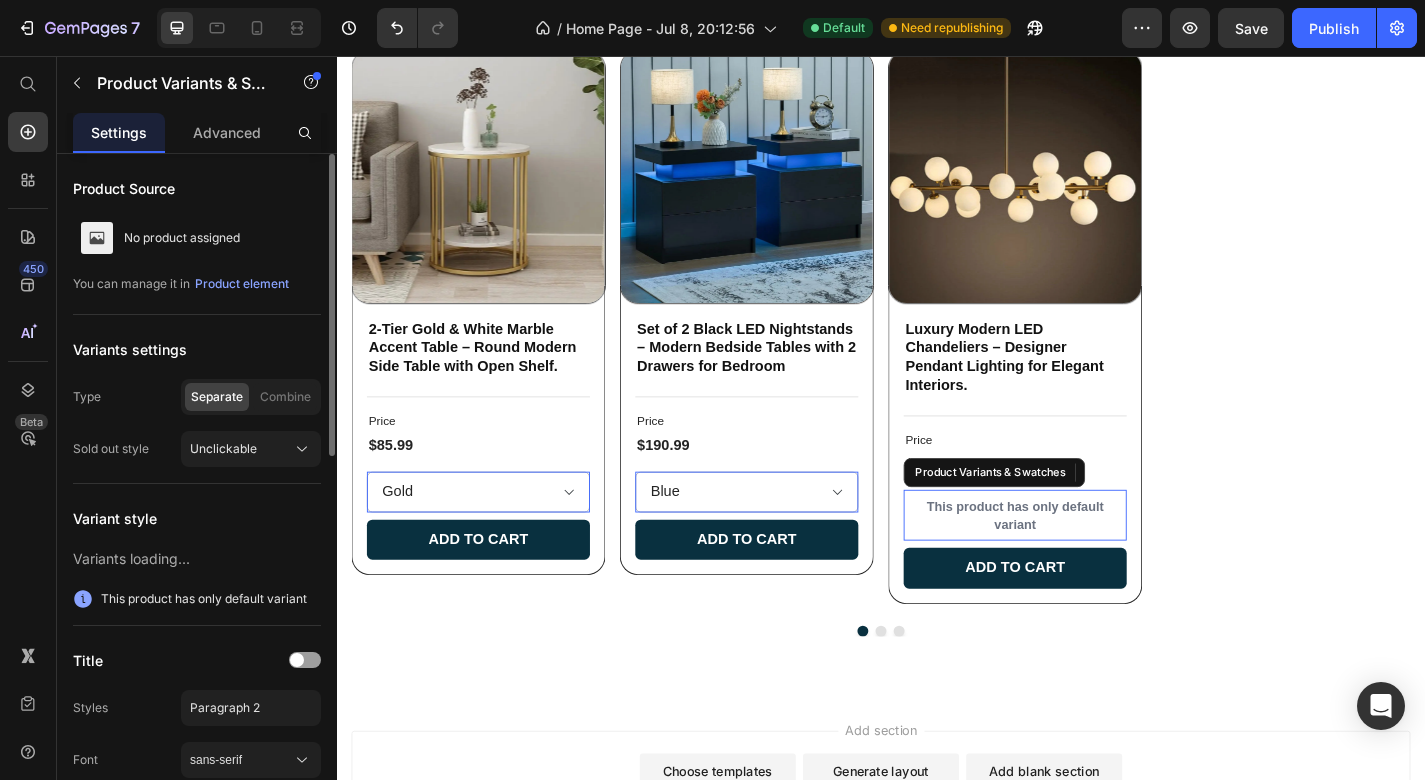 click on "This product has only default variant" at bounding box center (1085, 562) 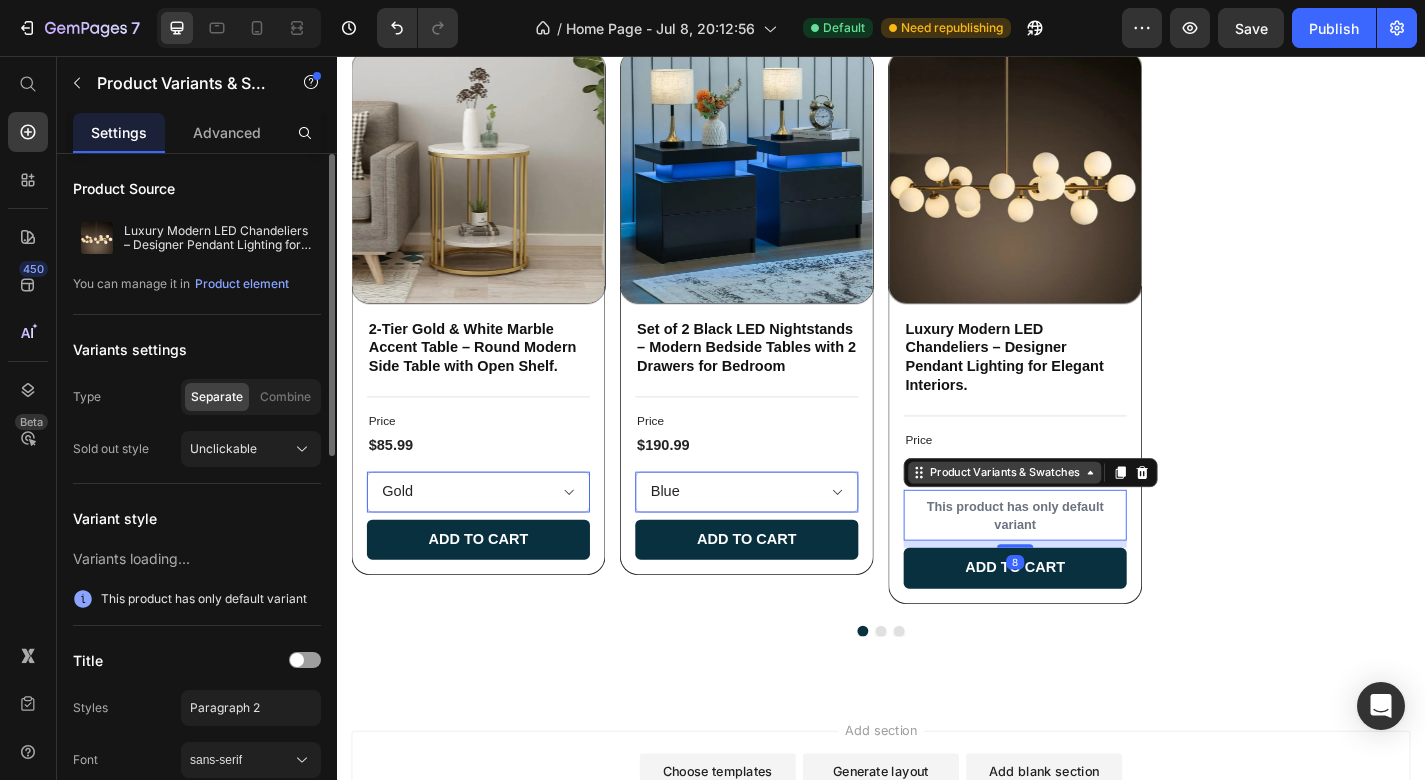 click 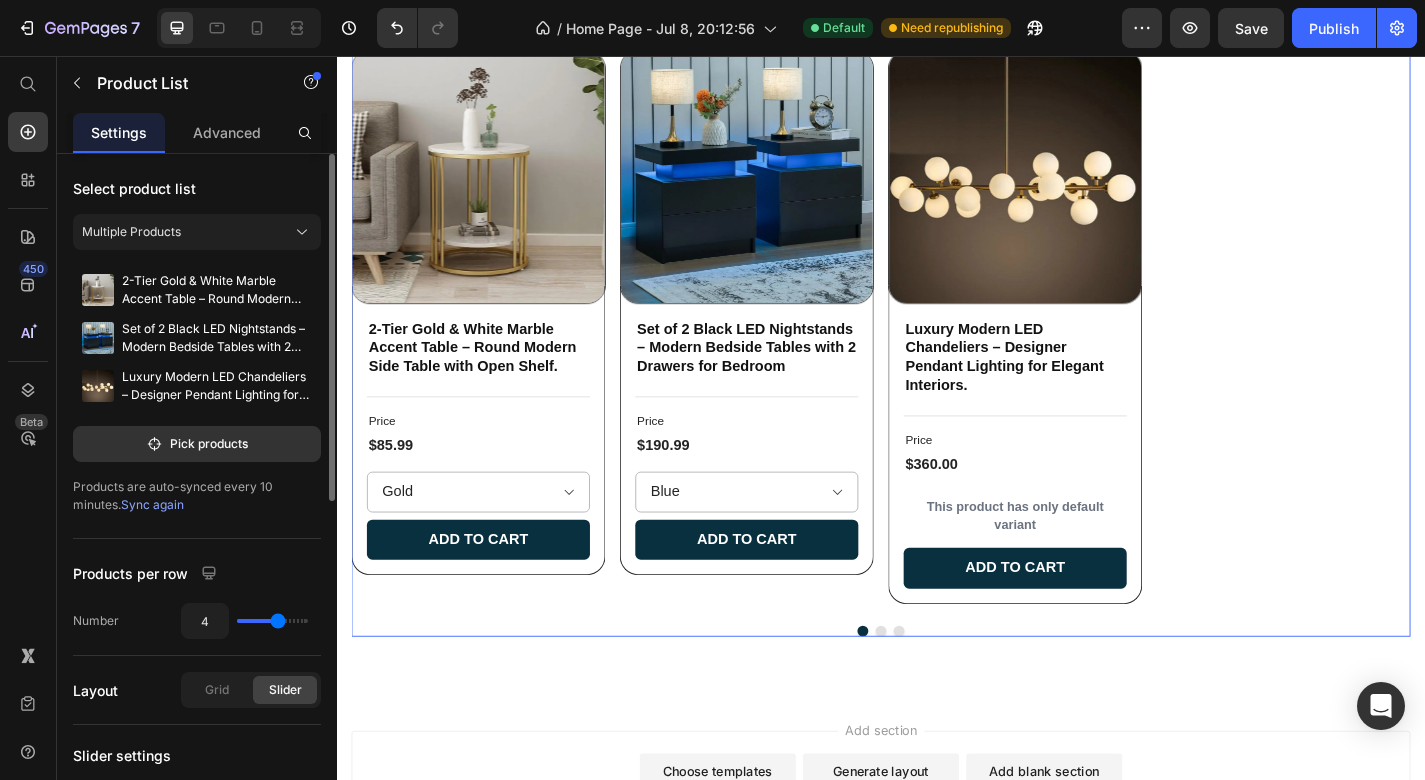 click on "Product Images 2-Tier Gold & White Marble Accent Table – Round Modern Side Table with Open Shelf. Product Title                Title Line Price Text Block $85.99 Product Price Row Gold Product Variants & Swatches   0 Add to cart Add to Cart Row Row Product Images Set of 2 Black LED Nightstands – Modern Bedside Tables with 2 Drawers for Bedroom Product Title                Title Line Price Text Block $190.99 Product Price Row Blue Black Woodgrain Grey Black Grey White Grey Gold White Marble Black Gold Black Product Variants & Swatches   0 Add to cart Add to Cart Row Row Product Images Luxury Modern LED Chandeliers – Designer Pendant Lighting for Elegant Interiors. Product Title                Title Line Price Text Block $360.00 Product Price Row This product has only default variant Product Variants & Swatches Row 1 col Row 1 col Product List   8 Add to cart Add to Cart Row Row" at bounding box center (937, 359) 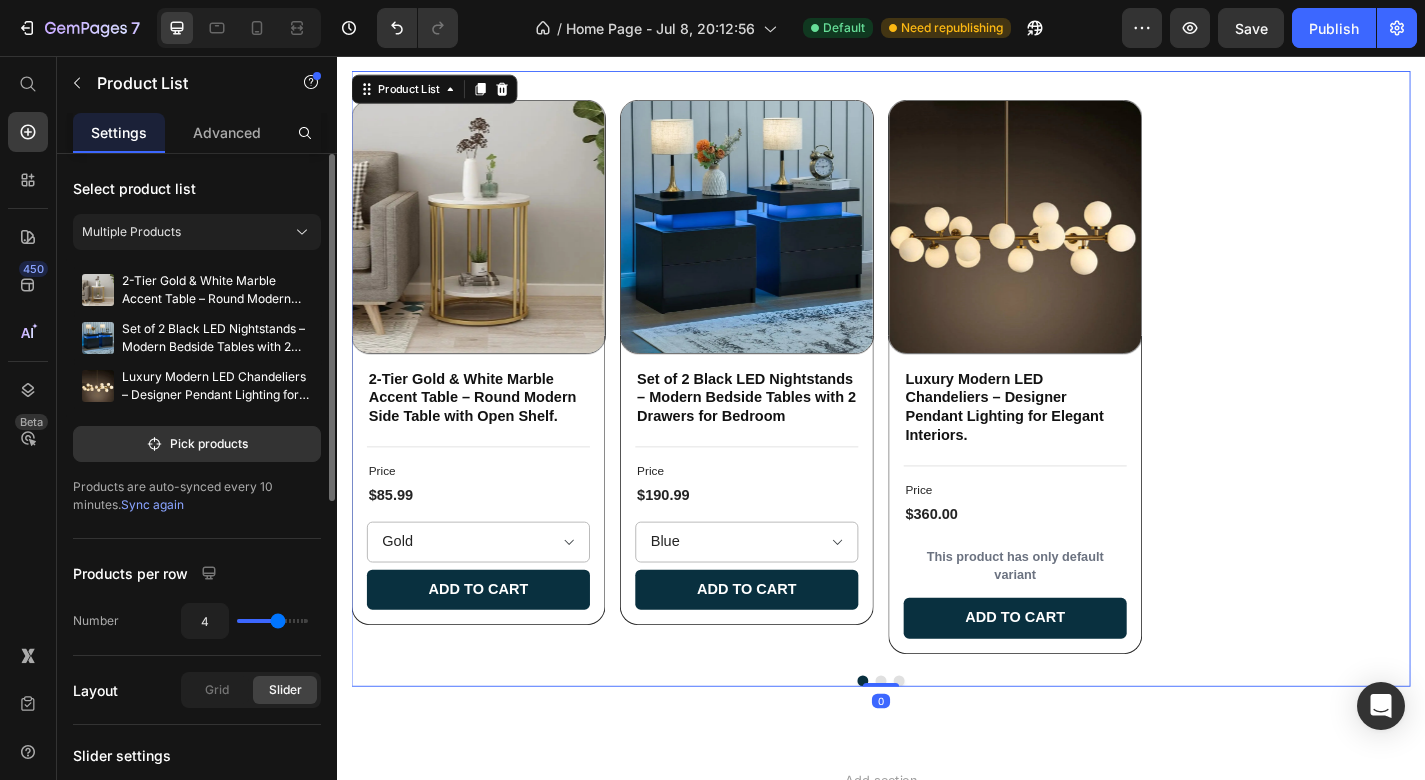 scroll, scrollTop: 6919, scrollLeft: 0, axis: vertical 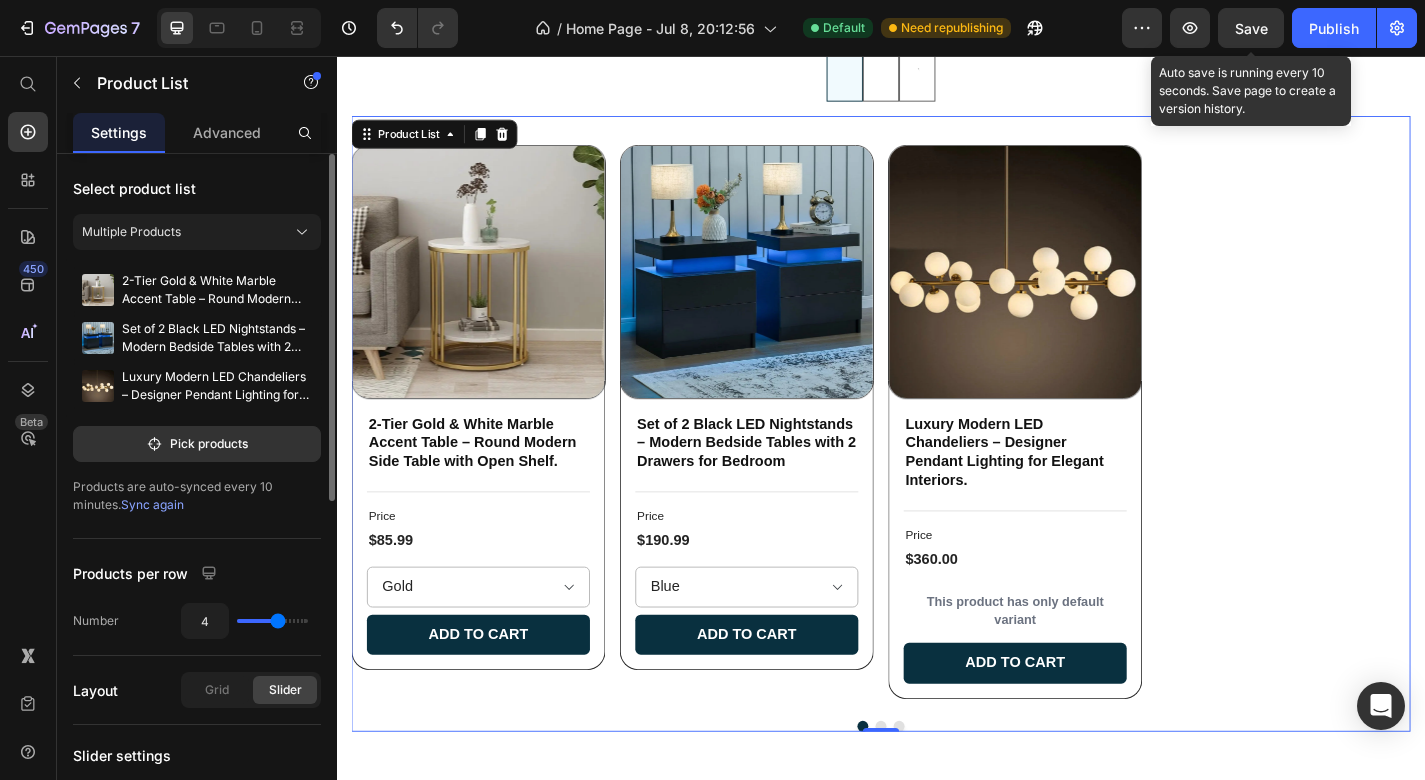 click on "Save" 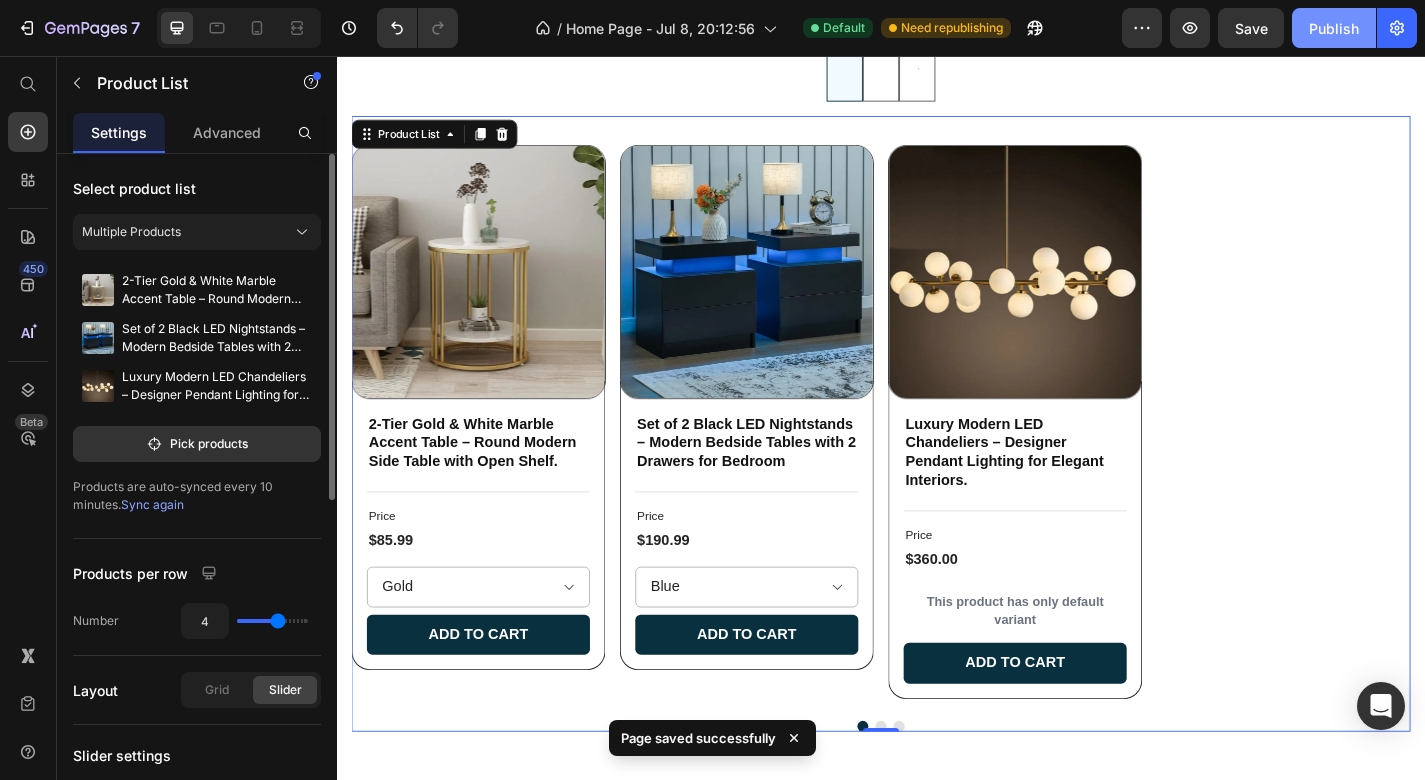 click on "Publish" at bounding box center (1334, 28) 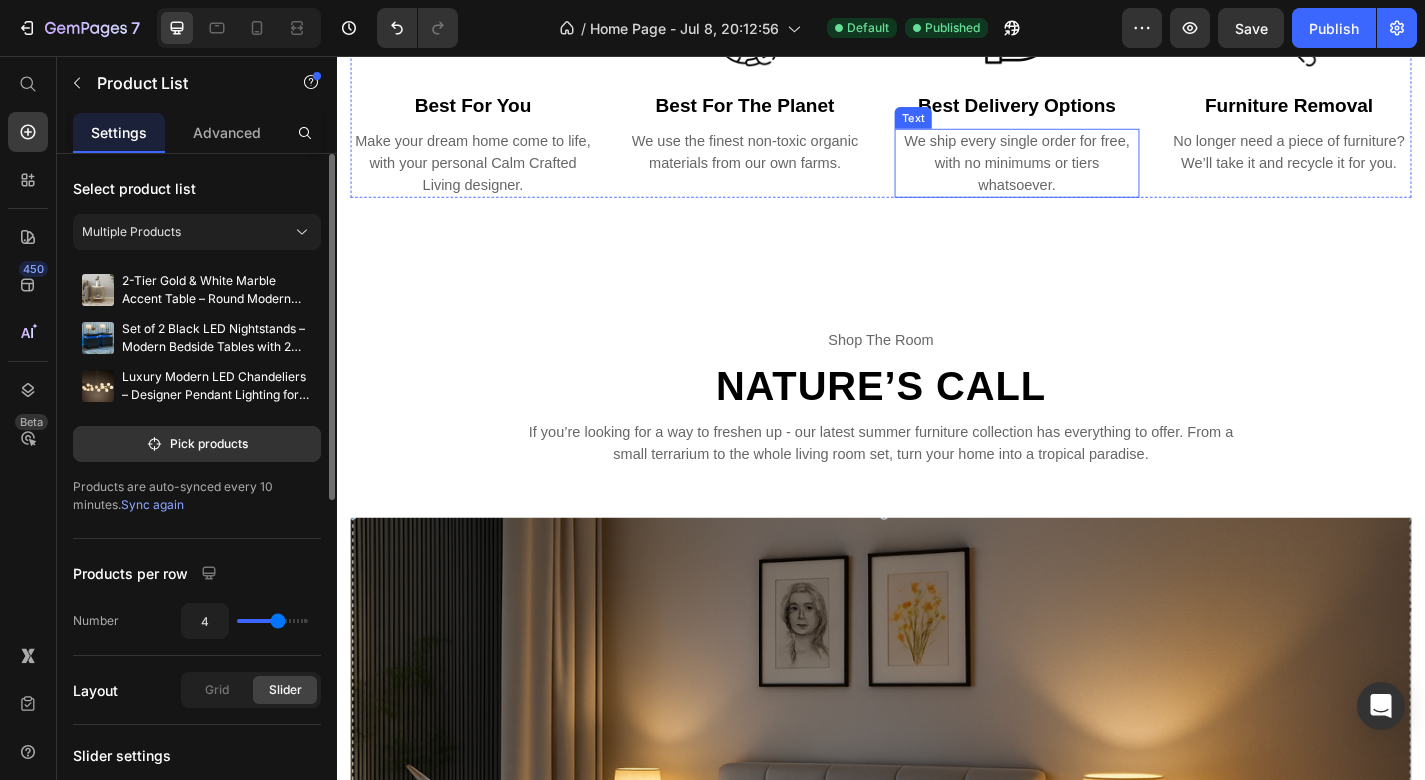 scroll, scrollTop: 3398, scrollLeft: 0, axis: vertical 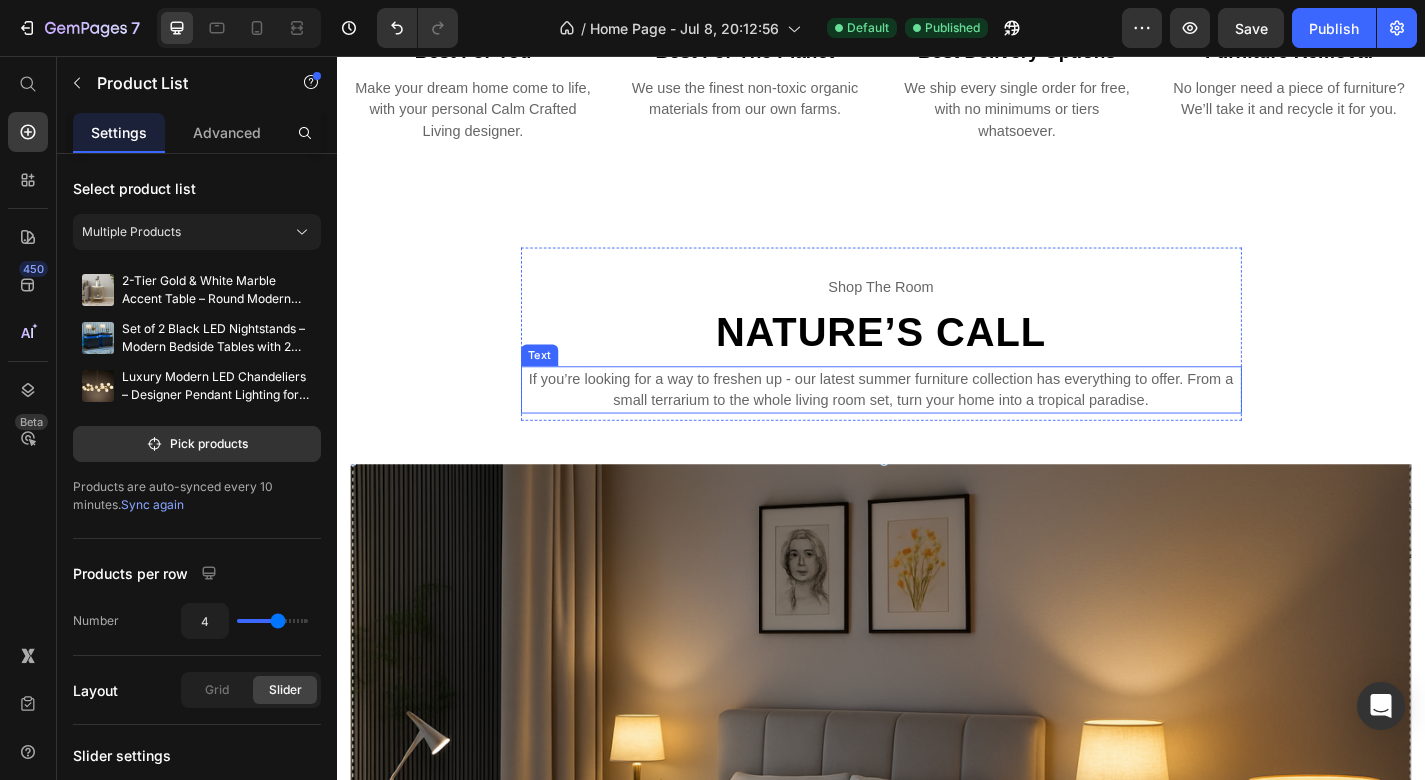 click on "If you’re looking for a way to freshen up - our latest summer furniture collection has everything to offer. From a small terrarium to the whole living room set, turn your home into a tropical paradise." at bounding box center (937, 424) 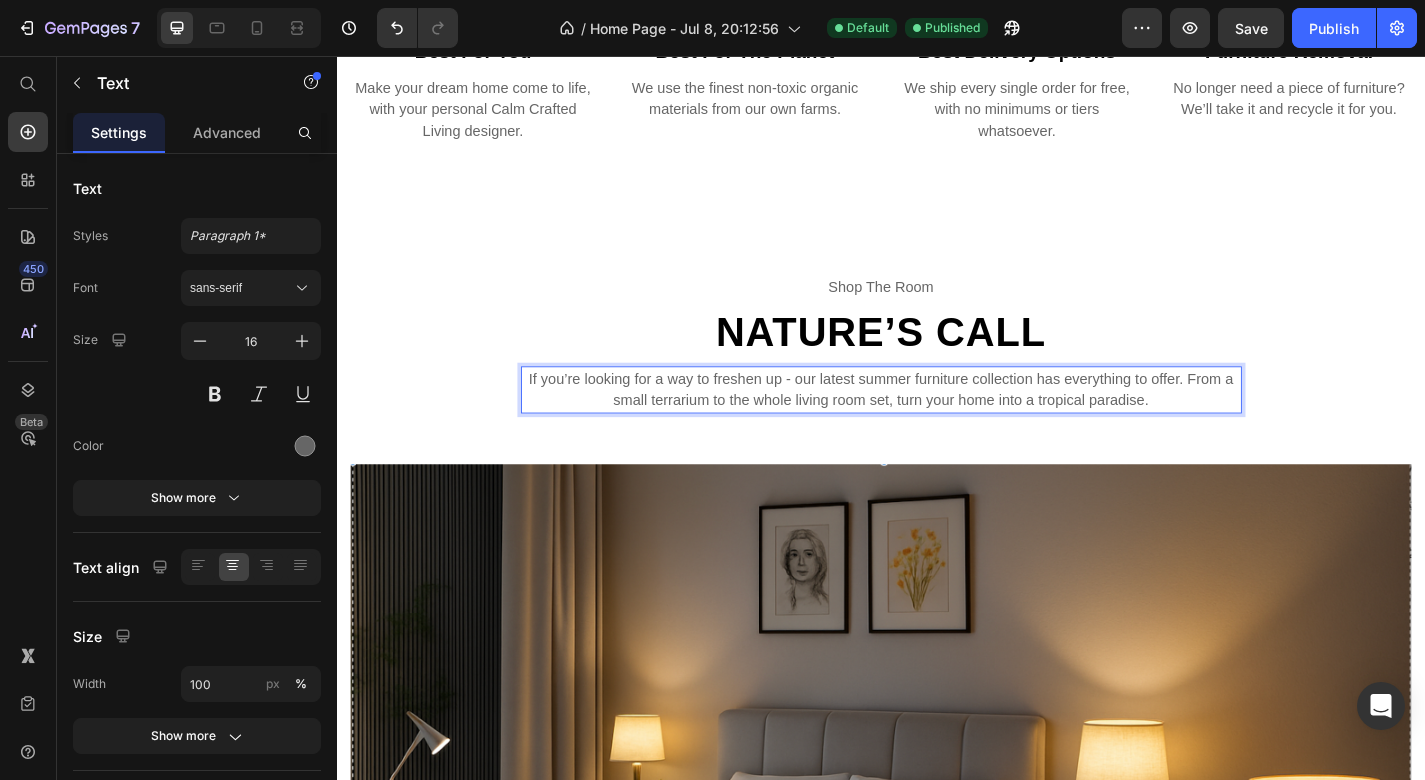 click on "If you’re looking for a way to freshen up - our latest summer furniture collection has everything to offer. From a small terrarium to the whole living room set, turn your home into a tropical paradise." at bounding box center (937, 424) 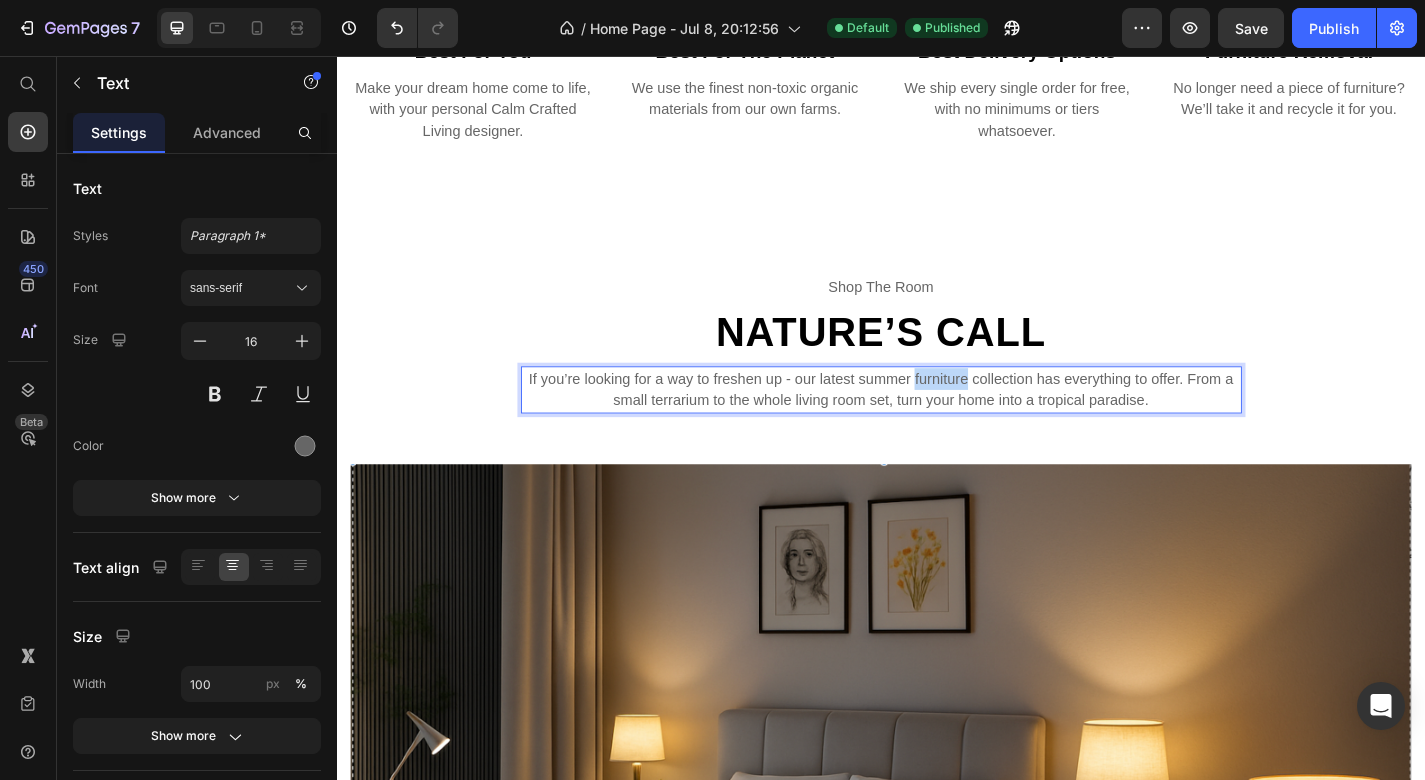 click on "If you’re looking for a way to freshen up - our latest summer furniture collection has everything to offer. From a small terrarium to the whole living room set, turn your home into a tropical paradise." at bounding box center [937, 424] 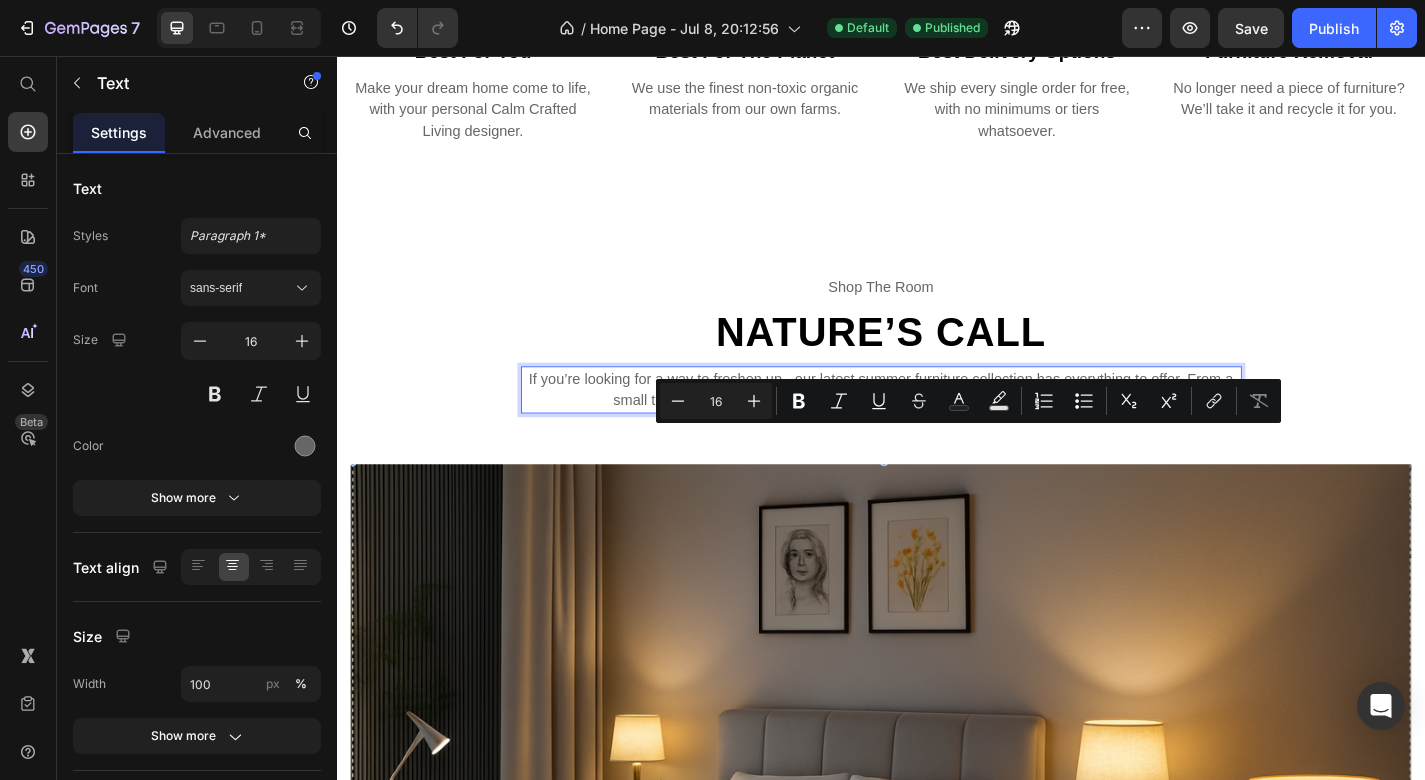 click on "If you’re looking for a way to freshen up - our latest summer furniture collection has everything to offer. From a small terrarium to the whole living room set, turn your home into a tropical paradise." at bounding box center (937, 424) 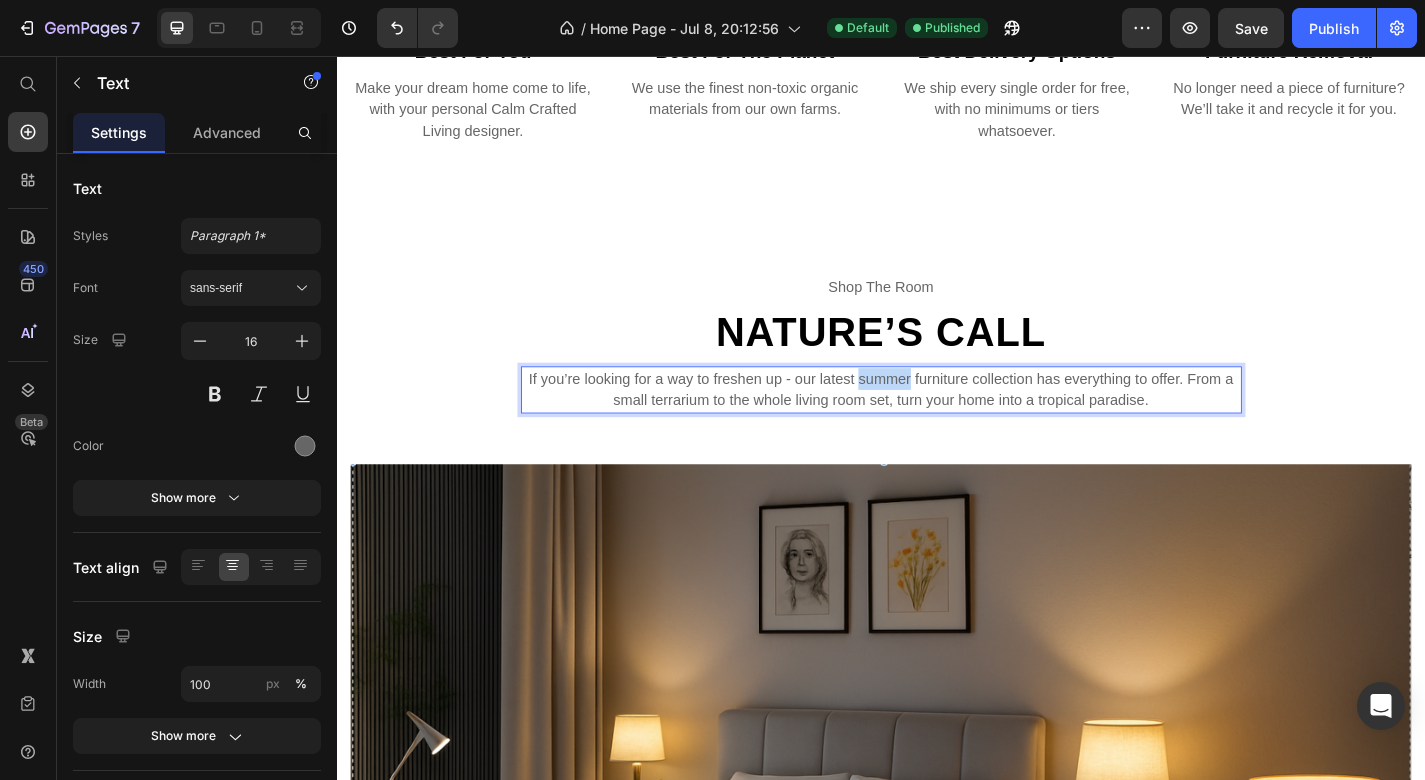 click on "If you’re looking for a way to freshen up - our latest summer furniture collection has everything to offer. From a small terrarium to the whole living room set, turn your home into a tropical paradise." at bounding box center [937, 424] 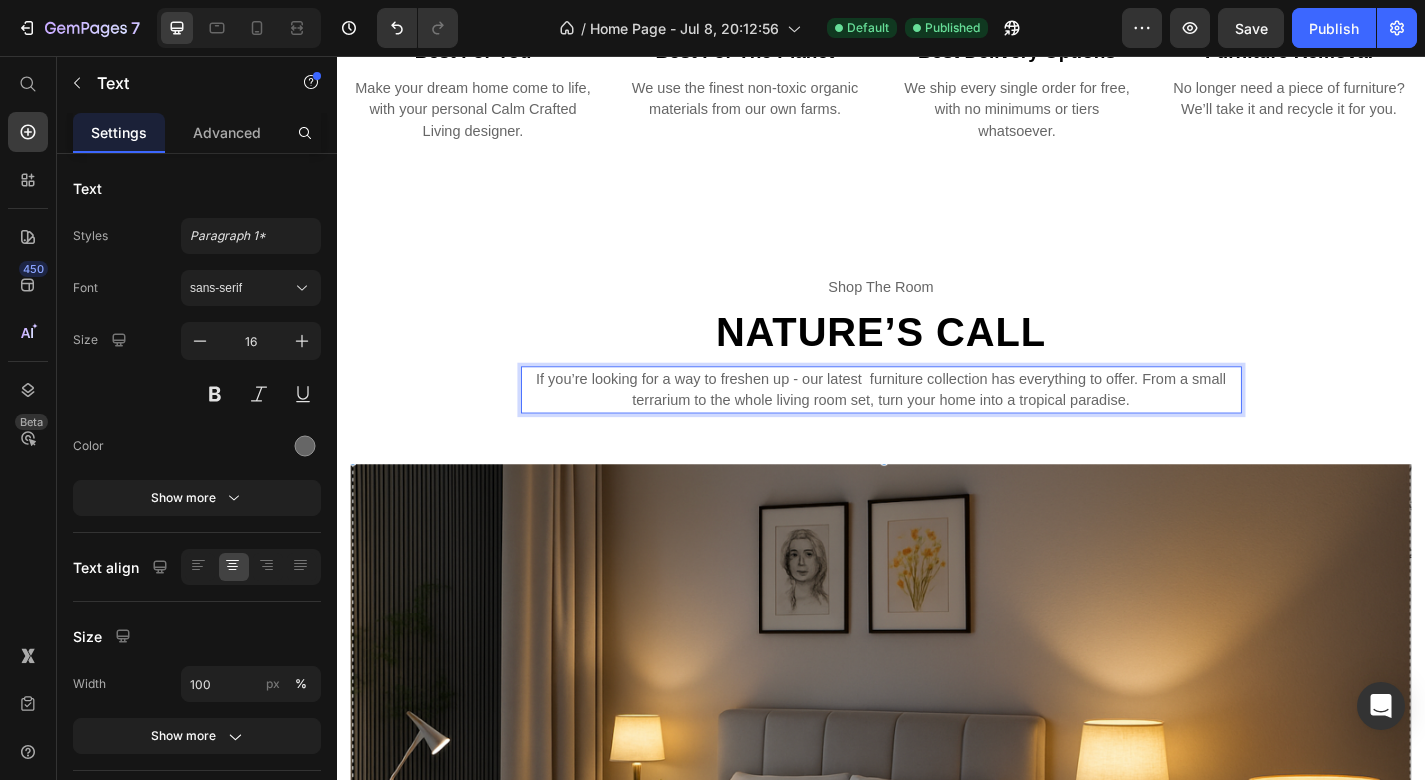 click on "If you’re looking for a way to freshen up - our latest  furniture collection has everything to offer. From a small terrarium to the whole living room set, turn your home into a tropical paradise." at bounding box center [937, 424] 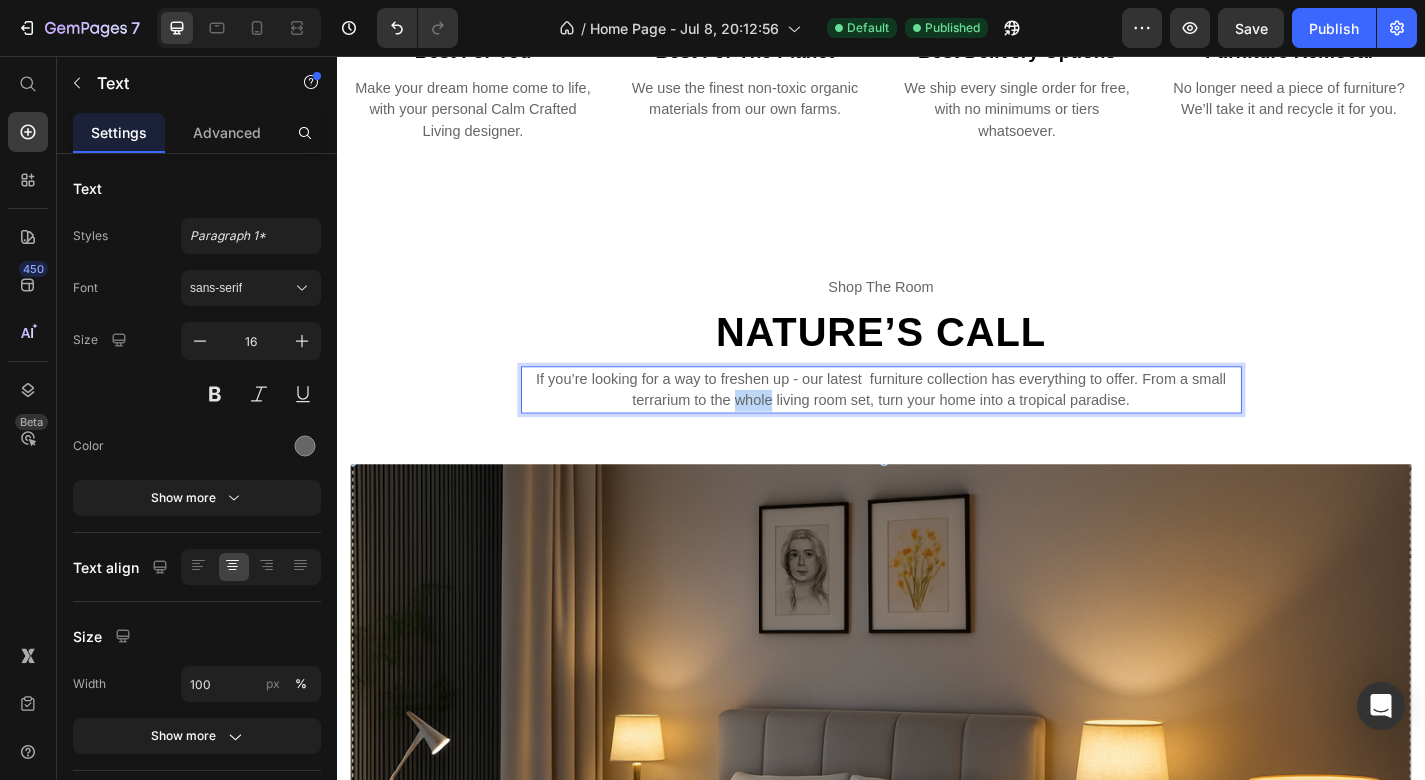 click on "If you’re looking for a way to freshen up - our latest  furniture collection has everything to offer. From a small terrarium to the whole living room set, turn your home into a tropical paradise." at bounding box center (937, 424) 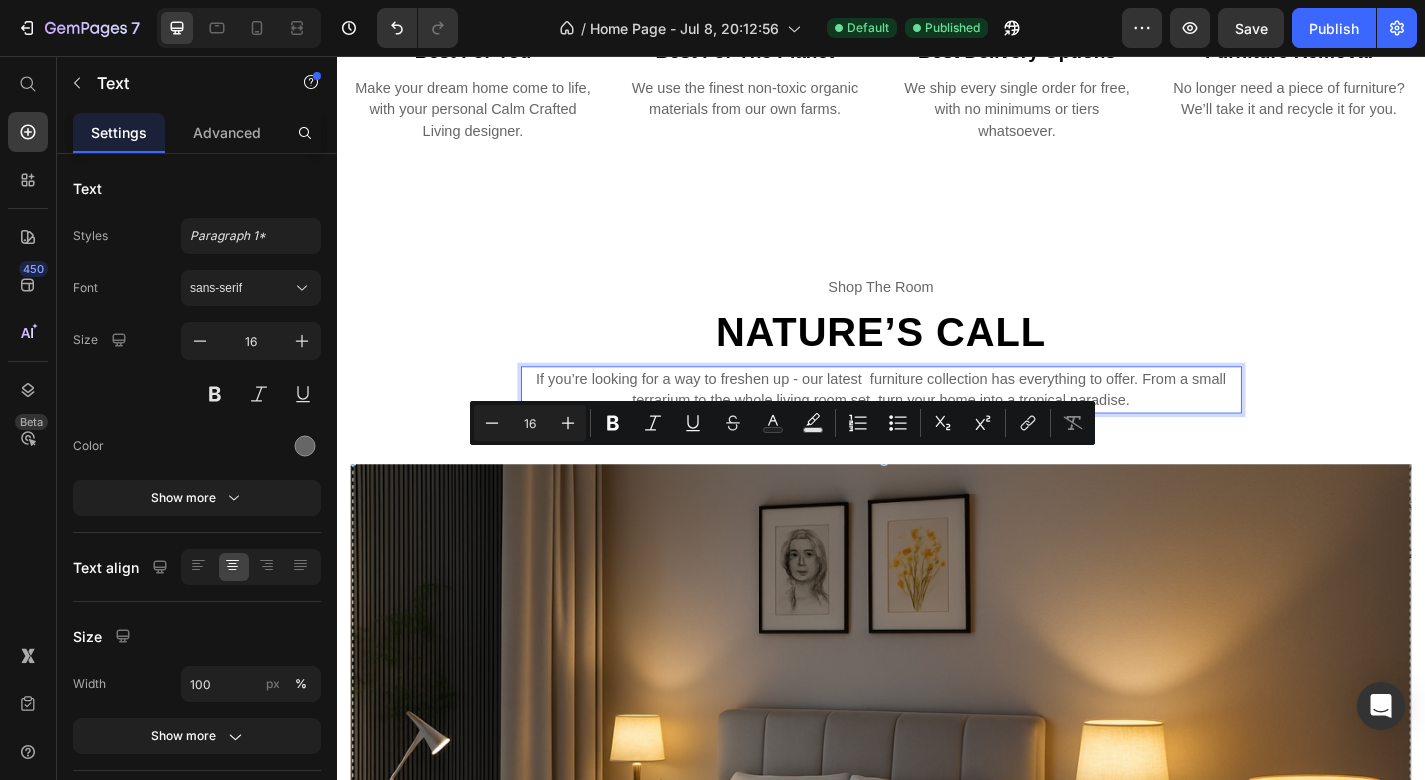 click on "If you’re looking for a way to freshen up - our latest  furniture collection has everything to offer. From a small terrarium to the whole living room set, turn your home into a tropical paradise." at bounding box center (937, 424) 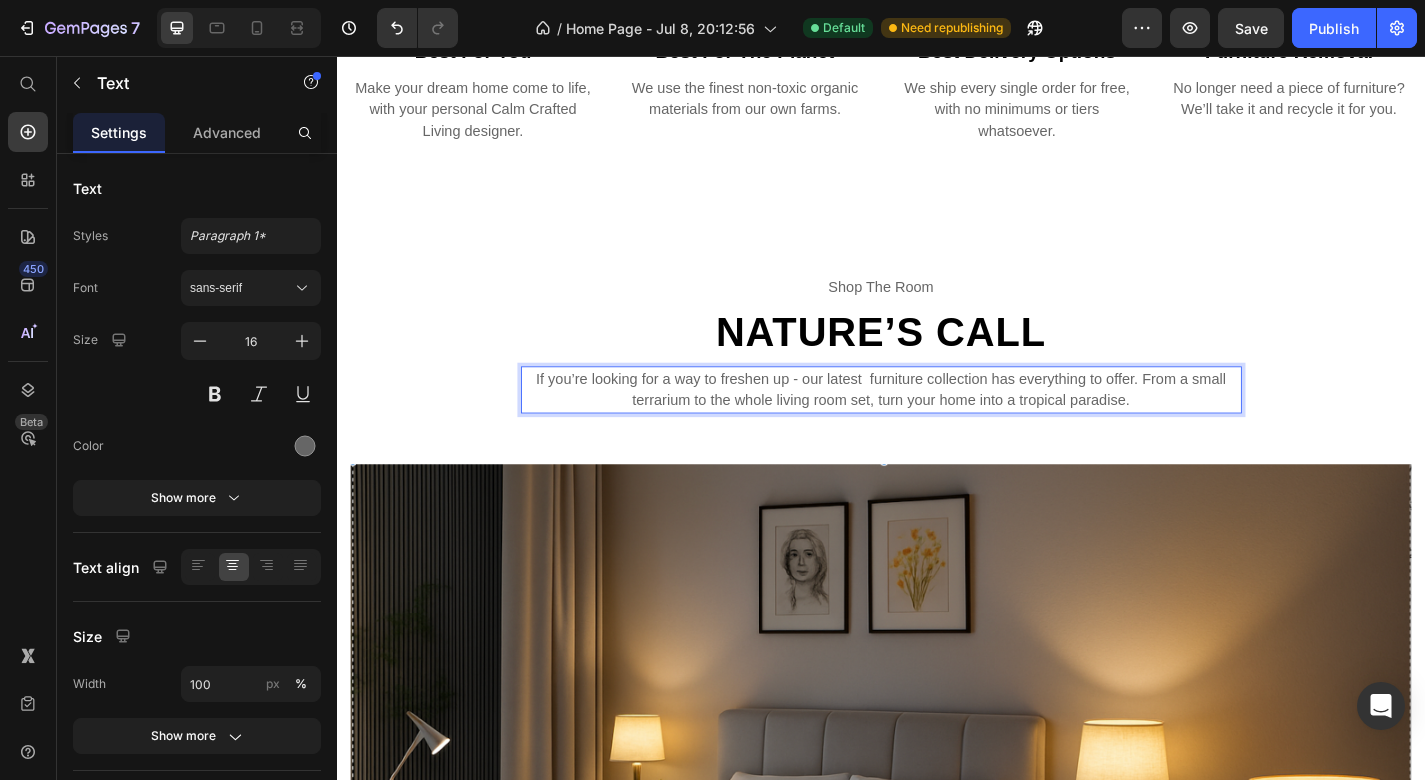 click on "If you’re looking for a way to freshen up - our latest  furniture collection has everything to offer. From a small terrarium to the whole living room set, turn your home into a tropical paradise." at bounding box center (937, 424) 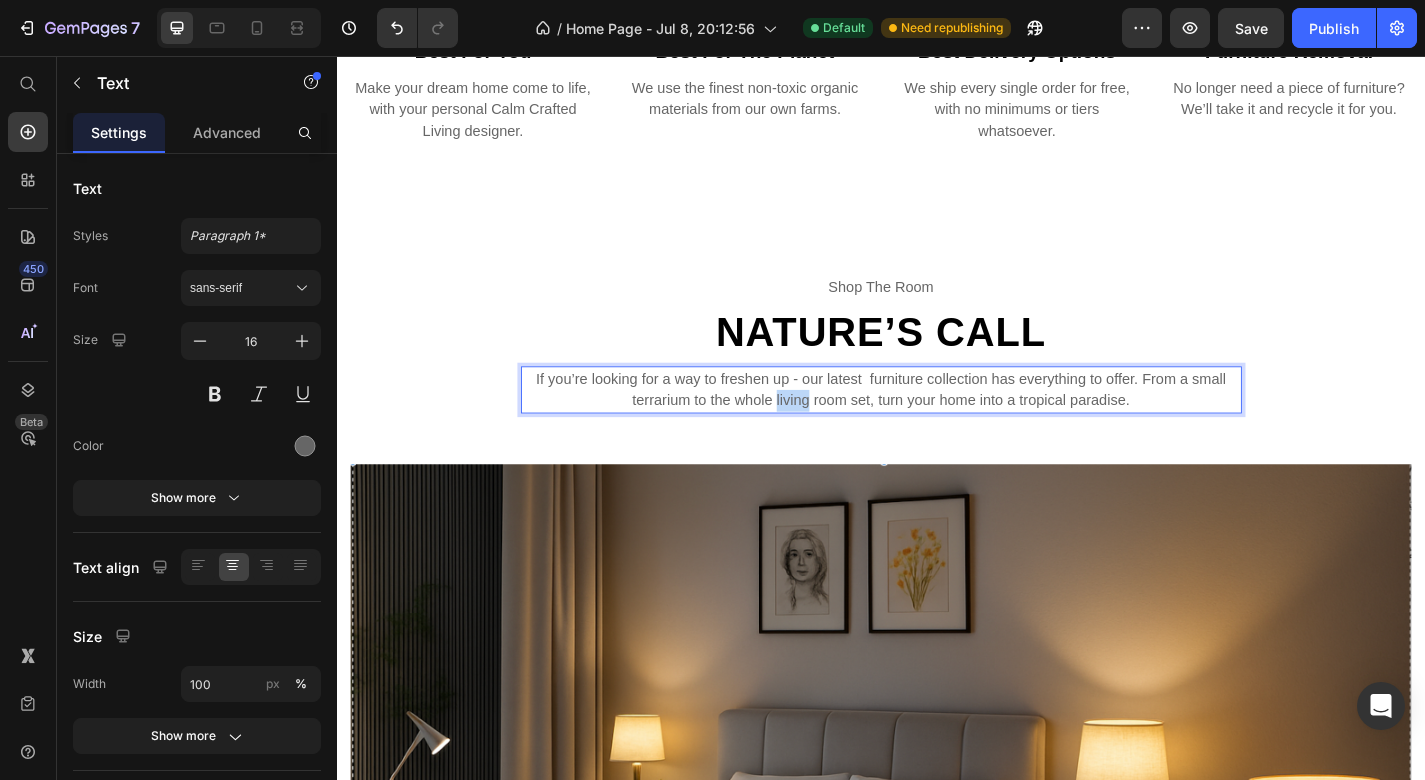 click on "If you’re looking for a way to freshen up - our latest  furniture collection has everything to offer. From a small terrarium to the whole living room set, turn your home into a tropical paradise." at bounding box center (937, 424) 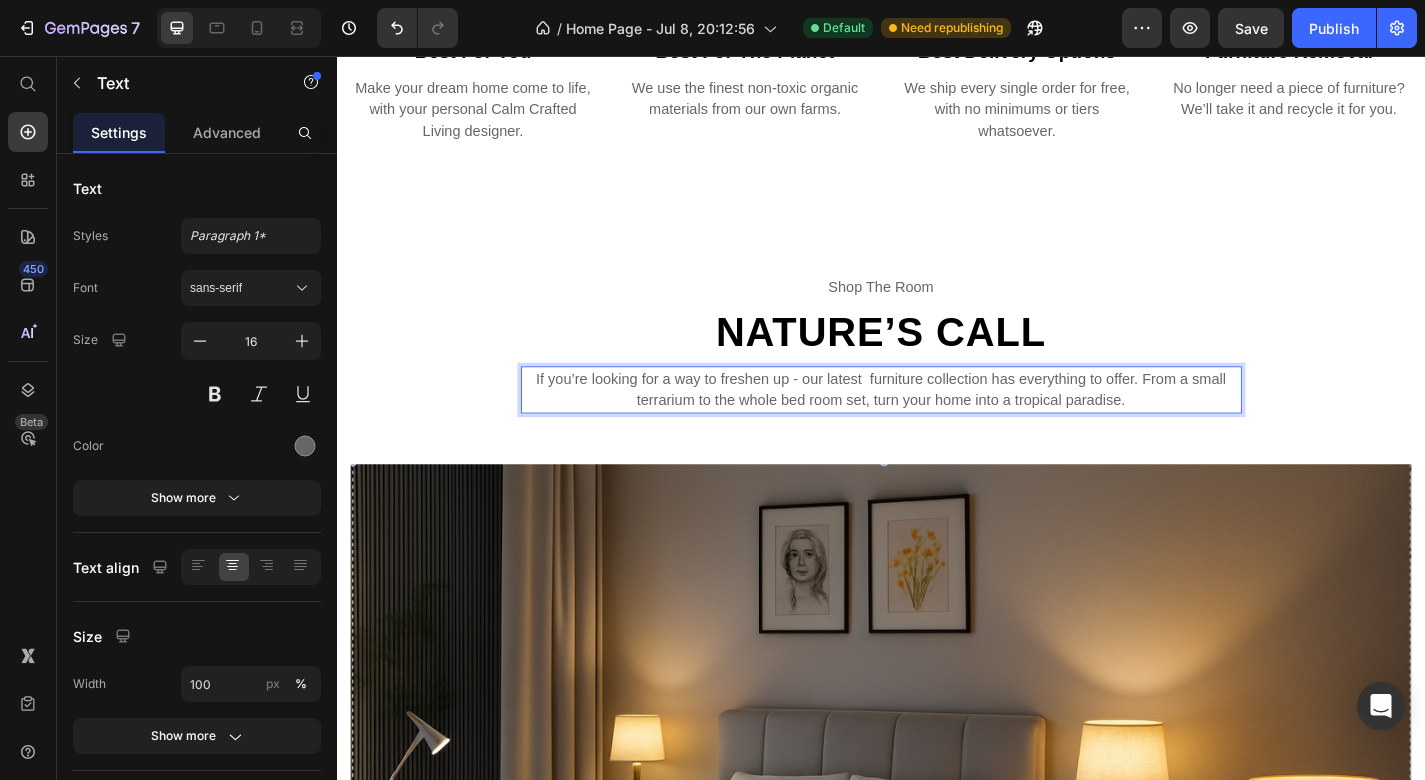 click on "If you’re looking for a way to freshen up - our latest  furniture collection has everything to offer. From a small terrarium to the whole bed room set, turn your home into a tropical paradise." at bounding box center (937, 424) 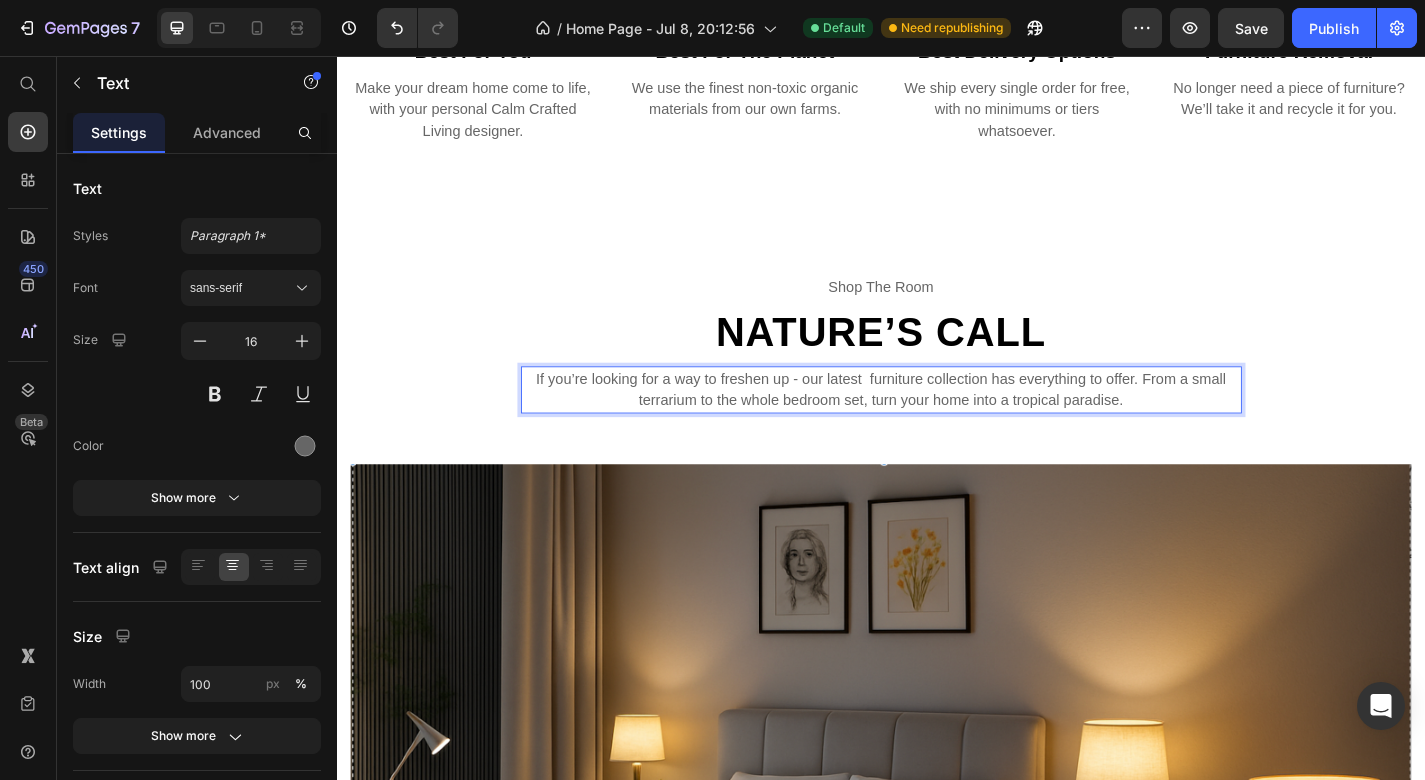 click on "If you’re looking for a way to freshen up - our latest  furniture collection has everything to offer. From a small terrarium to the whole bedroom set, turn your home into a tropical paradise." at bounding box center (937, 424) 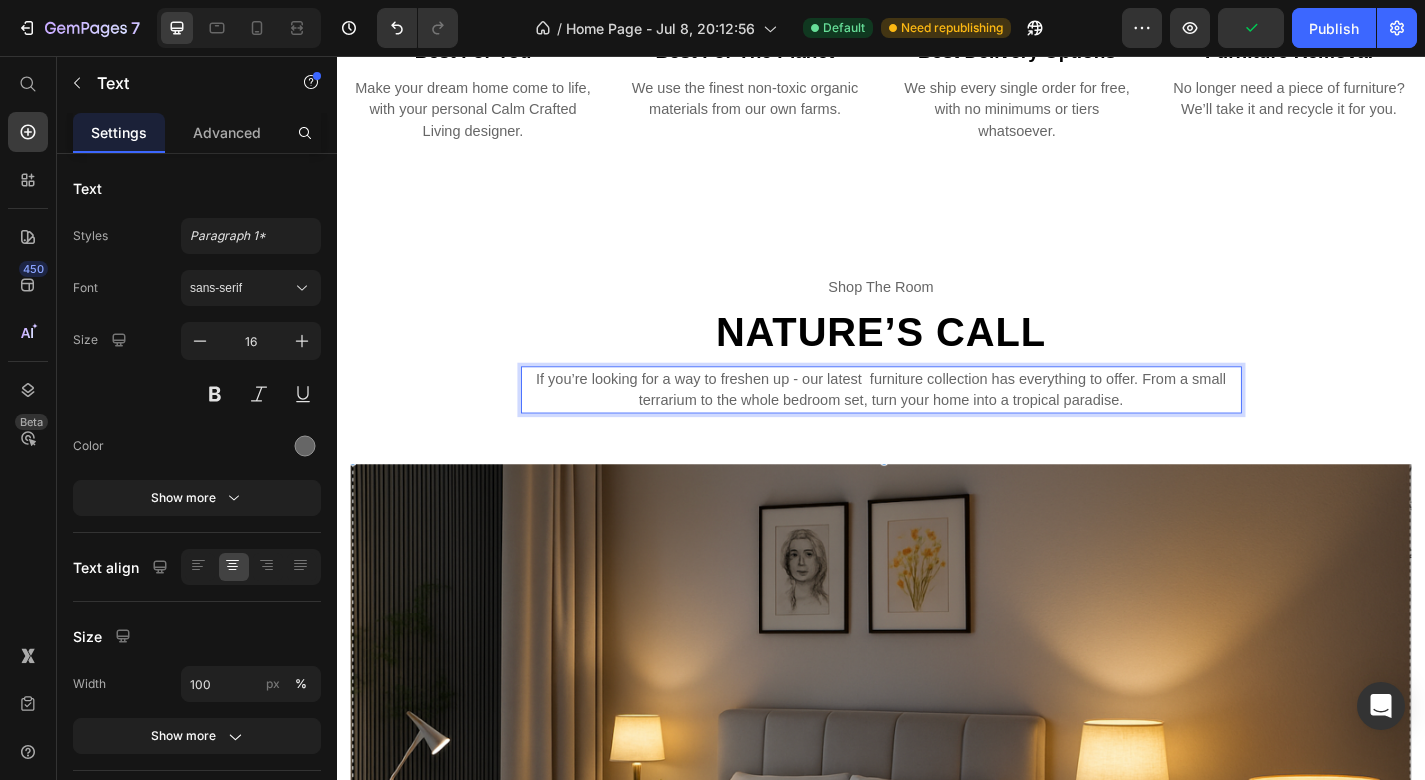 click on "If you’re looking for a way to freshen up - our latest  furniture collection has everything to offer. From a small terrarium to the whole bedroom set, turn your home into a tropical paradise." at bounding box center [937, 424] 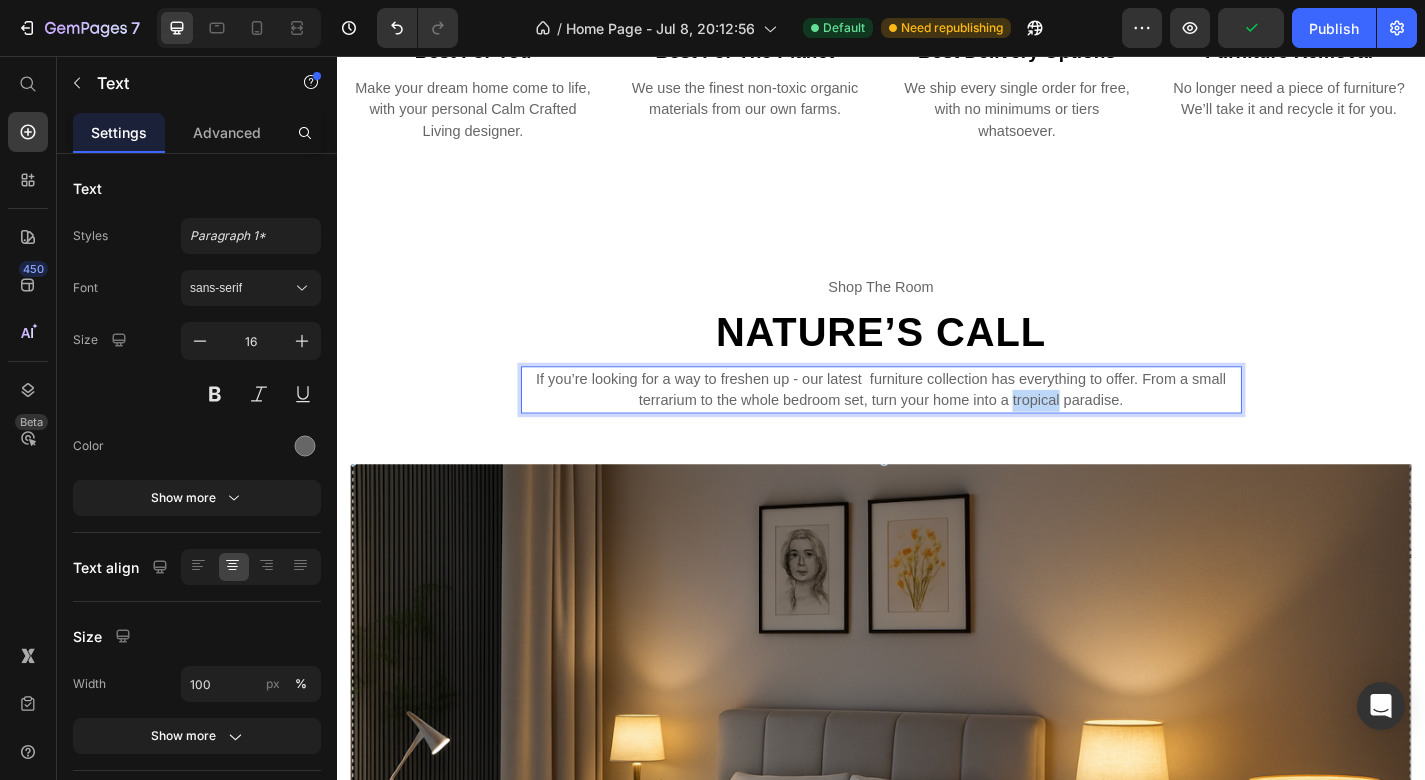 click on "If you’re looking for a way to freshen up - our latest  furniture collection has everything to offer. From a small terrarium to the whole bedroom set, turn your home into a tropical paradise." at bounding box center (937, 424) 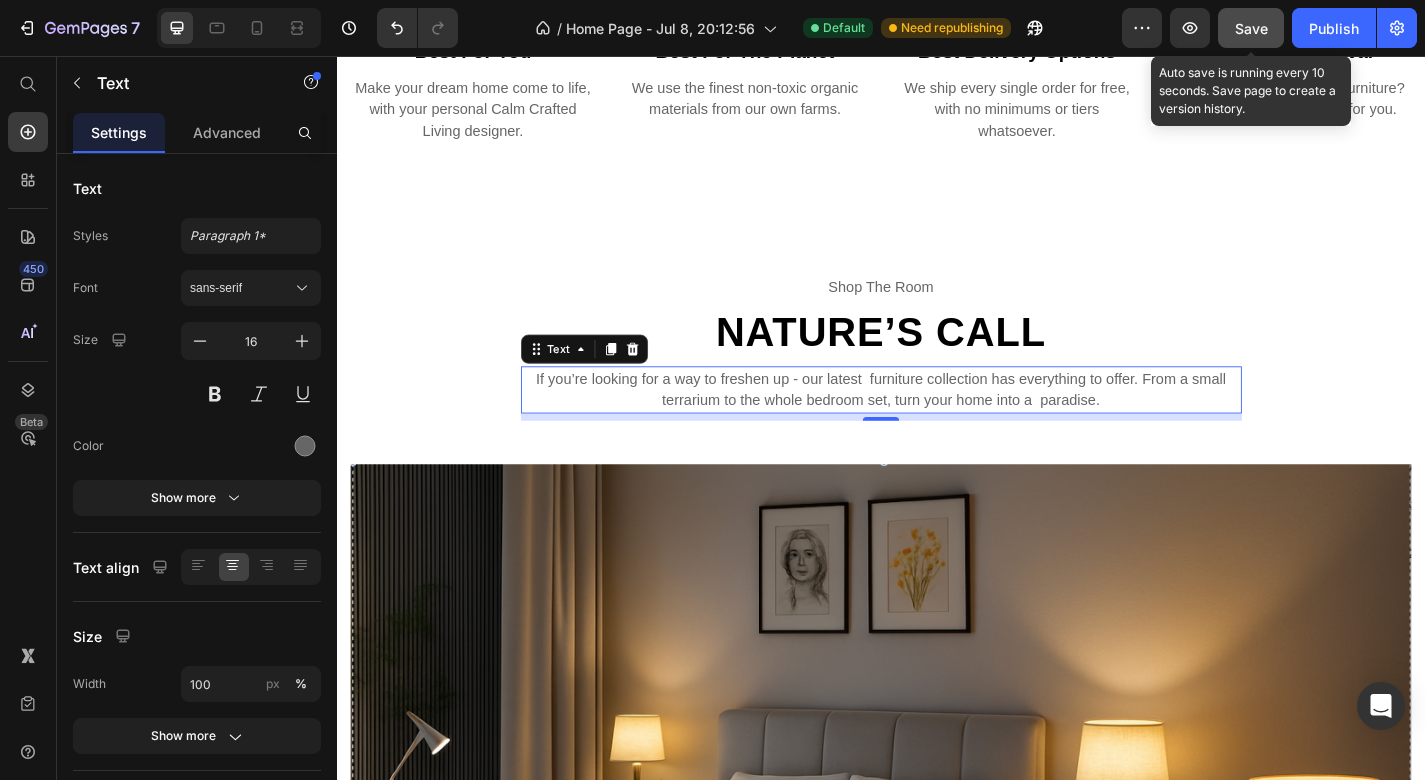 click on "Save" at bounding box center (1251, 28) 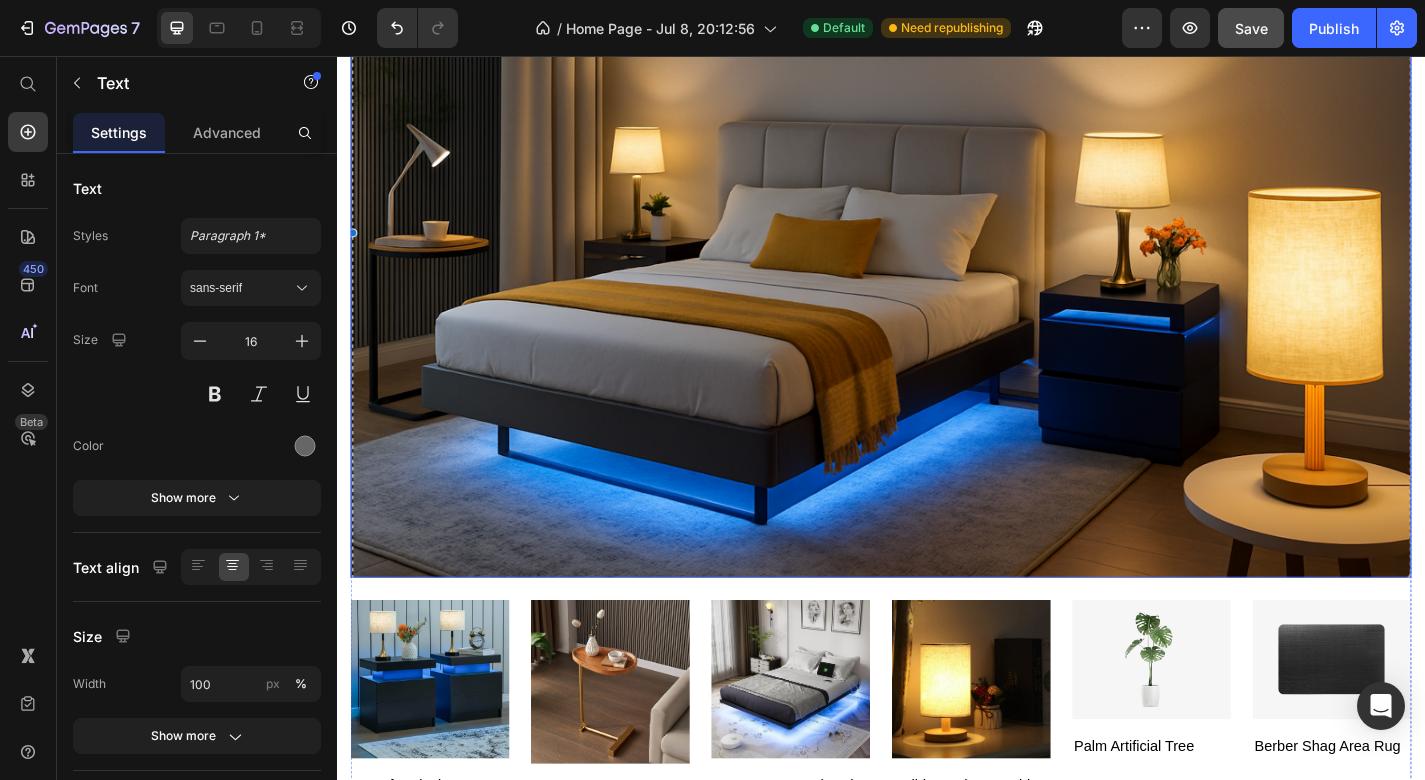 scroll, scrollTop: 4043, scrollLeft: 0, axis: vertical 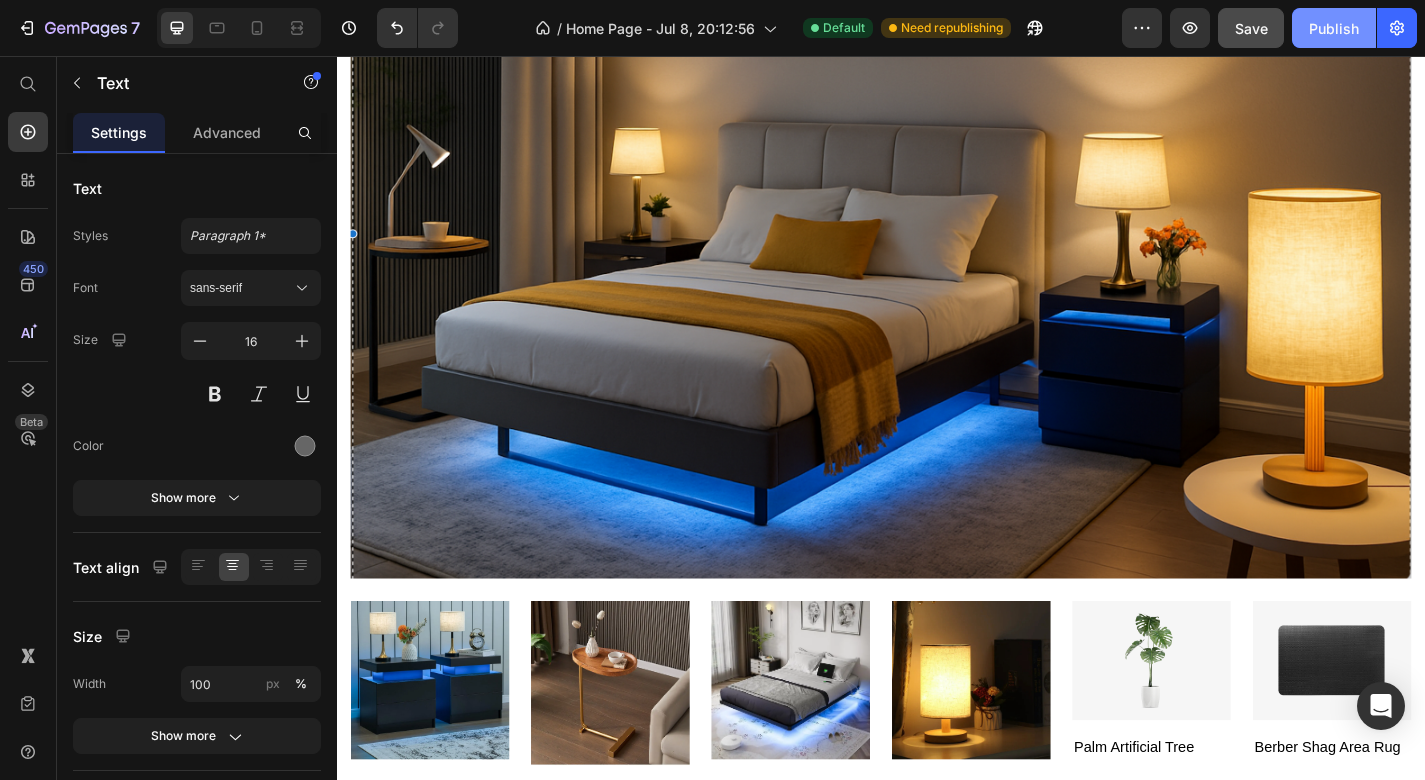 click on "Publish" at bounding box center [1334, 28] 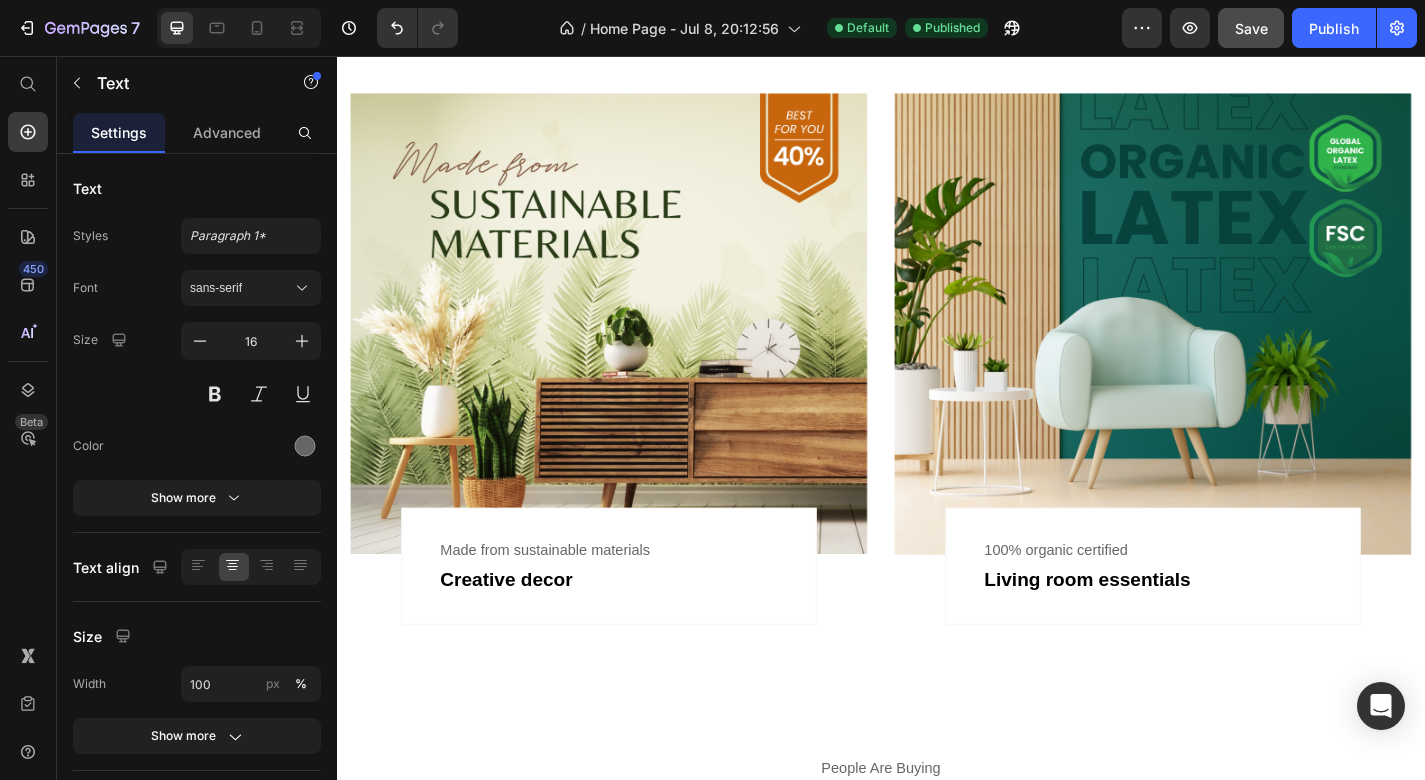 scroll, scrollTop: 1555, scrollLeft: 0, axis: vertical 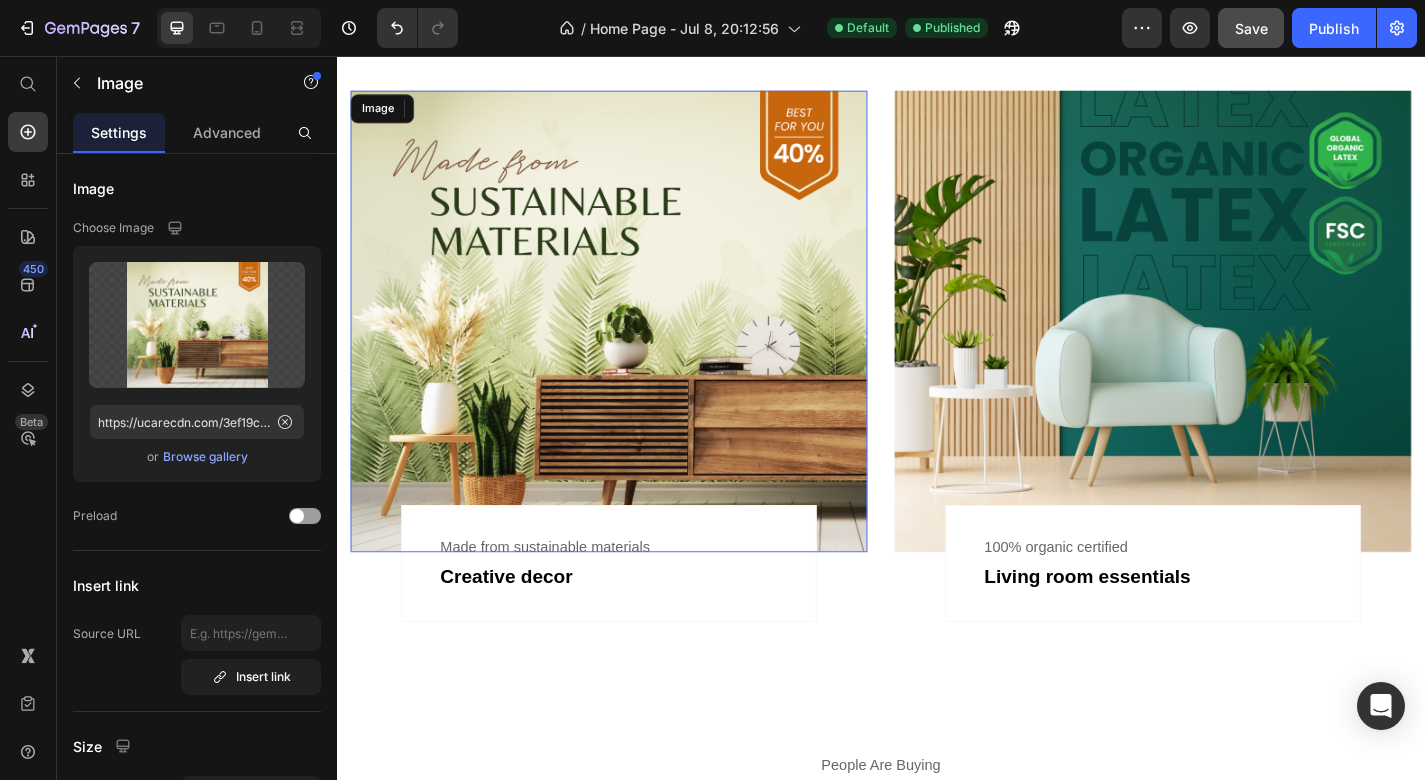 click at bounding box center (637, 348) 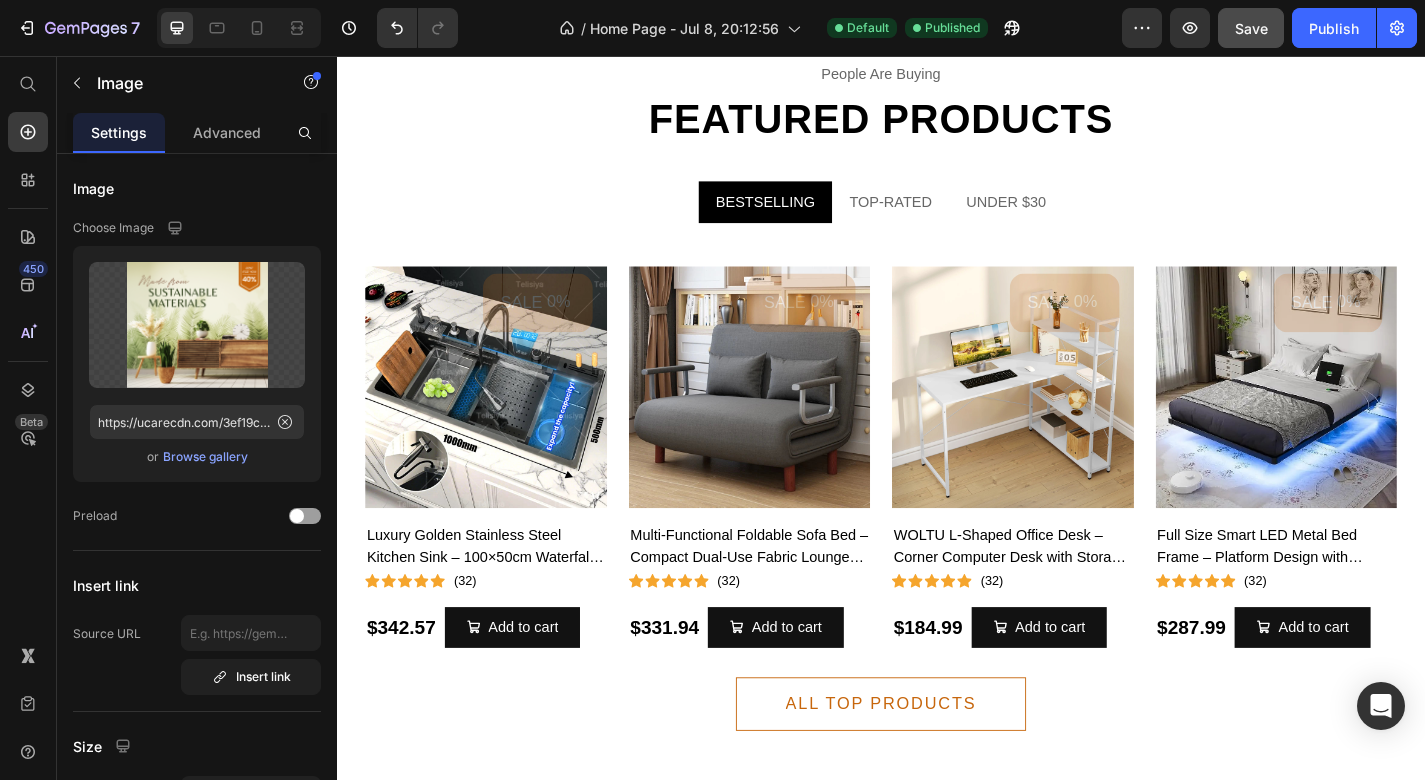 scroll, scrollTop: 2329, scrollLeft: 0, axis: vertical 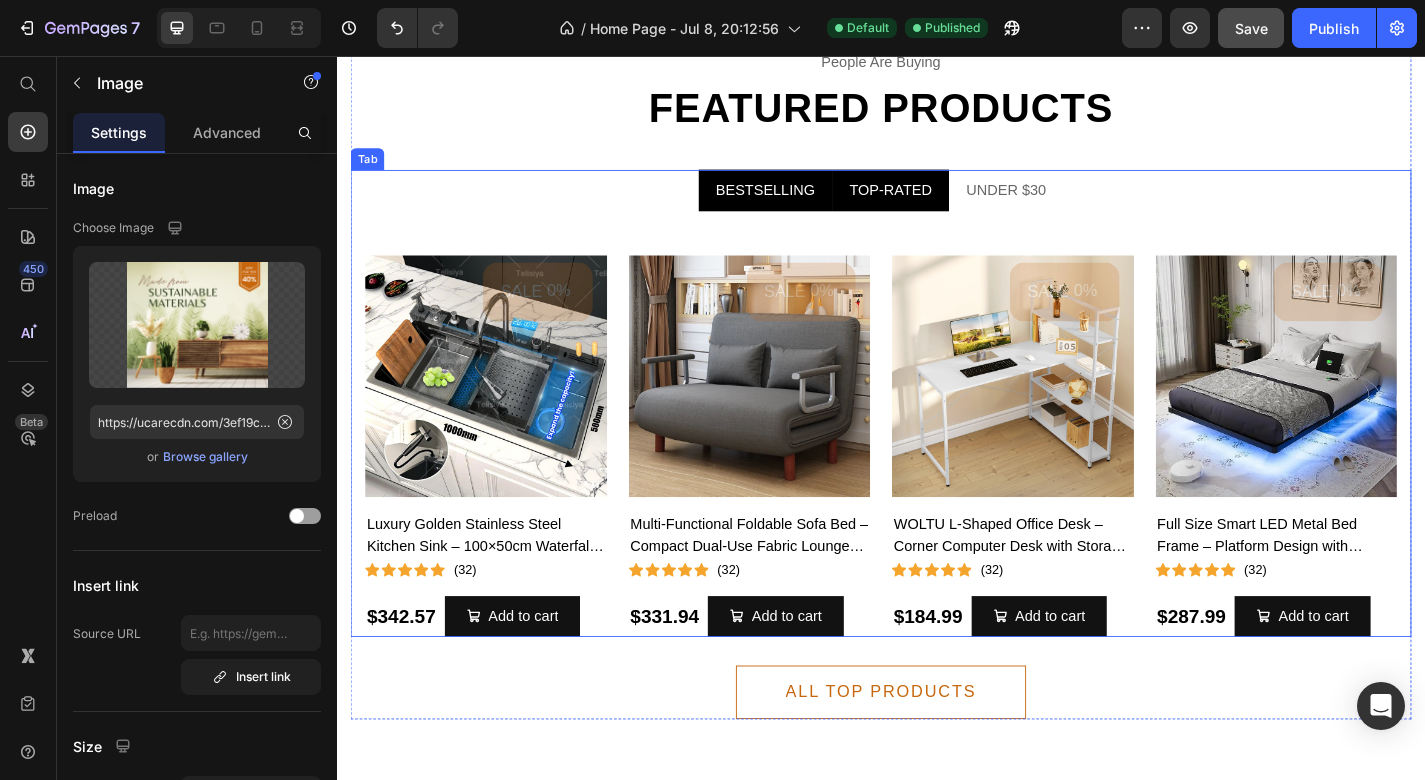 click on "TOP-RATED" at bounding box center [947, 204] 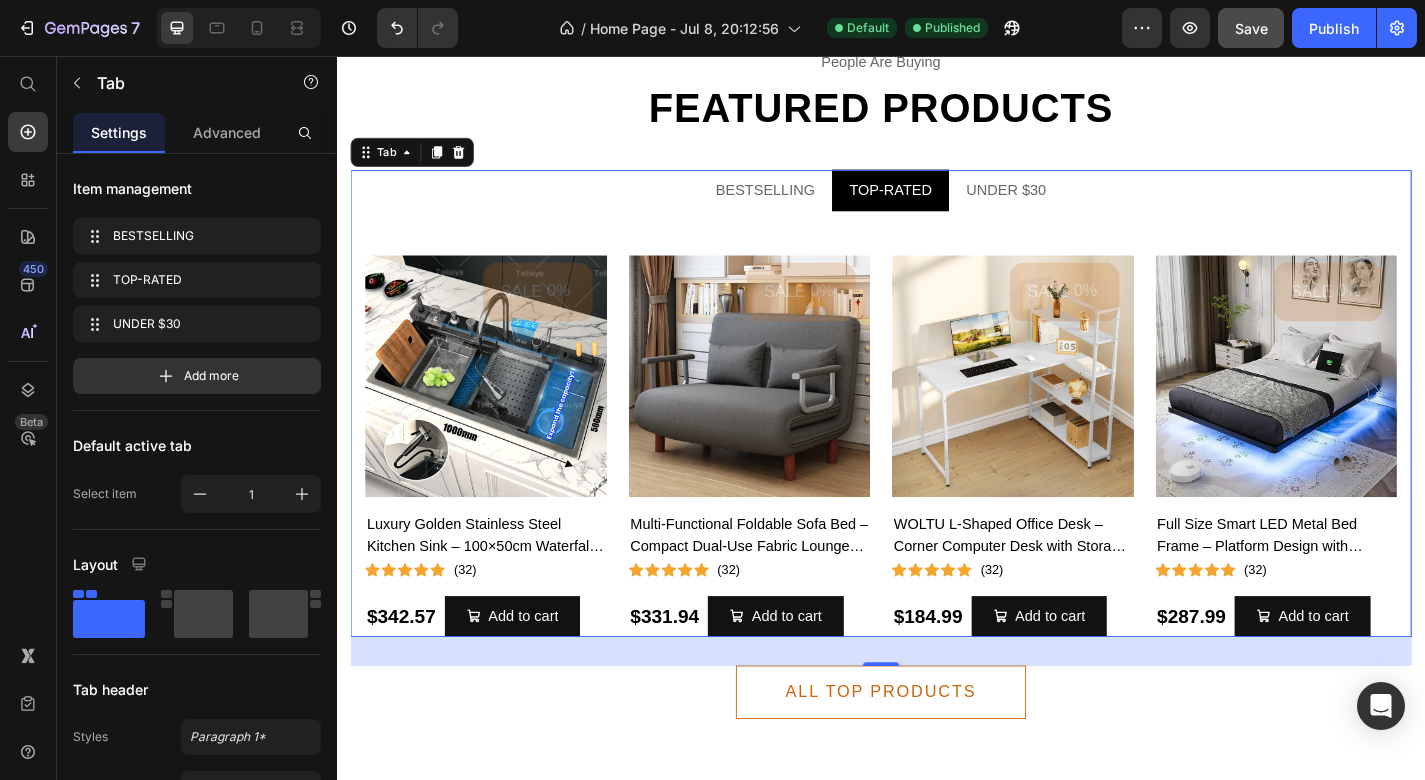 click on "TOP-RATED" at bounding box center [947, 204] 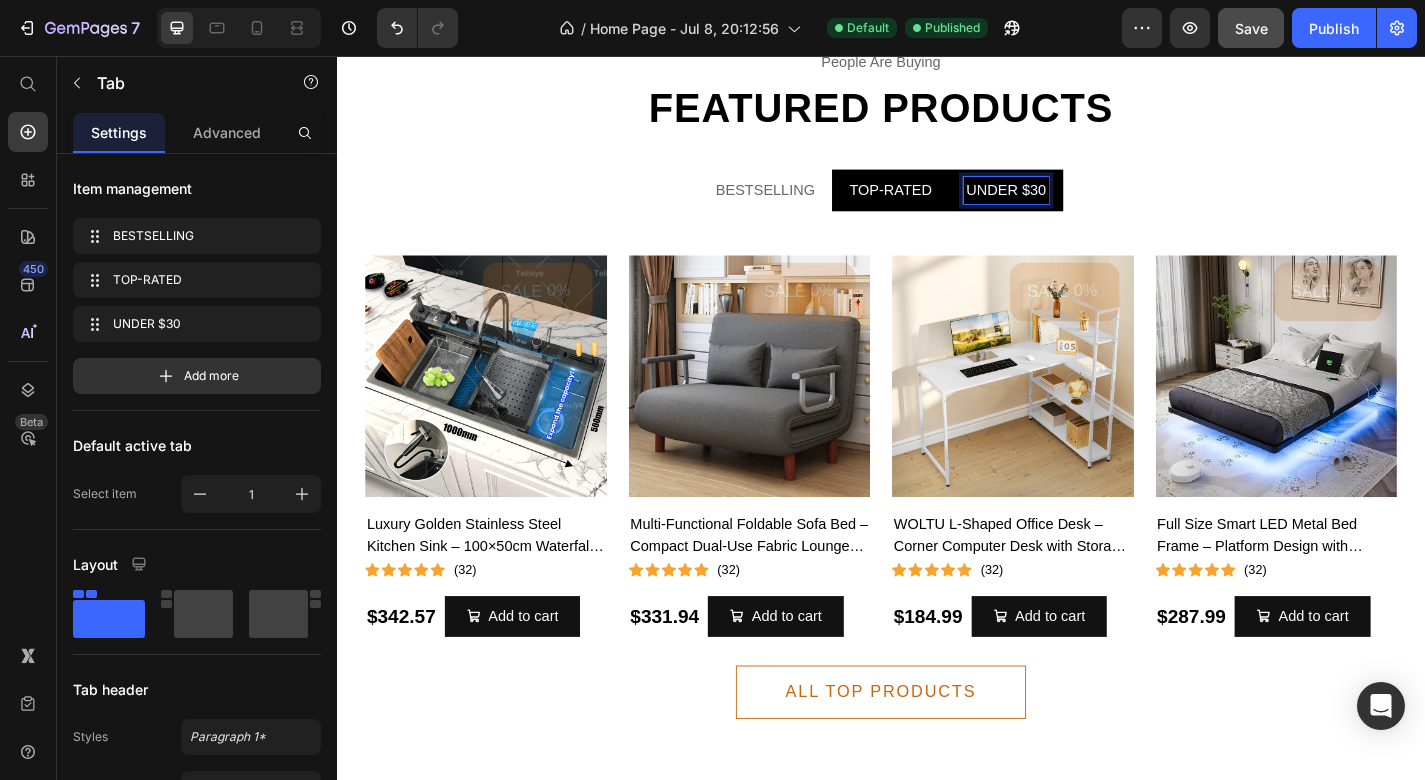 click on "UNDER $30" at bounding box center [1075, 204] 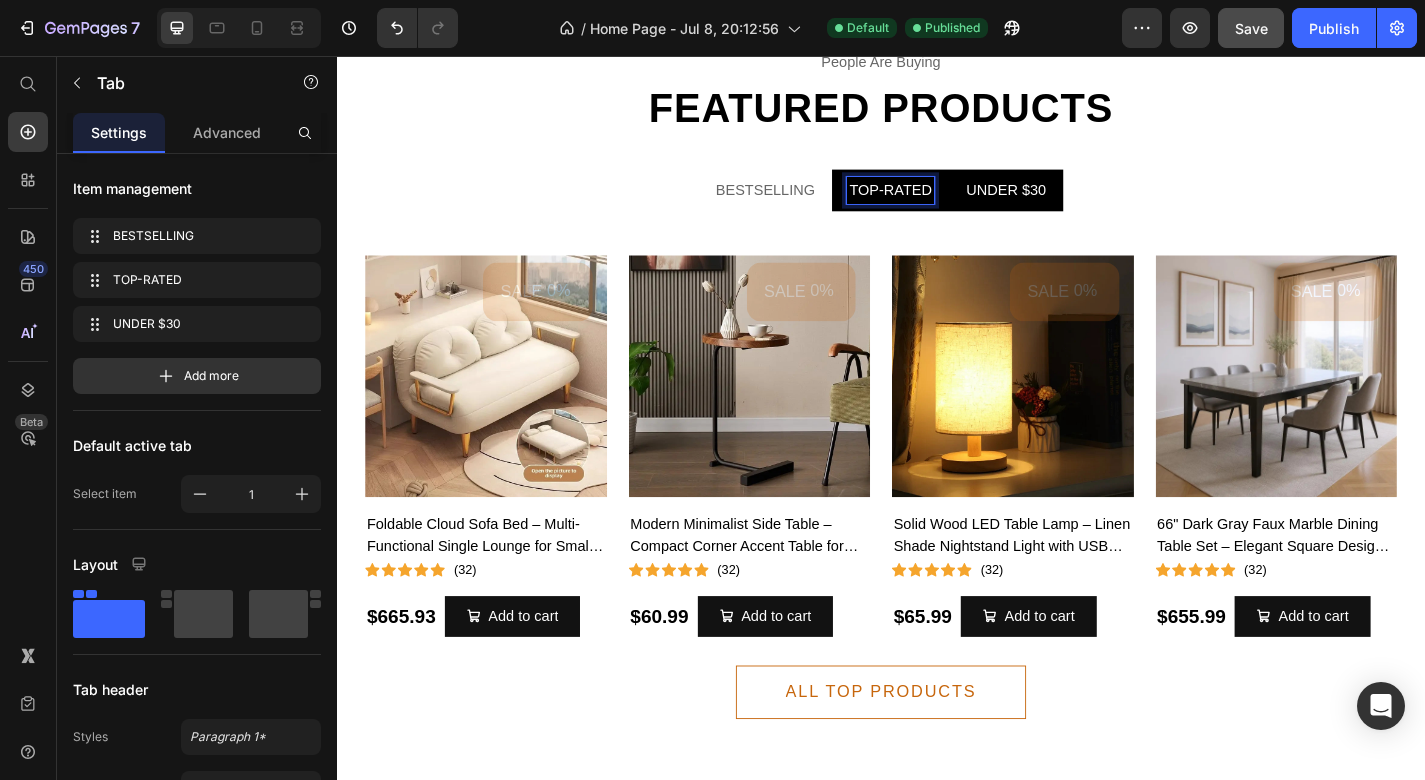 click on "TOP-RATED" at bounding box center (947, 204) 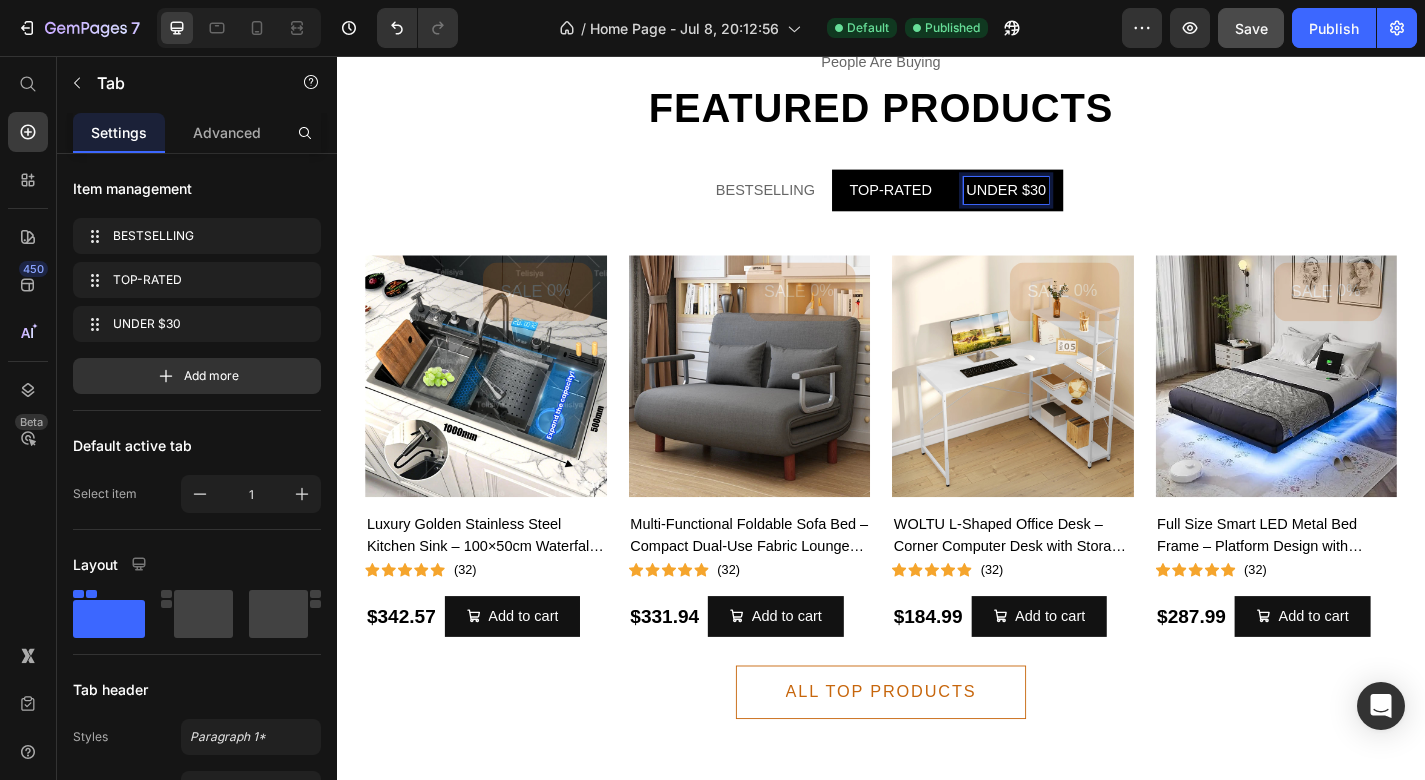 click on "UNDER $30" at bounding box center (1075, 204) 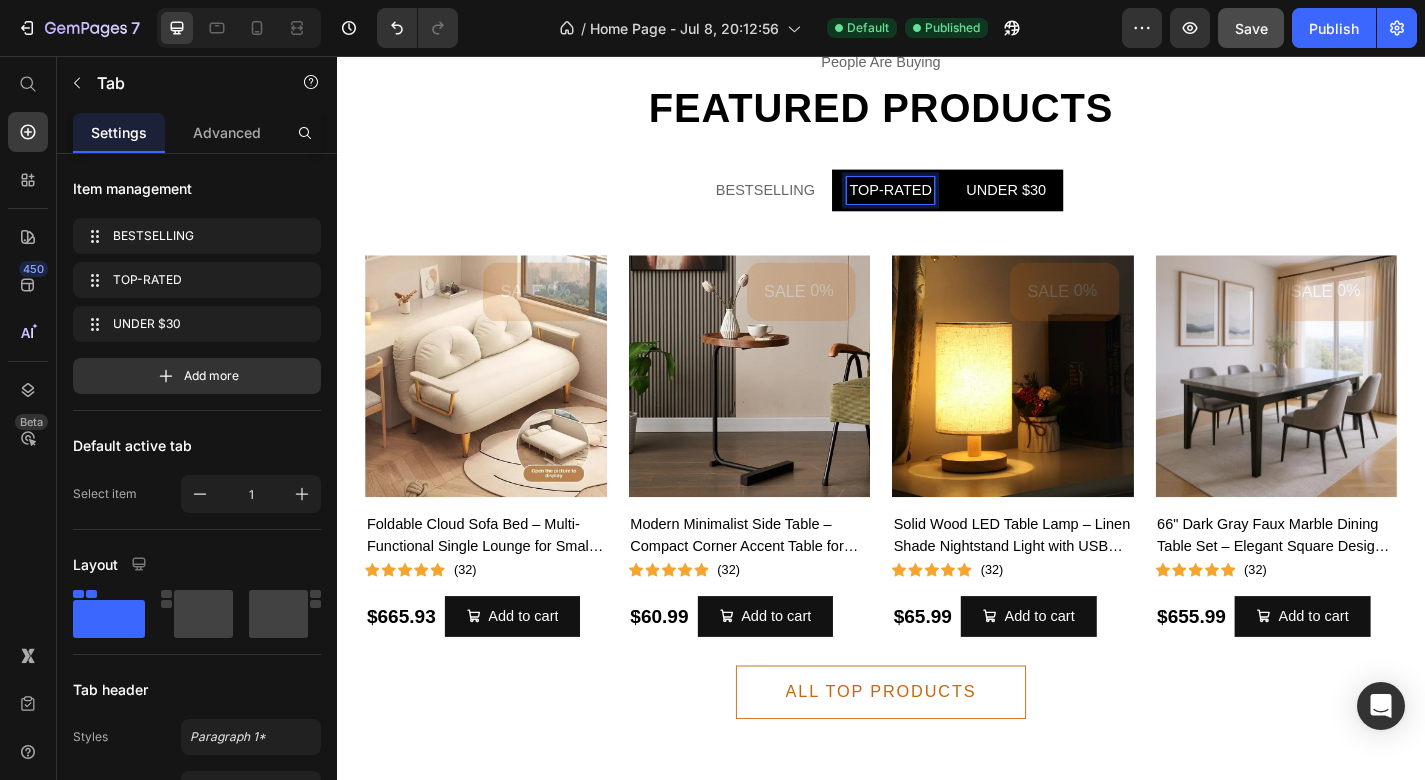 click on "TOP-RATED" at bounding box center (947, 204) 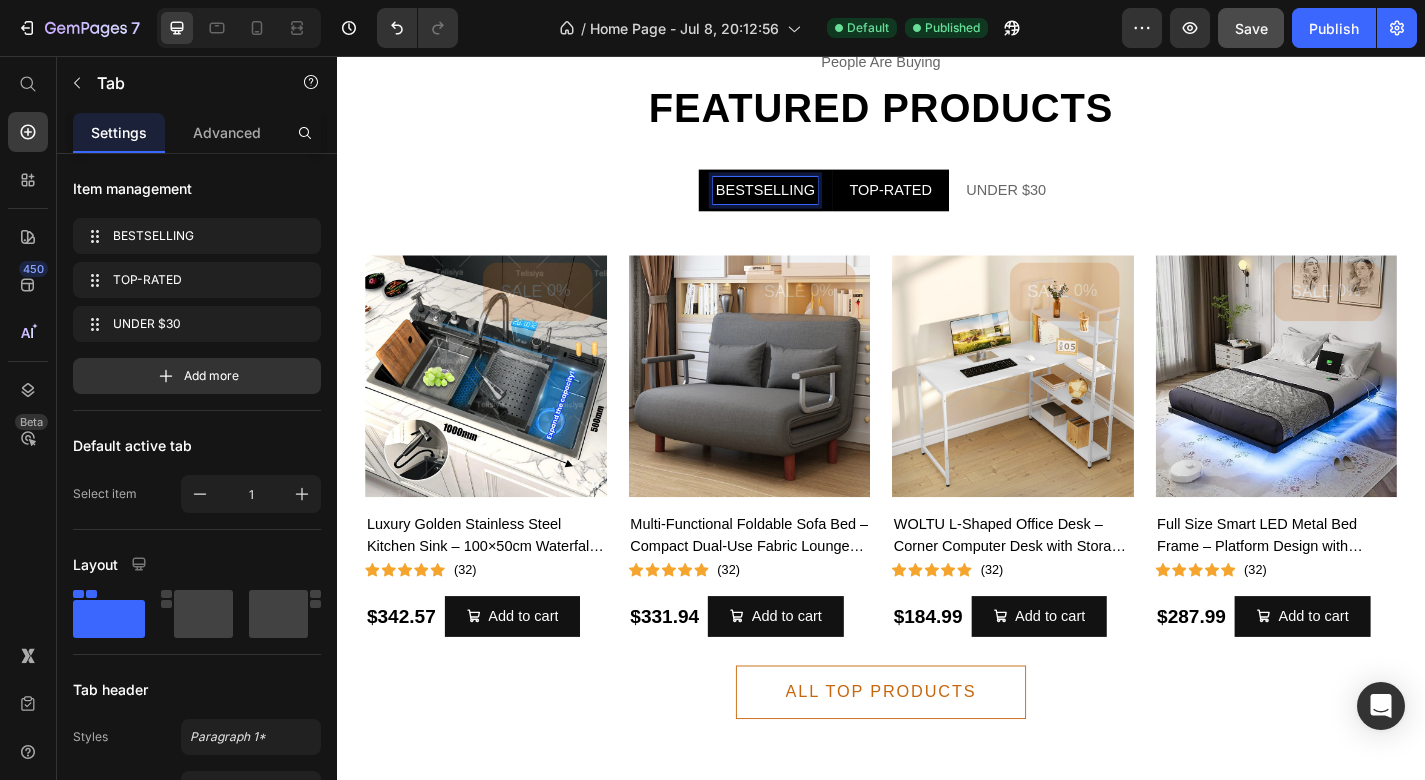 click on "BESTSELLING" at bounding box center (809, 204) 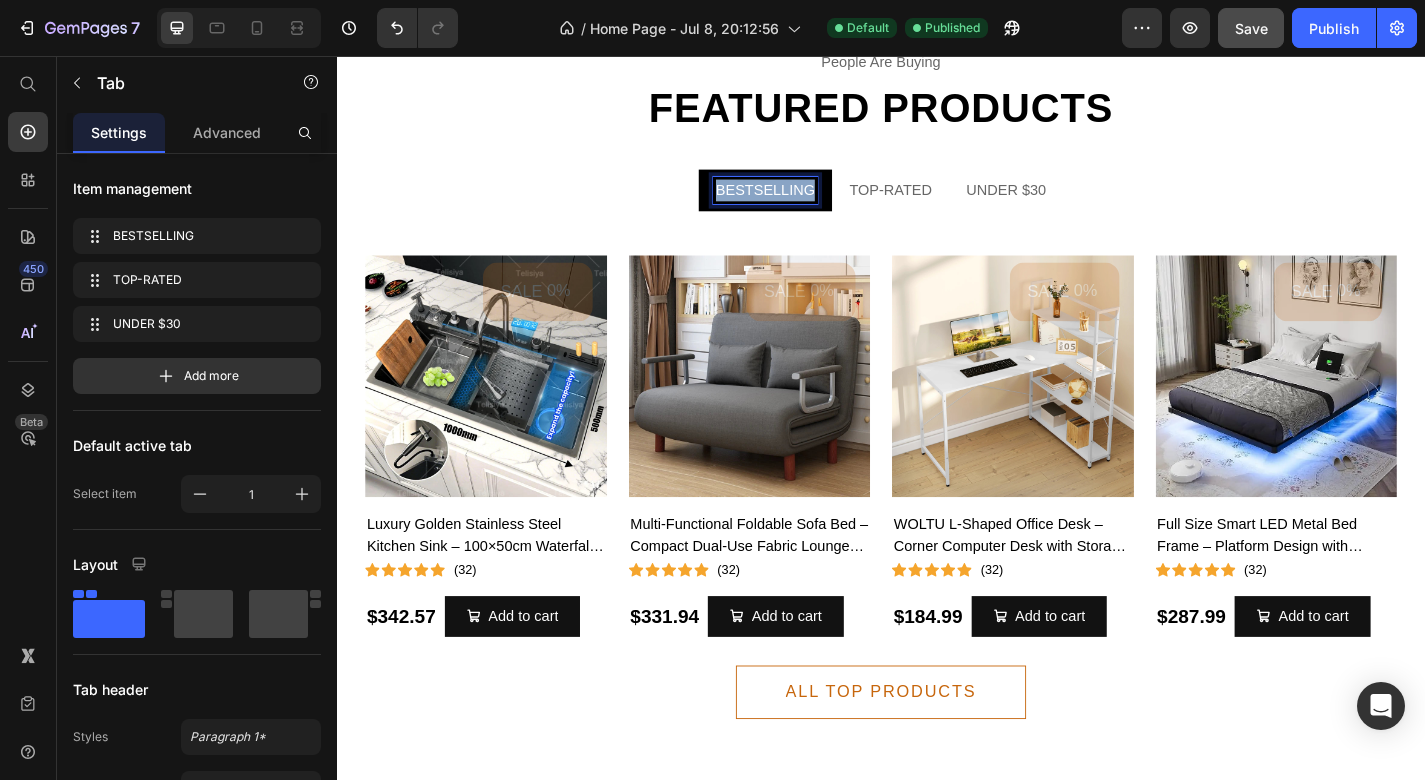 click on "BESTSELLING" at bounding box center [809, 204] 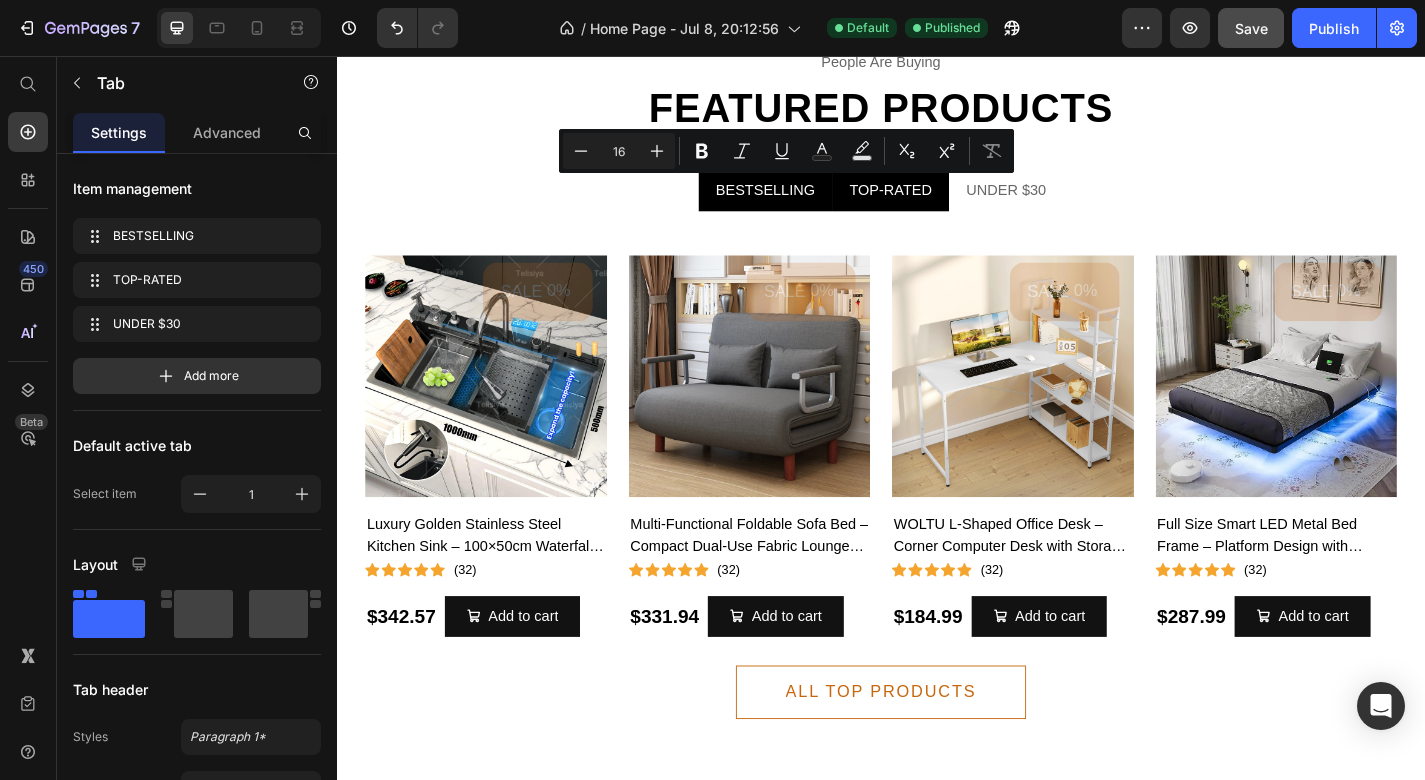 click on "TOP-RATED" at bounding box center (947, 204) 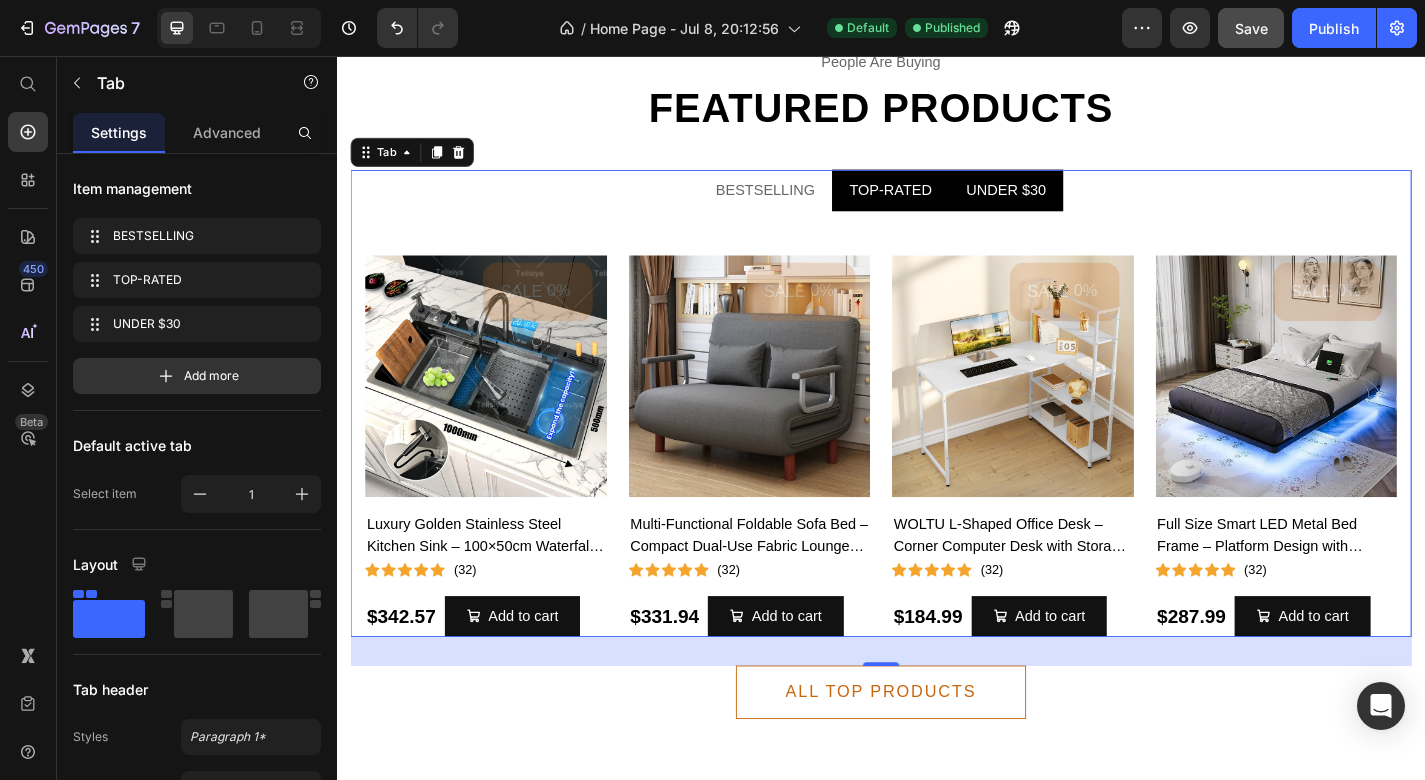 click on "UNDER $30" at bounding box center (1075, 204) 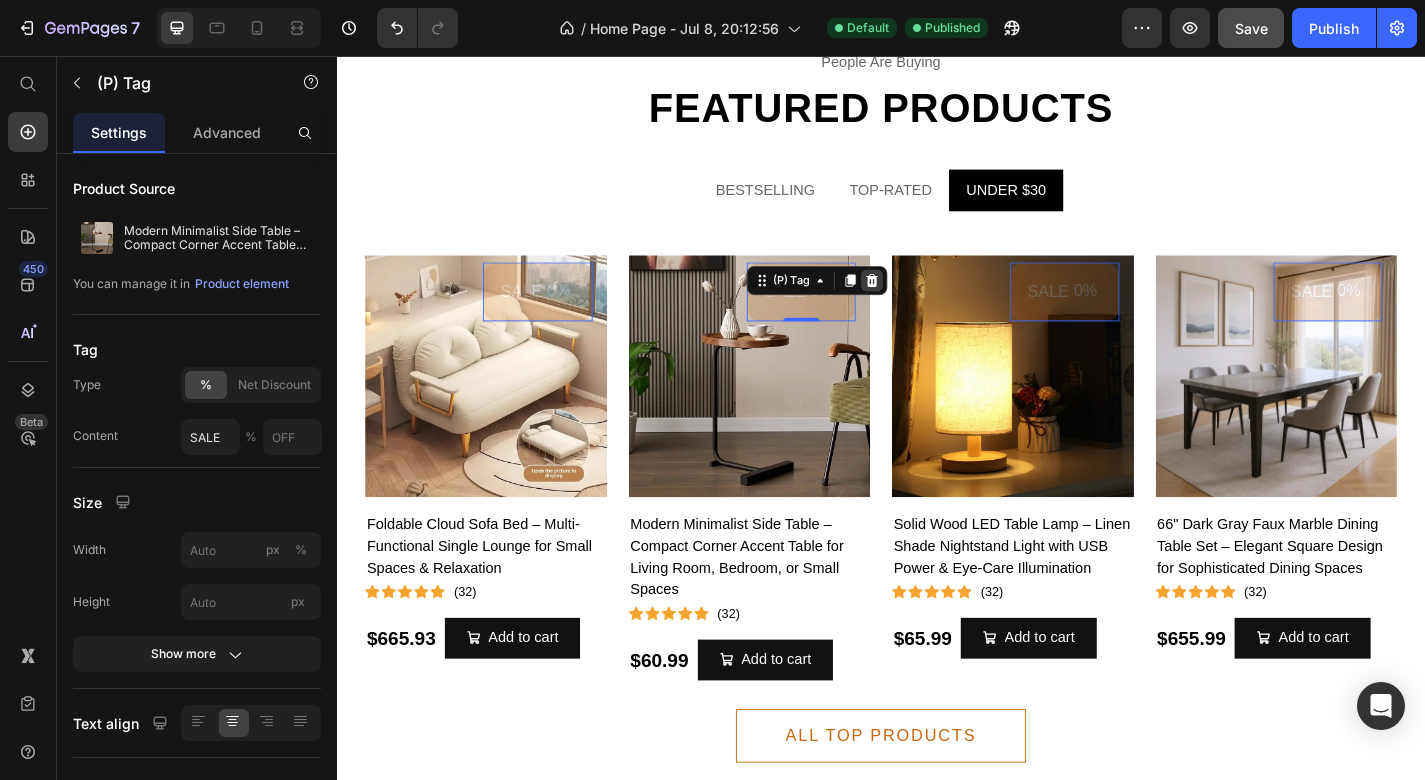 click 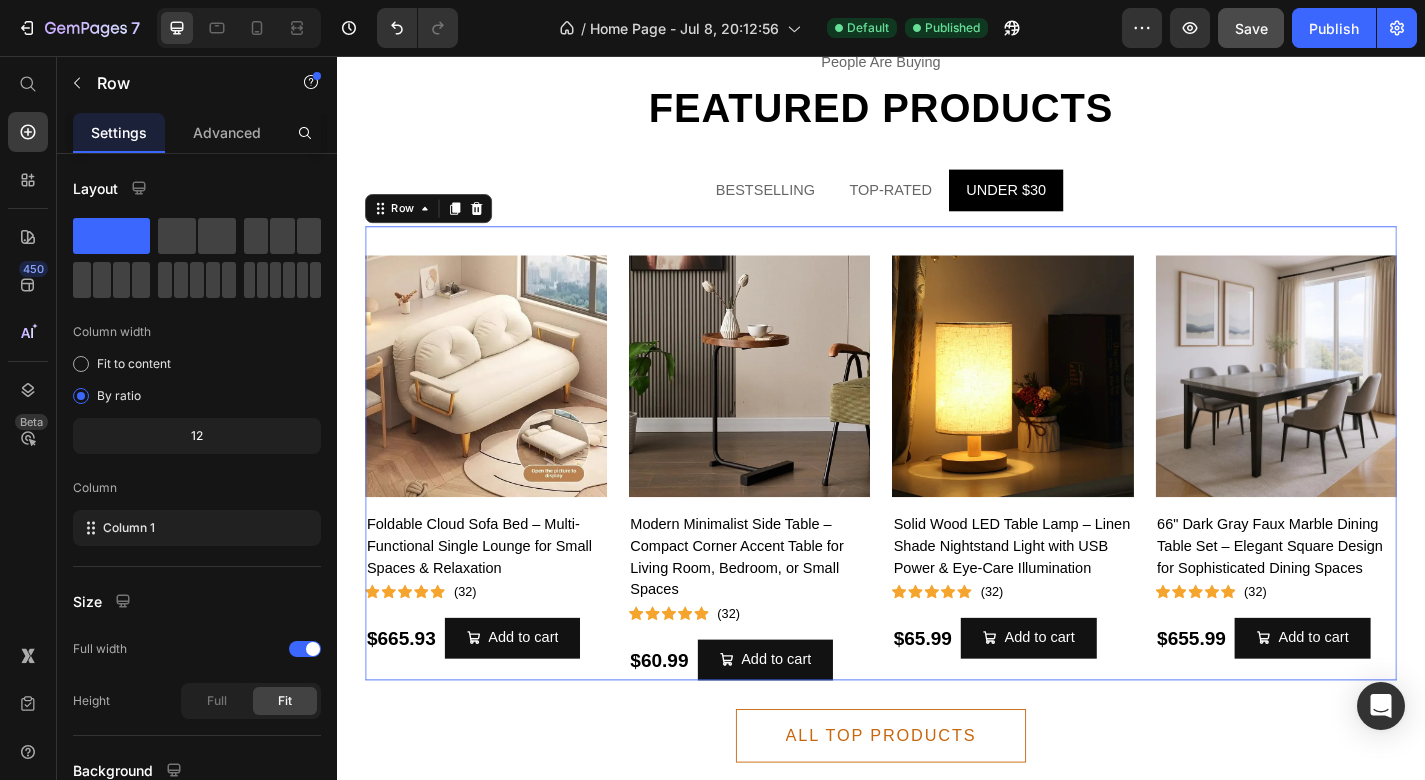 click on "Product Images Foldable Cloud Sofa Bed – Multi-Functional Single Lounge for Small Spaces & Relaxation (P) Title                Icon                Icon                Icon                Icon                Icon Icon List Hoz (32) Text block Row $665.93 (P) Price
Add to cart Add to Cart Row Row Product Images Modern Minimalist Side Table – Compact Corner Accent Table for Living Room, Bedroom, or Small Spaces (P) Title                Icon                Icon                Icon                Icon                Icon Icon List Hoz (32) Text block Row $60.99 (P) Price
Add to cart Add to Cart Row Row Product Images Solid Wood LED Table Lamp – Linen Shade Nightstand Light with USB Power & Eye-Care Illumination (P) Title                Icon                Icon                Icon                Icon                Icon Icon List Hoz (32) Text block Row $65.99 (P) Price
Add to cart Add to Cart Row Row Product Images (P) Title                Icon" at bounding box center (937, 493) 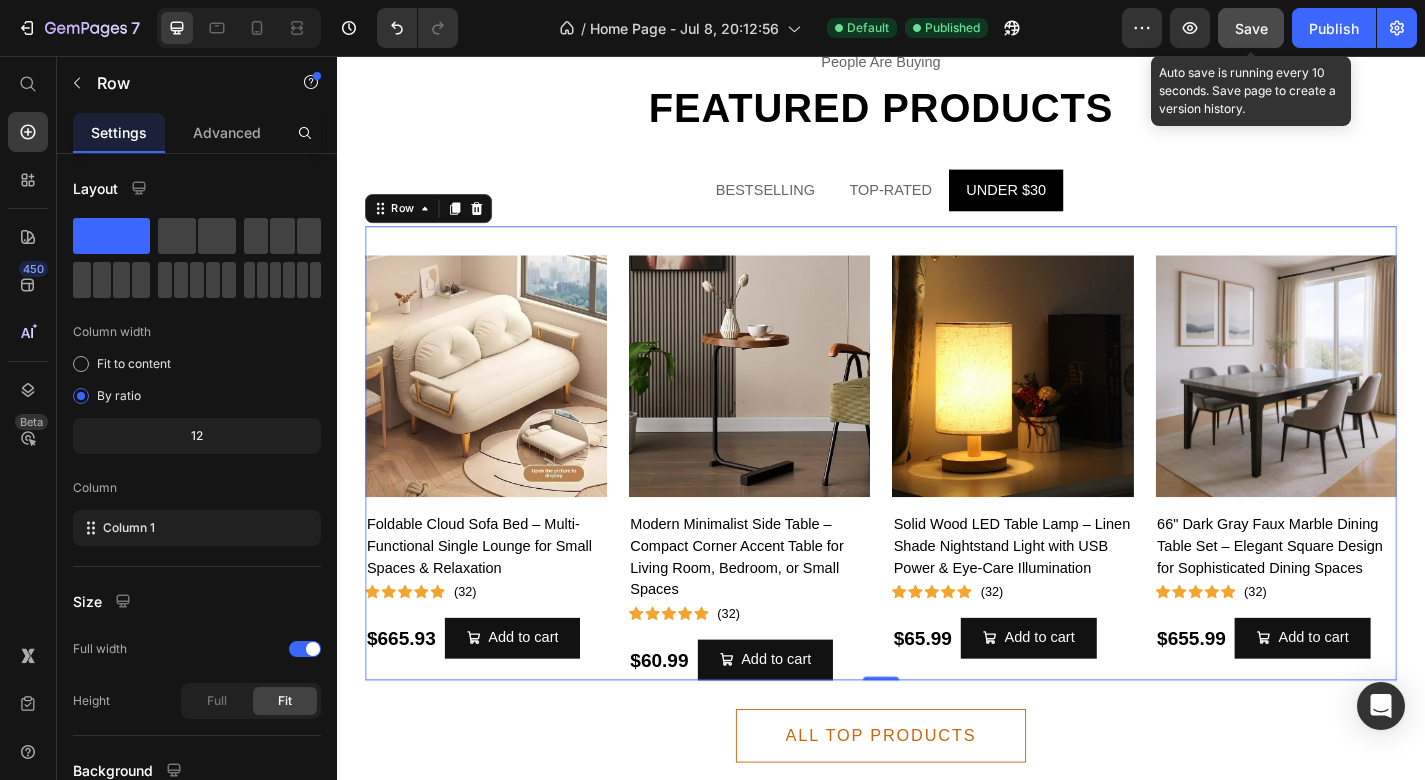 click on "Save" at bounding box center (1251, 28) 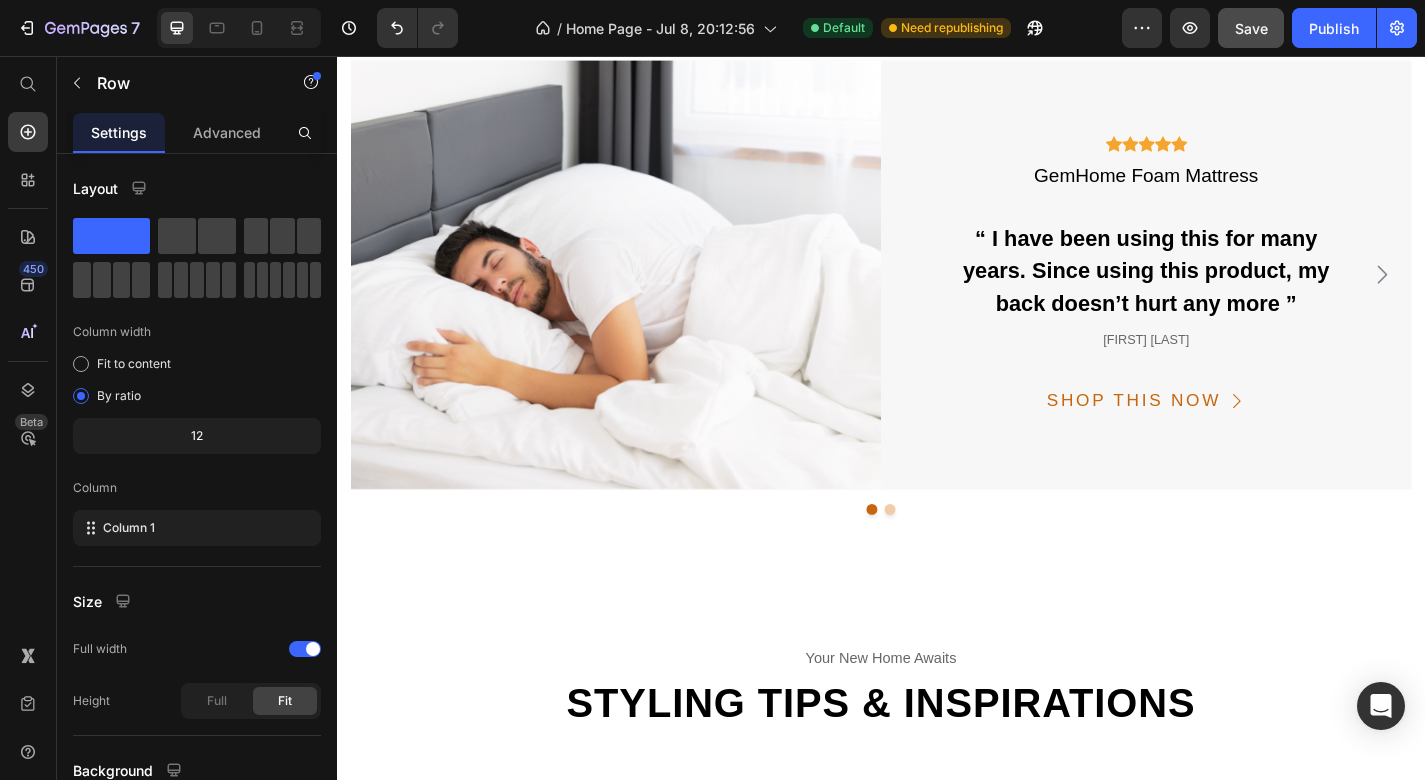 scroll, scrollTop: 5336, scrollLeft: 0, axis: vertical 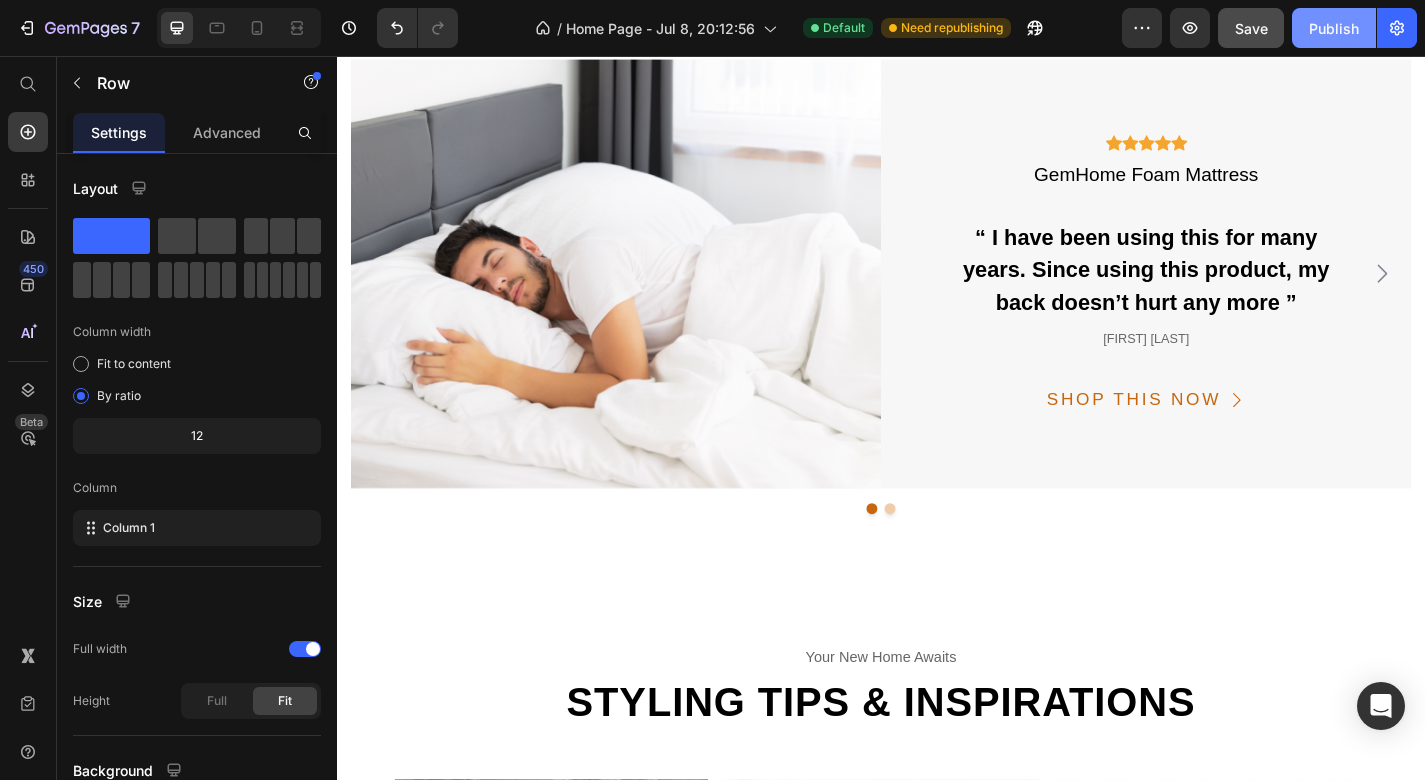 click on "Publish" at bounding box center (1334, 28) 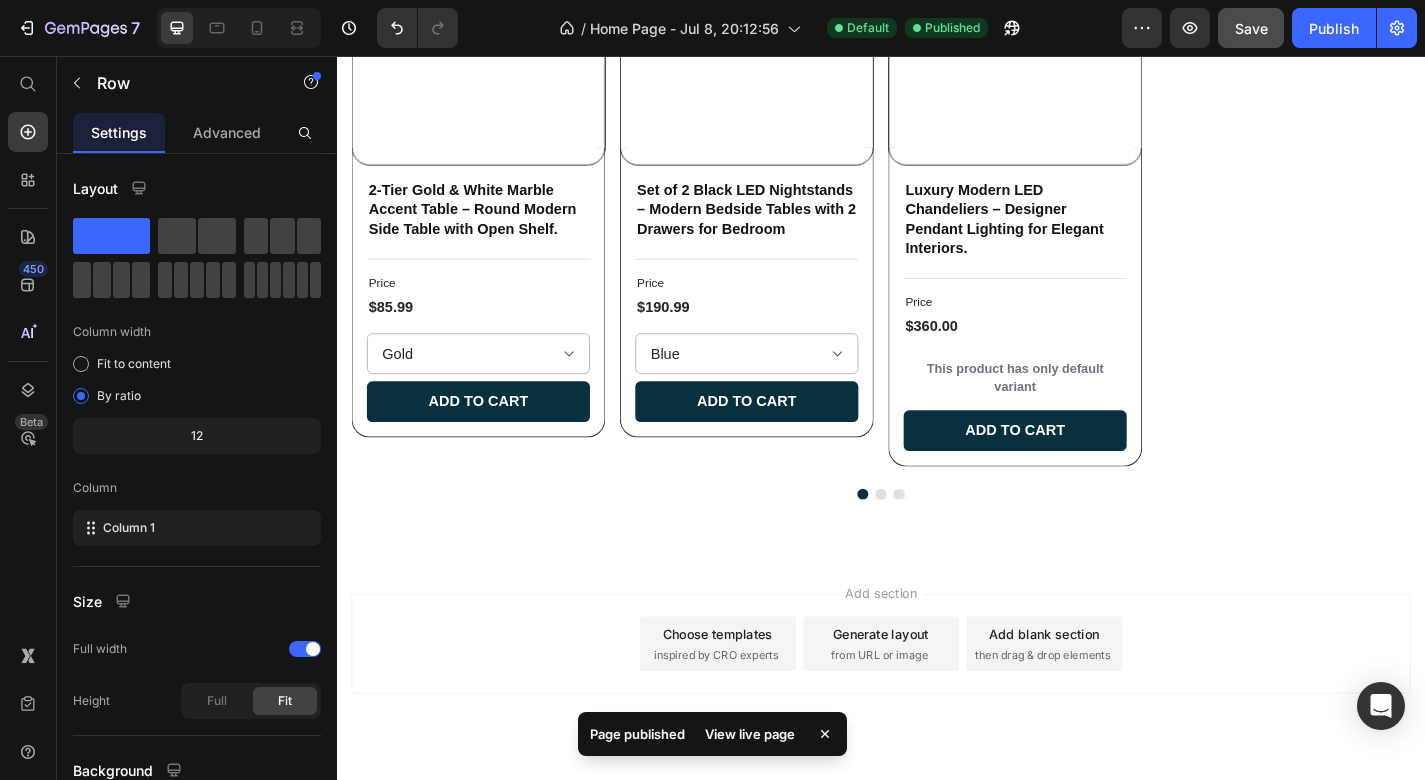 scroll, scrollTop: 7436, scrollLeft: 0, axis: vertical 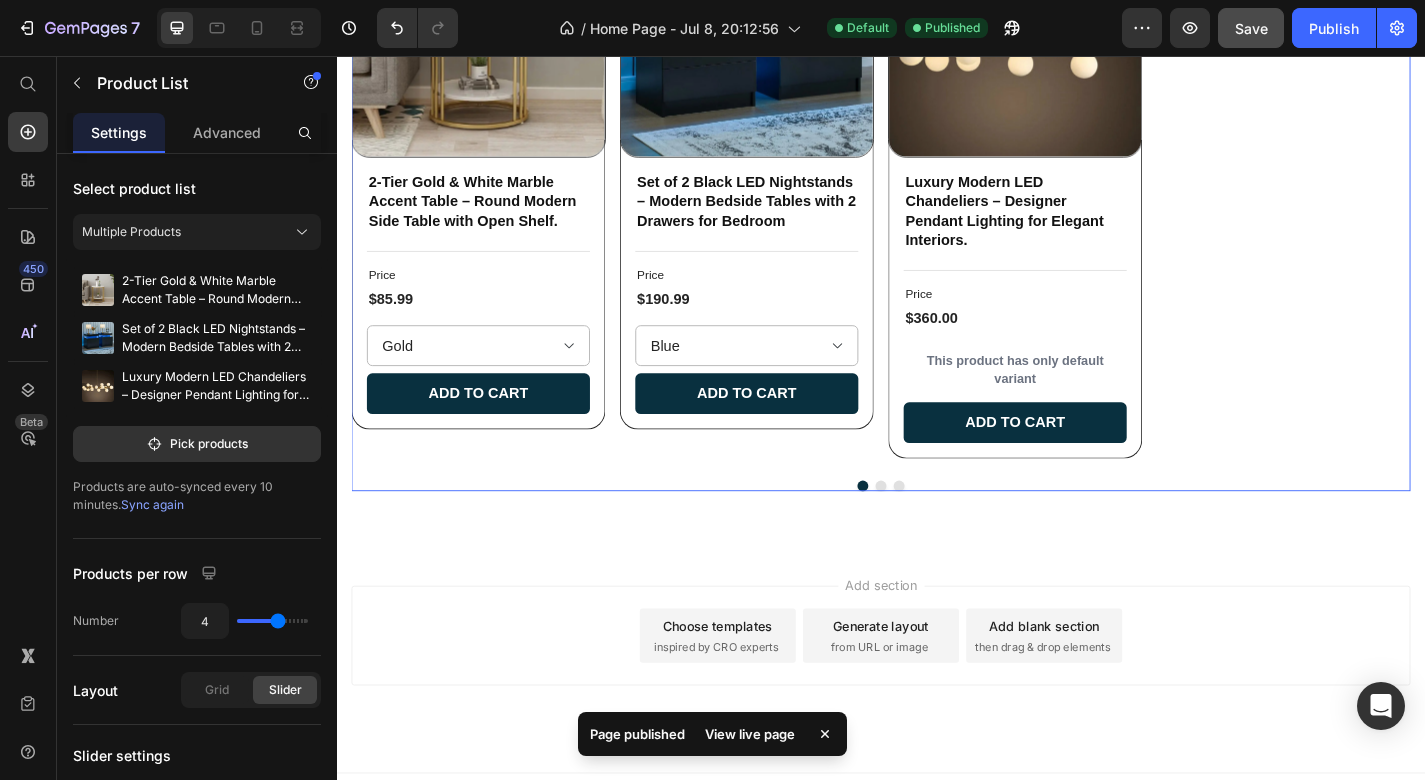click at bounding box center (937, 530) 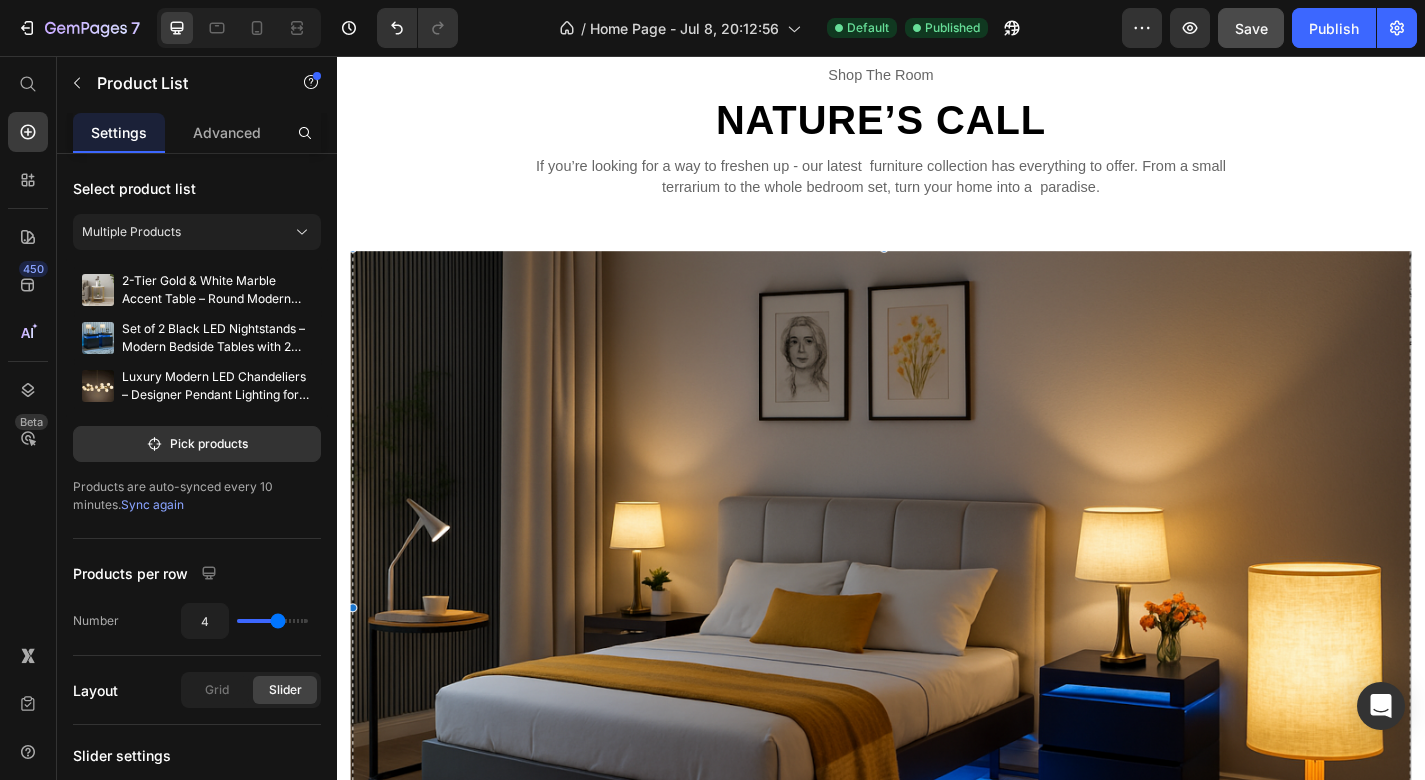 scroll, scrollTop: 4079, scrollLeft: 0, axis: vertical 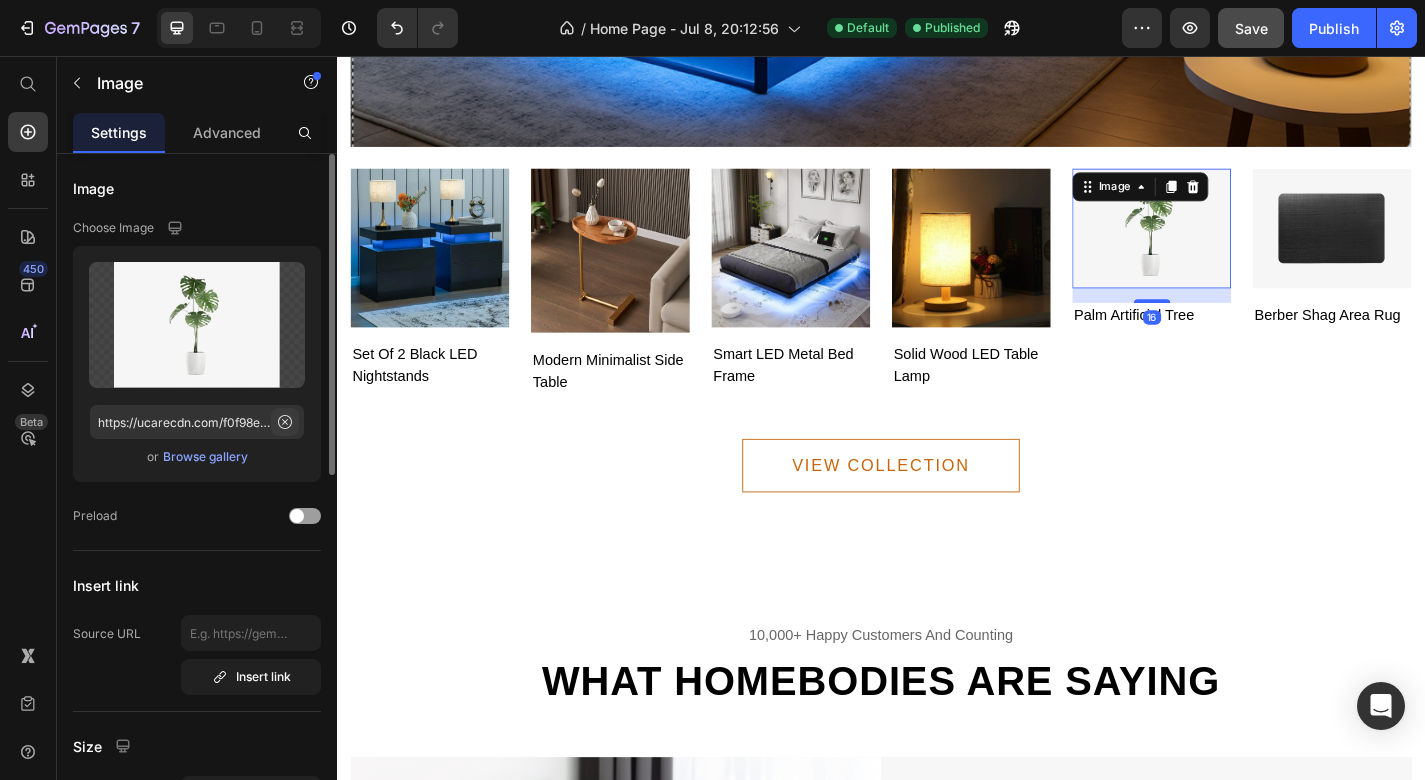 click 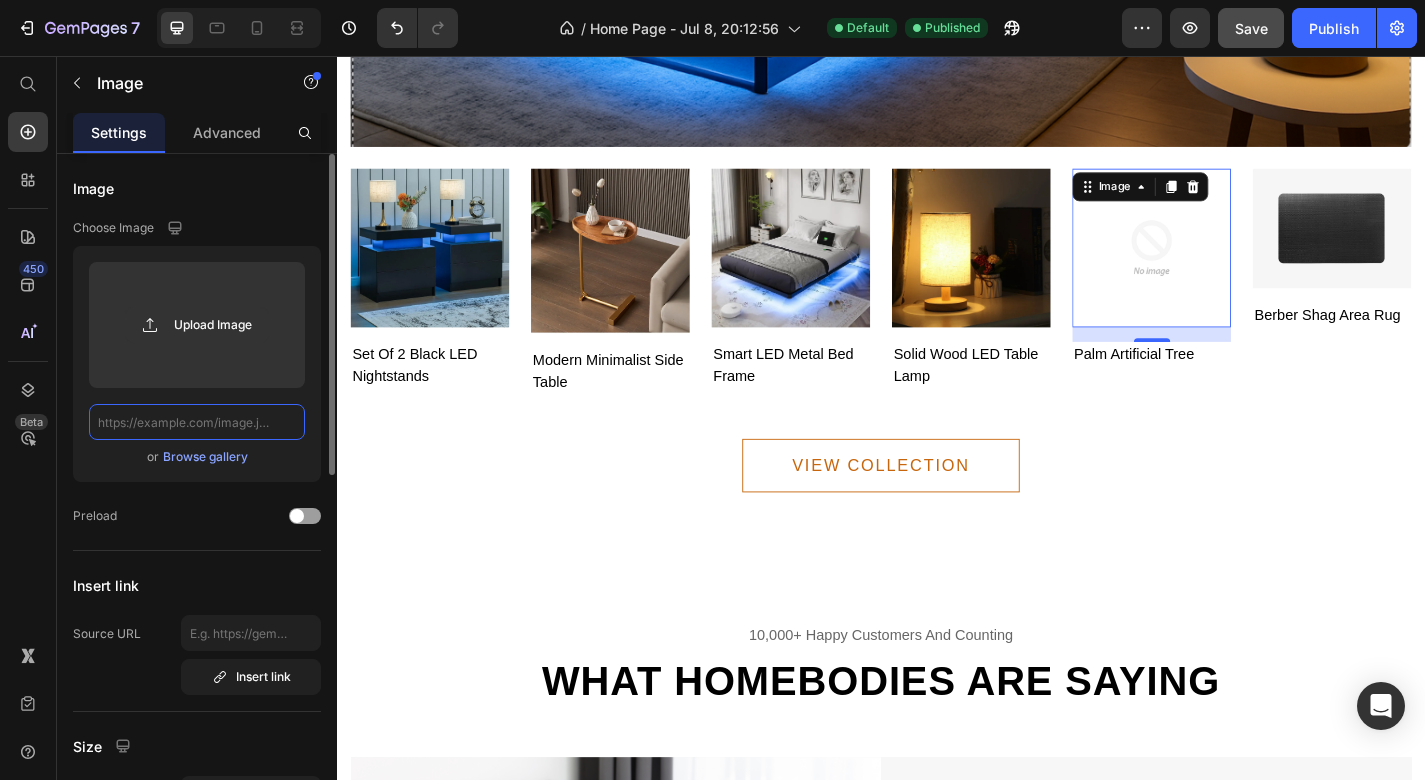 paste on "https://calmcraftedliving.com/cdn/shop/files/S651679e2e6f4484b882f8042c010b212y.webp?v=1752204144" 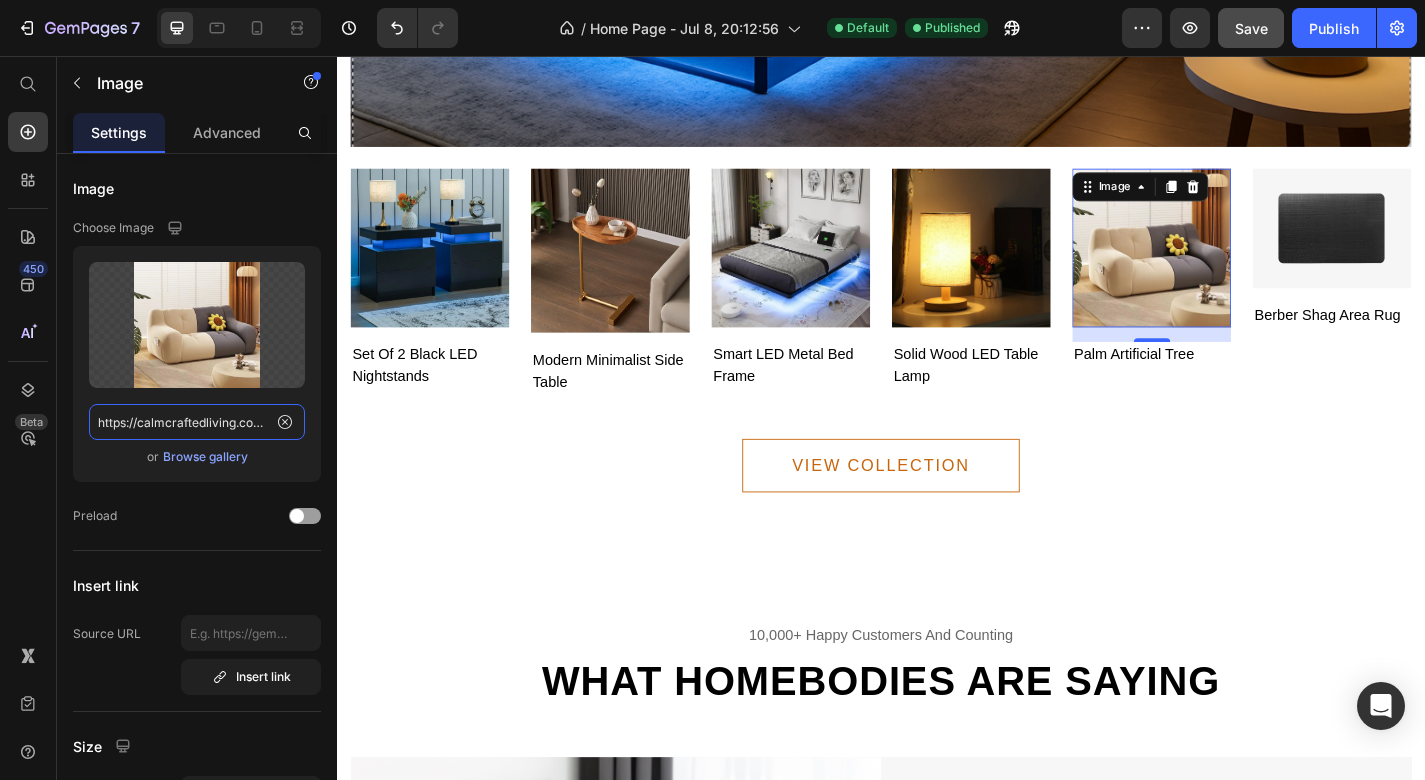 type on "https://calmcraftedliving.com/cdn/shop/files/S651679e2e6f4484b882f8042c010b212y.webp?v=1752204144" 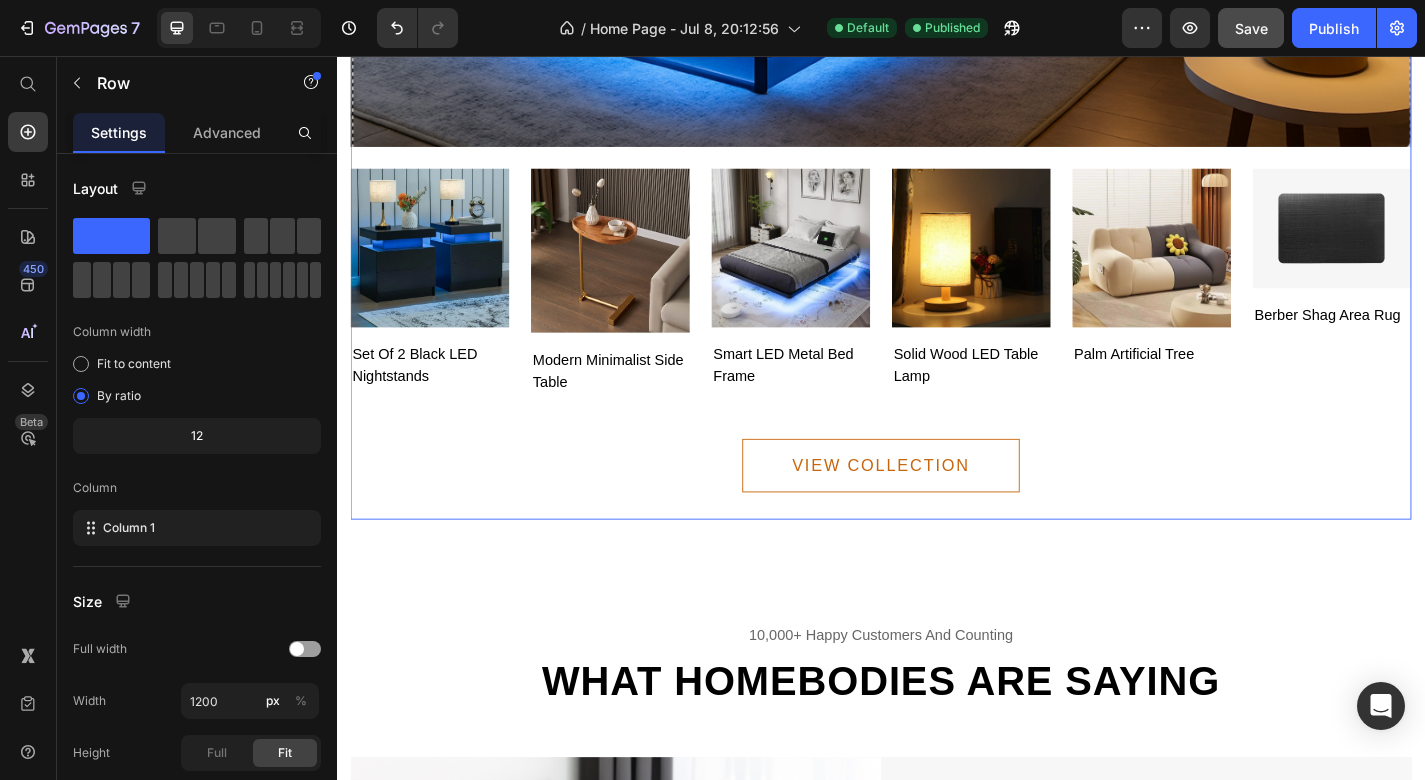 click on "Image Image Set of 2 Black LED Nightstands Text block Image Modern Minimalist Side Table Text block Image Smart LED Metal Bed Frame Text block Image Solid Wood LED Table Lamp Text block Image   16 palm Artificial Tree Text block Image Berber Shag Area Rug Text block Carousel VIEW COLLECTION Button" at bounding box center [937, -26] 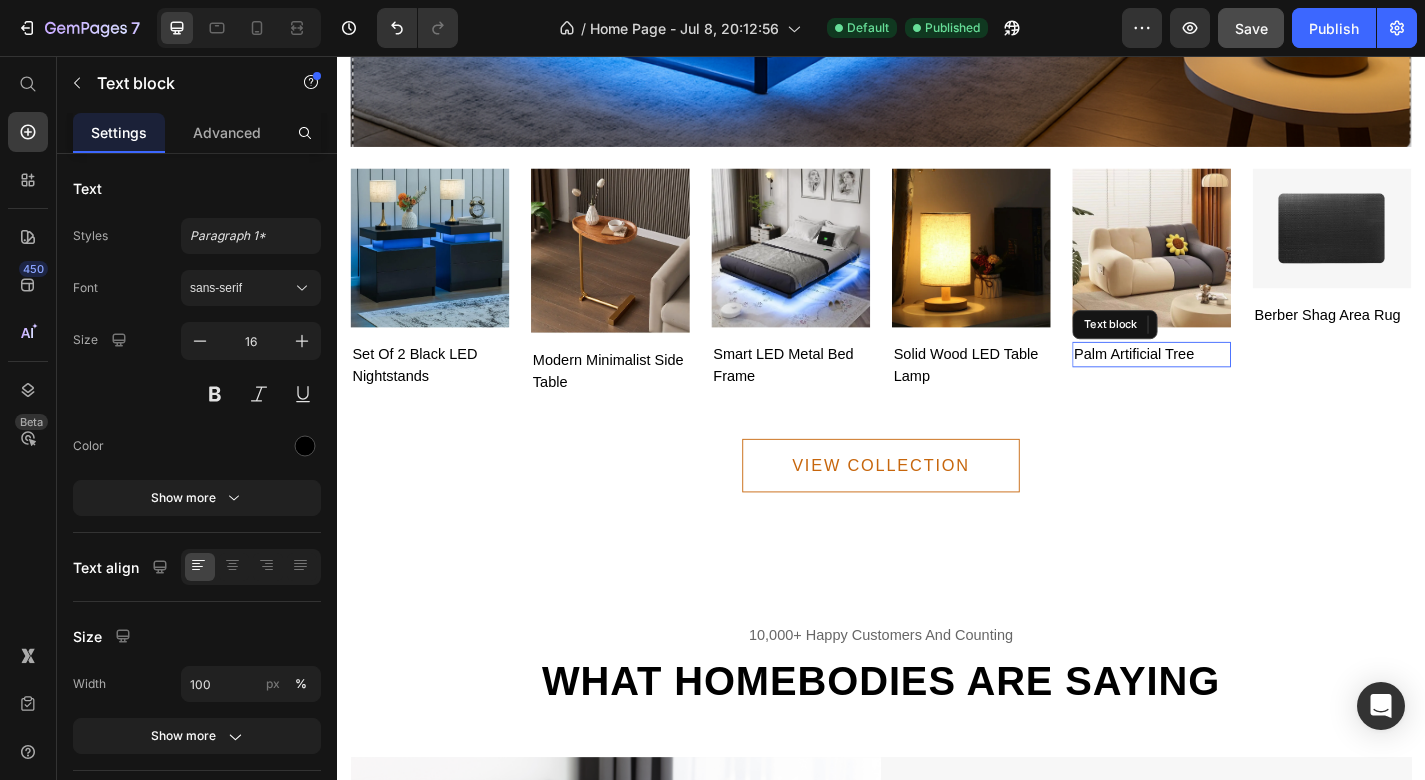 click on "palm Artificial Tree" at bounding box center (1235, 385) 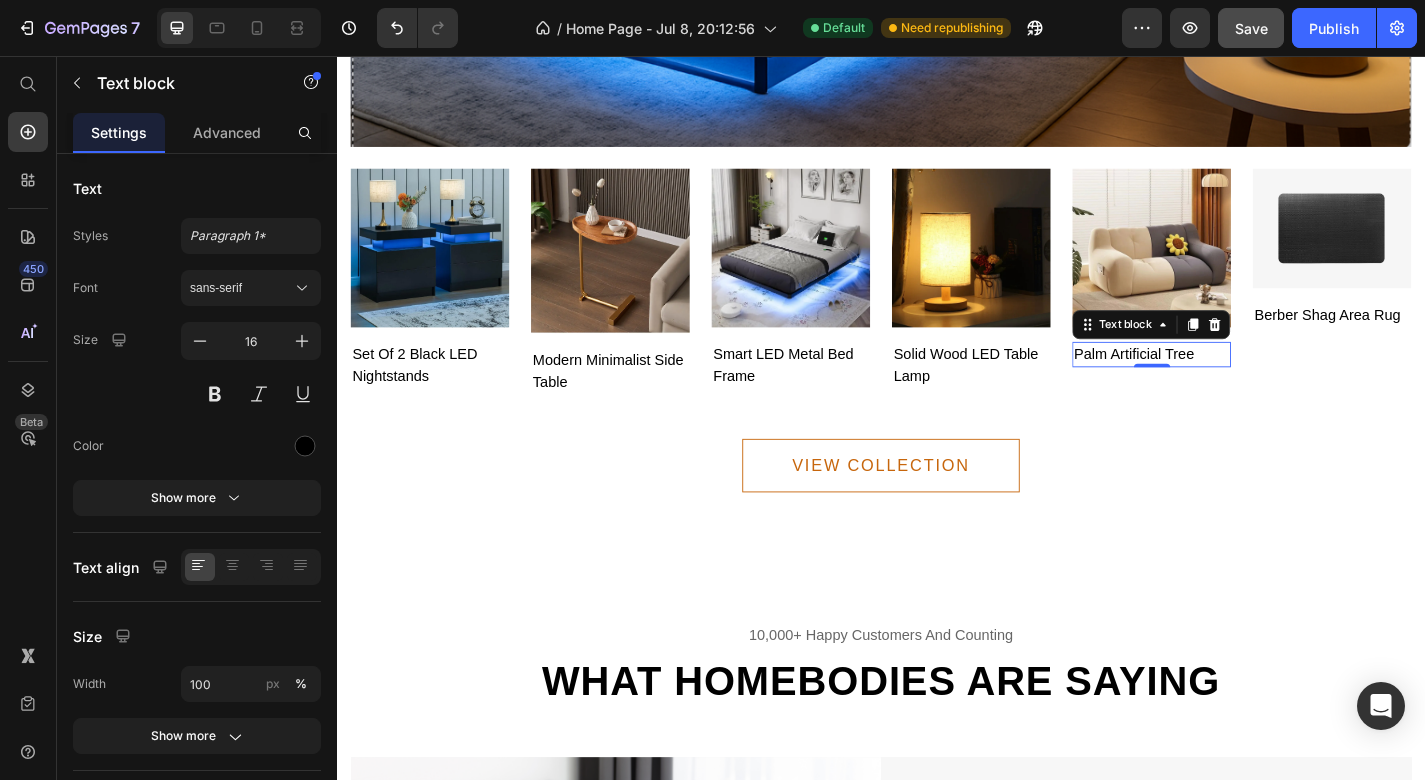 click on "palm Artificial Tree" at bounding box center (1235, 385) 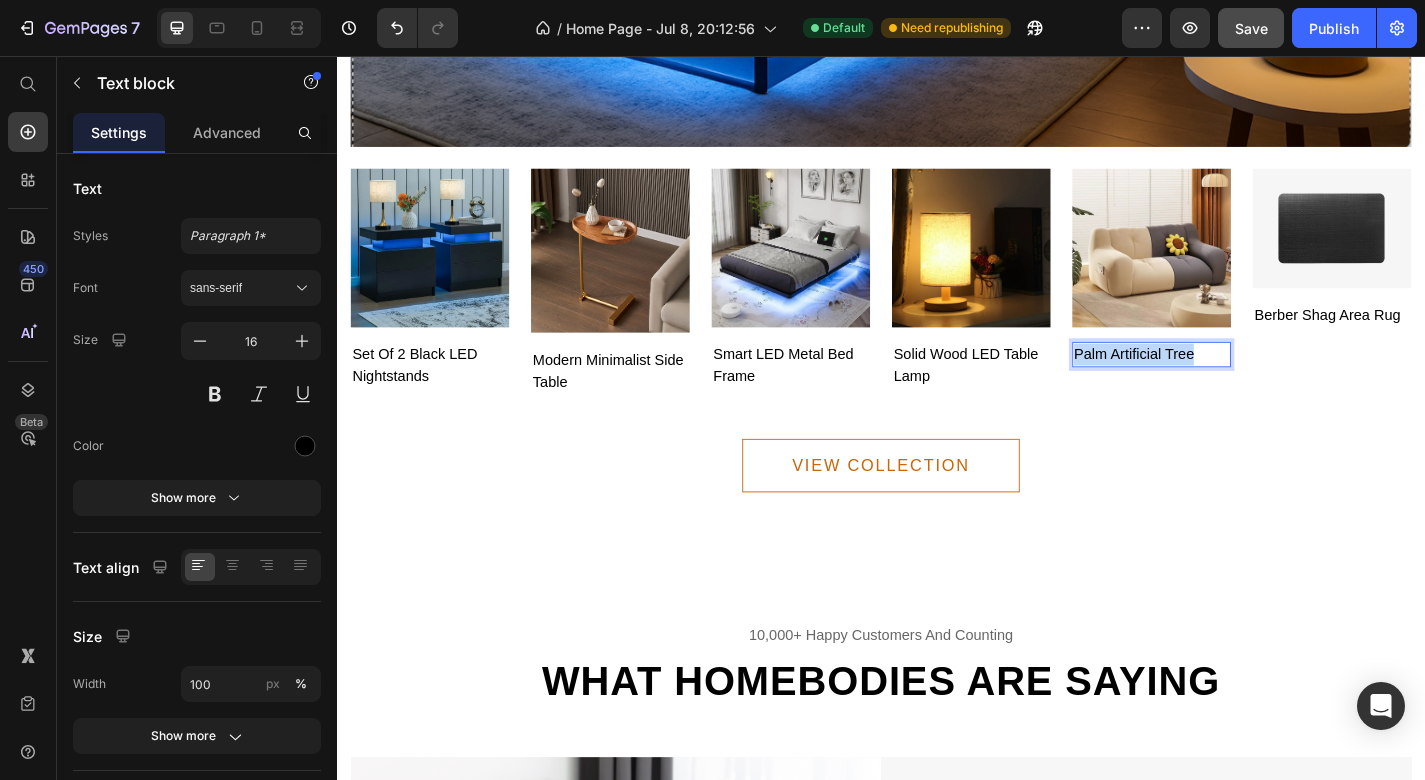 drag, startPoint x: 1286, startPoint y: 386, endPoint x: 1149, endPoint y: 384, distance: 137.0146 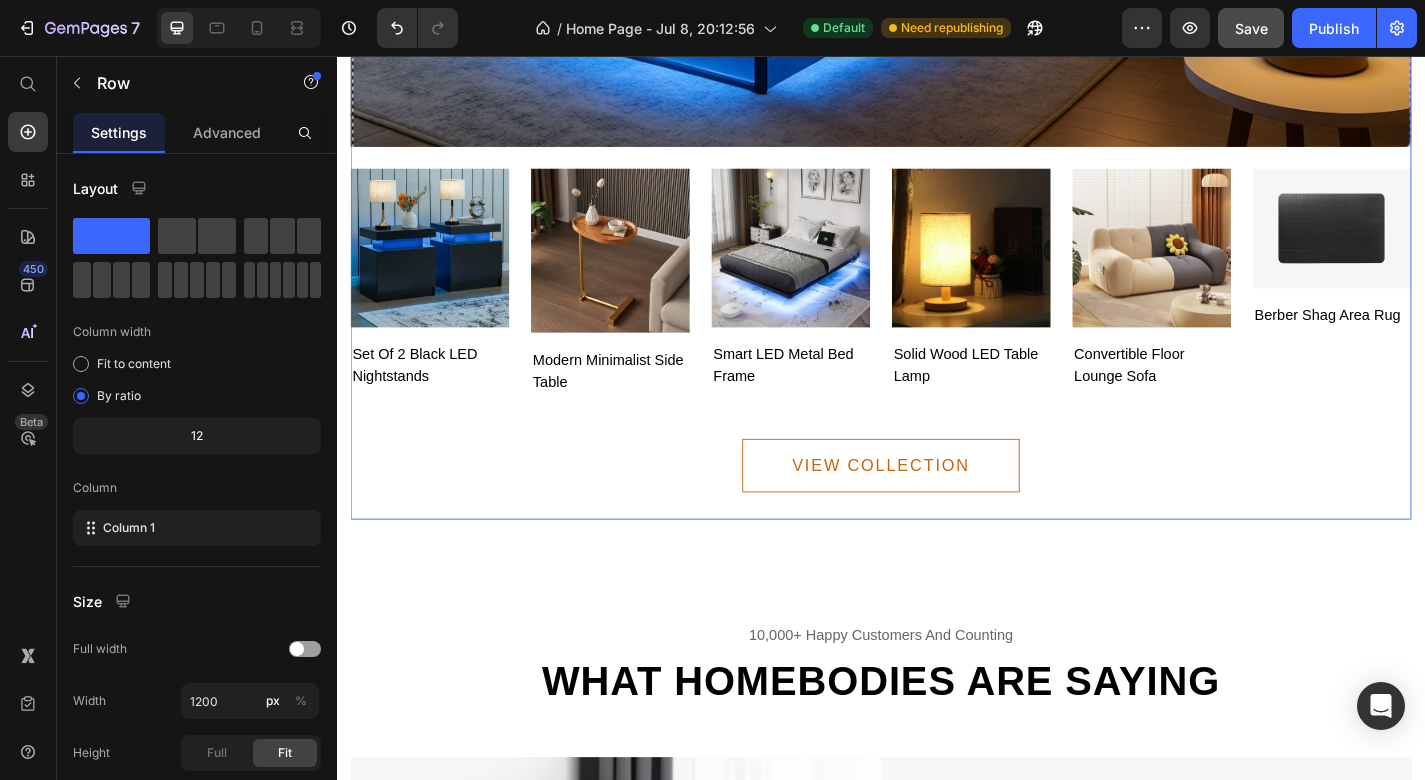 click on "Image Image Set of 2 Black LED Nightstands Text block Image Modern Minimalist Side Table Text block Image Smart LED Metal Bed Frame Text block Image Solid Wood LED Table Lamp Text block Image Convertible Floor Lounge Sofa Text block   0 Image Berber Shag Area Rug Text block Carousel VIEW COLLECTION Button" at bounding box center (937, -26) 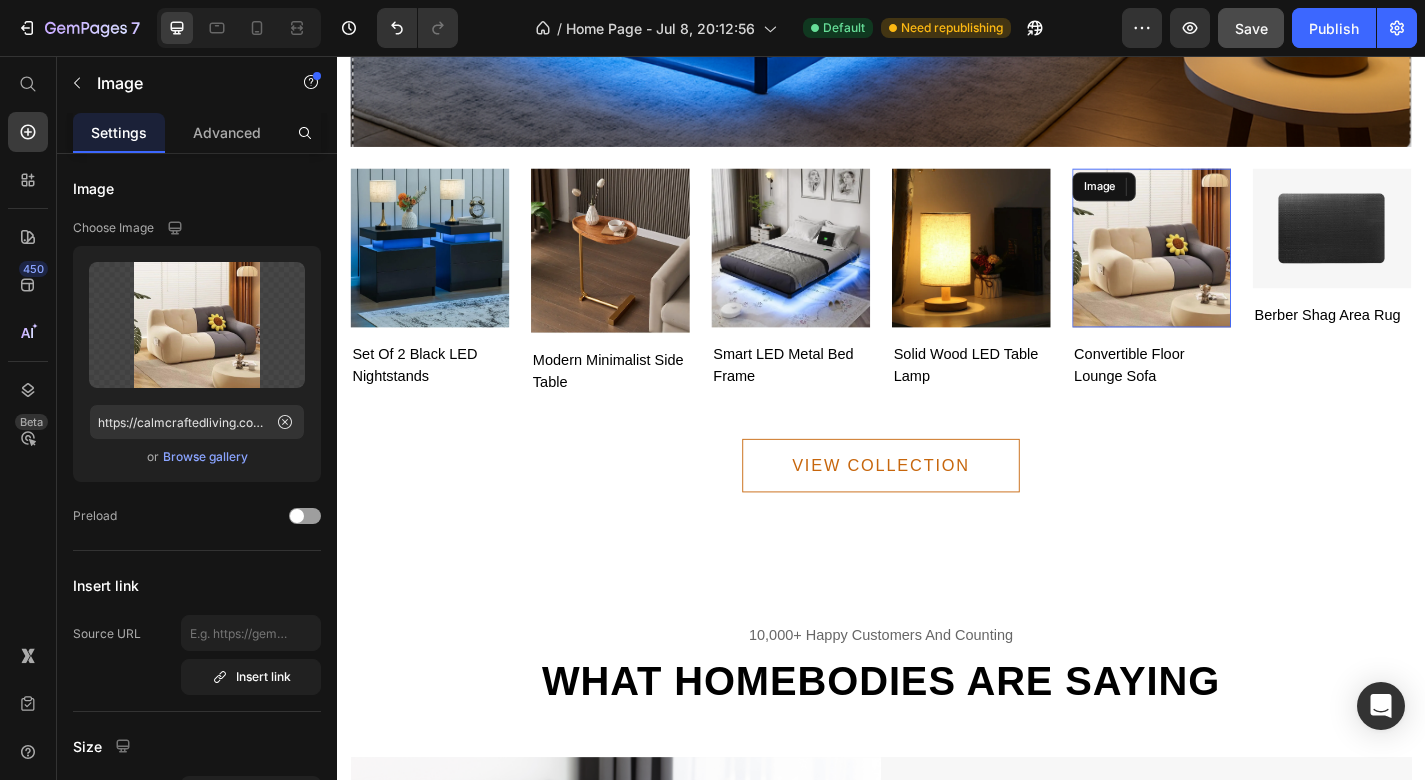 click at bounding box center [1235, 267] 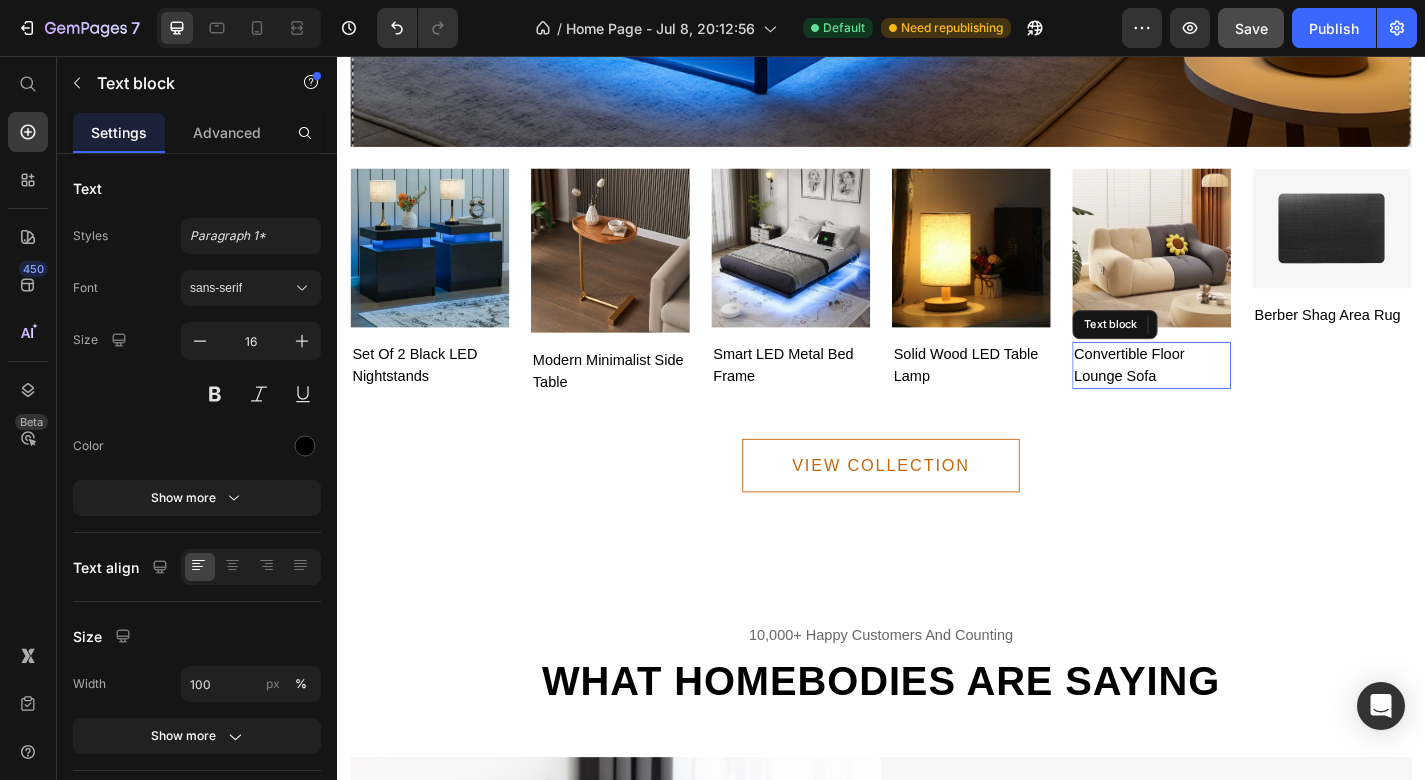 click on "Convertible Floor Lounge Sofa" at bounding box center [1235, 397] 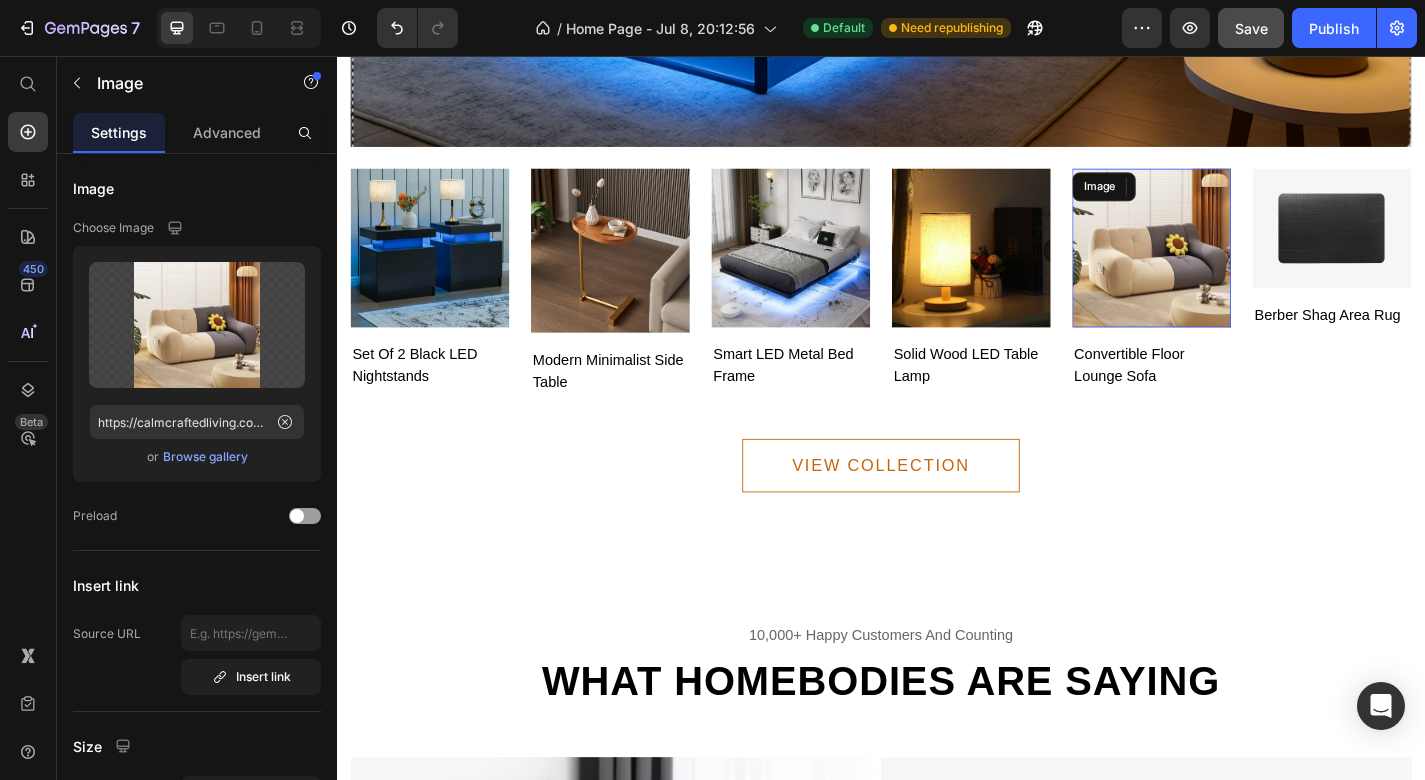 click at bounding box center (1235, 267) 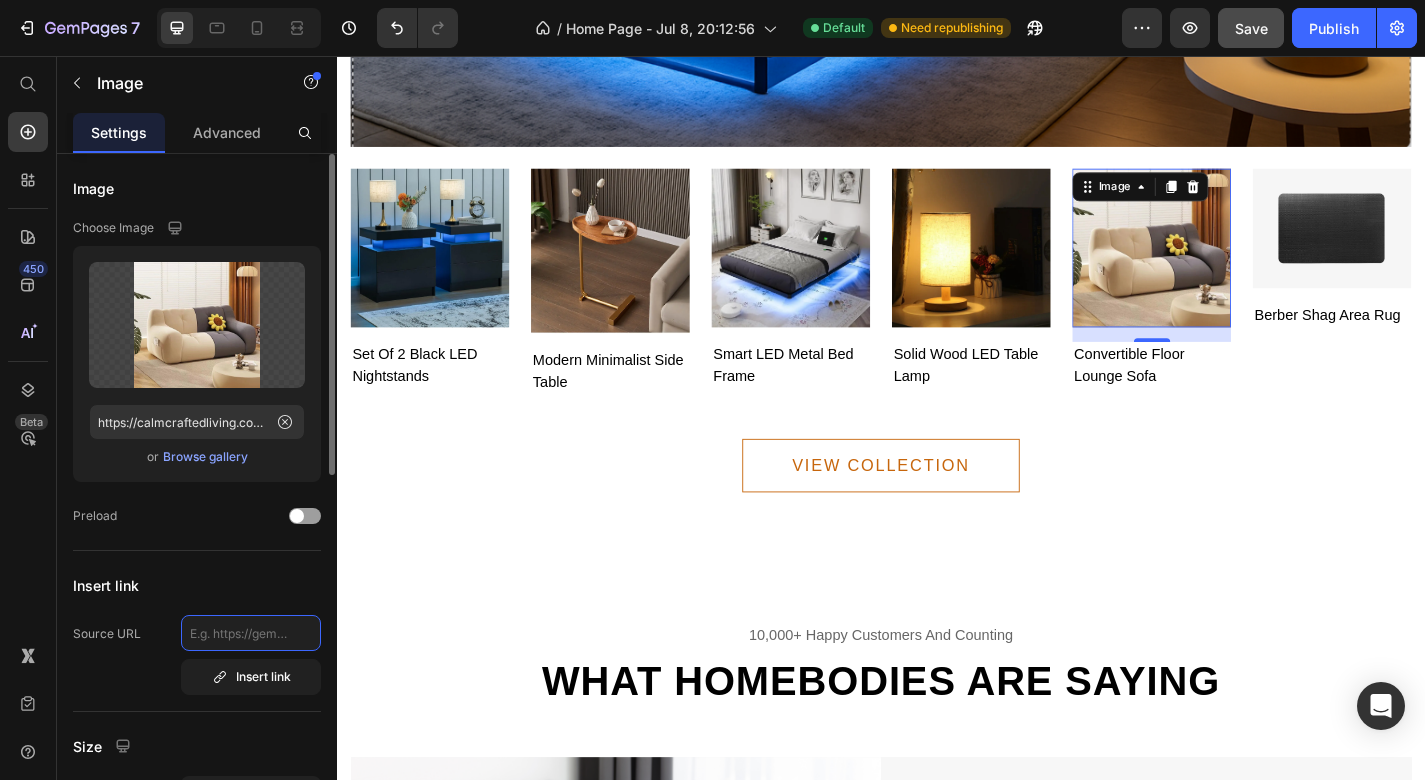click 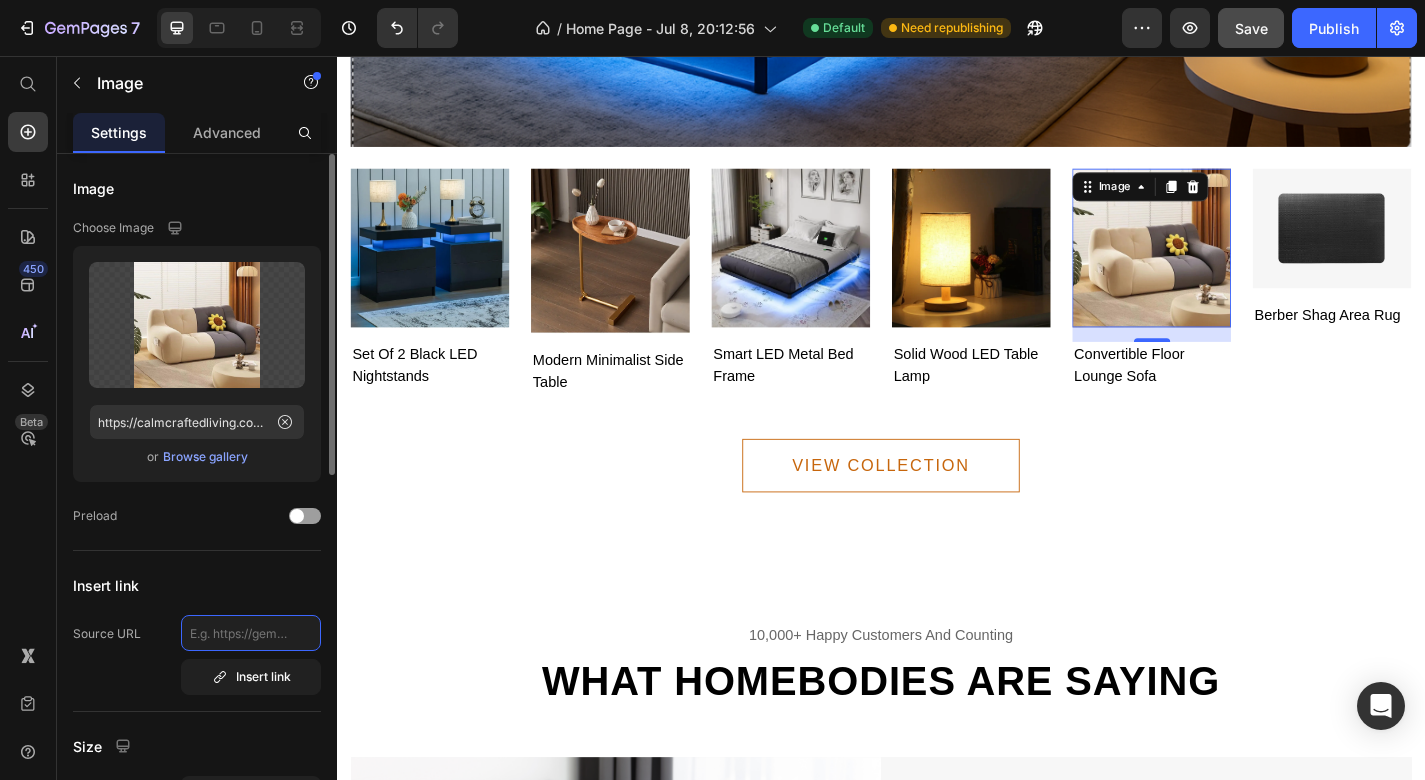 paste on "https://calmcraftedliving.com/products/convertible-floor-lounge-sofa-tatami-style-sleeper-for-single-or-double-use-in-bedrooms-dorms-small-spaces" 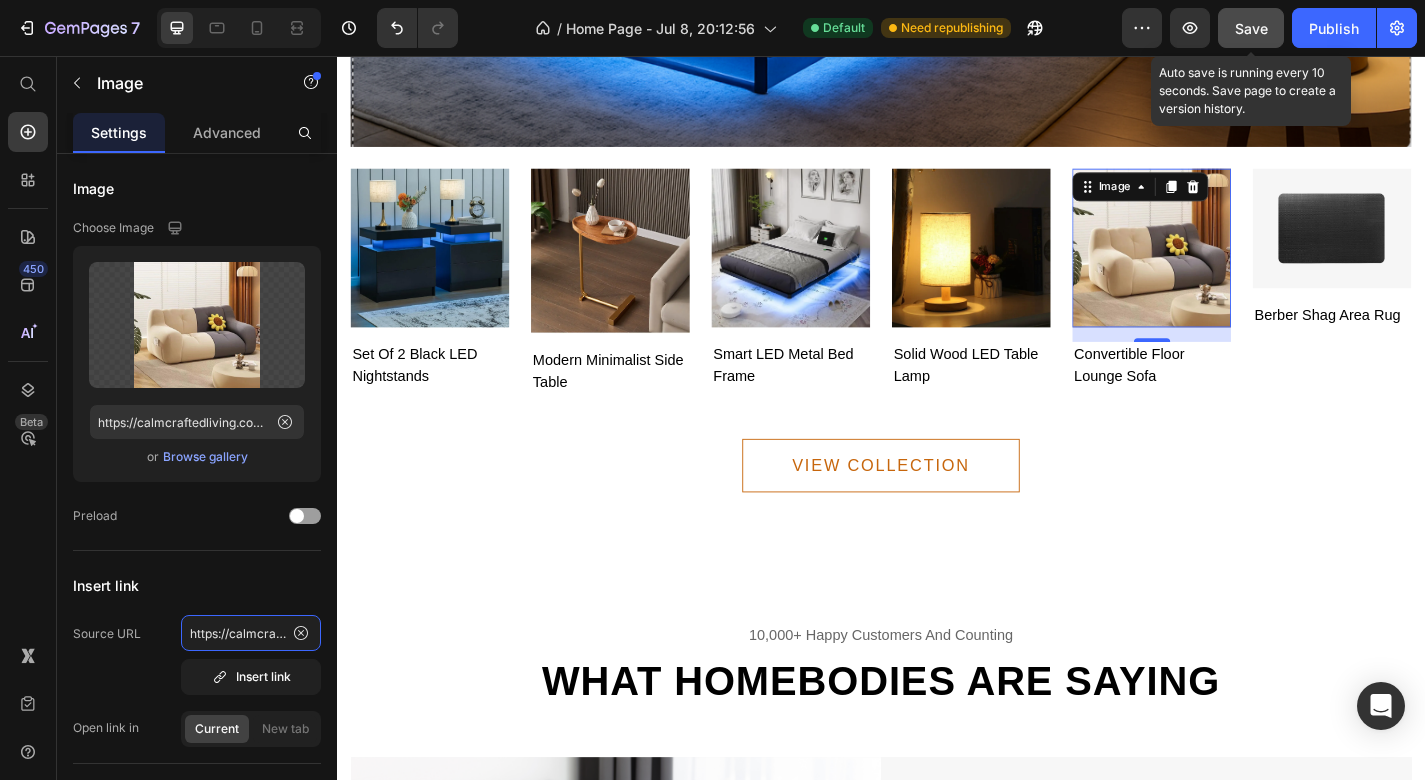 type on "https://calmcraftedliving.com/products/convertible-floor-lounge-sofa-tatami-style-sleeper-for-single-or-double-use-in-bedrooms-dorms-small-spaces" 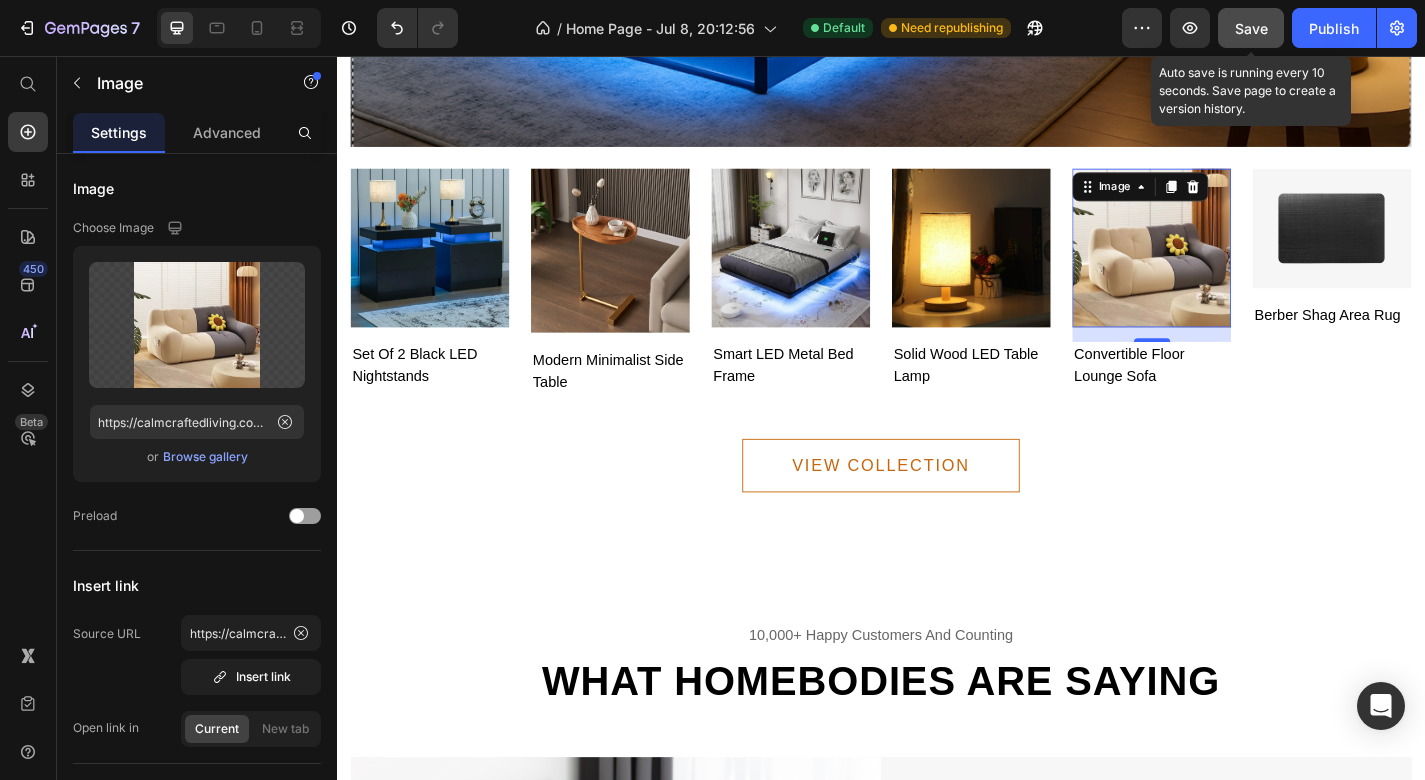 click on "Save" at bounding box center (1251, 28) 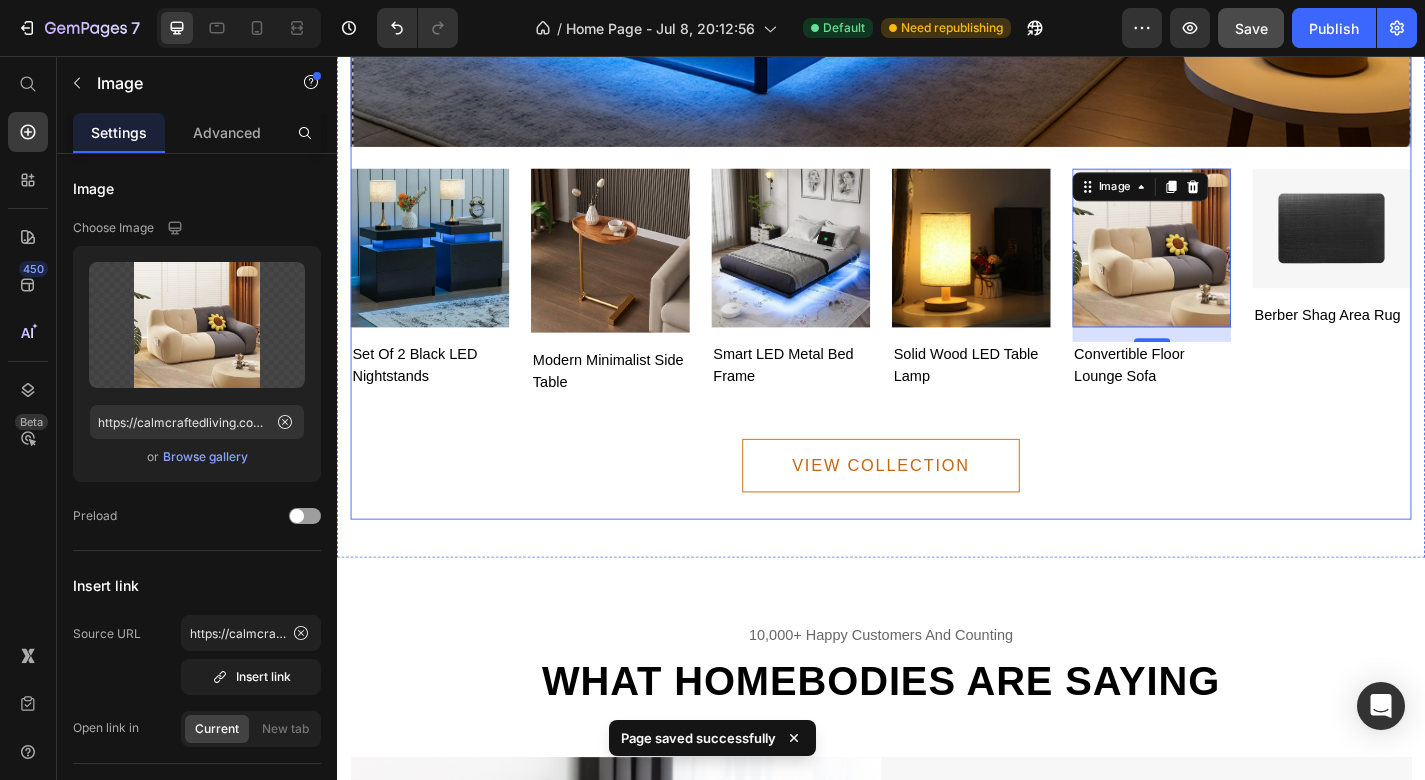 click on "Image Image Set of 2 Black LED Nightstands Text block Image Modern Minimalist Side Table Text block Image Smart LED Metal Bed Frame Text block Image Solid Wood LED Table Lamp Text block Image   16 Convertible Floor Lounge Sofa Text block Image Berber Shag Area Rug Text block Carousel VIEW COLLECTION Button" at bounding box center (937, -26) 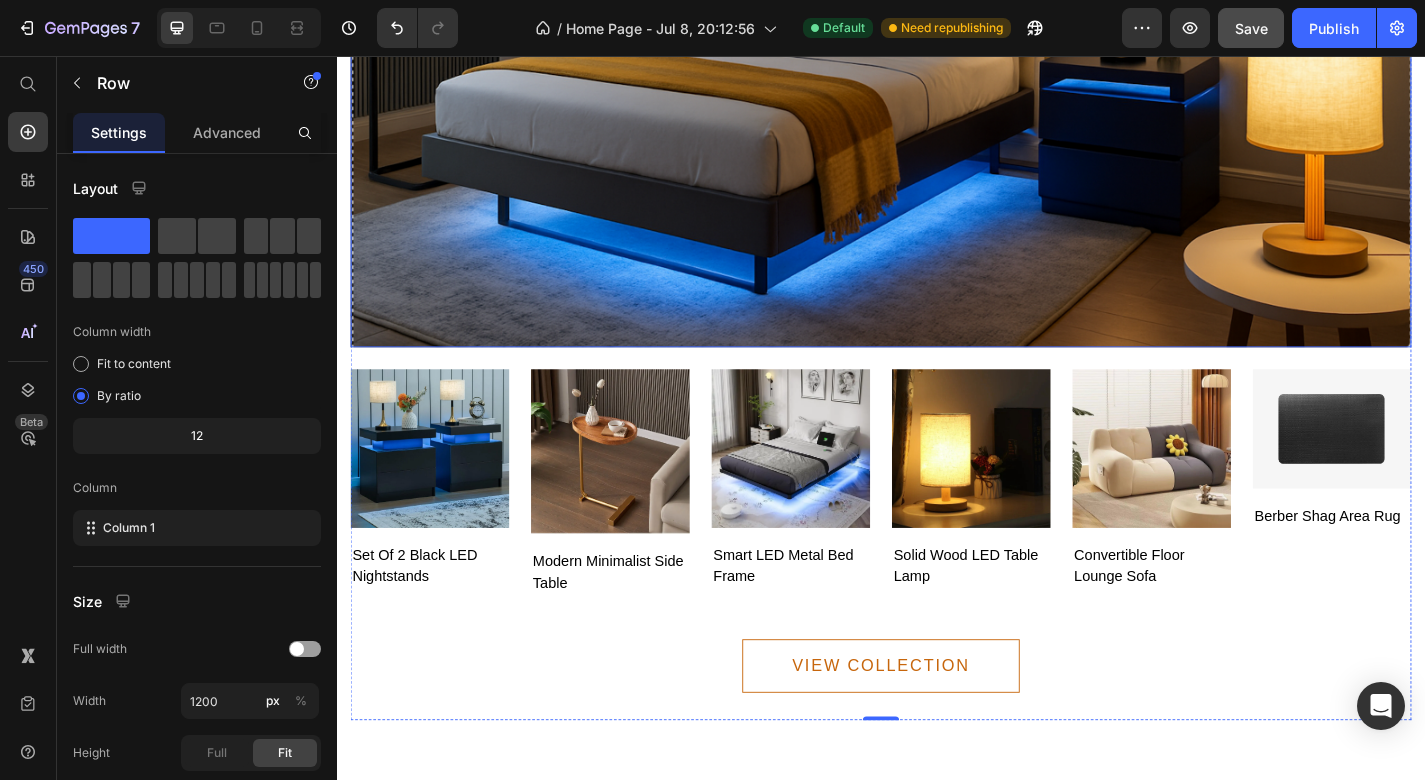 scroll, scrollTop: 3797, scrollLeft: 0, axis: vertical 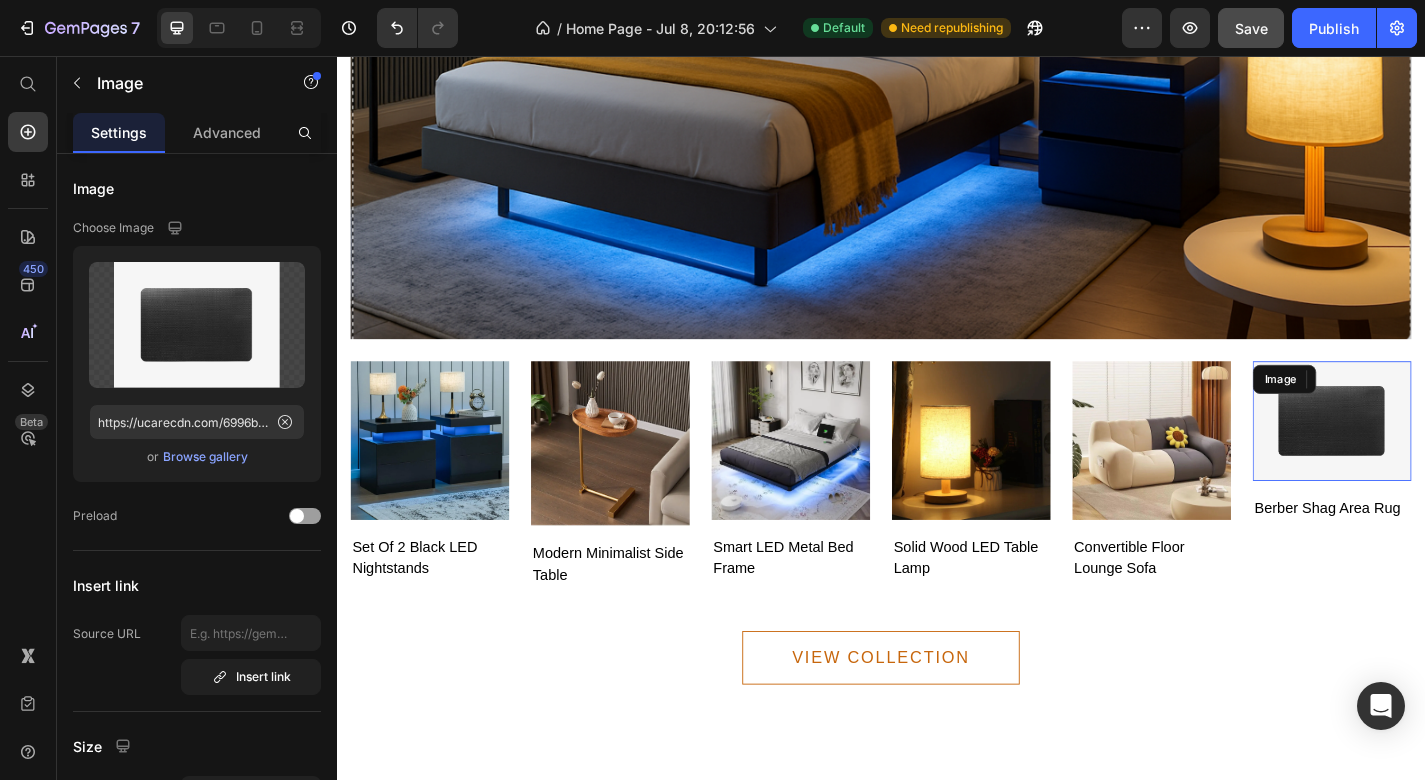 click at bounding box center [1434, 458] 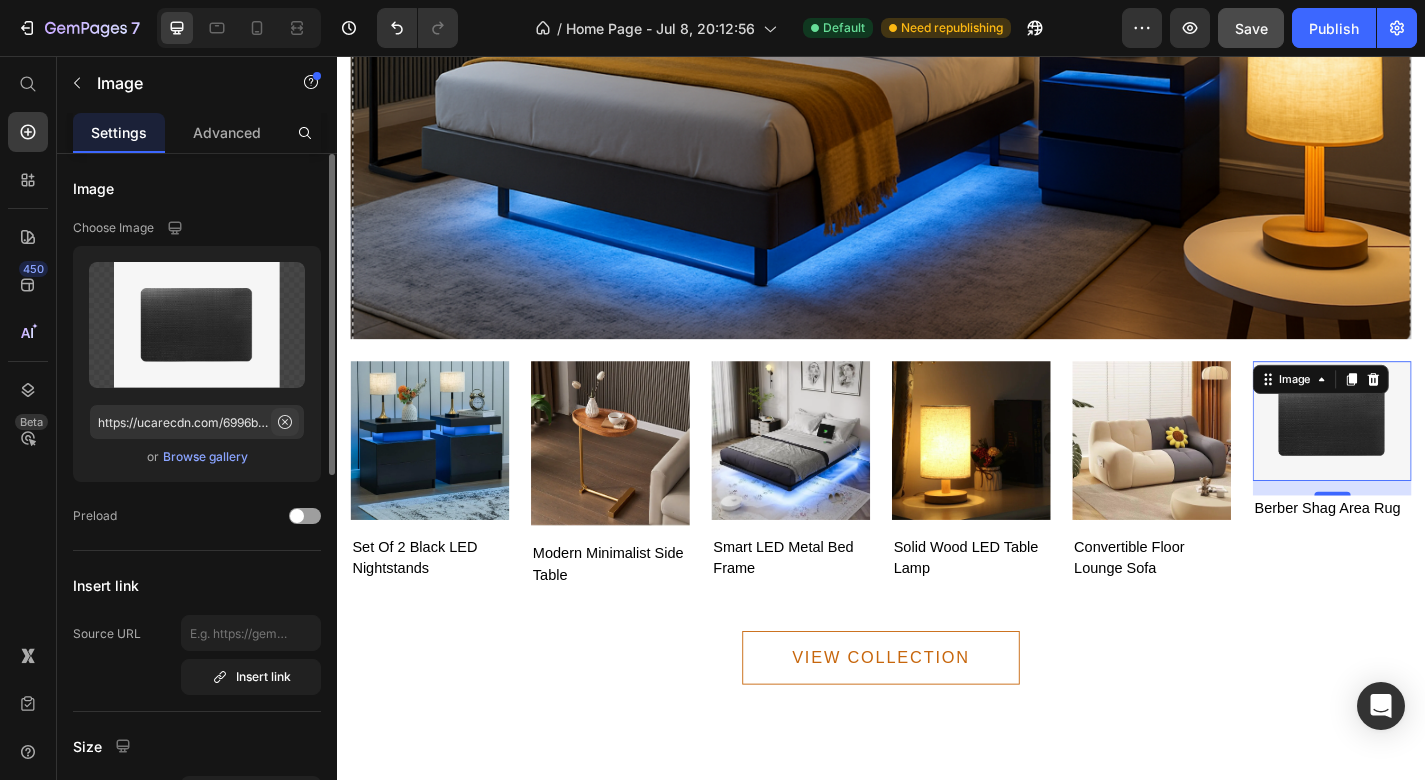 click 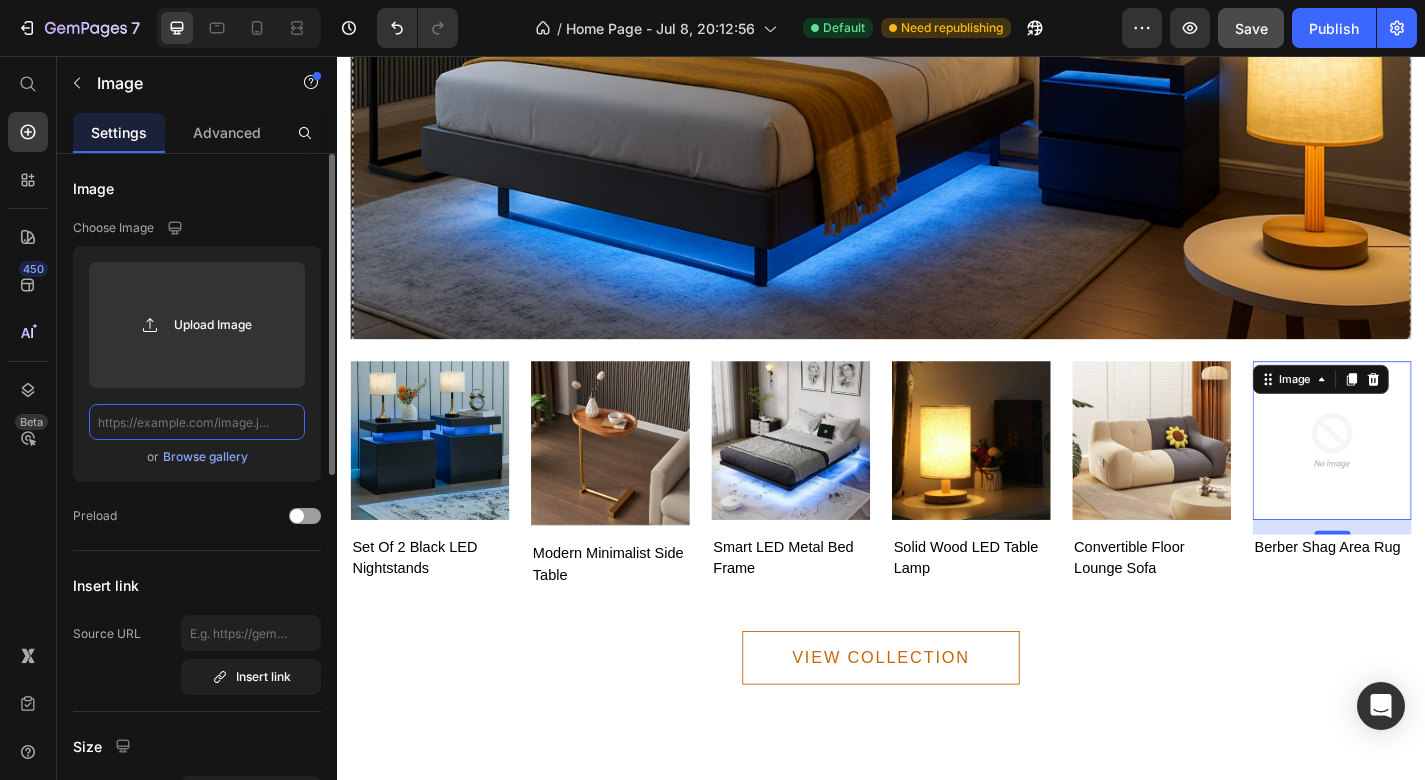 paste on "https://ae01.alicdn.com/kf/Scf6a1a6a87bd4a3a8490a47b68c840388.jpg" 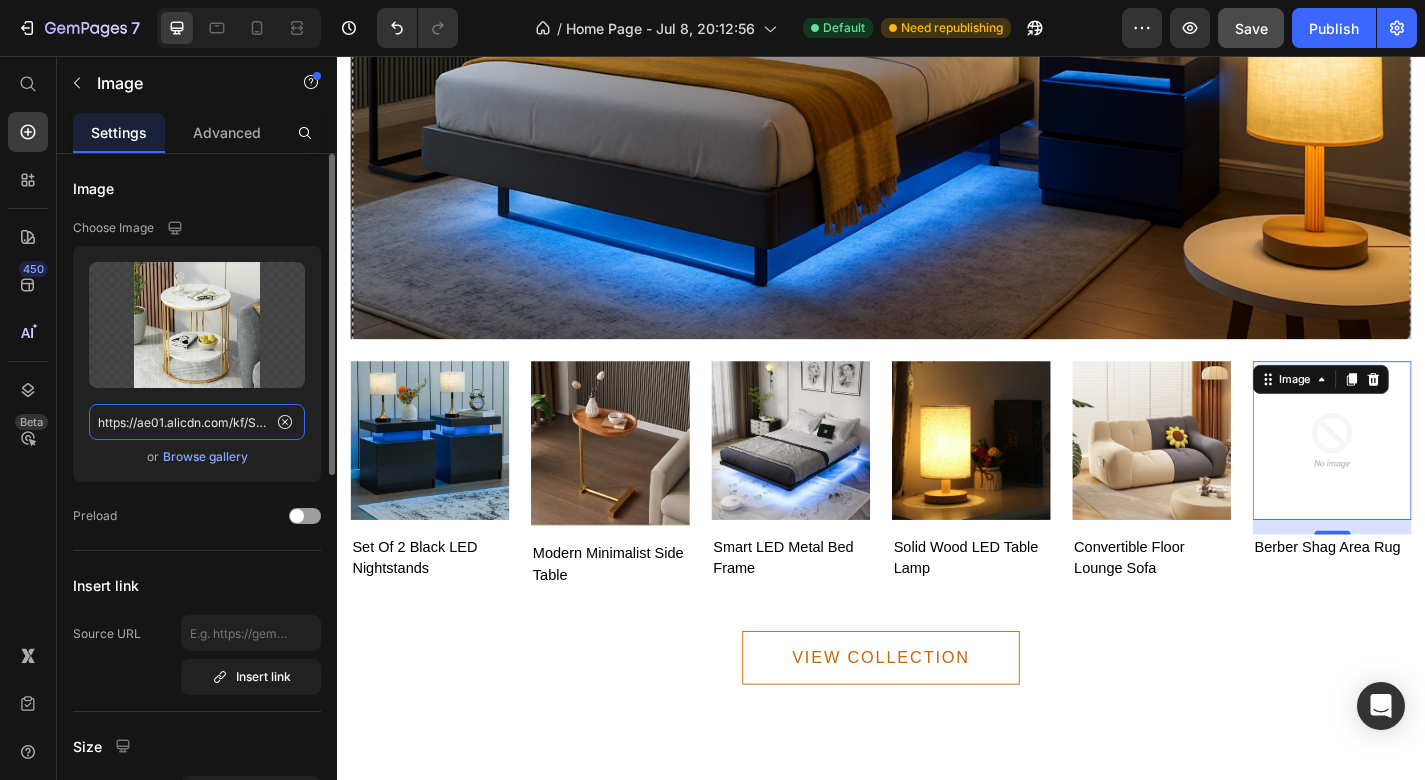 type on "https://ae01.alicdn.com/kf/Scf6a1a6a87bd4a3a8490a47b68c840388.jpg" 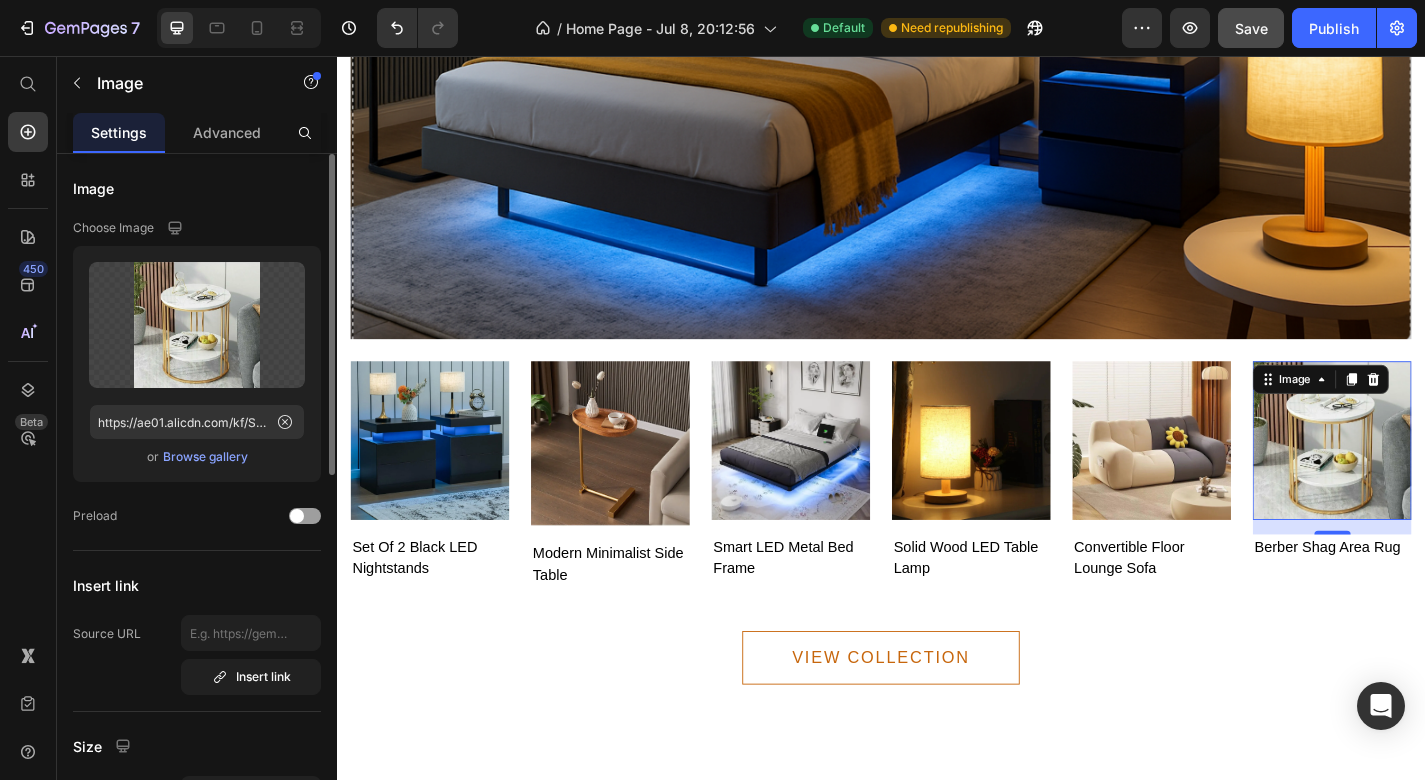 click on "Image Choose Image Upload Image https://ae01.alicdn.com/kf/Scf6a1a6a87bd4a3a8490a47b68c840388.jpg  or   Browse gallery  Preload" 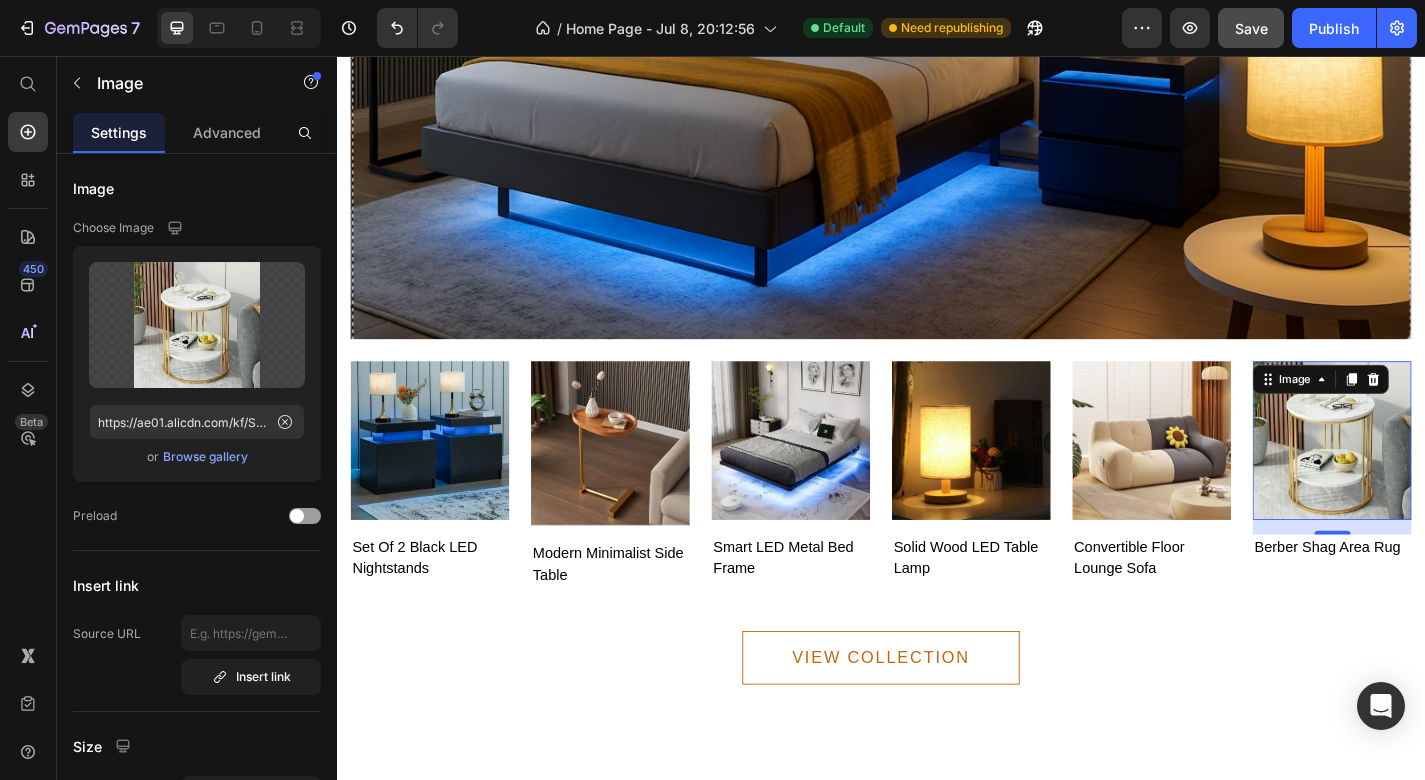 click on "16" at bounding box center (1435, 599) 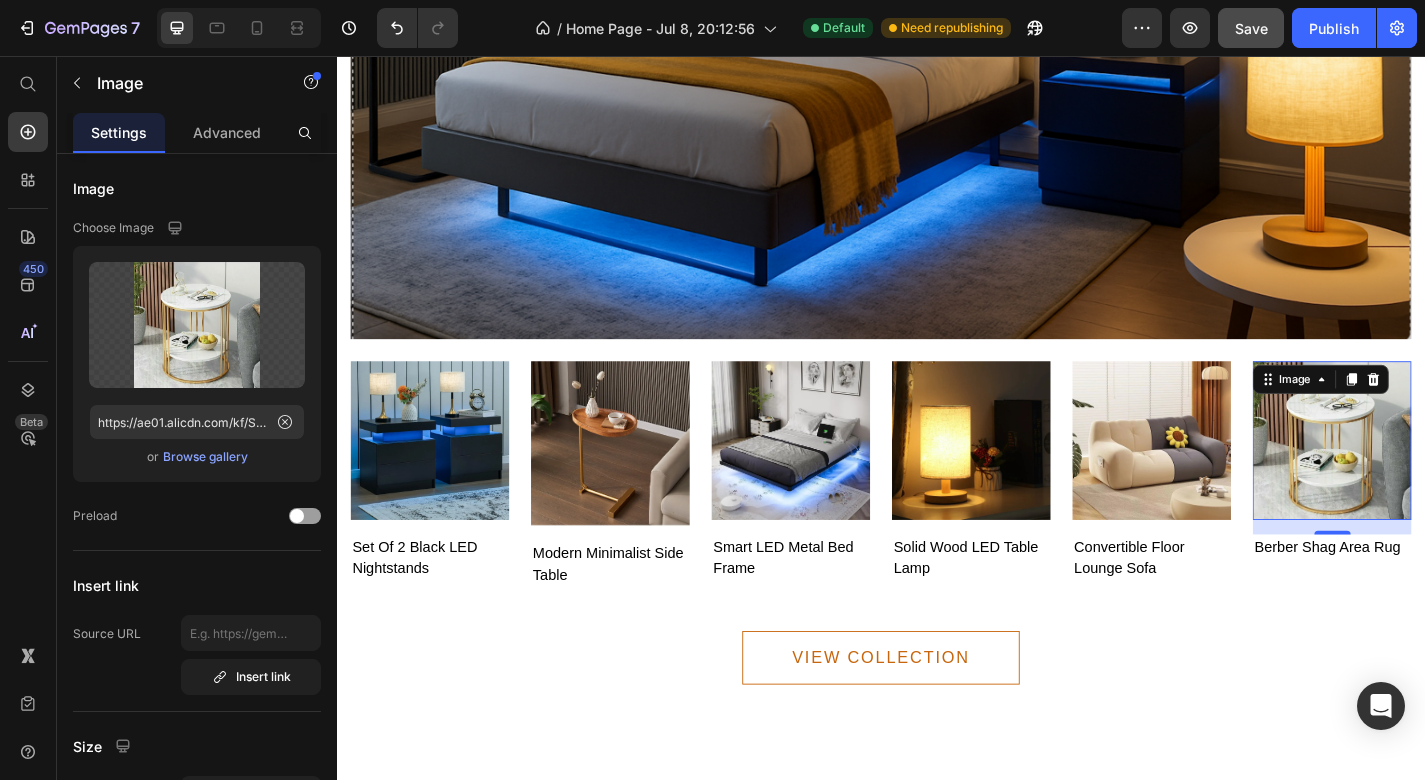 click on "16" at bounding box center [1435, 599] 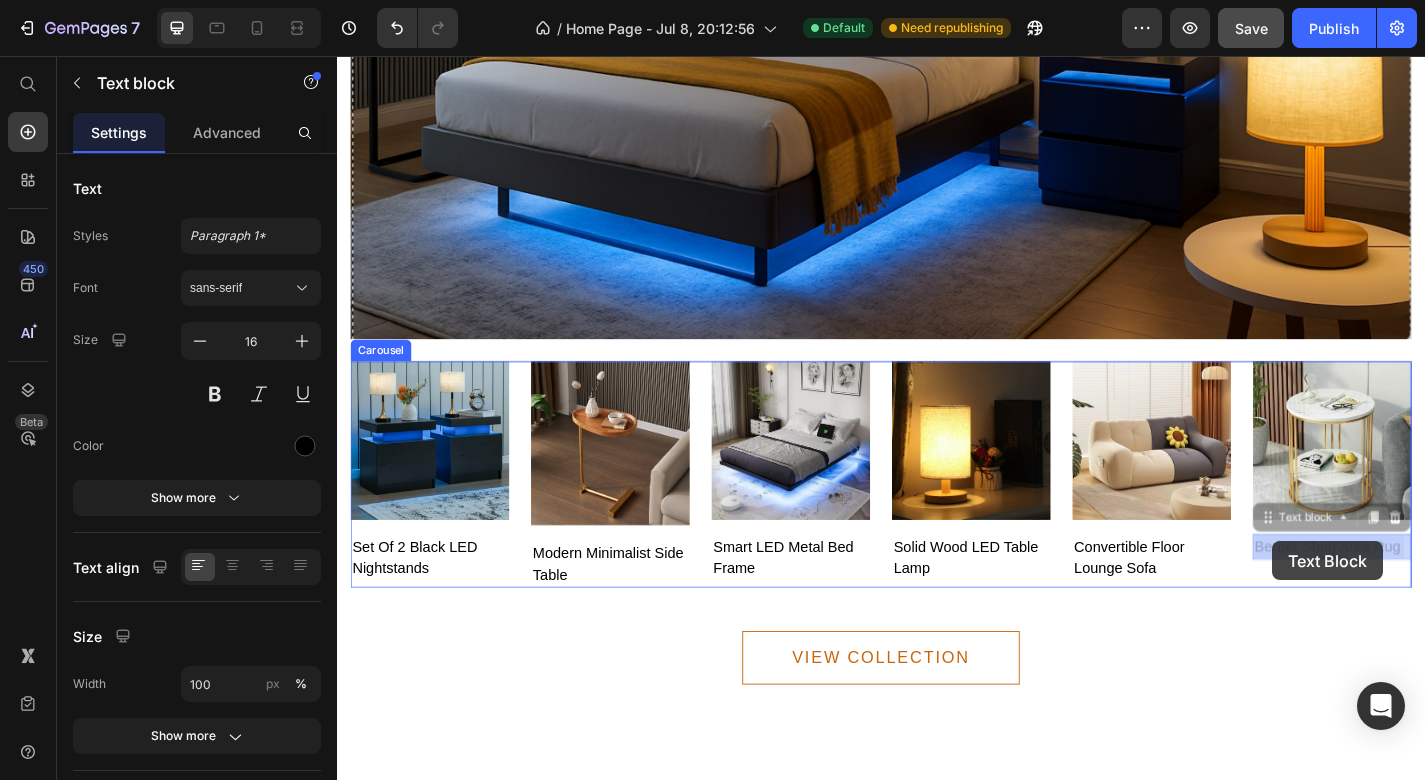 drag, startPoint x: 1508, startPoint y: 593, endPoint x: 1368, endPoint y: 591, distance: 140.01428 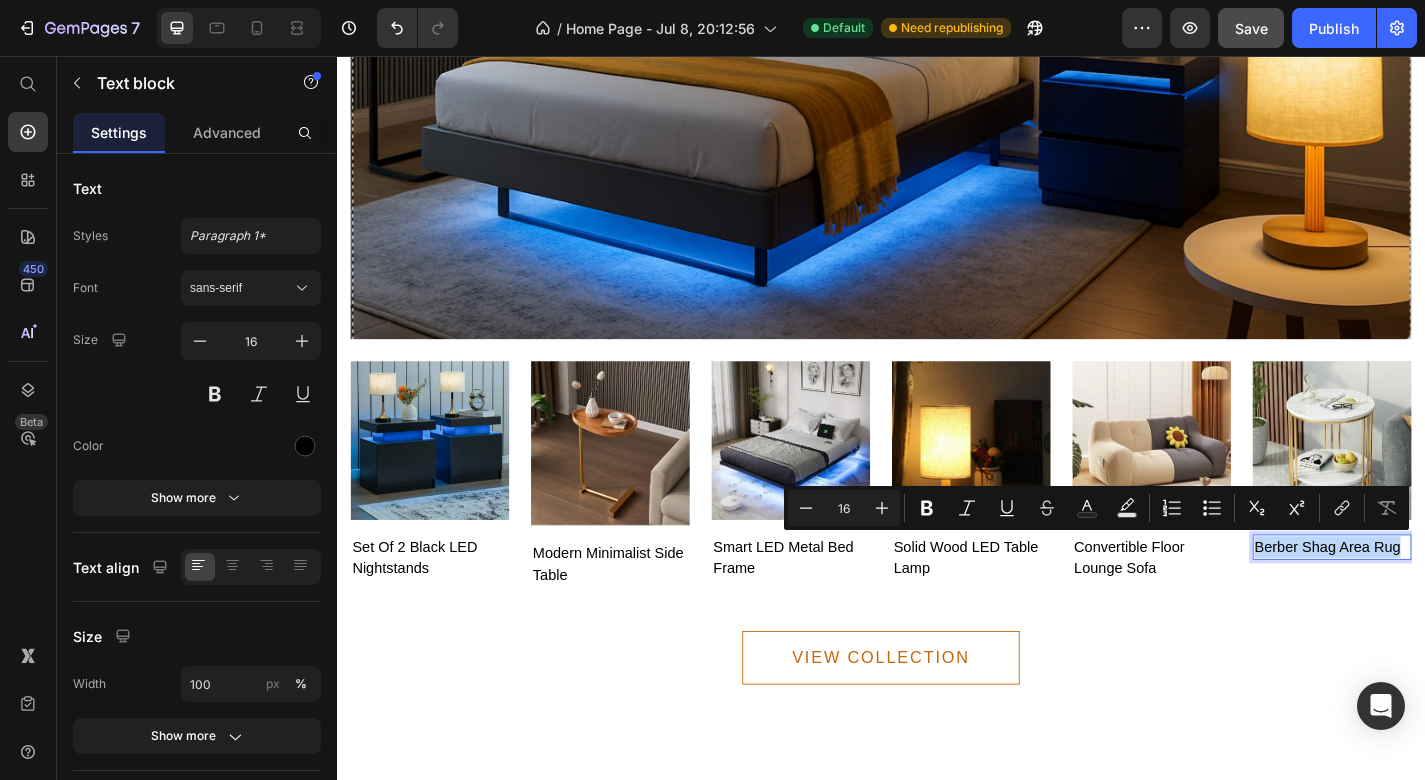drag, startPoint x: 1507, startPoint y: 595, endPoint x: 1352, endPoint y: 596, distance: 155.00322 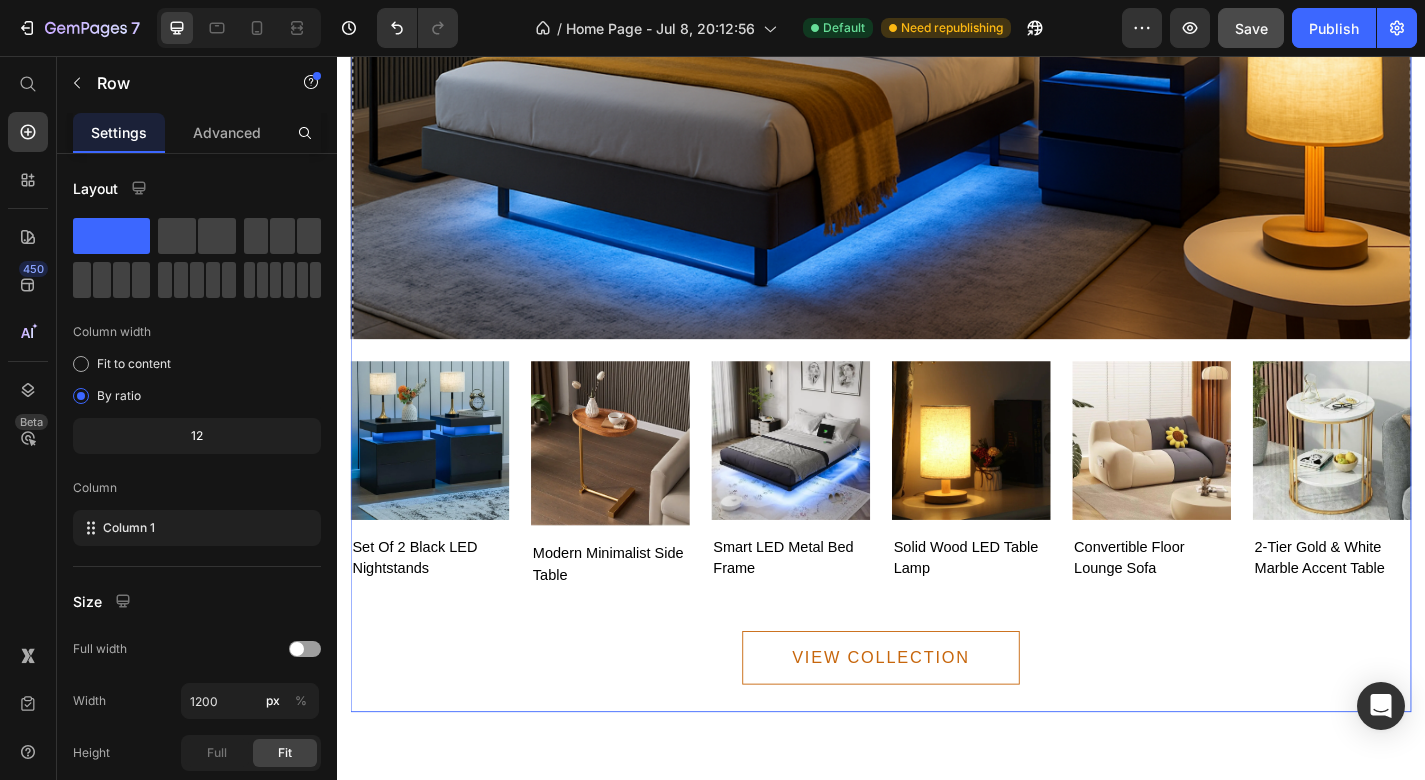 click on "Image Image Set of 2 Black LED Nightstands Text block Image Modern Minimalist Side Table Text block Image Smart LED Metal Bed Frame Text block Image Solid Wood LED Table Lamp Text block Image Convertible Floor Lounge Sofa Text block Image 2-Tier Gold & White Marble Accent Table Text block   0 Carousel VIEW COLLECTION Button" at bounding box center [937, 186] 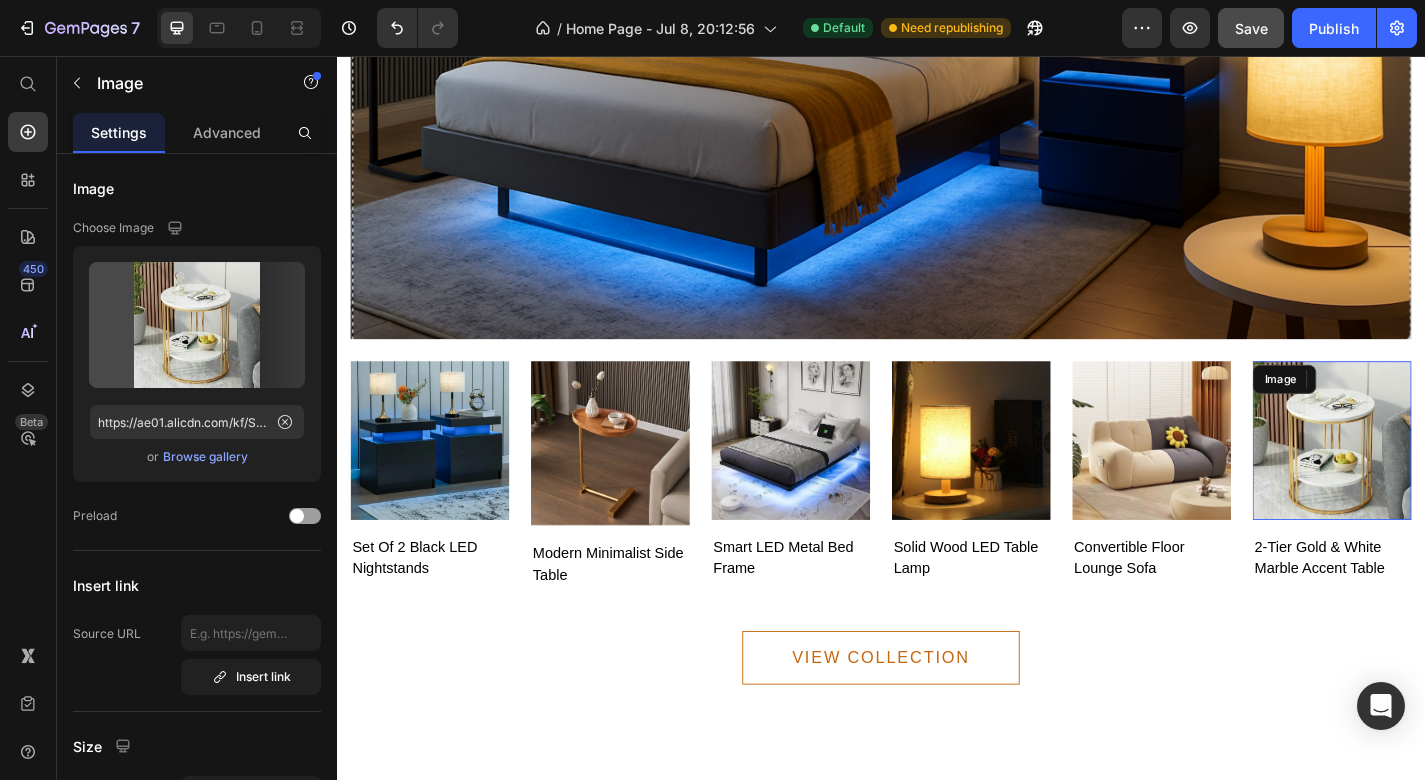 click at bounding box center [1434, 479] 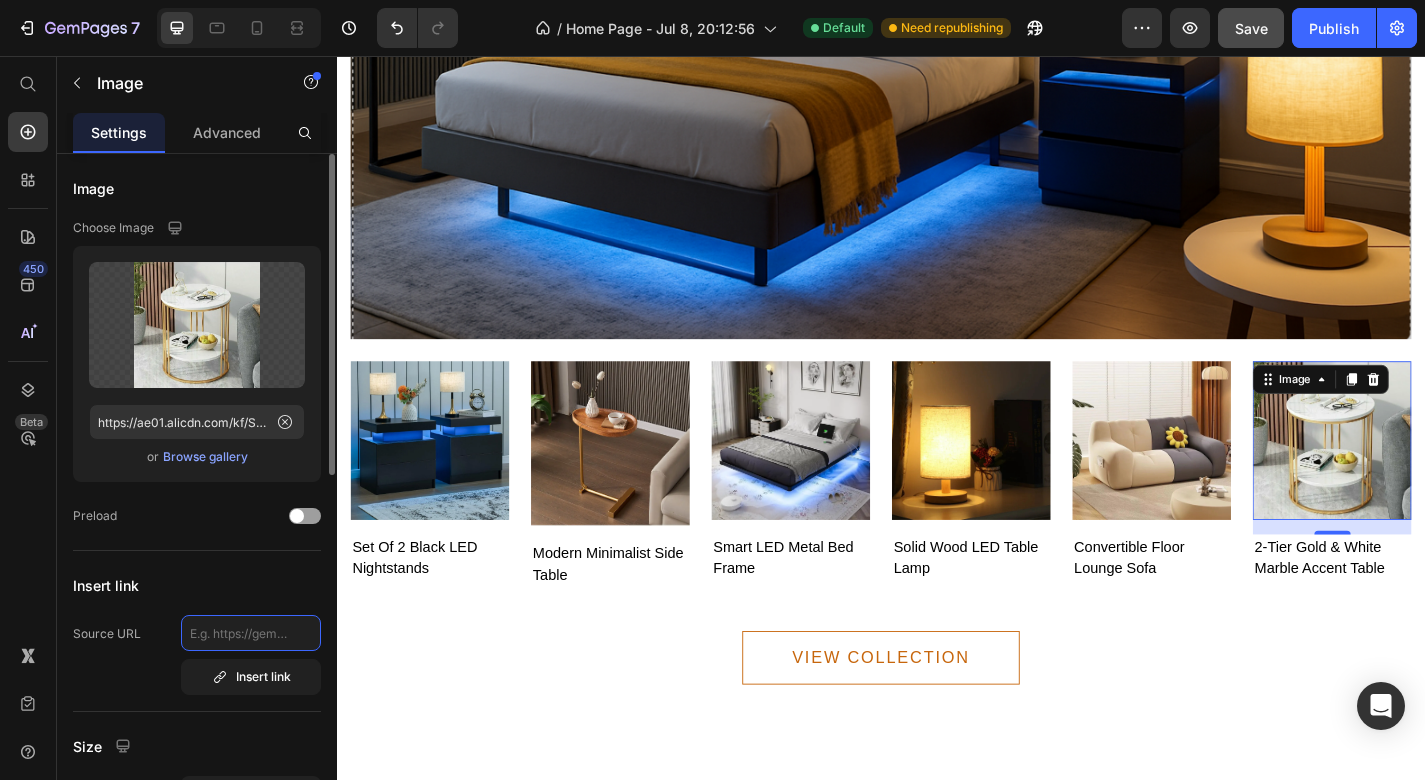 click 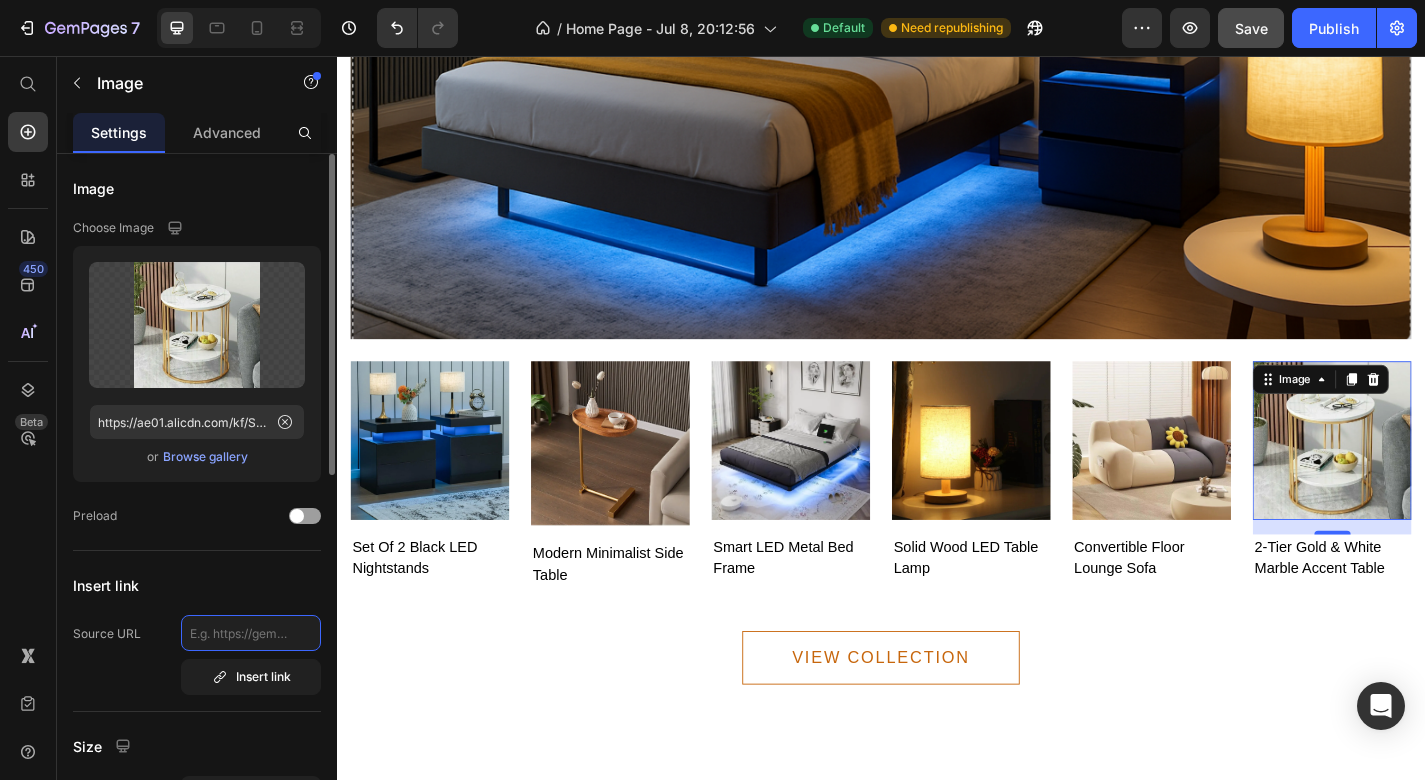 paste on "https://calmcraftedliving.com/products/2-tier-gold-white-marble-accent-table-round-modern-side-table-with-open-shelf" 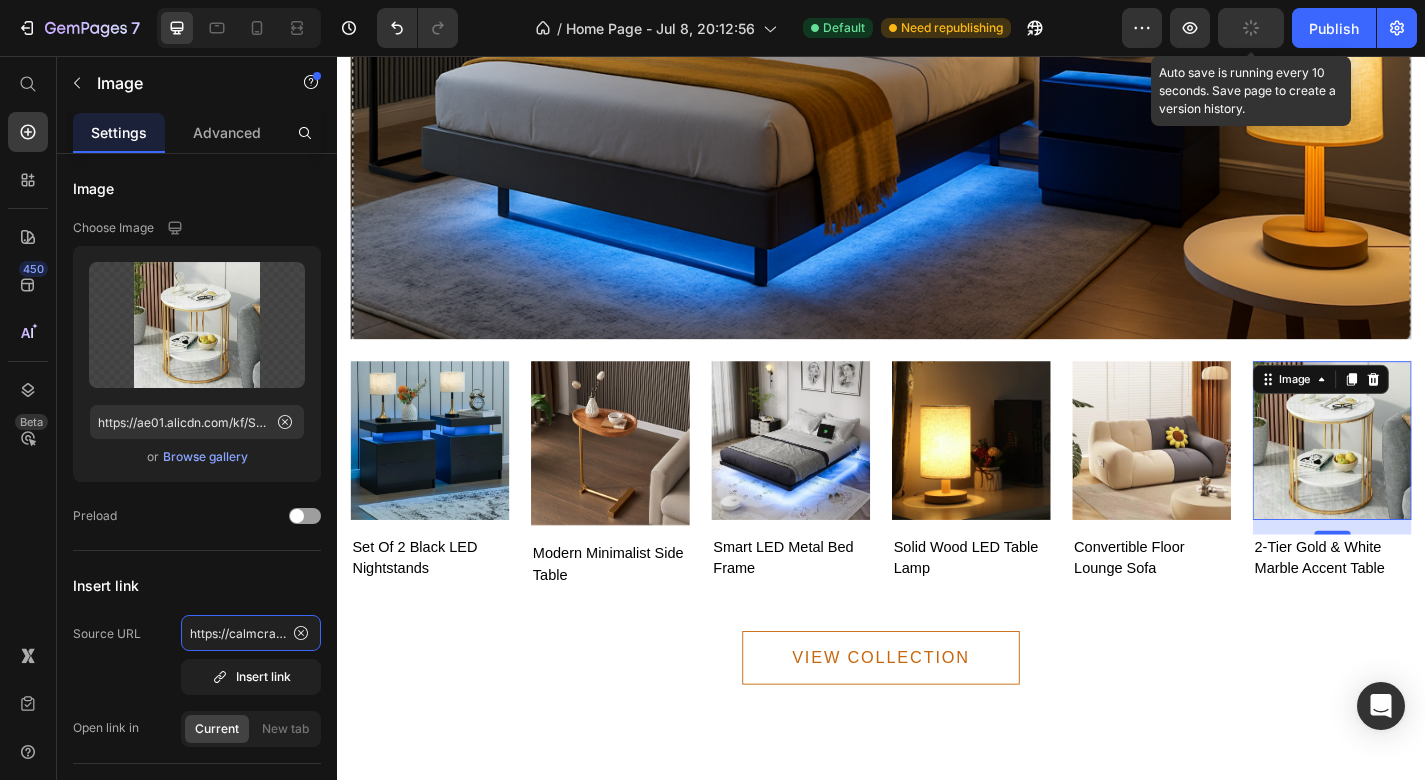 type on "https://calmcraftedliving.com/products/2-tier-gold-white-marble-accent-table-round-modern-side-table-with-open-shelf" 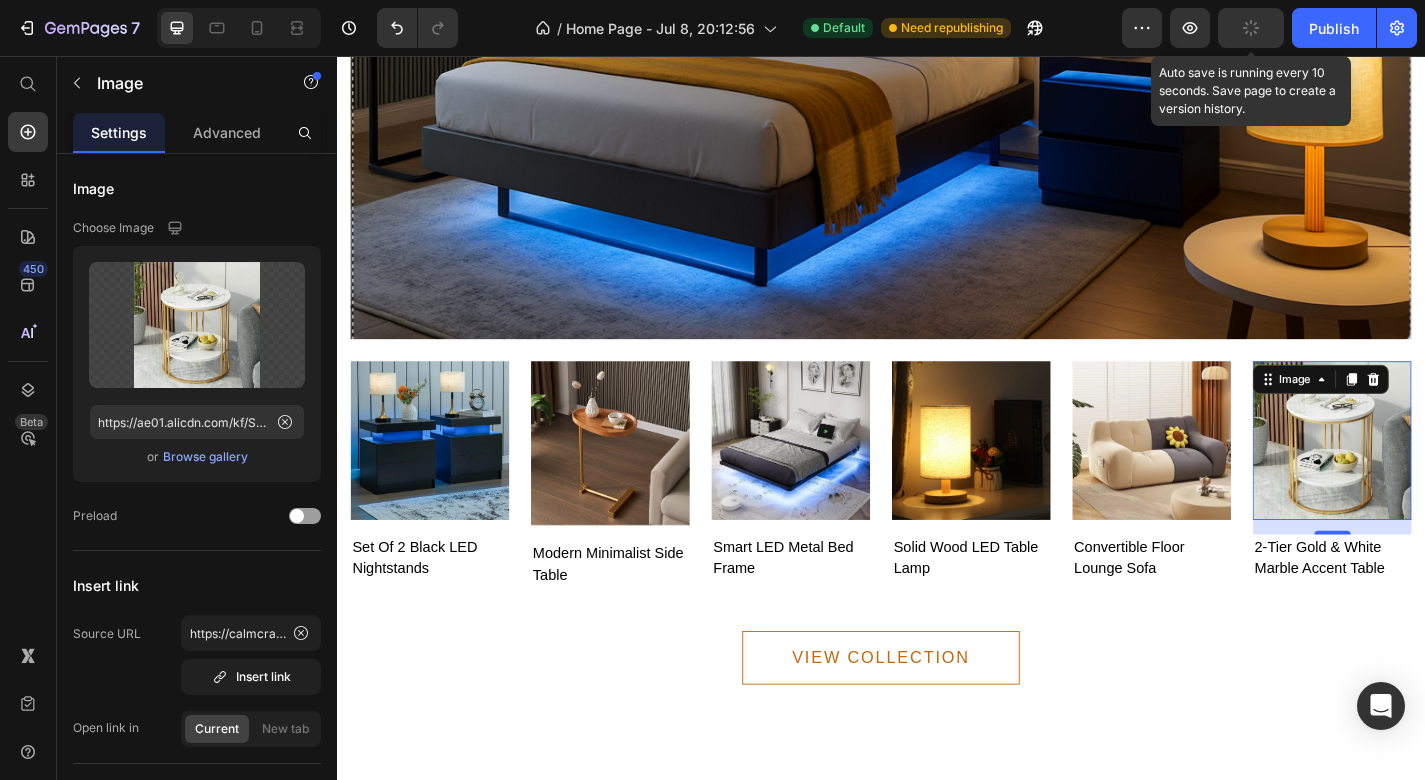 click 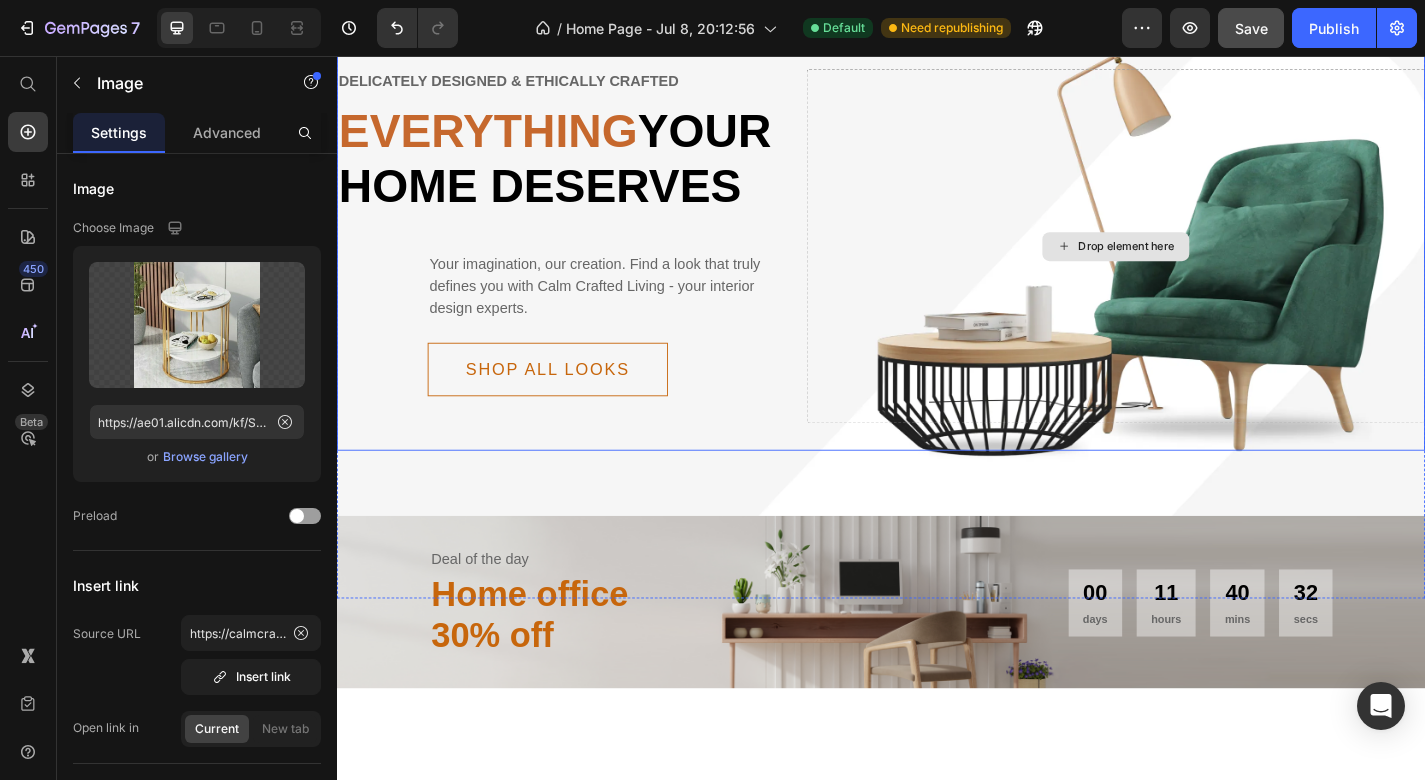 scroll, scrollTop: 146, scrollLeft: 0, axis: vertical 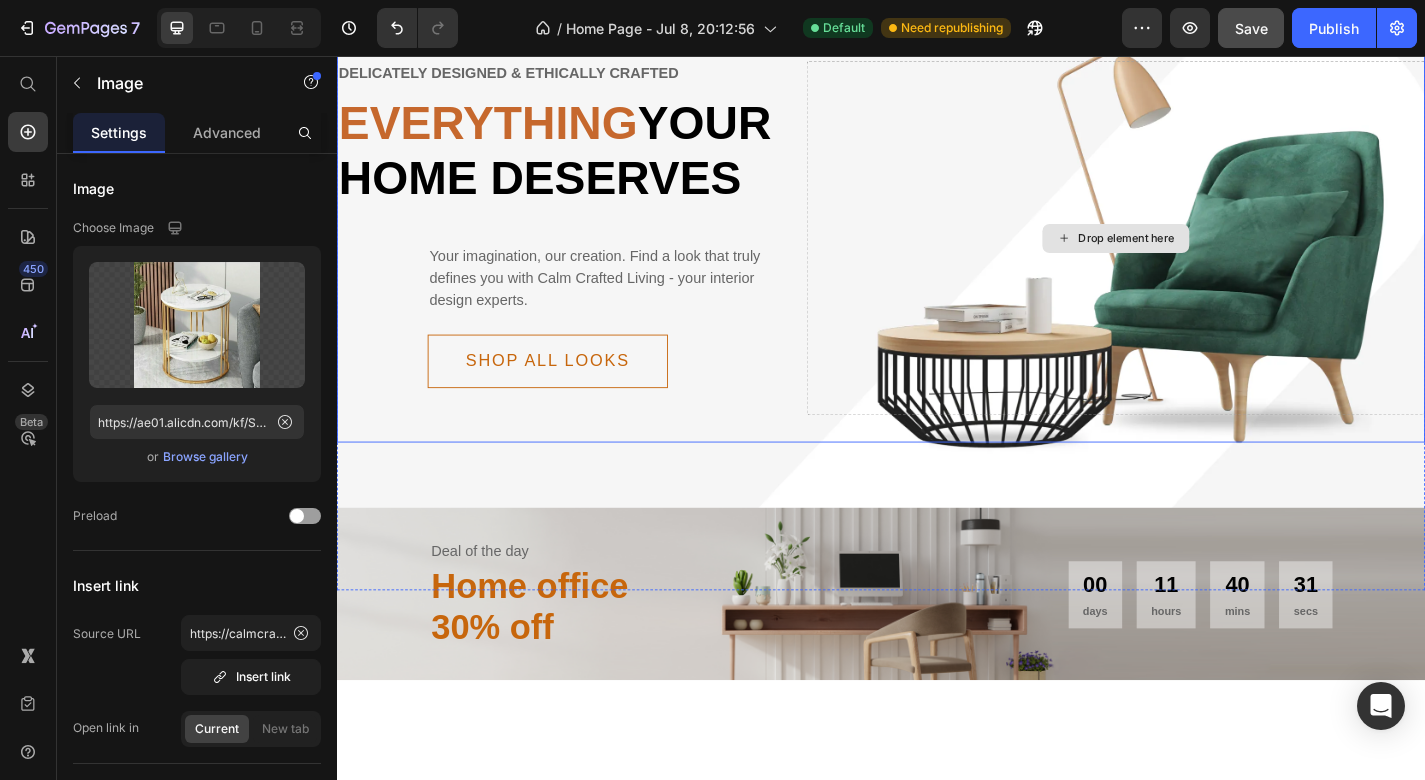 click on "Drop element here" at bounding box center [1196, 256] 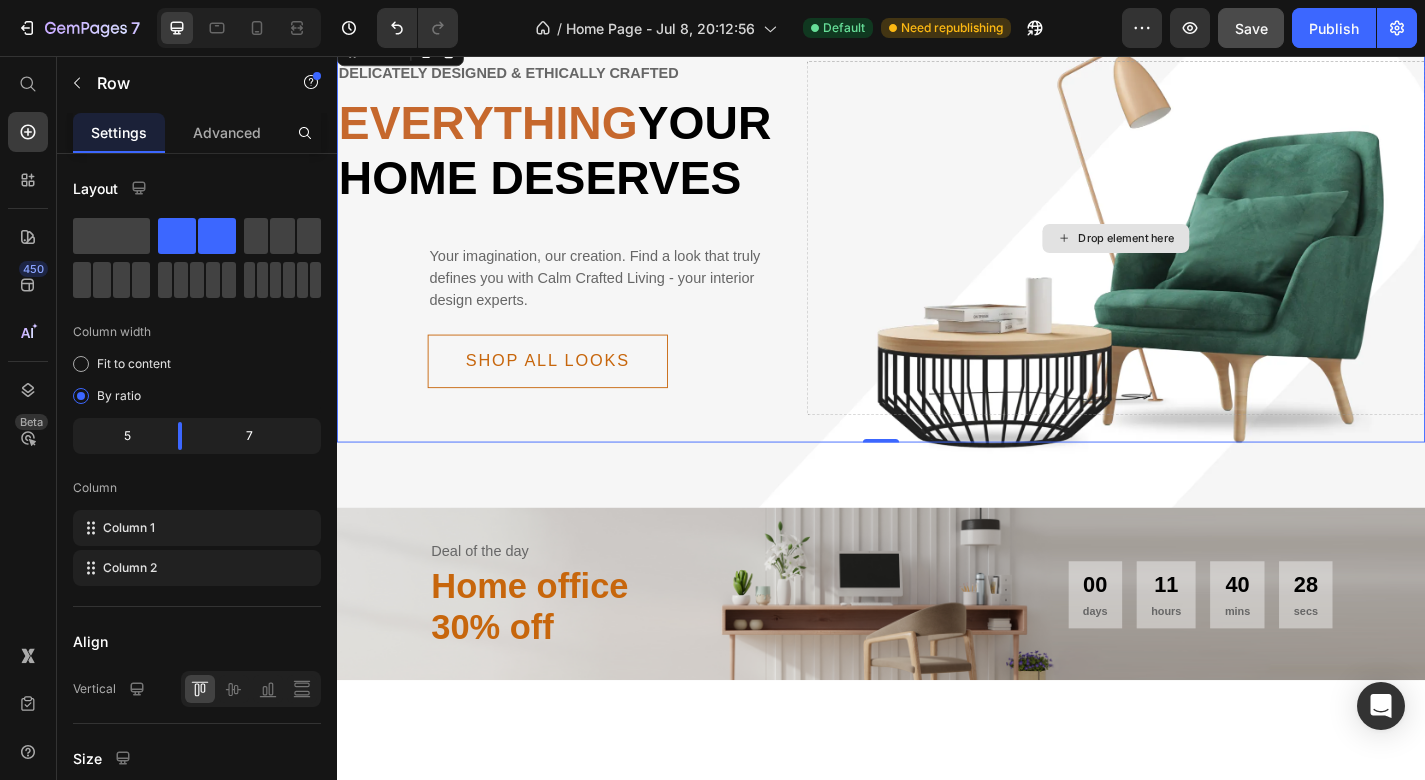 click on "Drop element here" at bounding box center [1196, 256] 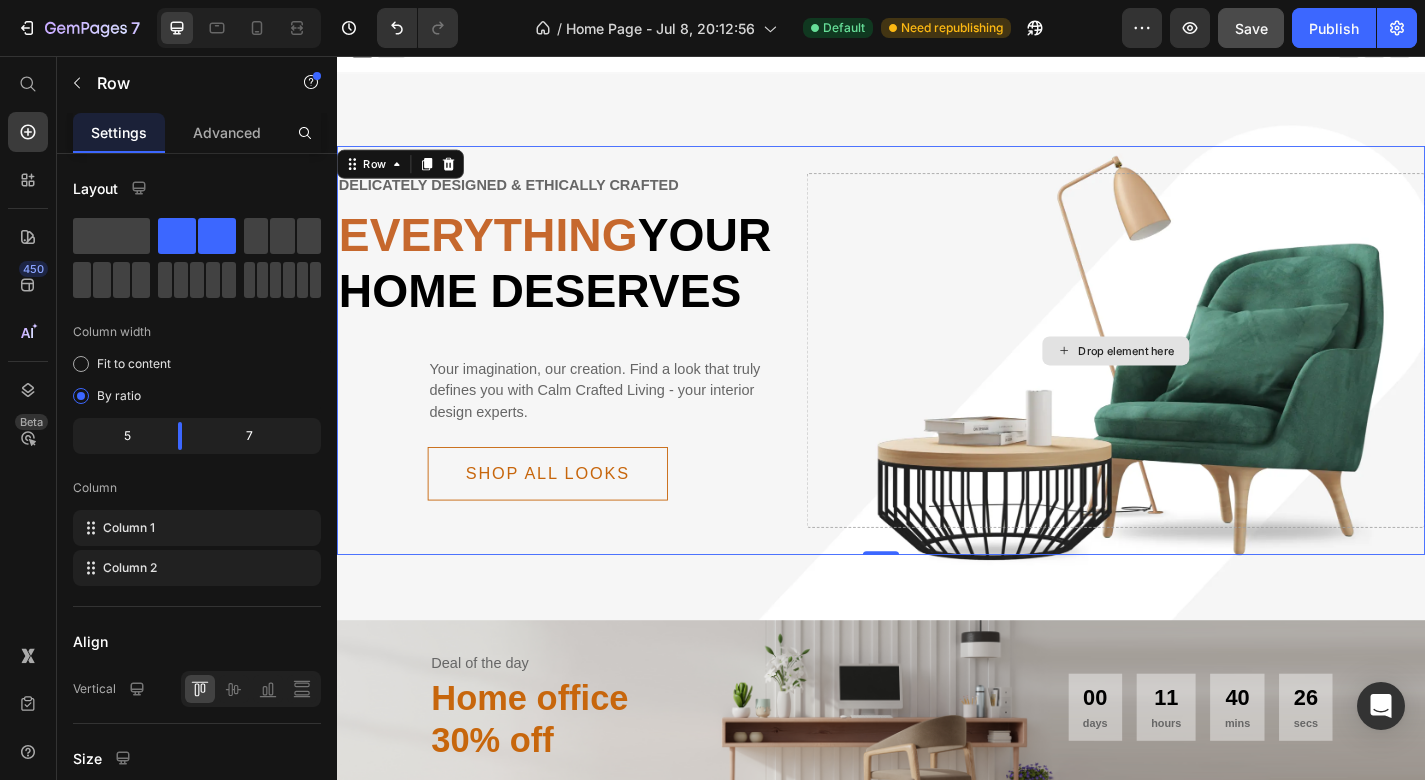 scroll, scrollTop: 21, scrollLeft: 0, axis: vertical 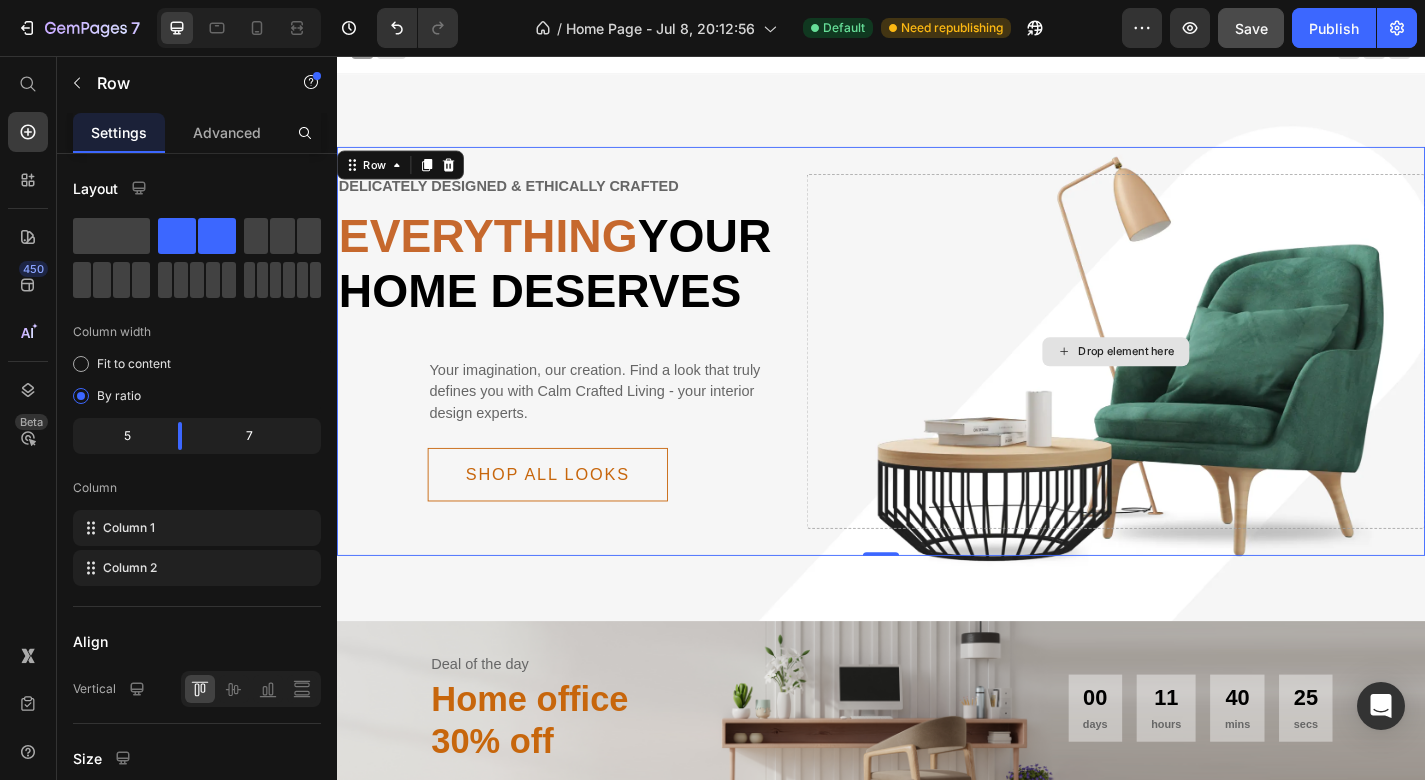 click on "Drop element here" at bounding box center [1196, 381] 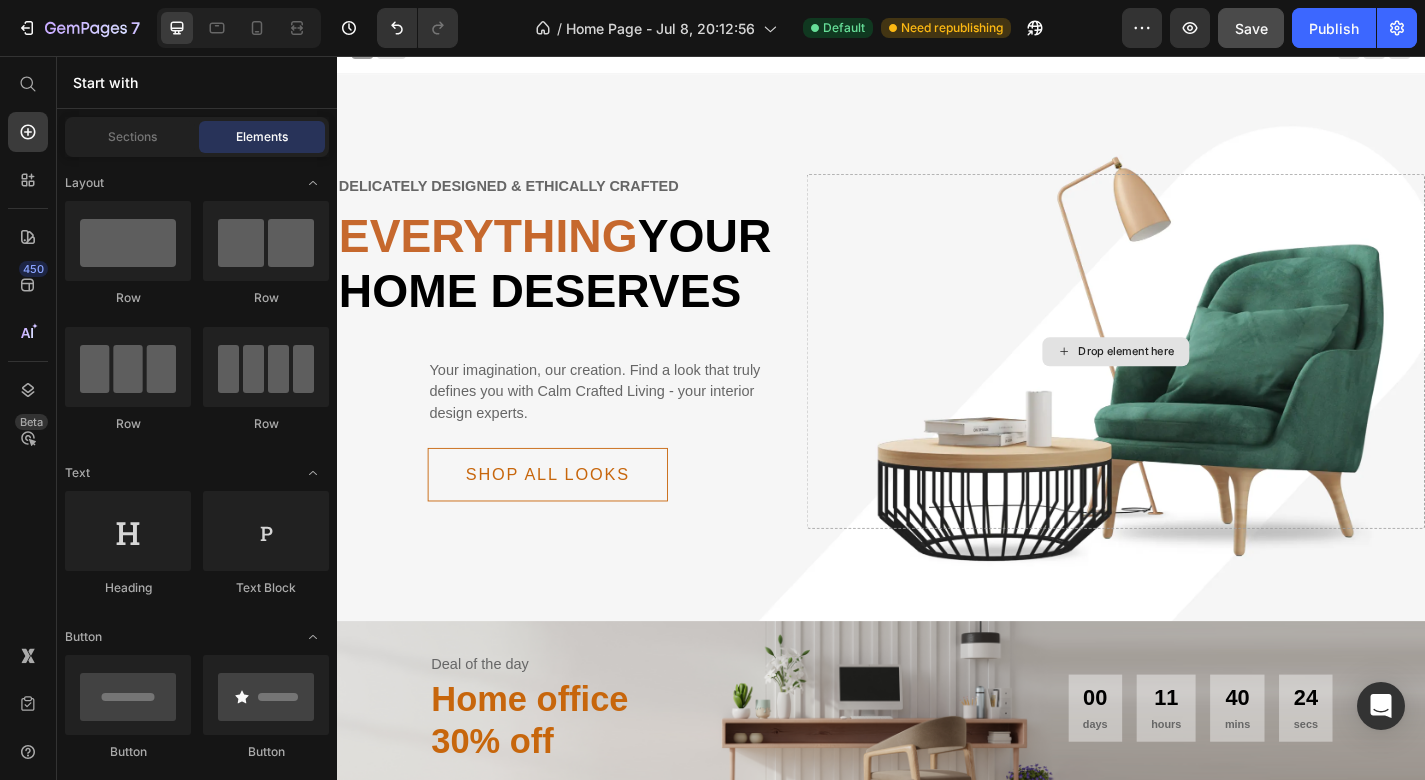 click on "Drop element here" at bounding box center (1208, 382) 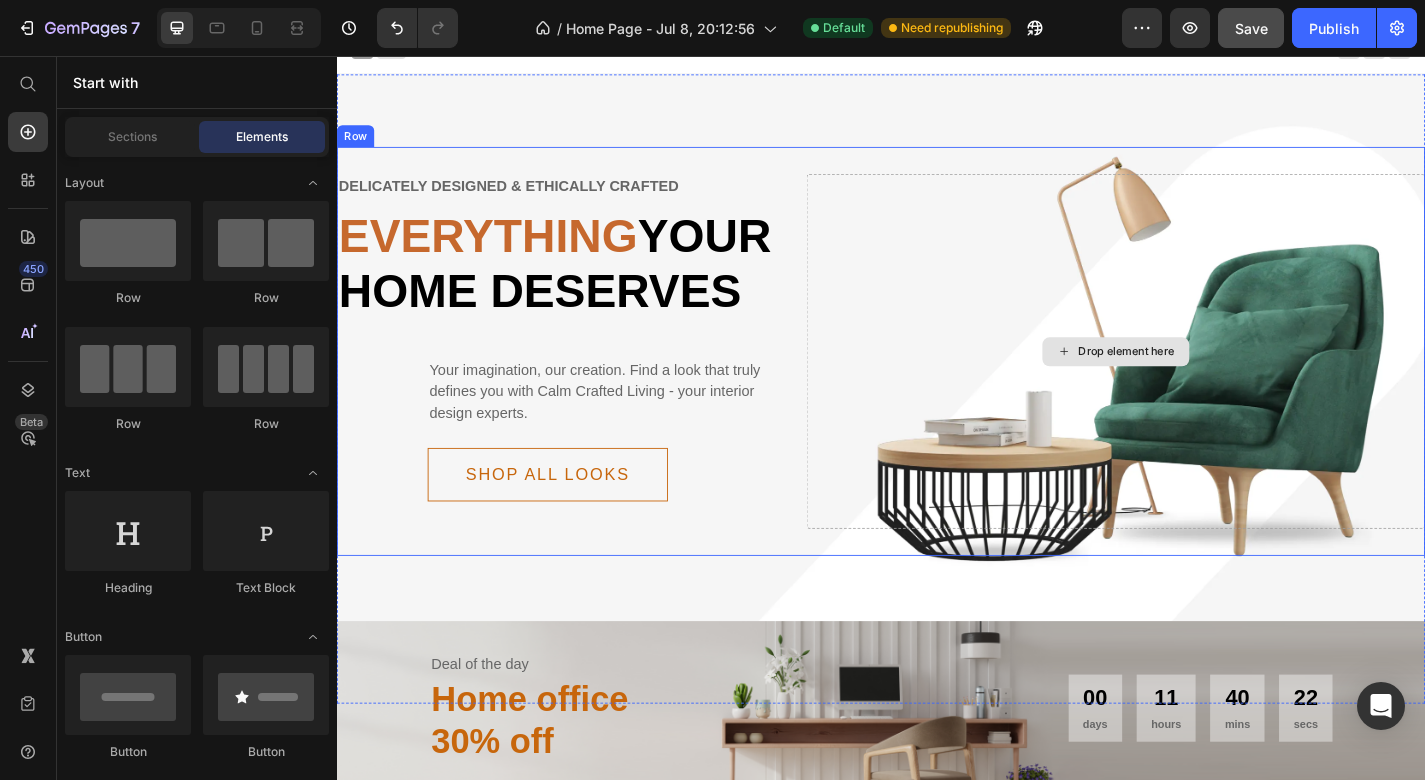 click on "Drop element here" at bounding box center [1196, 381] 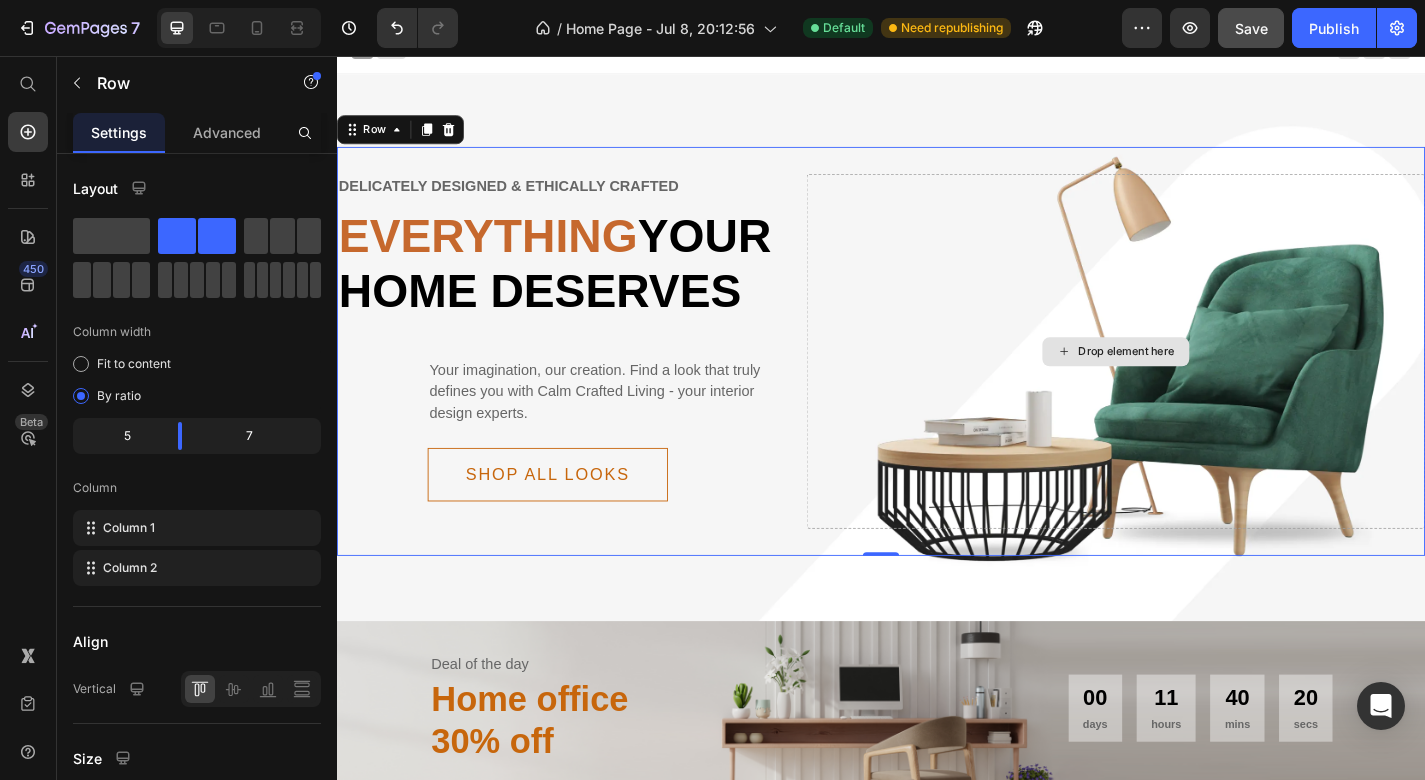 click on "Drop element here" at bounding box center [1196, 381] 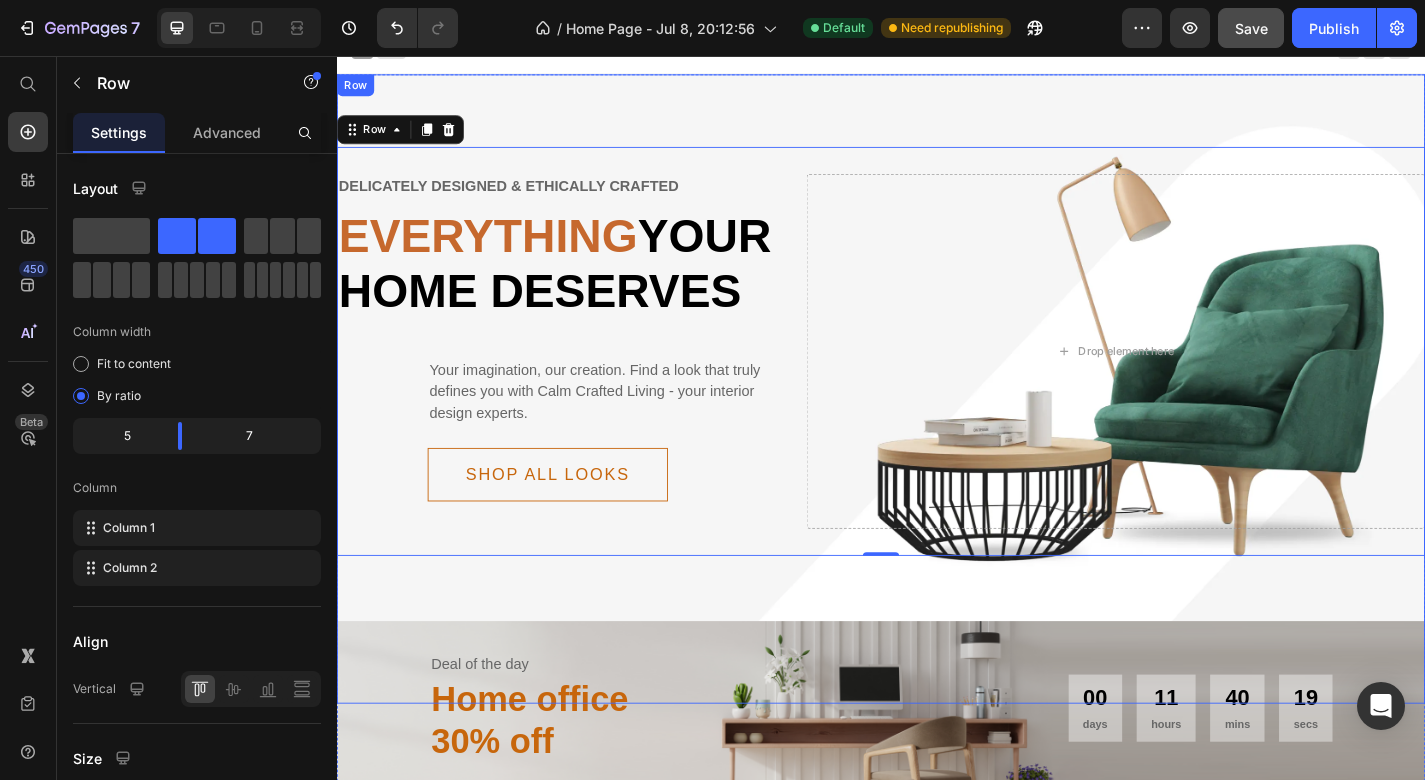 click on "Delicately designed & ethically crafted Text Everything  your home deserves Heading Your imagination, our creation. Find a look that truly defines you with Calm Crafted Living - your interior design experts. Text Shop all looks Button Row
Drop element here Row   0 Row" at bounding box center [937, 423] 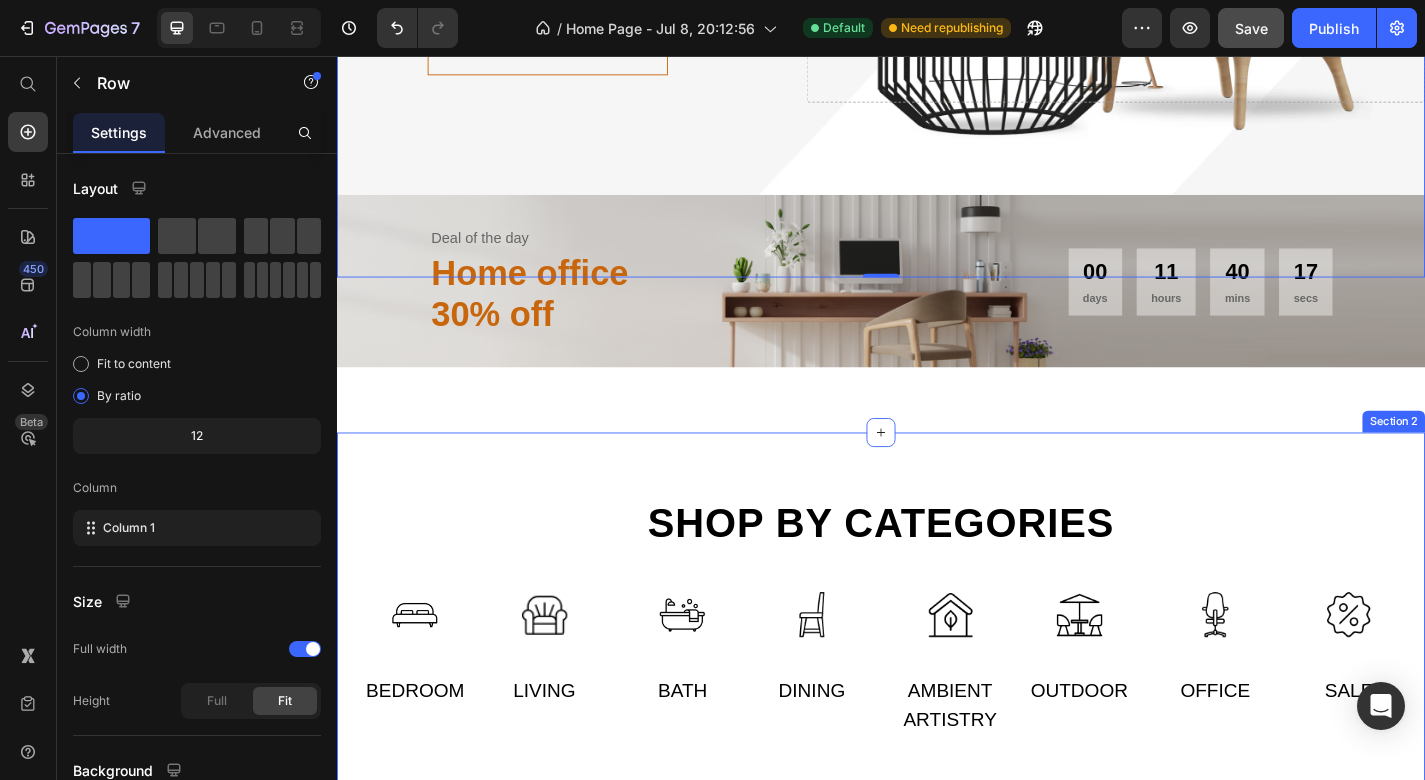 scroll, scrollTop: 493, scrollLeft: 0, axis: vertical 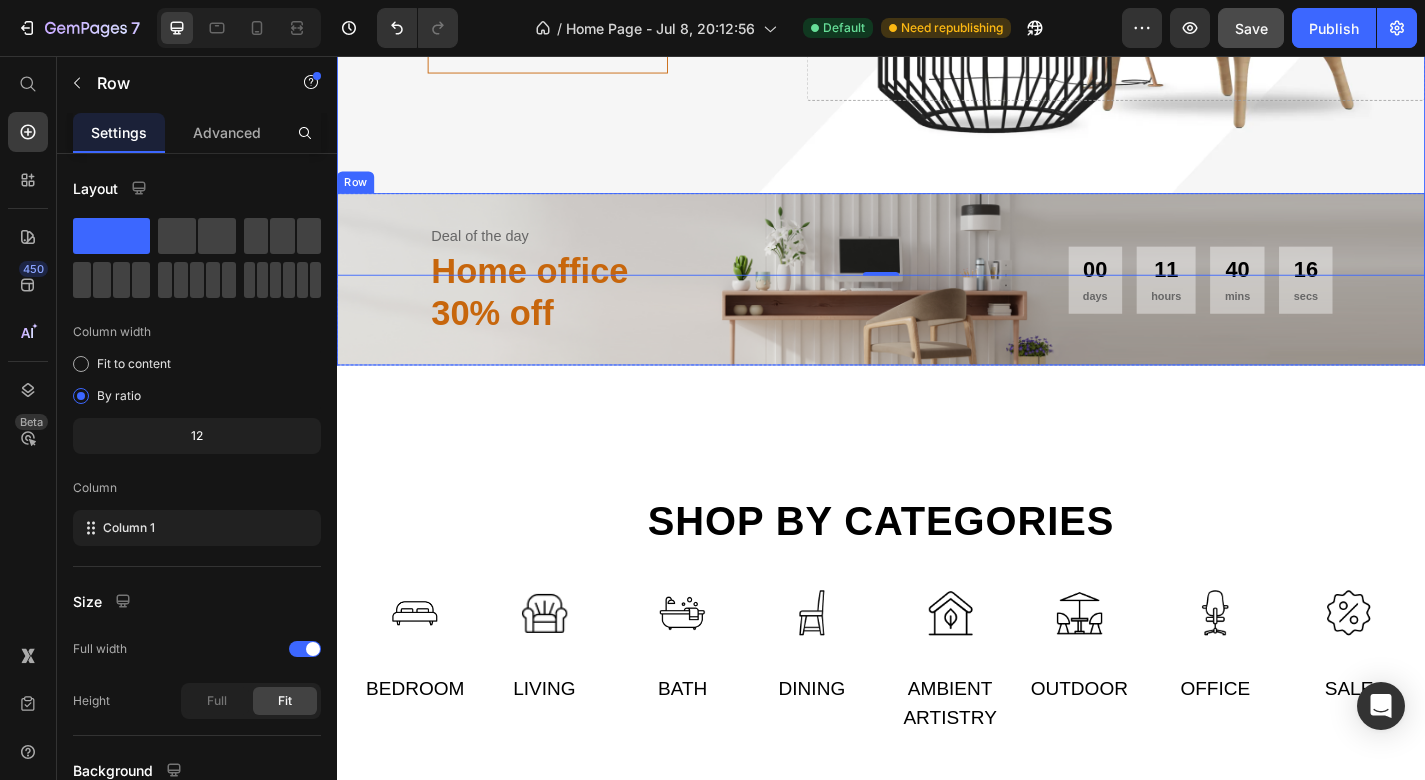 click on "Deal of the day Text Home office 30% off Heading 00 days 11 hours 40 mins 16 secs CountDown Timer Row" at bounding box center [937, 301] 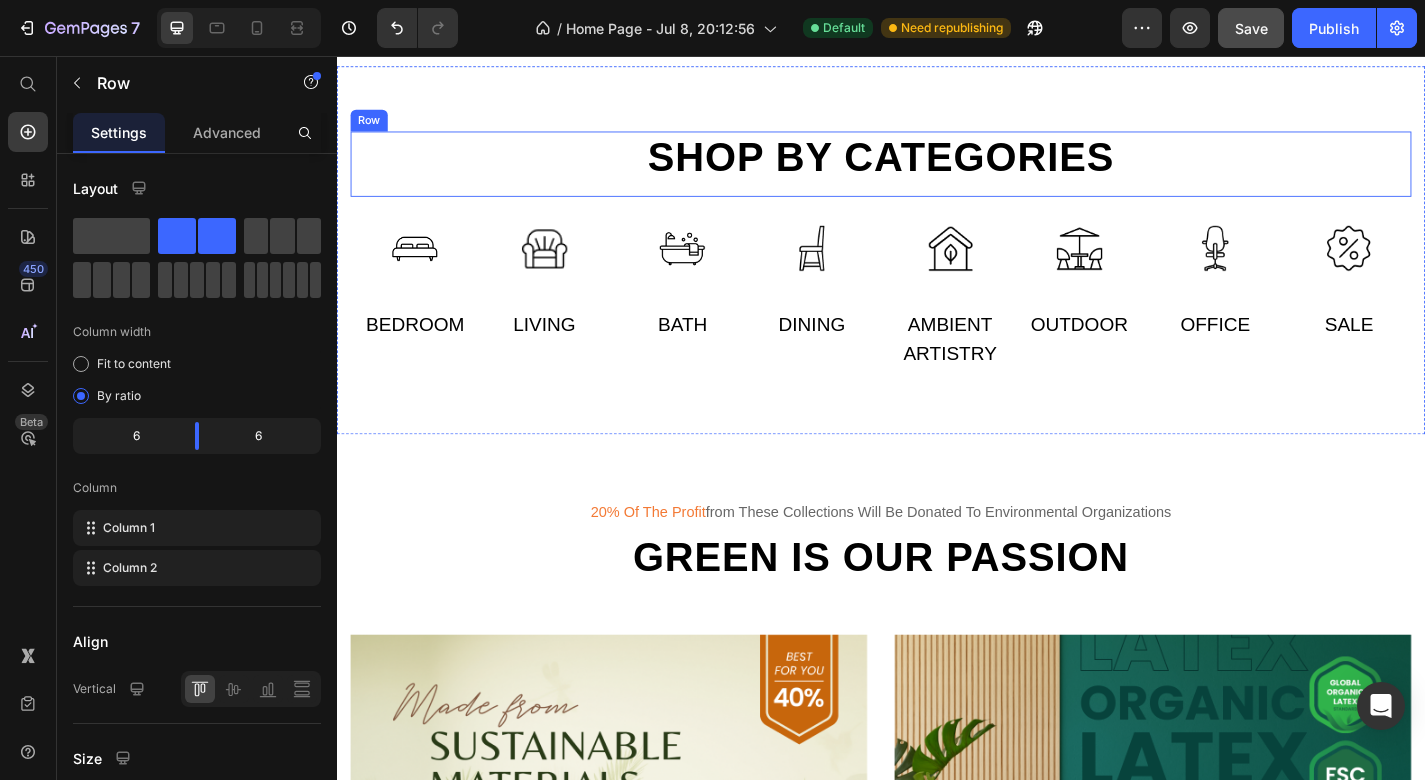 scroll, scrollTop: 1565, scrollLeft: 0, axis: vertical 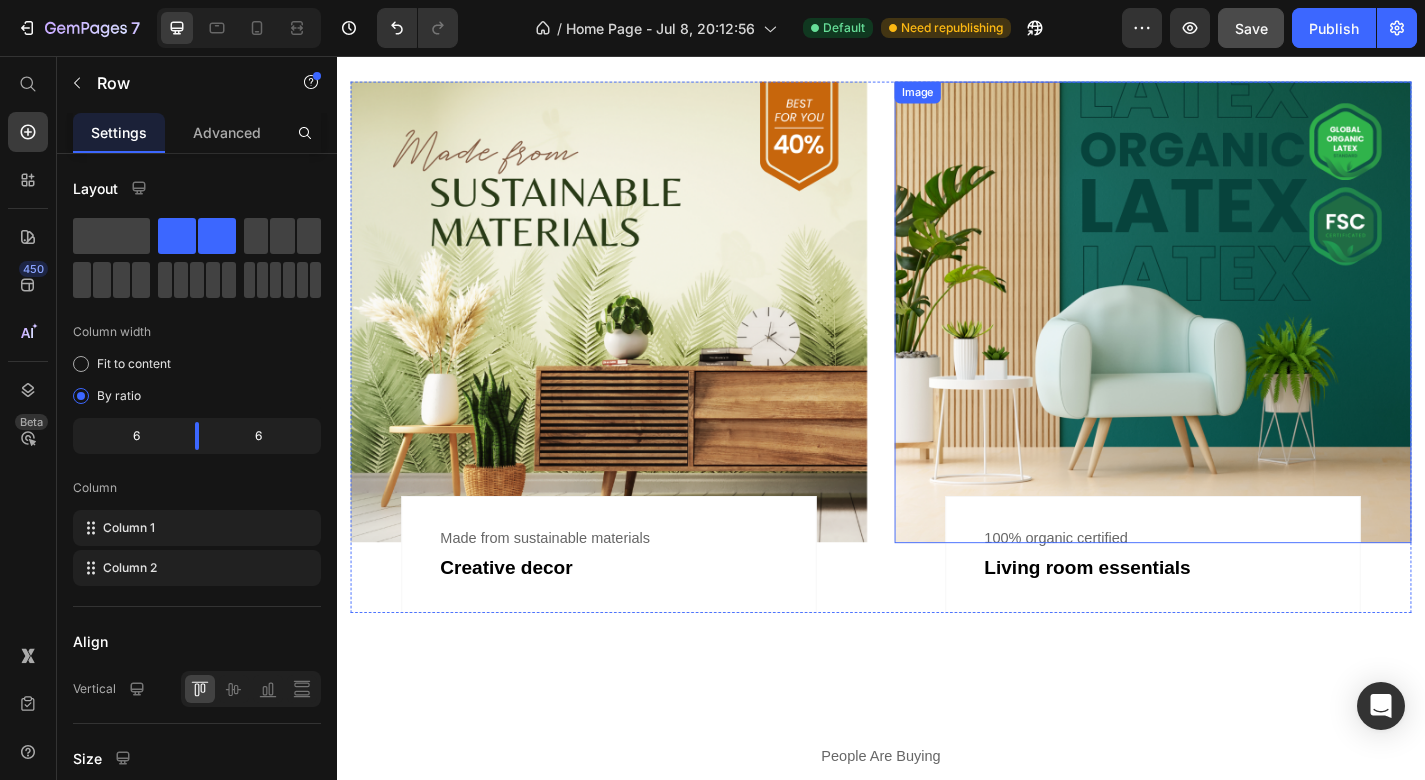 click at bounding box center [1237, 338] 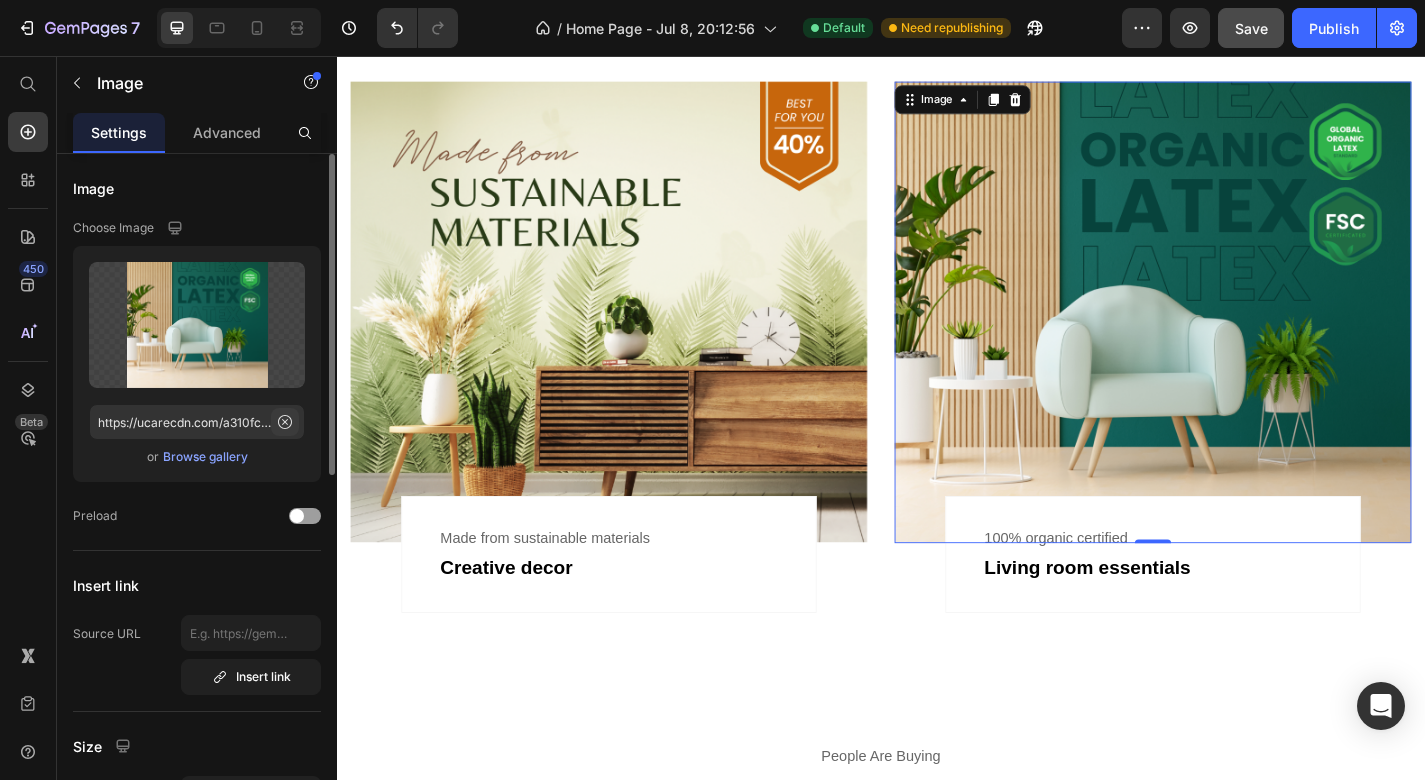 click 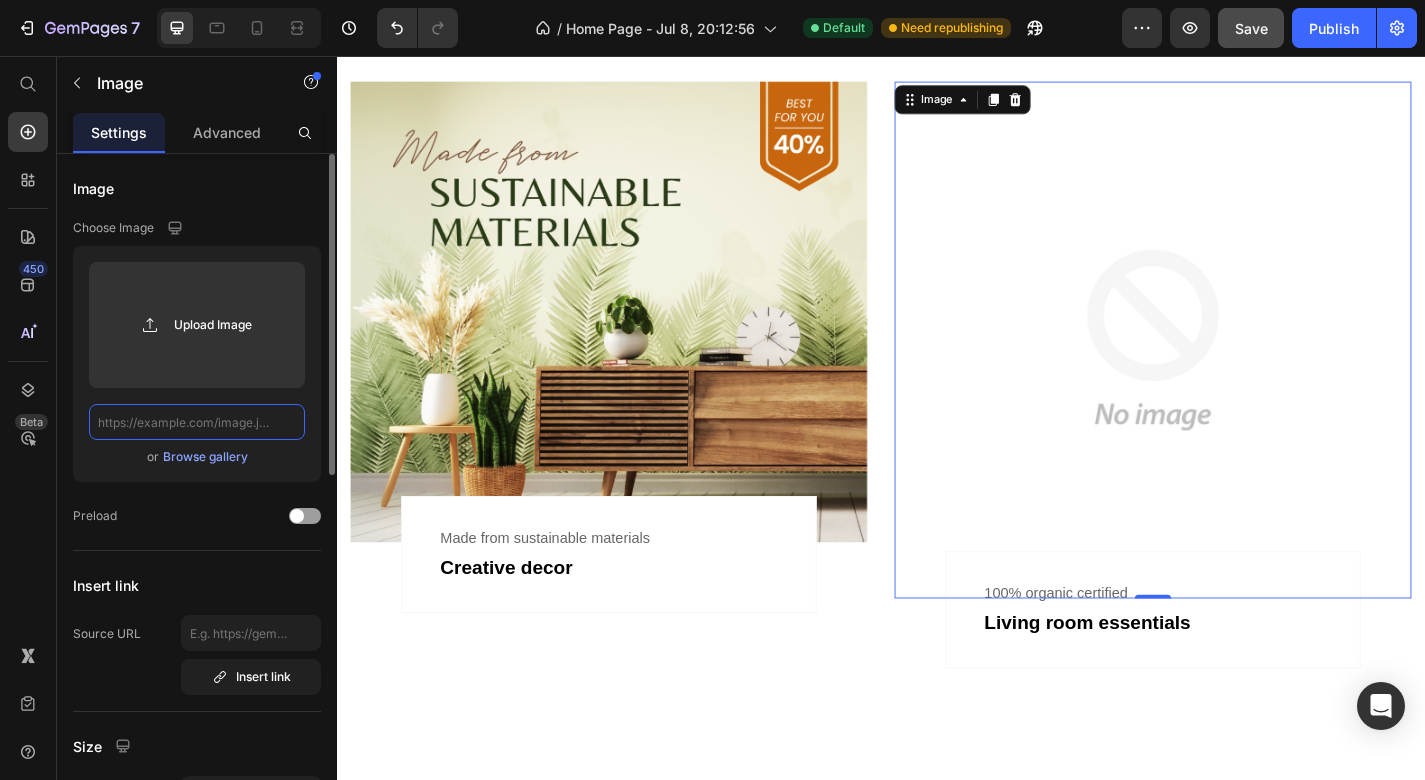paste on "https://ae01.alicdn.com/kf/Sf22240d0fff1408897b6ea6428879fc7G.jpg" 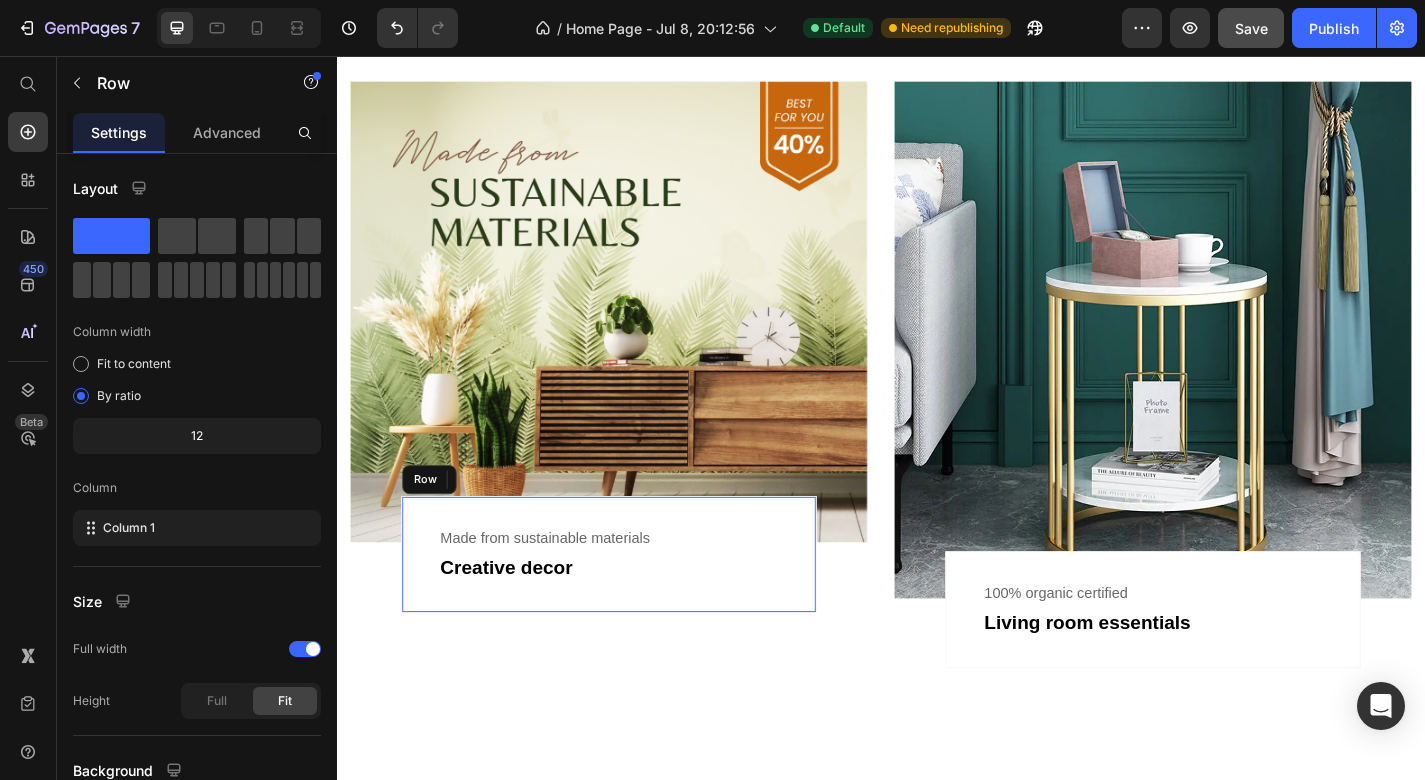 click on "Made from sustainable materials Text Creative decor Text Row" at bounding box center (637, 606) 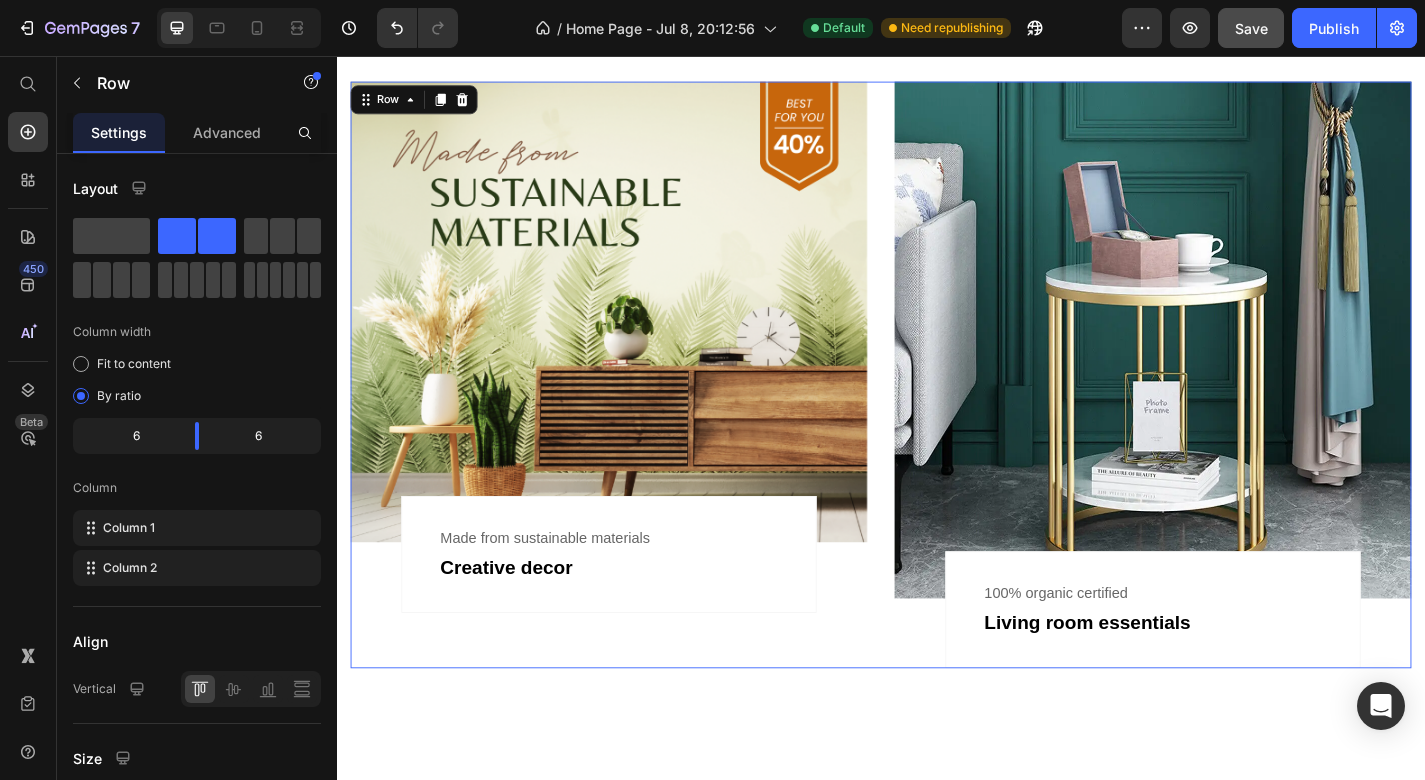 click on "Image Made from sustainable materials Text Creative decor Text Row Row" at bounding box center [637, 408] 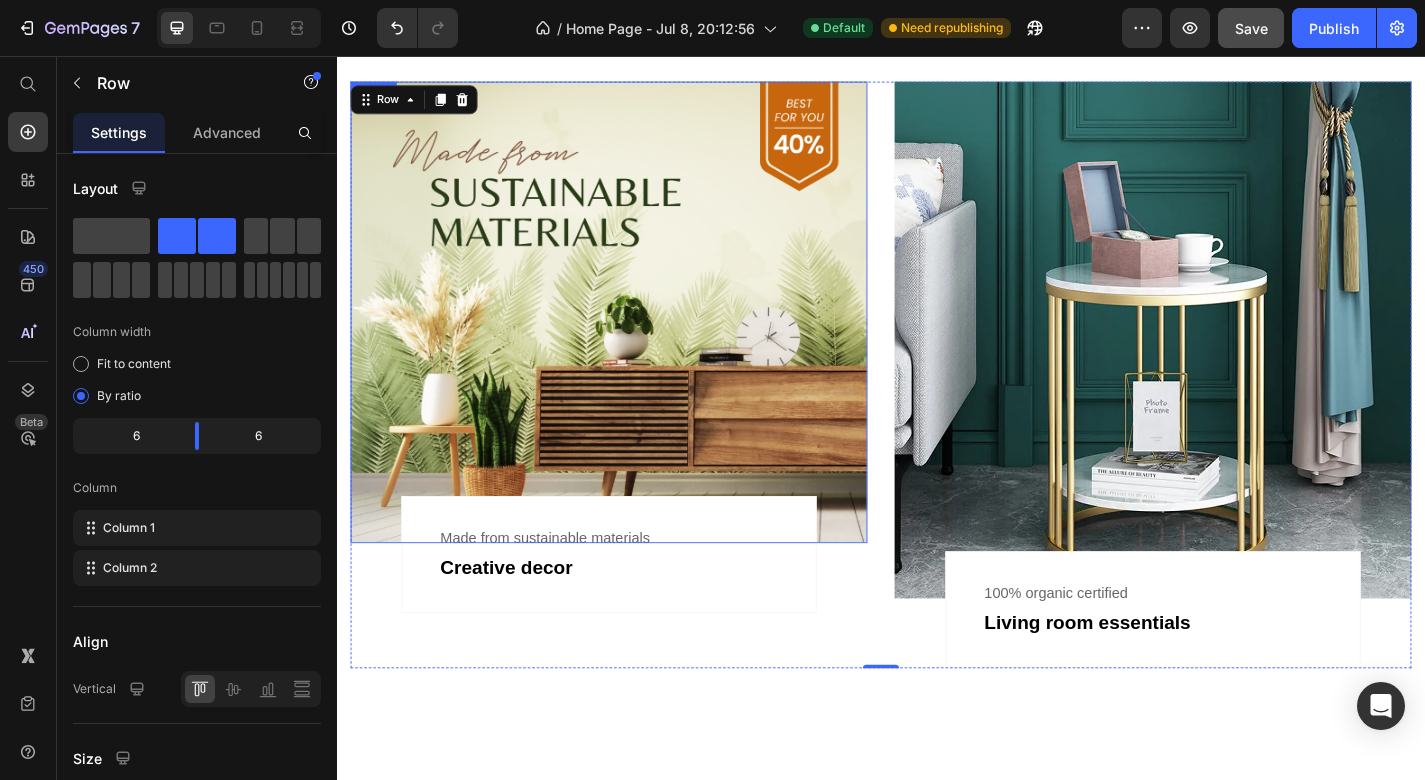 click at bounding box center [637, 338] 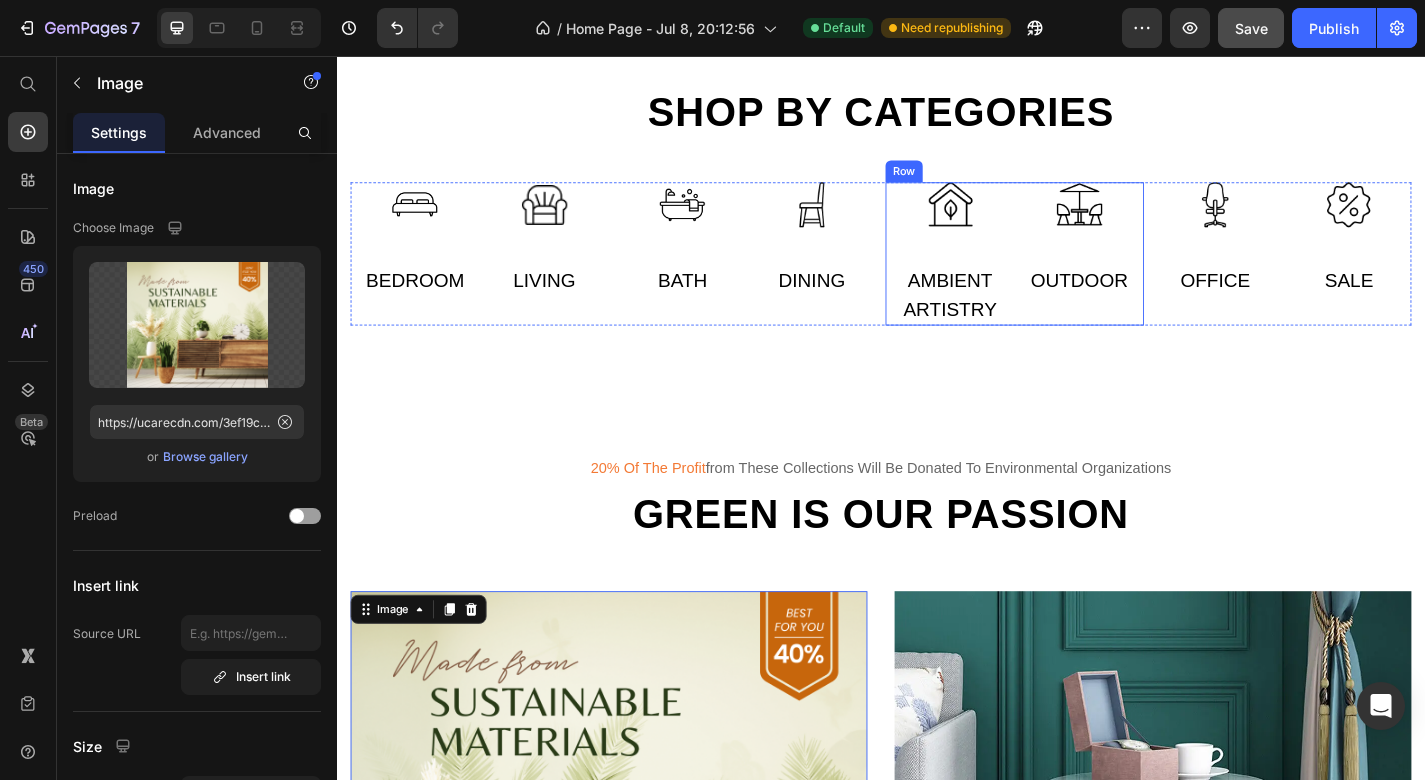 scroll, scrollTop: 1470, scrollLeft: 0, axis: vertical 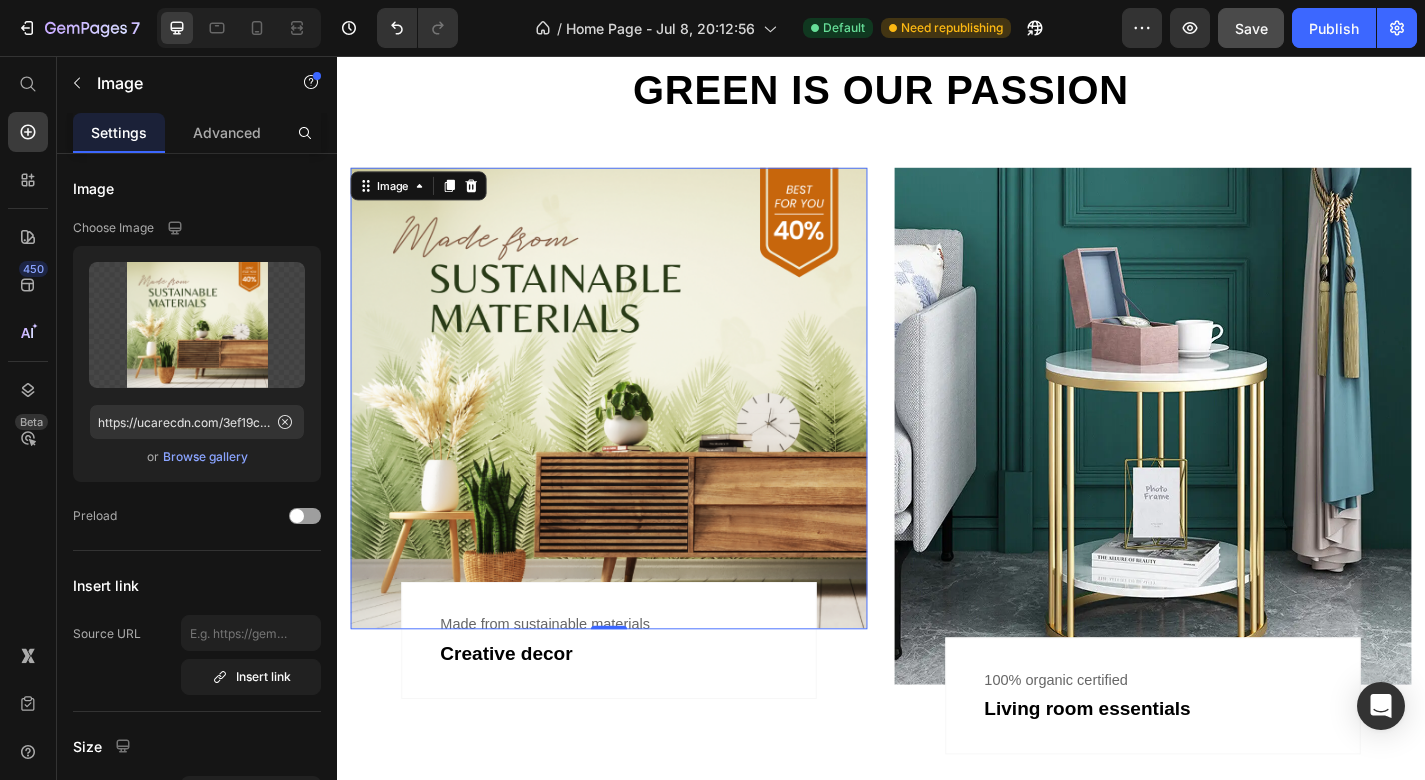drag, startPoint x: 753, startPoint y: 334, endPoint x: 1243, endPoint y: 32, distance: 575.59015 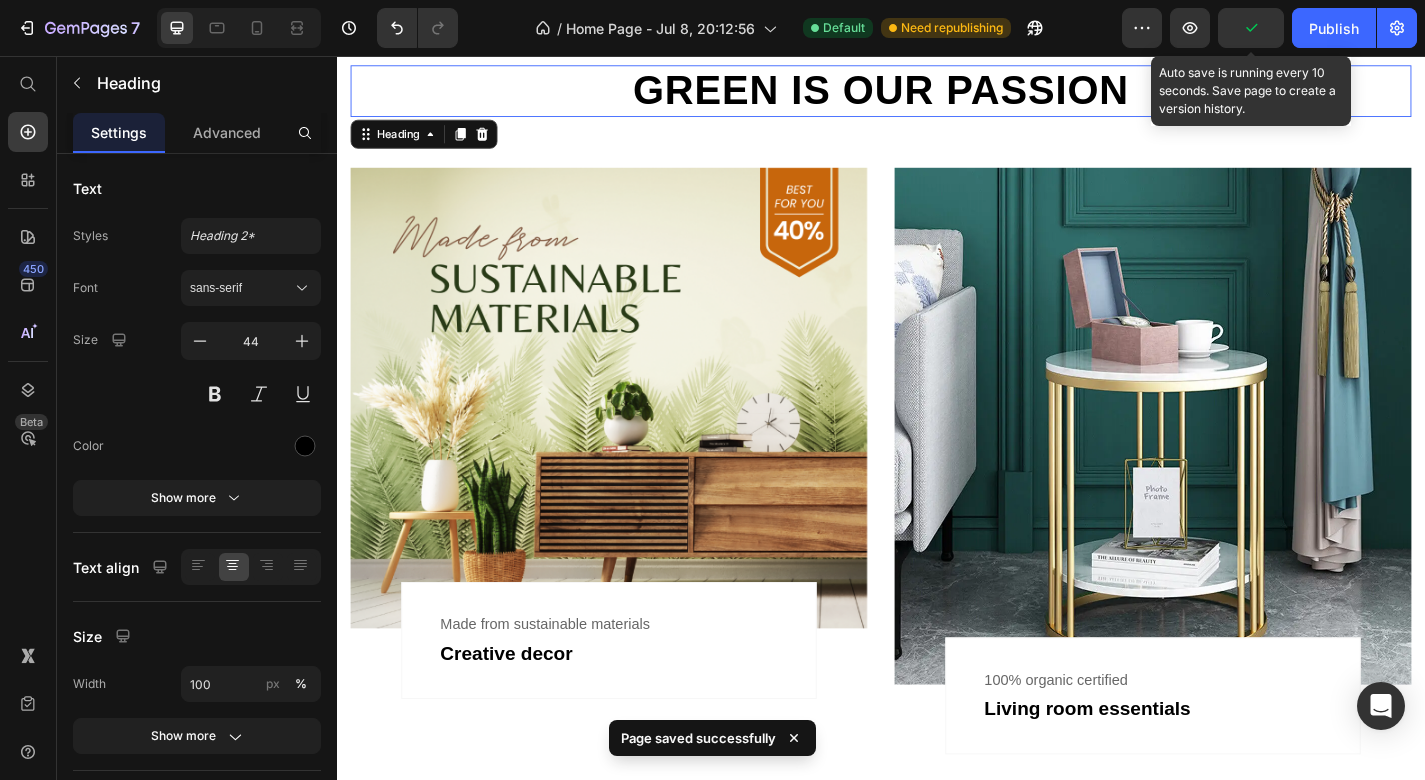 click on "Green is our passion" at bounding box center (937, 94) 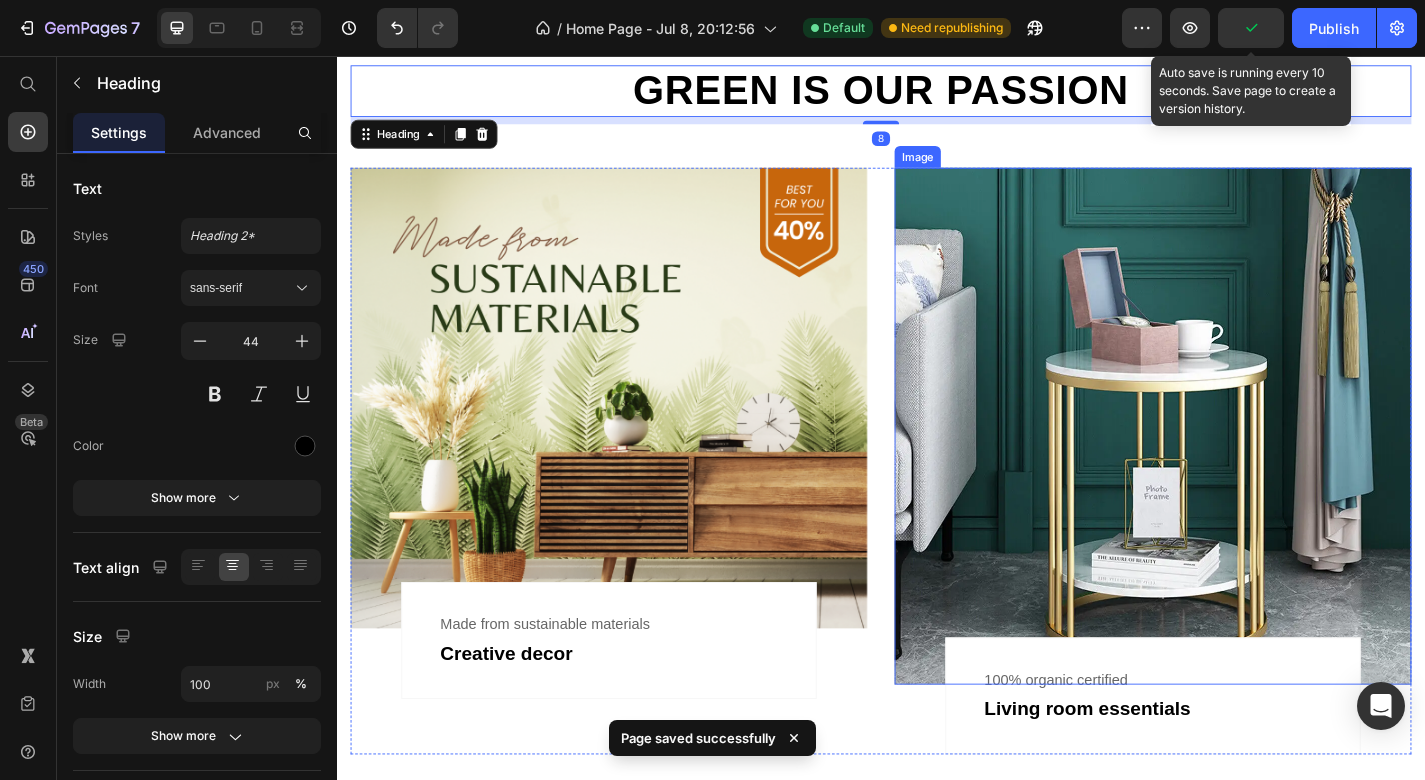 click at bounding box center (1237, 464) 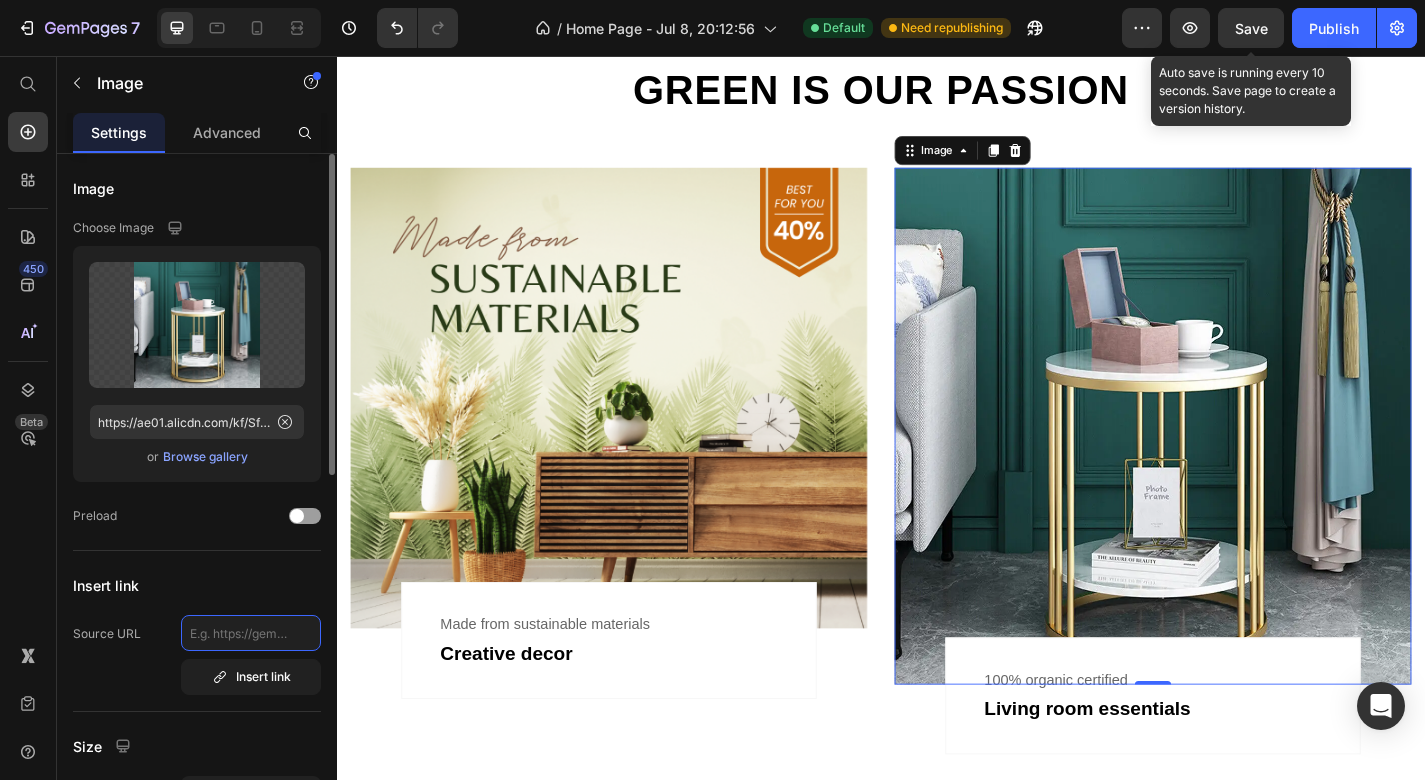 click 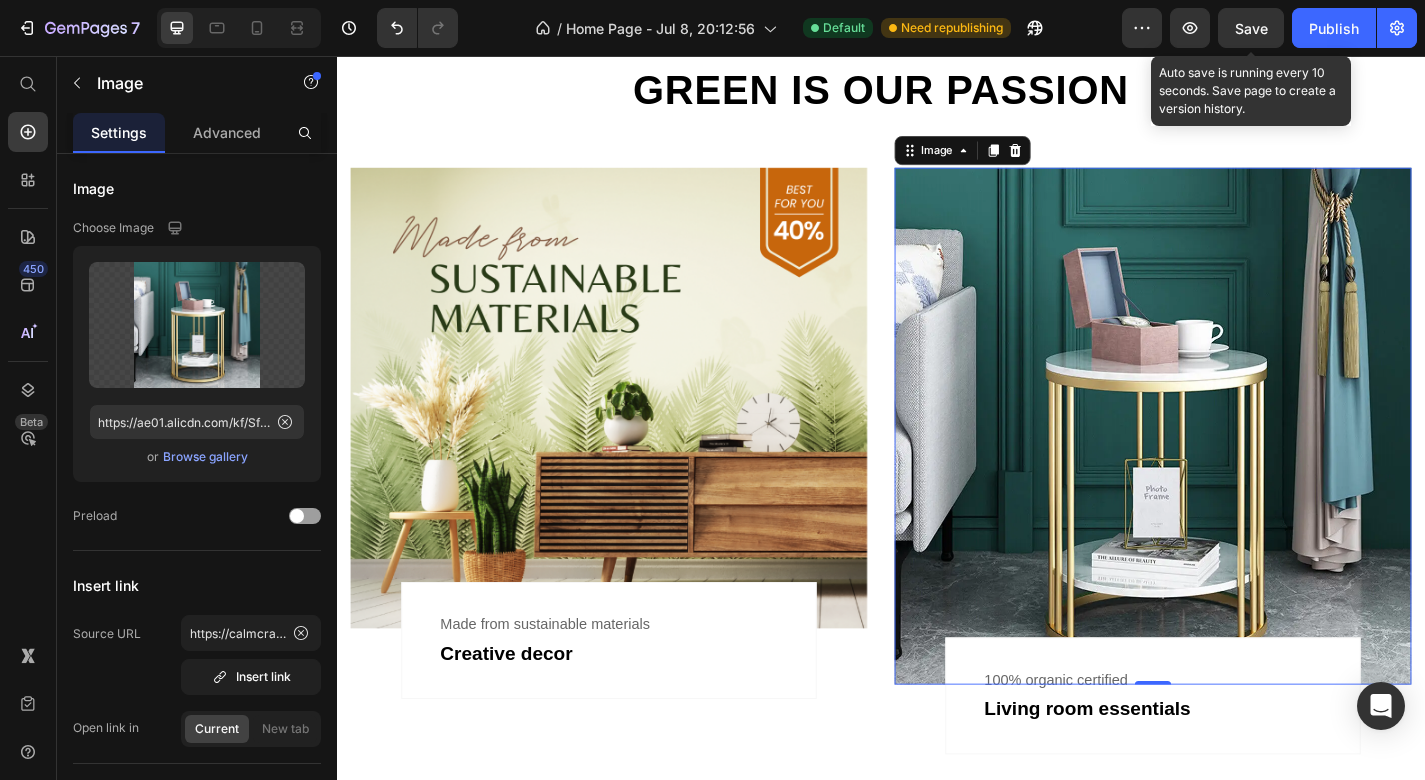 click on "Image Made from sustainable materials Text Creative decor Text Row Row" at bounding box center (637, 503) 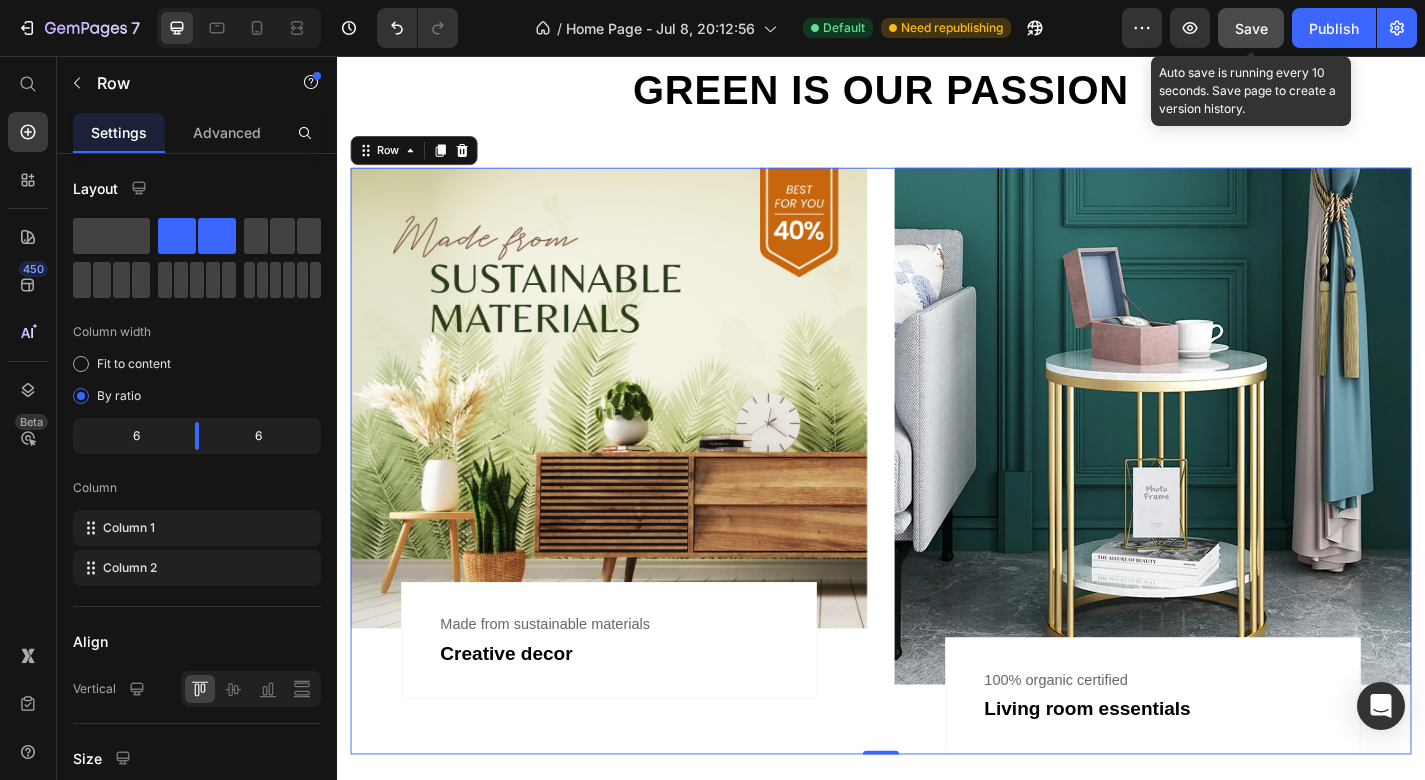 click on "Save" at bounding box center [1251, 28] 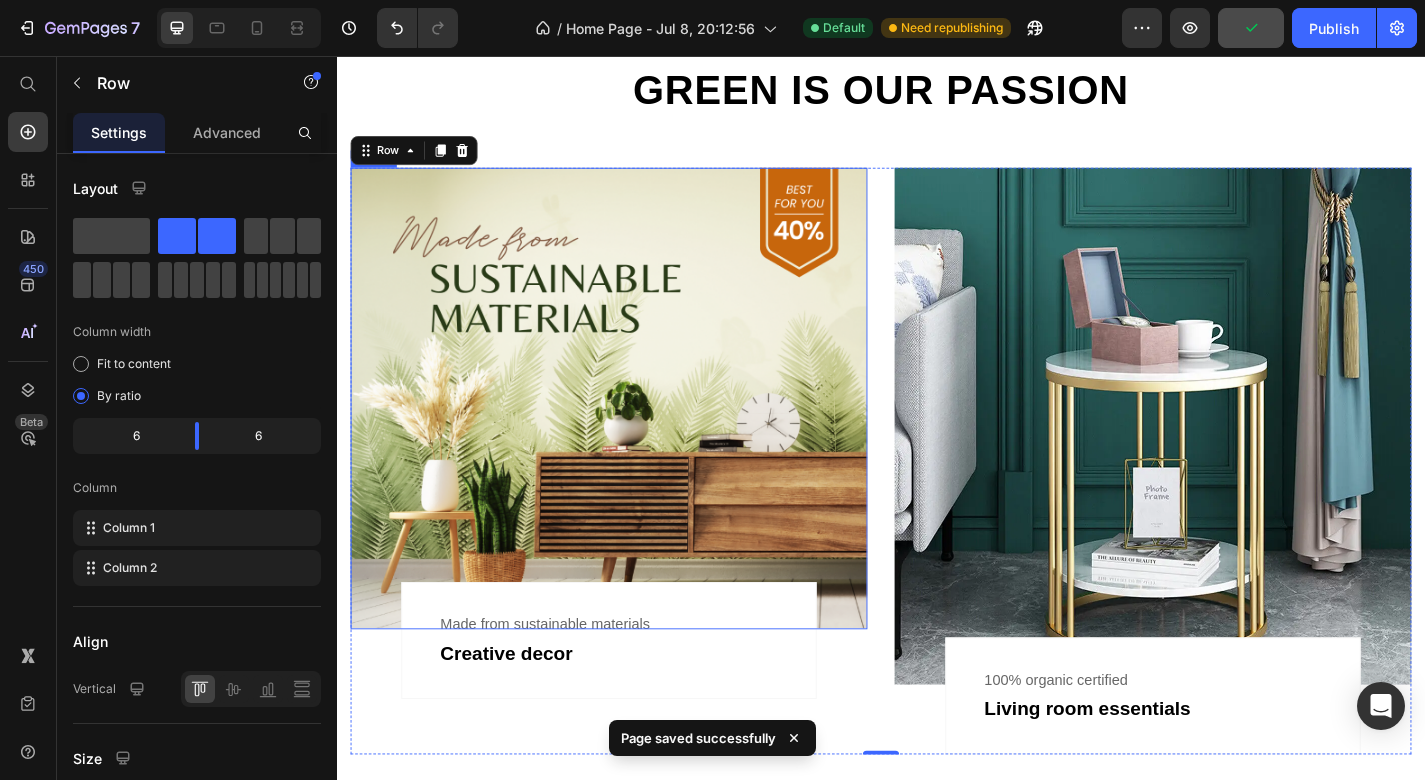 click at bounding box center (637, 433) 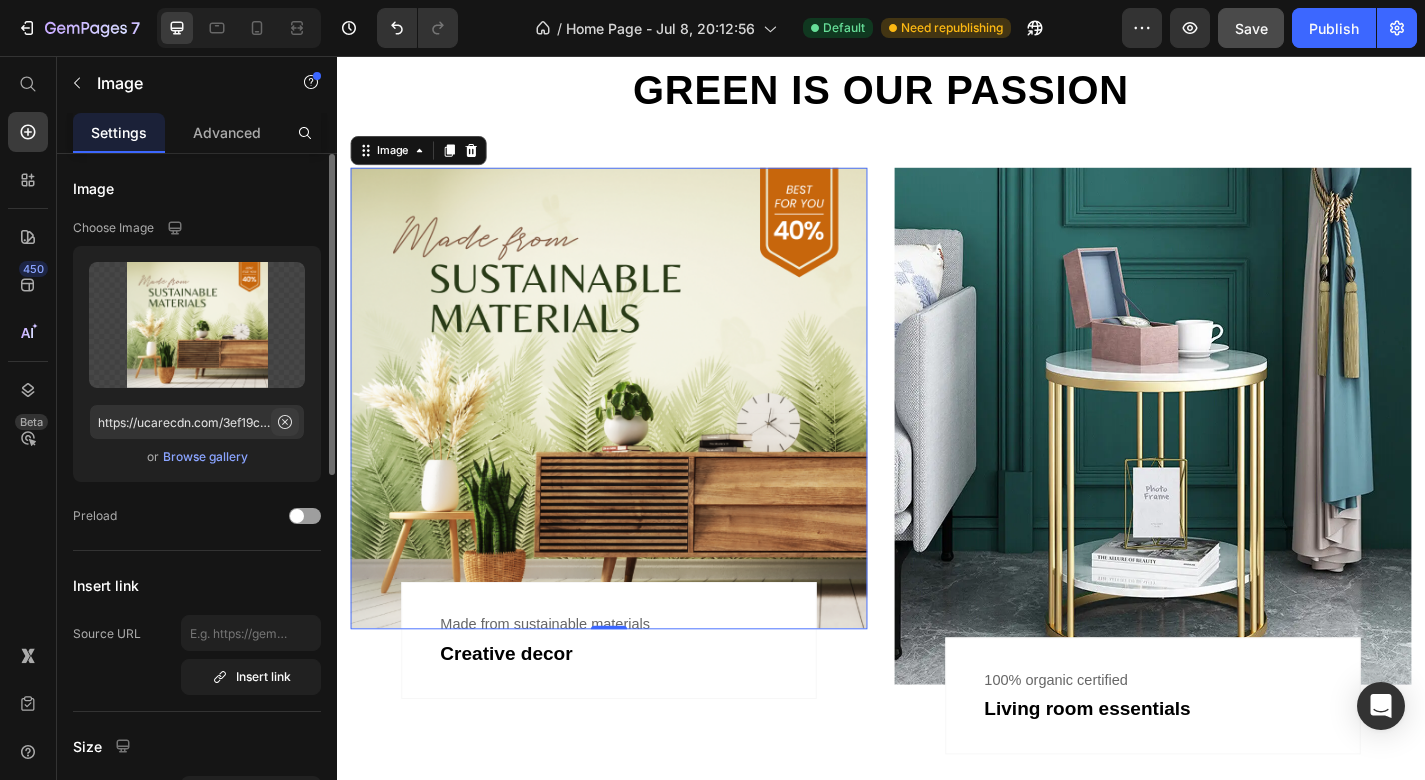 click 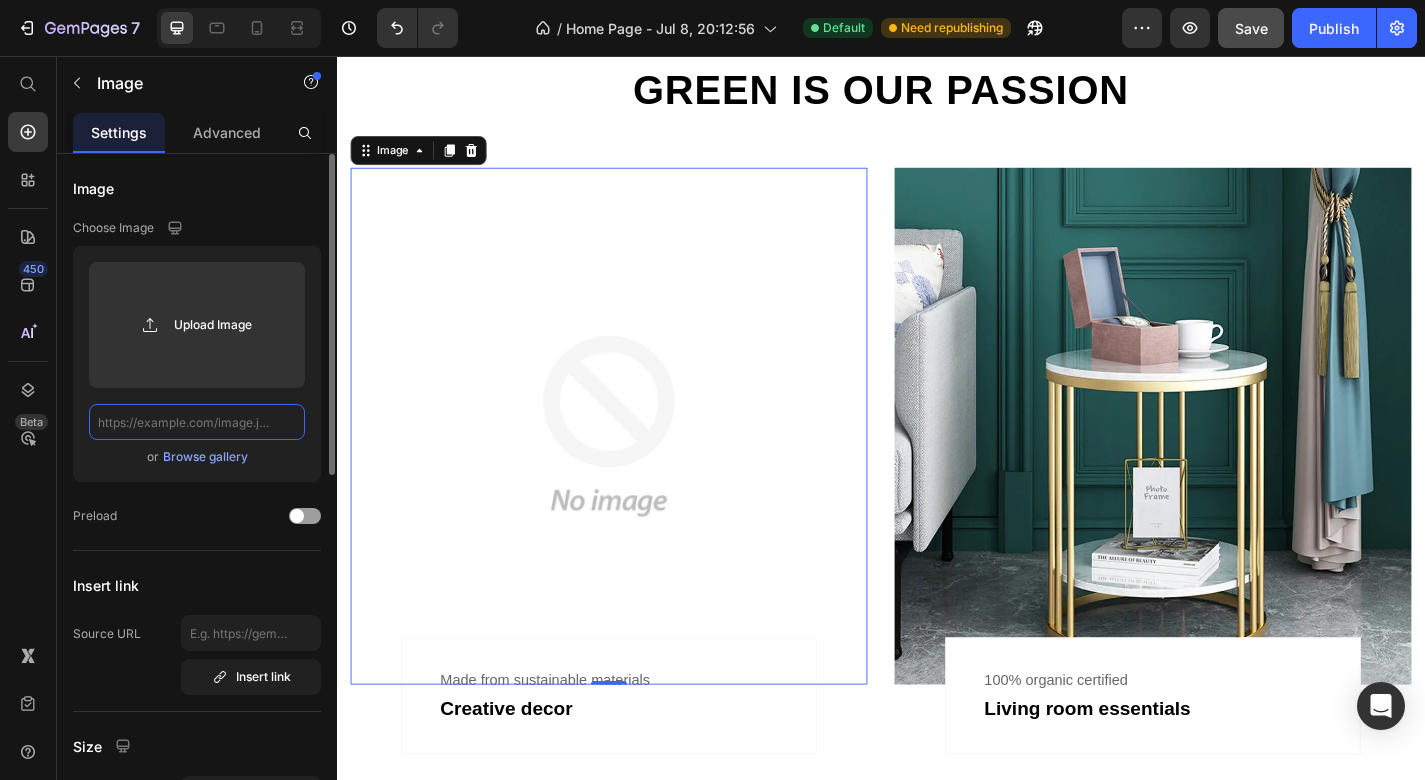 paste on "https://calmcraftedliving.com/cdn/shop/files/S6df3452dc5a54abdbcc973730176d2f0U.webp?v=1752204144" 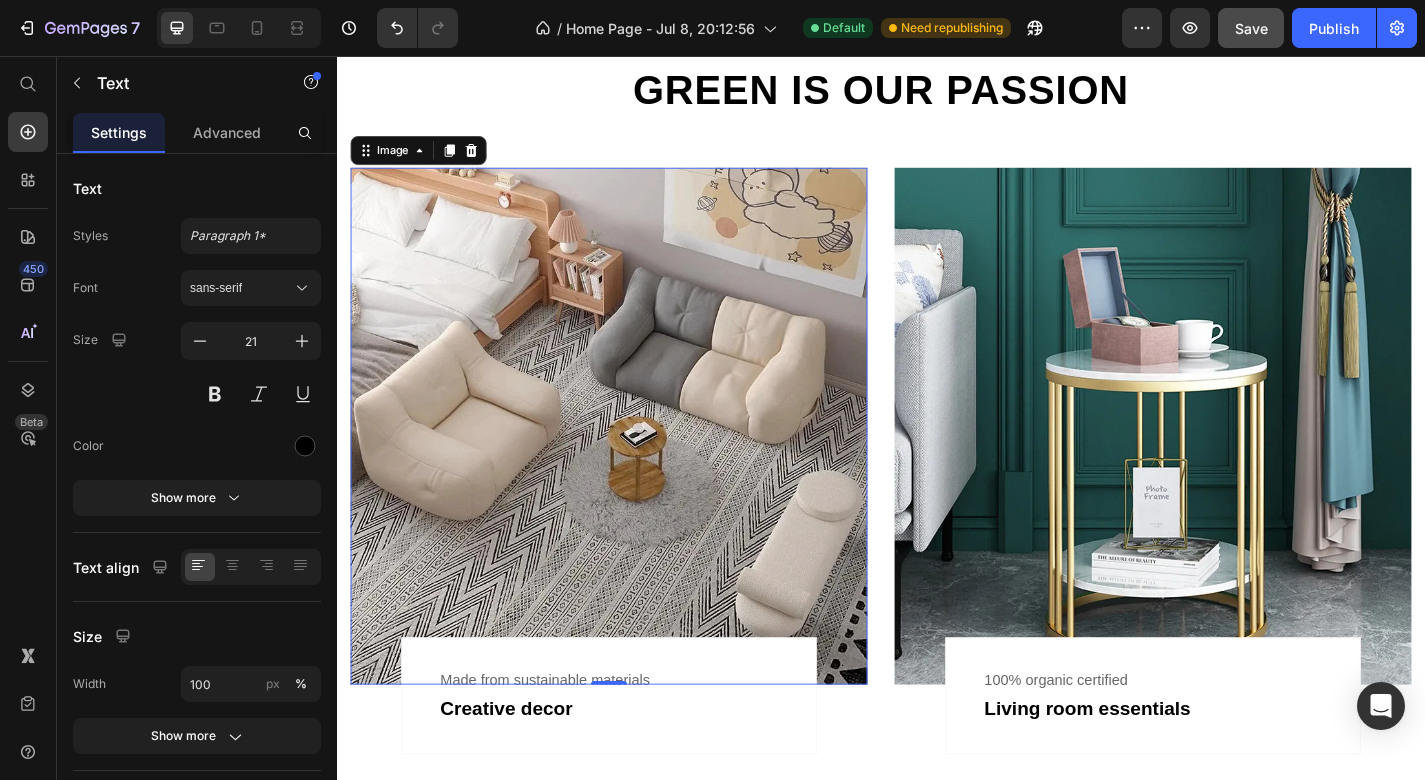 click on "Creative decor" at bounding box center (637, 776) 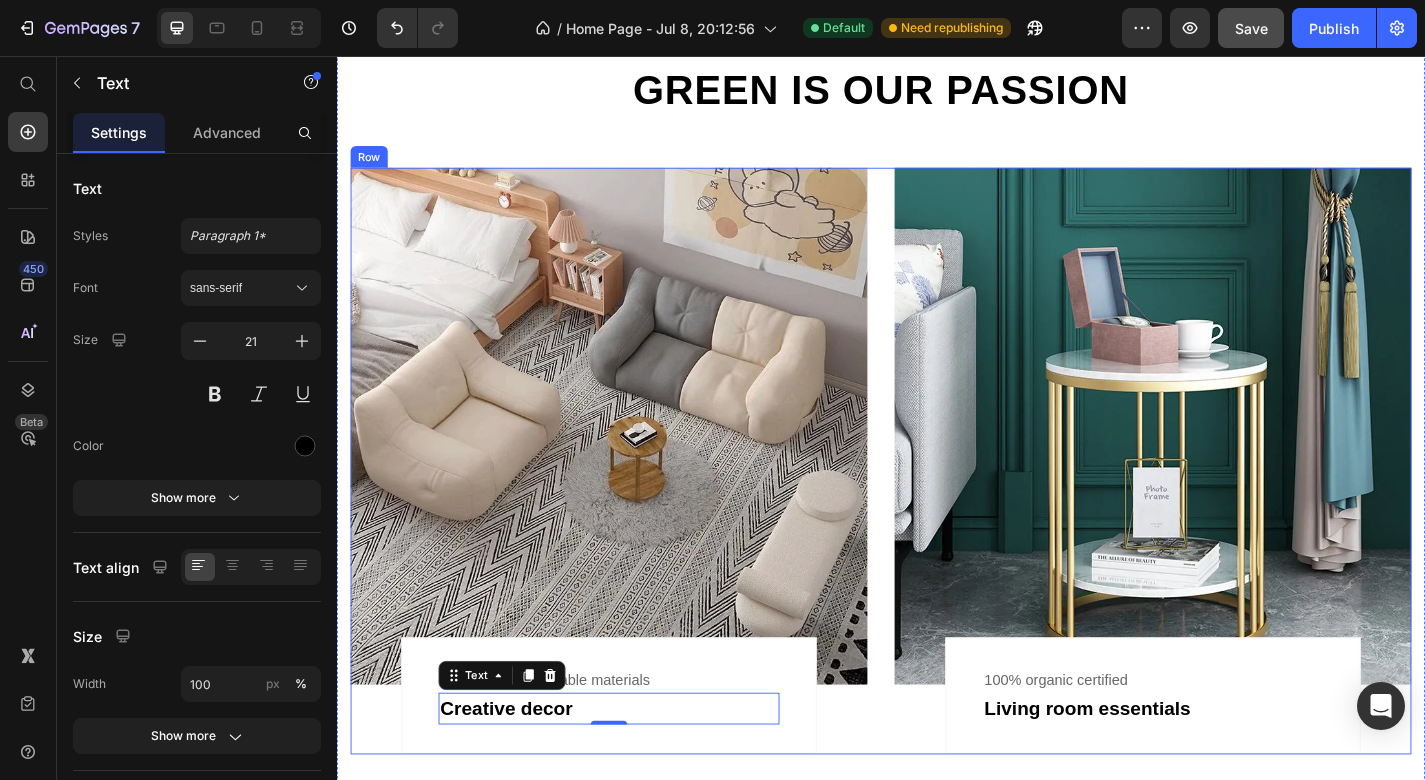 click on "Image Made from sustainable materials Text Creative decor Text   0 Row Row Image 100% organic certified Text Living room essentials Text Row Row Row" at bounding box center [937, 503] 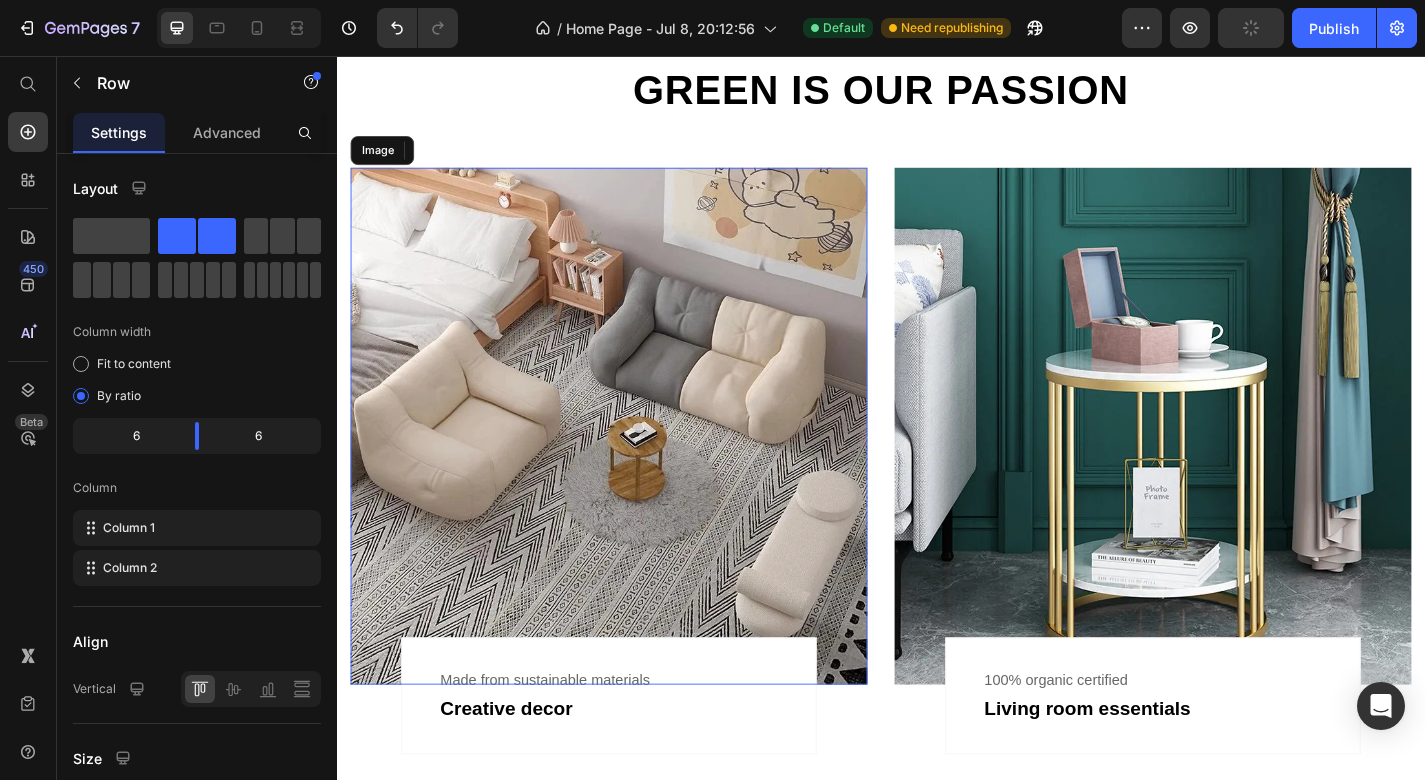 click at bounding box center (637, 464) 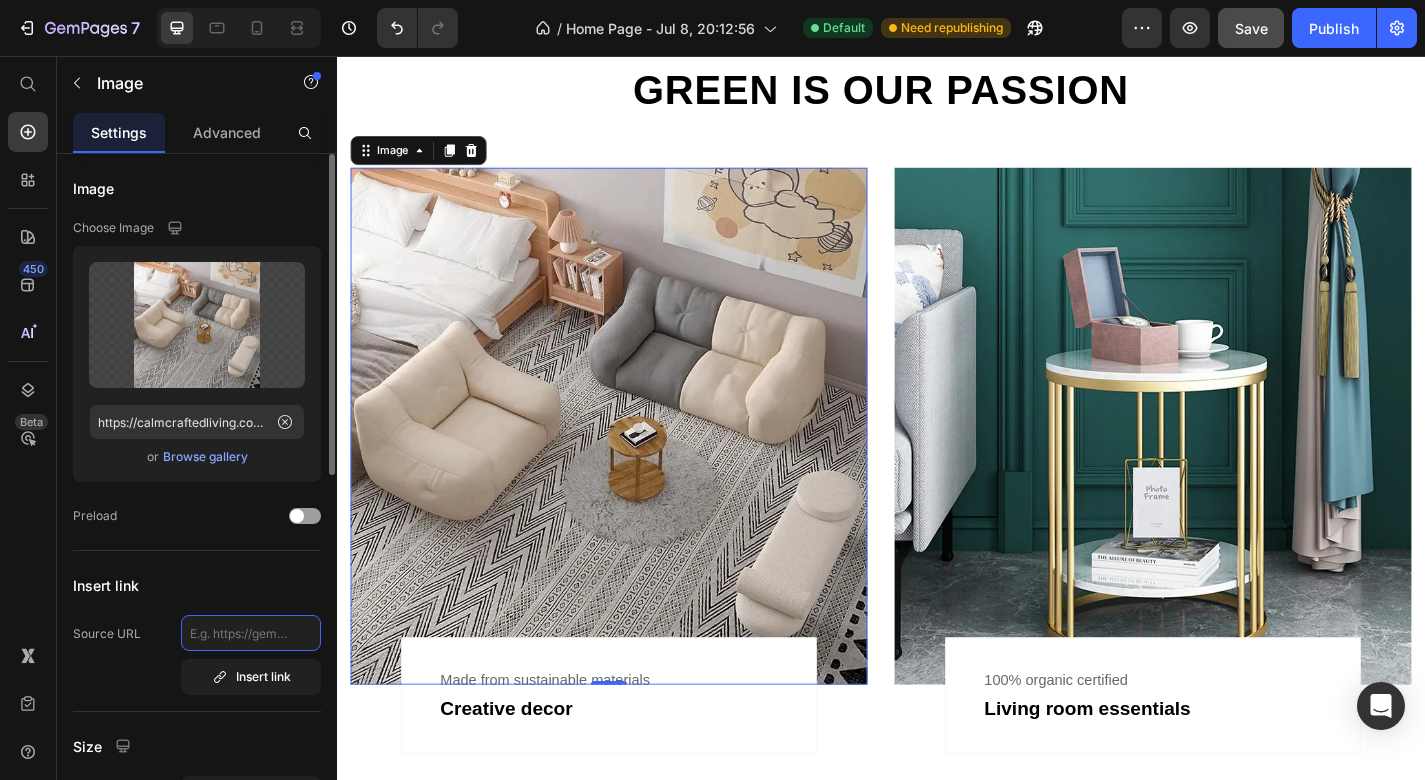 click 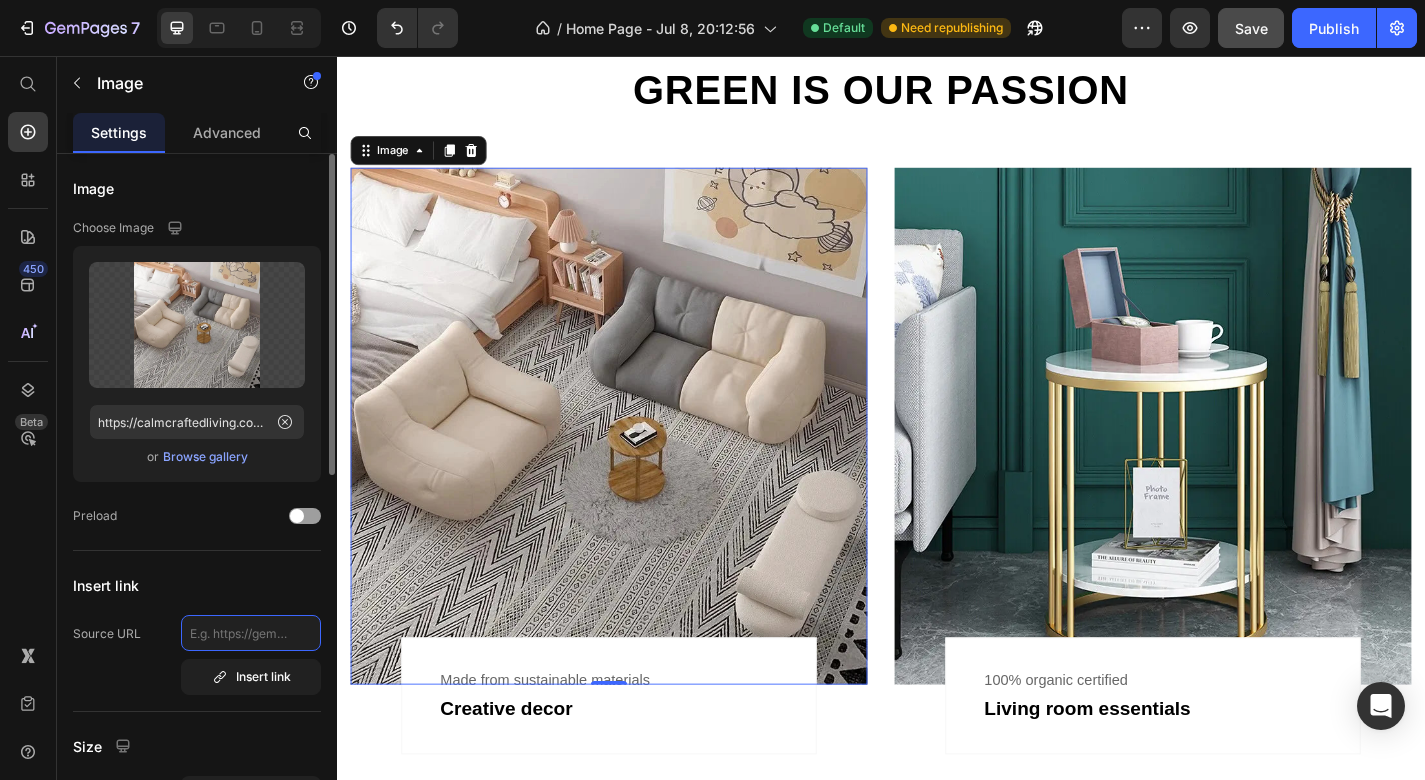 paste on "https://calmcraftedliving.com/products/convertible-floor-lounge-sofa-tatami-style-sleeper-for-single-or-double-use-in-bedrooms-dorms-small-spaces" 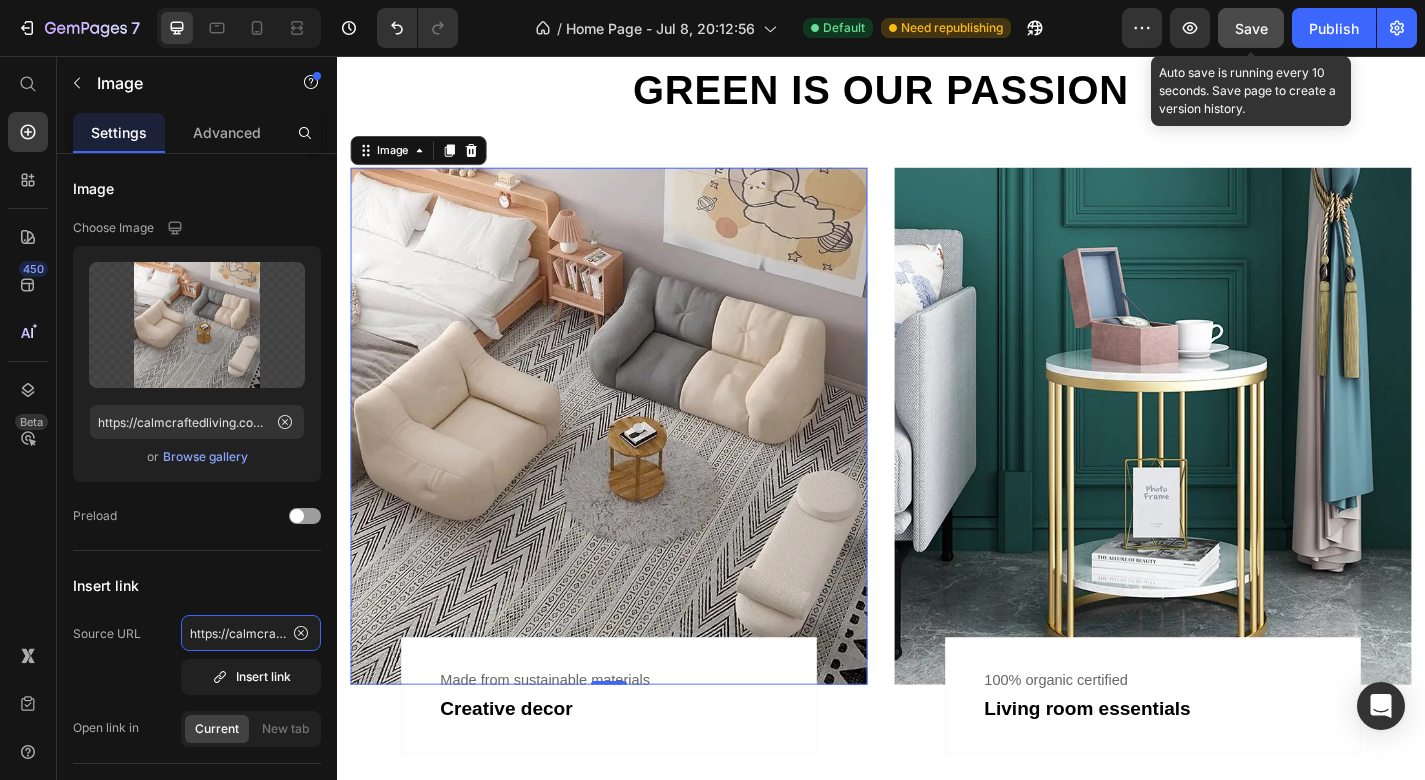 type on "https://calmcraftedliving.com/products/convertible-floor-lounge-sofa-tatami-style-sleeper-for-single-or-double-use-in-bedrooms-dorms-small-spaces" 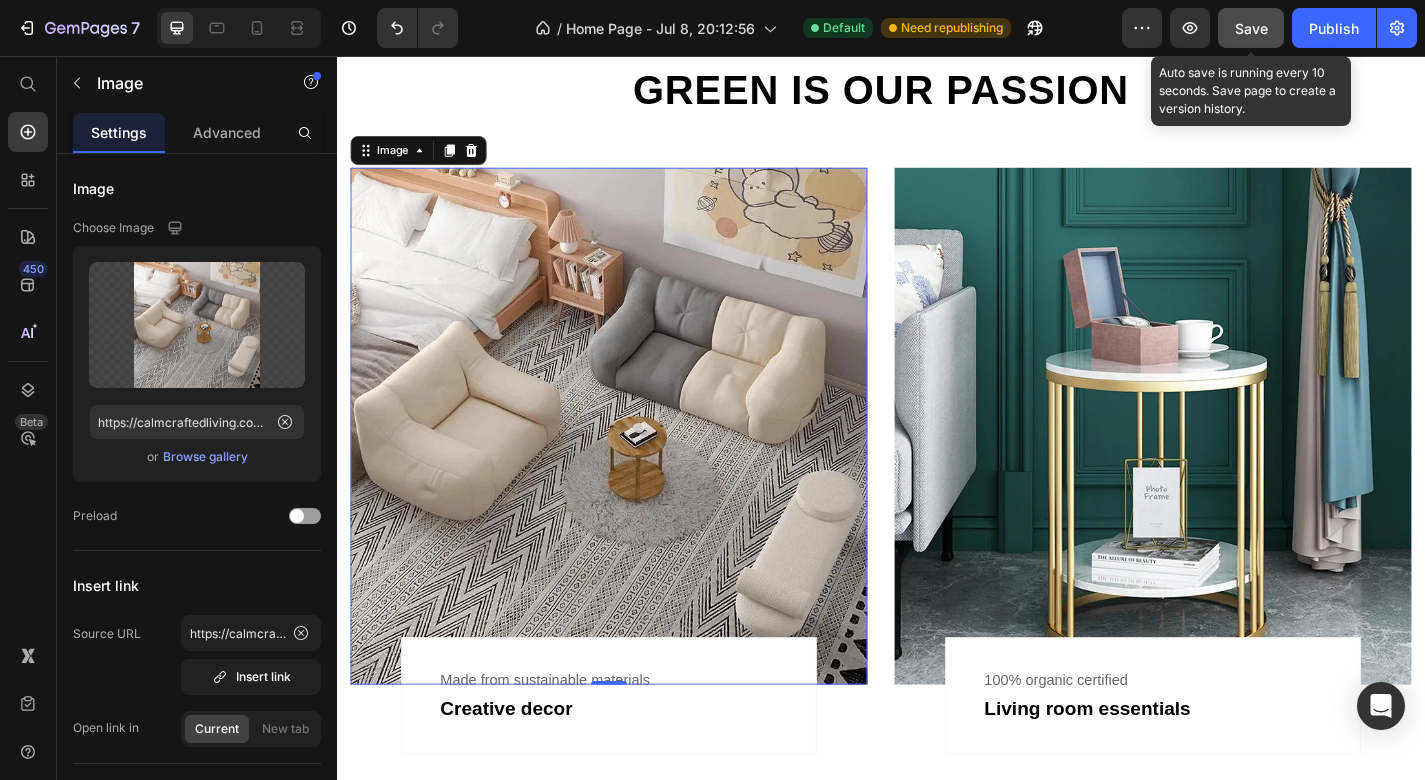 click on "Save" at bounding box center (1251, 28) 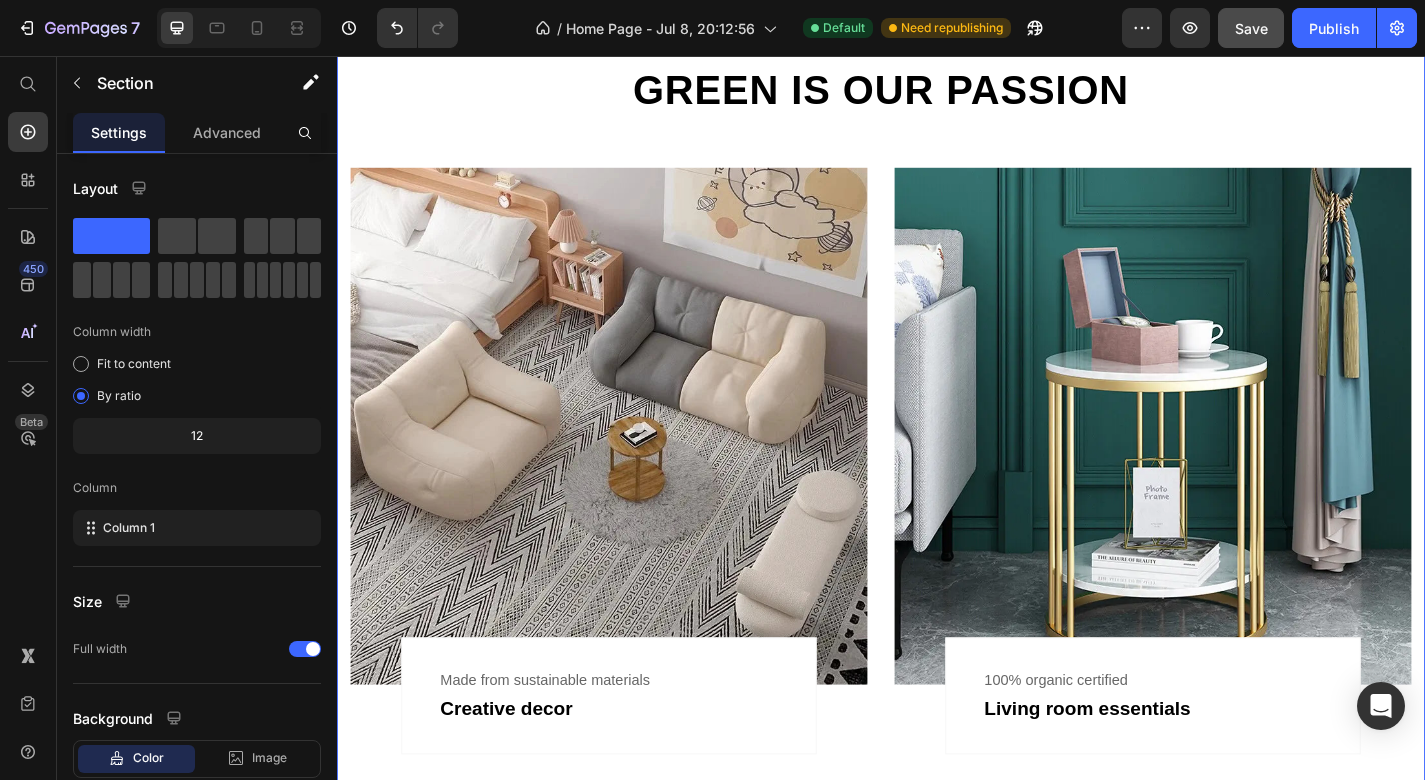 click on "20% of the profit  from these collections will be donated to environmental organizations Text Green is our passion Heading Row Image   0 Made from sustainable materials Text Creative decor Text Row Row Image 100% organic certified Text Living room essentials Text Row Row Row" at bounding box center (937, 428) 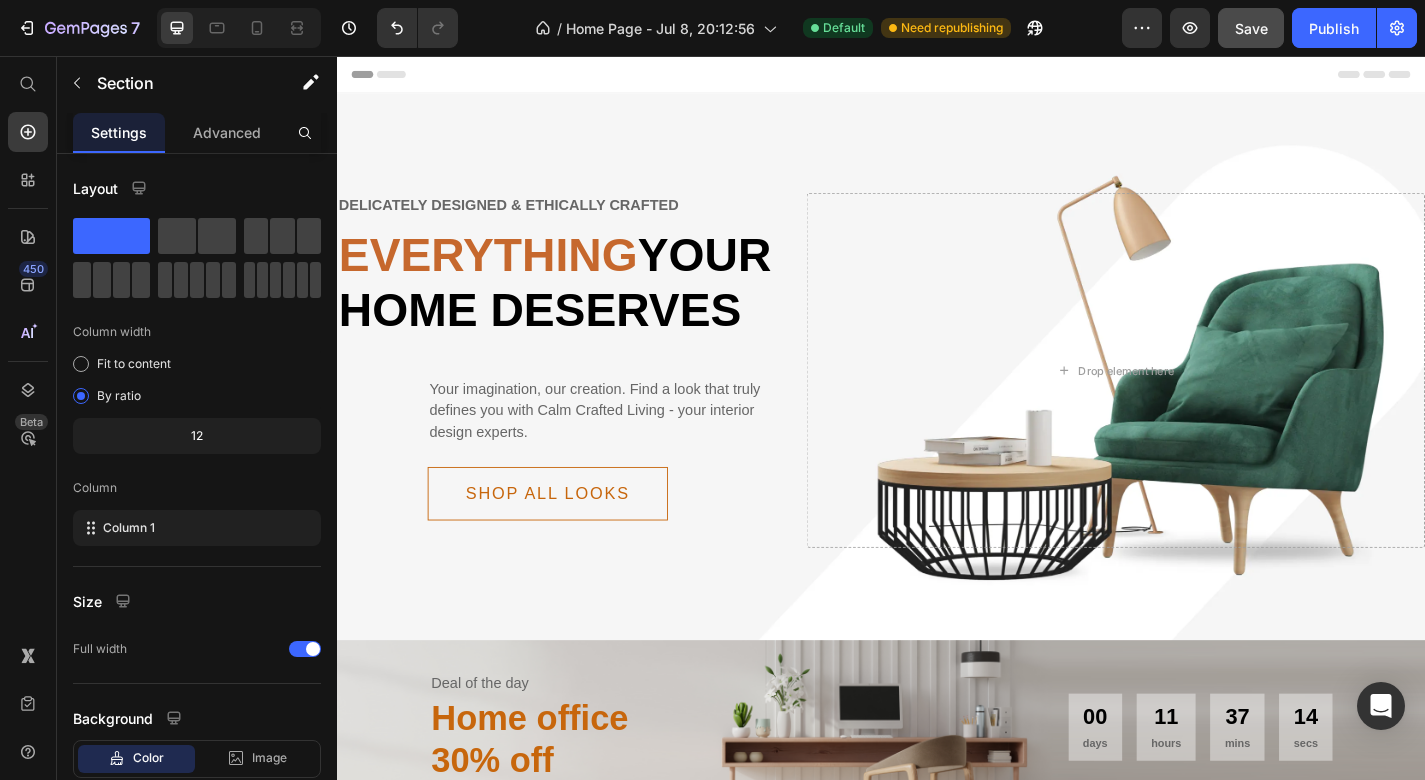 scroll, scrollTop: 0, scrollLeft: 0, axis: both 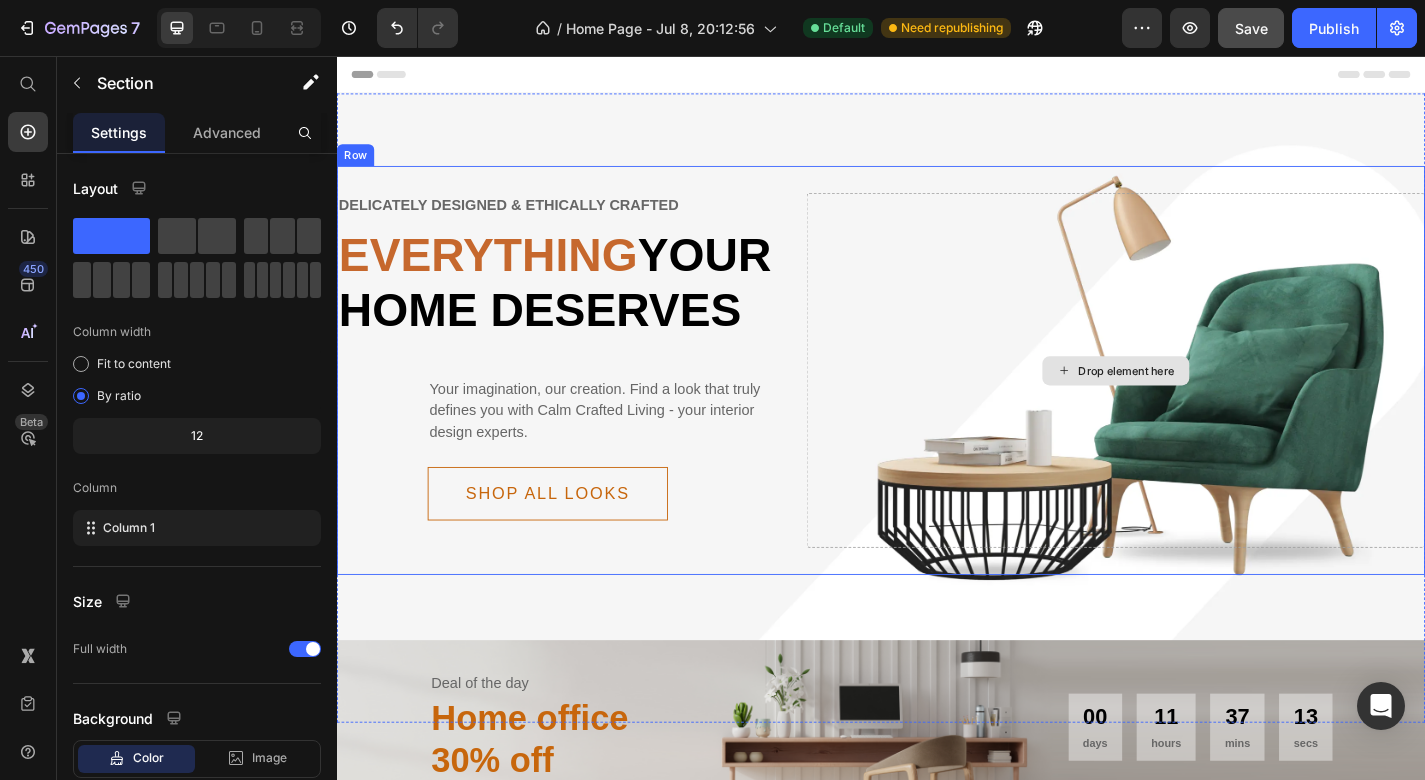click on "Drop element here" at bounding box center (1196, 402) 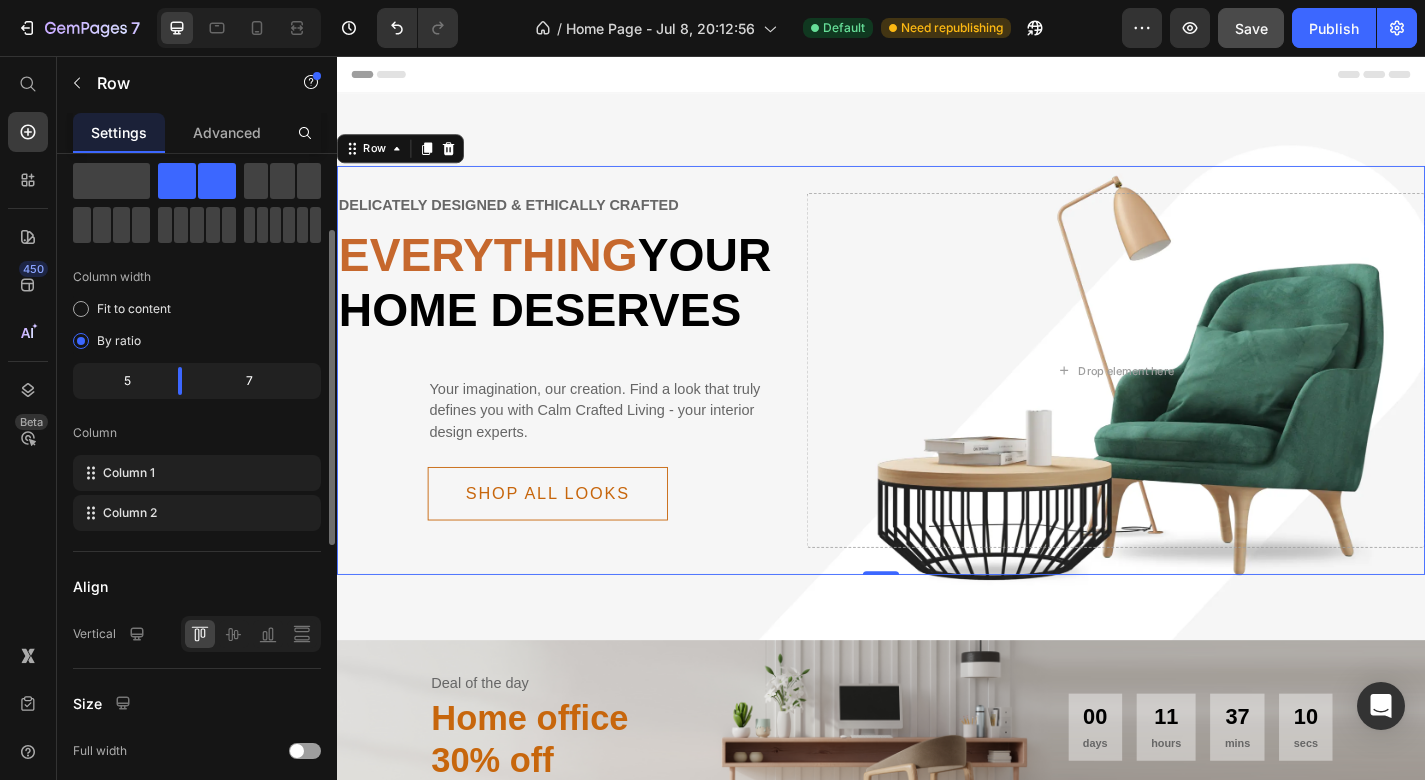 scroll, scrollTop: 0, scrollLeft: 0, axis: both 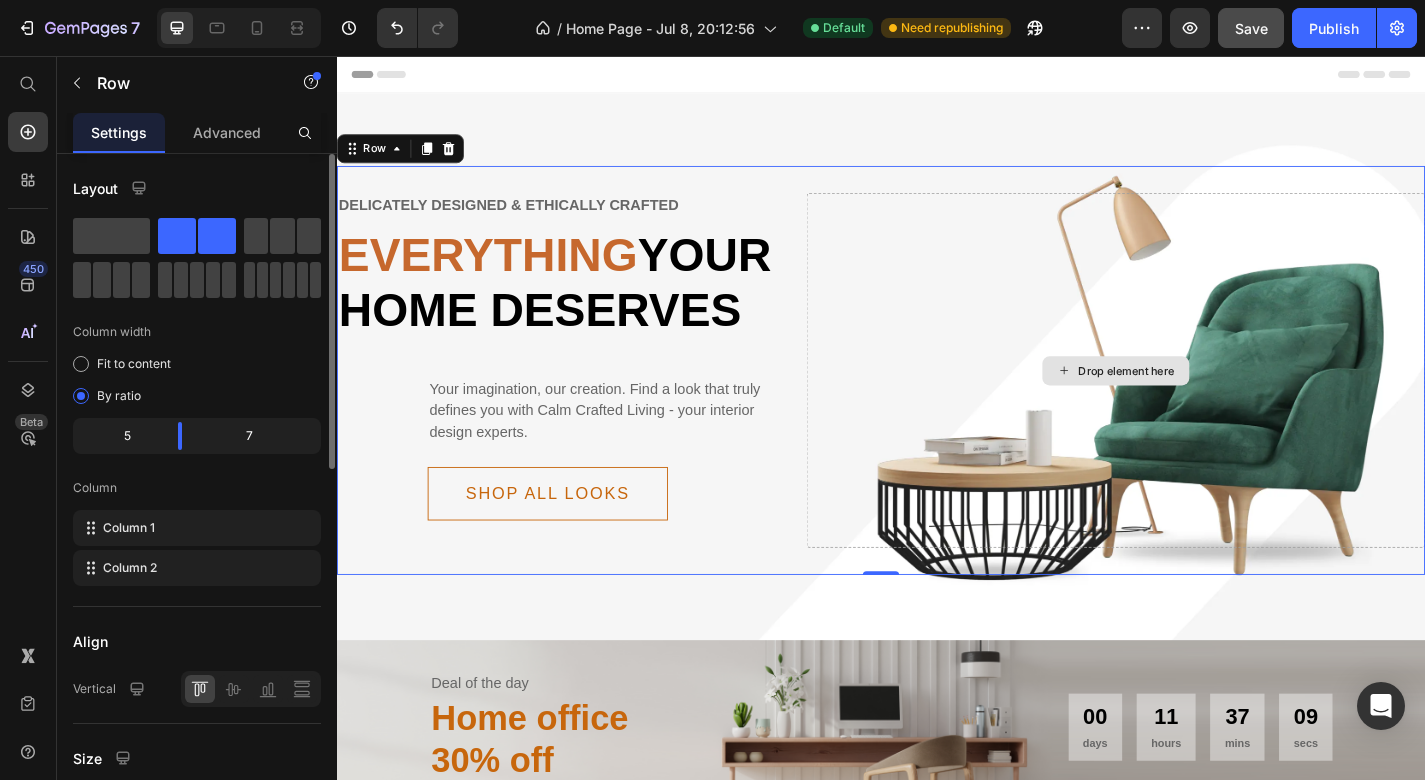 click on "Drop element here" at bounding box center [1196, 402] 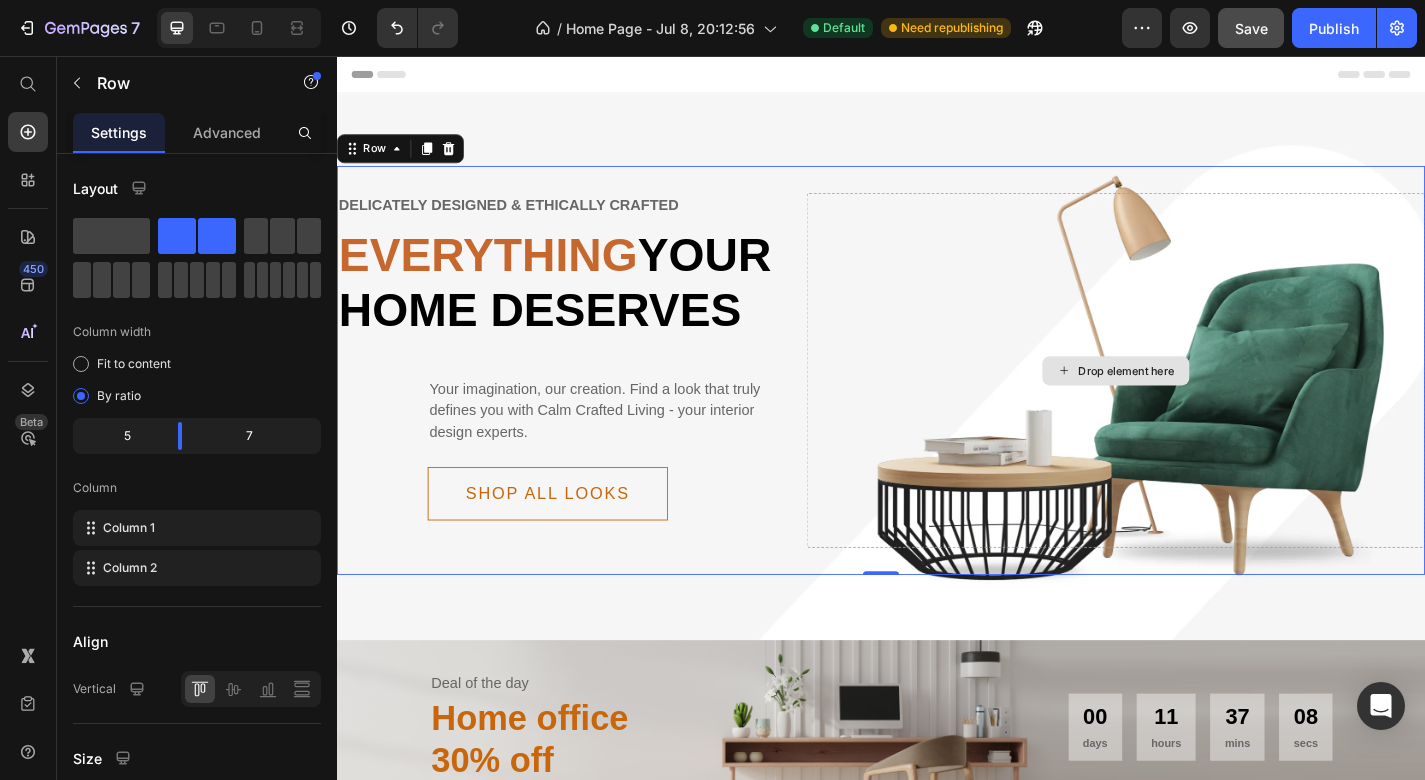 click on "Drop element here" at bounding box center (1196, 402) 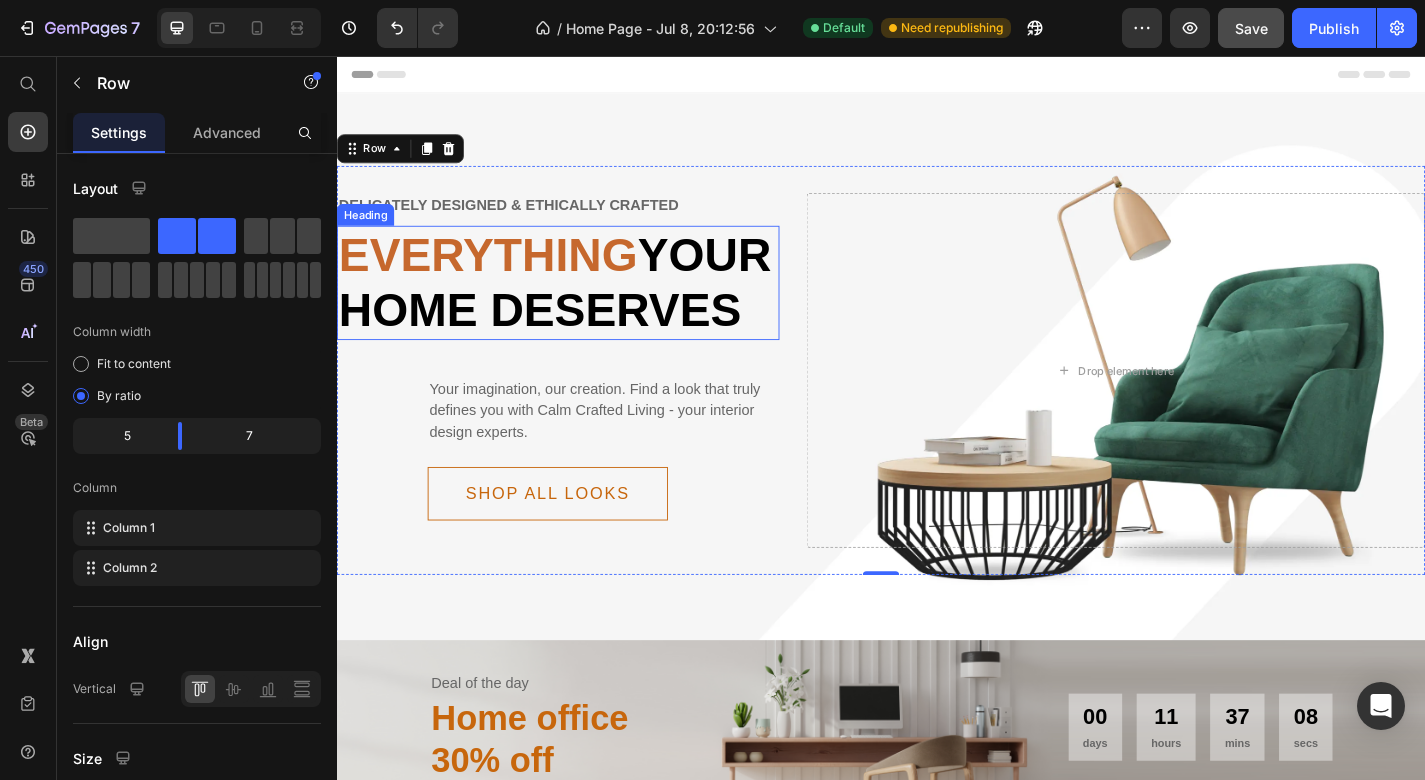 click on "Everything  your home deserves" at bounding box center (581, 306) 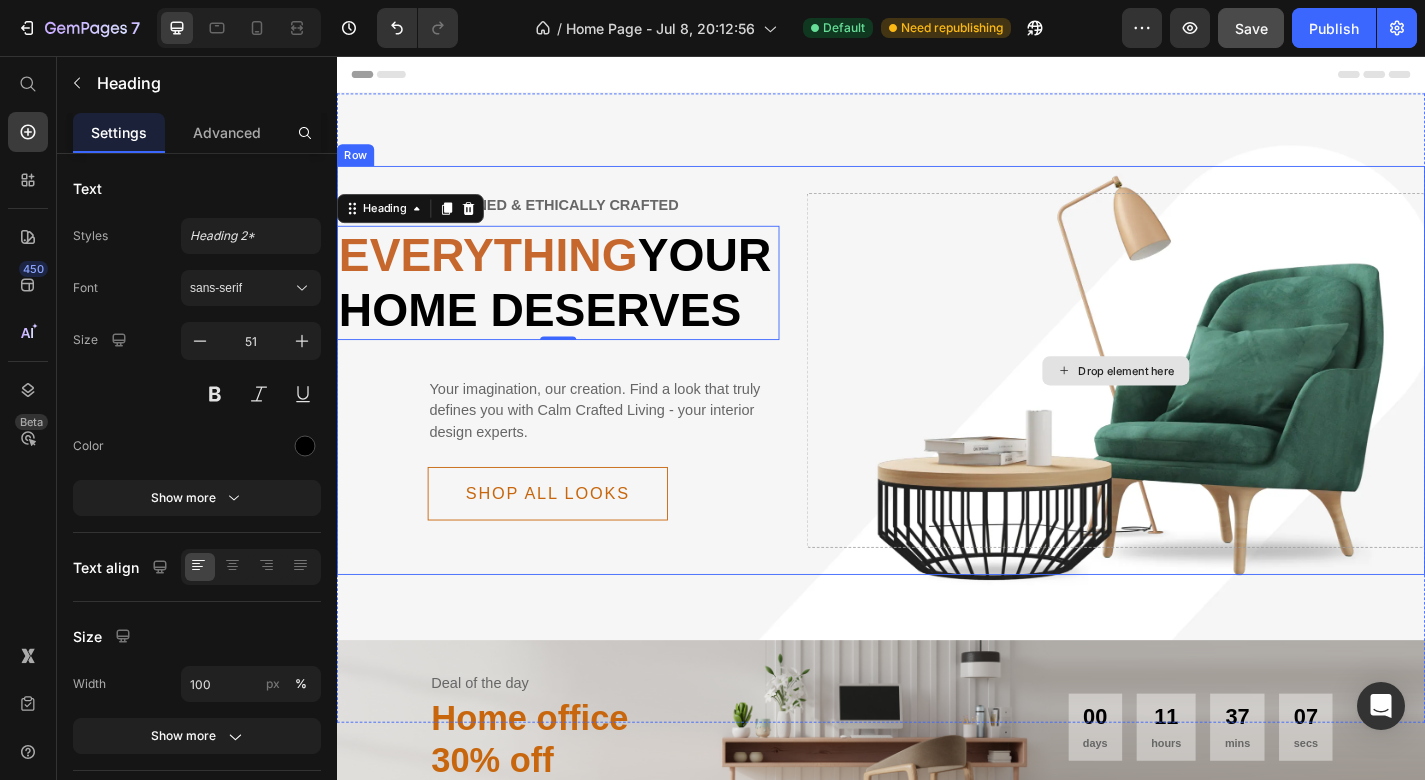 click on "Drop element here" at bounding box center [1196, 402] 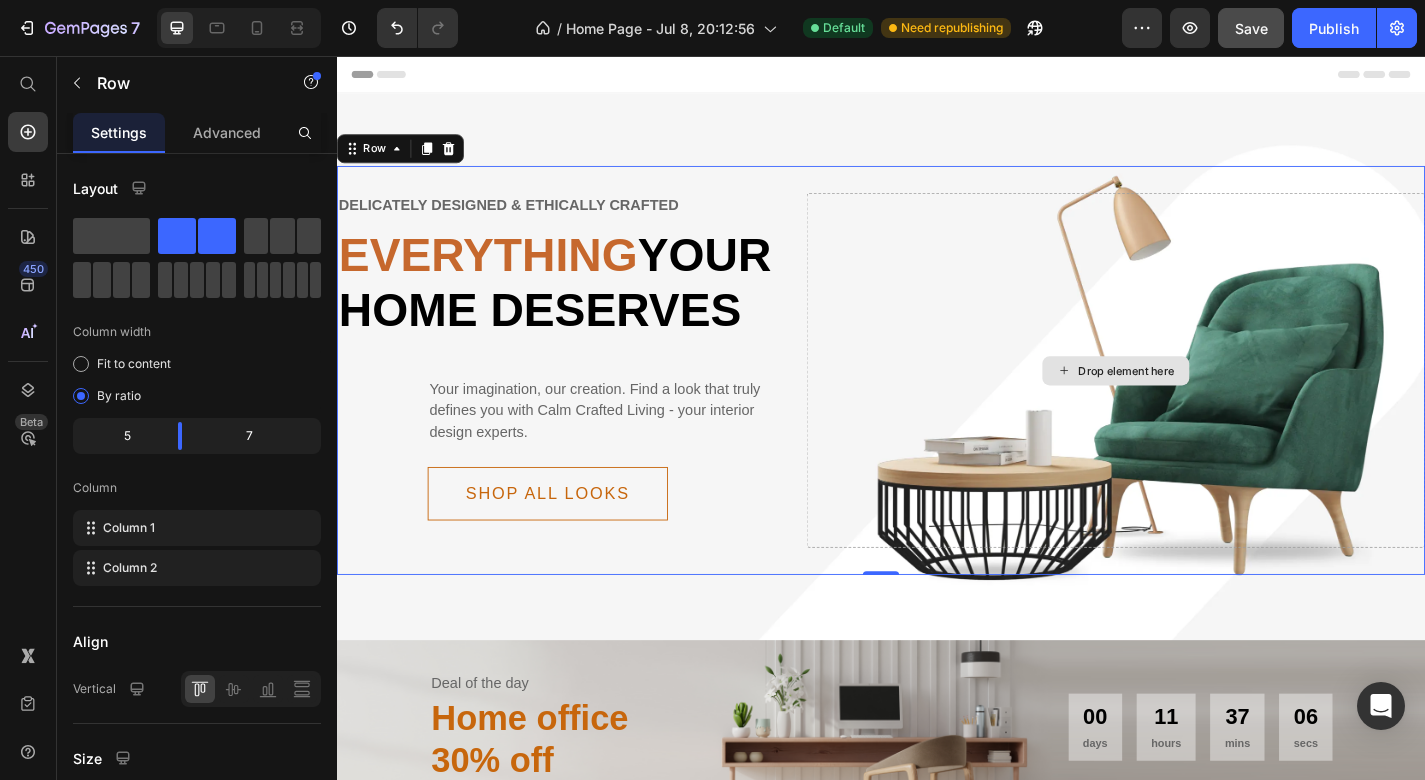 click on "Drop element here" at bounding box center (1196, 402) 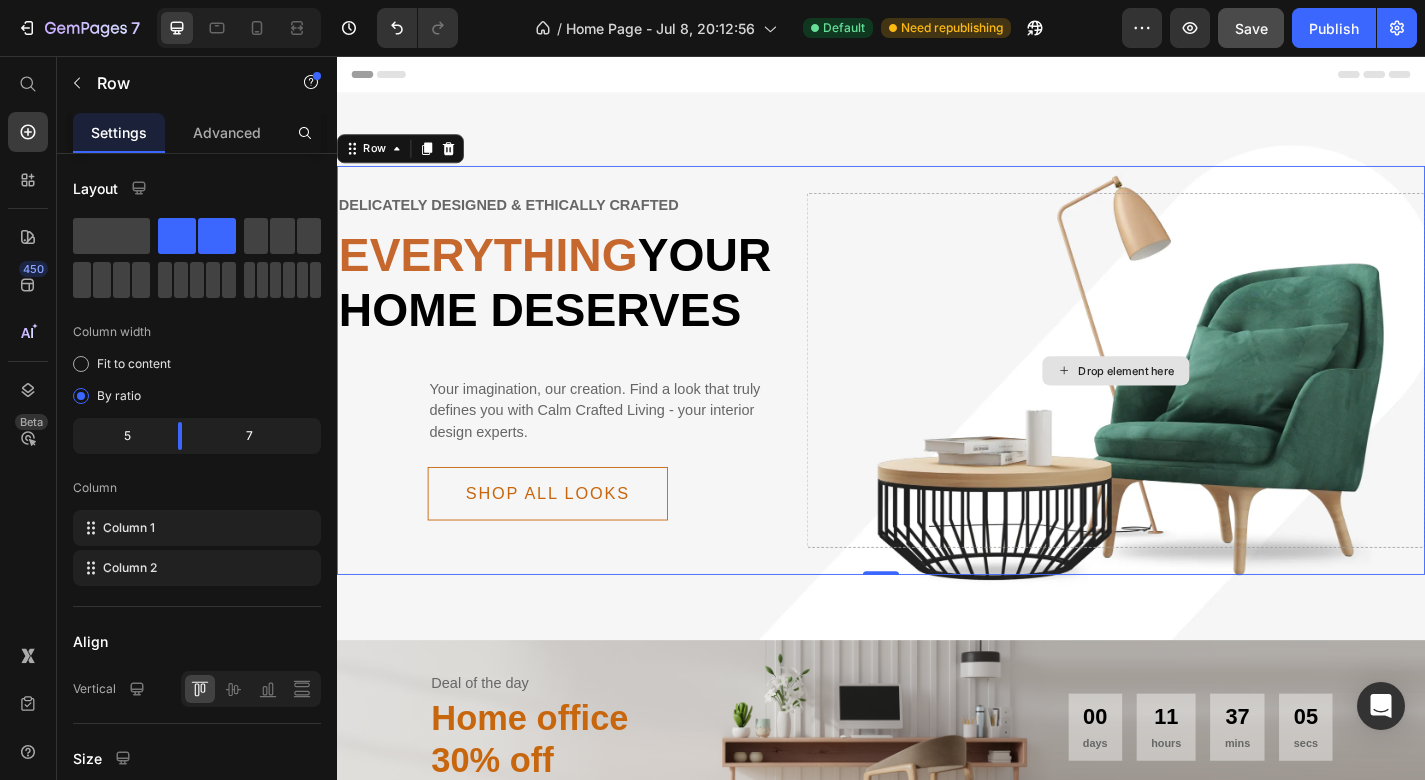 click on "Drop element here" at bounding box center [1196, 402] 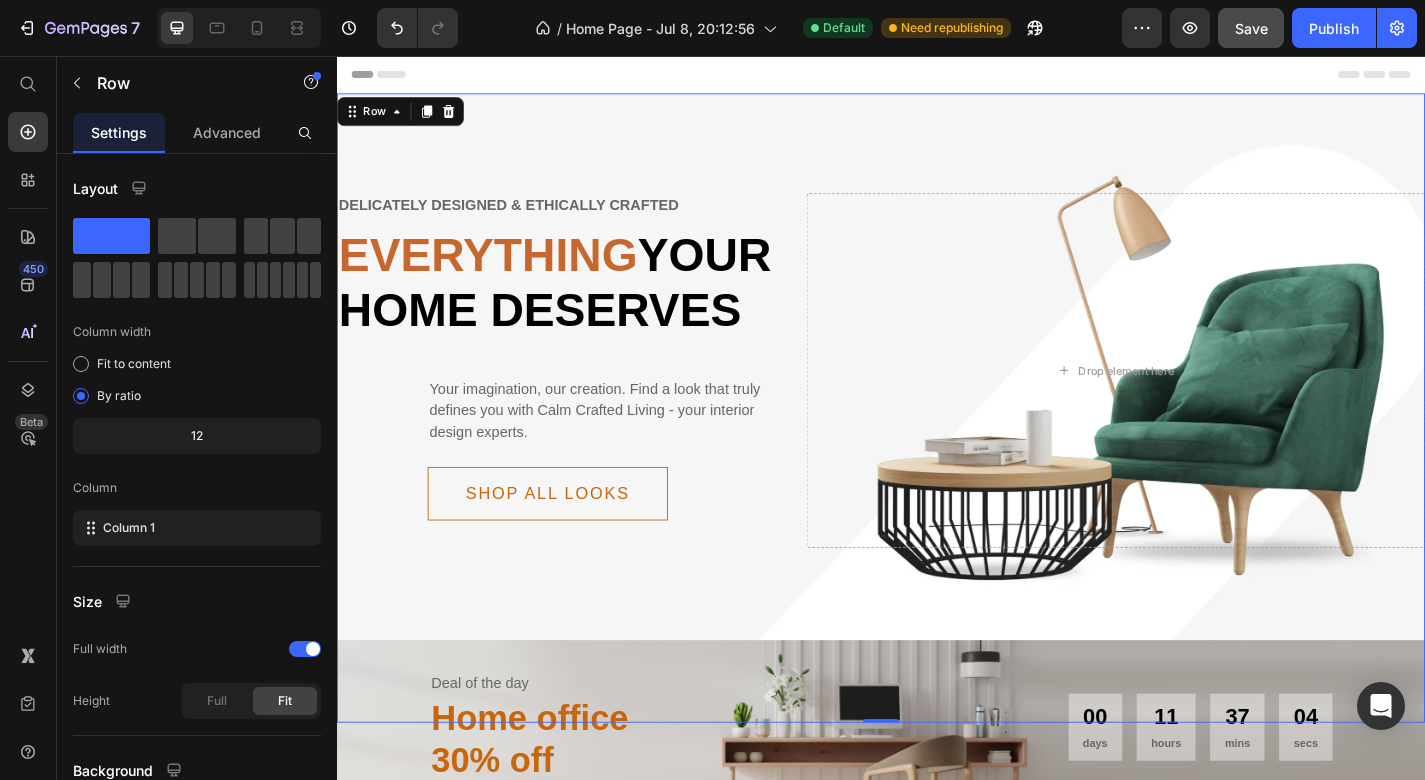 click on "Delicately designed & ethically crafted Text Everything  your home deserves Heading Your imagination, our creation. Find a look that truly defines you with Calm Crafted Living - your interior design experts. Text Shop all looks Button Row
Drop element here Row Row   0" at bounding box center [937, 444] 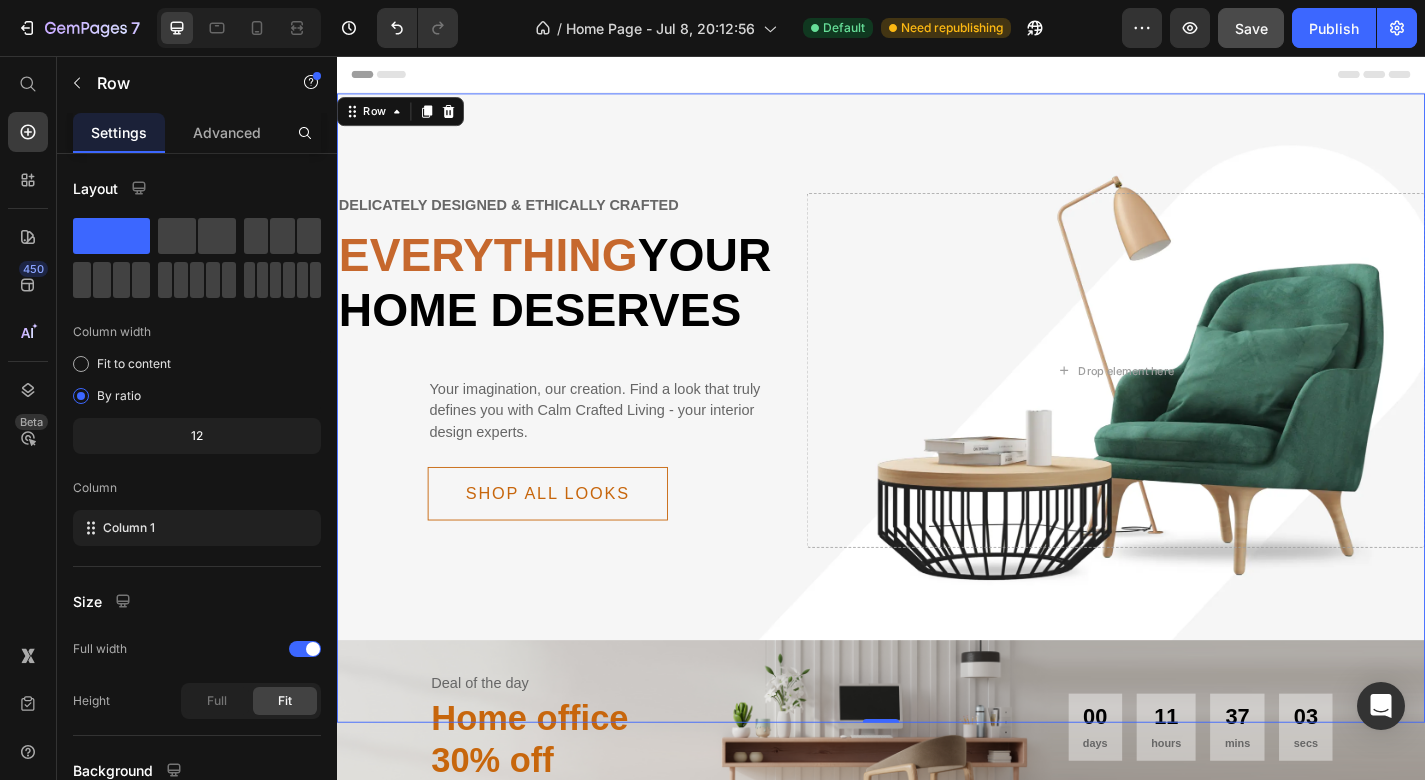click on "Delicately designed & ethically crafted Text Everything  your home deserves Heading Your imagination, our creation. Find a look that truly defines you with Calm Crafted Living - your interior design experts. Text Shop all looks Button Row
Drop element here Row Row   0" at bounding box center (937, 444) 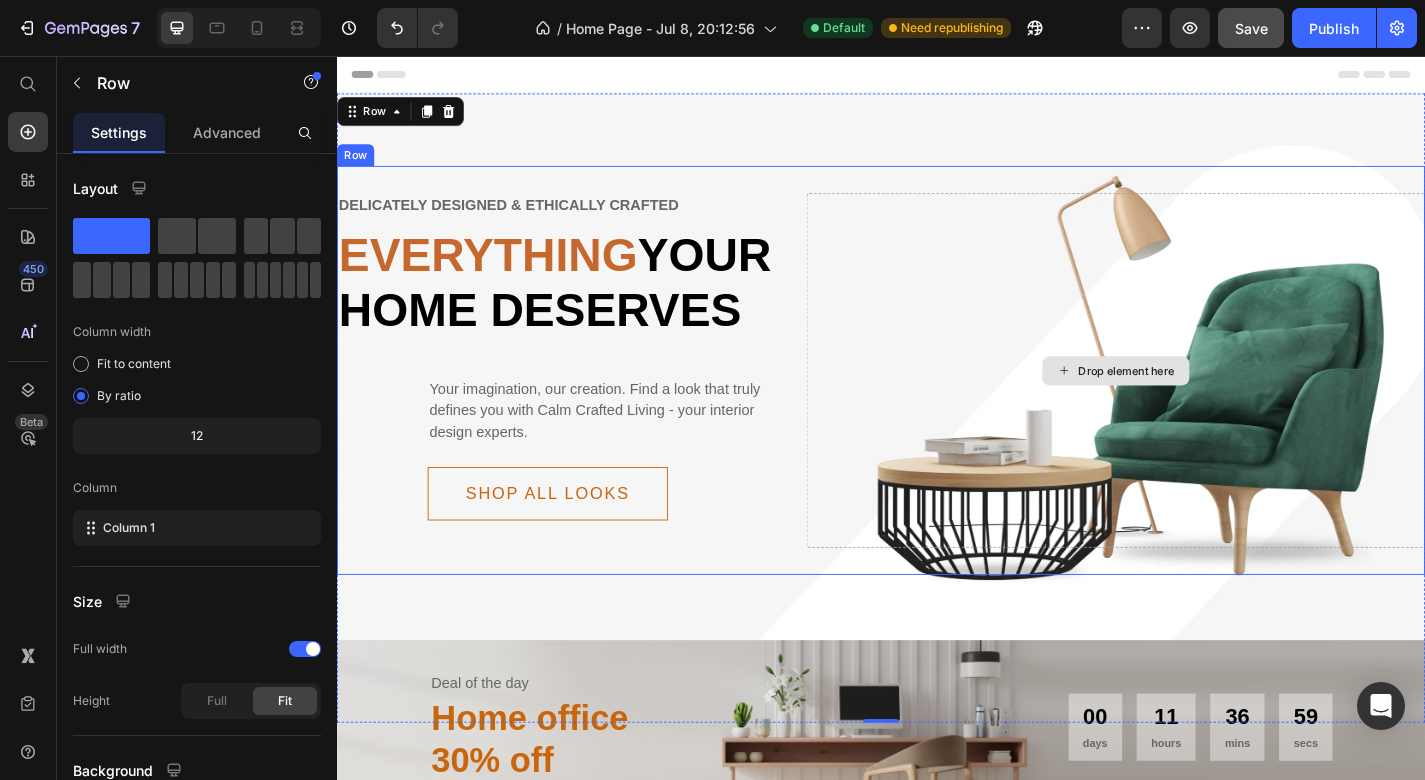 scroll, scrollTop: 0, scrollLeft: 0, axis: both 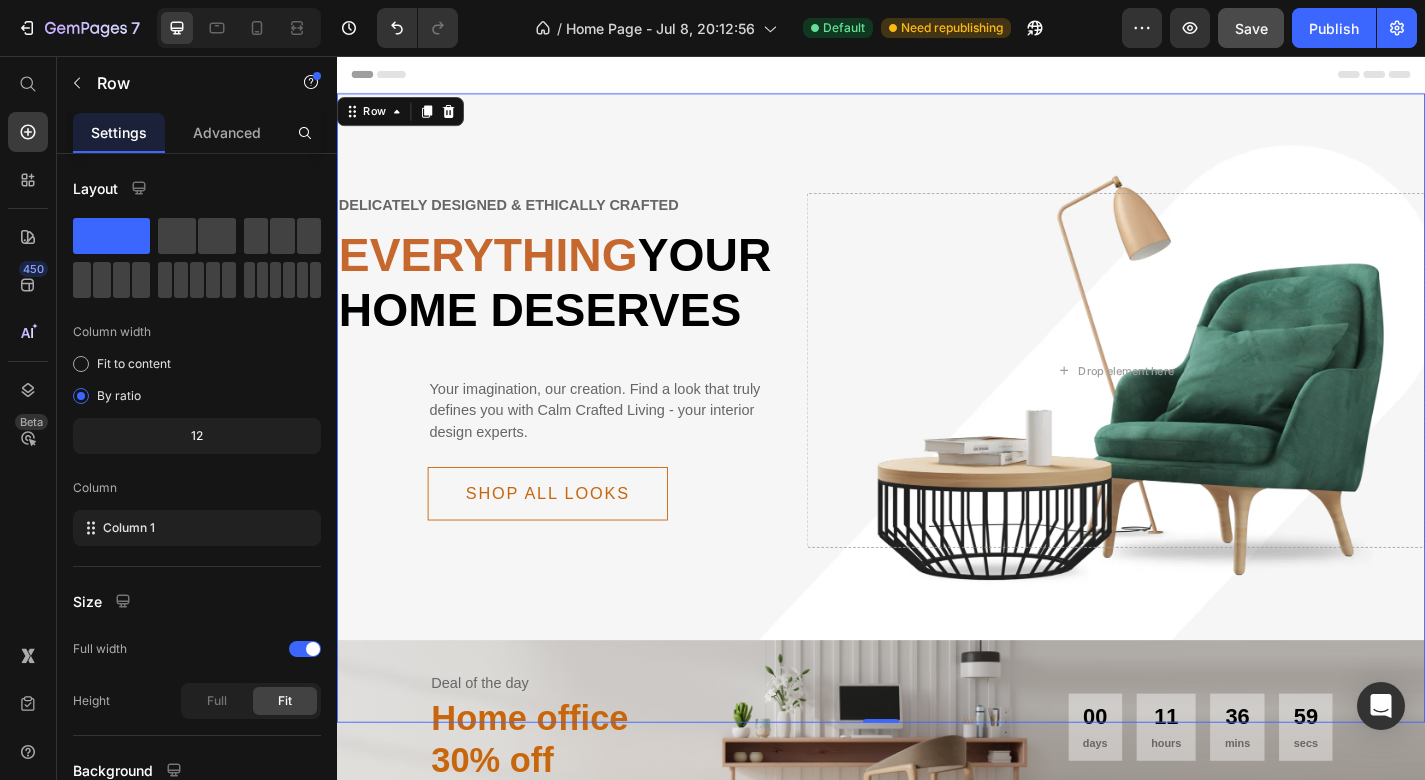 click on "Delicately designed & ethically crafted Text Everything  your home deserves Heading Your imagination, our creation. Find a look that truly defines you with Calm Crafted Living - your interior design experts. Text Shop all looks Button Row
Drop element here Row Row   0" at bounding box center (937, 444) 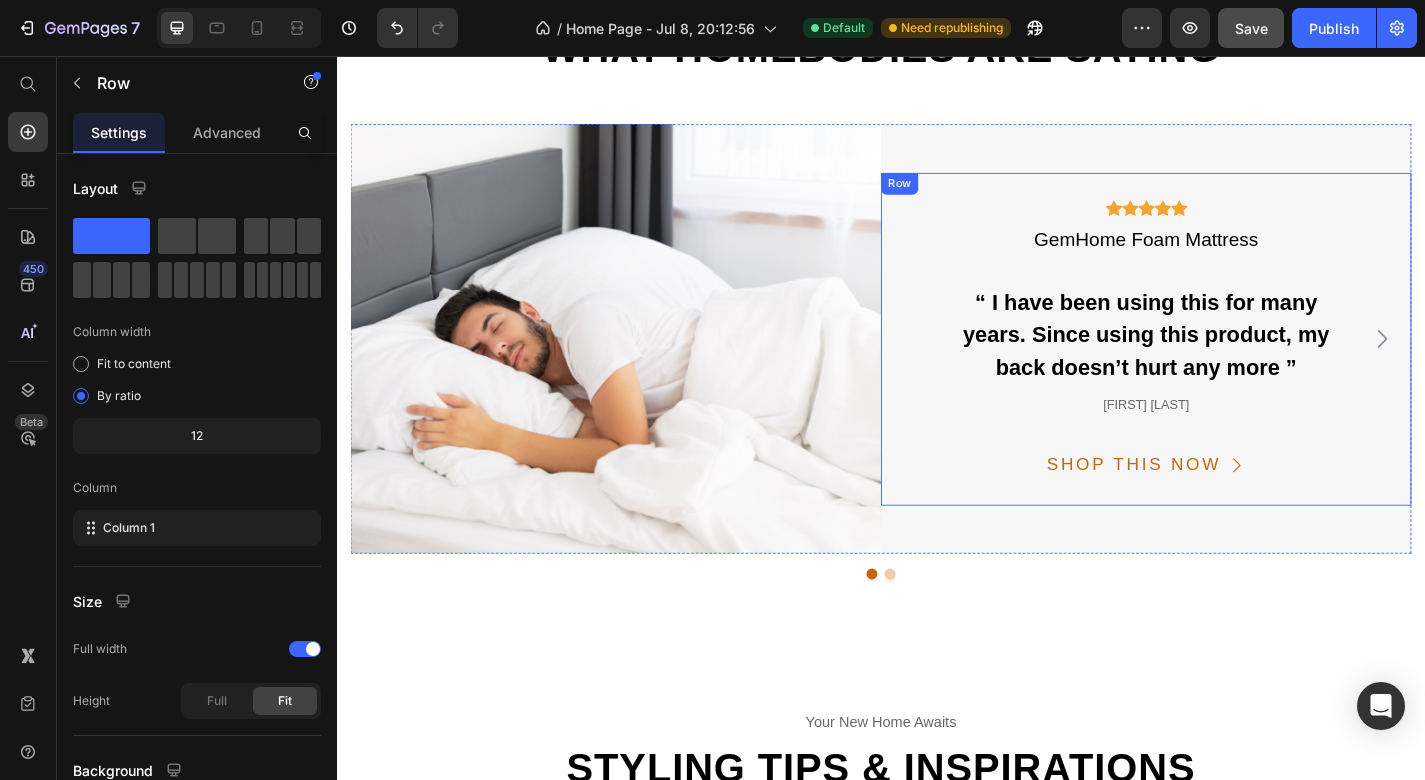 scroll, scrollTop: 5363, scrollLeft: 0, axis: vertical 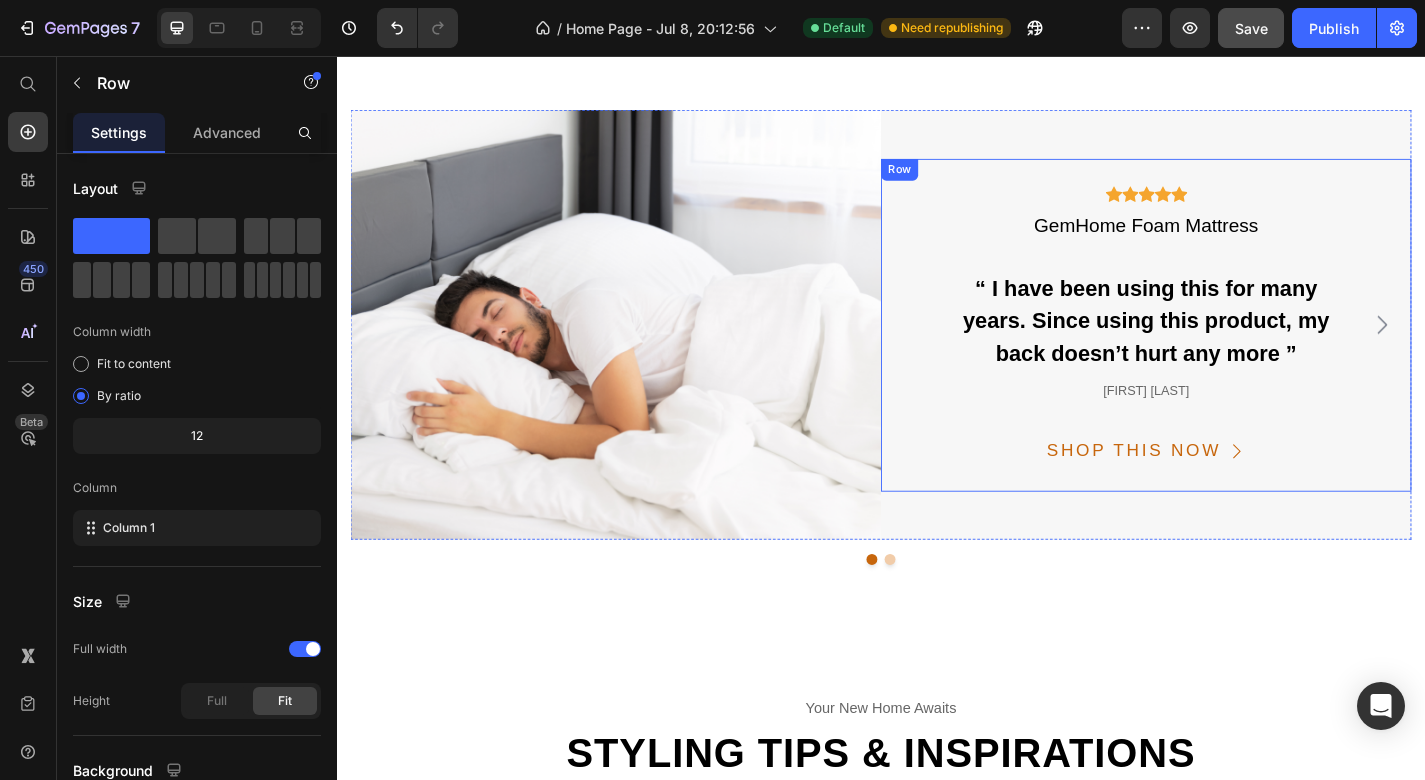 click on "Icon
Icon
Icon
Icon
Icon Icon List Hoz GemHome Foam Mattress Text “ I have been using this for many years. Since using this product, my back doesn’t hurt any more ” Text lauren cisneros Text
SHOP THIS NOW Button" at bounding box center (1229, 352) 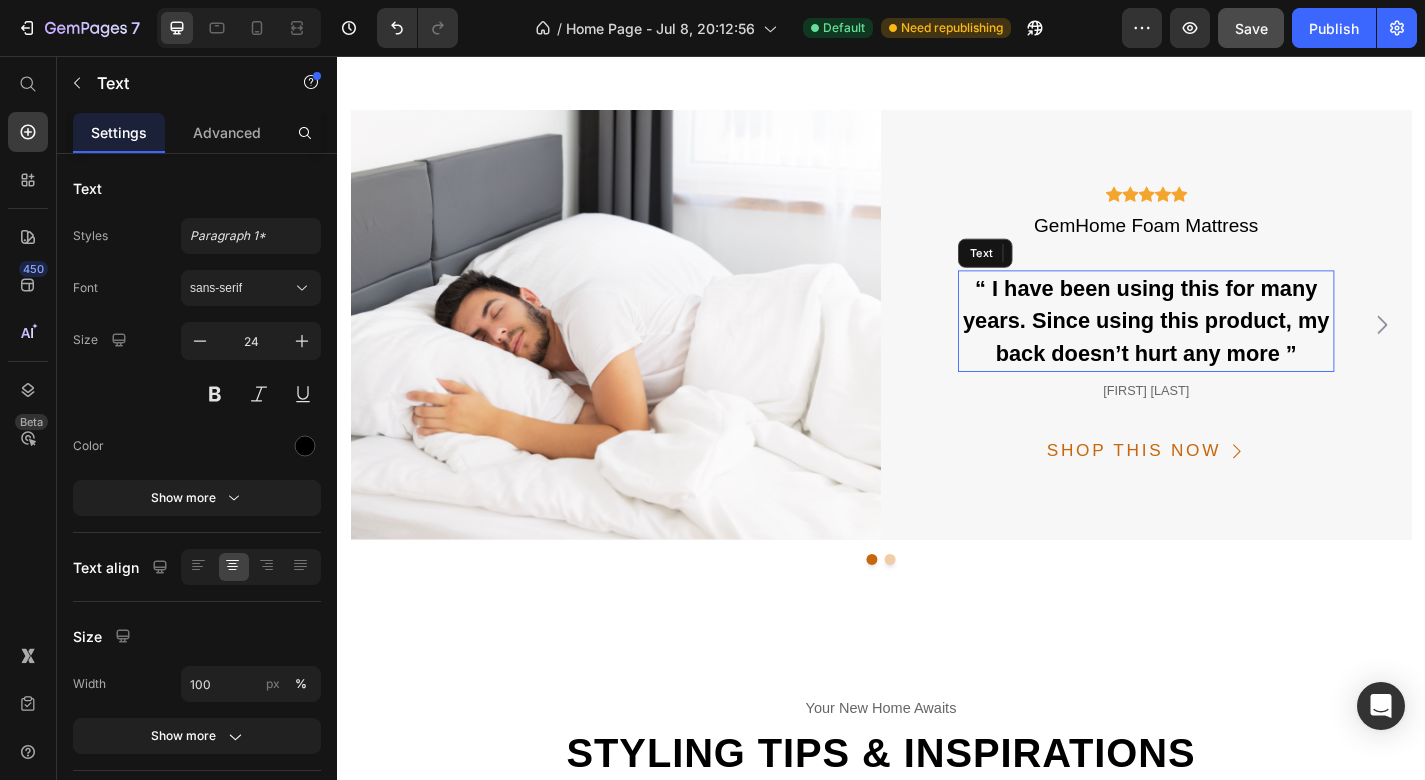 click on "“ I have been using this for many years. Since using this product, my back doesn’t hurt any more ”" at bounding box center [1229, 348] 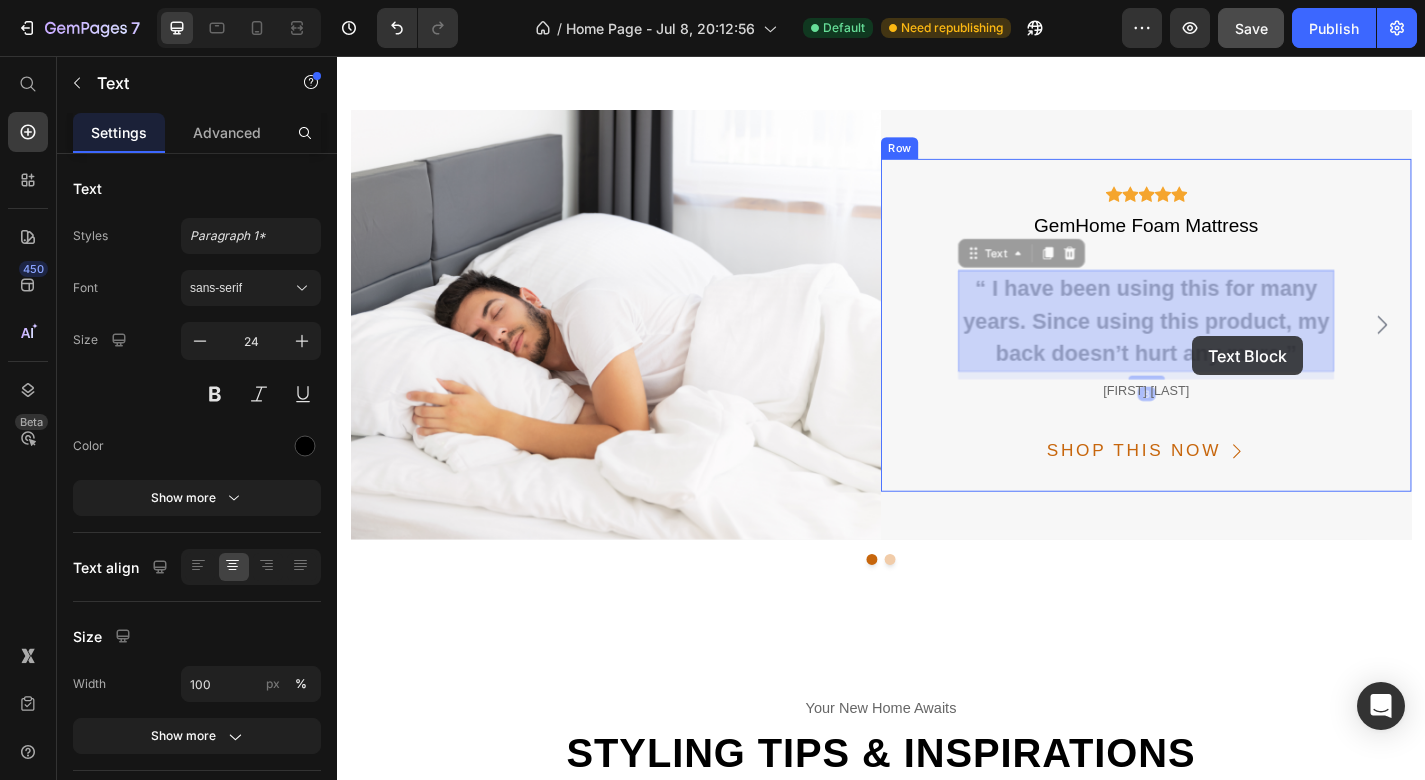 drag, startPoint x: 1400, startPoint y: 381, endPoint x: 1280, endPoint y: 365, distance: 121.061966 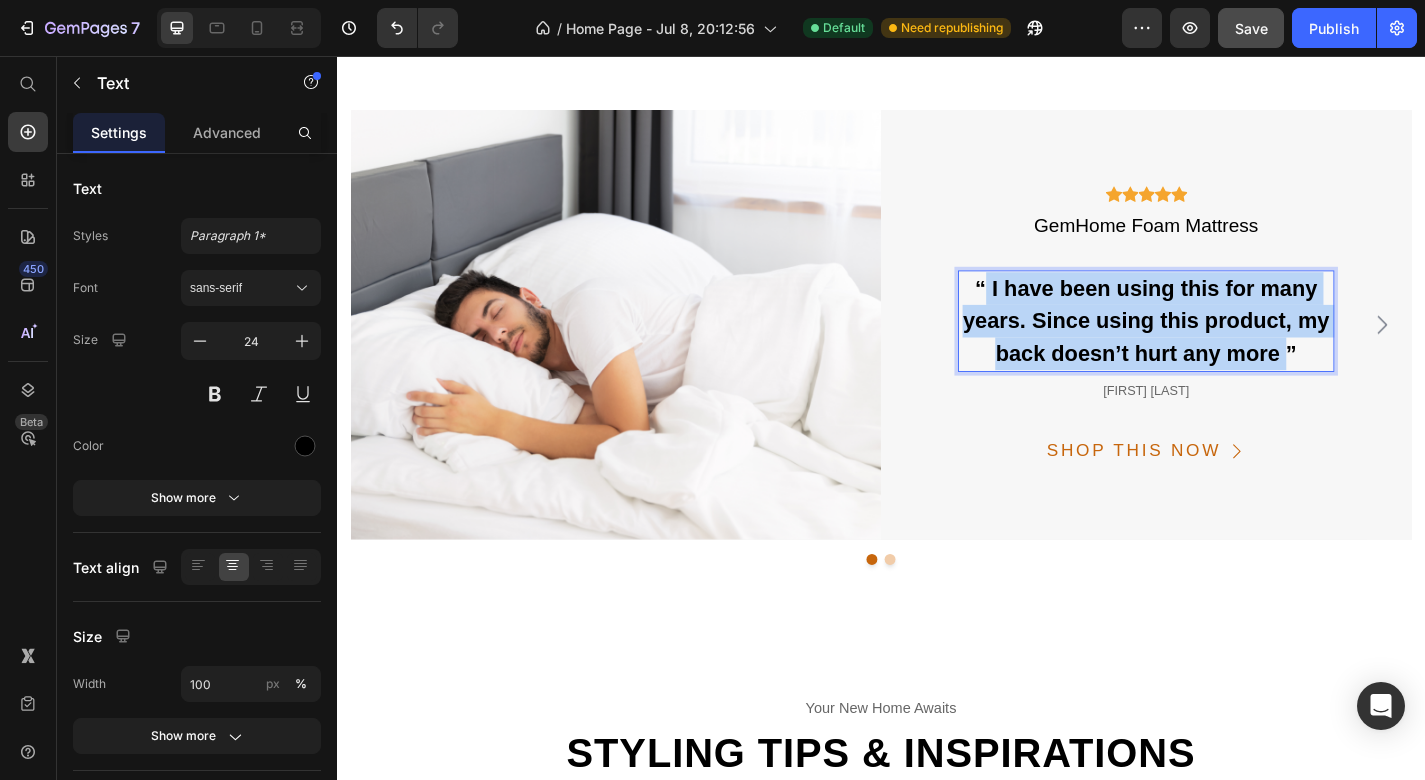 drag, startPoint x: 1383, startPoint y: 378, endPoint x: 1047, endPoint y: 302, distance: 344.48804 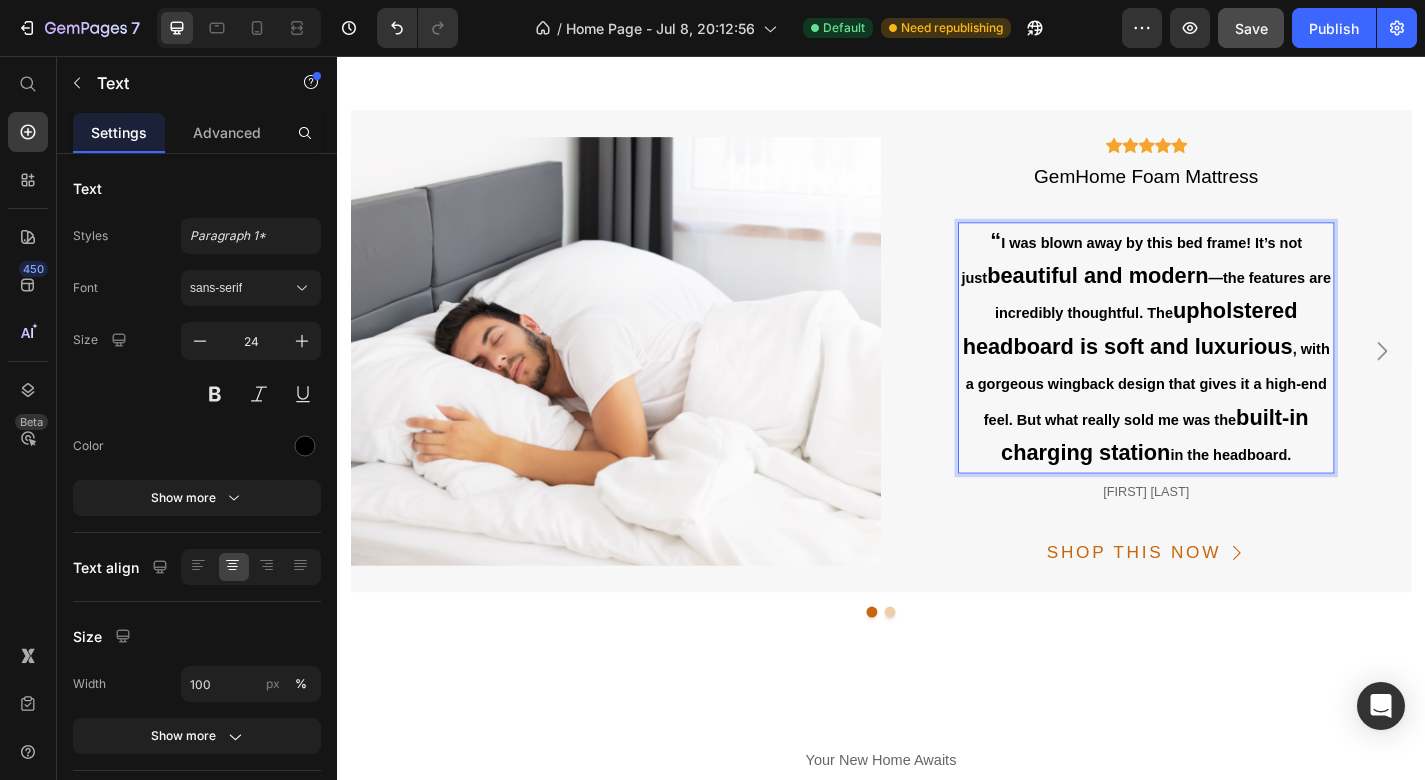 click on "—the features are incredibly thoughtful. The" at bounding box center (1248, 320) 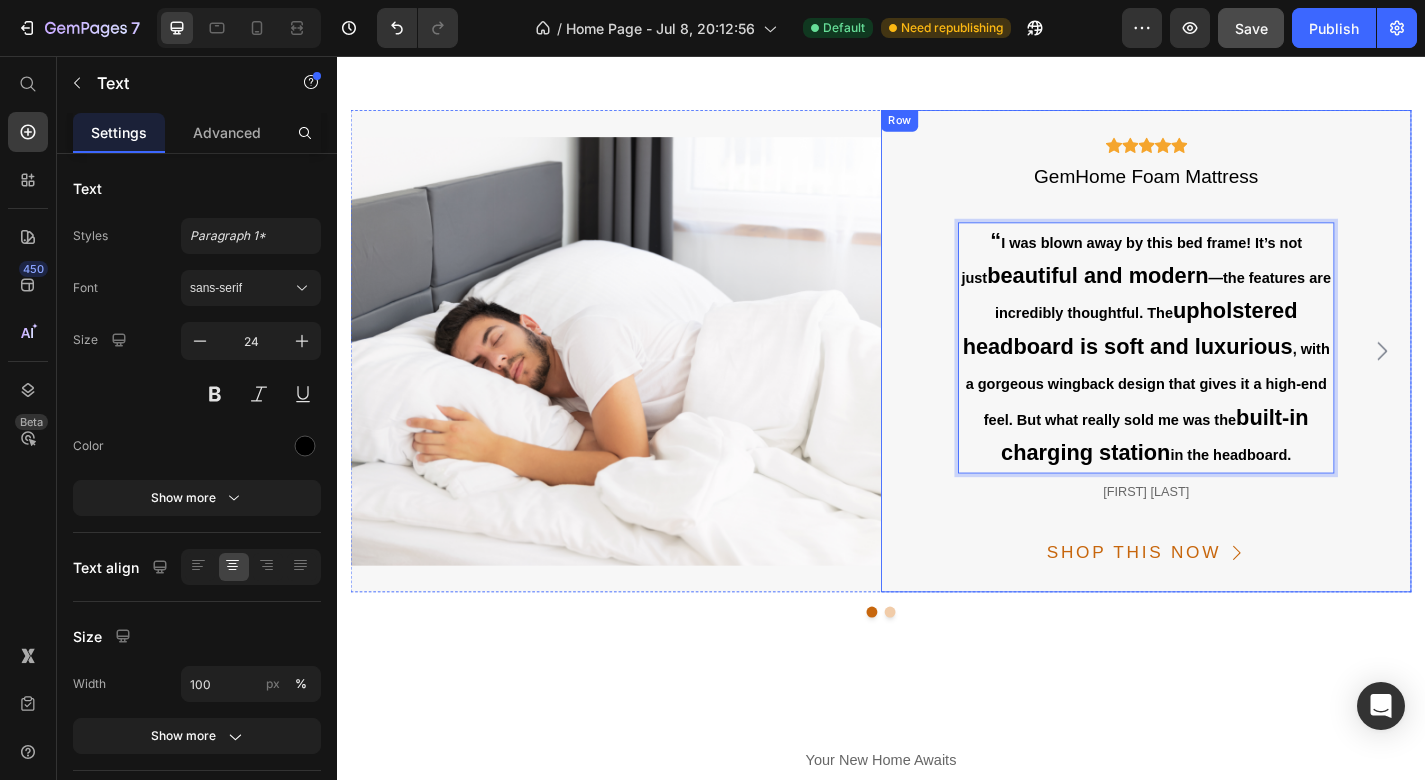 click on "Icon
Icon
Icon
Icon
Icon Icon List Hoz GemHome Foam Mattress Text “ I was blown away by this bed frame! It’s not just  beautiful and modern —the features are incredibly thoughtful. The  upholstered headboard is soft and luxurious , with a gorgeous wingback design that gives it a high-end feel. But what really sold me was the  built-in charging station  in the headboard. Text   8 lauren cisneros Text
SHOP THIS NOW Button Row" at bounding box center (1229, 381) 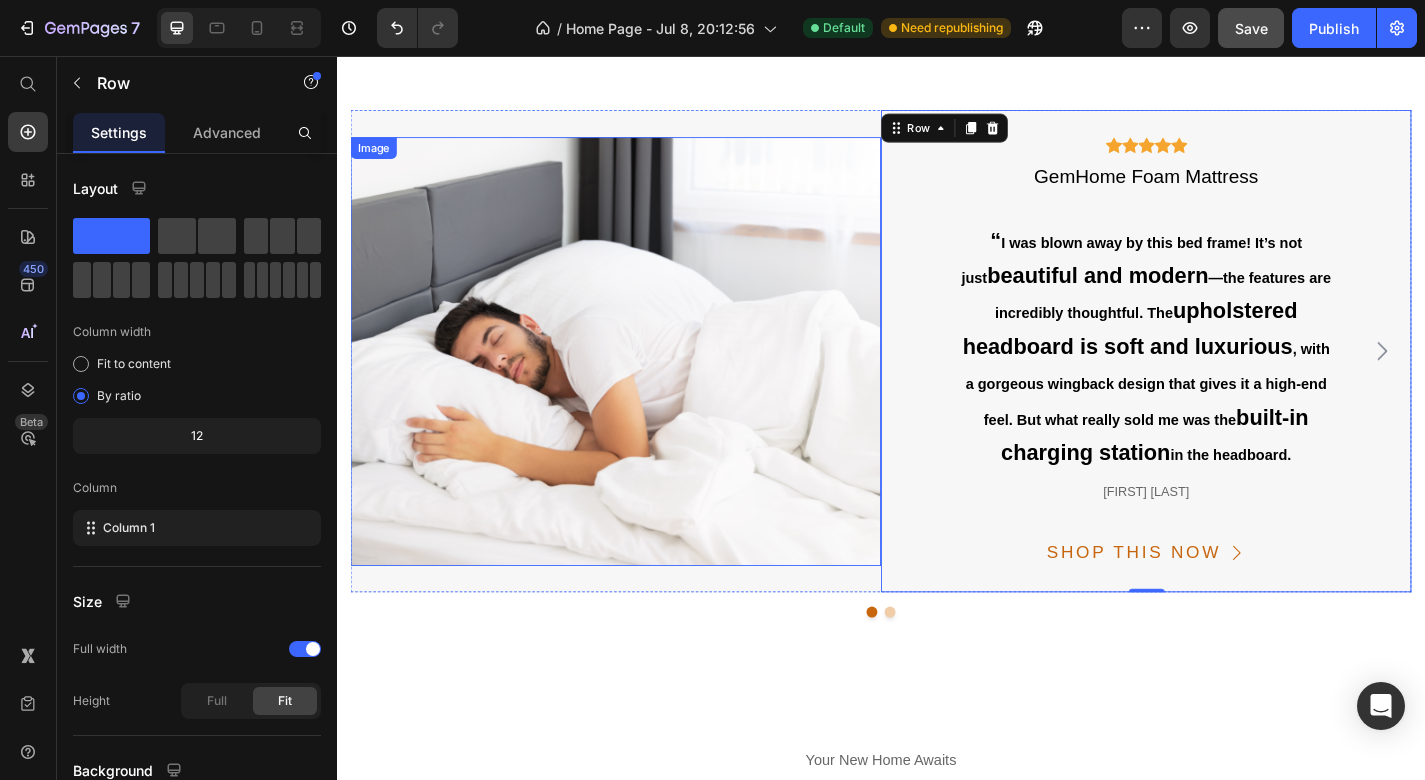 click at bounding box center [644, 382] 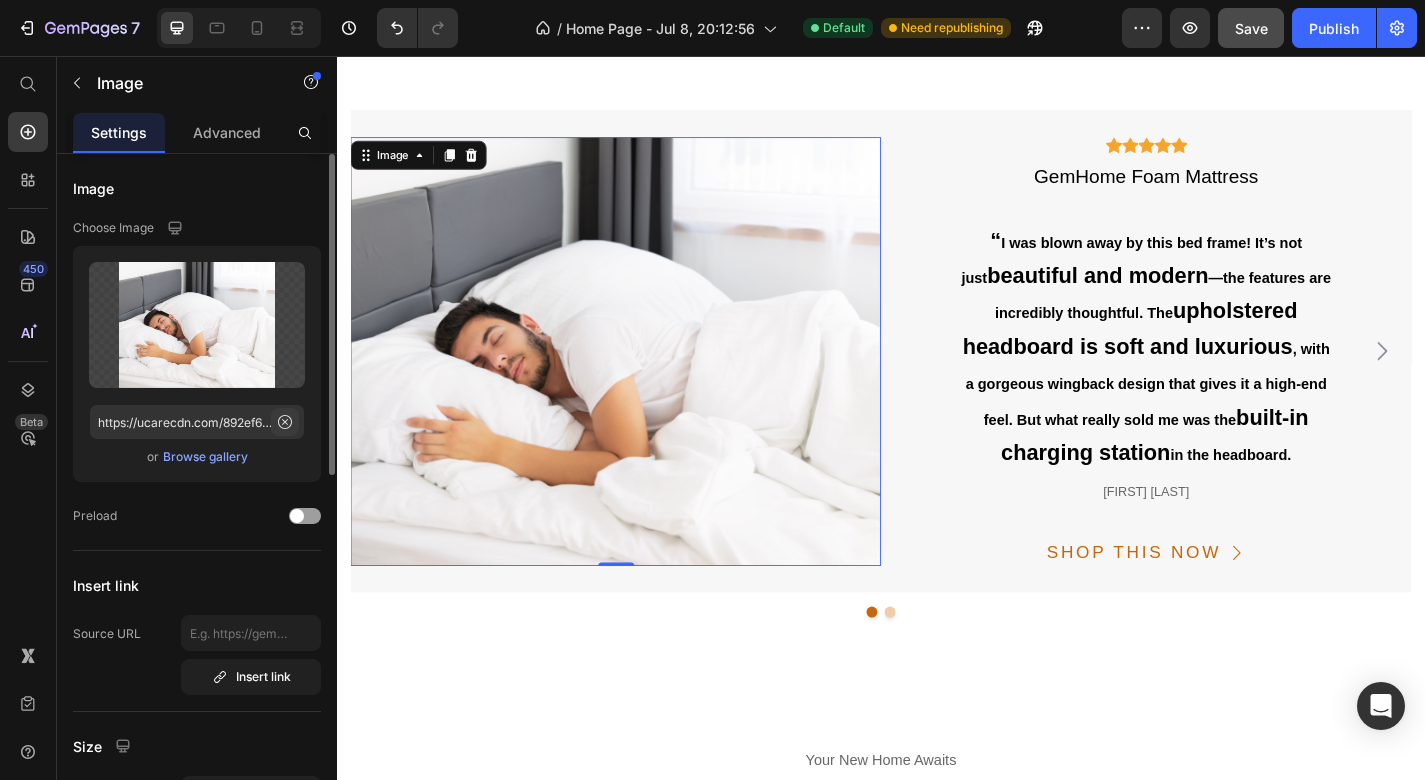 click 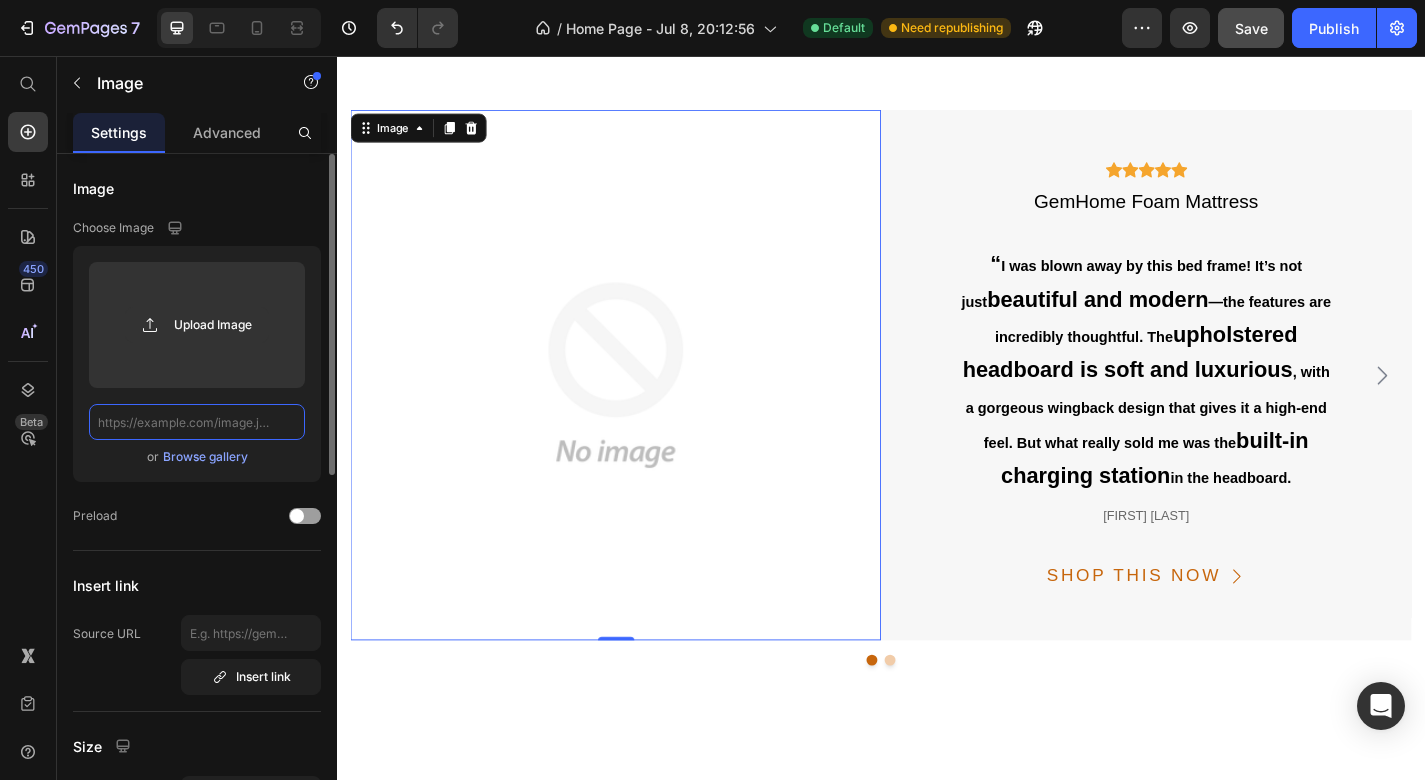 paste on "https://ae01.alicdn.com/kf/Se8fa04ed4a6d4a508724f9b587f916427.jpg" 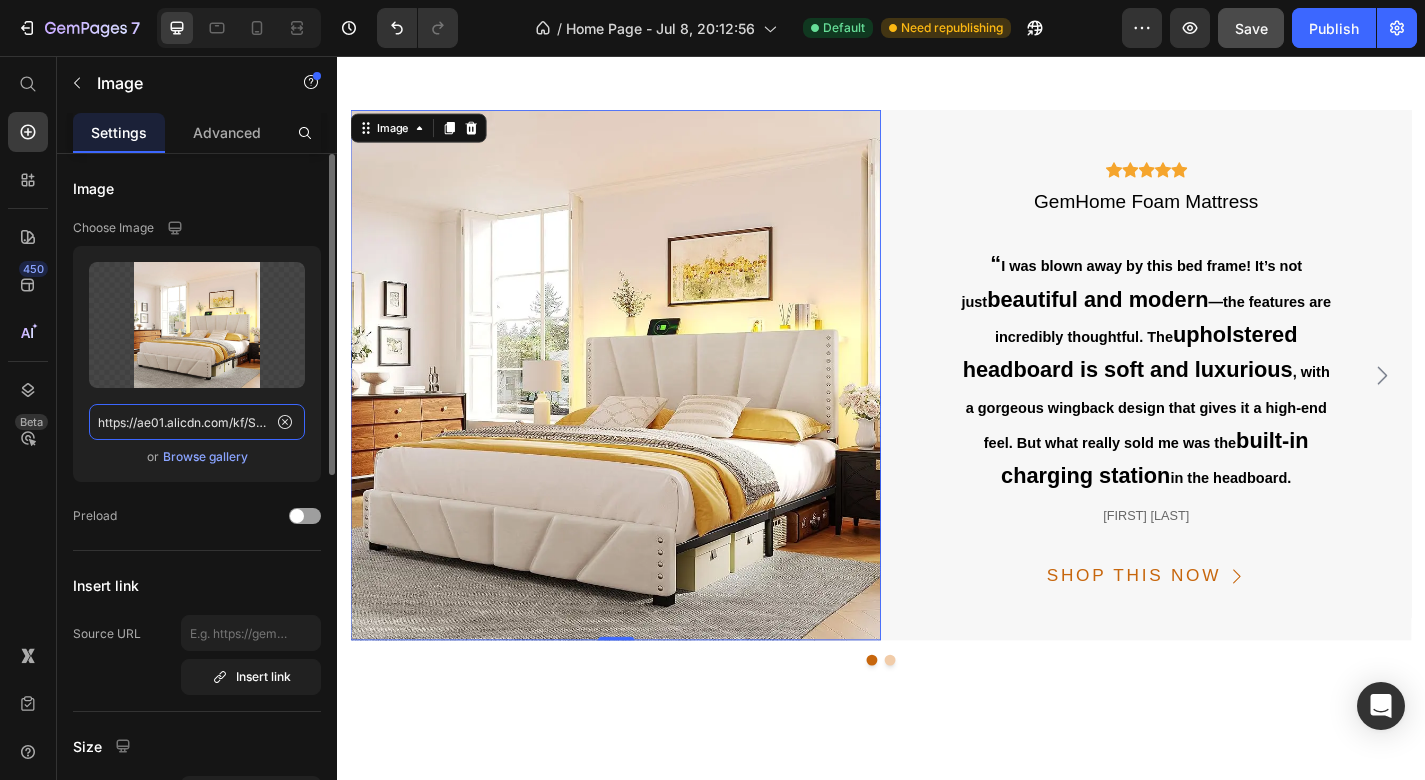 type on "https://ae01.alicdn.com/kf/Se8fa04ed4a6d4a508724f9b587f916427.jpg" 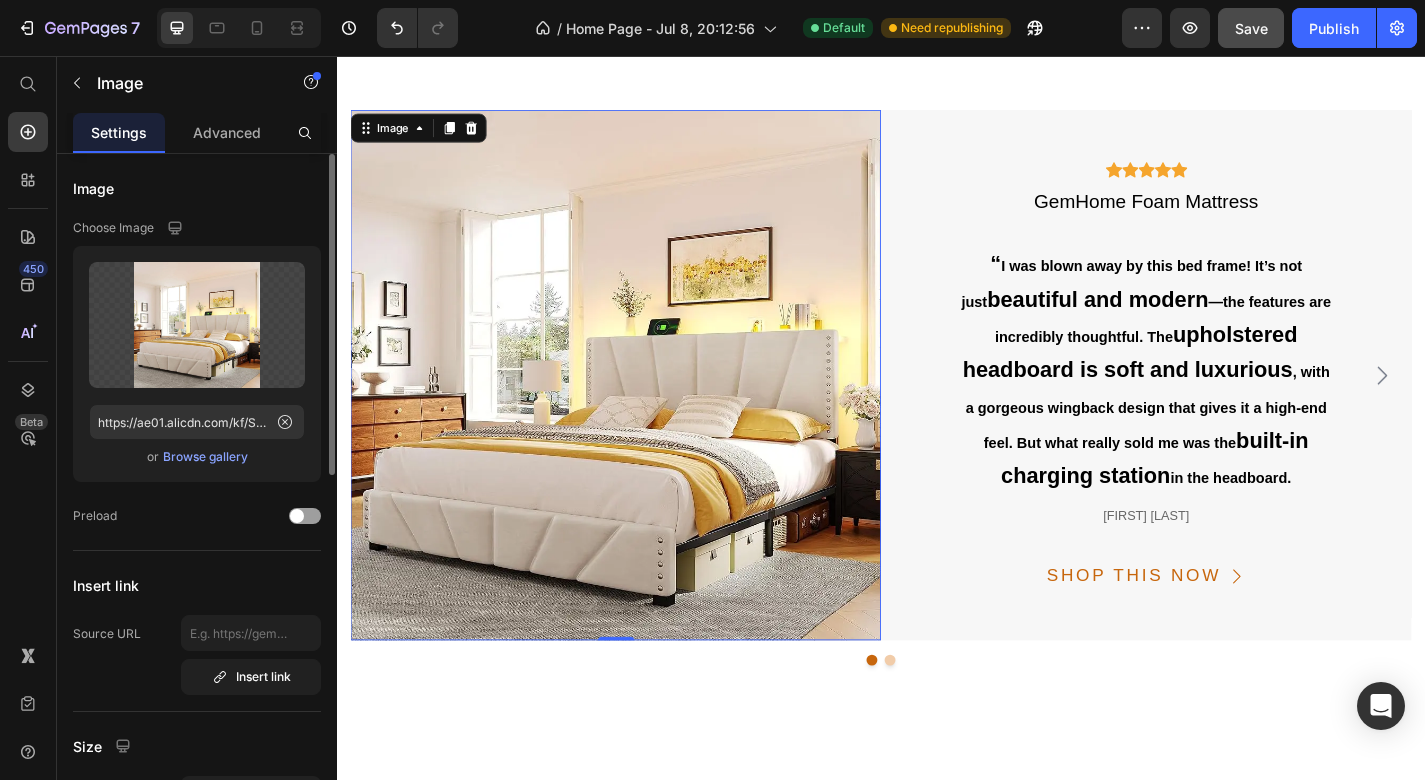 click on "Image Choose Image Upload Image https://ae01.alicdn.com/kf/Se8fa04ed4a6d4a508724f9b587f916427.jpg  or   Browse gallery  Preload" 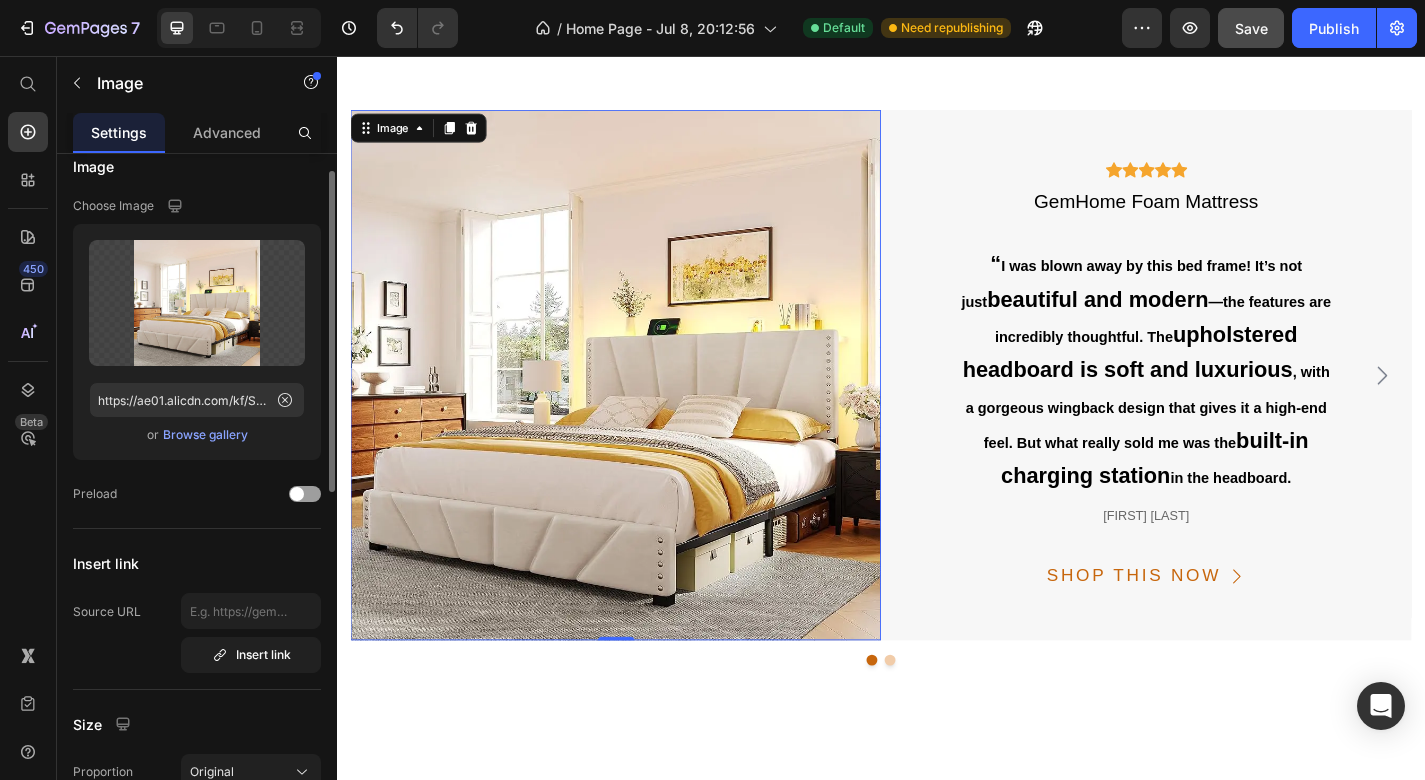 scroll, scrollTop: 32, scrollLeft: 0, axis: vertical 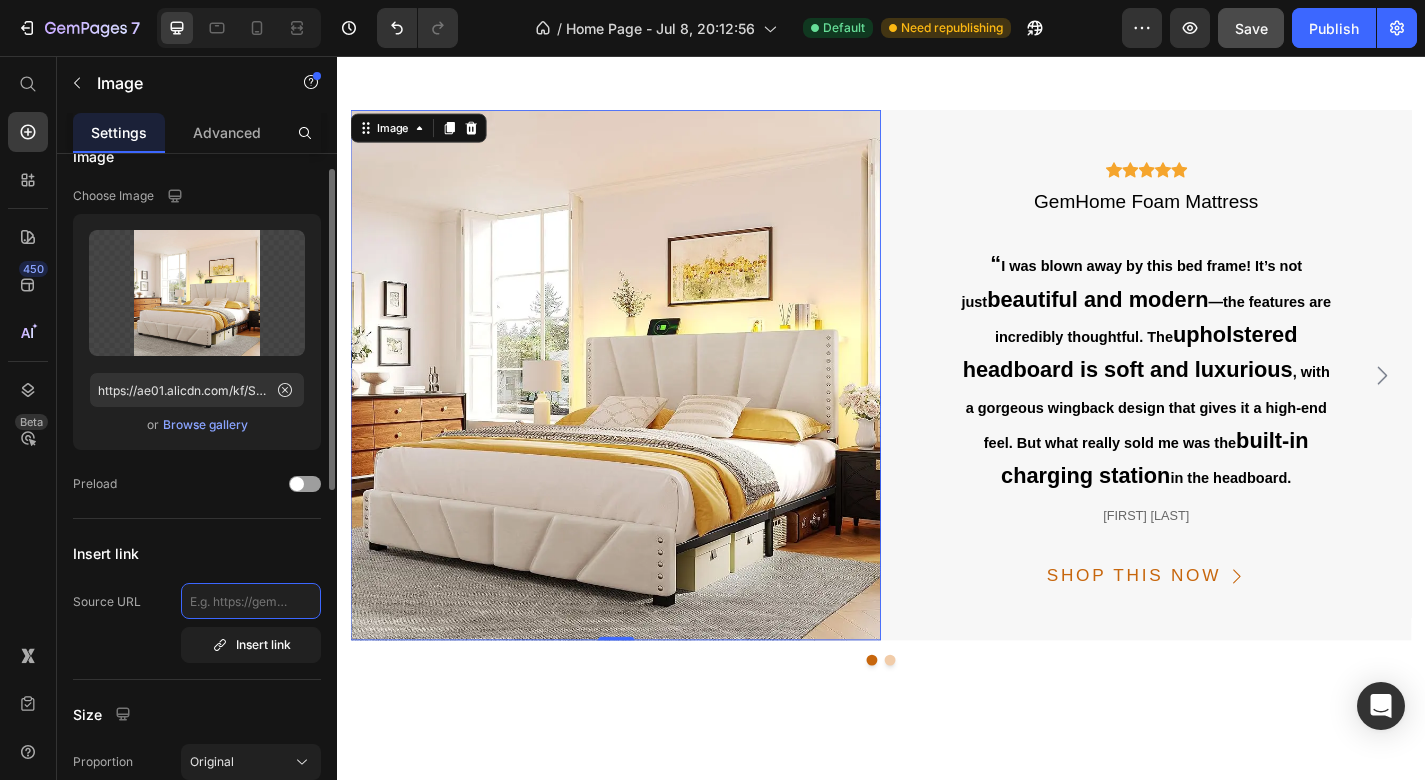 click 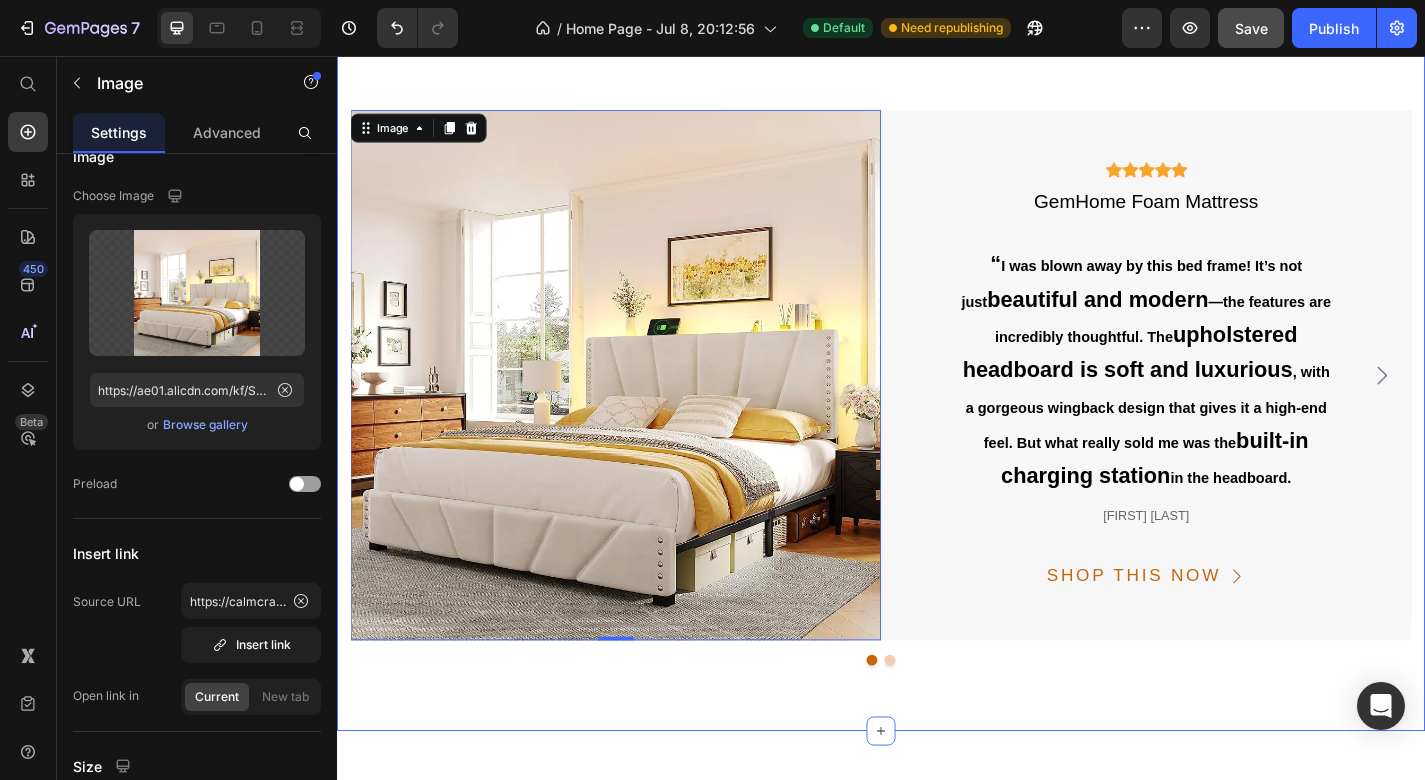 click on "10,000+ happy customers and counting Text What homebodies are saying Heading
Image   0
Icon
Icon
Icon
Icon
Icon Icon List Hoz GemHome Foam Mattress Text “ I was blown away by this bed frame! It’s not just  beautiful and modern —the features are incredibly thoughtful. The  upholstered headboard is soft and luxurious , with a gorgeous wingback design that gives it a high-end feel. But what really sold me was the  built-in charging station  in the headboard. Text lauren cisneros Text
SHOP THIS NOW Button Row Row Image
Icon
Icon
Icon
Icon
Icon Icon List Hoz GemHome Foam Mattress Text “ I have been using this for many years. Since using this product, my back doesn’t hurt any more ” Text lauren cisneros Text
SHOP THIS NOW Button Row Row
Carousel Row Section 7" at bounding box center [937, 348] 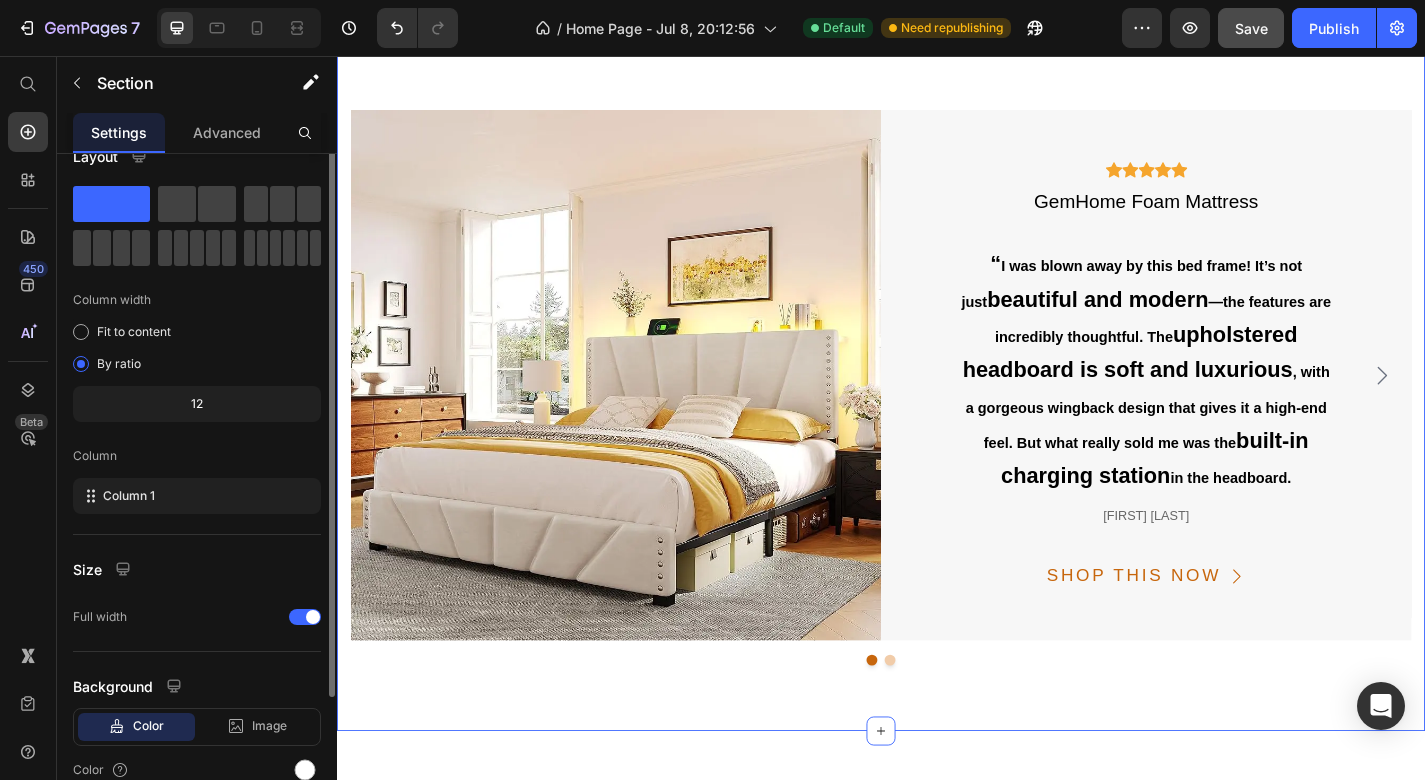 scroll, scrollTop: 0, scrollLeft: 0, axis: both 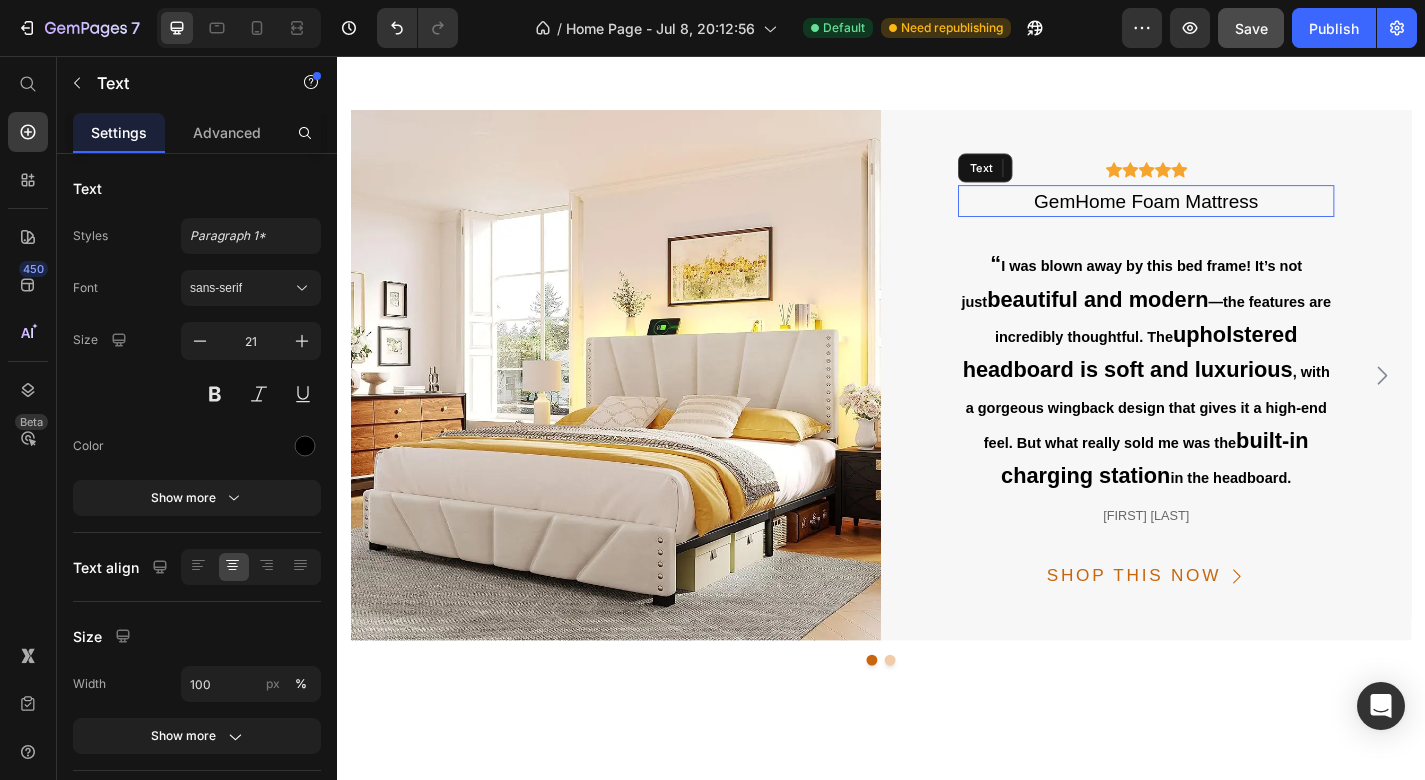 click on "GemHome Foam Mattress" at bounding box center (1229, 216) 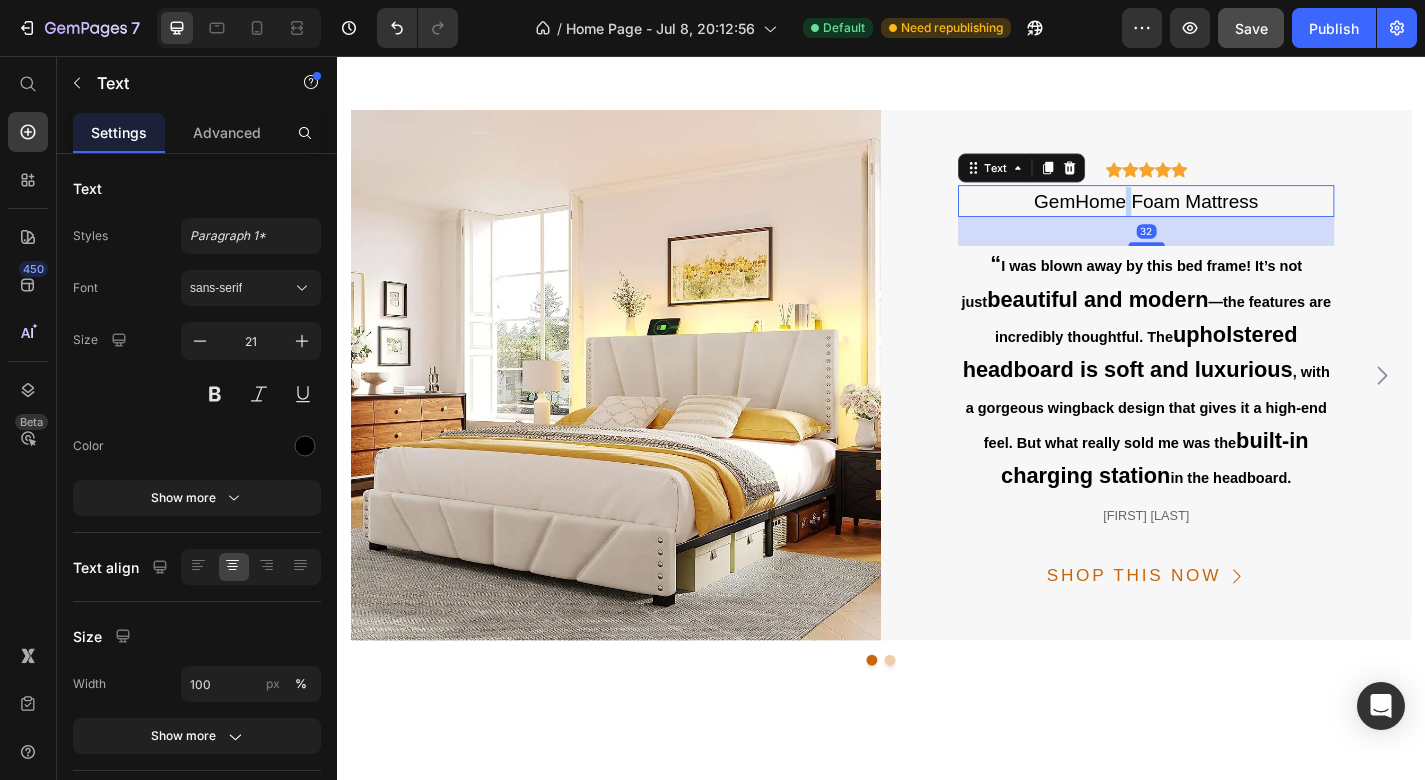 click on "GemHome Foam Mattress" at bounding box center [1229, 216] 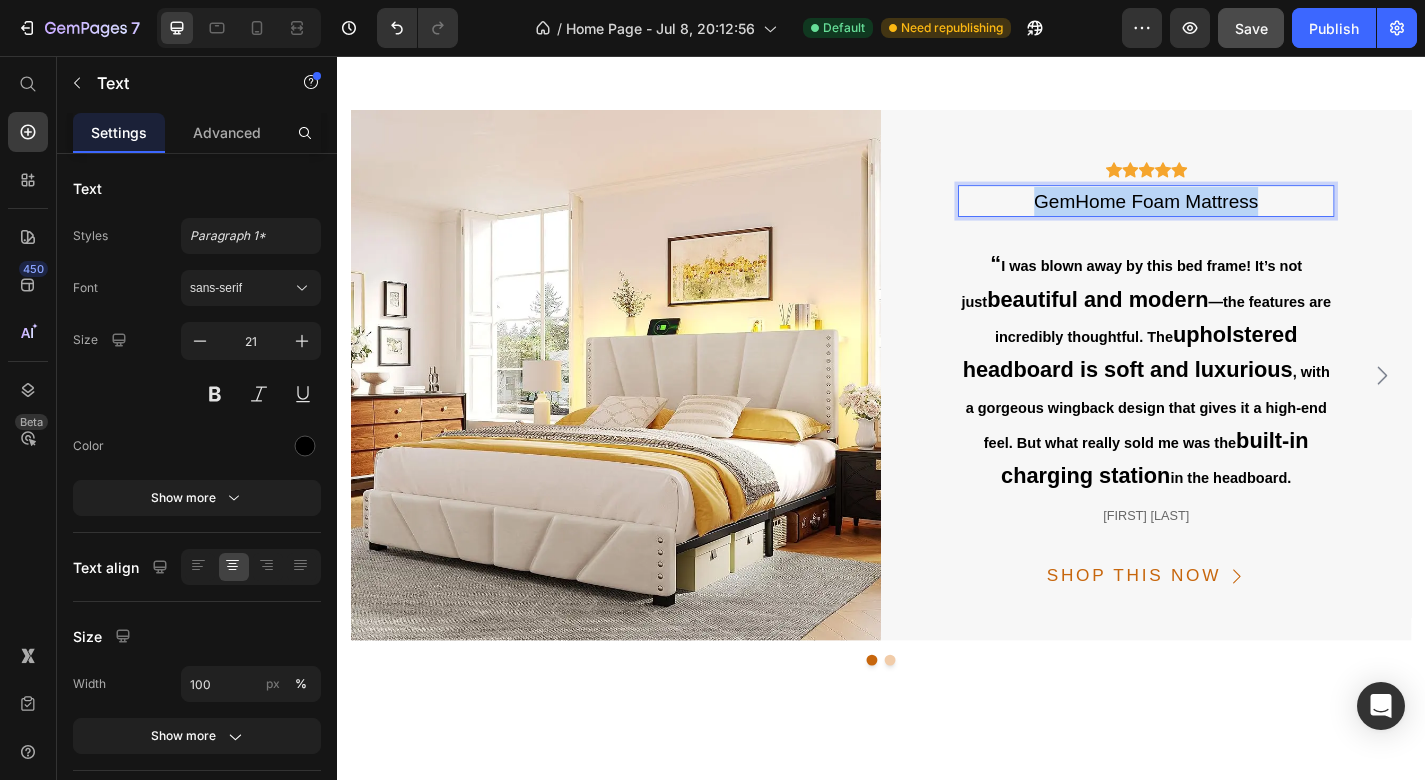 click on "GemHome Foam Mattress" at bounding box center [1229, 216] 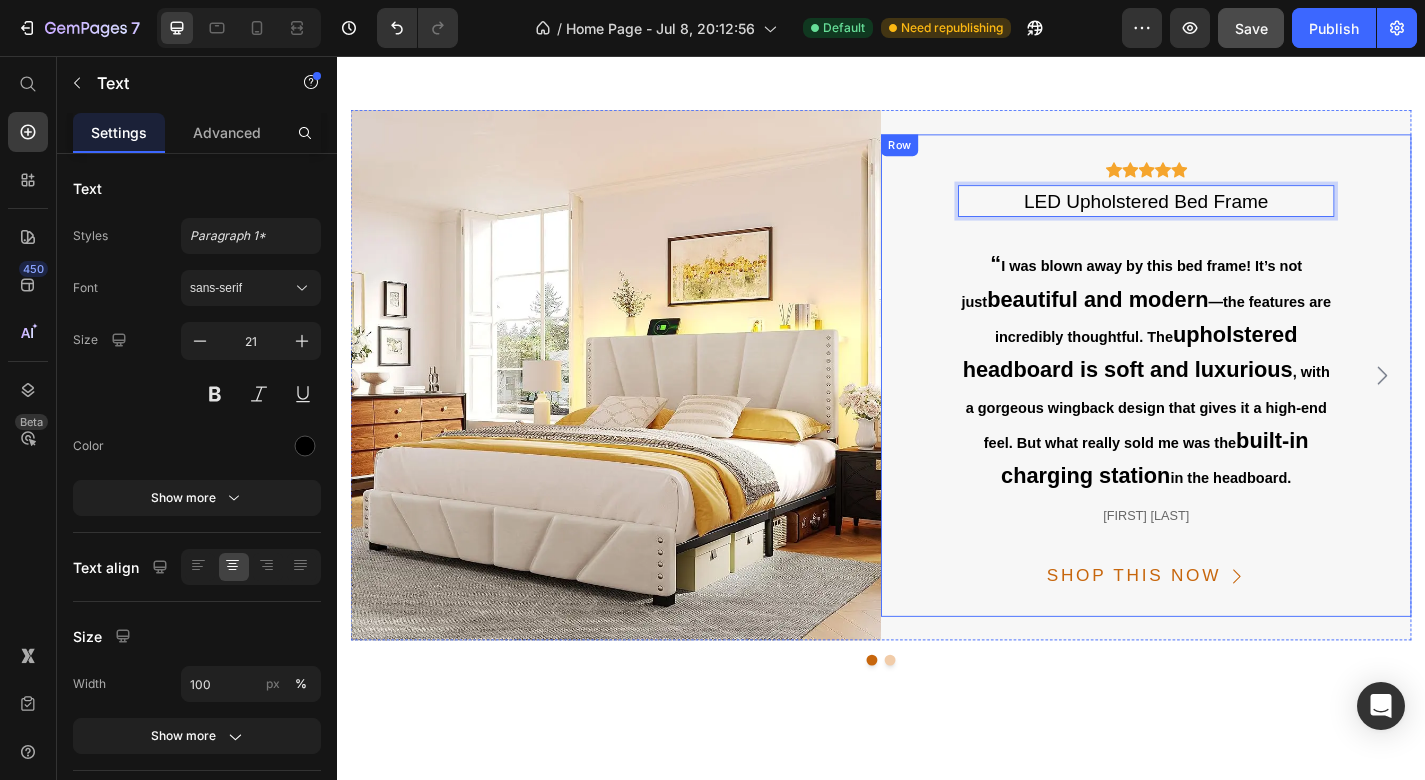 click on "Icon
Icon
Icon
Icon
Icon Icon List Hoz LED Upholstered Bed Frame Text   32 “ I was blown away by this bed frame! It’s not just  beautiful and modern —the features are incredibly thoughtful. The  upholstered headboard is soft and luxurious , with a gorgeous wingback design that gives it a high-end feel. But what really sold me was the  built-in charging station  in the headboard. Text lauren cisneros Text
SHOP THIS NOW Button" at bounding box center [1229, 408] 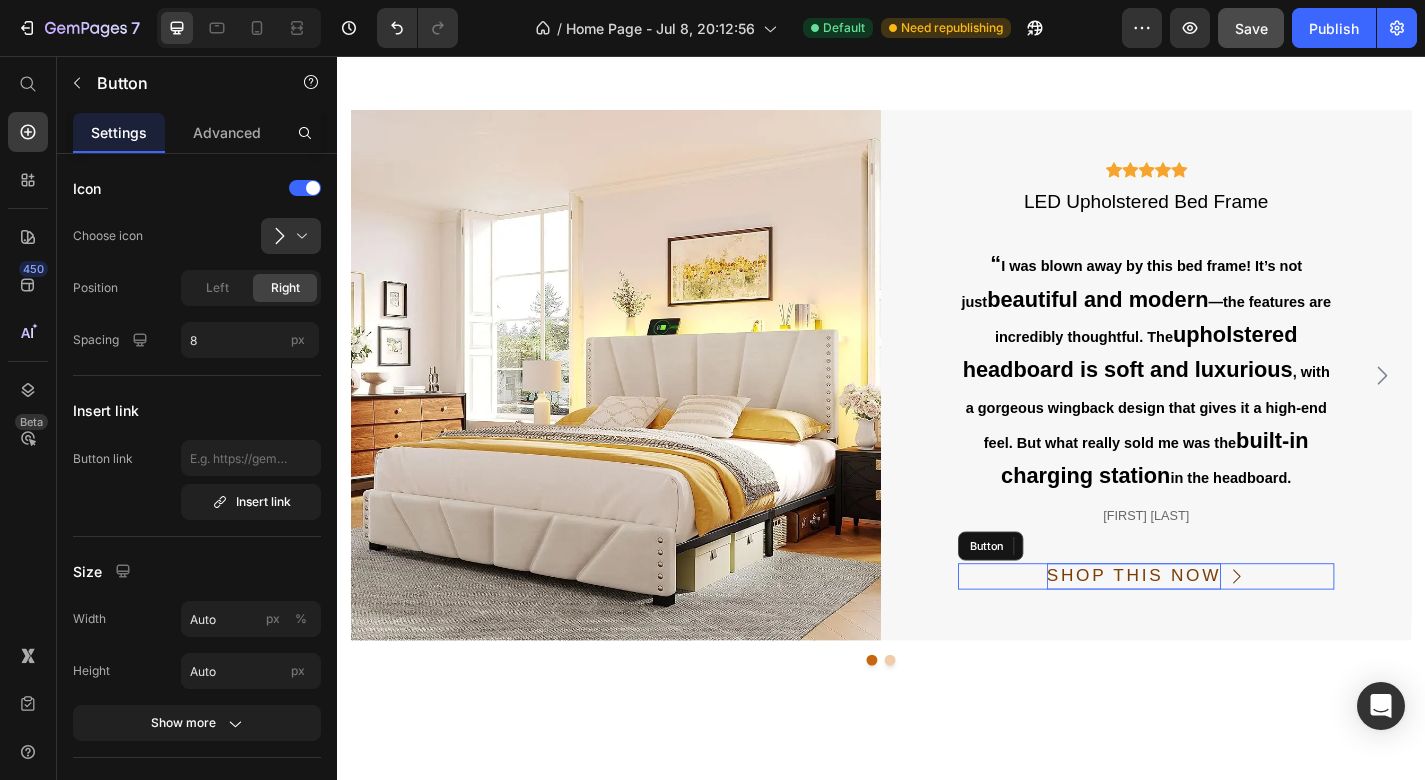 click on "SHOP THIS NOW" at bounding box center (1216, 629) 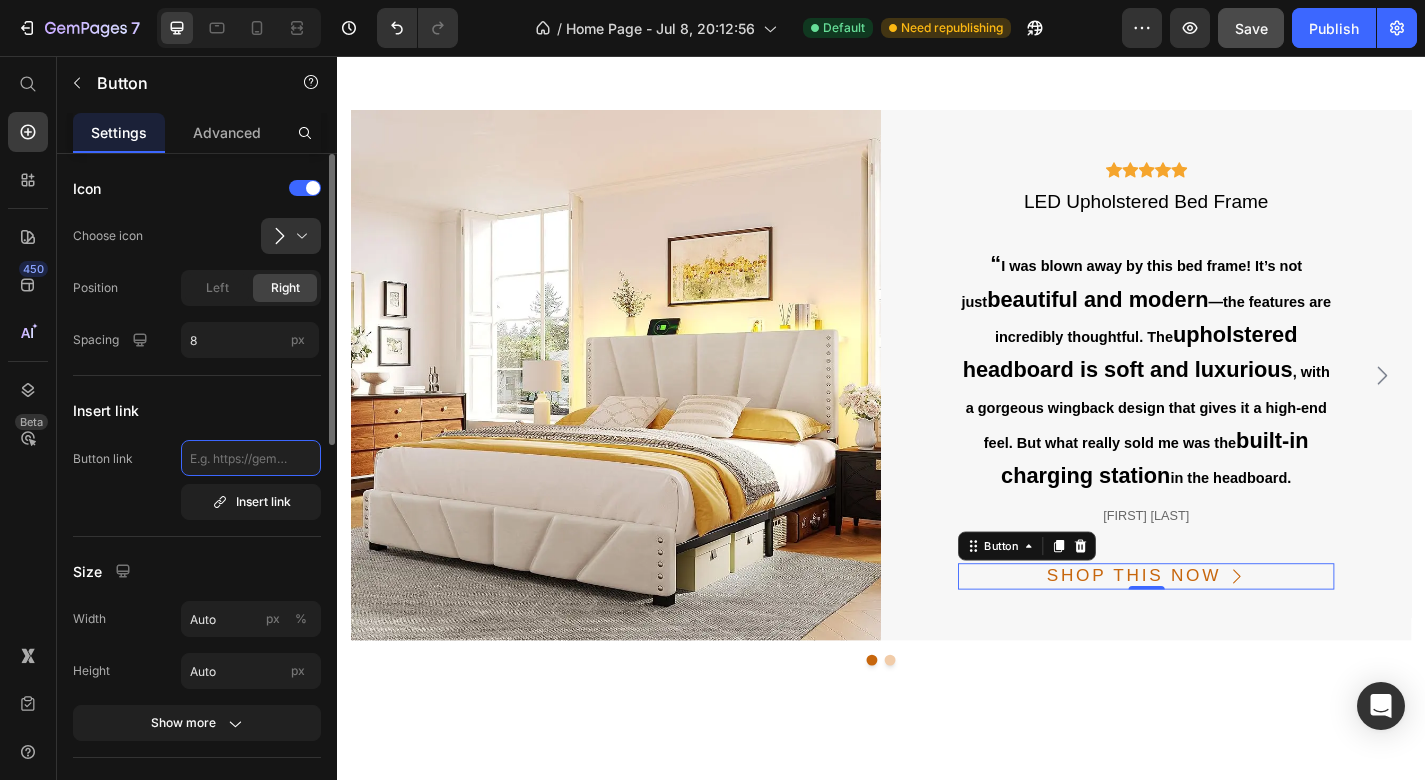 click 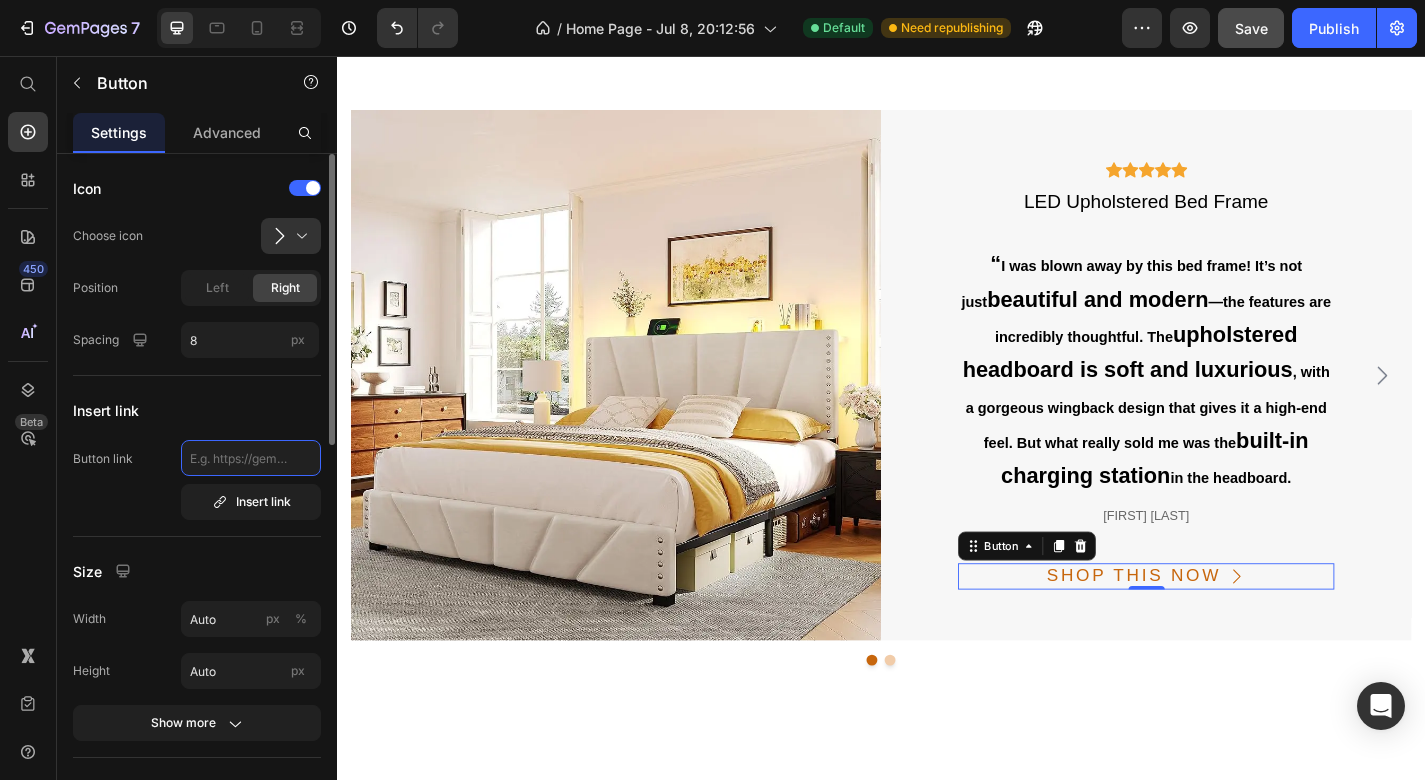 paste on "https://calmcraftedliving.com/products/led-upholstered-bed-frame-velvet-storage-headboard-with-charging-station-noise-free-wooden-slat-support" 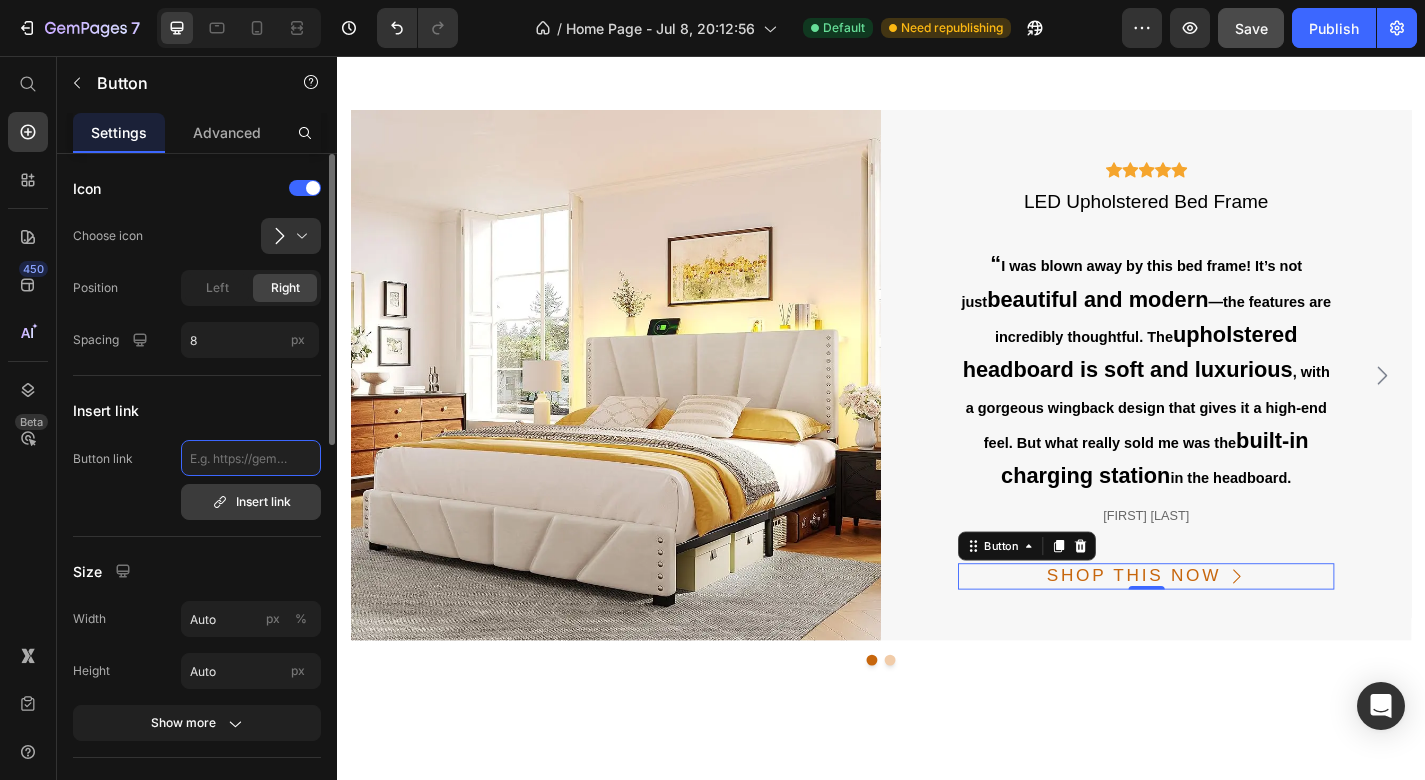 type on "https://calmcraftedliving.com/products/led-upholstered-bed-frame-velvet-storage-headboard-with-charging-station-noise-free-wooden-slat-support" 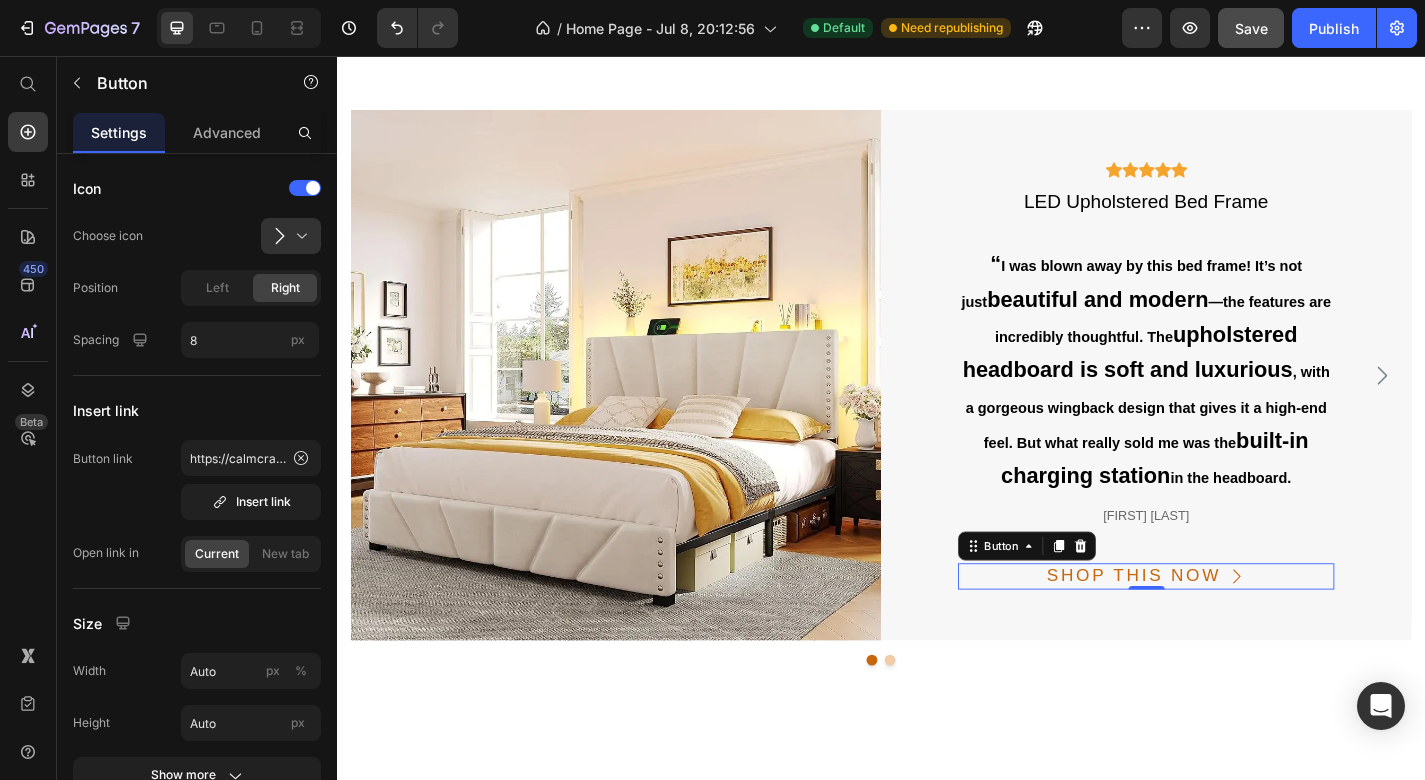 drag, startPoint x: 1253, startPoint y: 668, endPoint x: 976, endPoint y: 669, distance: 277.0018 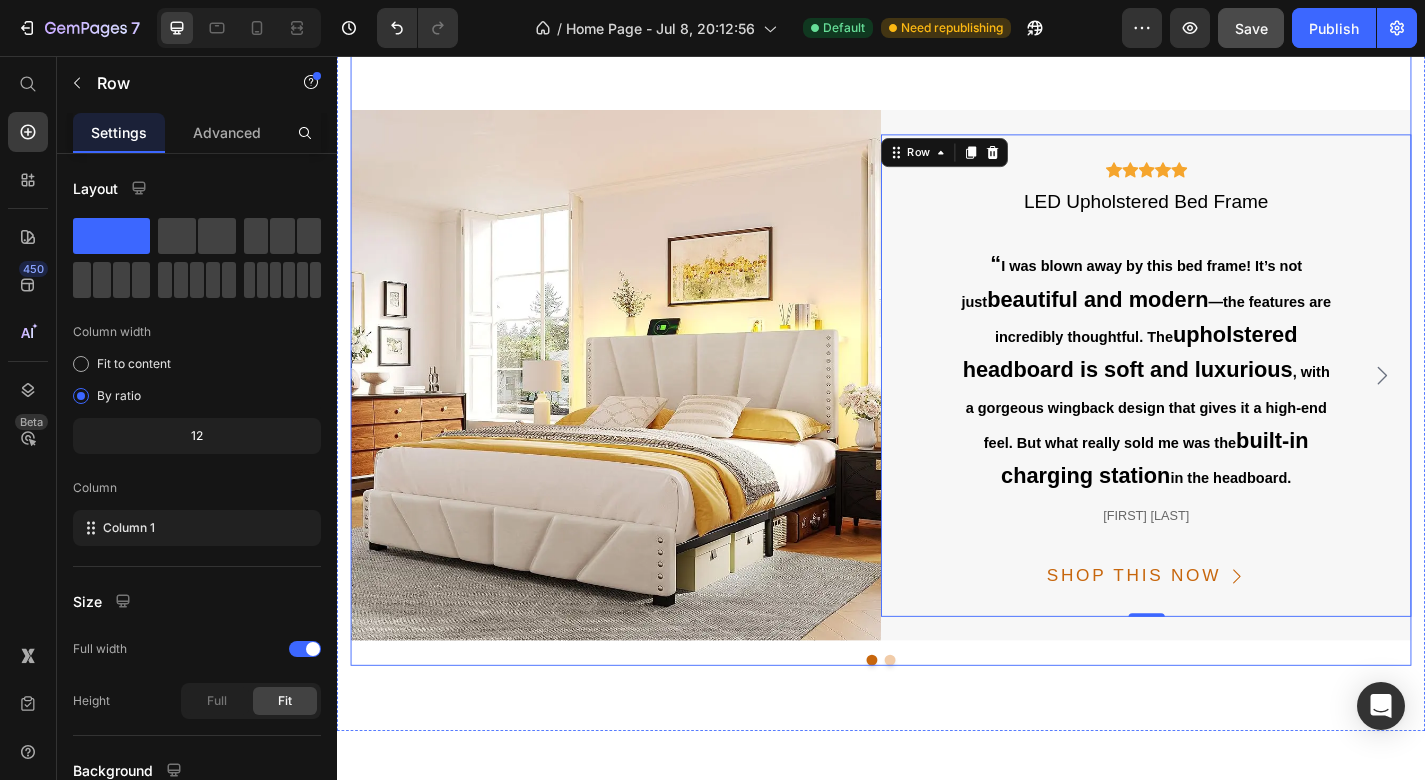 click on "10,000+ happy customers and counting Text What homebodies are saying Heading
Image
Icon
Icon
Icon
Icon
Icon Icon List Hoz LED Upholstered Bed Frame Text “ I was blown away by this bed frame! It’s not just  beautiful and modern —the features are incredibly thoughtful. The  upholstered headboard is soft and luxurious , with a gorgeous wingback design that gives it a high-end feel. But what really sold me was the  built-in charging station  in the headboard. Text lauren cisneros Text
SHOP THIS NOW Button Row   0 Row Image
Icon
Icon
Icon
Icon
Icon Icon List Hoz GemHome Foam Mattress Text “ I have been using this for many years. Since using this product, my back doesn’t hurt any more ” Text lauren cisneros Text
SHOP THIS NOW Button Row Row
Carousel" at bounding box center (937, 348) 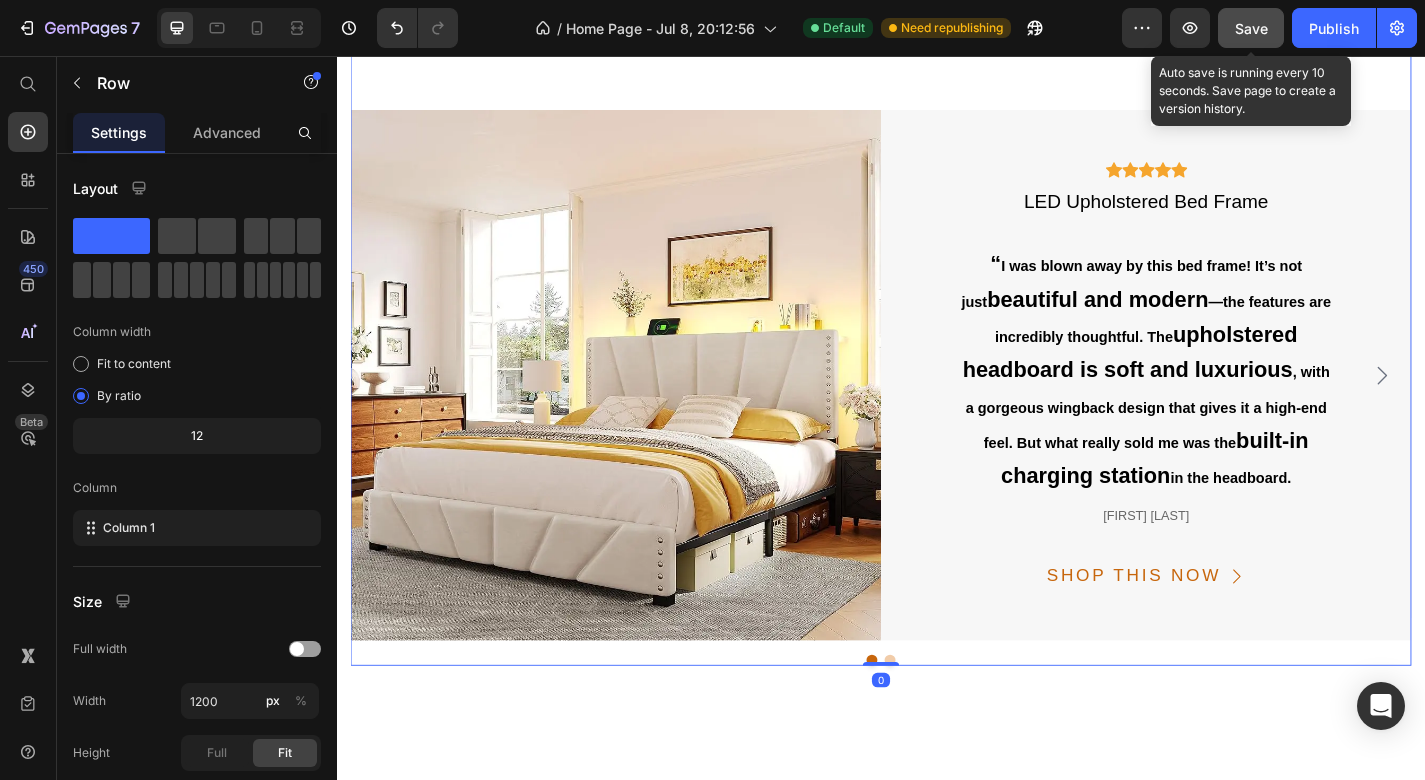 click on "Save" at bounding box center (1251, 28) 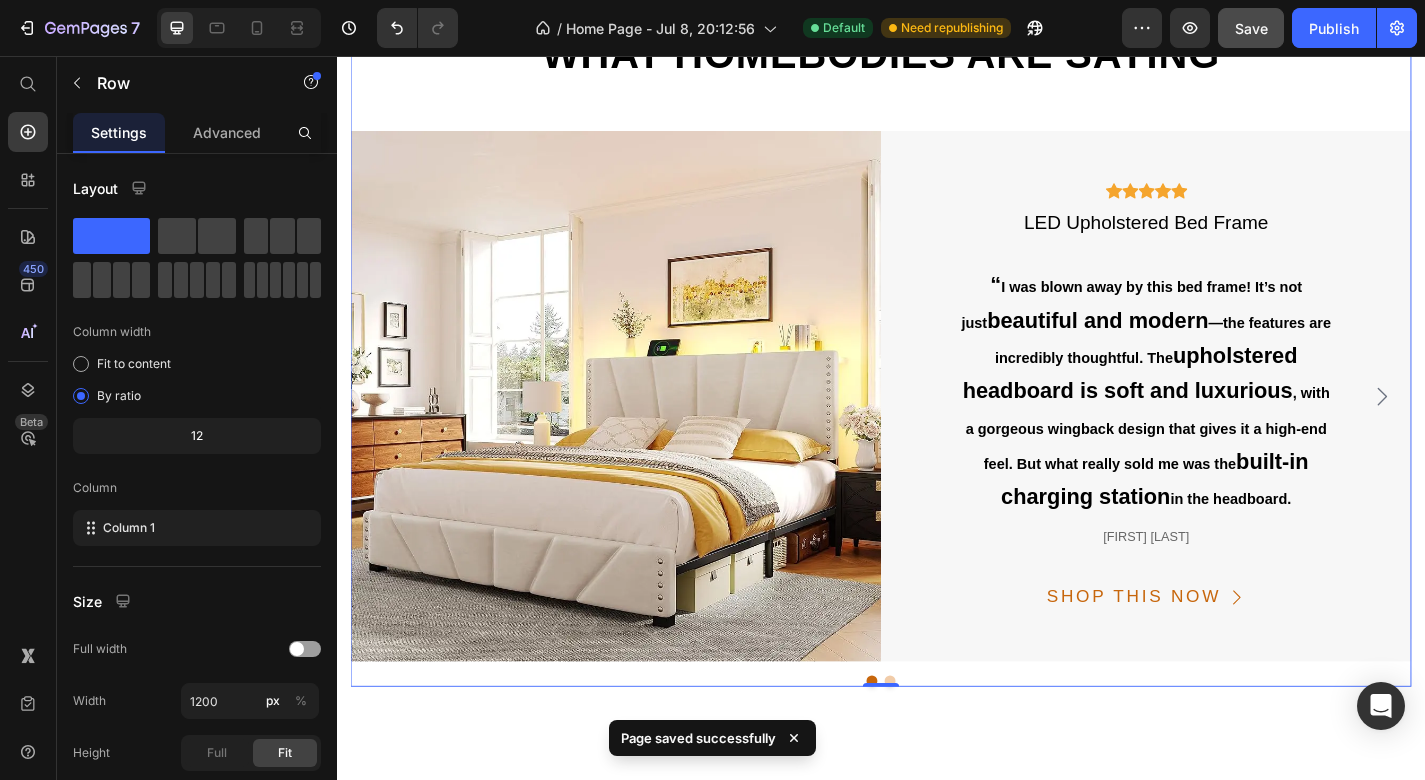 scroll, scrollTop: 5385, scrollLeft: 0, axis: vertical 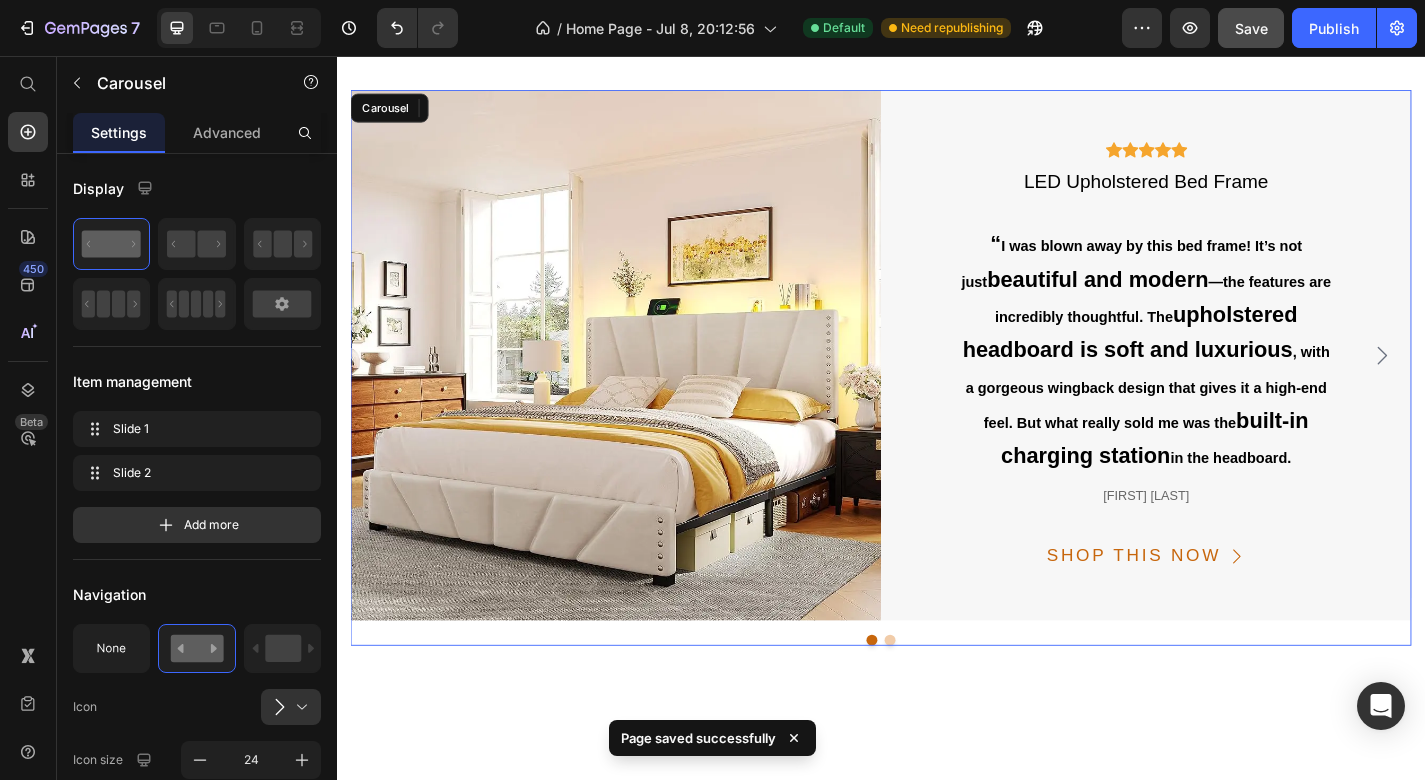 click at bounding box center (947, 700) 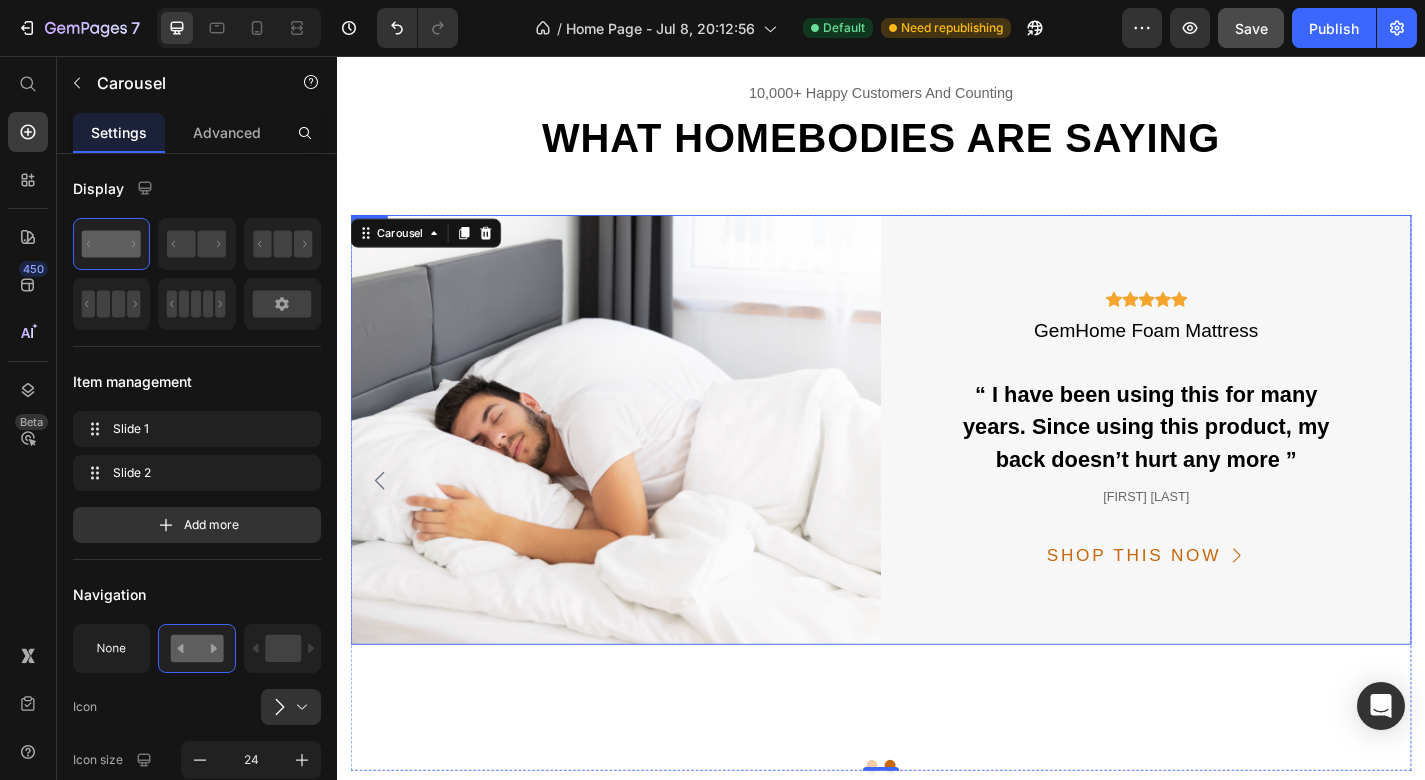 scroll, scrollTop: 5218, scrollLeft: 0, axis: vertical 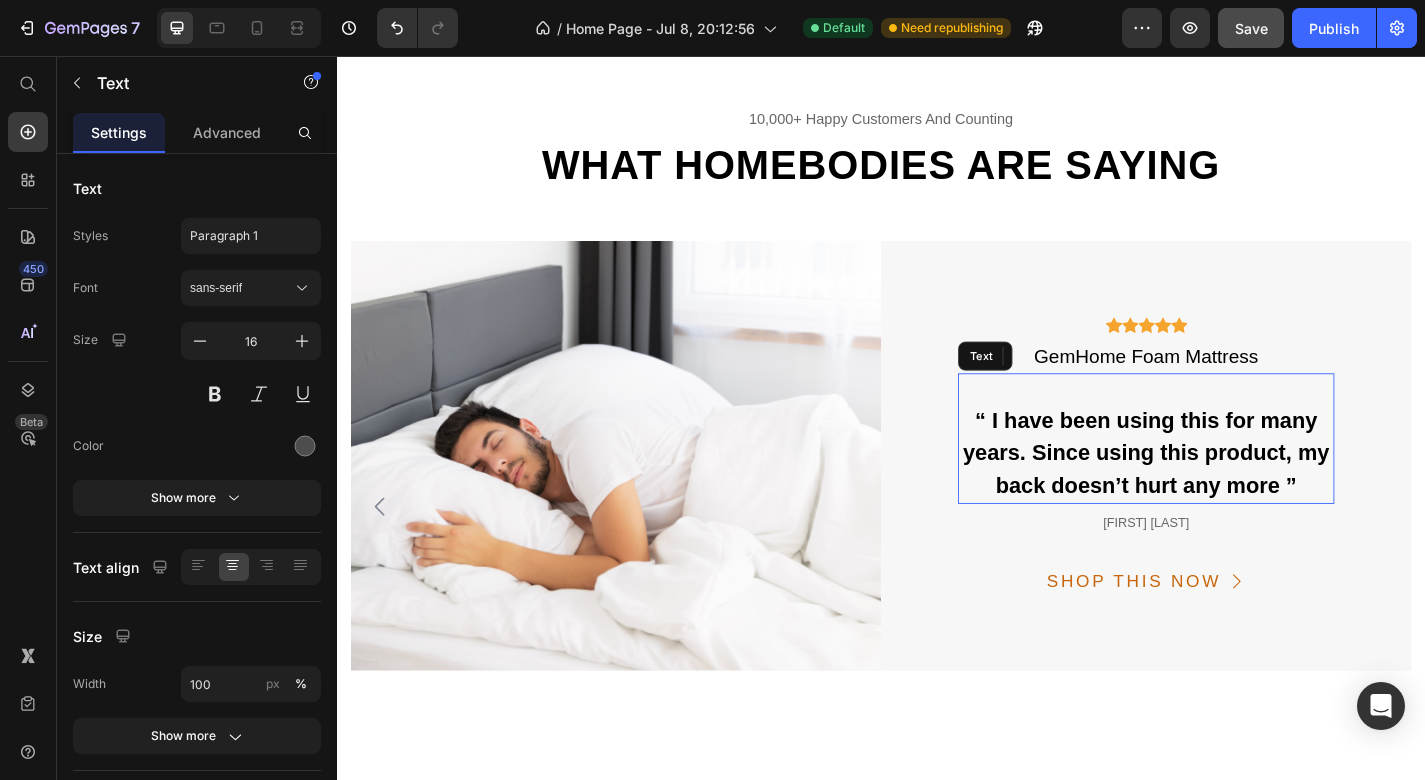click on "“ I have been using this for many years. Since using this product, my back doesn’t hurt any more ”" at bounding box center [1229, 494] 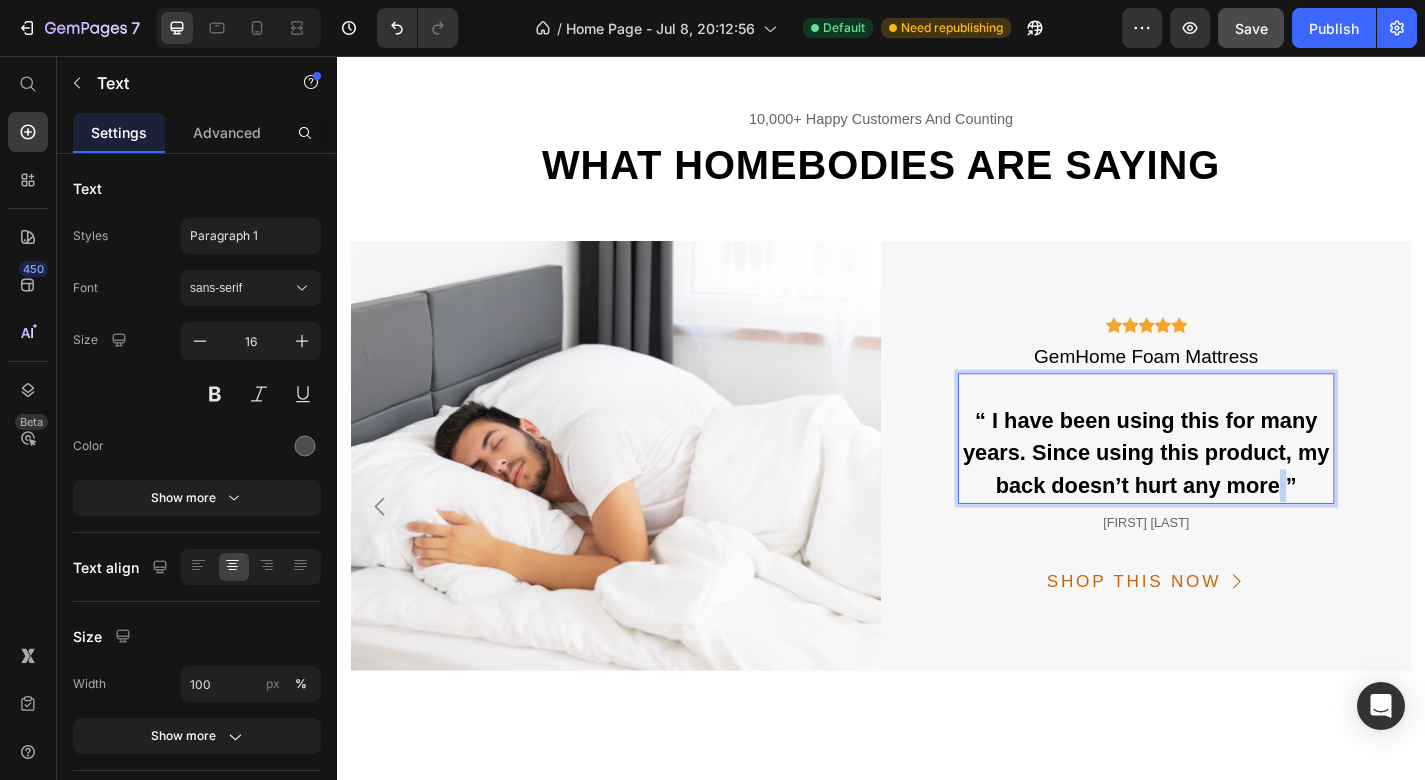 click on "“ I have been using this for many years. Since using this product, my back doesn’t hurt any more ”" at bounding box center (1229, 494) 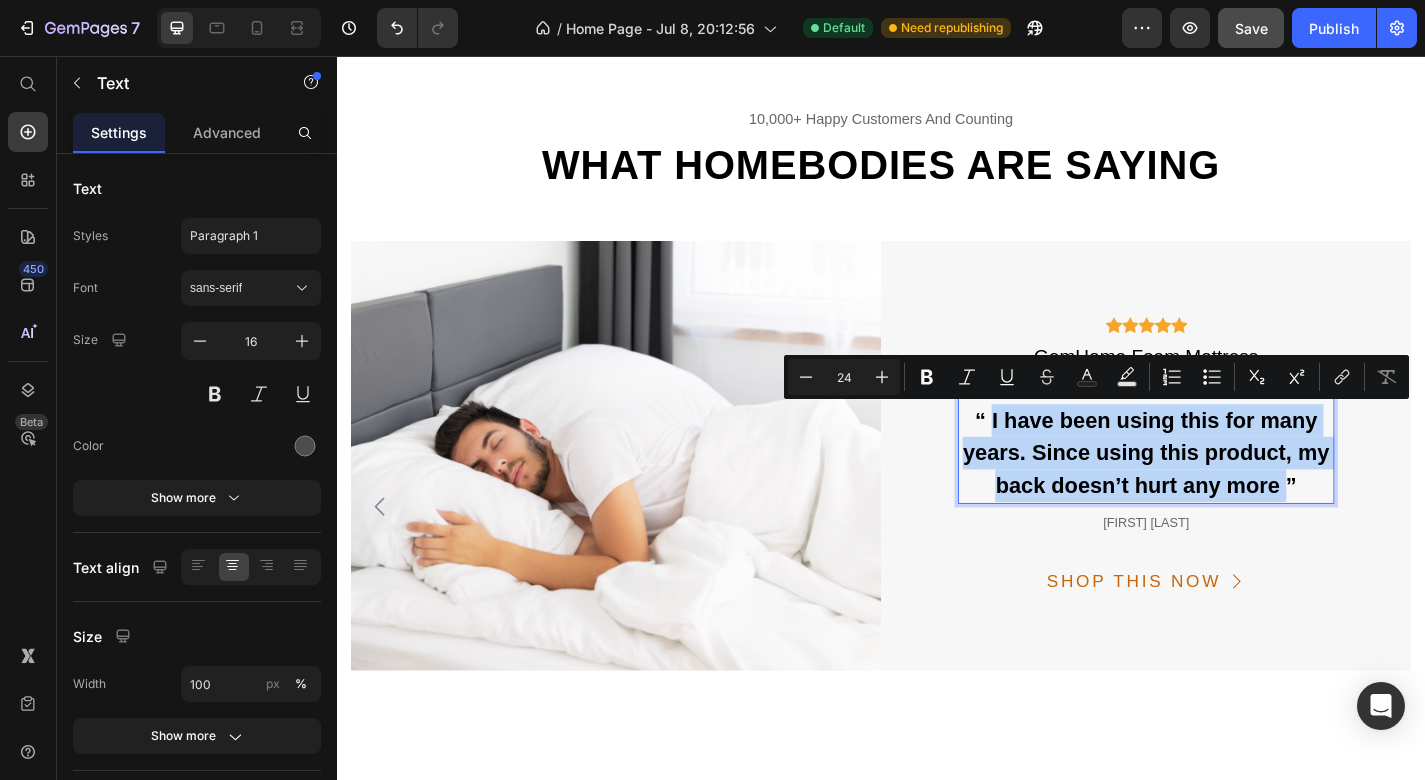drag, startPoint x: 1372, startPoint y: 528, endPoint x: 1056, endPoint y: 457, distance: 323.87805 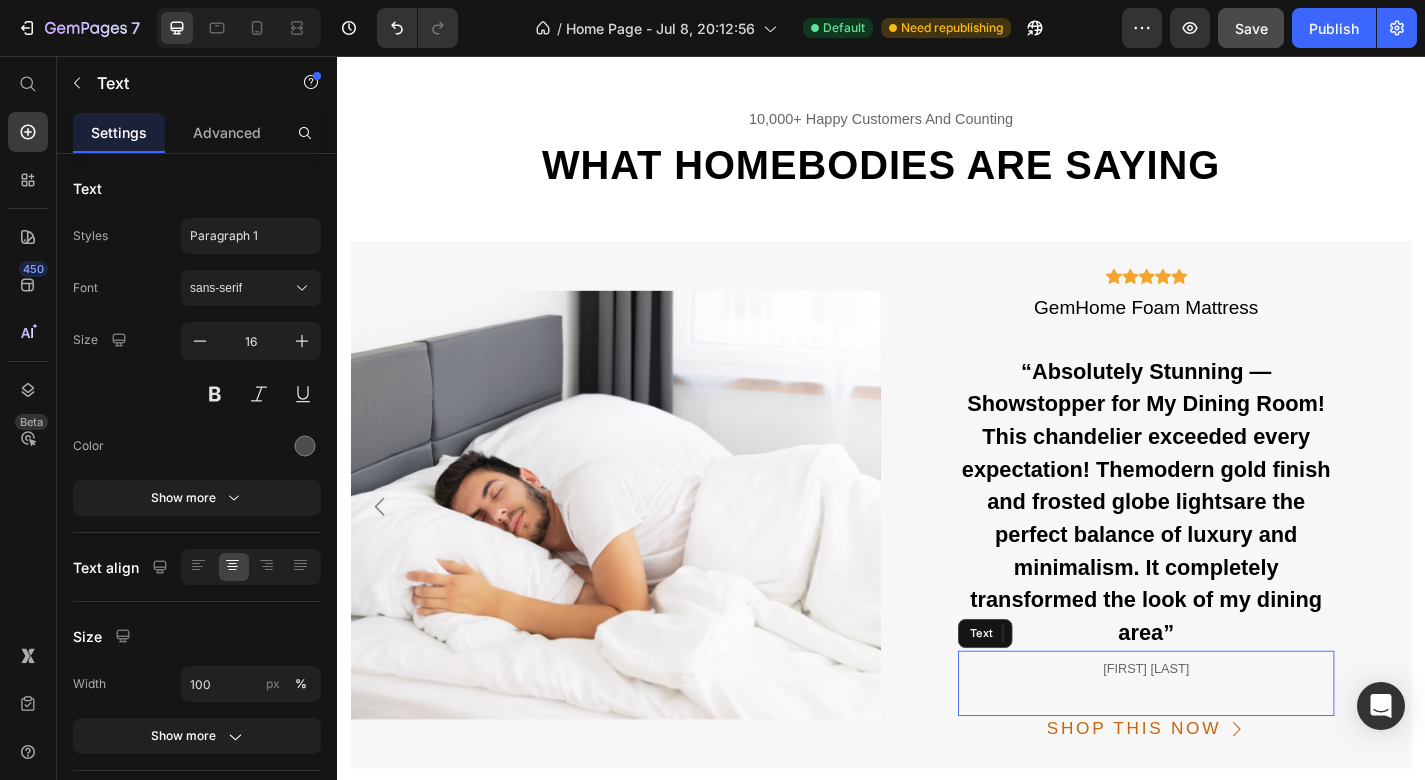 click on "[FIRST] [LAST]" at bounding box center [1229, 732] 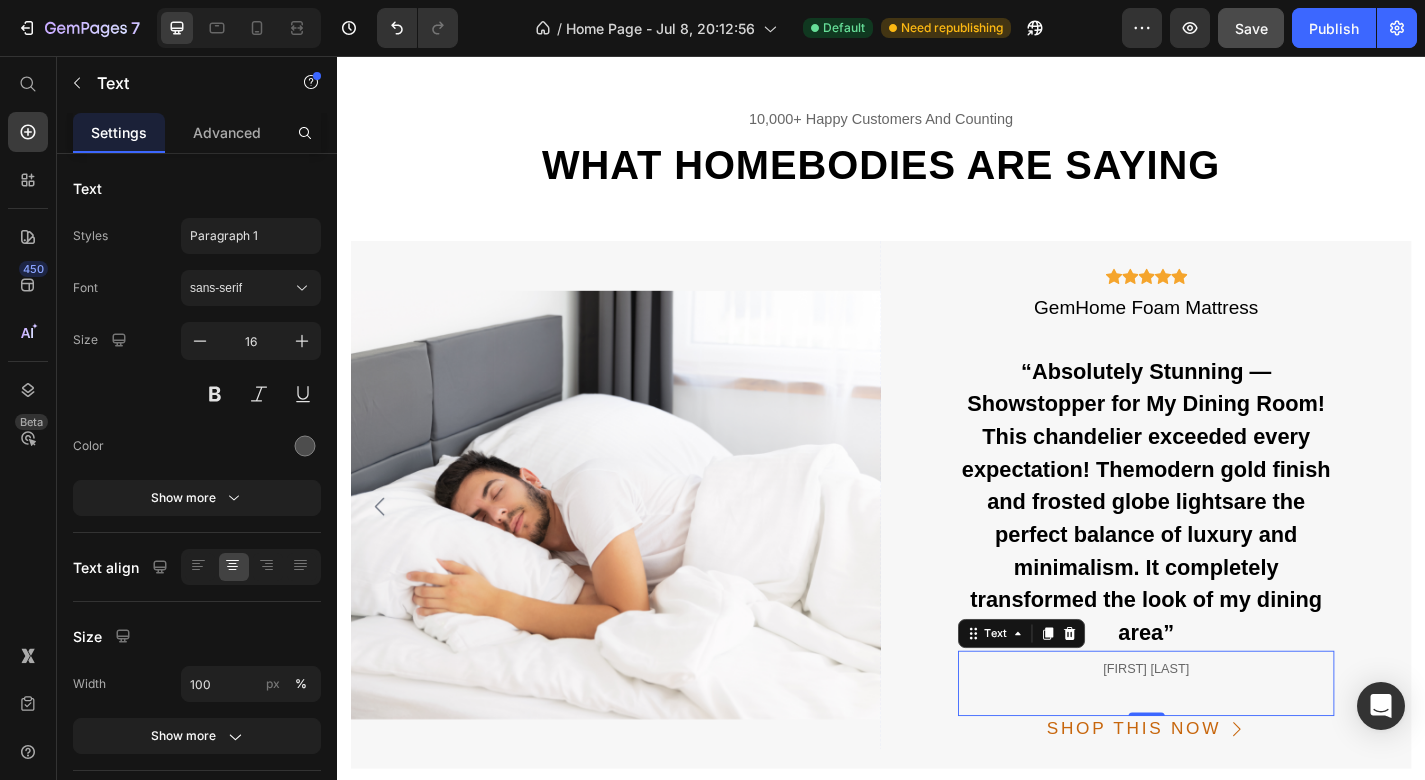 click on "[FIRST] [LAST]" at bounding box center [1229, 732] 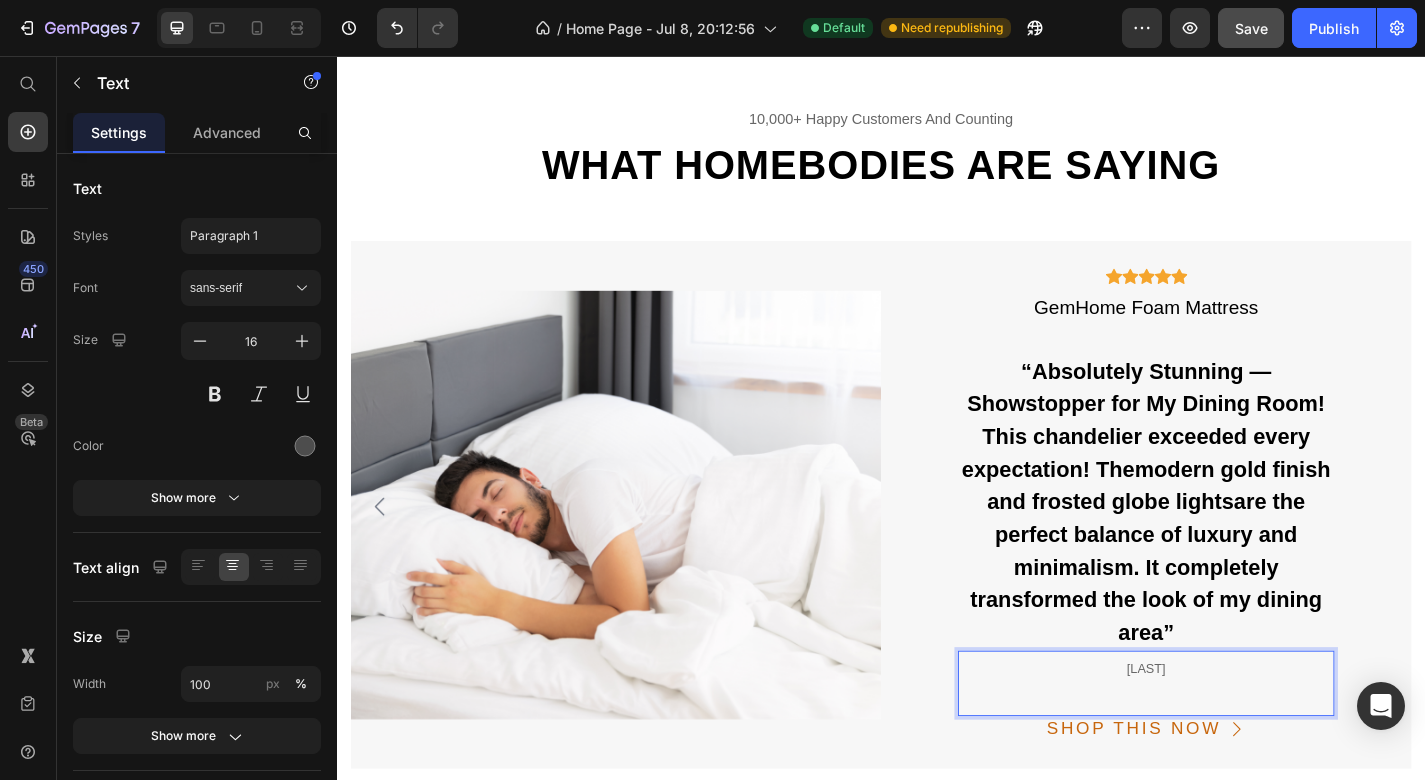 click on "Regina" at bounding box center (1229, 732) 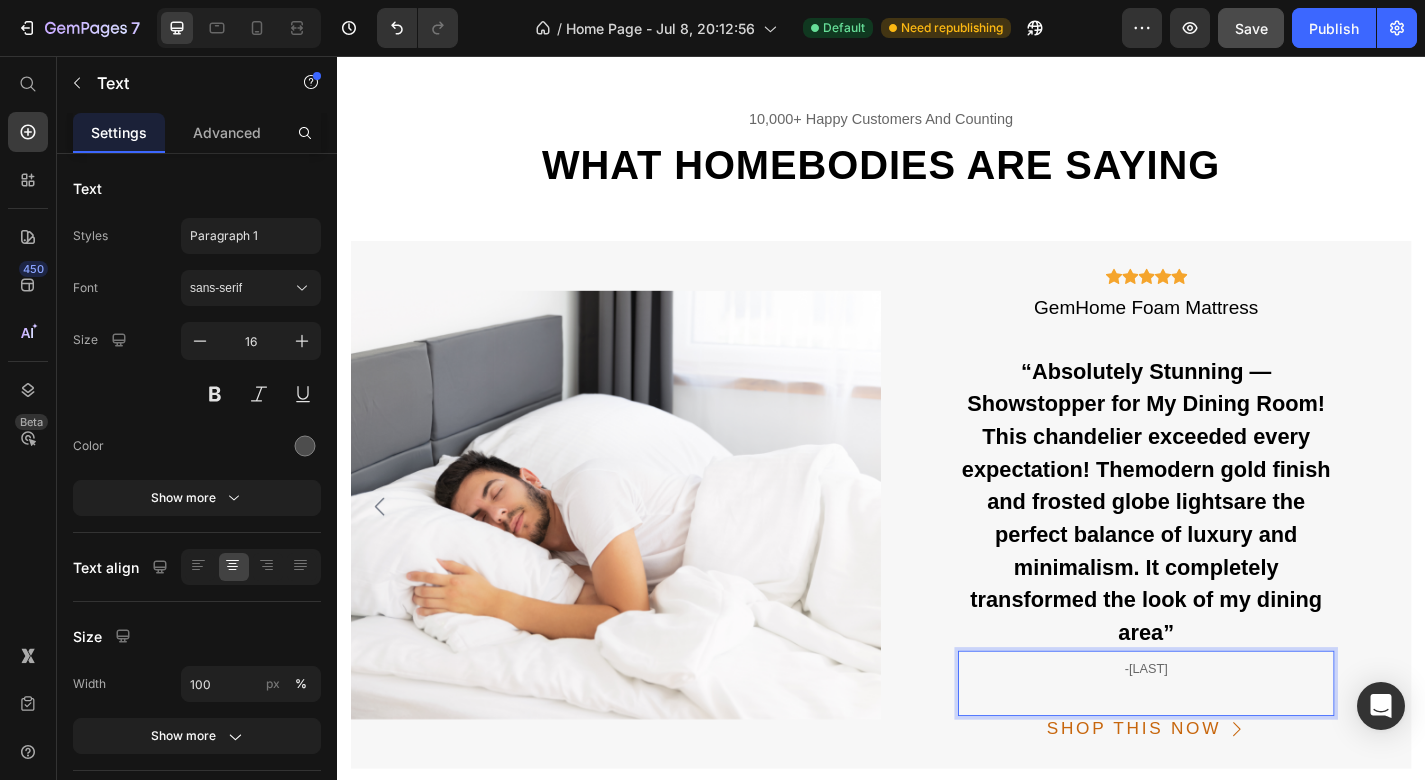 click on "-Regina" at bounding box center [1229, 732] 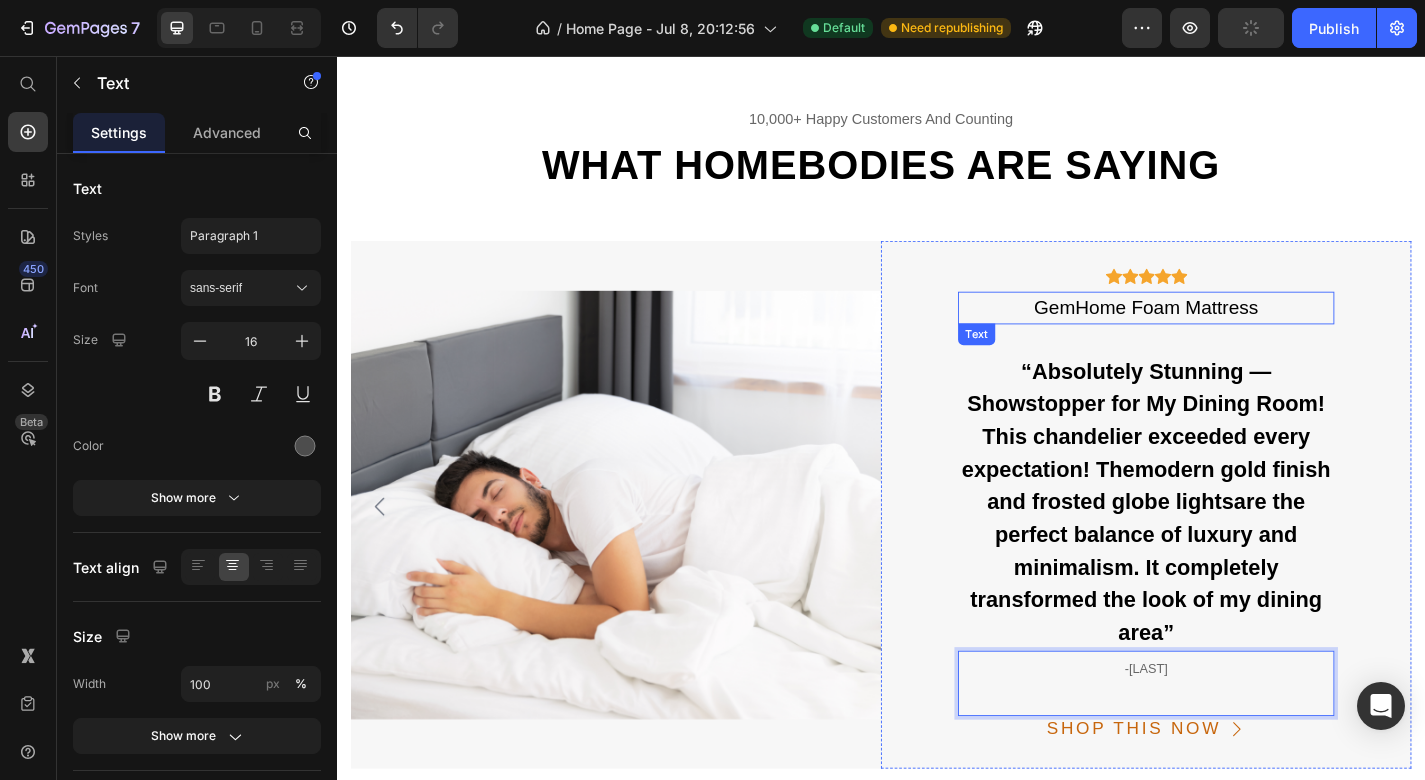 click on "GemHome Foam Mattress" at bounding box center (1229, 334) 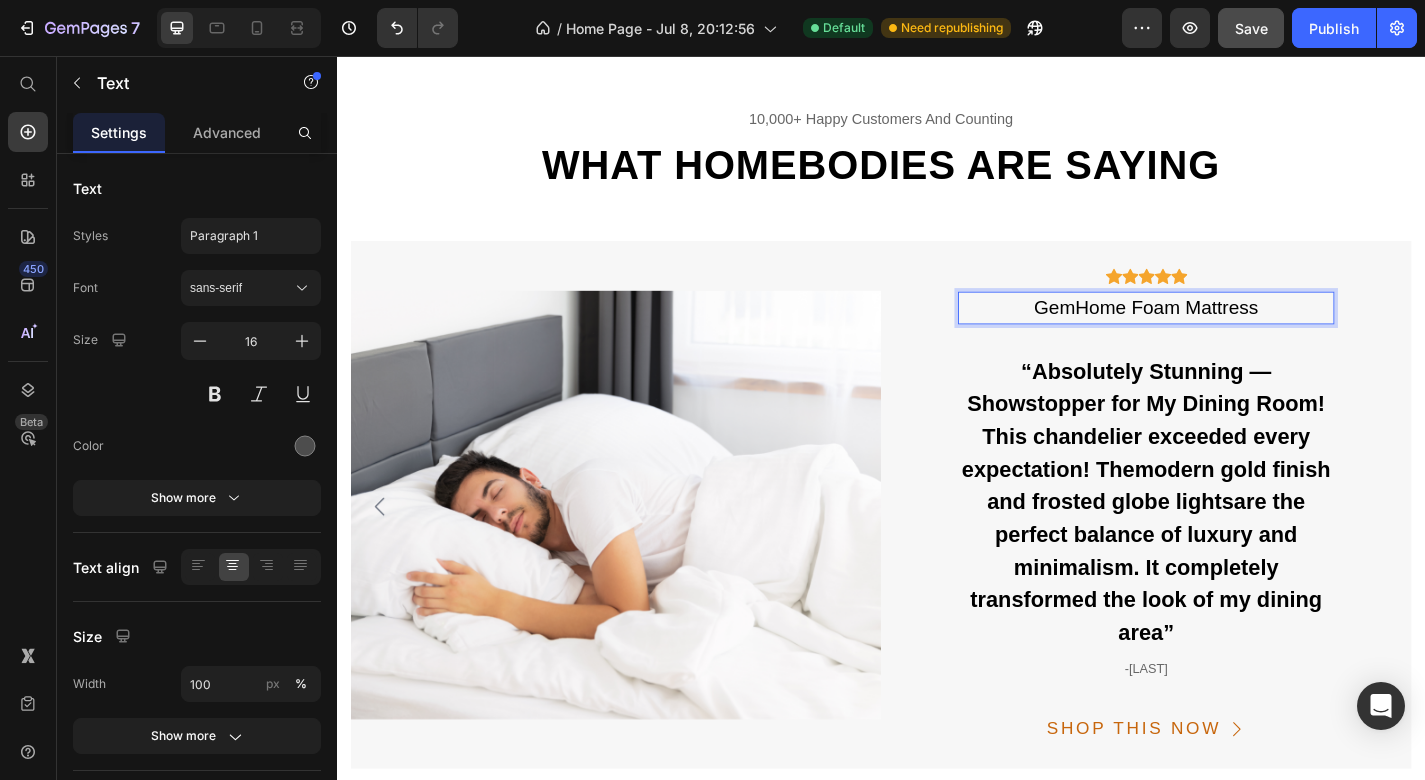 click on "GemHome Foam Mattress" at bounding box center (1229, 334) 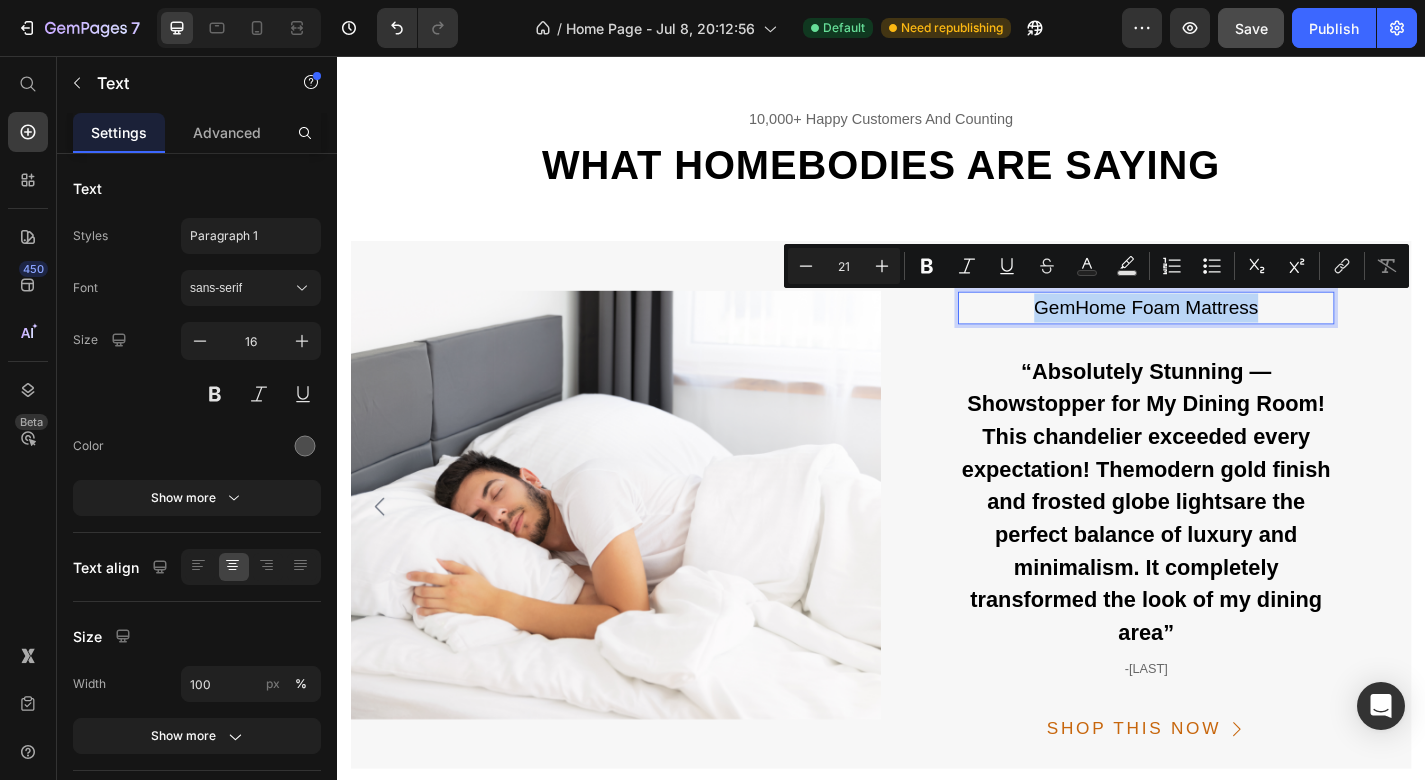 drag, startPoint x: 1362, startPoint y: 326, endPoint x: 1104, endPoint y: 326, distance: 258 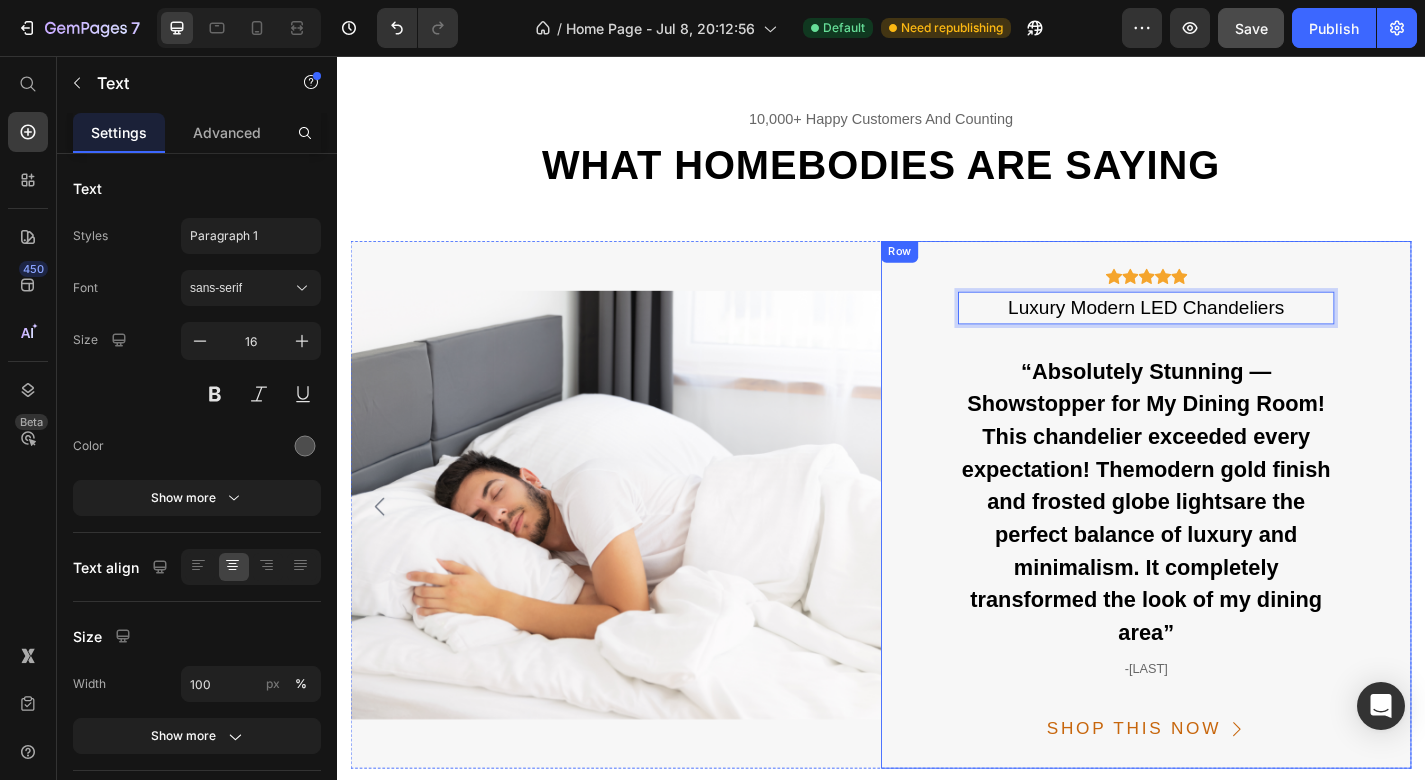 click on "Icon
Icon
Icon
Icon
Icon Icon List Hoz Luxury Modern LED Chandeliers Text   0 “  Absolutely Stunning — Showstopper for My Dining Room! This chandelier exceeded every expectation! The  modern gold finish and frosted globe lights  are the perfect balance of luxury and minimalism. It completely transformed the look of my dining area” Text -Regina  Text
SHOP THIS NOW Button Row" at bounding box center [1229, 551] 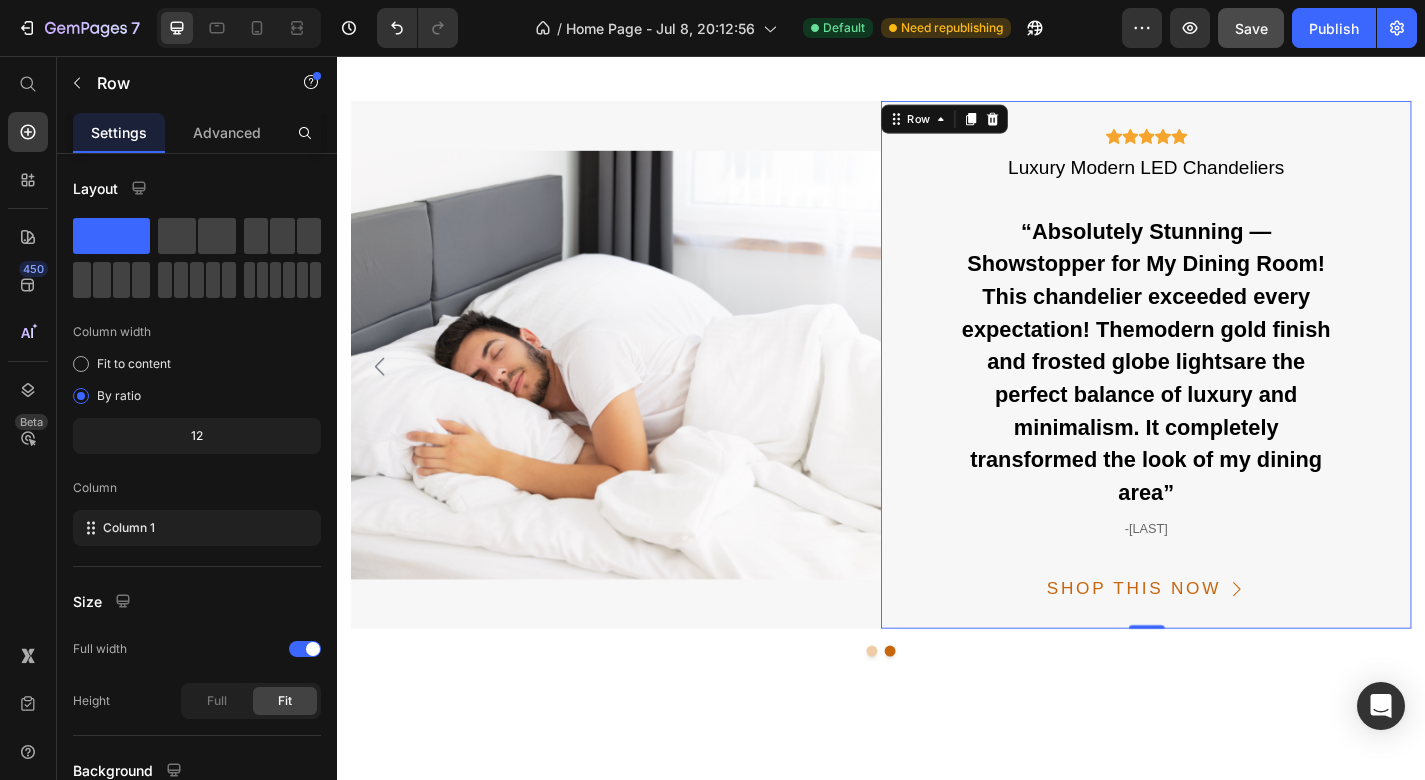 scroll, scrollTop: 5384, scrollLeft: 0, axis: vertical 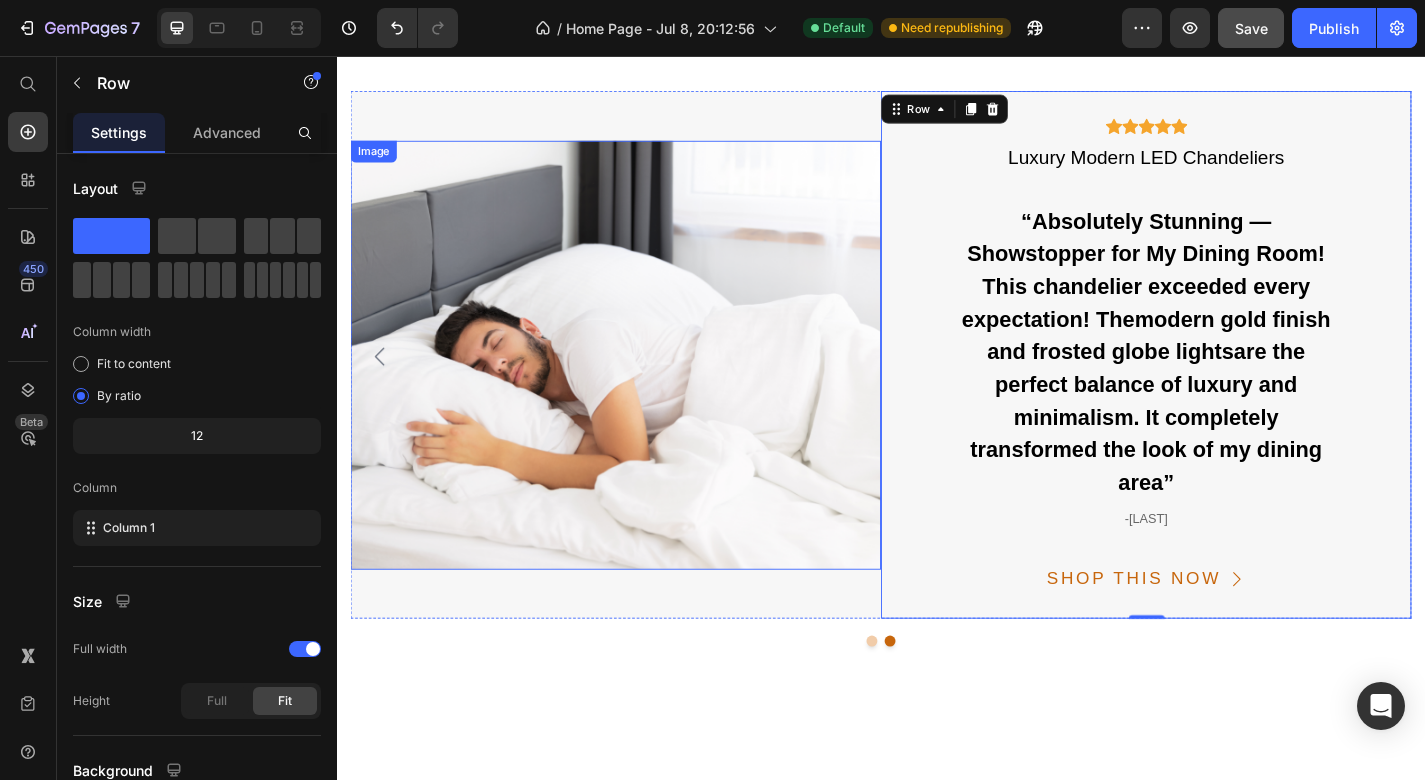 click at bounding box center [644, 386] 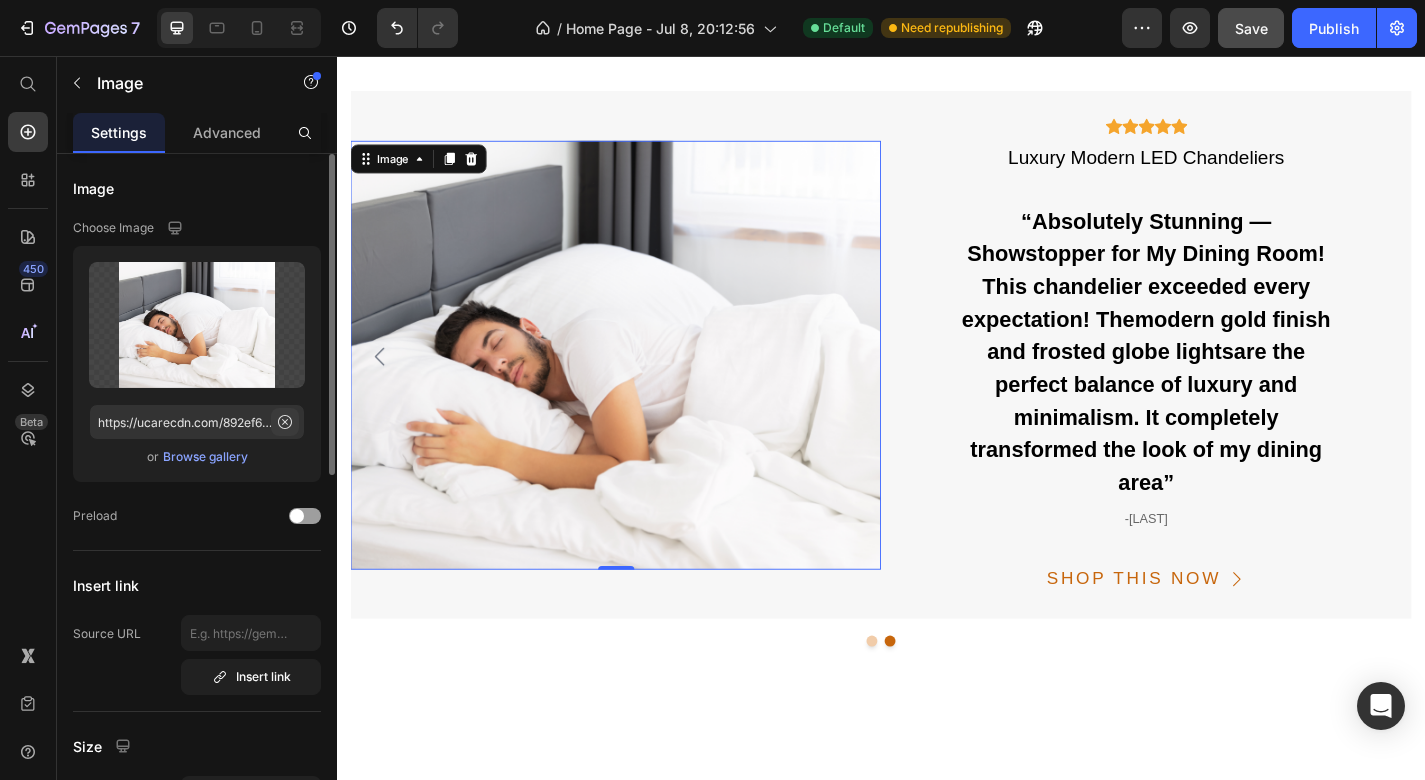click 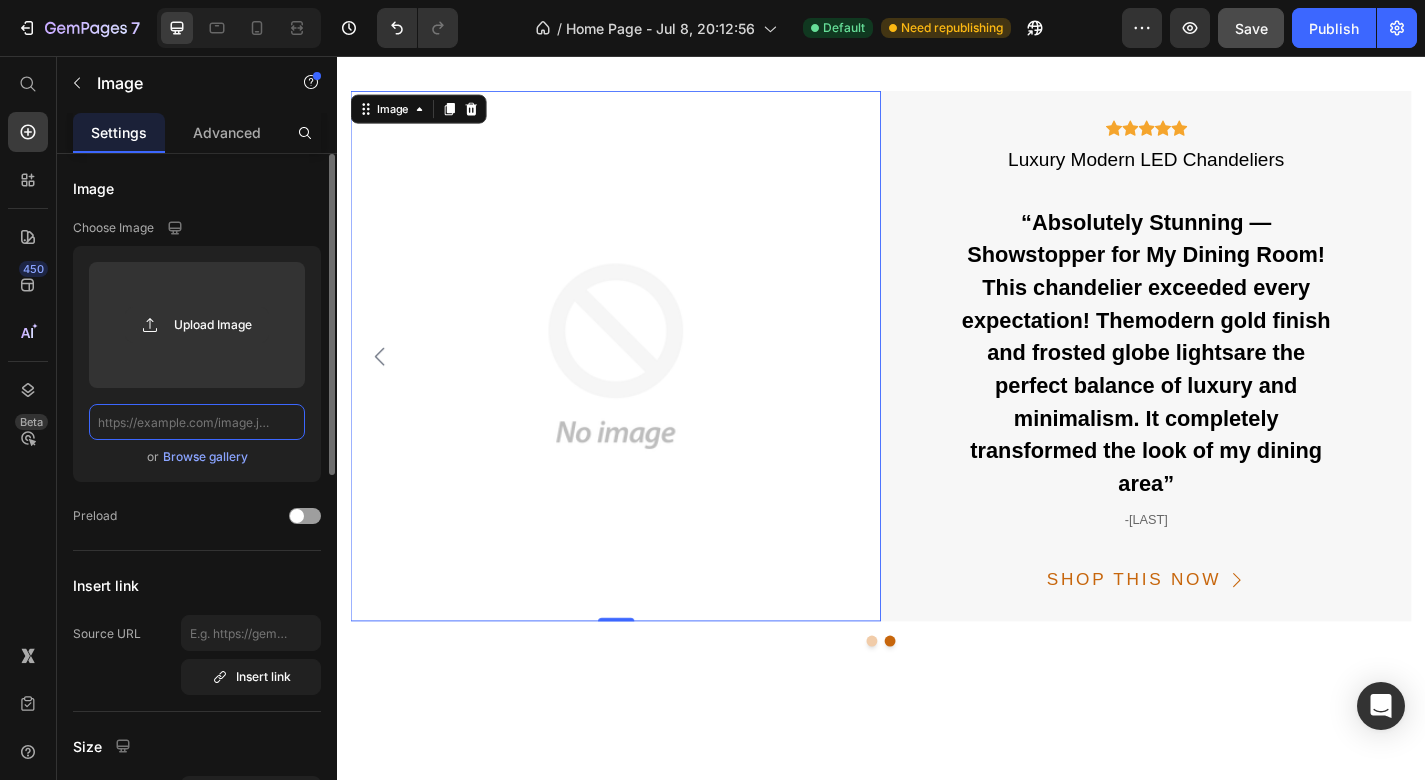 paste on "https://sc04.alicdn.com/kf/H437209f20a4b47b8ac4a5dd7be4eb717Z/253753186/H437209f20a4b47b8ac4a5dd7be4eb717Z.jpg" 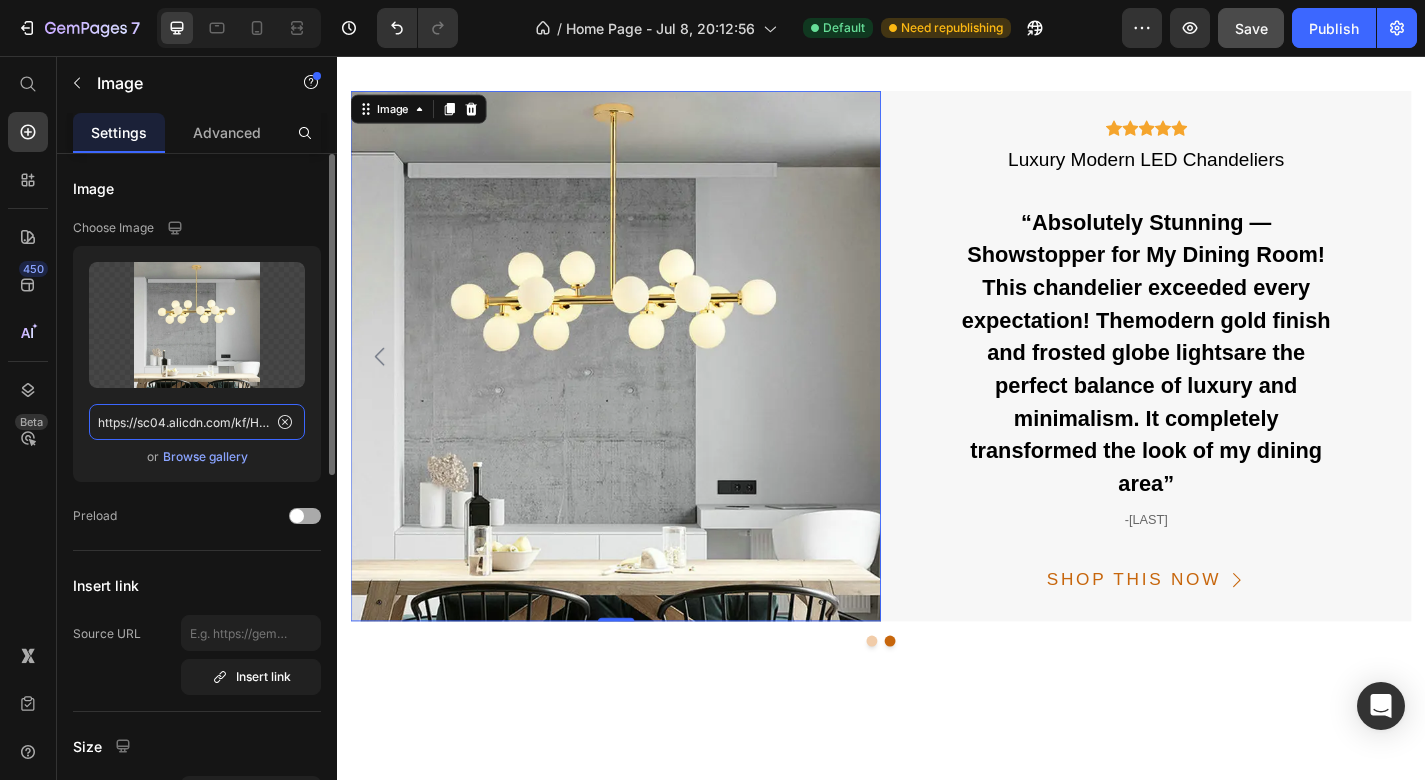 type on "https://sc04.alicdn.com/kf/H437209f20a4b47b8ac4a5dd7be4eb717Z/253753186/H437209f20a4b47b8ac4a5dd7be4eb717Z.jpg" 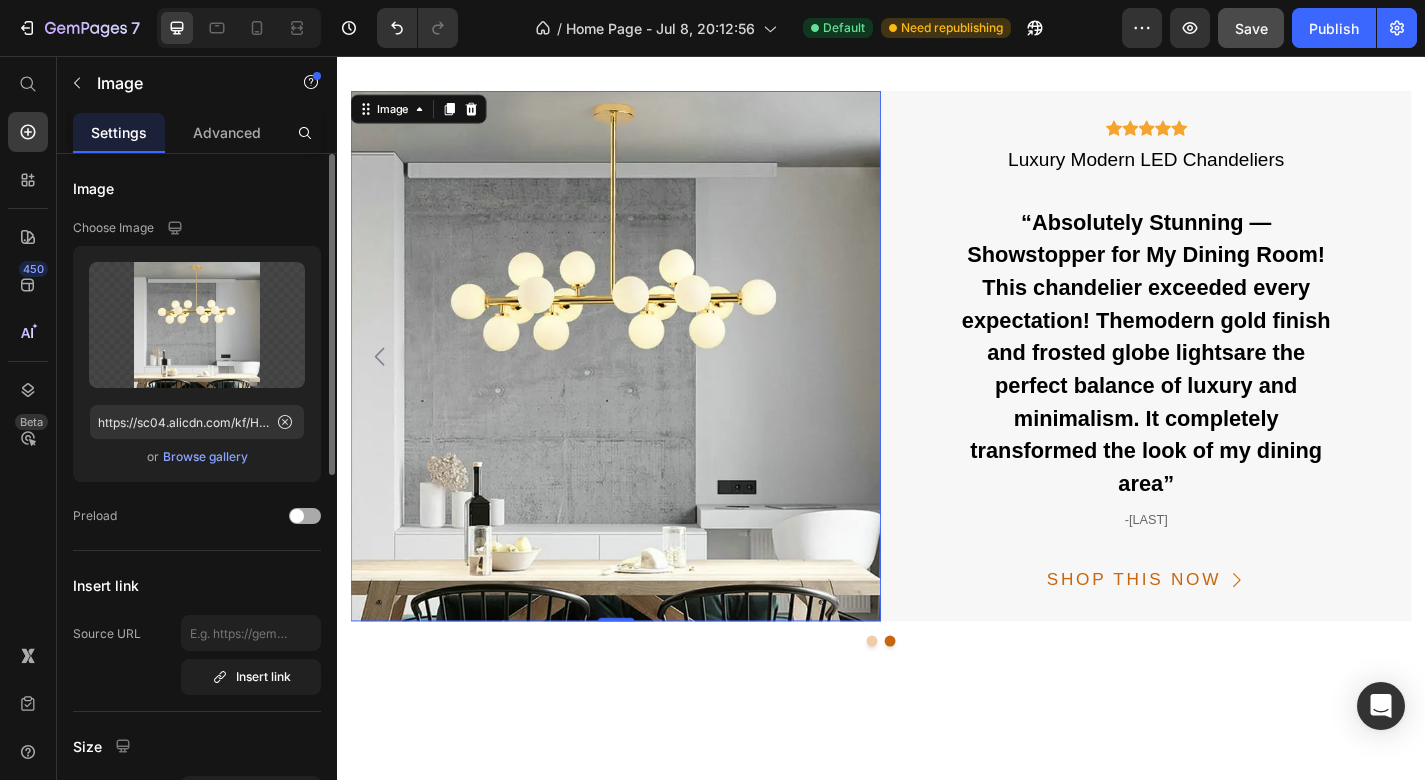 click on "Preload" 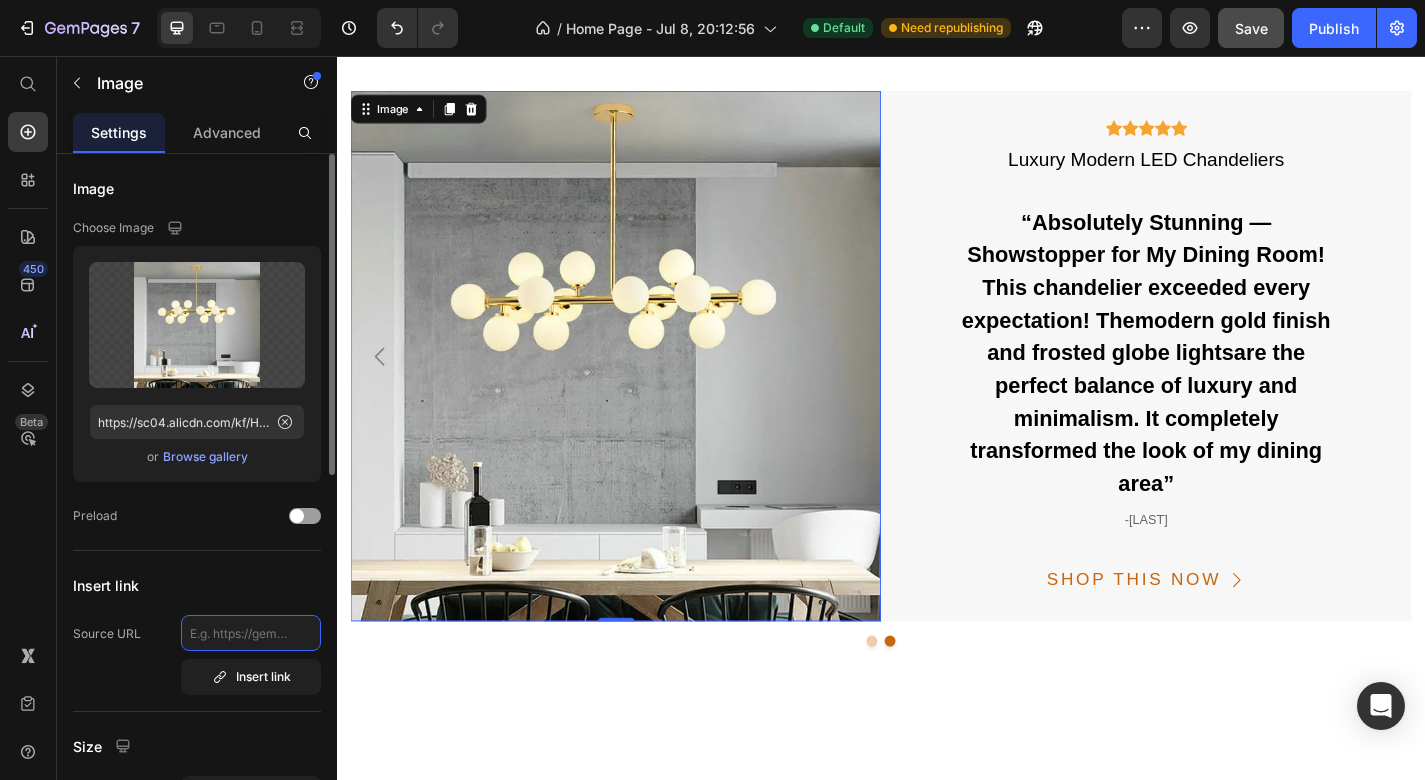 click 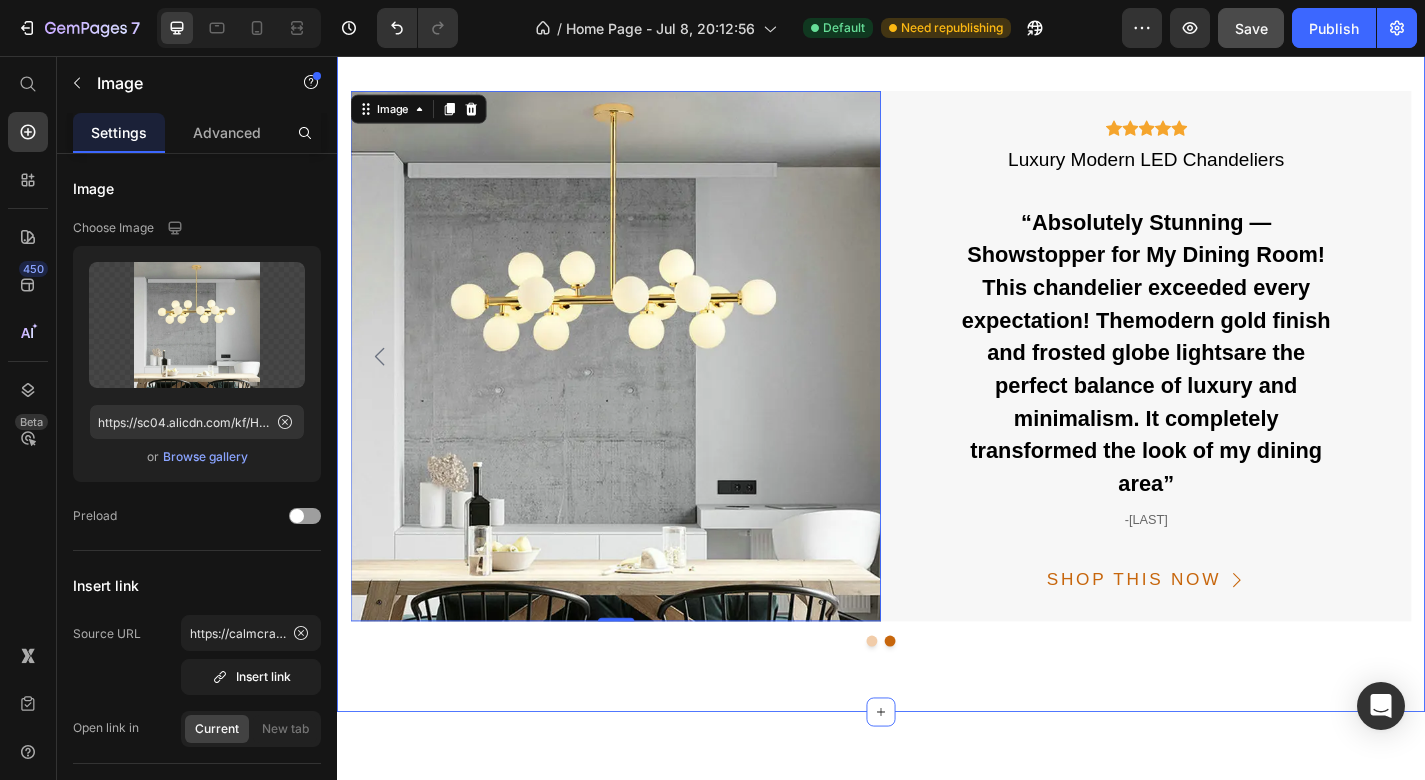 click on "10,000+ happy customers and counting Text What homebodies are saying Heading
Image
Icon
Icon
Icon
Icon
Icon Icon List Hoz LED Upholstered Bed Frame Text “ I was blown away by this bed frame! It’s not just  beautiful and modern —the features are incredibly thoughtful. The  upholstered headboard is soft and luxurious , with a gorgeous wingback design that gives it a high-end feel. But what really sold me was the  built-in charging station  in the headboard. Text lauren cisneros Text
SHOP THIS NOW Button Row Row Image   0
Icon
Icon
Icon
Icon
Icon Icon List Hoz Luxury Modern LED Chandeliers Text “  Absolutely Stunning — Showstopper for My Dining Room! This chandelier exceeded every expectation! The  modern gold finish and frosted globe lights Text -Regina  Text
SHOP THIS NOW Button Row Row Carousel" at bounding box center [937, 327] 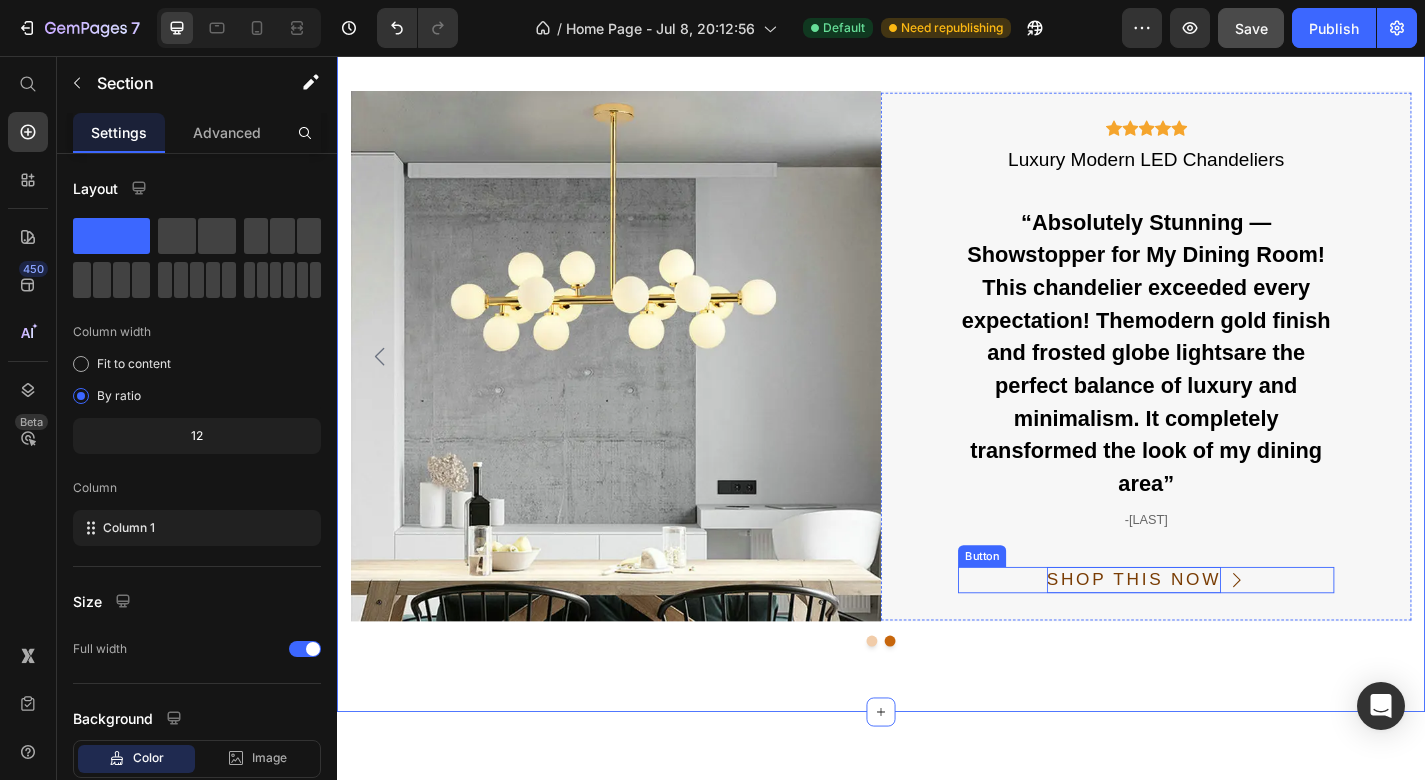 click on "SHOP THIS NOW" at bounding box center (1216, 633) 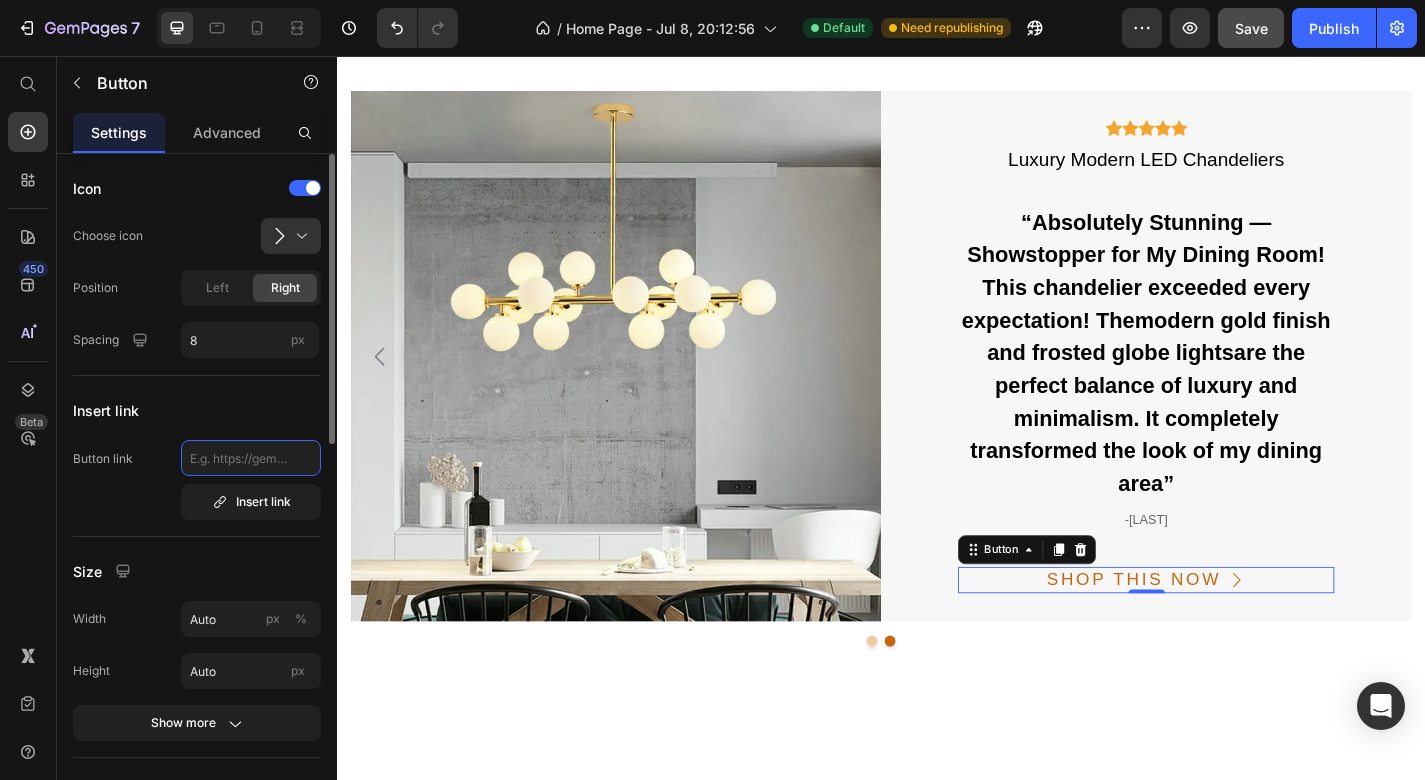 click 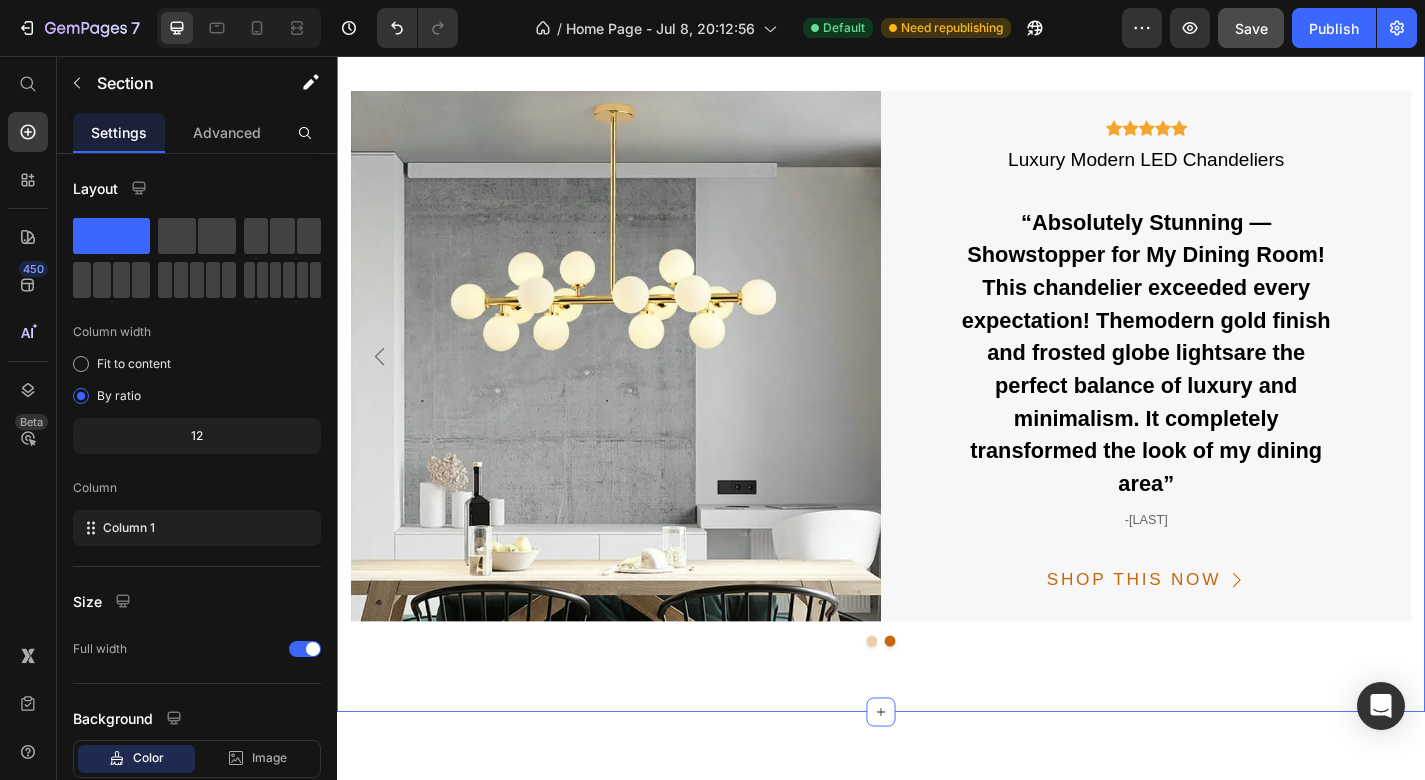 click on "10,000+ happy customers and counting Text What homebodies are saying Heading
Image
Icon
Icon
Icon
Icon
Icon Icon List Hoz LED Upholstered Bed Frame Text “ I was blown away by this bed frame! It’s not just  beautiful and modern —the features are incredibly thoughtful. The  upholstered headboard is soft and luxurious , with a gorgeous wingback design that gives it a high-end feel. But what really sold me was the  built-in charging station  in the headboard. Text lauren cisneros Text
SHOP THIS NOW Button Row Row Image
Icon
Icon
Icon
Icon
Icon Icon List Hoz Luxury Modern LED Chandeliers Text “  Absolutely Stunning — Showstopper for My Dining Room! This chandelier exceeded every expectation! The  modern gold finish and frosted globe lights Text -Regina  Text
SHOP THIS NOW Button Row Row Carousel Row" at bounding box center [937, 327] 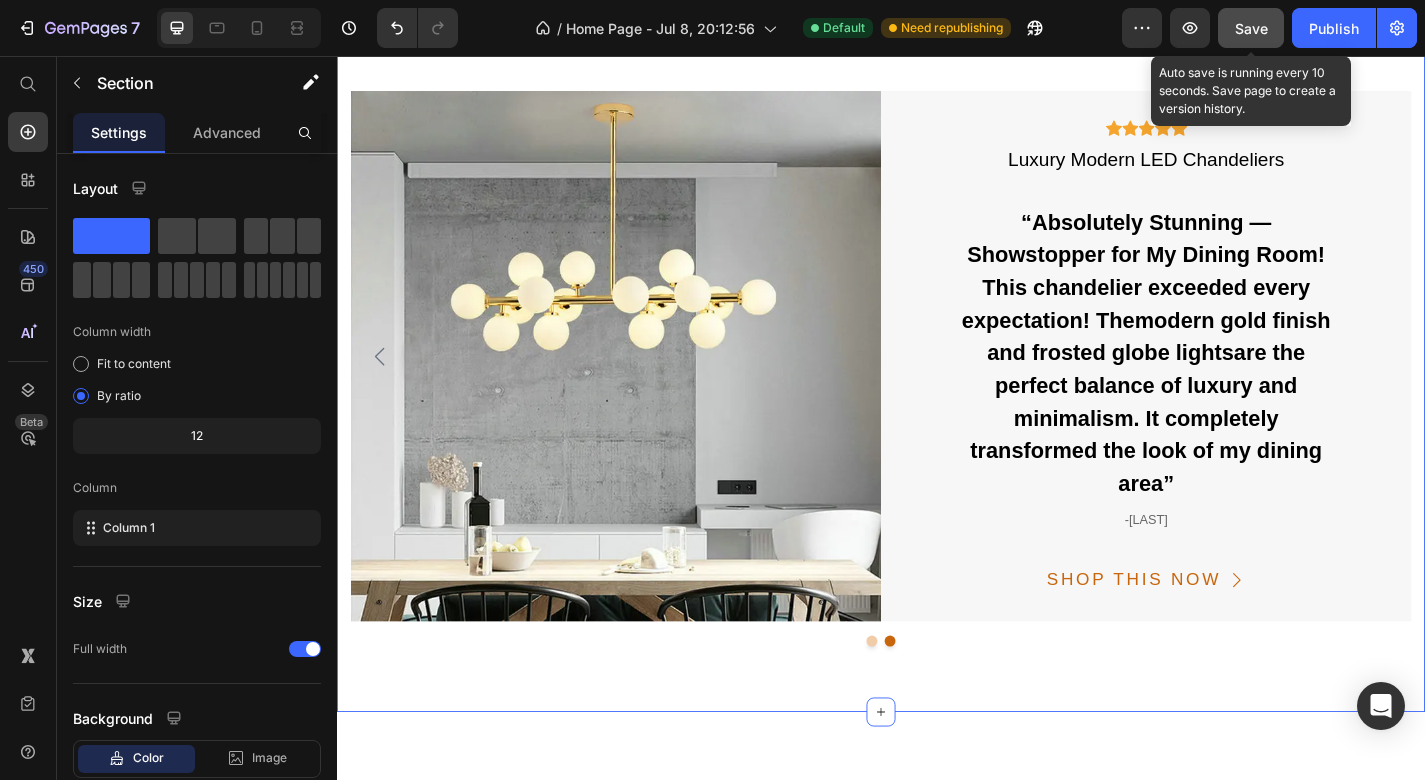 click on "Save" at bounding box center (1251, 28) 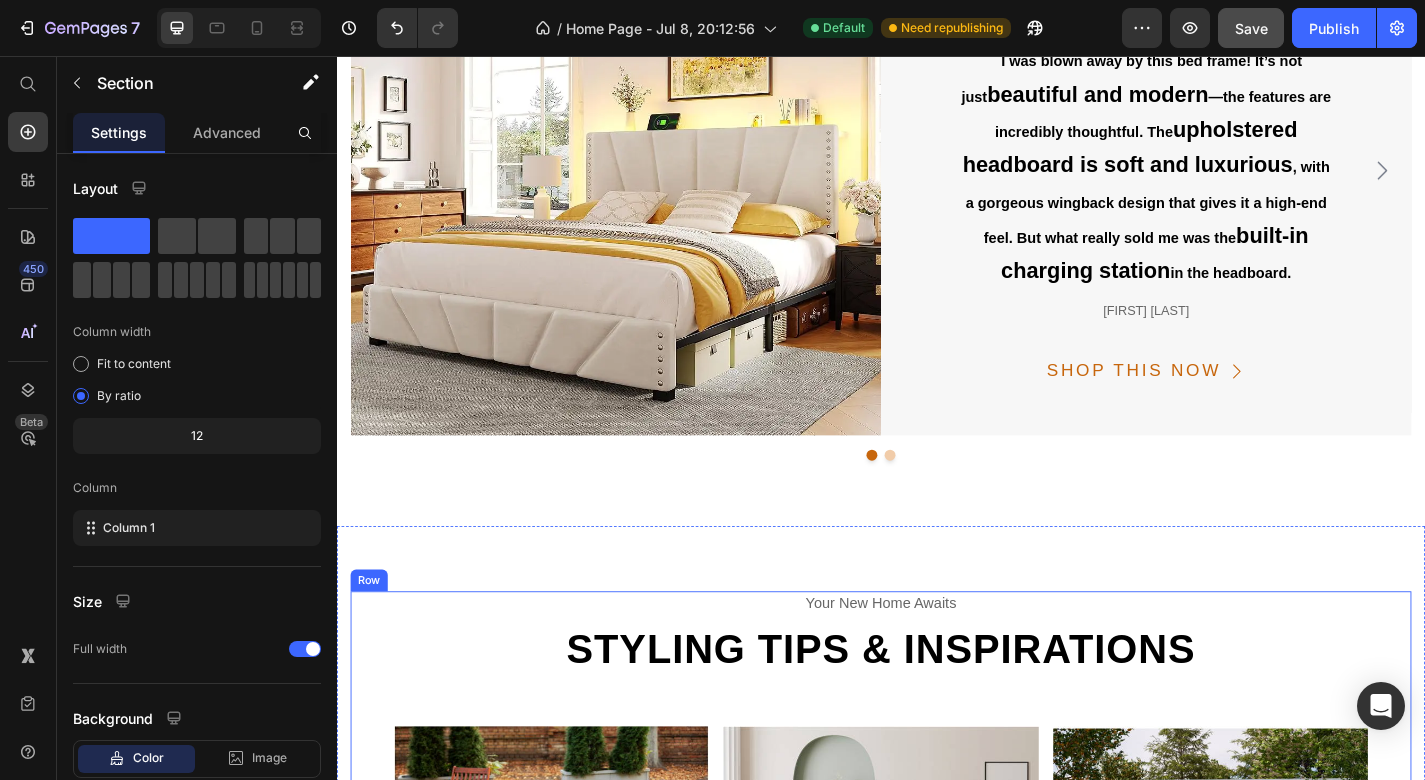 scroll, scrollTop: 5712, scrollLeft: 0, axis: vertical 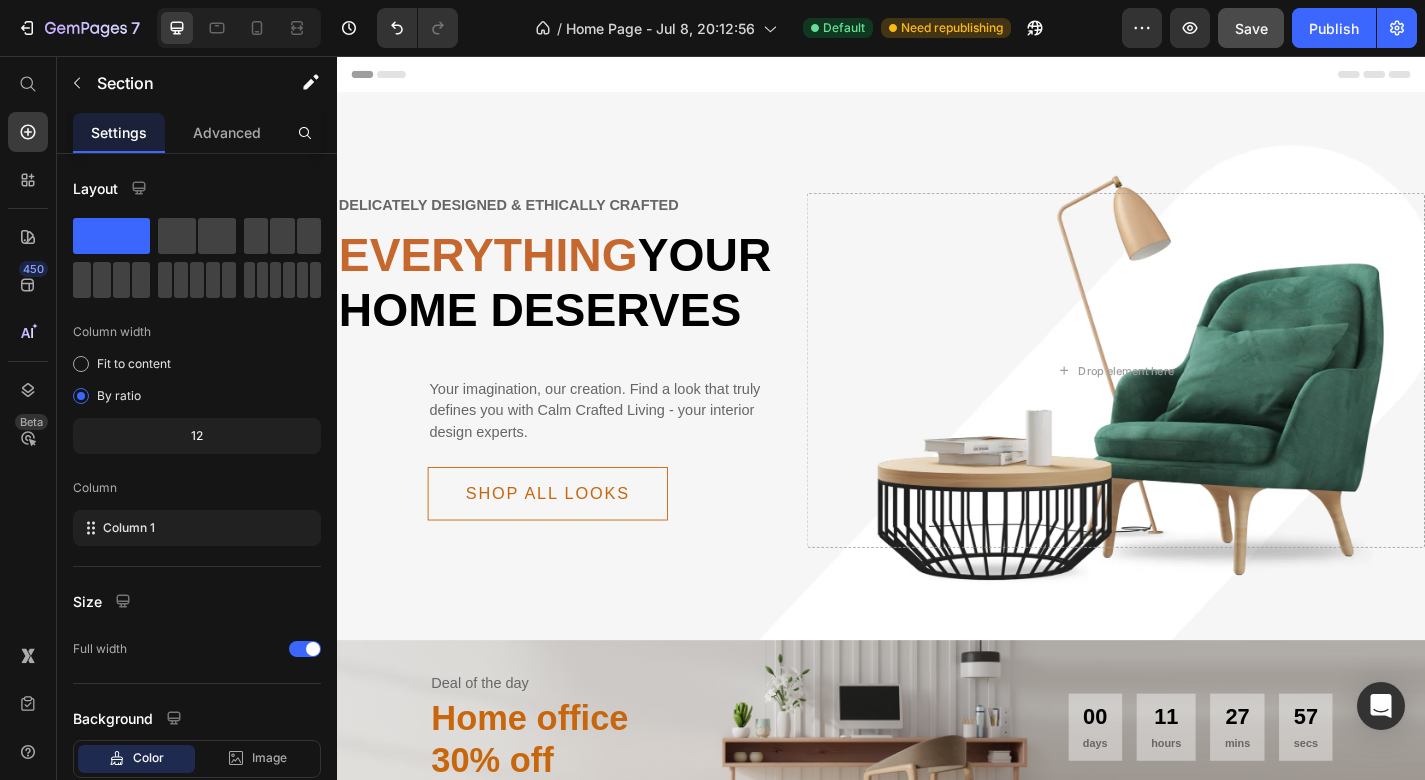 click on "Save" at bounding box center [1251, 28] 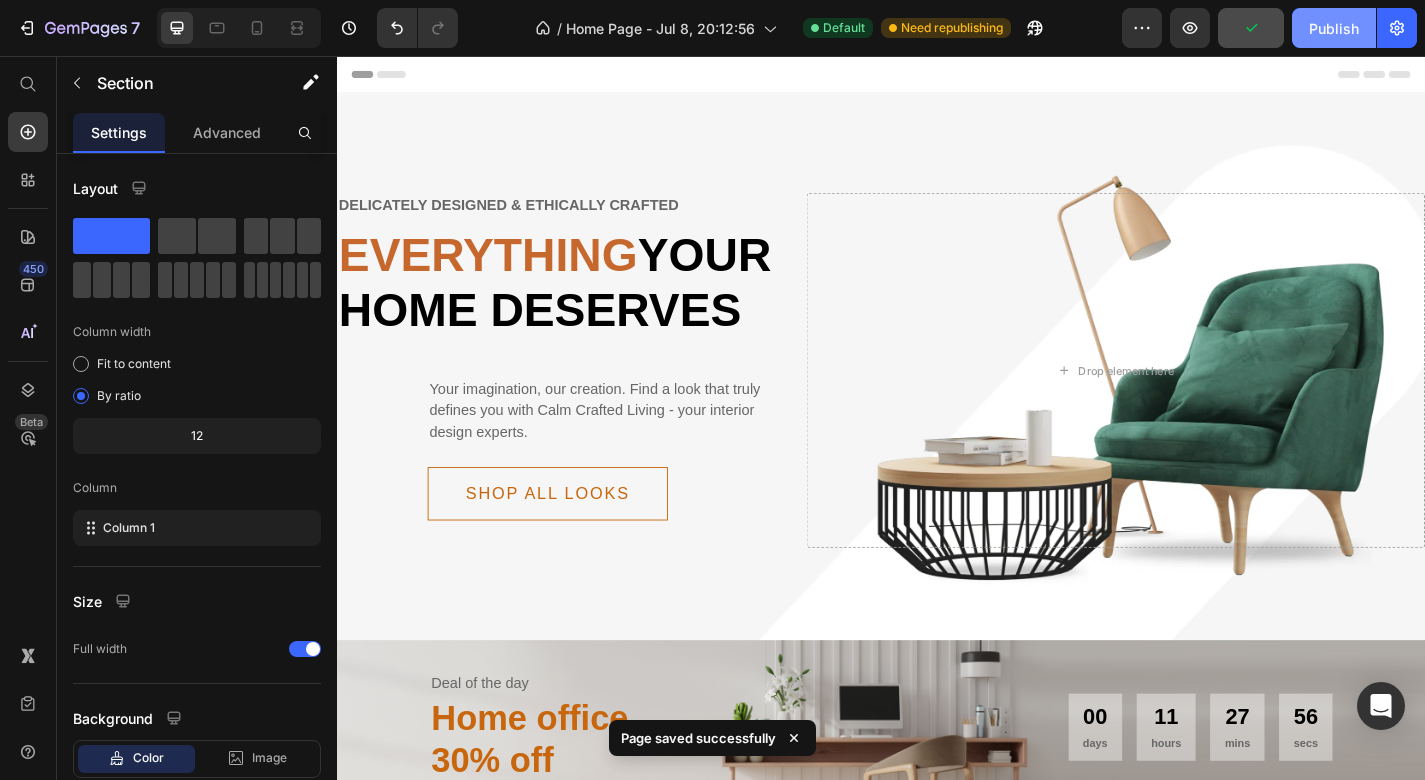 click on "Publish" at bounding box center (1334, 28) 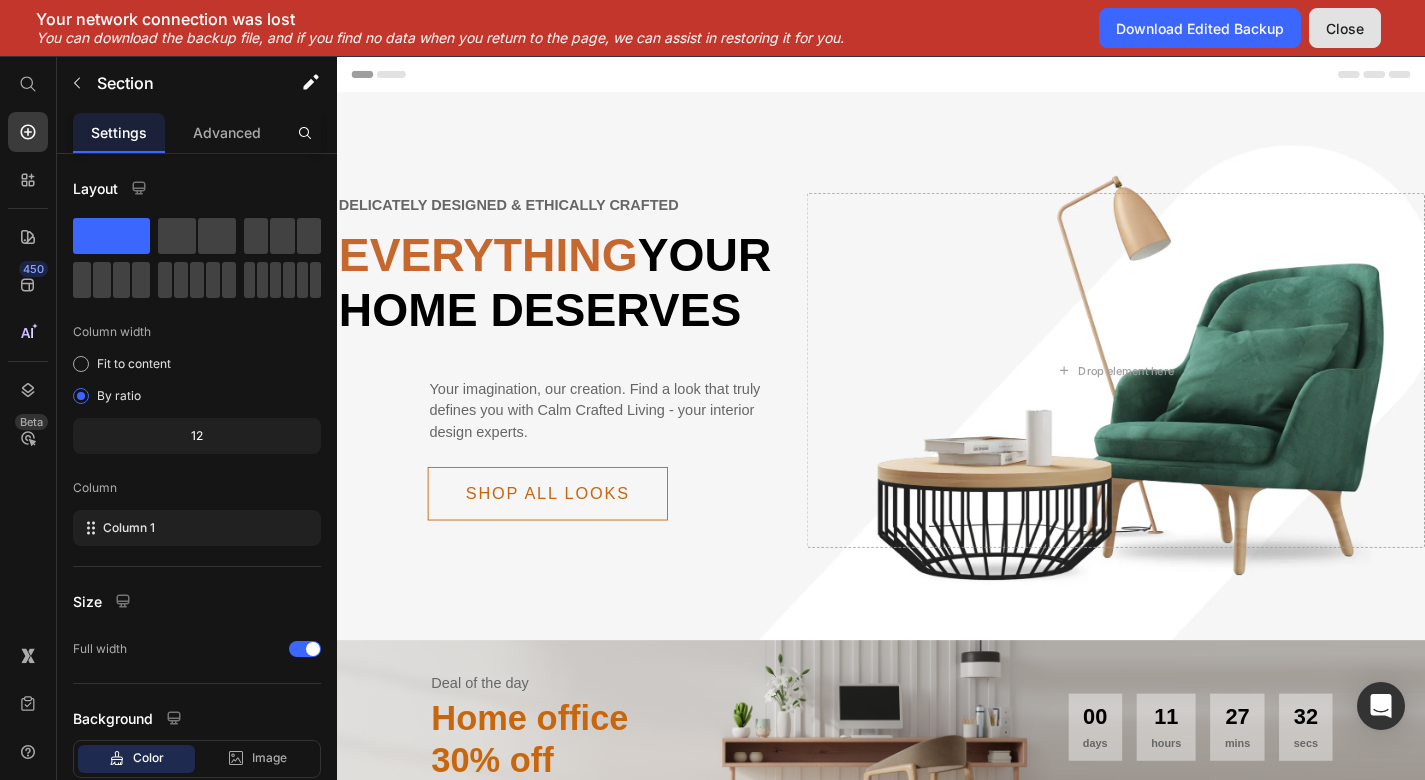click on "Close" at bounding box center [1345, 28] 